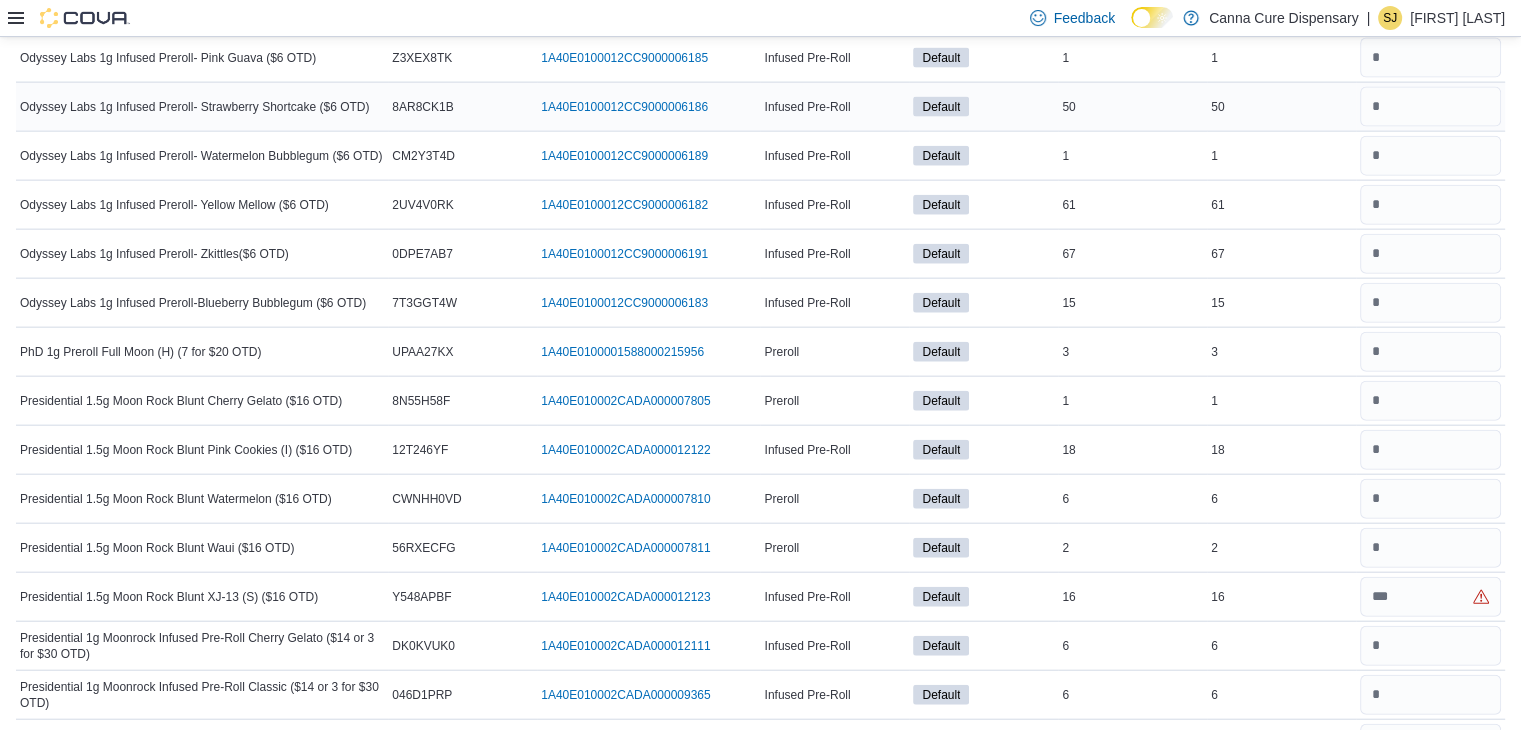 scroll, scrollTop: 4624, scrollLeft: 0, axis: vertical 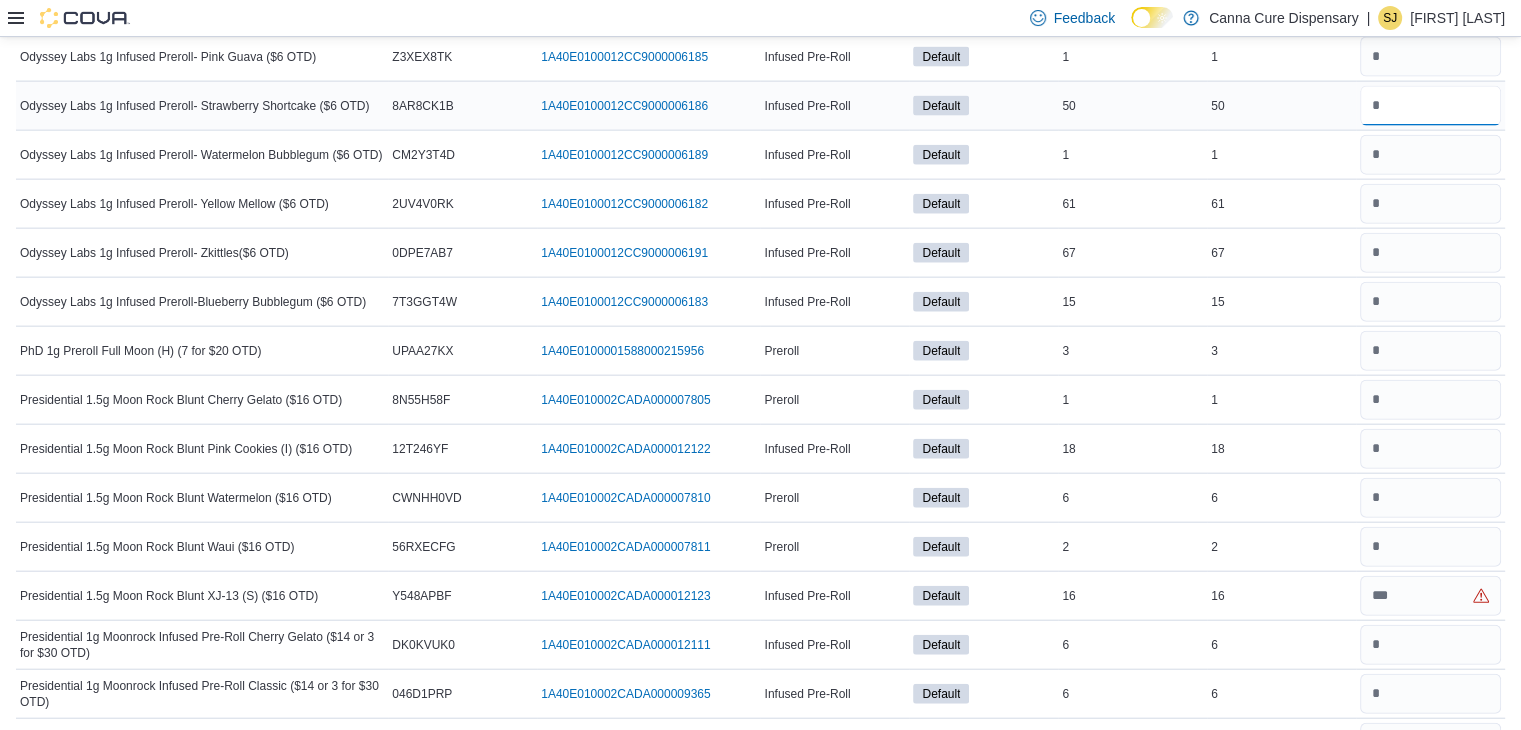 click at bounding box center [1430, 106] 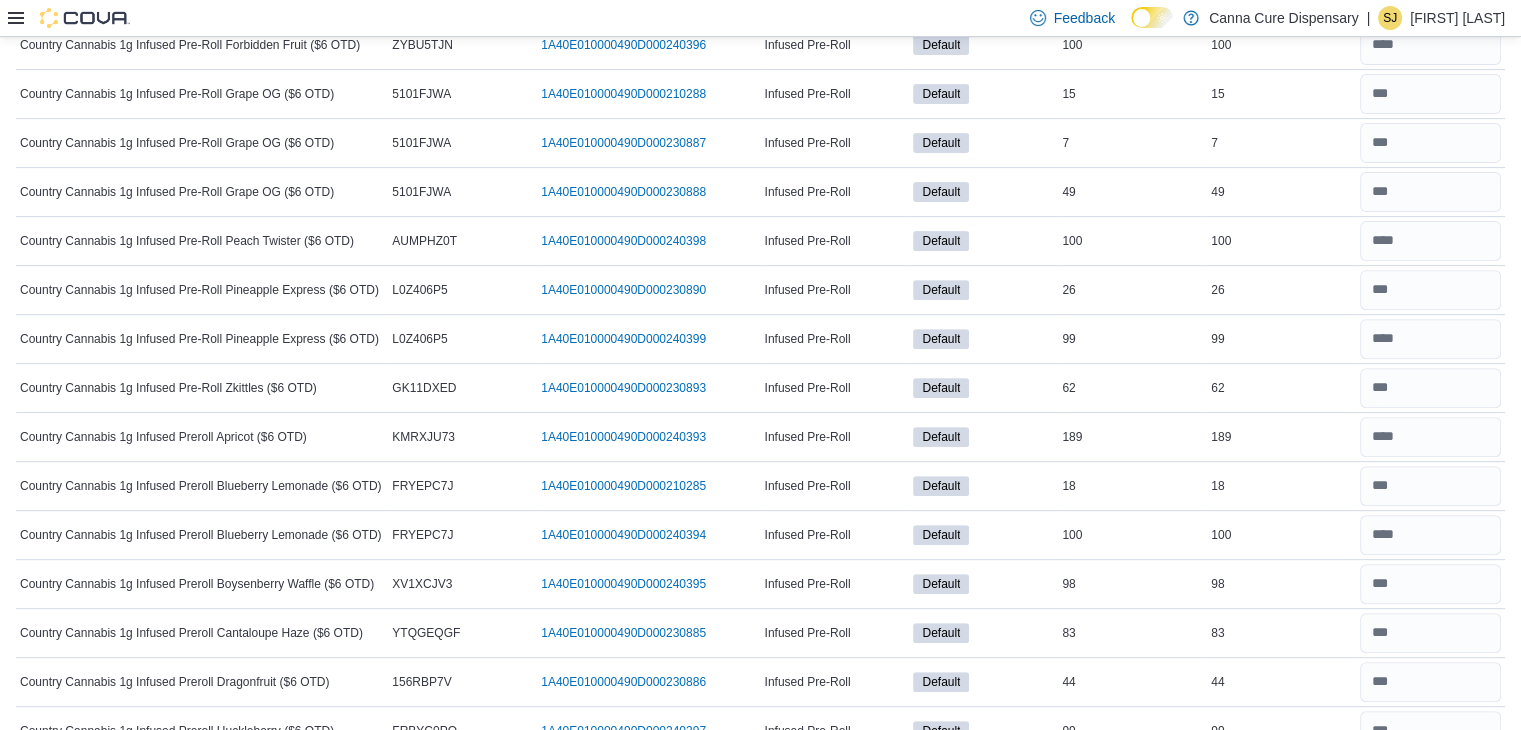 scroll, scrollTop: 0, scrollLeft: 0, axis: both 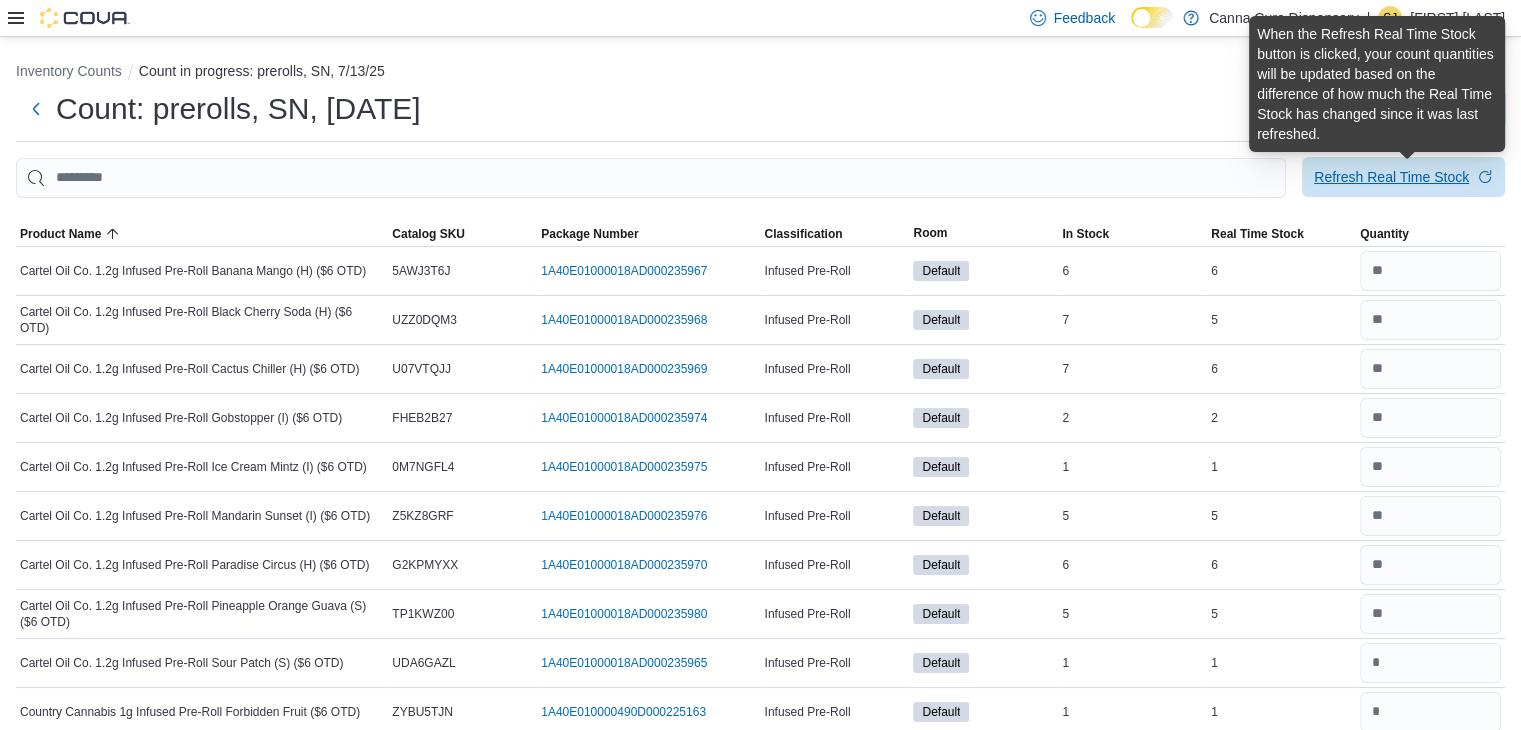 click on "Refresh Real Time Stock" at bounding box center [1391, 177] 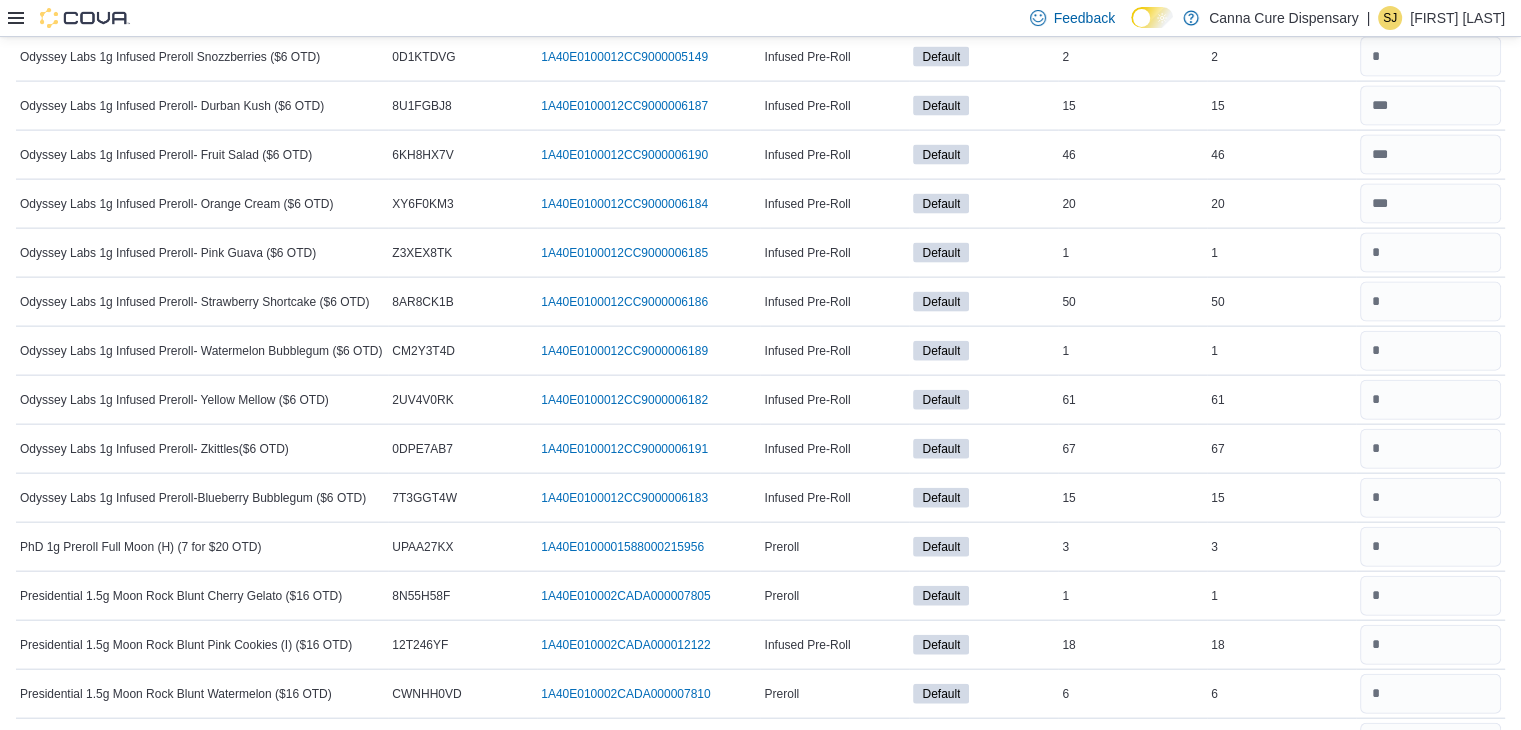 scroll, scrollTop: 4427, scrollLeft: 0, axis: vertical 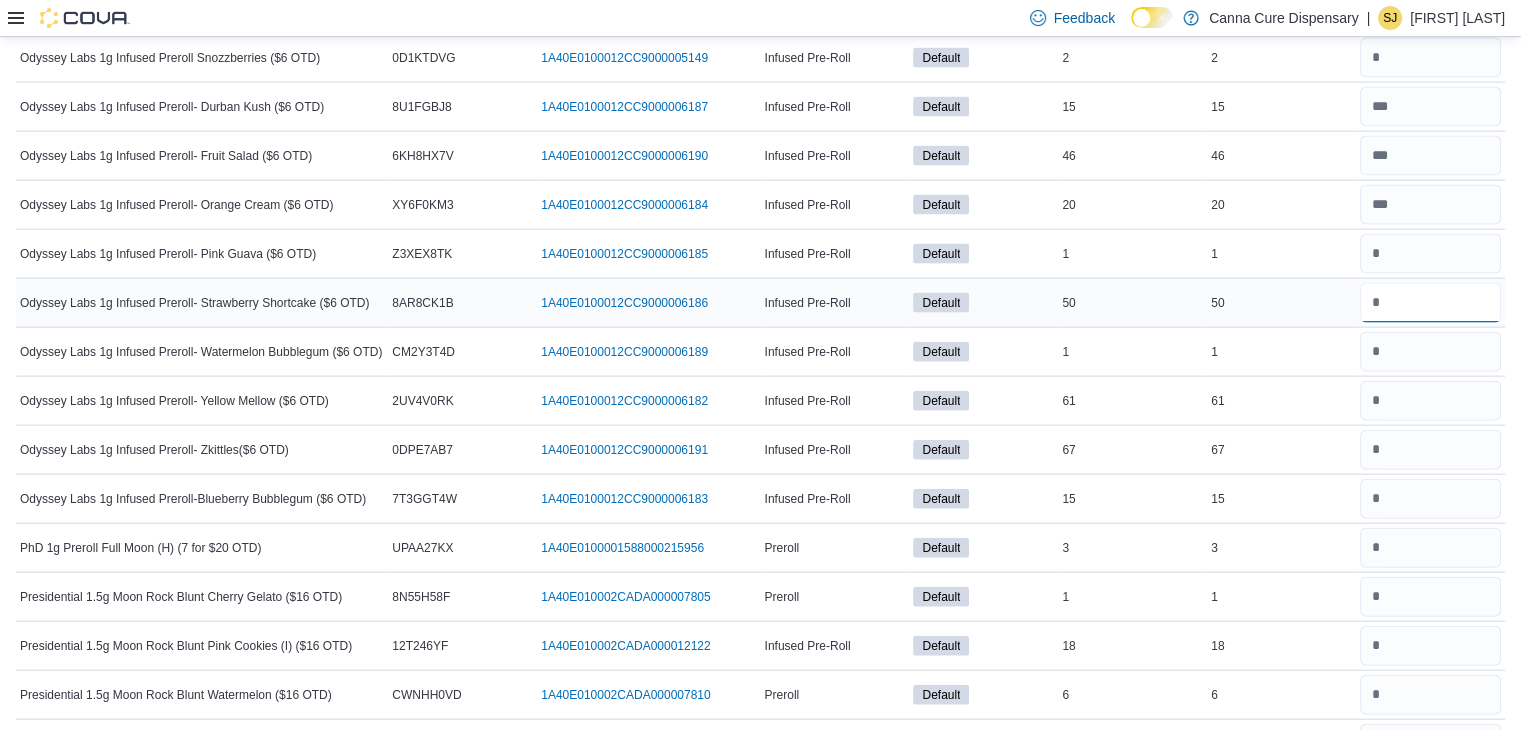 click at bounding box center (1430, 303) 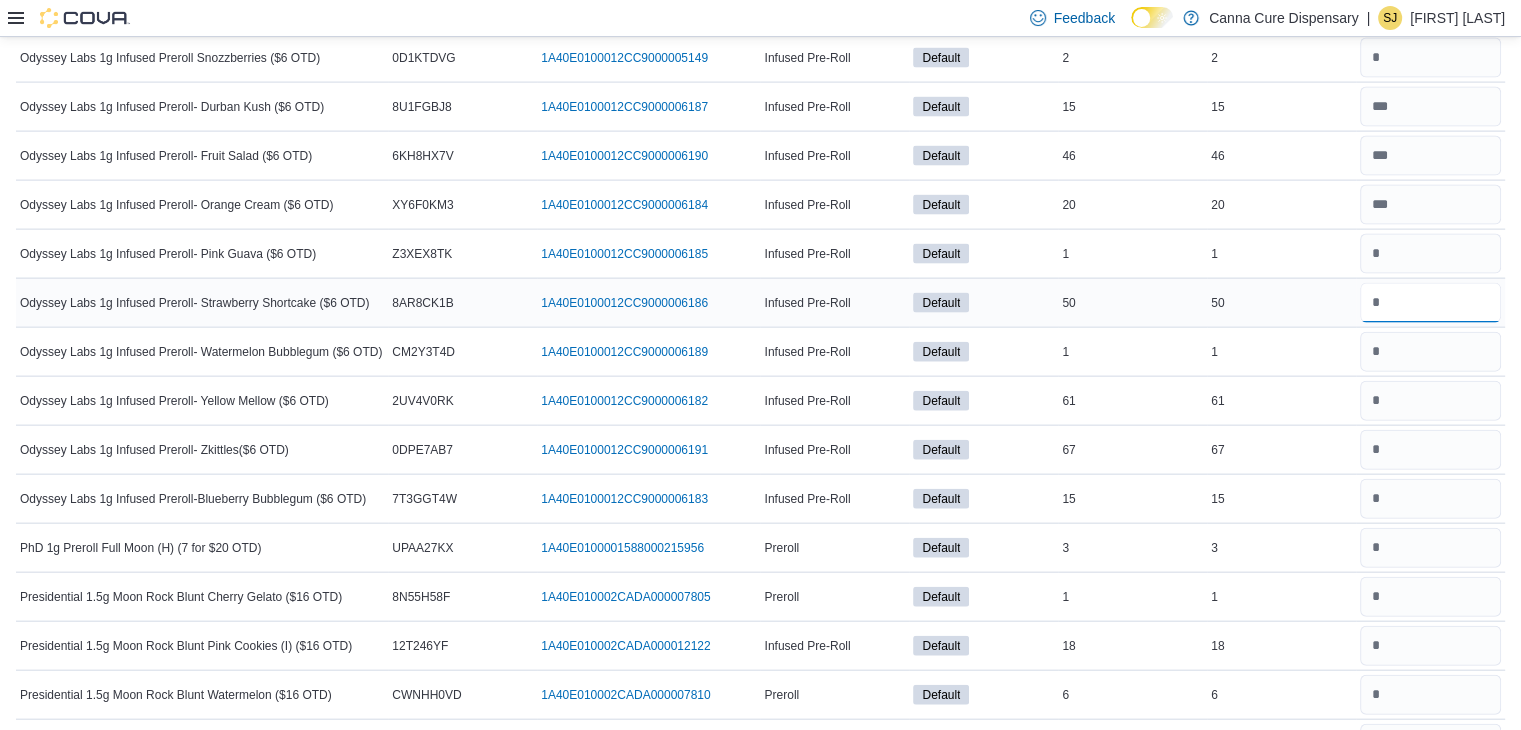type on "**" 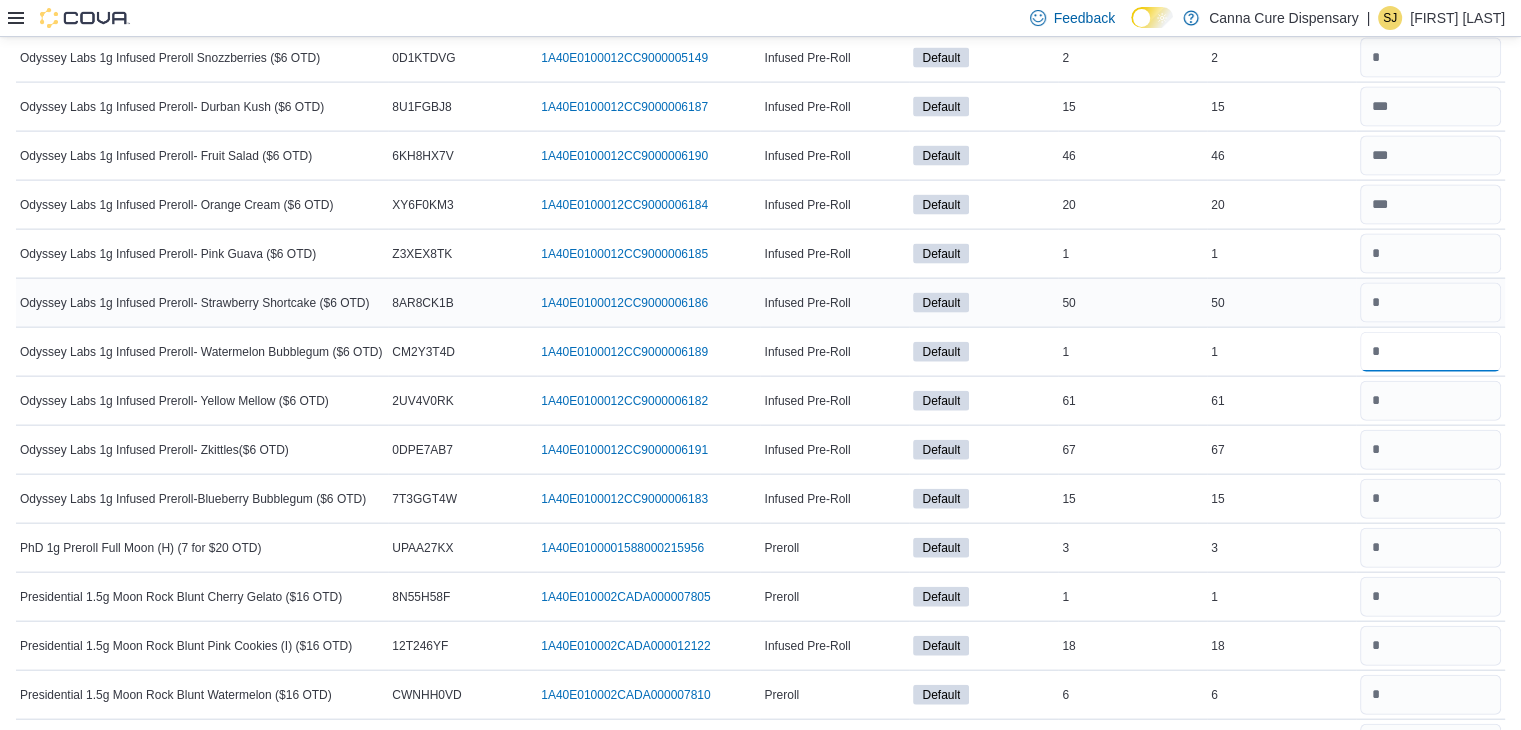 type 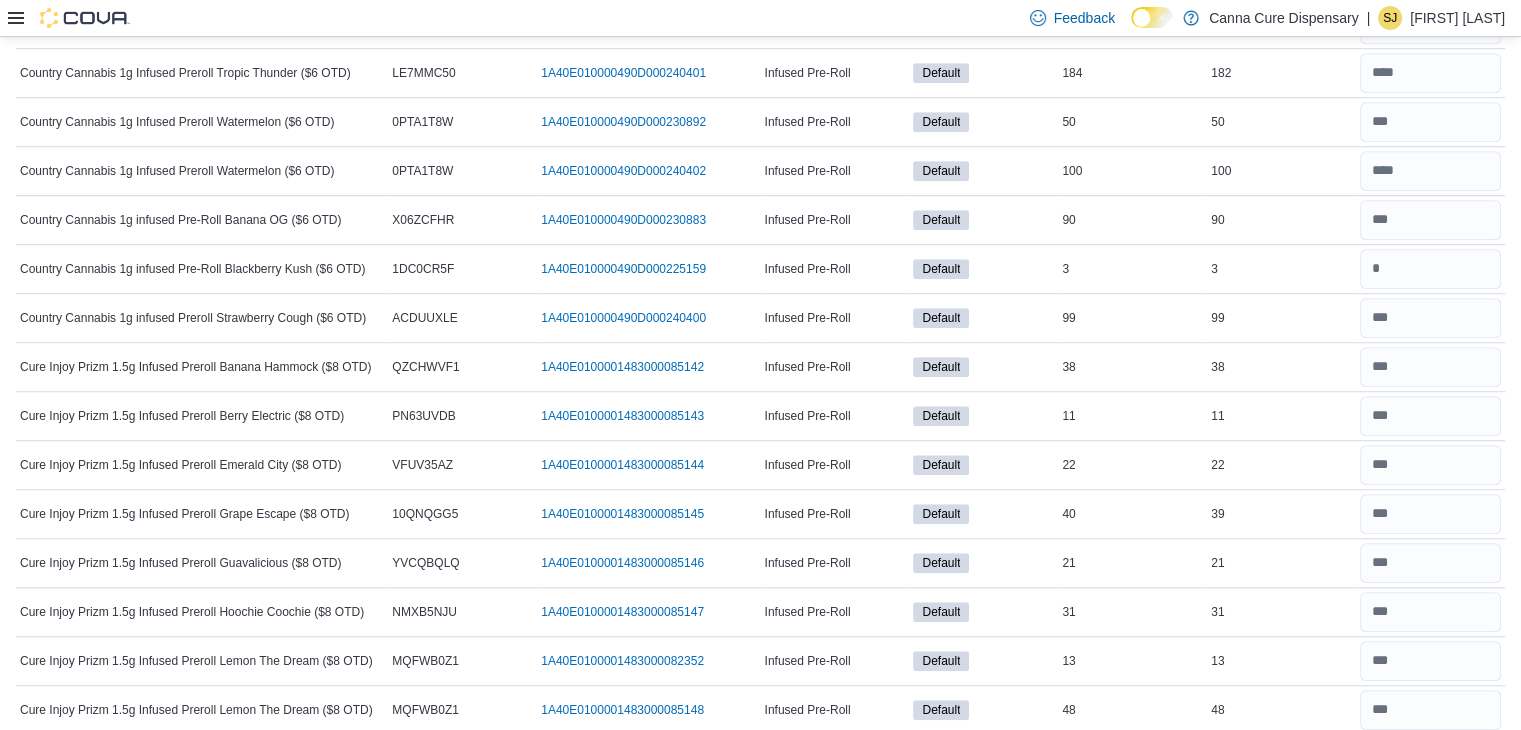 scroll, scrollTop: 0, scrollLeft: 0, axis: both 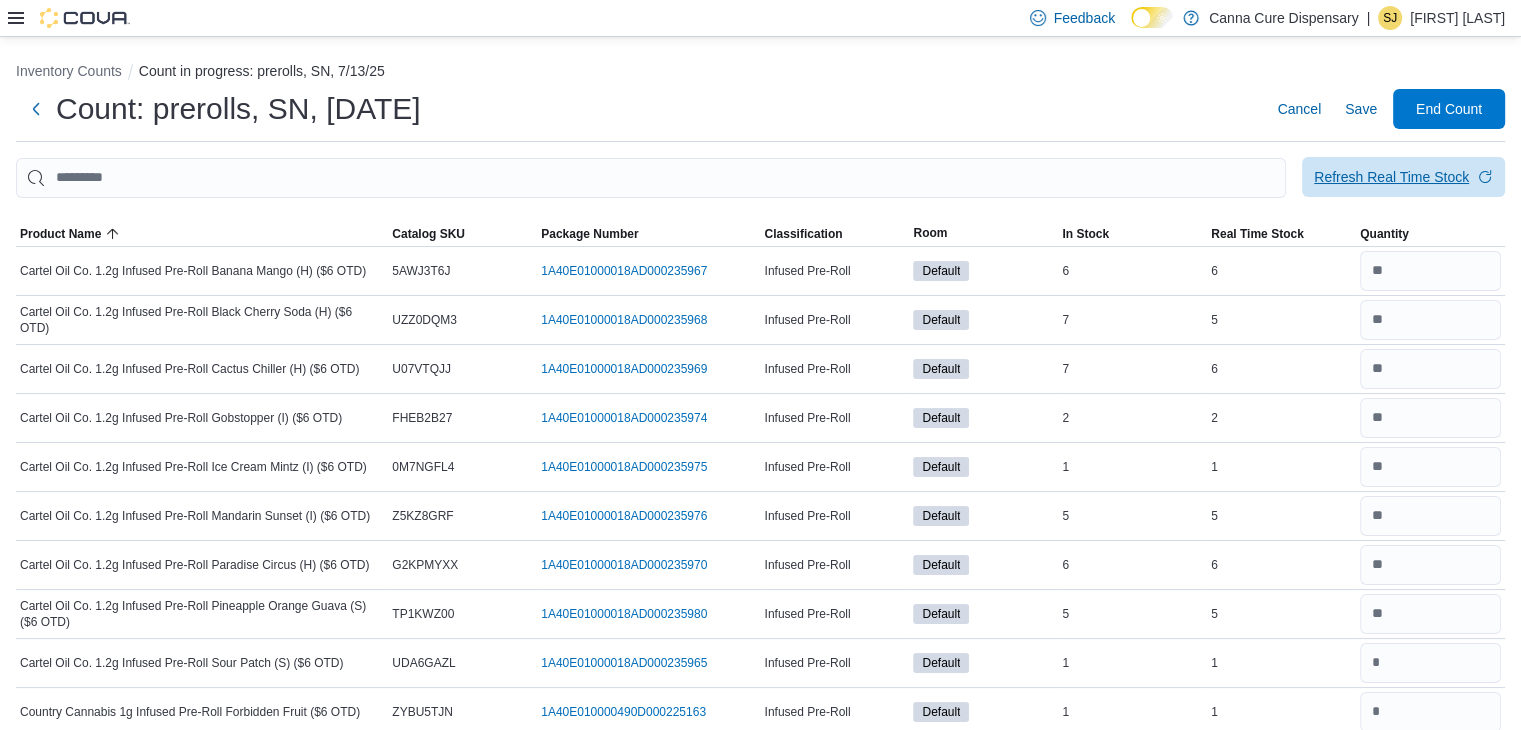 click on "Refresh Real Time Stock" at bounding box center (1403, 177) 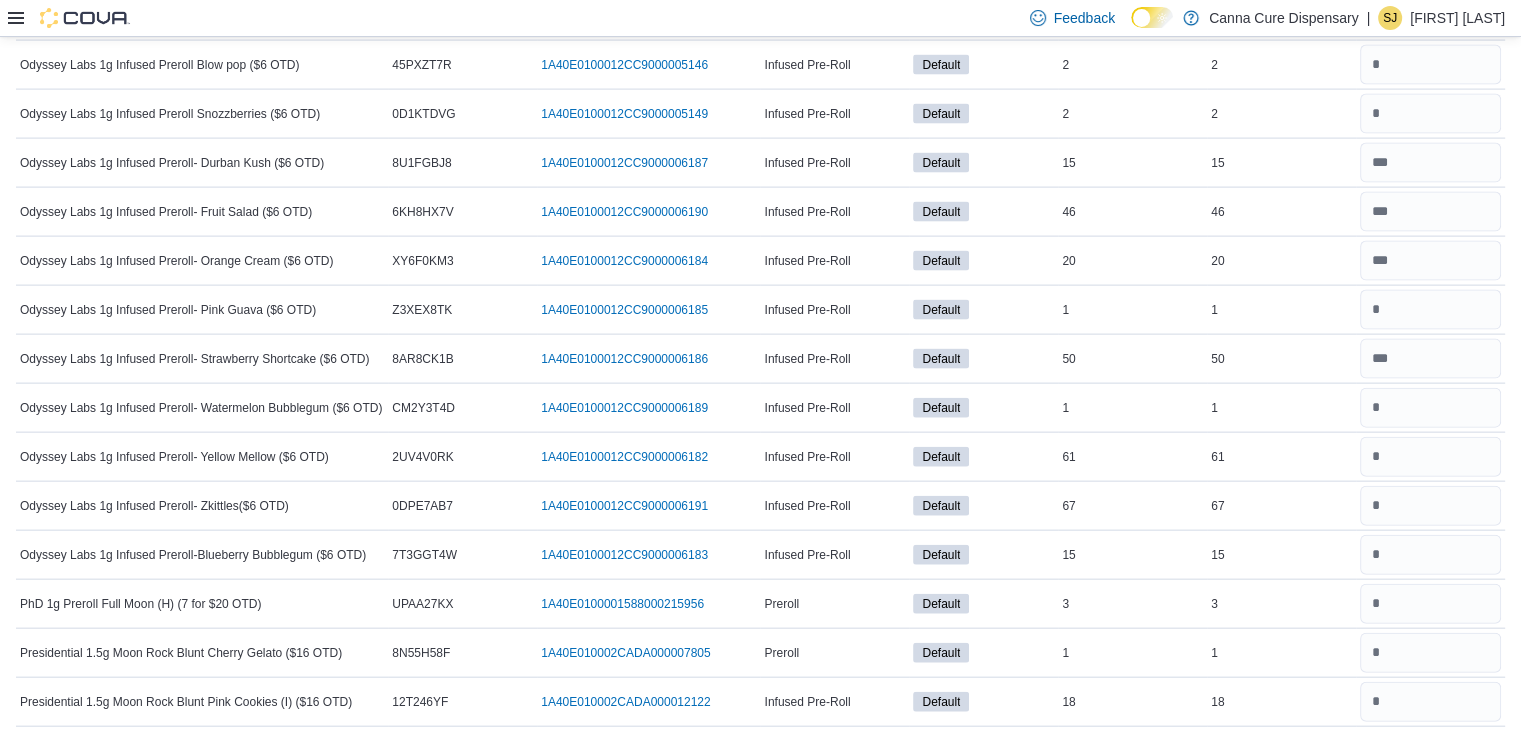 scroll, scrollTop: 4331, scrollLeft: 0, axis: vertical 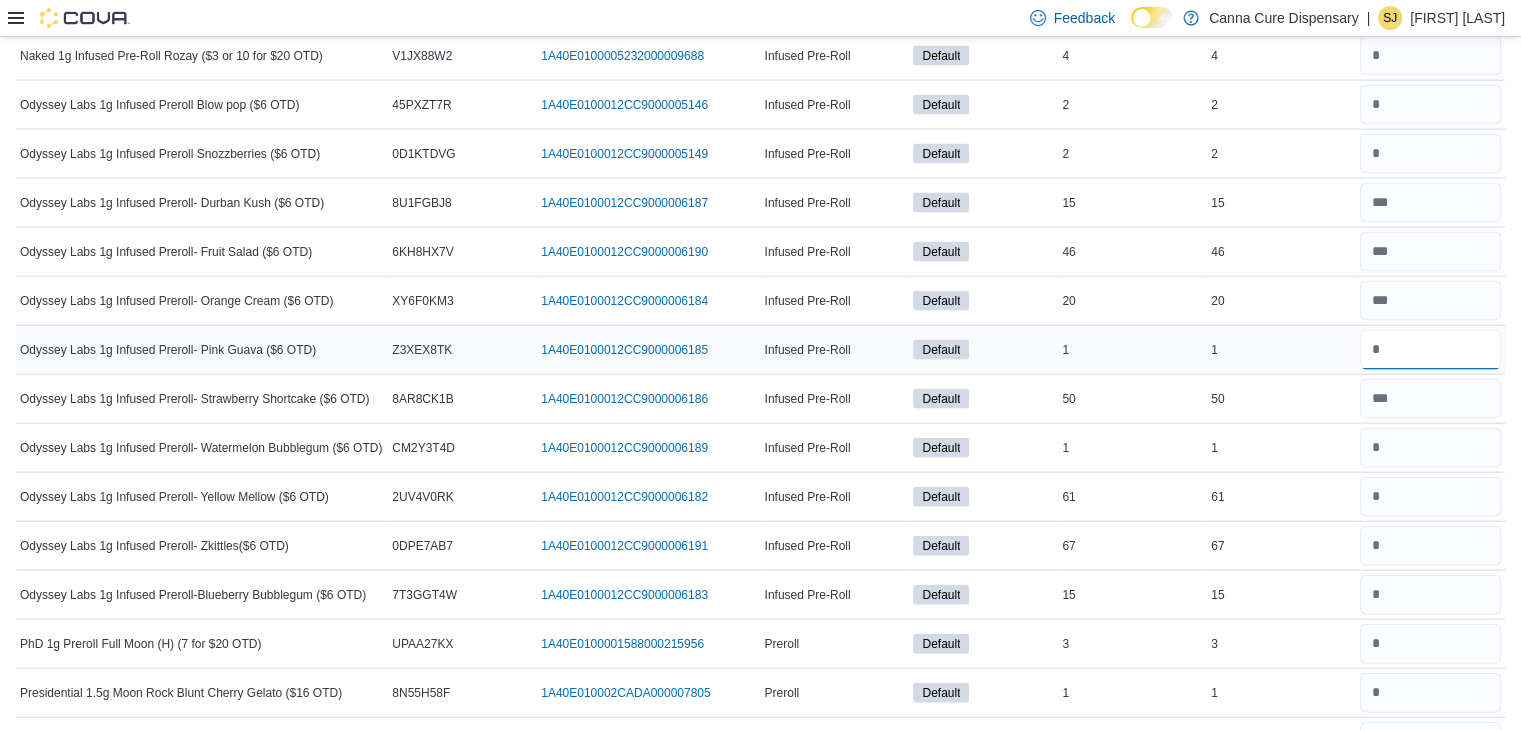click at bounding box center (1430, 350) 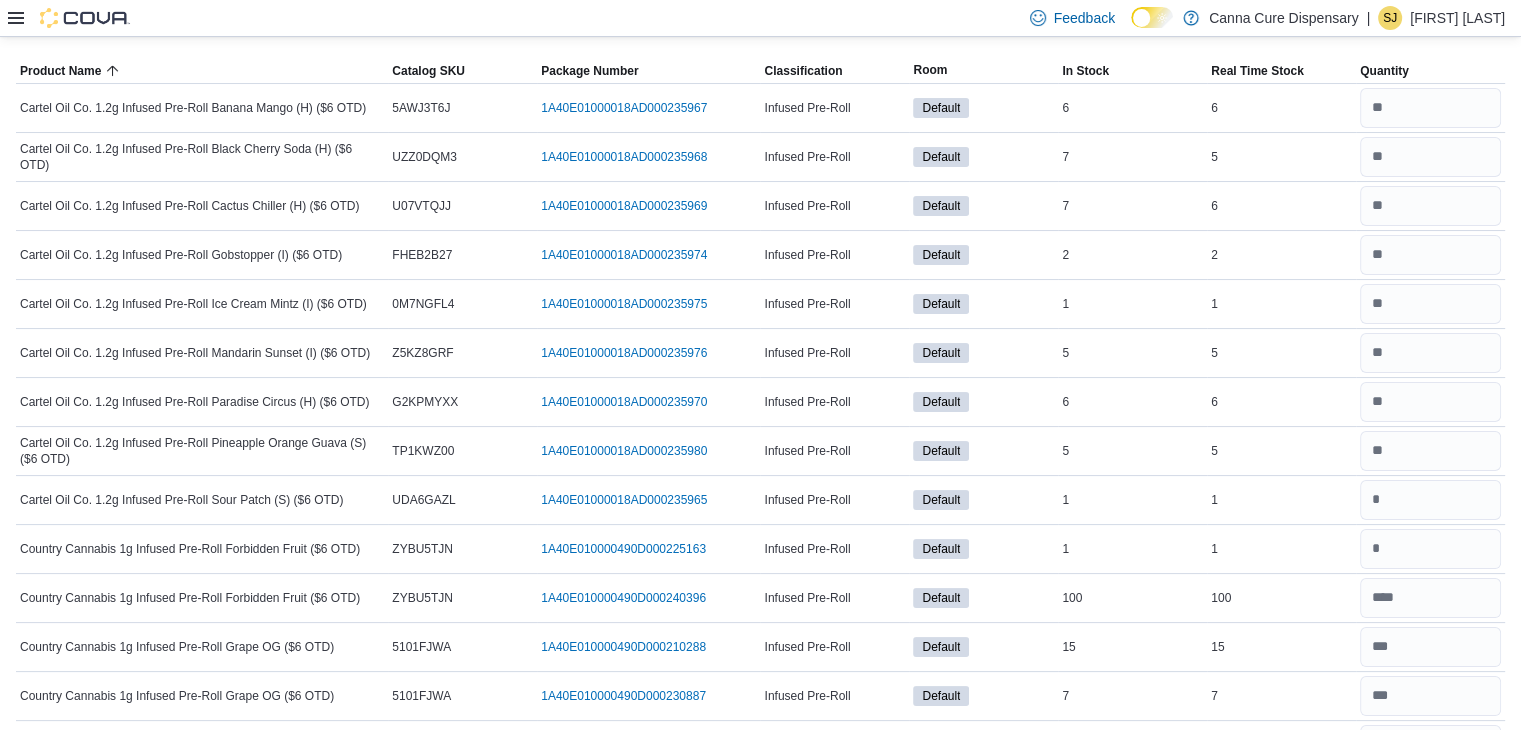 scroll, scrollTop: 0, scrollLeft: 0, axis: both 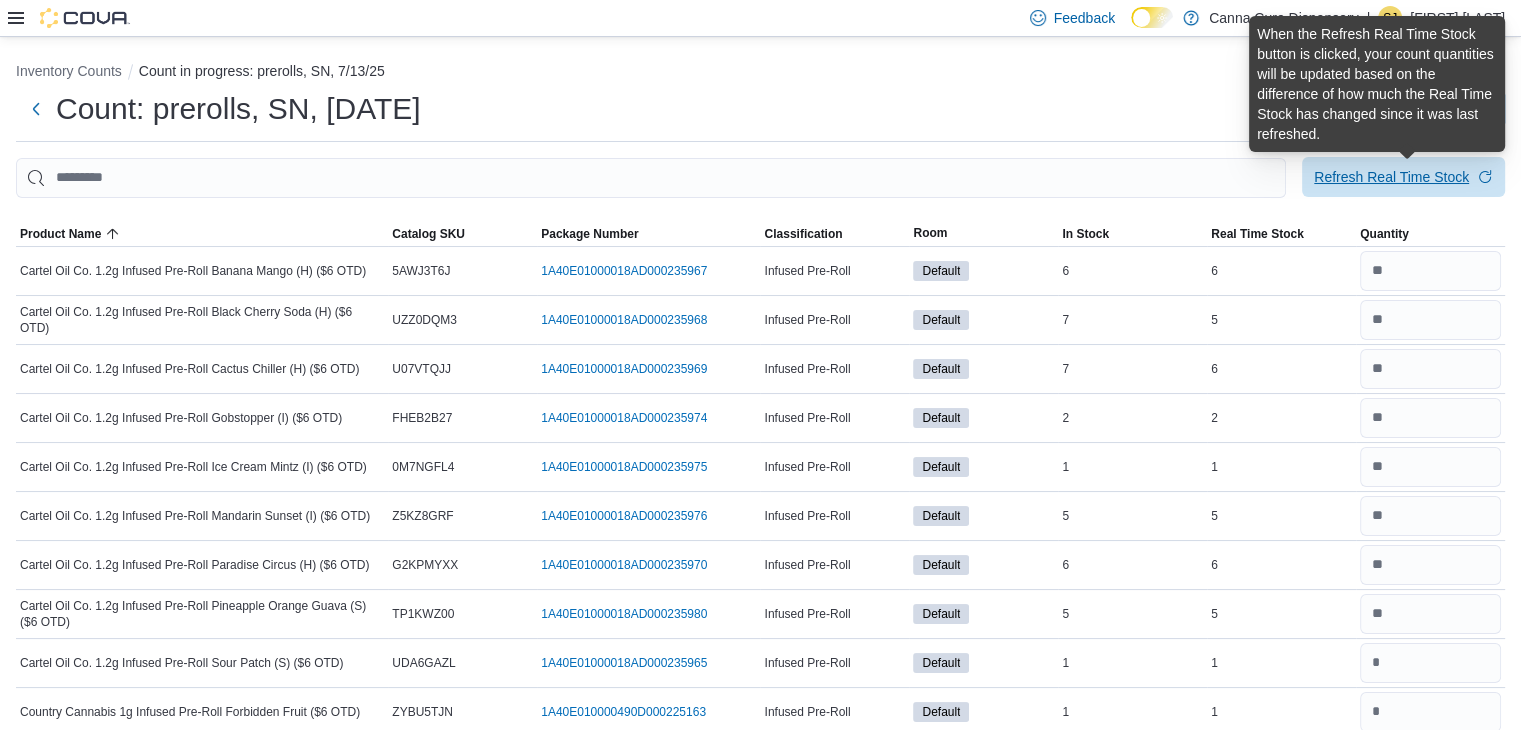 click on "Refresh Real Time Stock" at bounding box center (1403, 177) 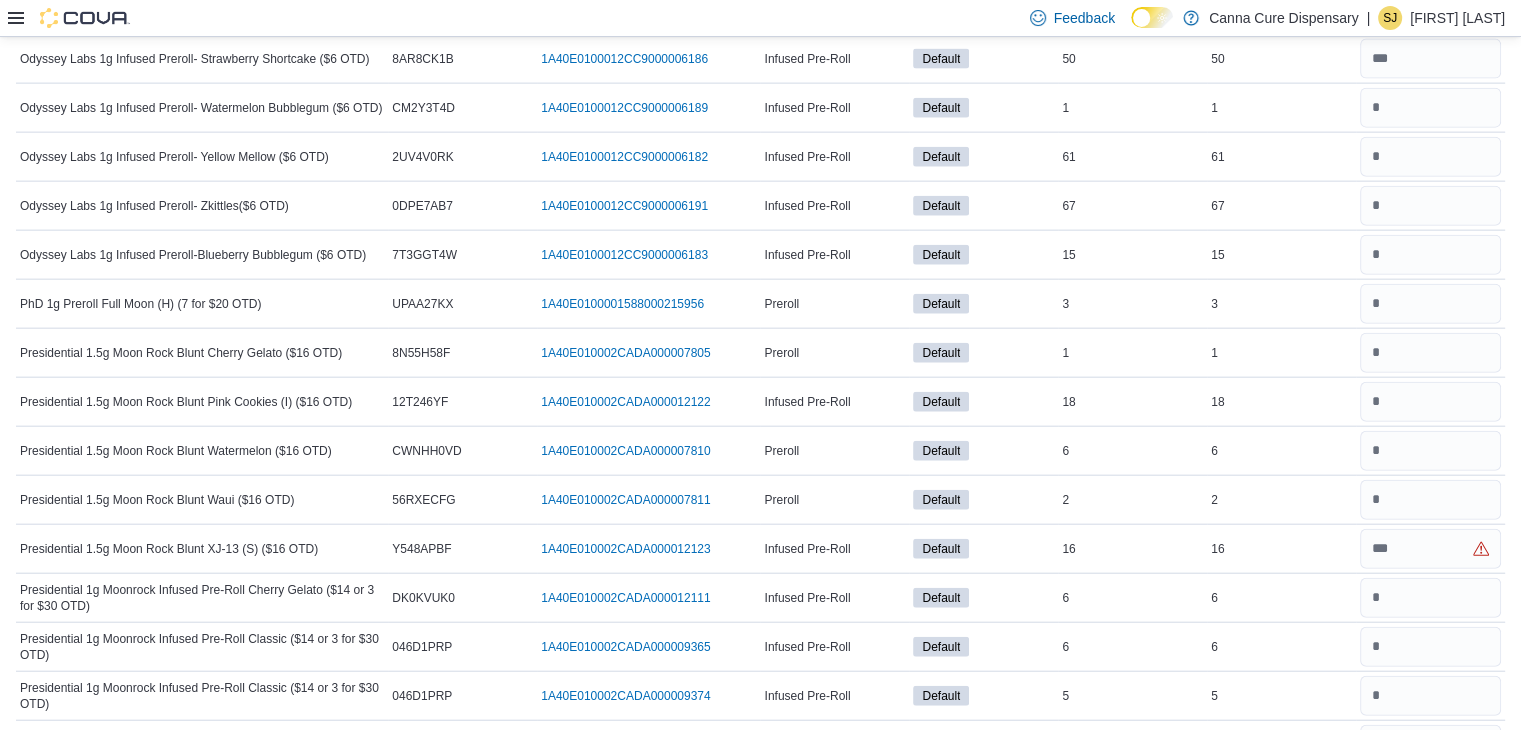scroll, scrollTop: 4680, scrollLeft: 0, axis: vertical 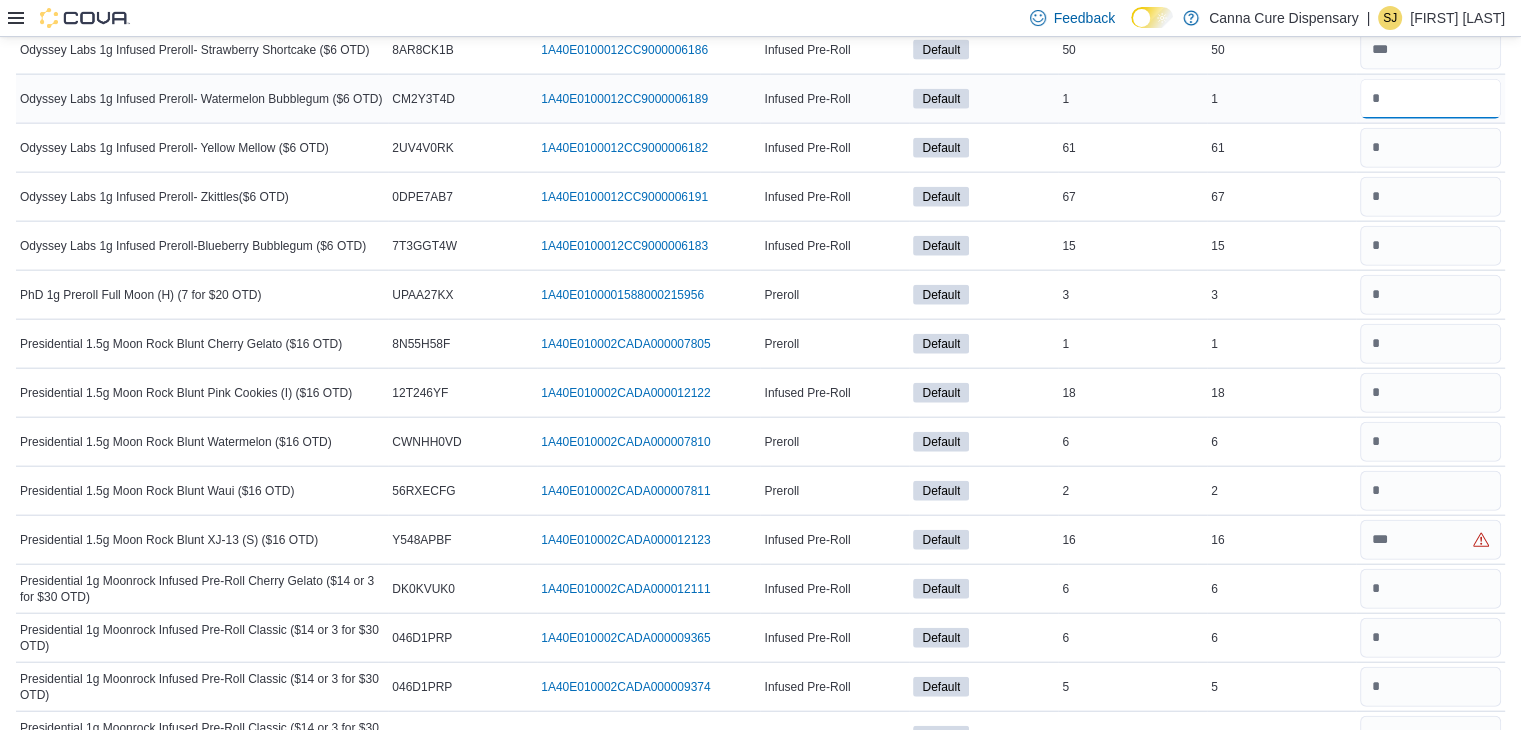 click at bounding box center [1430, 99] 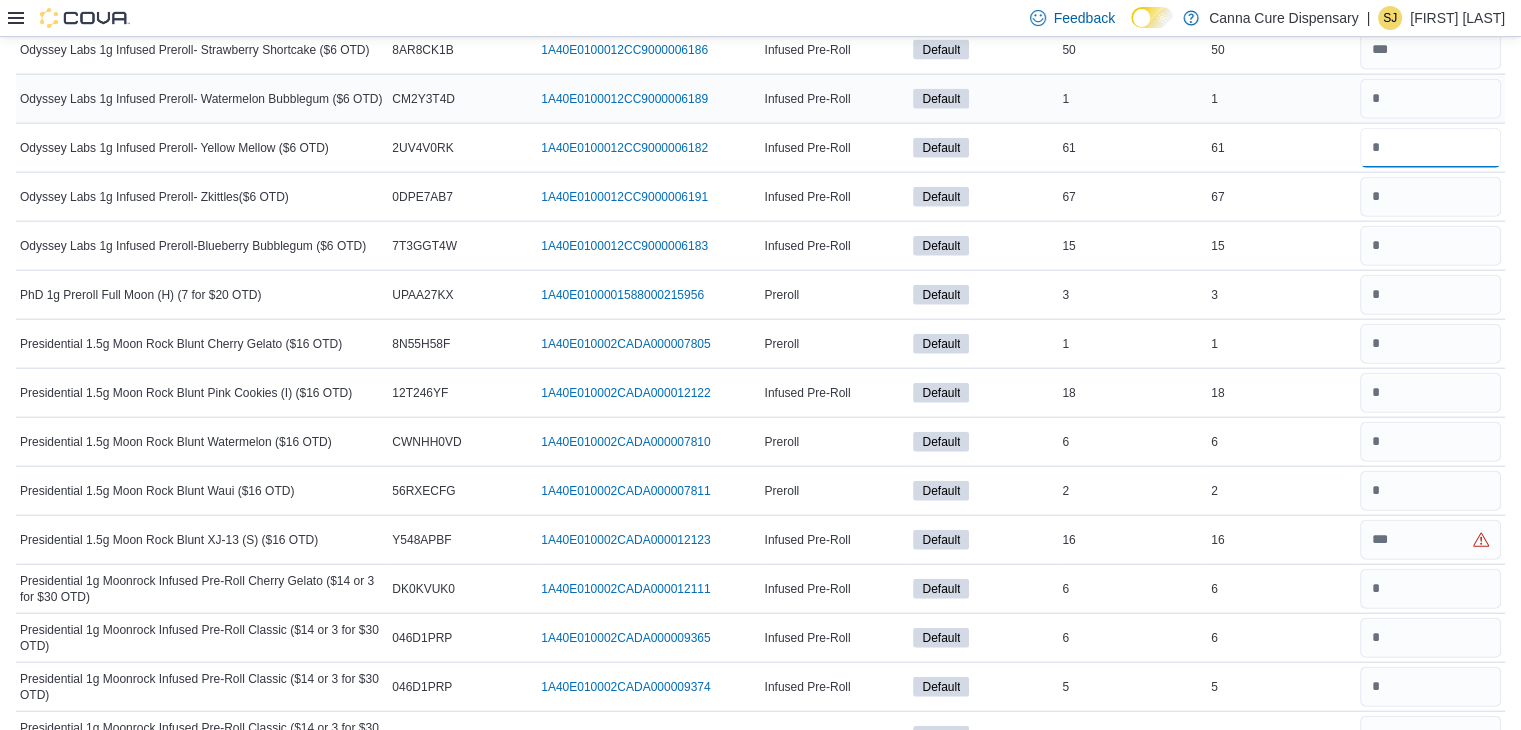 type on "**" 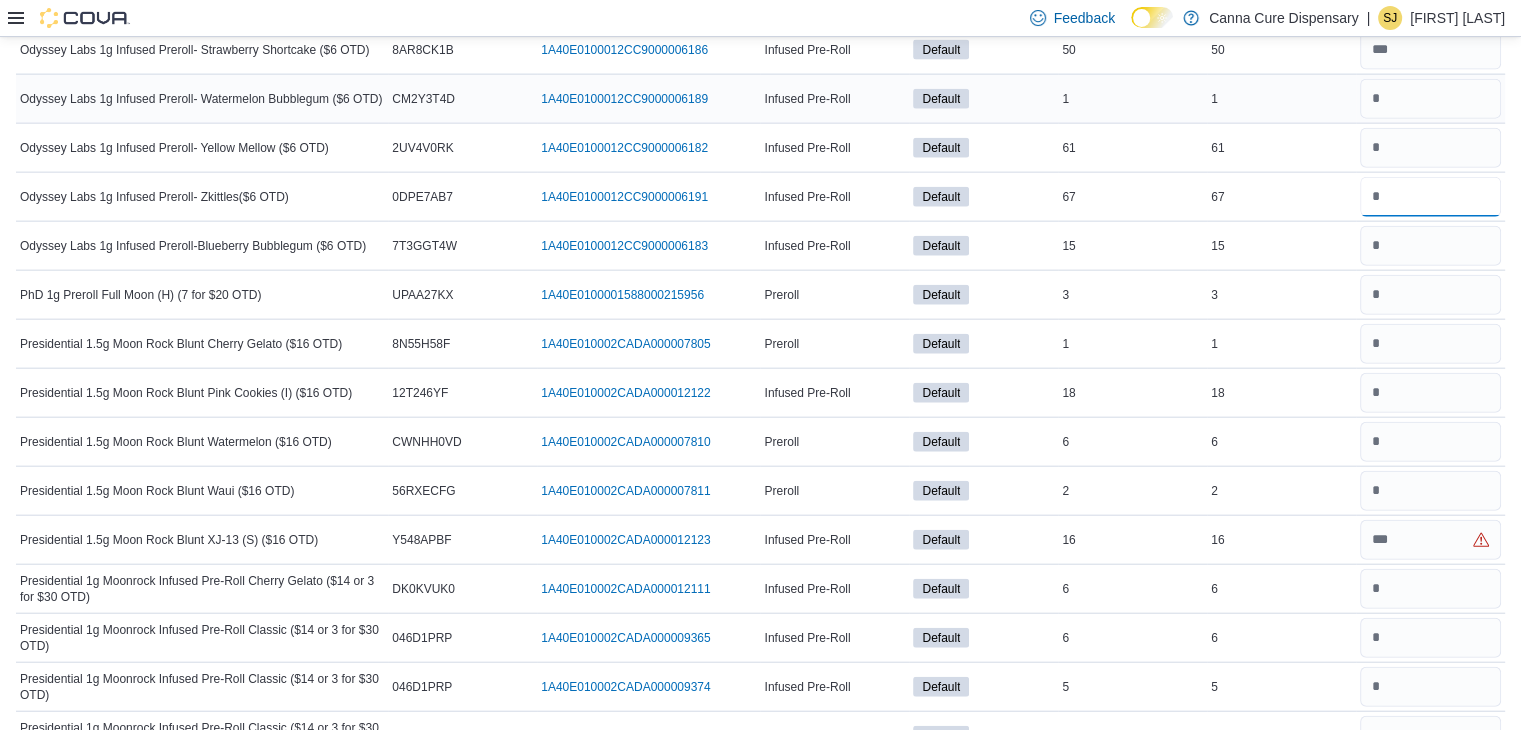 type 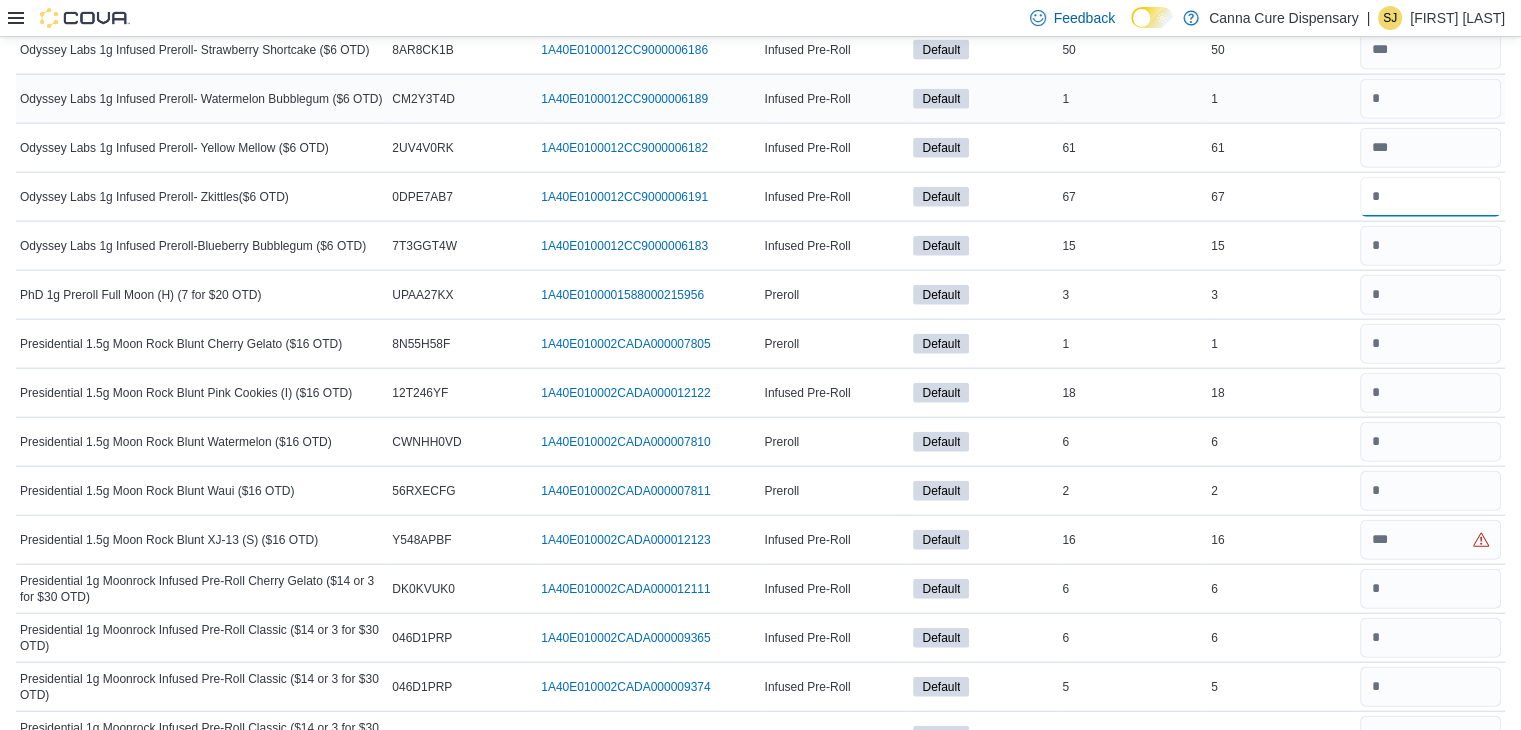 type on "**" 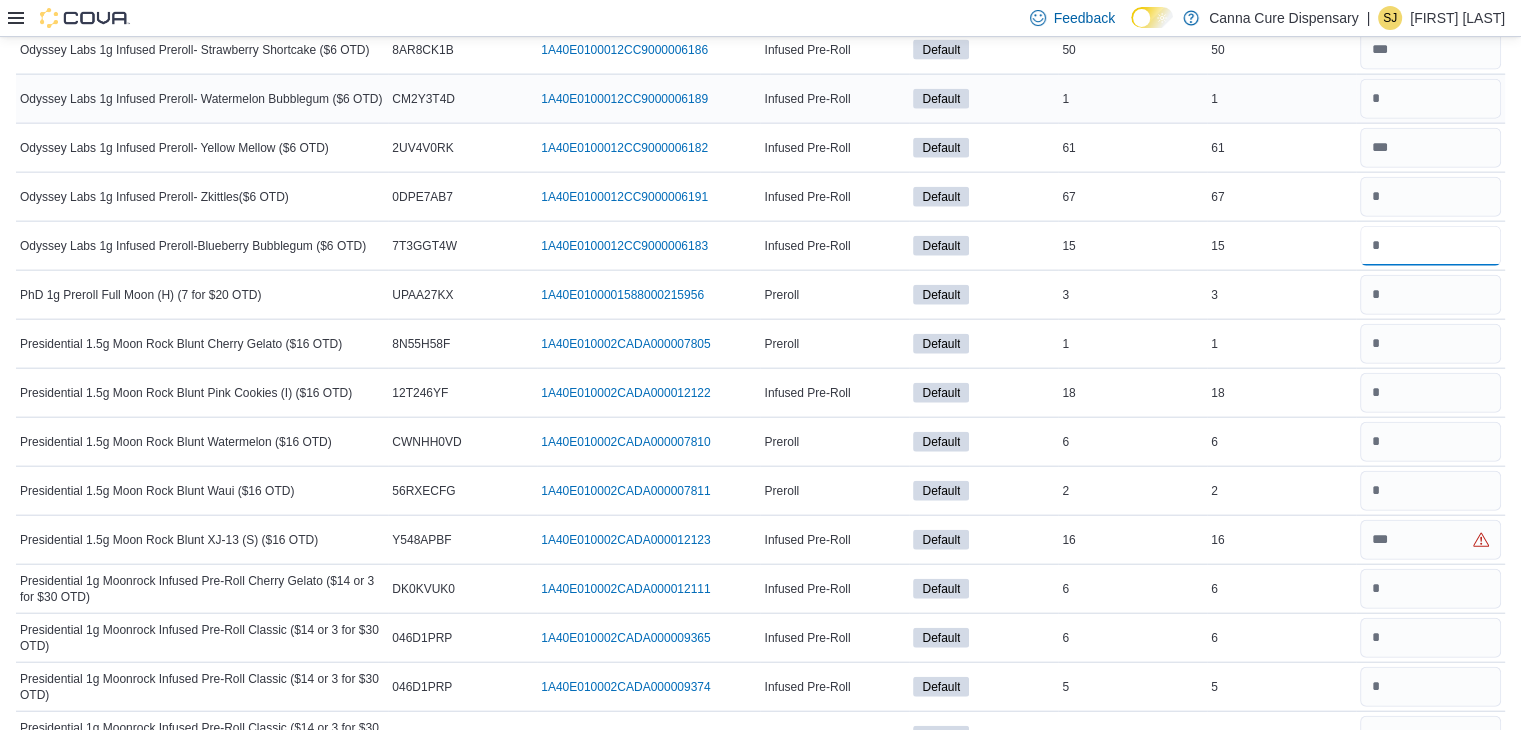type 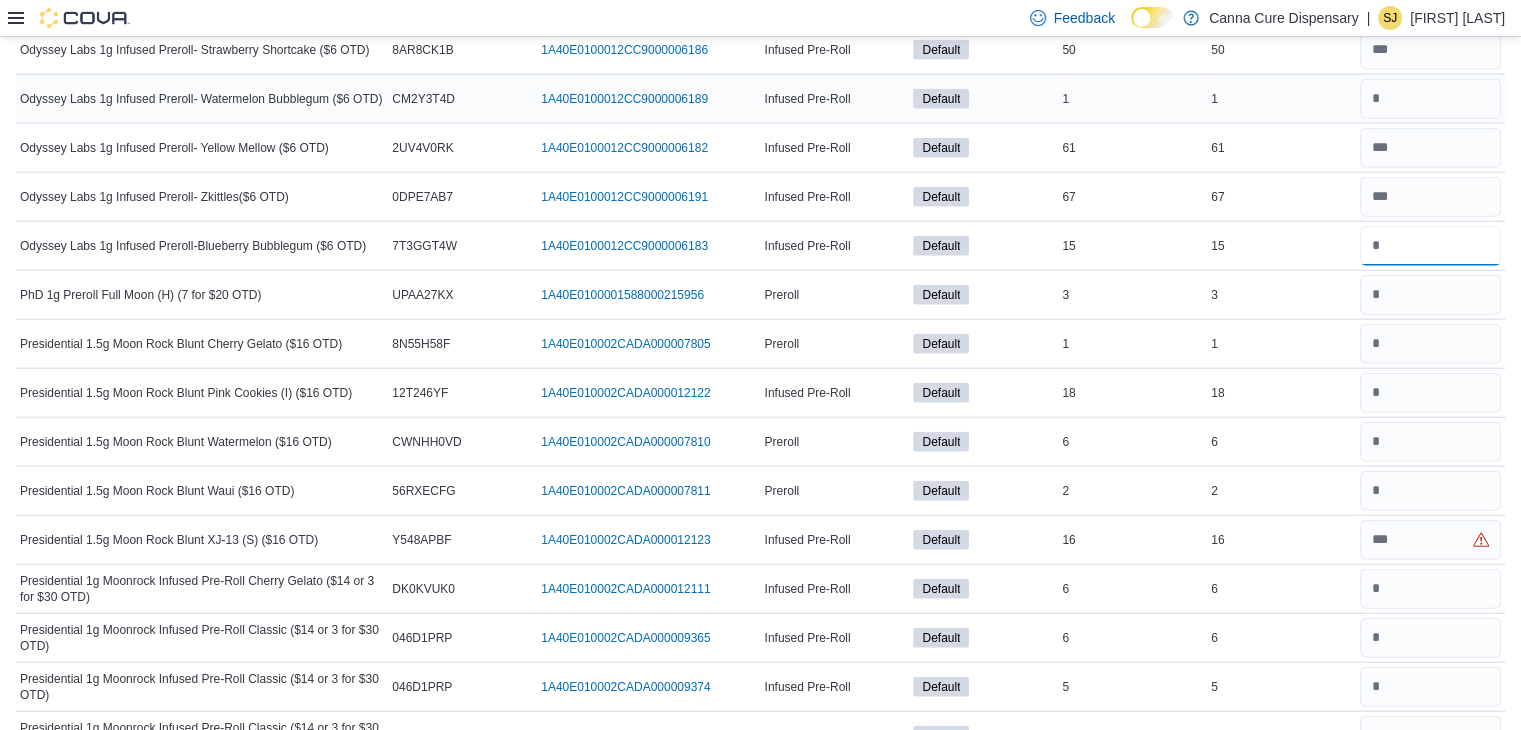 type on "**" 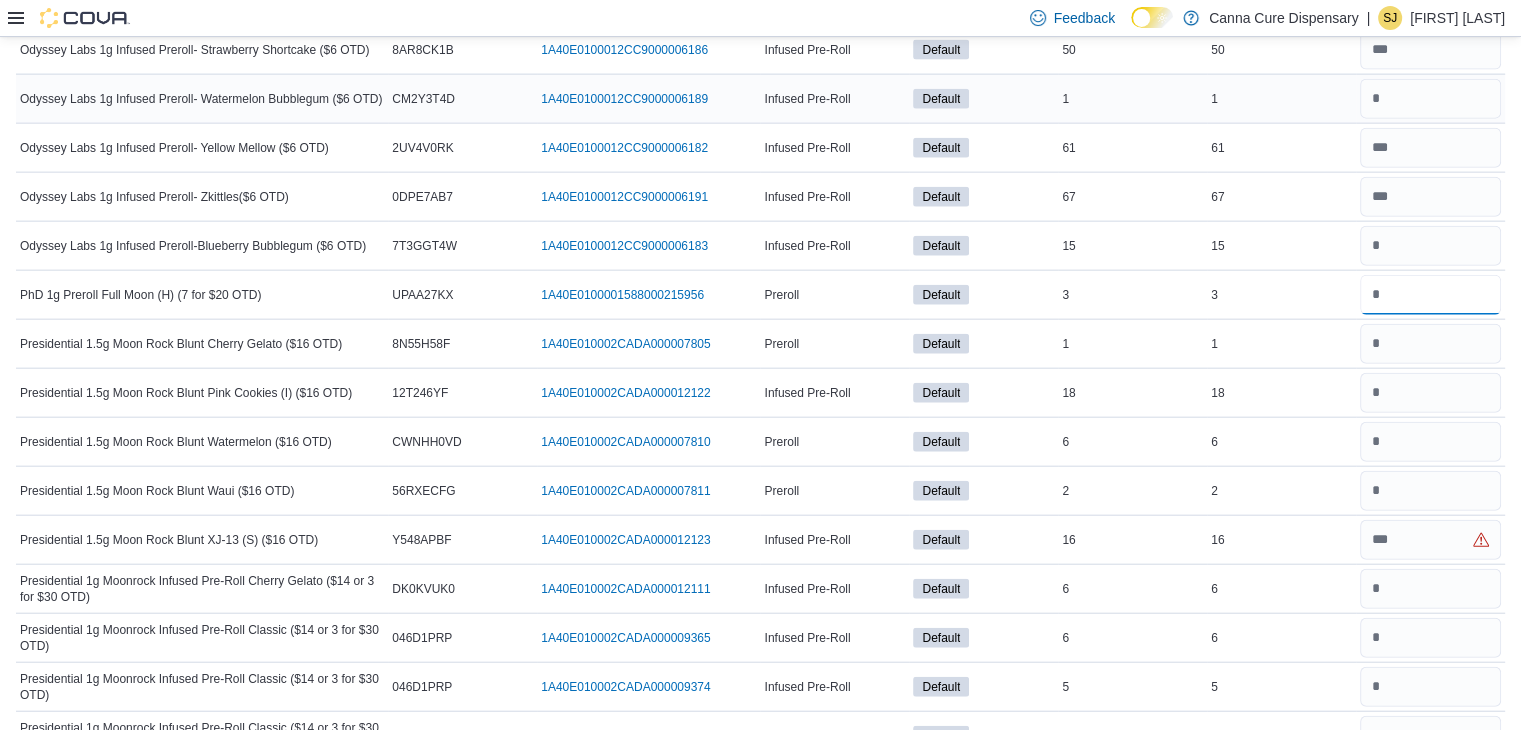 type 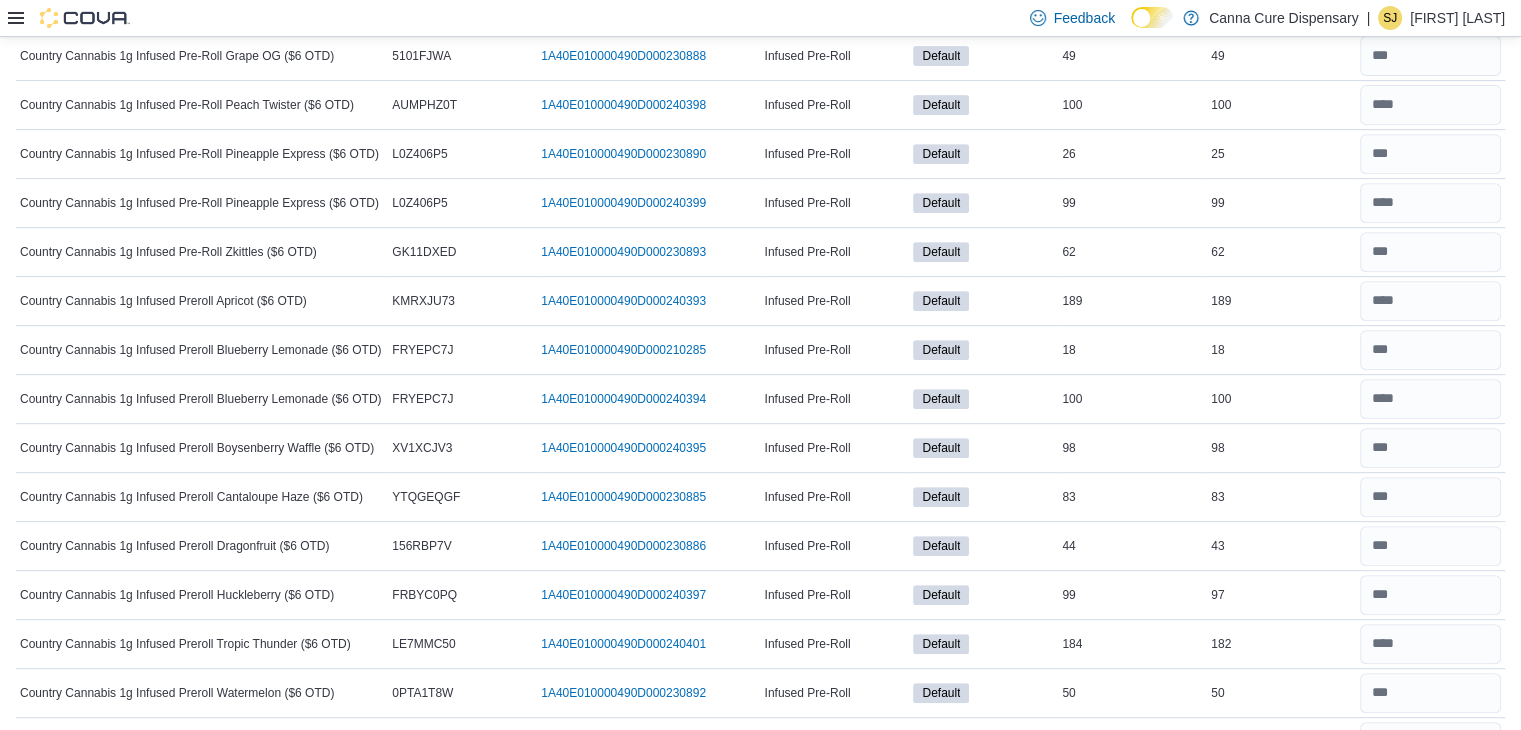 scroll, scrollTop: 0, scrollLeft: 0, axis: both 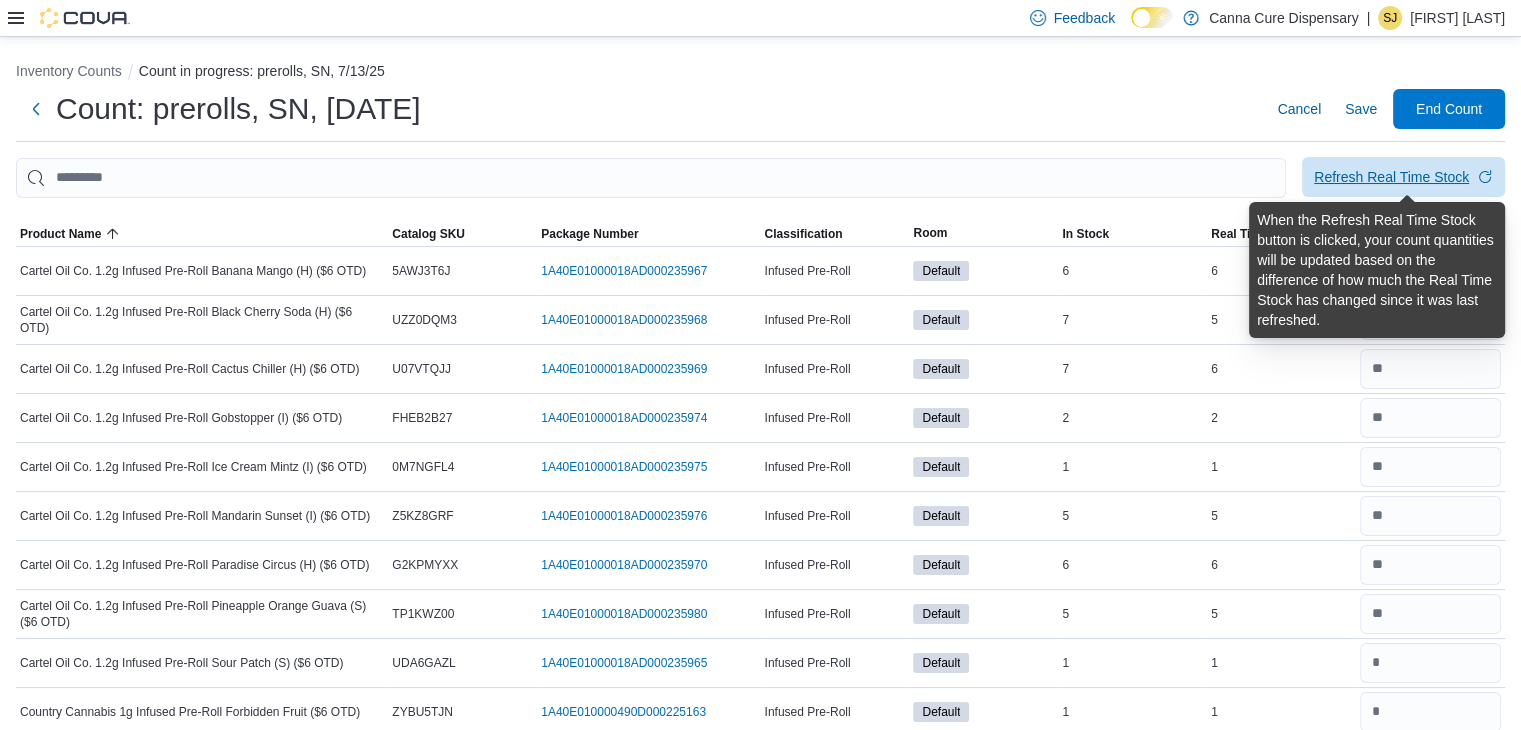 click on "Refresh Real Time Stock" at bounding box center (1391, 177) 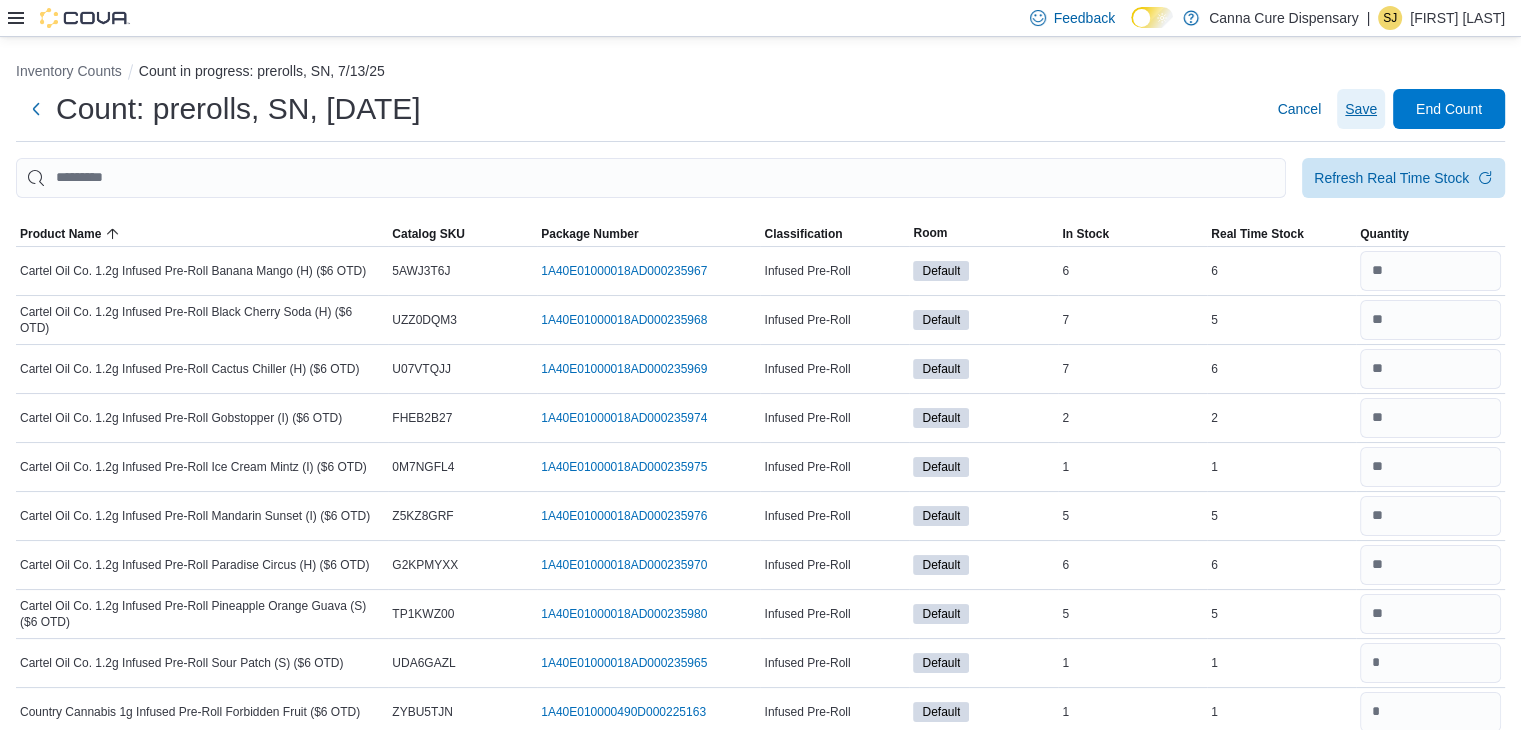 click on "Save" at bounding box center (1361, 109) 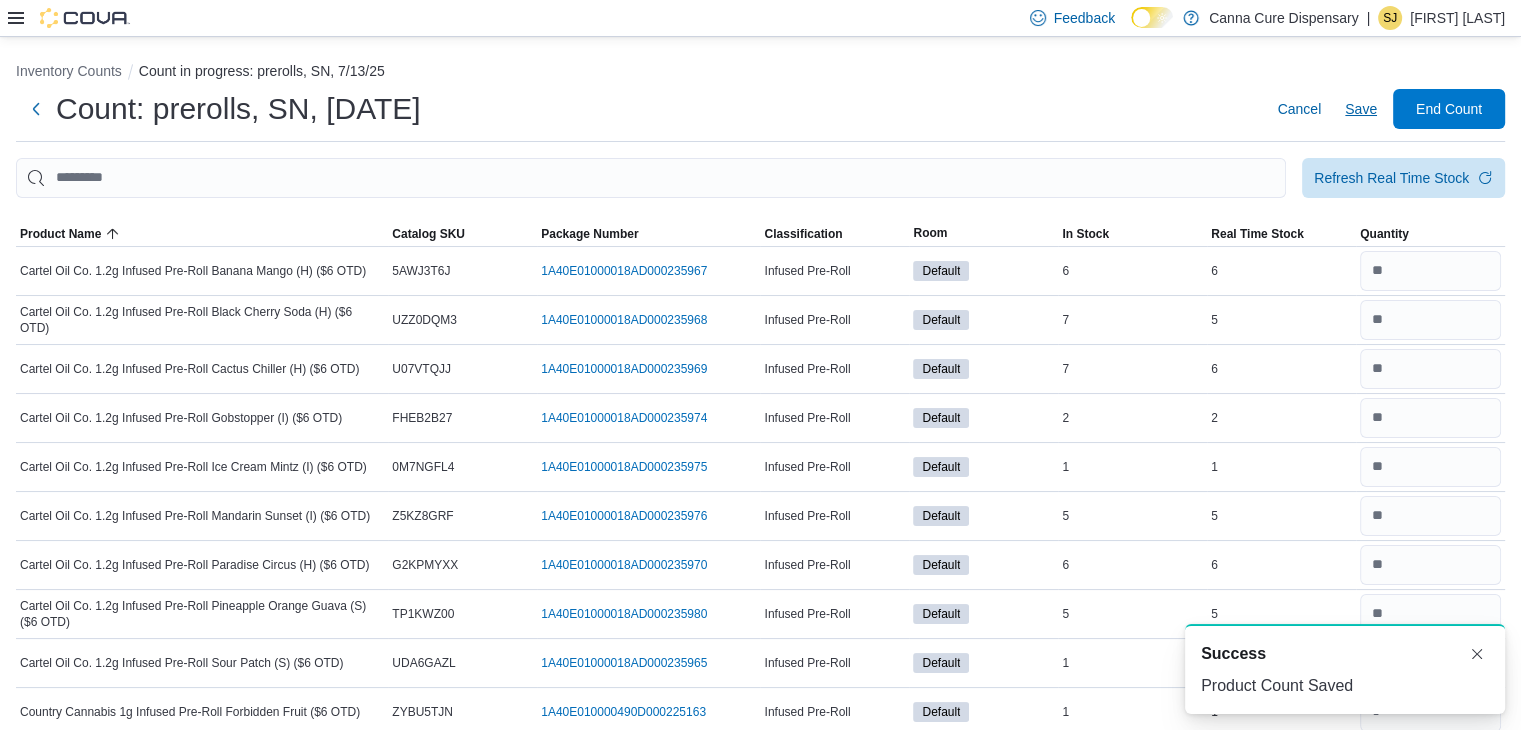 scroll, scrollTop: 0, scrollLeft: 0, axis: both 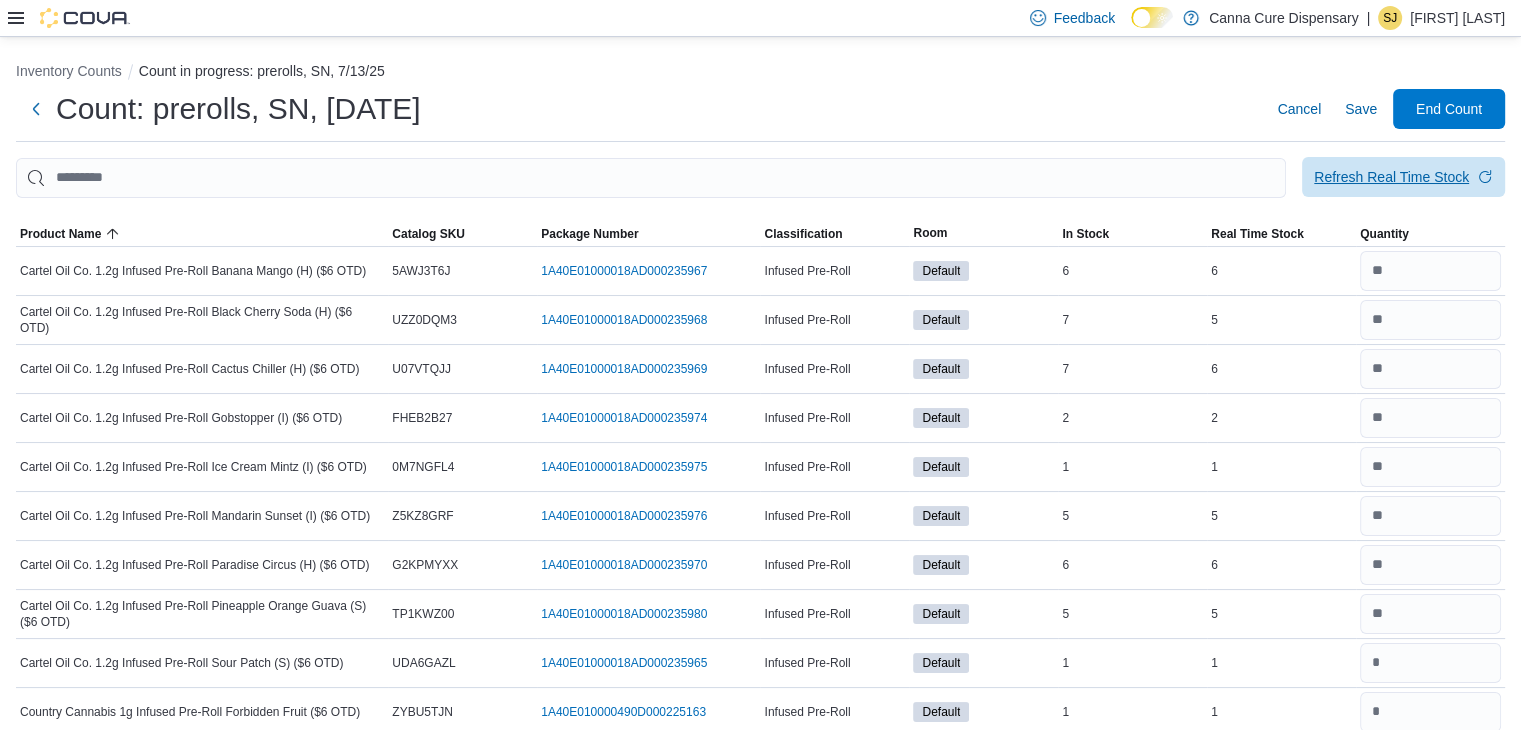 click on "Refresh Real Time Stock" at bounding box center (1391, 177) 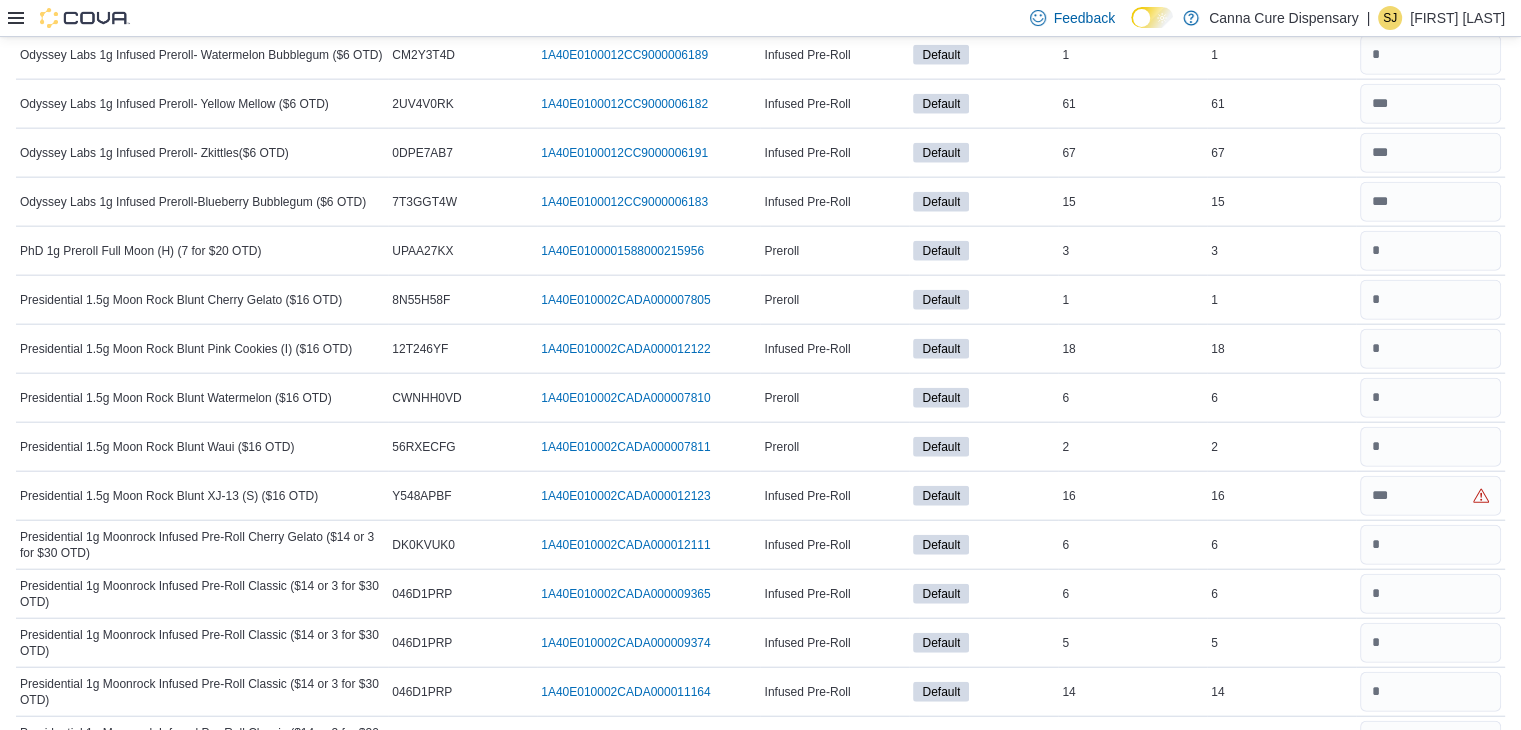 scroll, scrollTop: 4706, scrollLeft: 0, axis: vertical 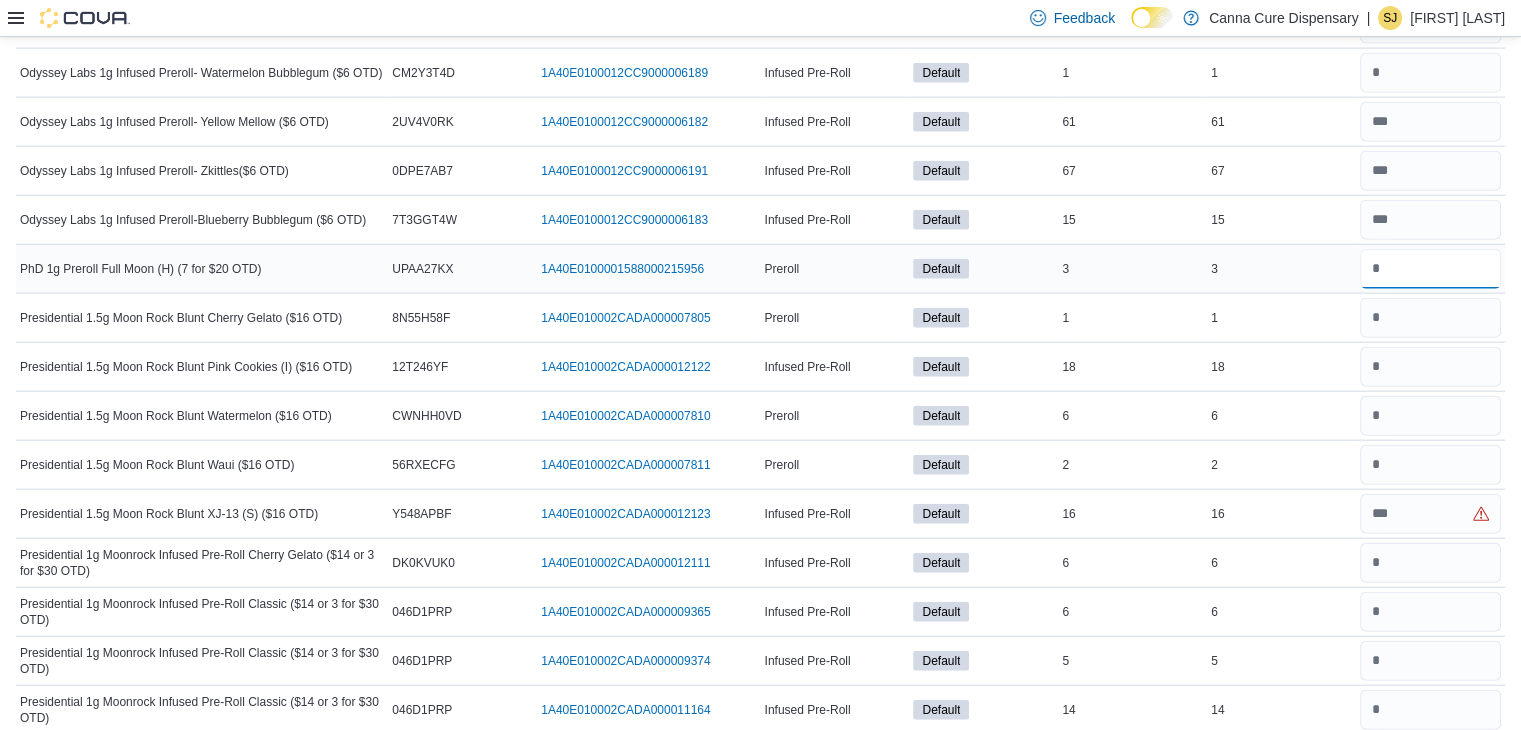 click at bounding box center (1430, 269) 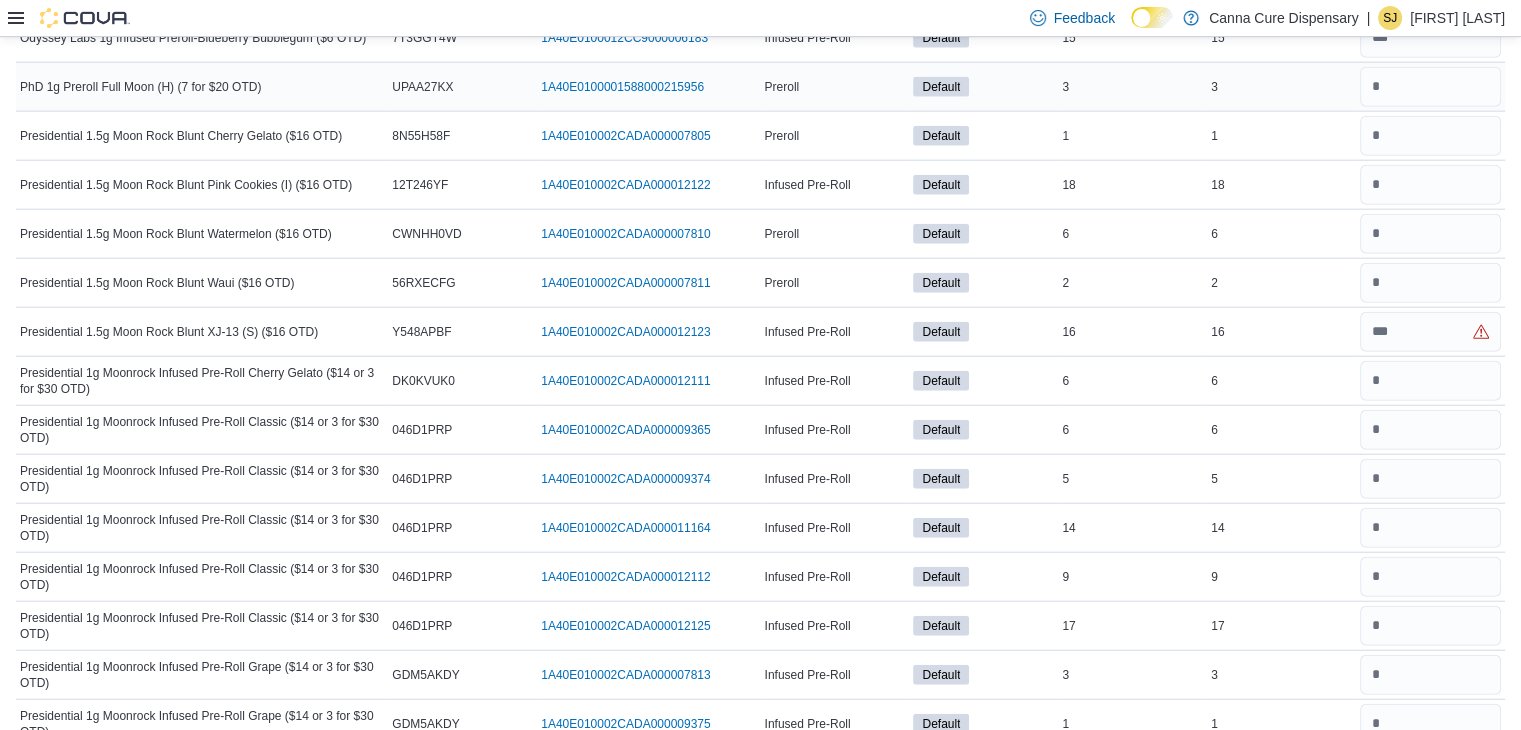 scroll, scrollTop: 4890, scrollLeft: 0, axis: vertical 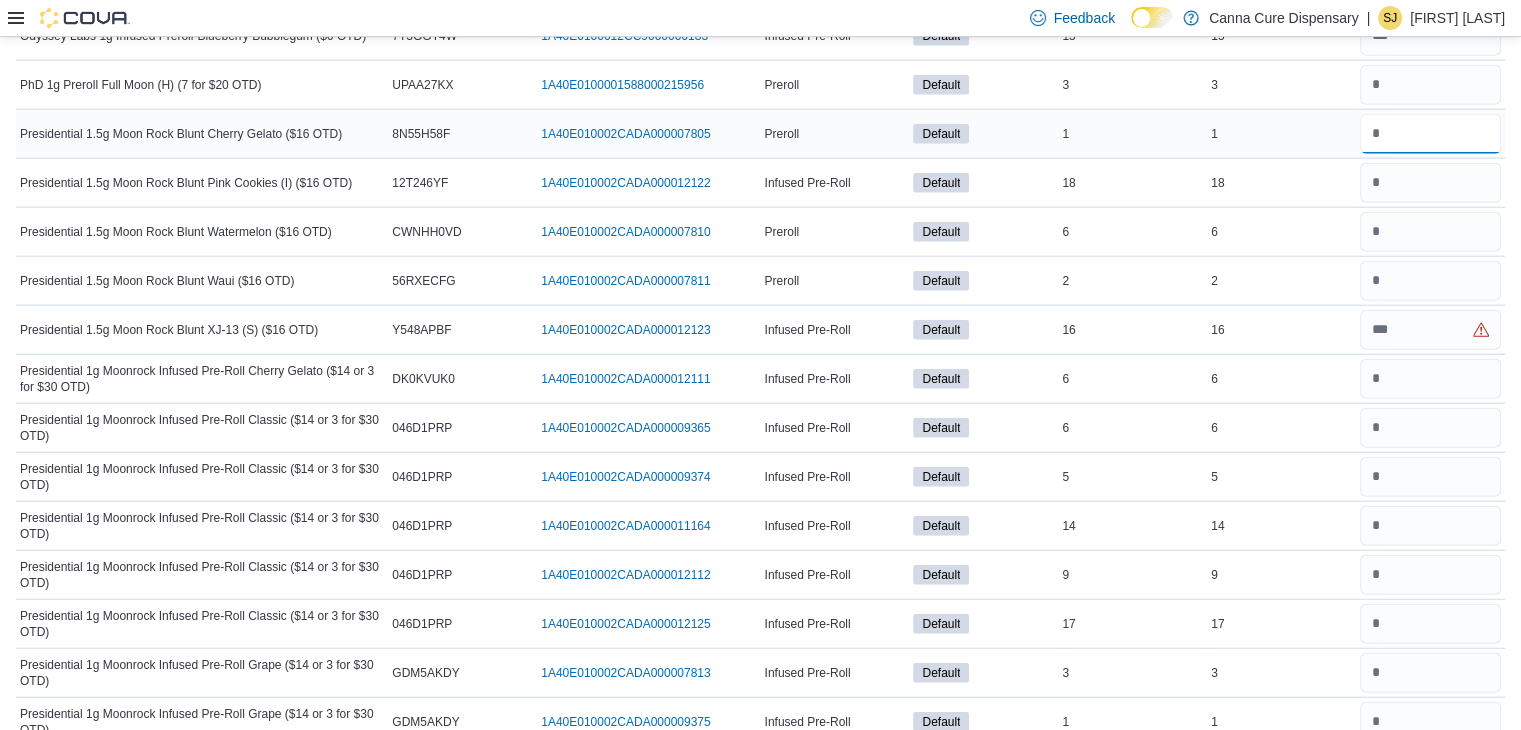click at bounding box center (1430, 134) 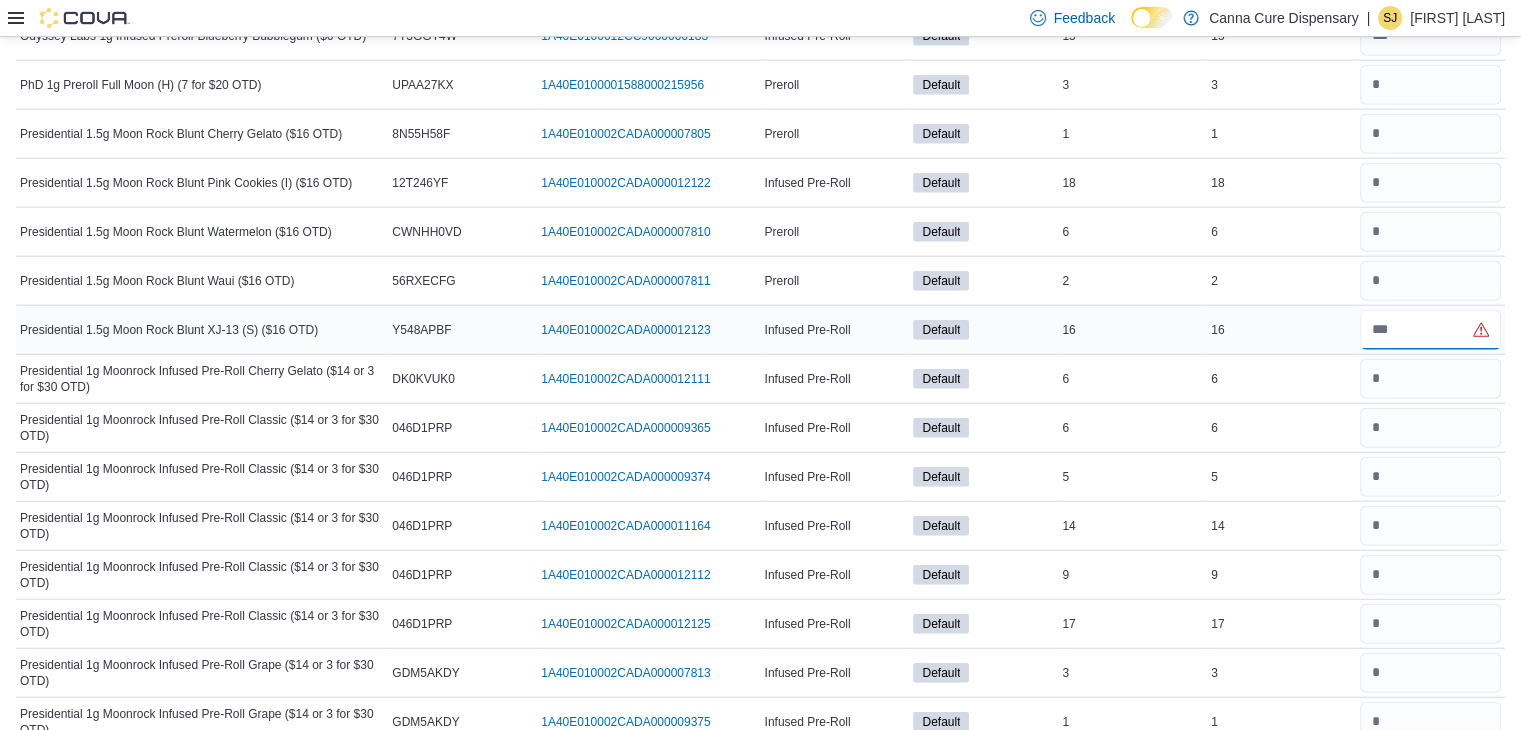 click at bounding box center [1430, 330] 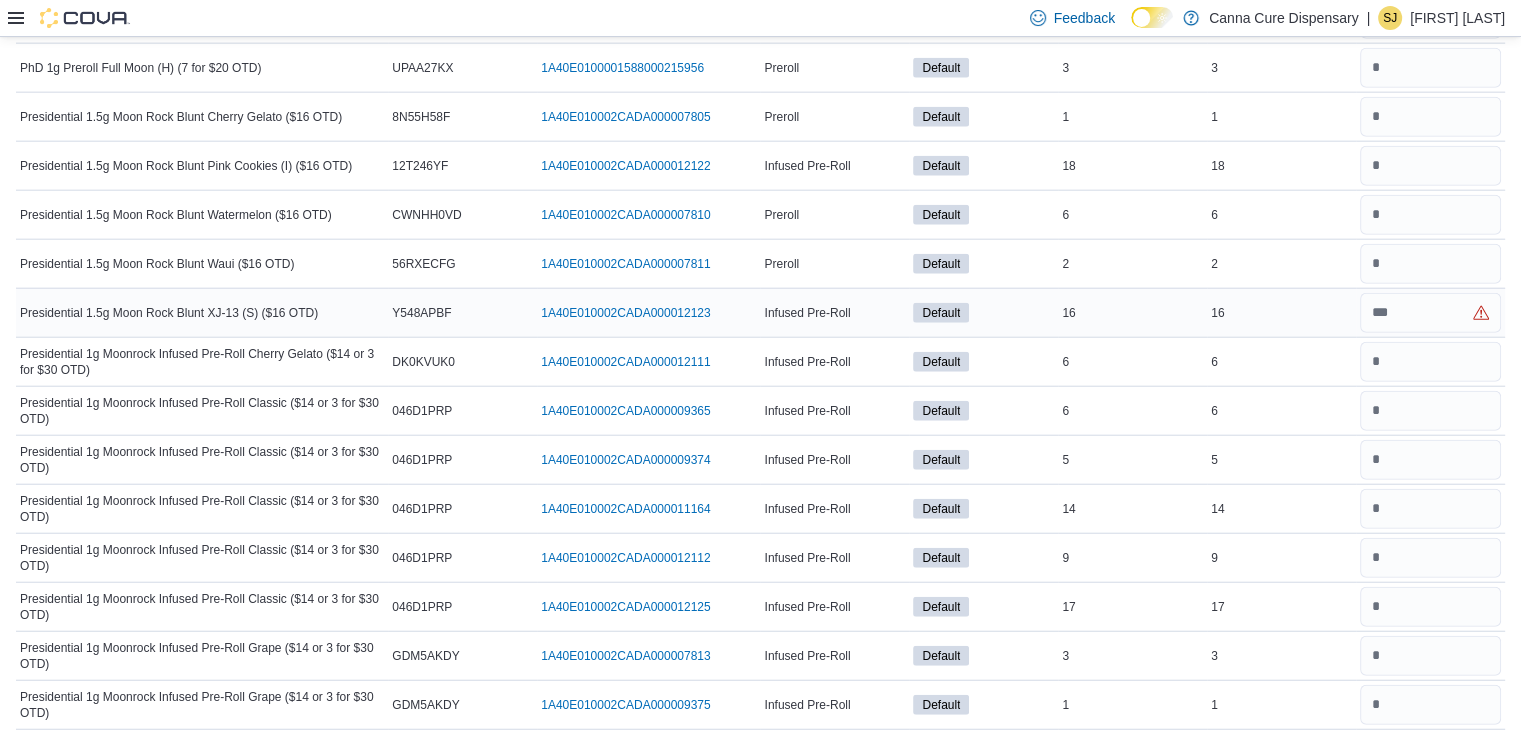 scroll, scrollTop: 4911, scrollLeft: 0, axis: vertical 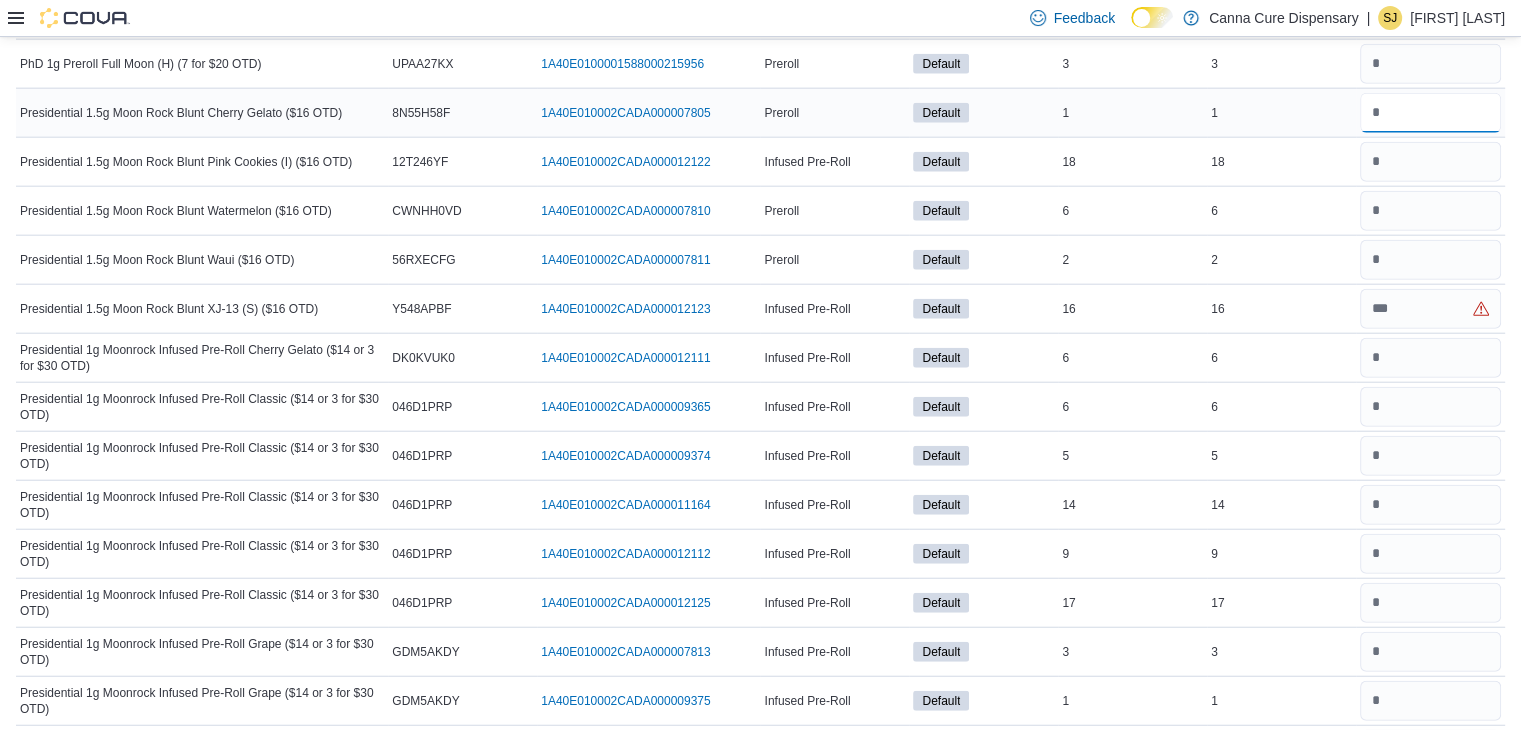 click at bounding box center (1430, 113) 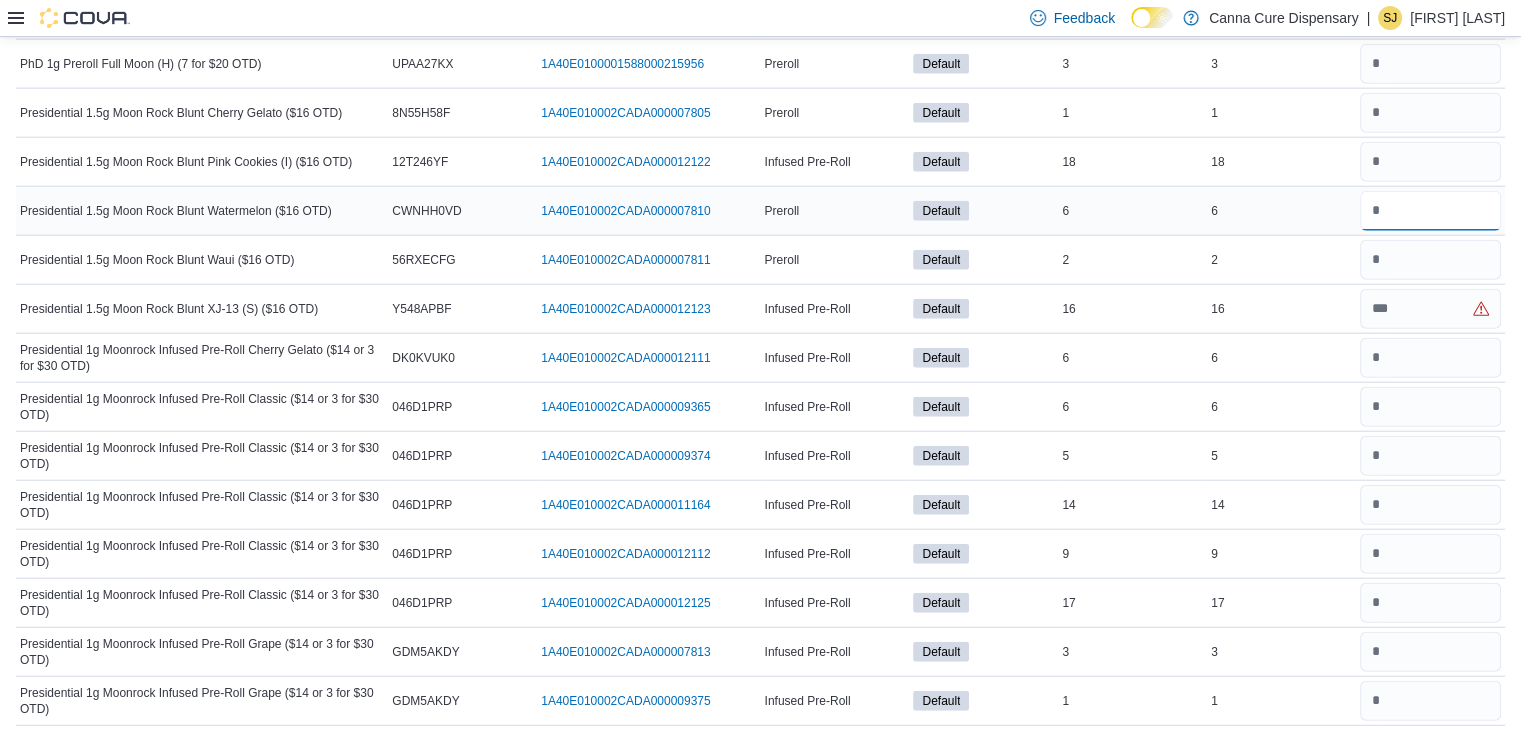 click at bounding box center (1430, 211) 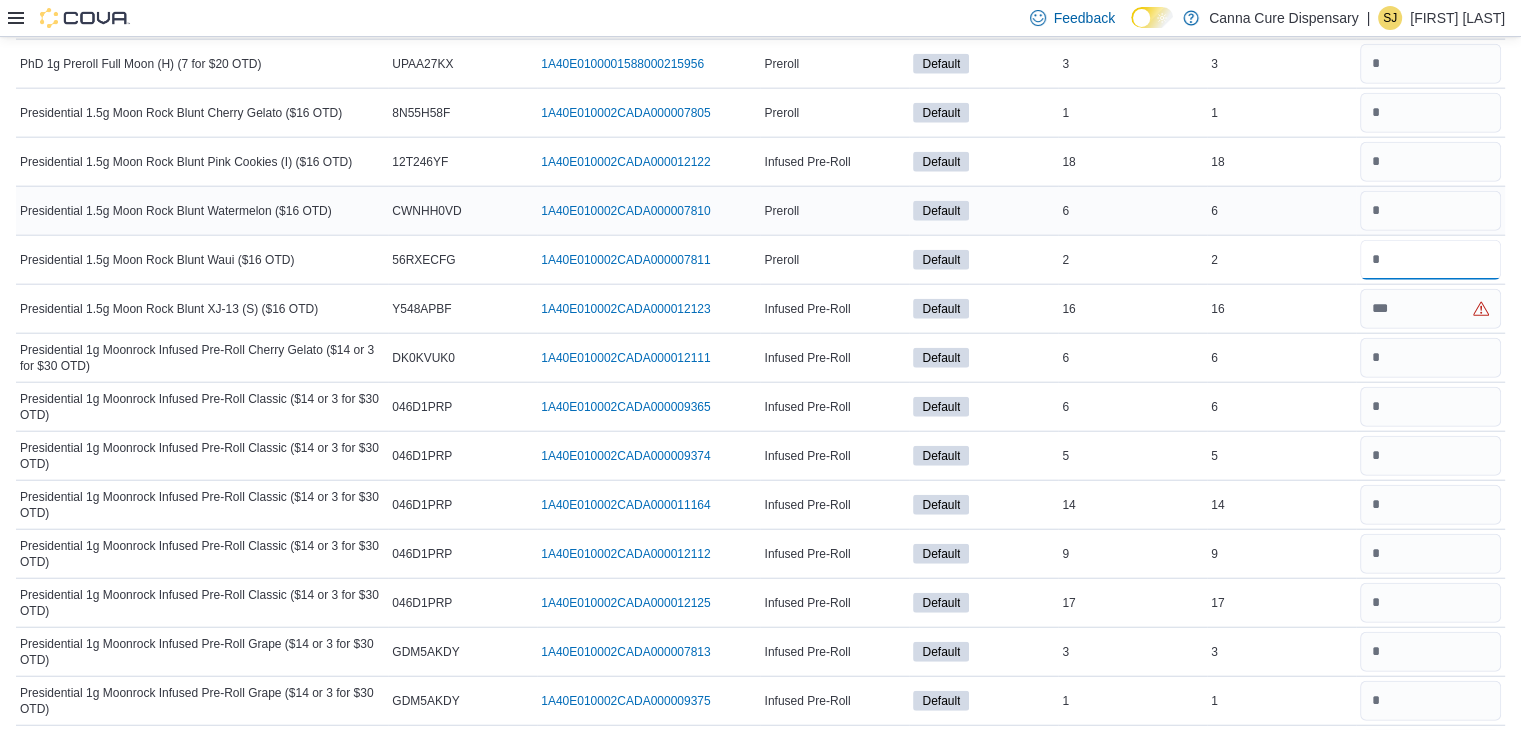 type on "*" 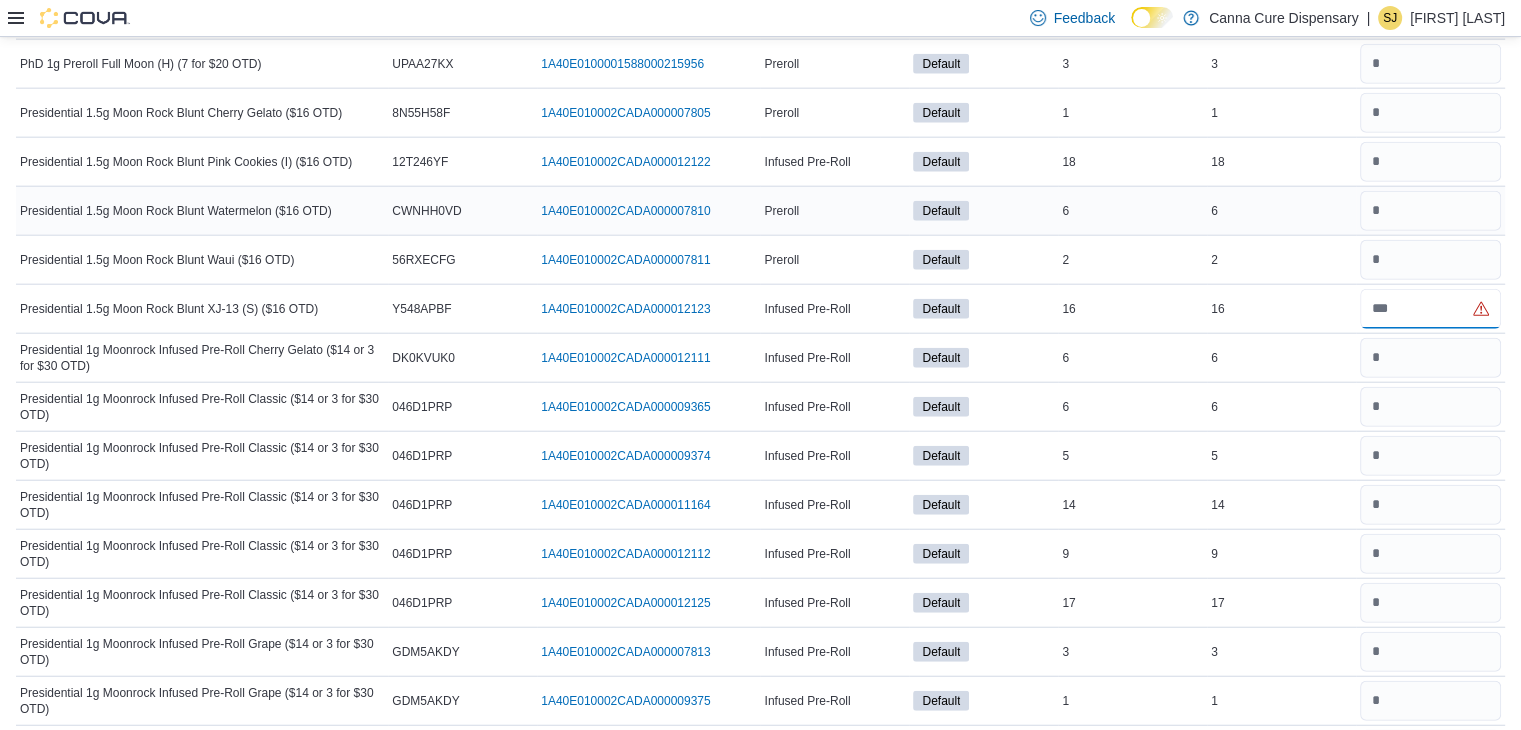 type 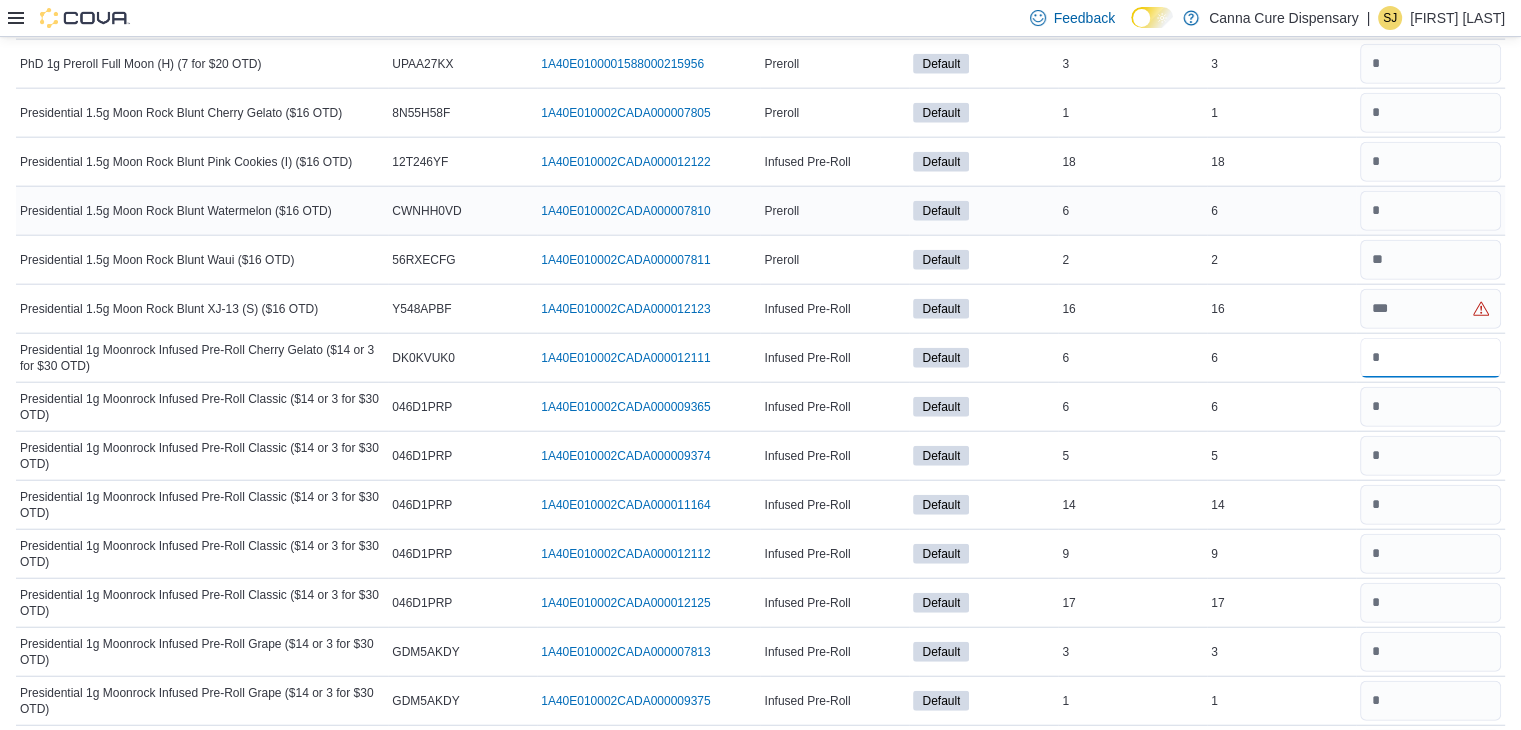 type on "*" 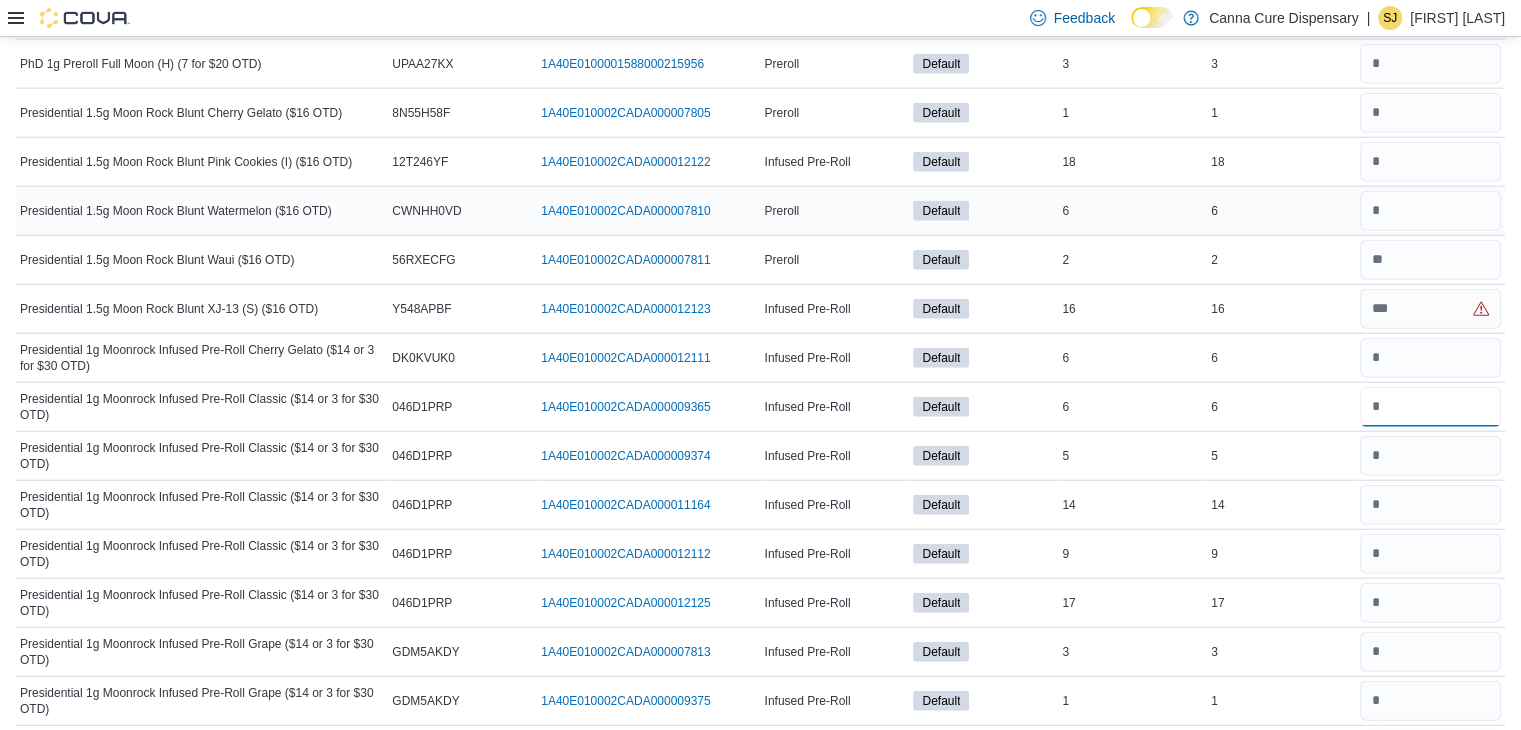 type 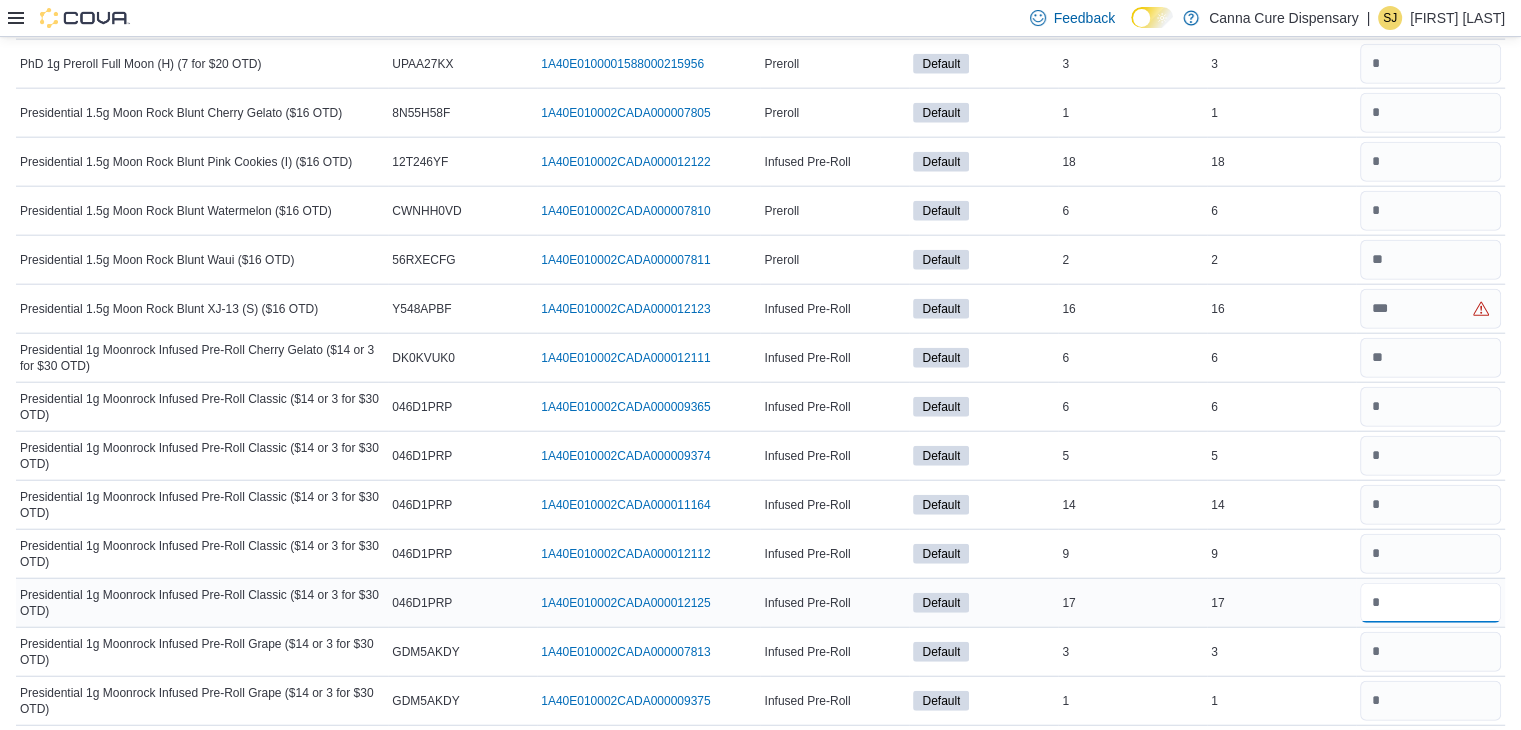 click at bounding box center [1430, 603] 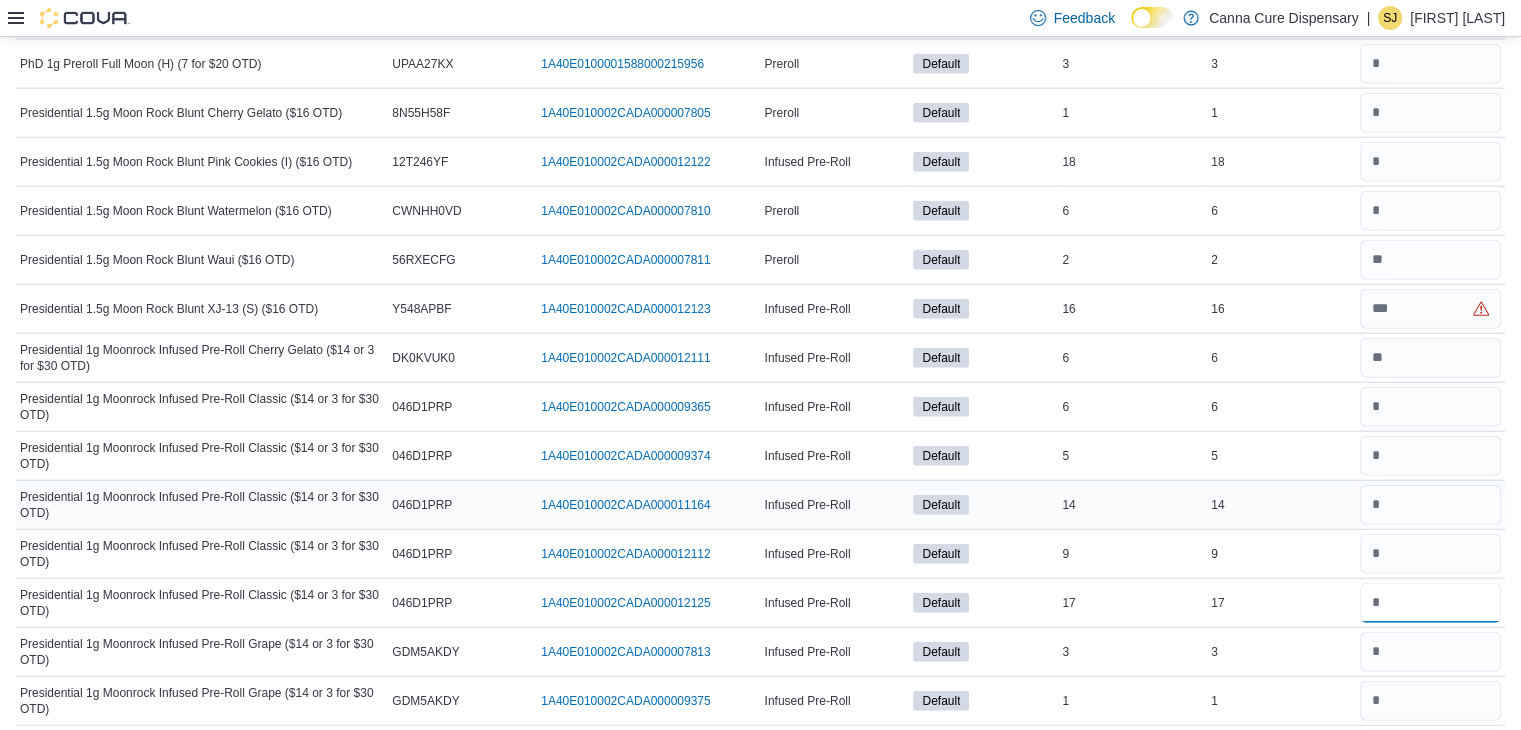 type on "**" 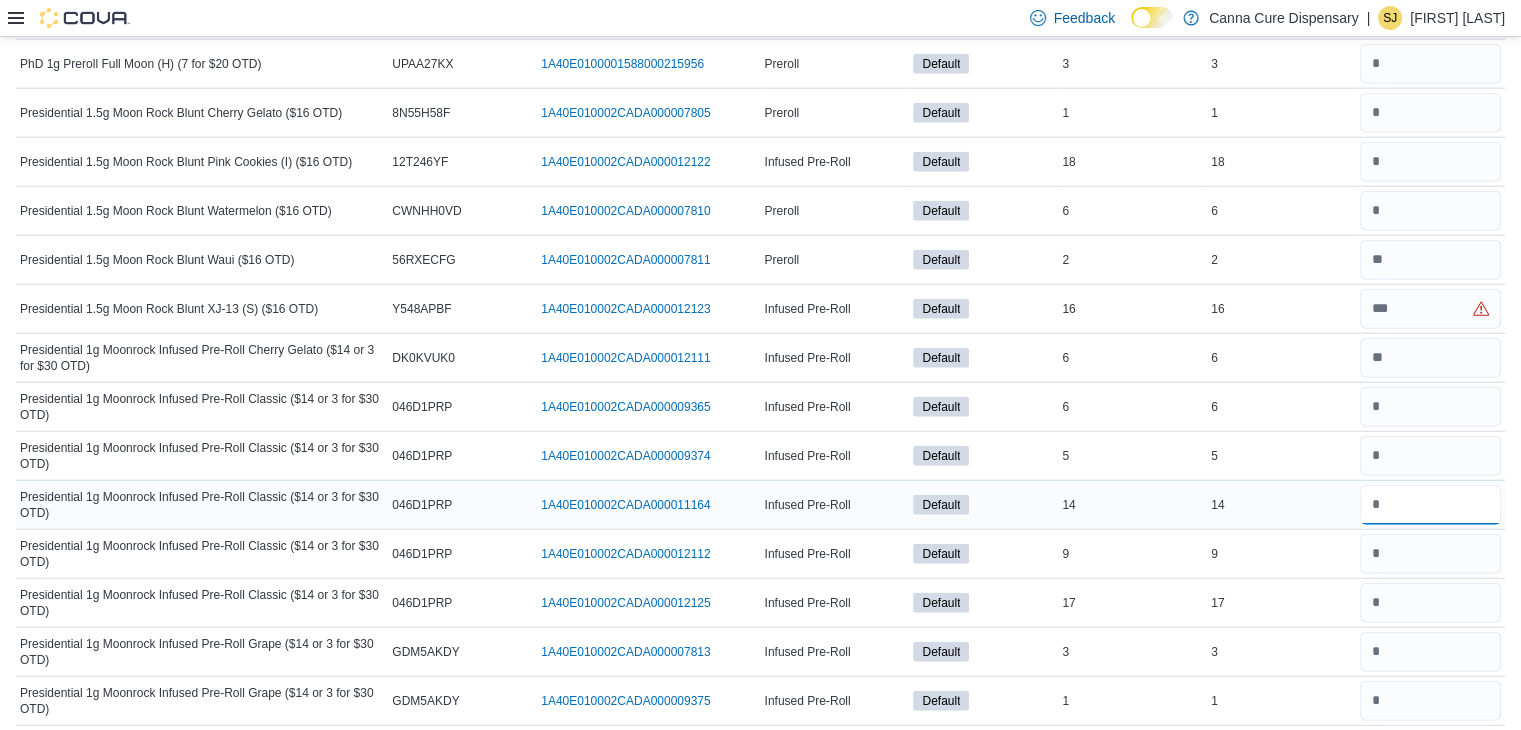 click at bounding box center [1430, 505] 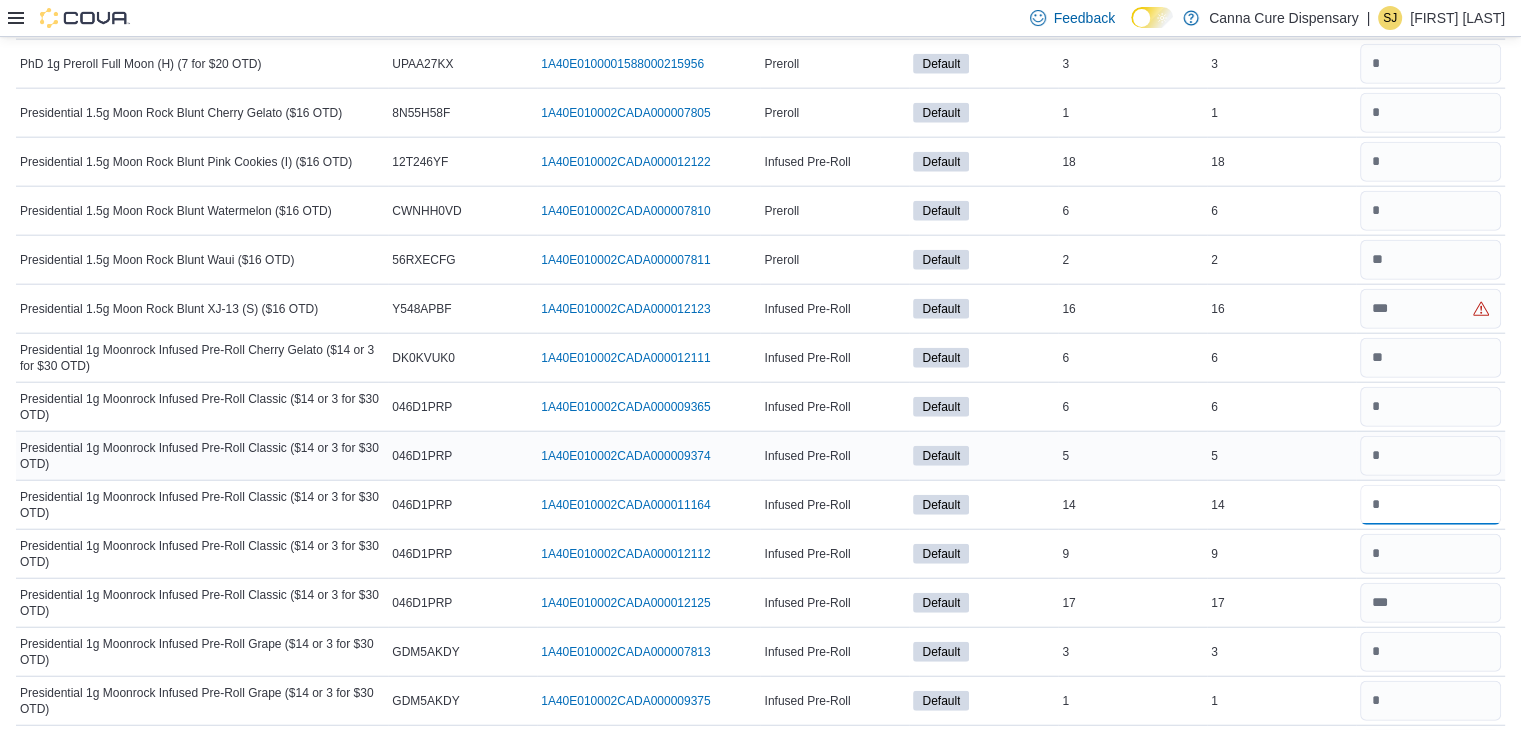 type on "**" 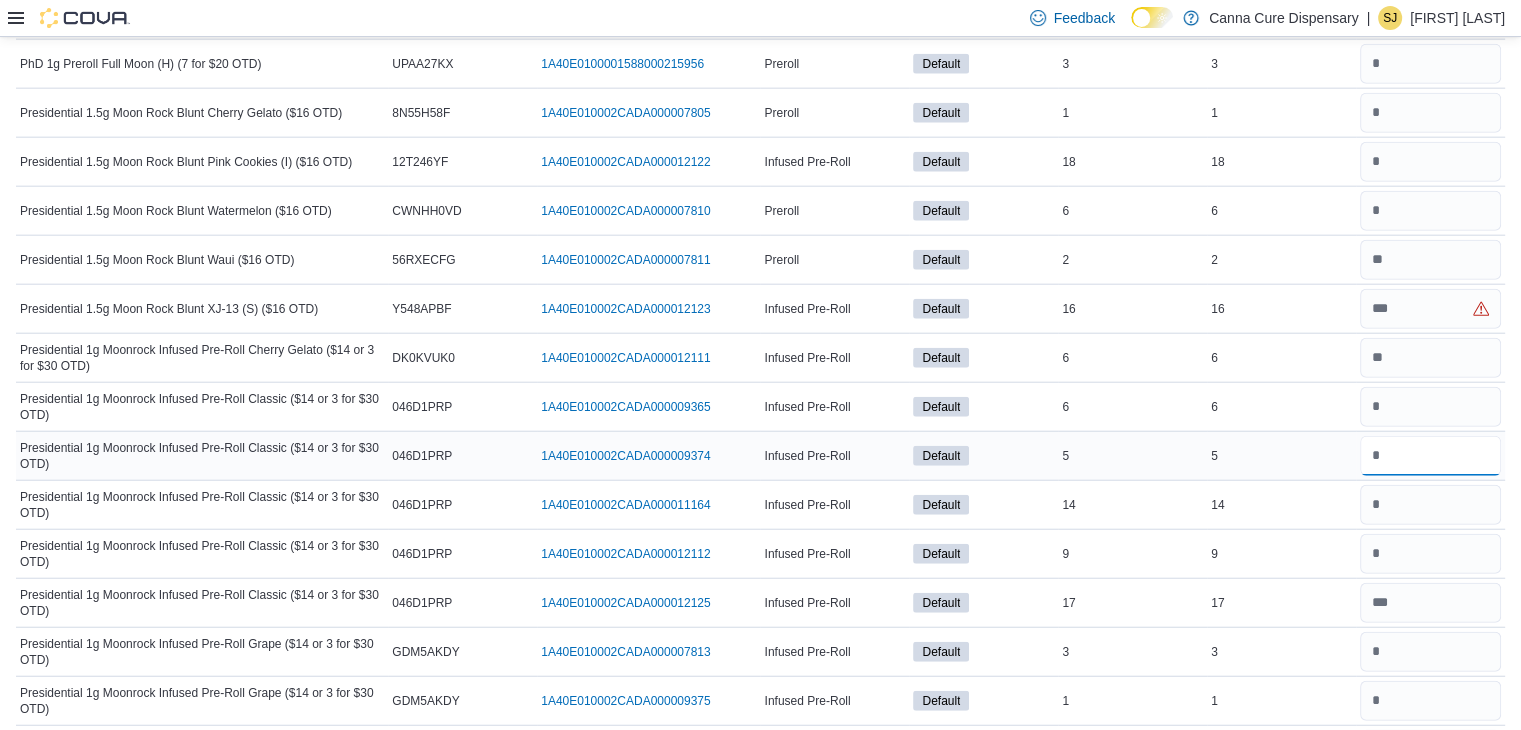 click at bounding box center [1430, 456] 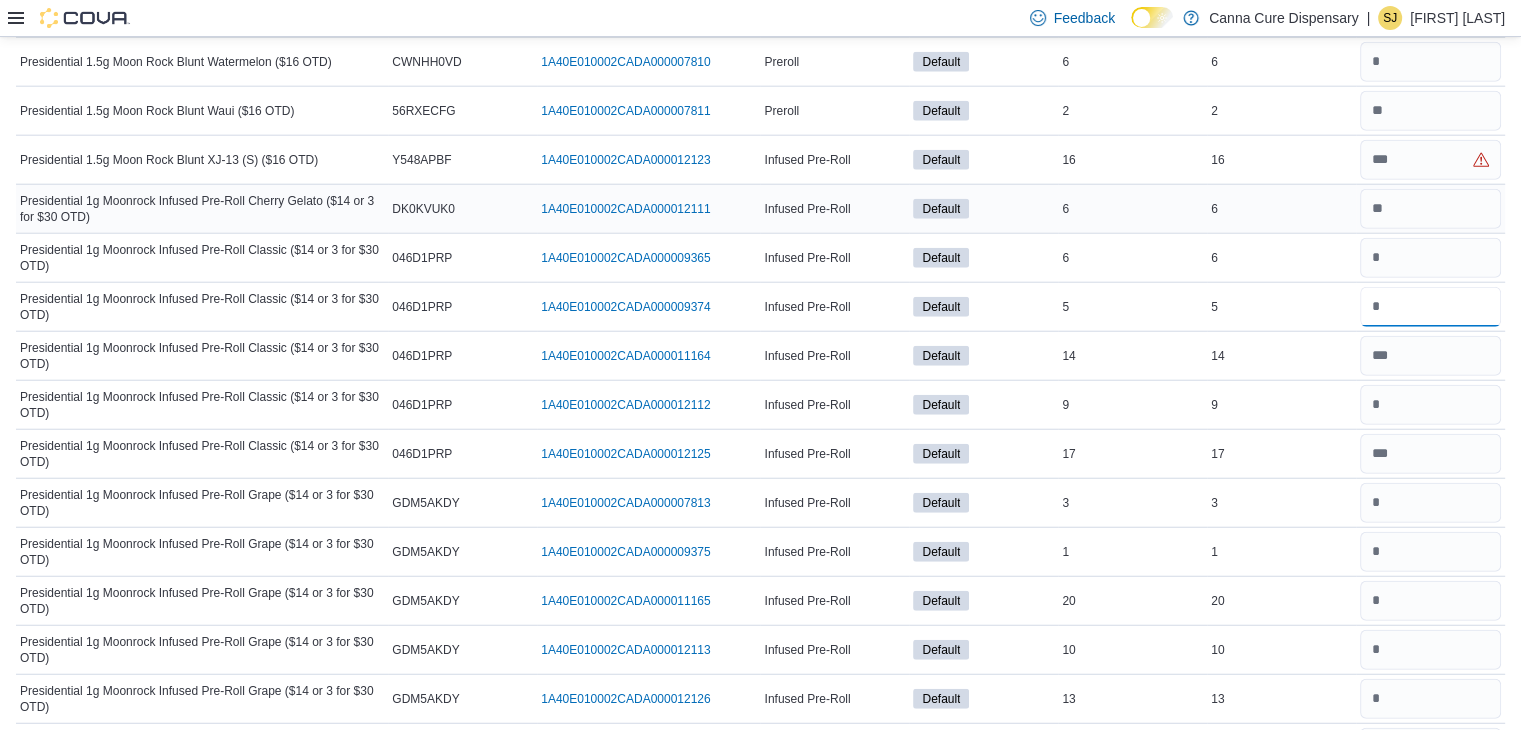 scroll, scrollTop: 5072, scrollLeft: 0, axis: vertical 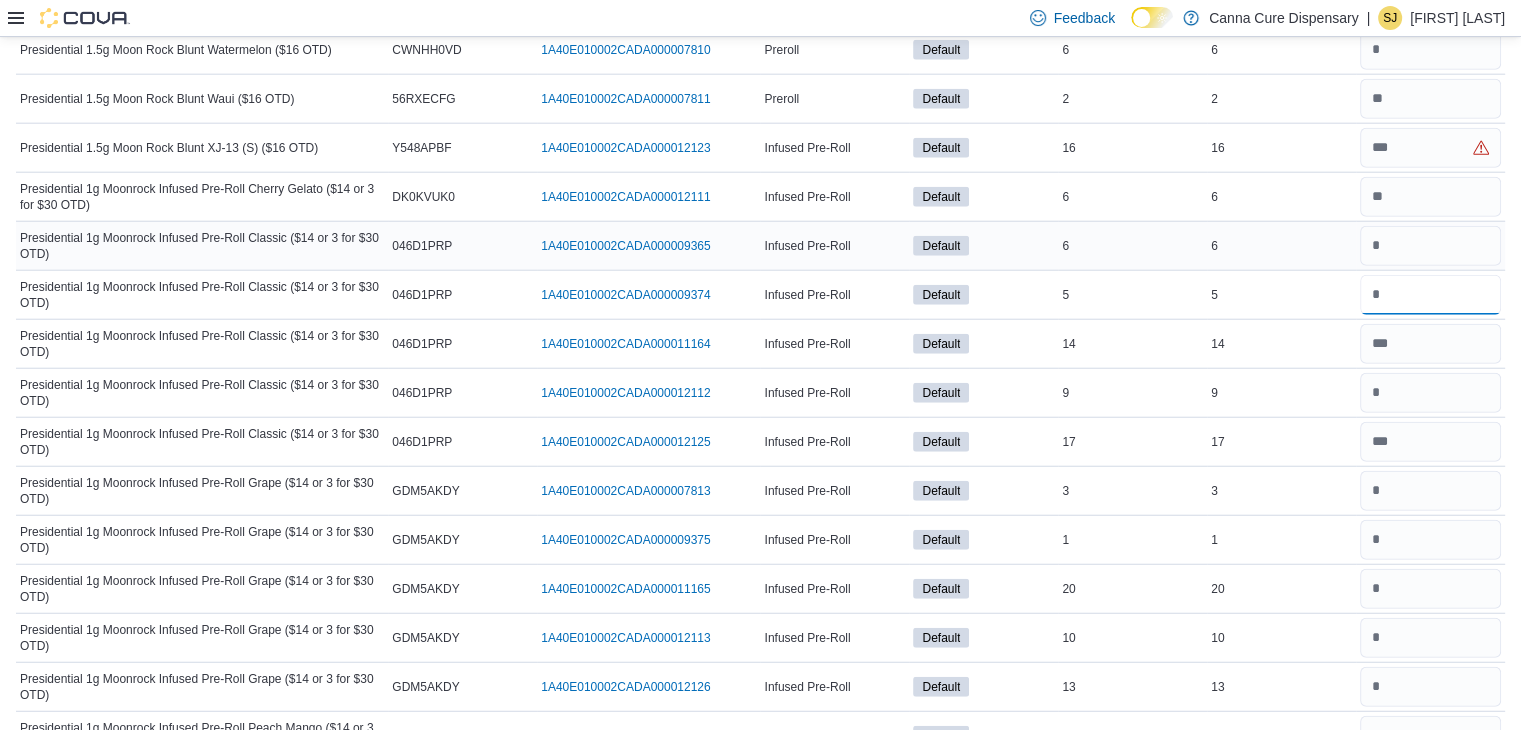 type on "*" 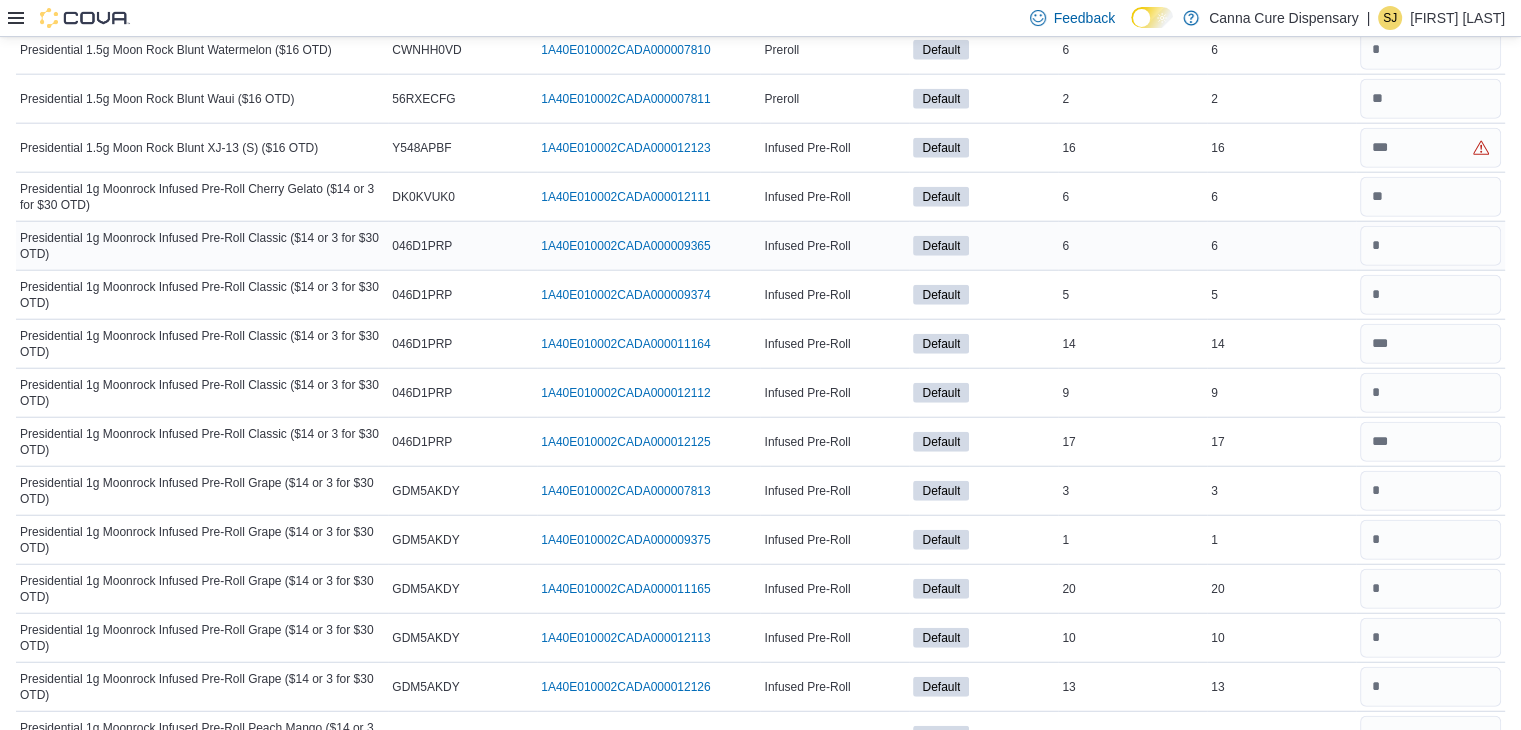 type 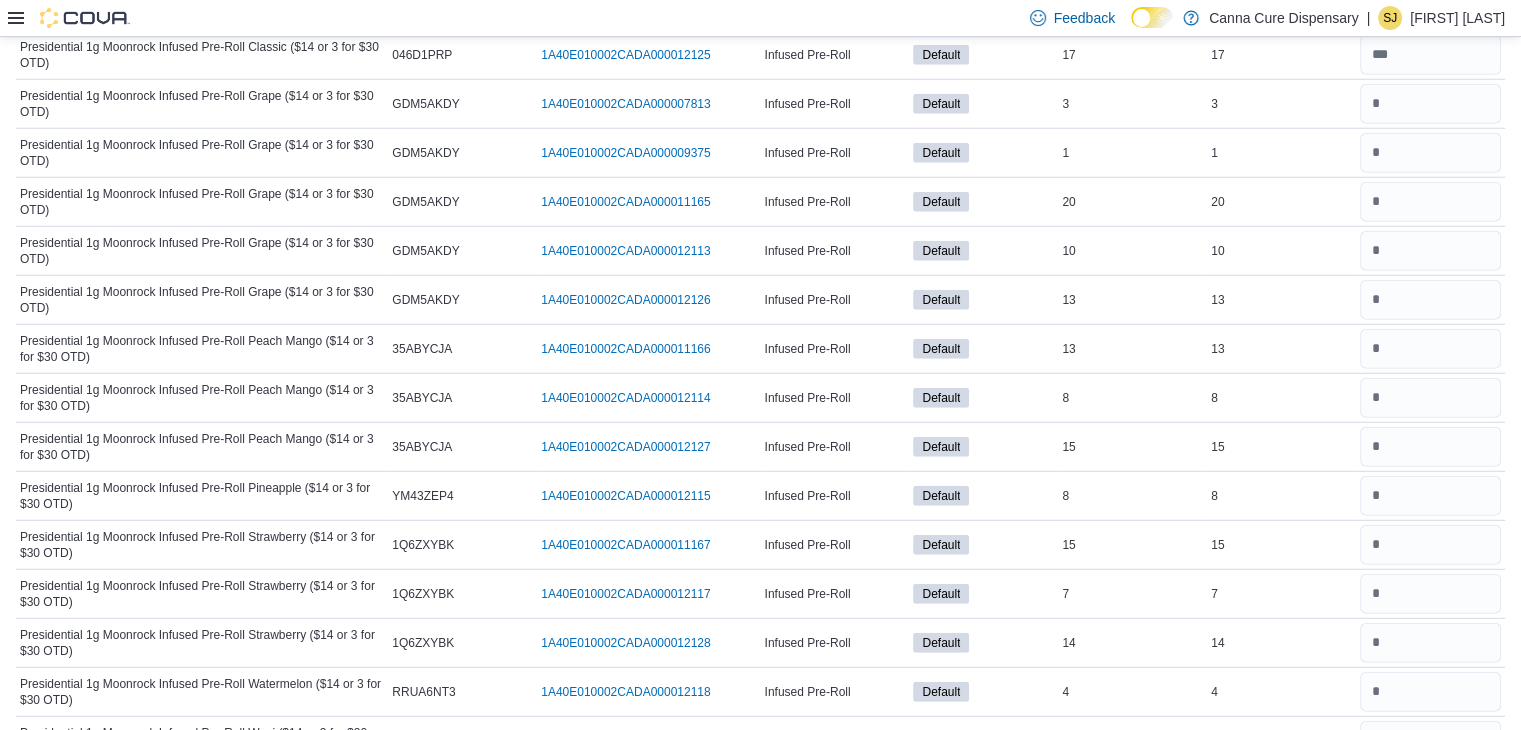scroll, scrollTop: 5460, scrollLeft: 0, axis: vertical 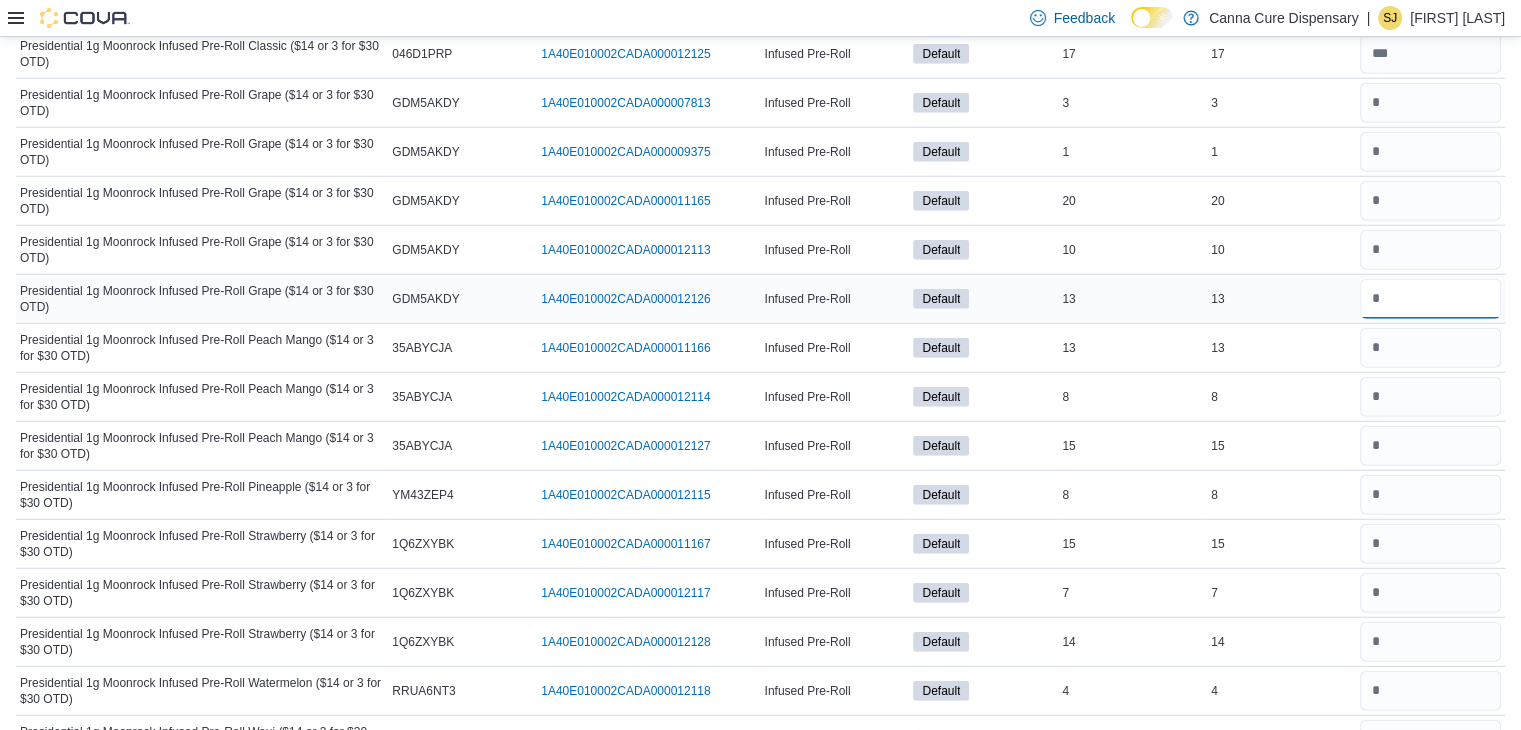 click at bounding box center [1430, 299] 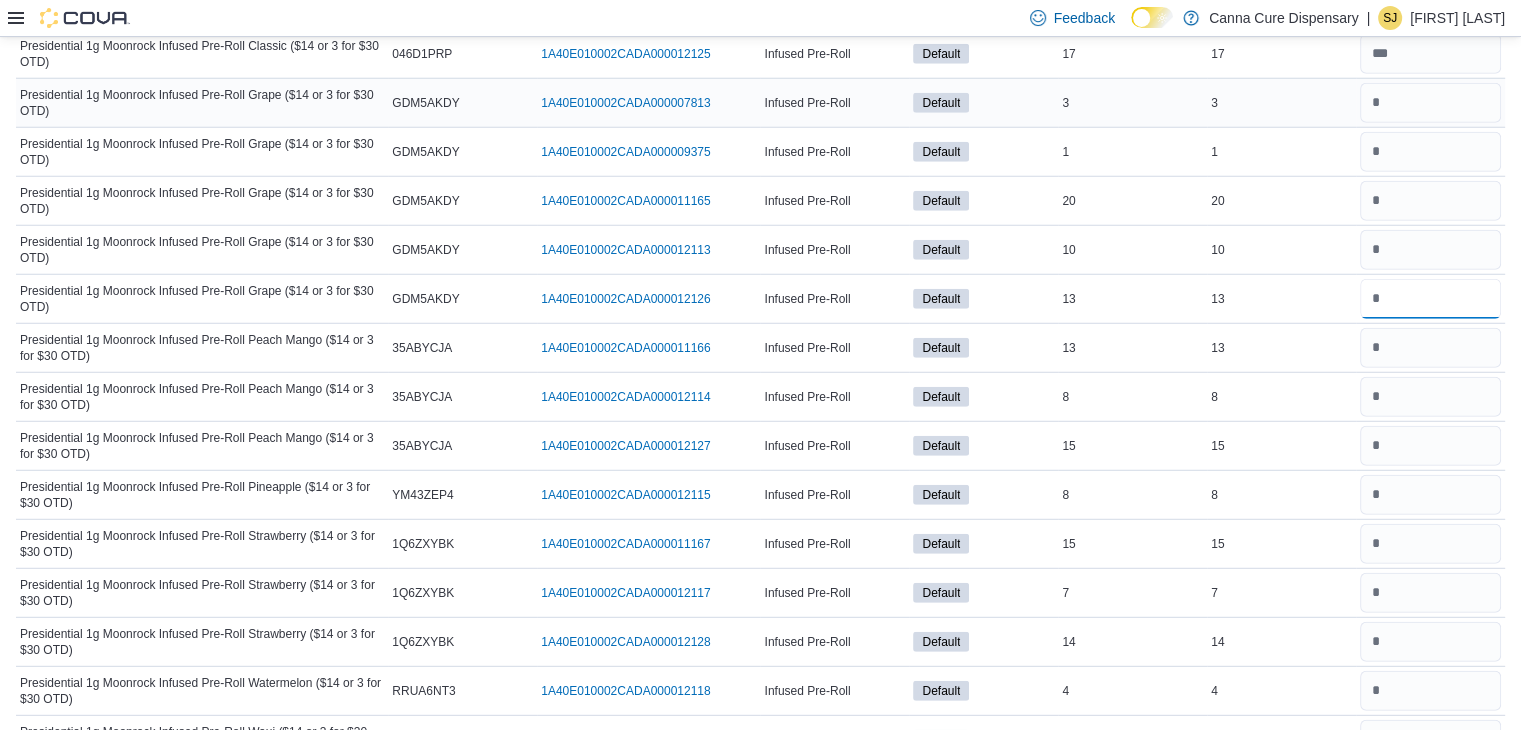 type on "*" 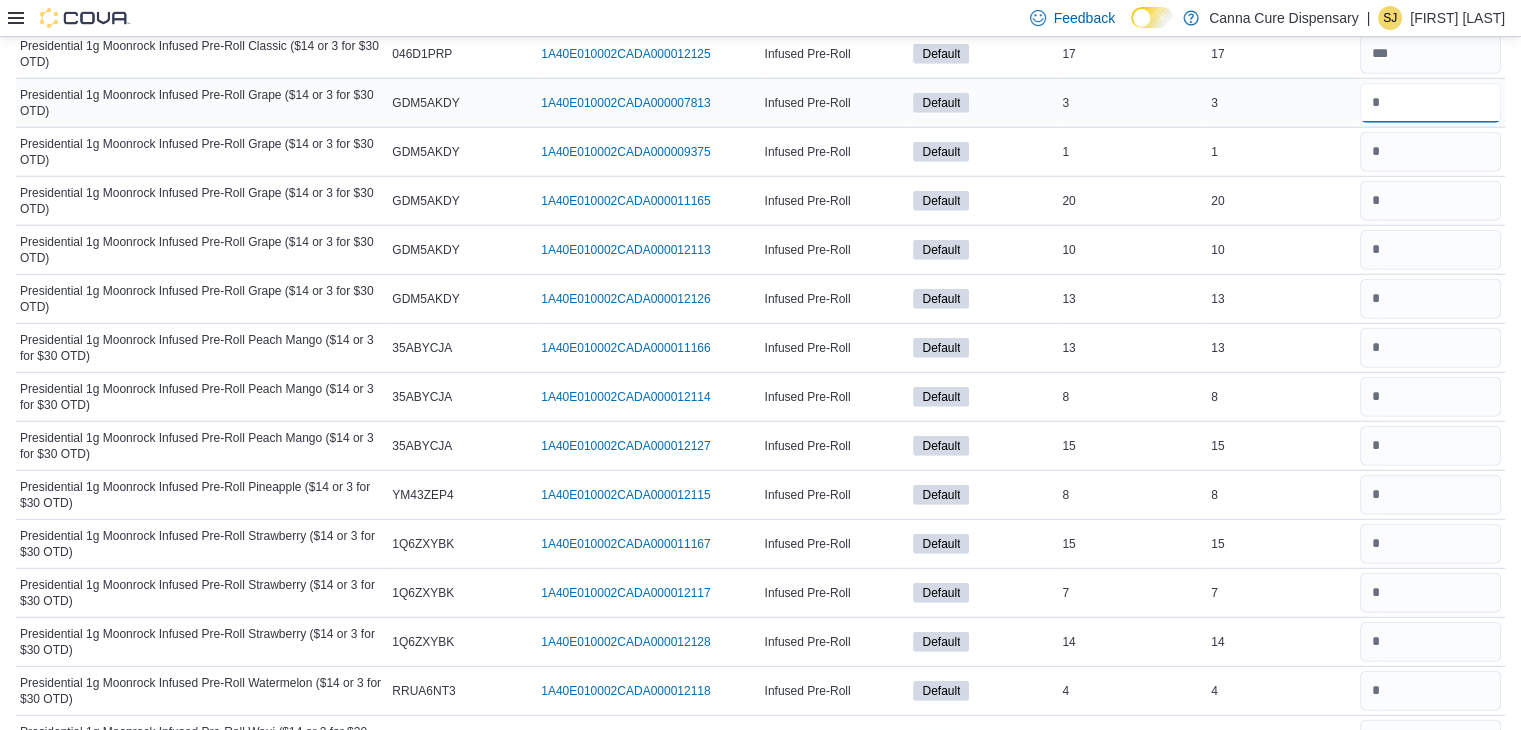 click at bounding box center (1430, 103) 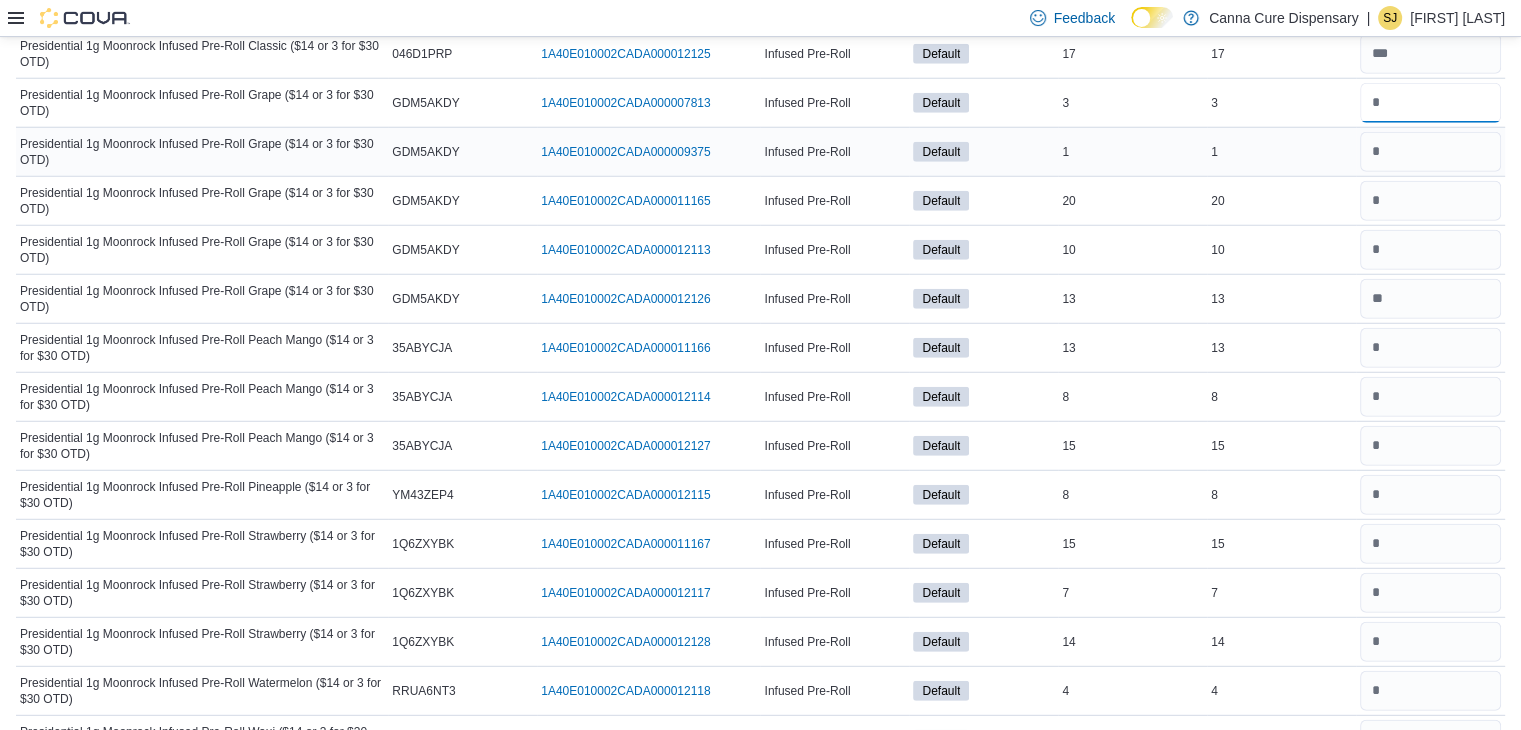 type on "*" 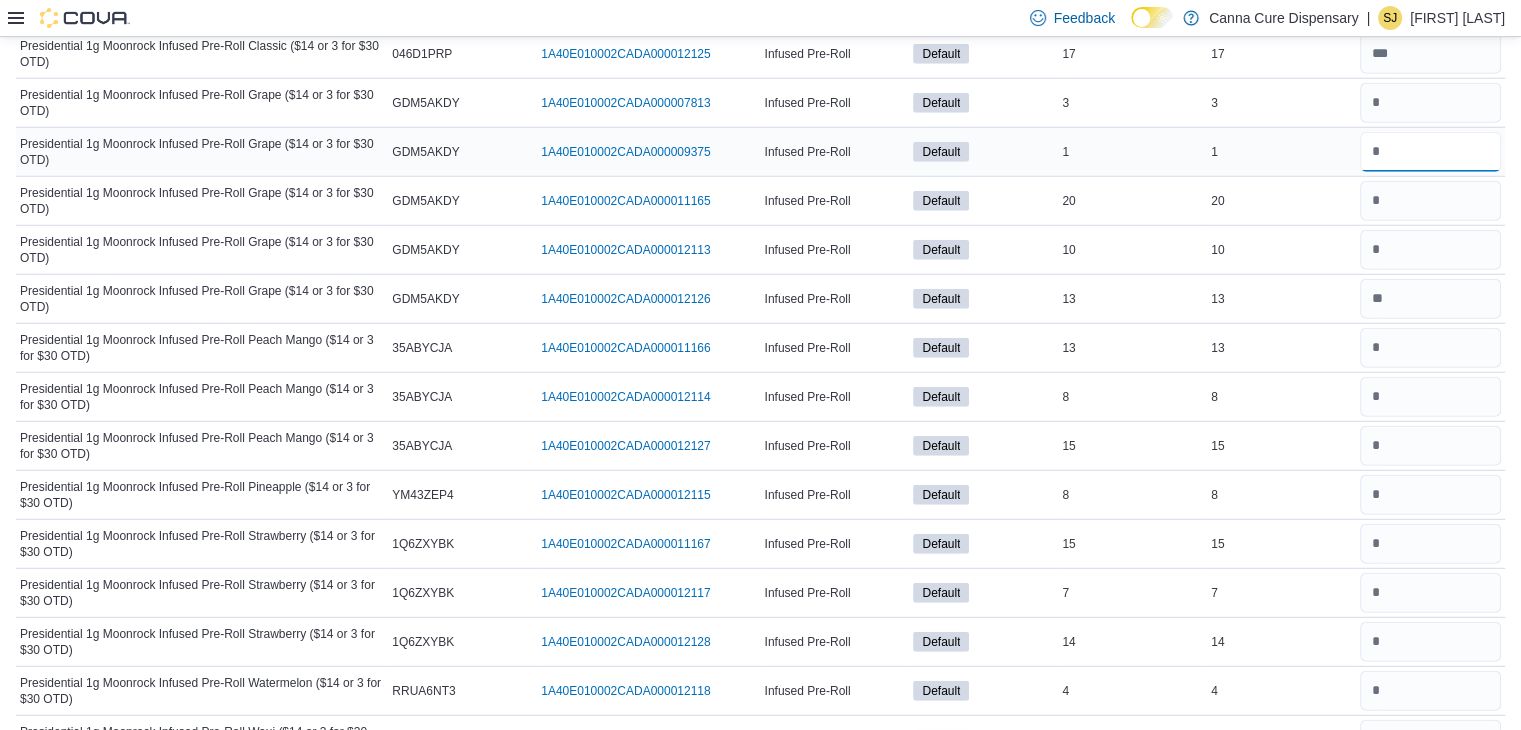 click at bounding box center [1430, 152] 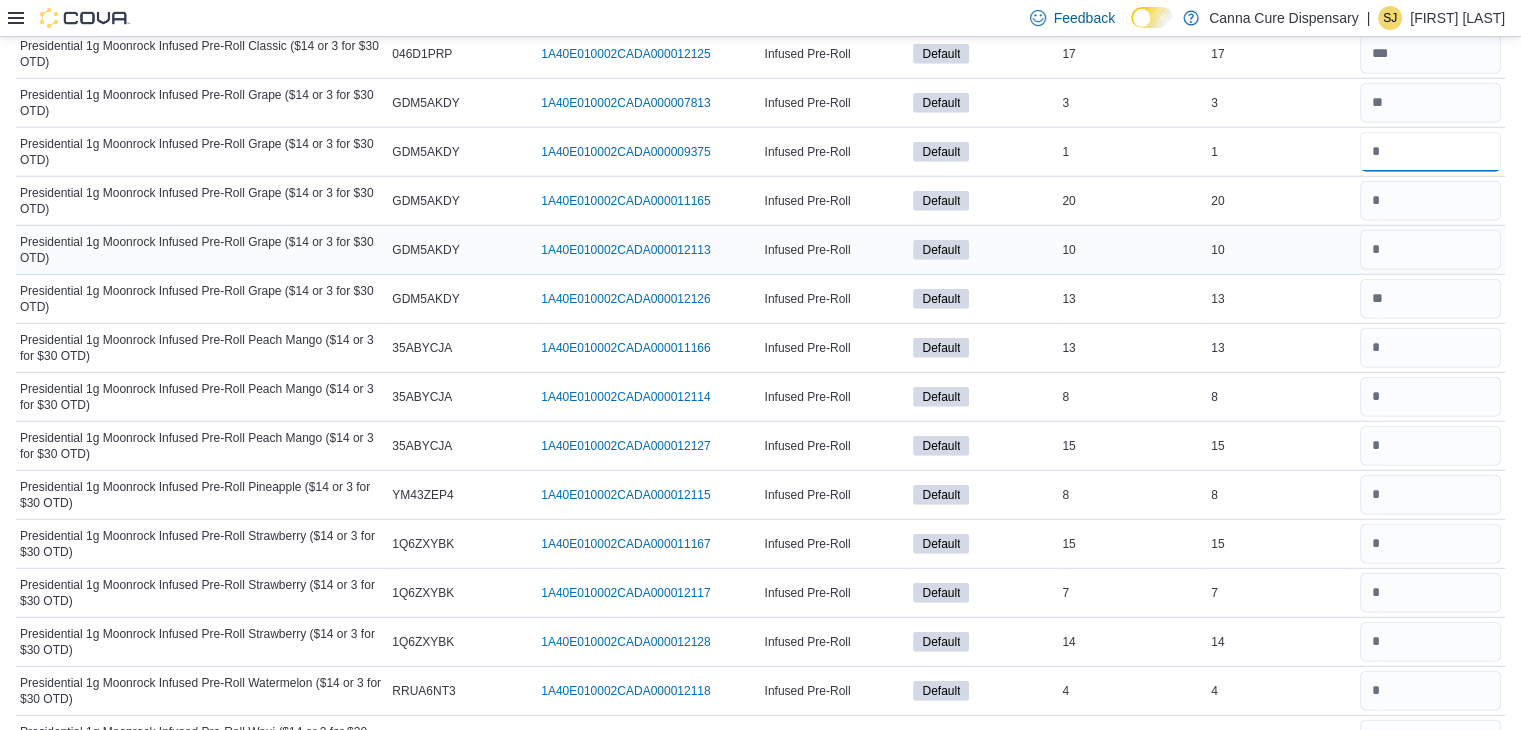 type on "*" 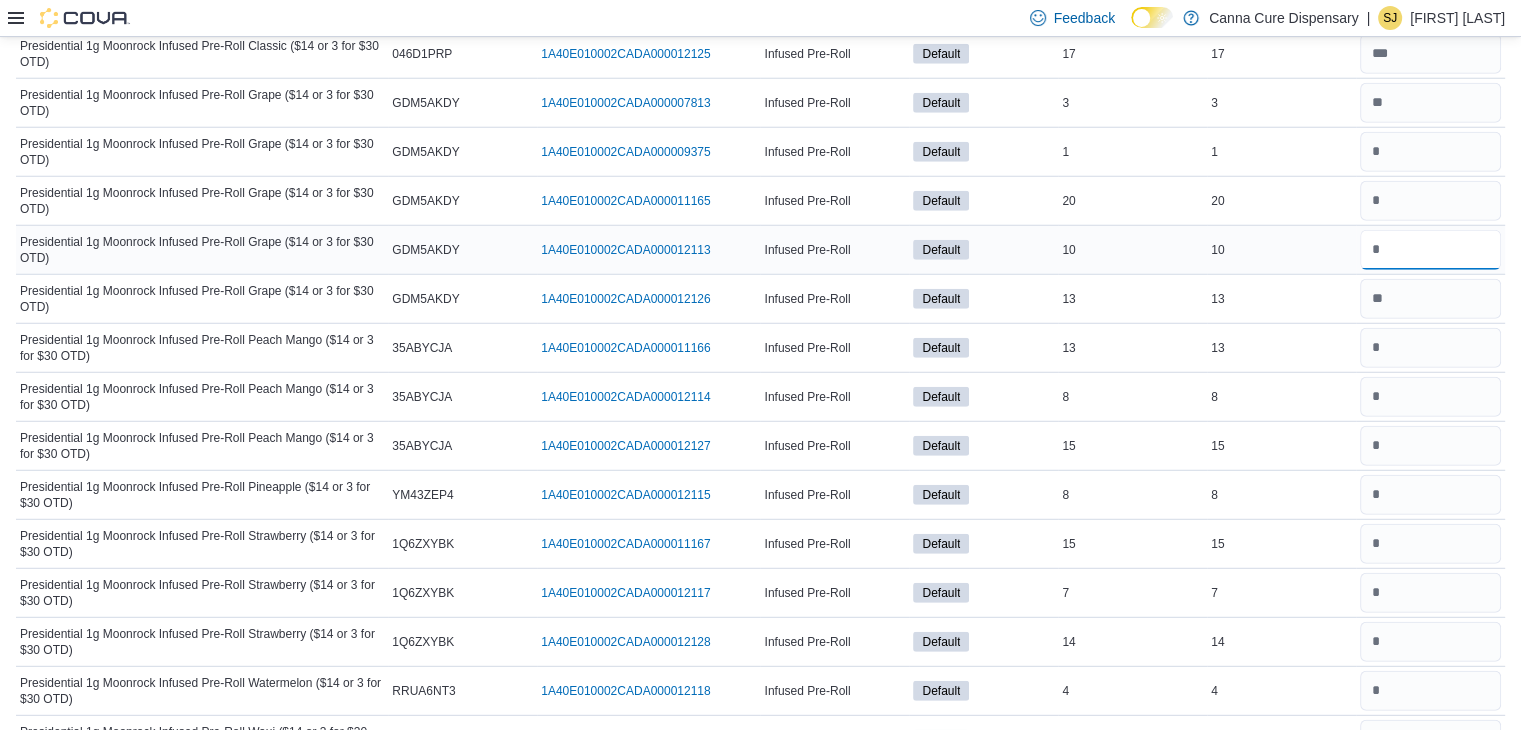 click at bounding box center [1430, 250] 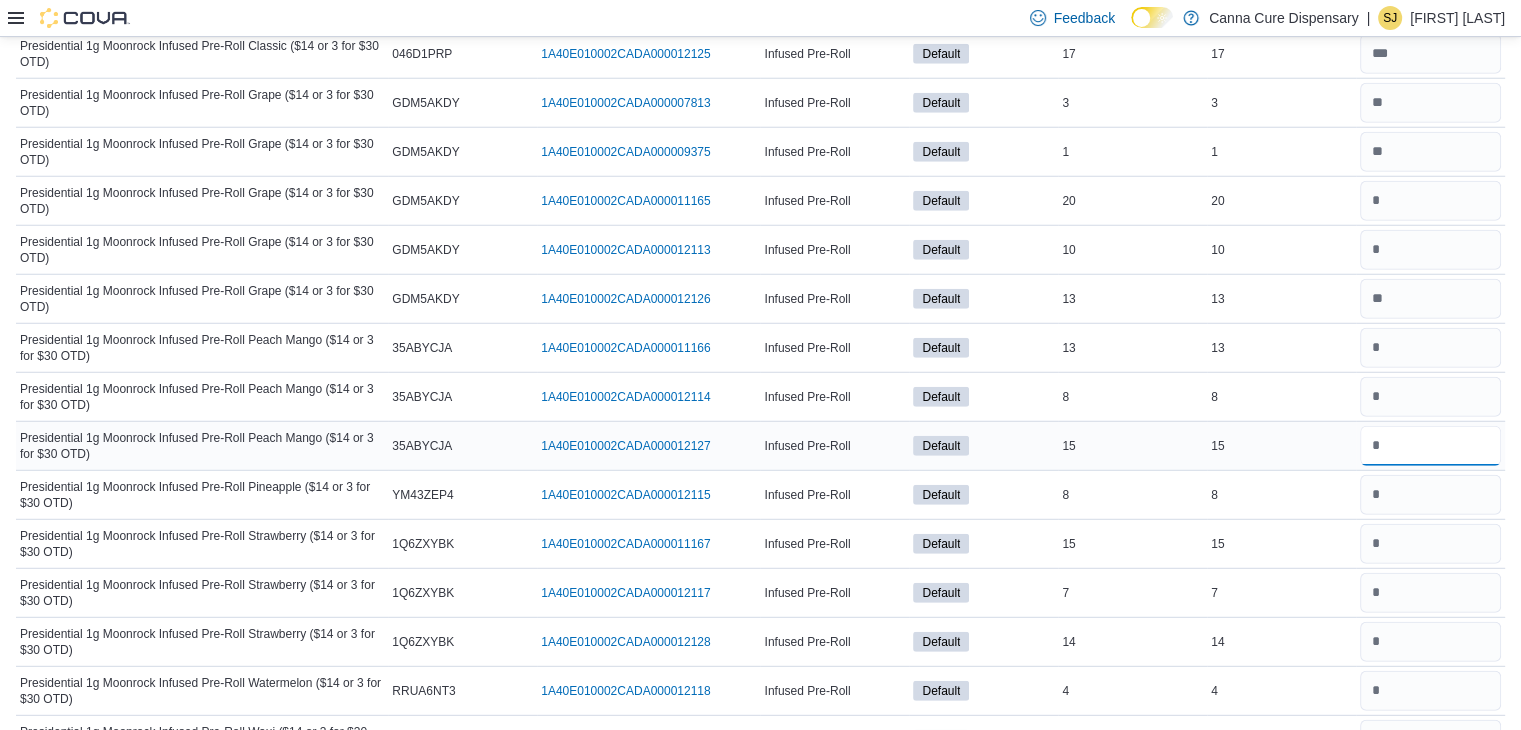 click at bounding box center [1430, 446] 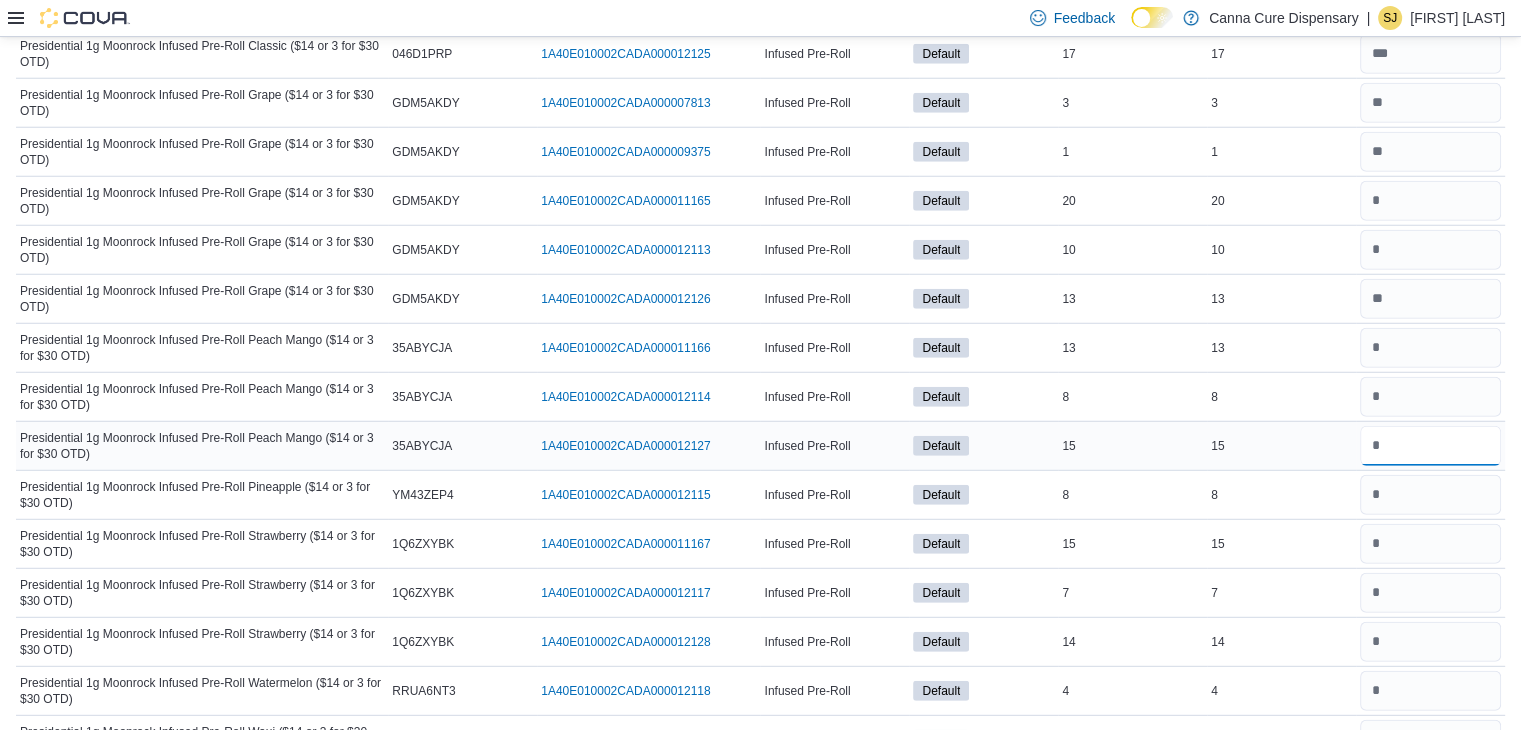 type on "**" 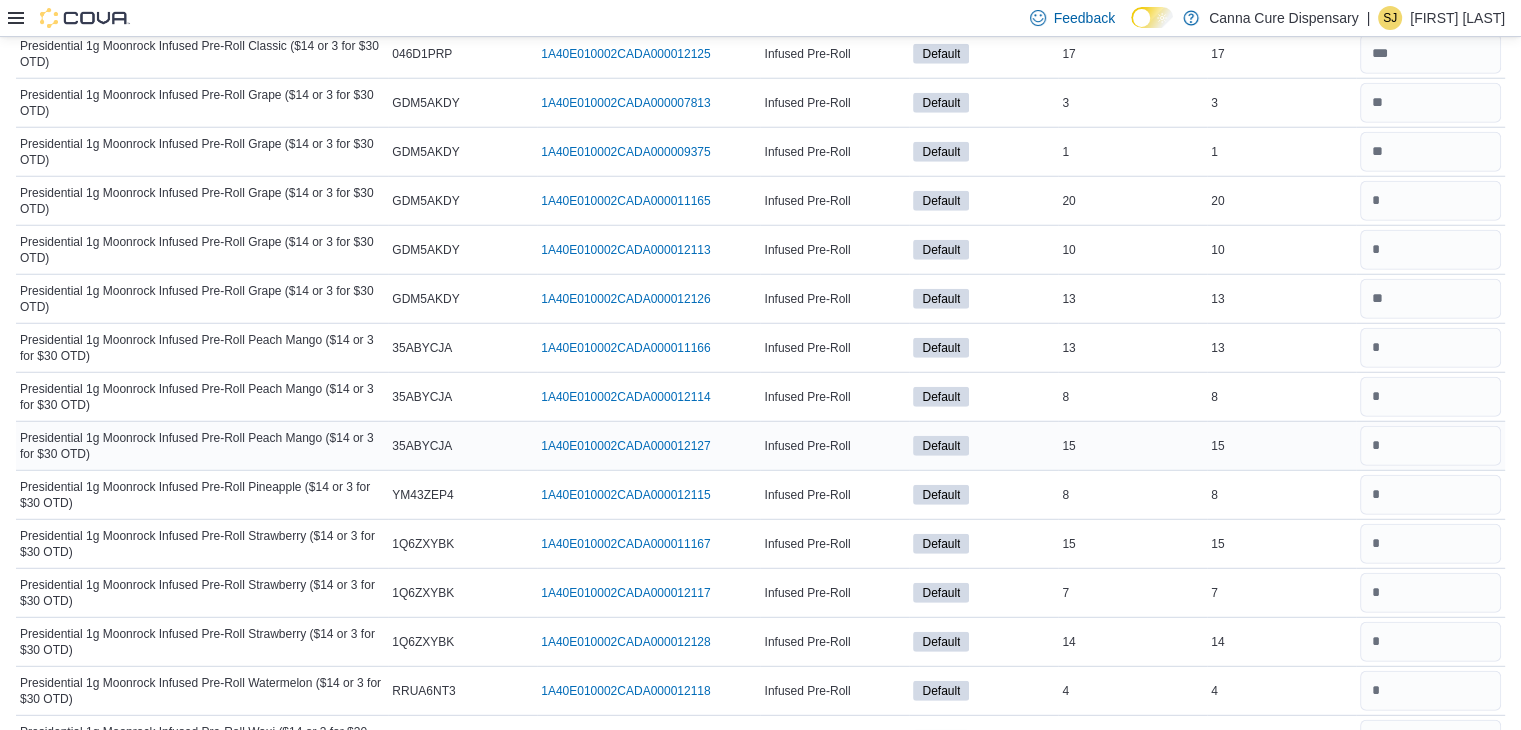 type 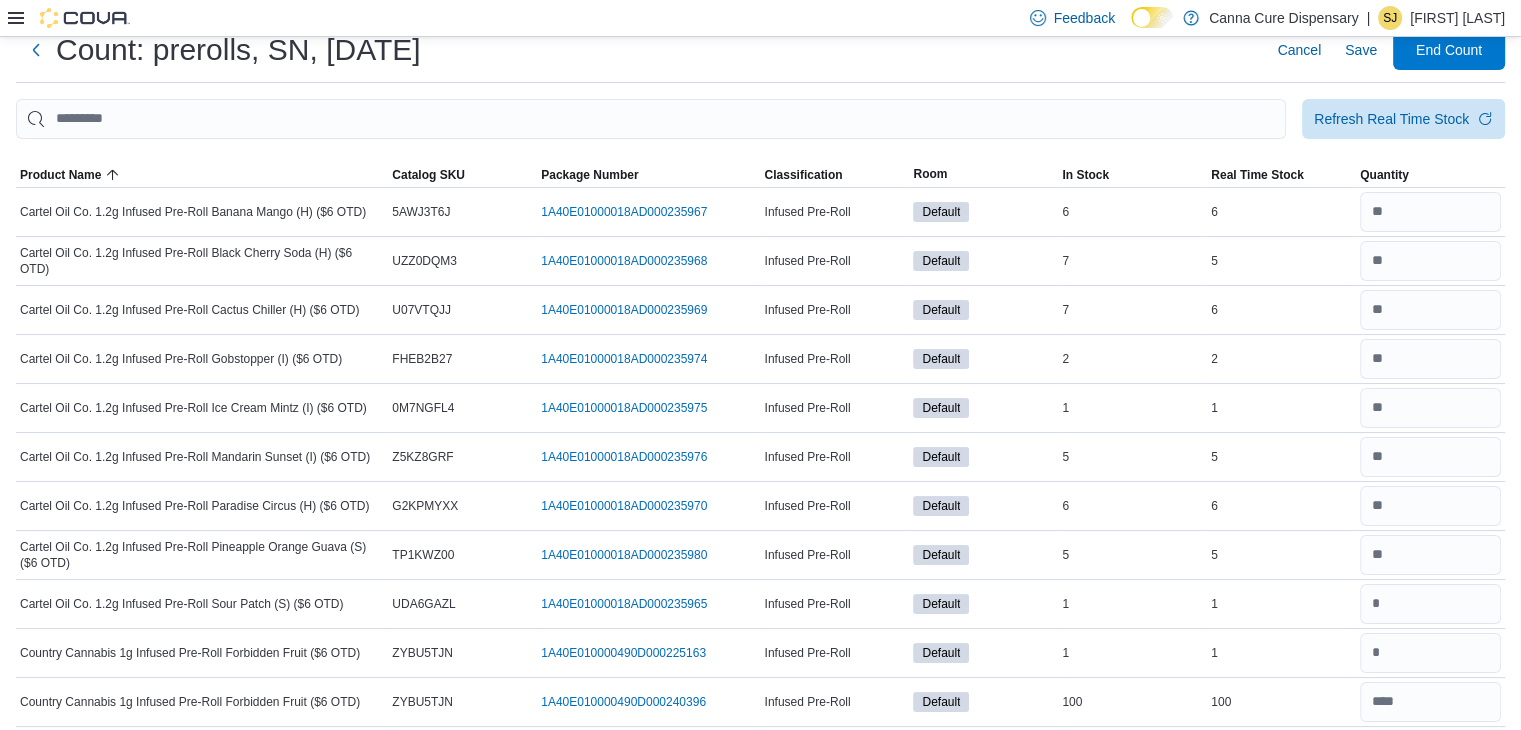 scroll, scrollTop: 0, scrollLeft: 0, axis: both 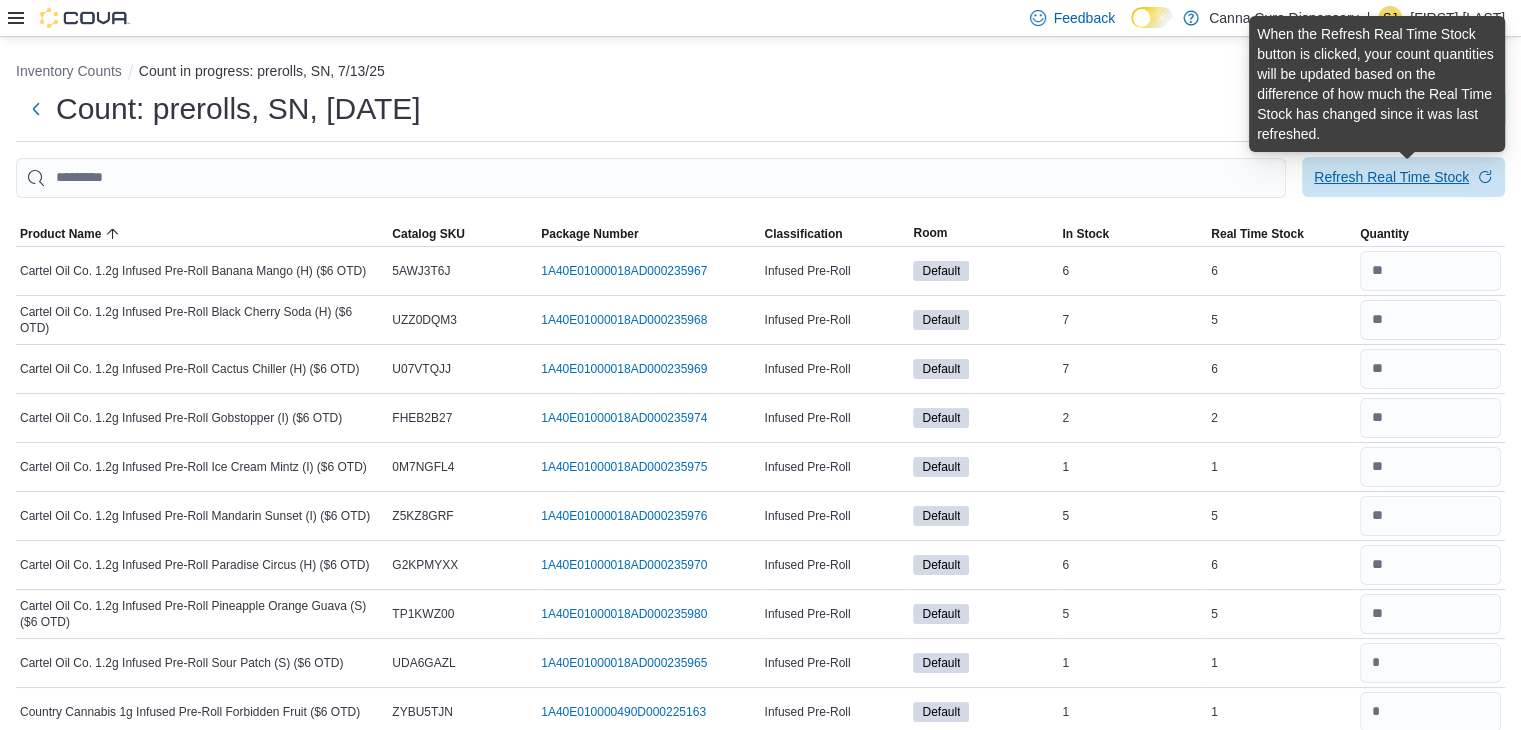 click on "Refresh Real Time Stock" at bounding box center [1391, 177] 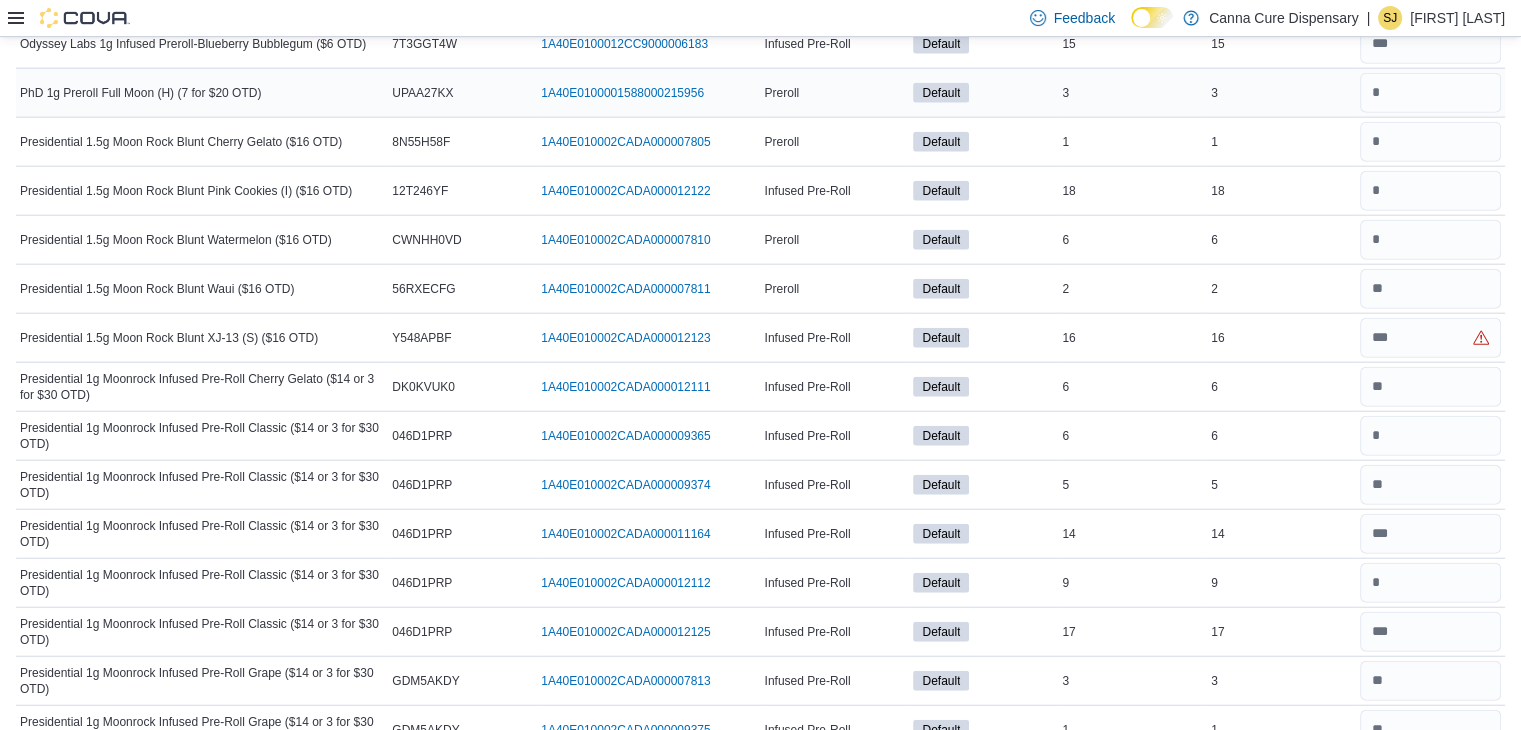 scroll, scrollTop: 4880, scrollLeft: 0, axis: vertical 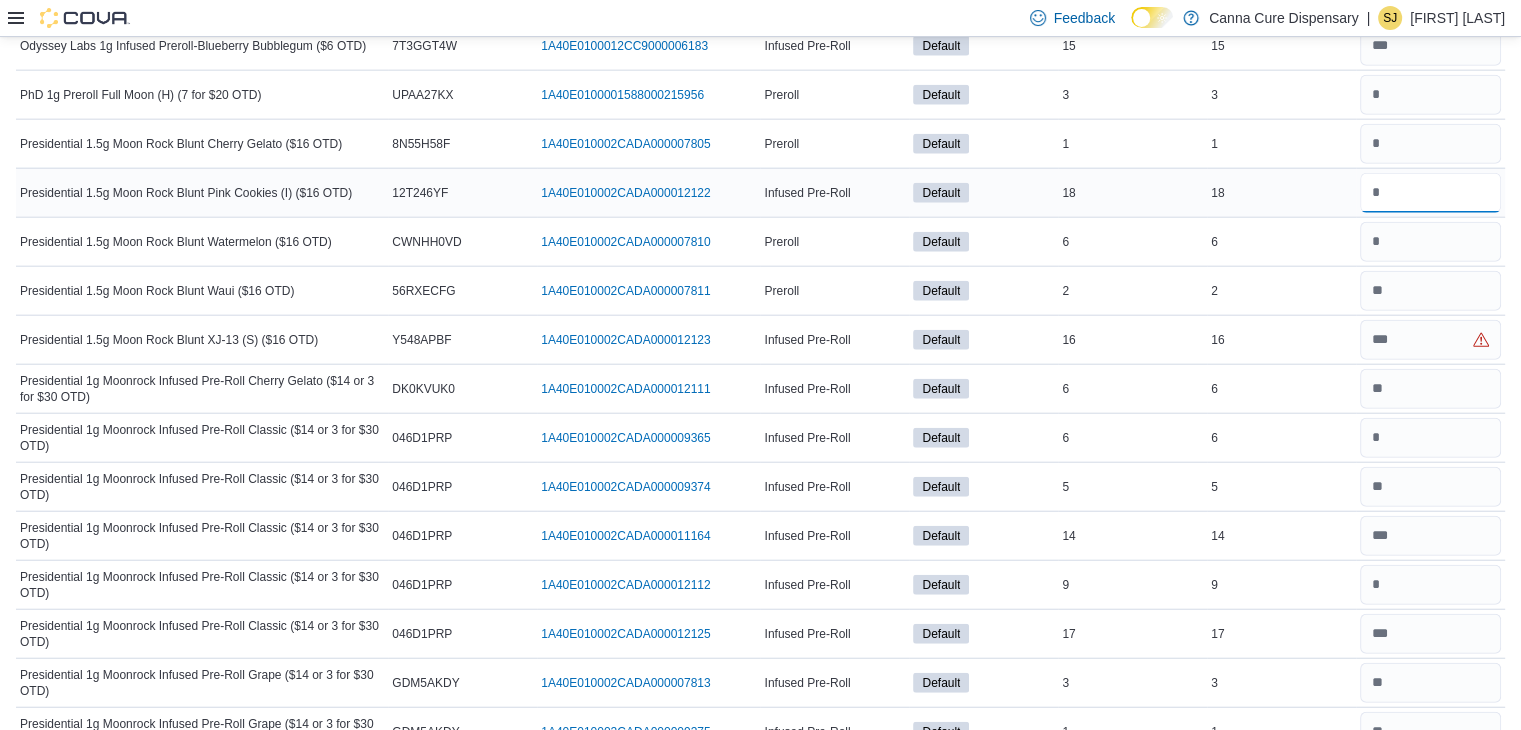 click at bounding box center [1430, 193] 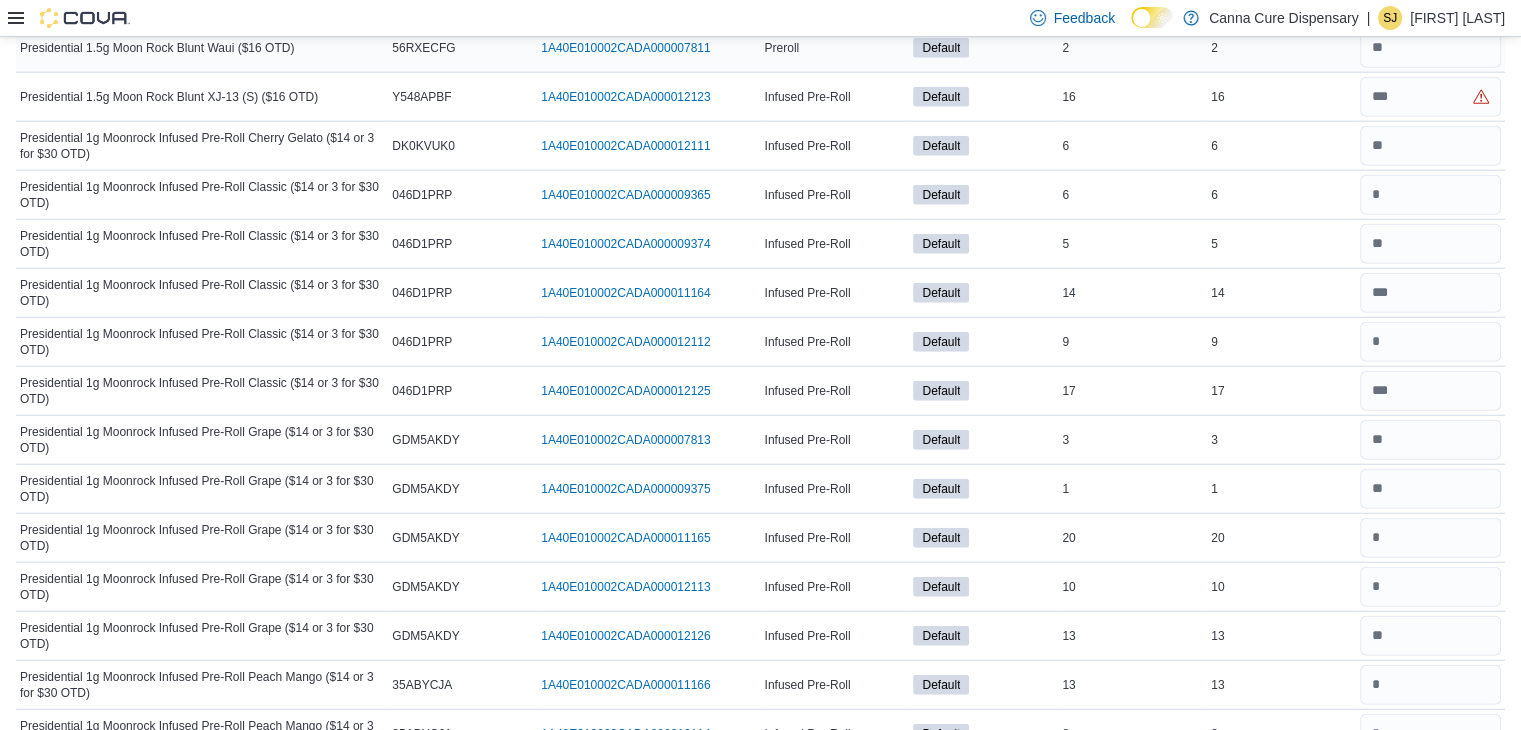 scroll, scrollTop: 5122, scrollLeft: 0, axis: vertical 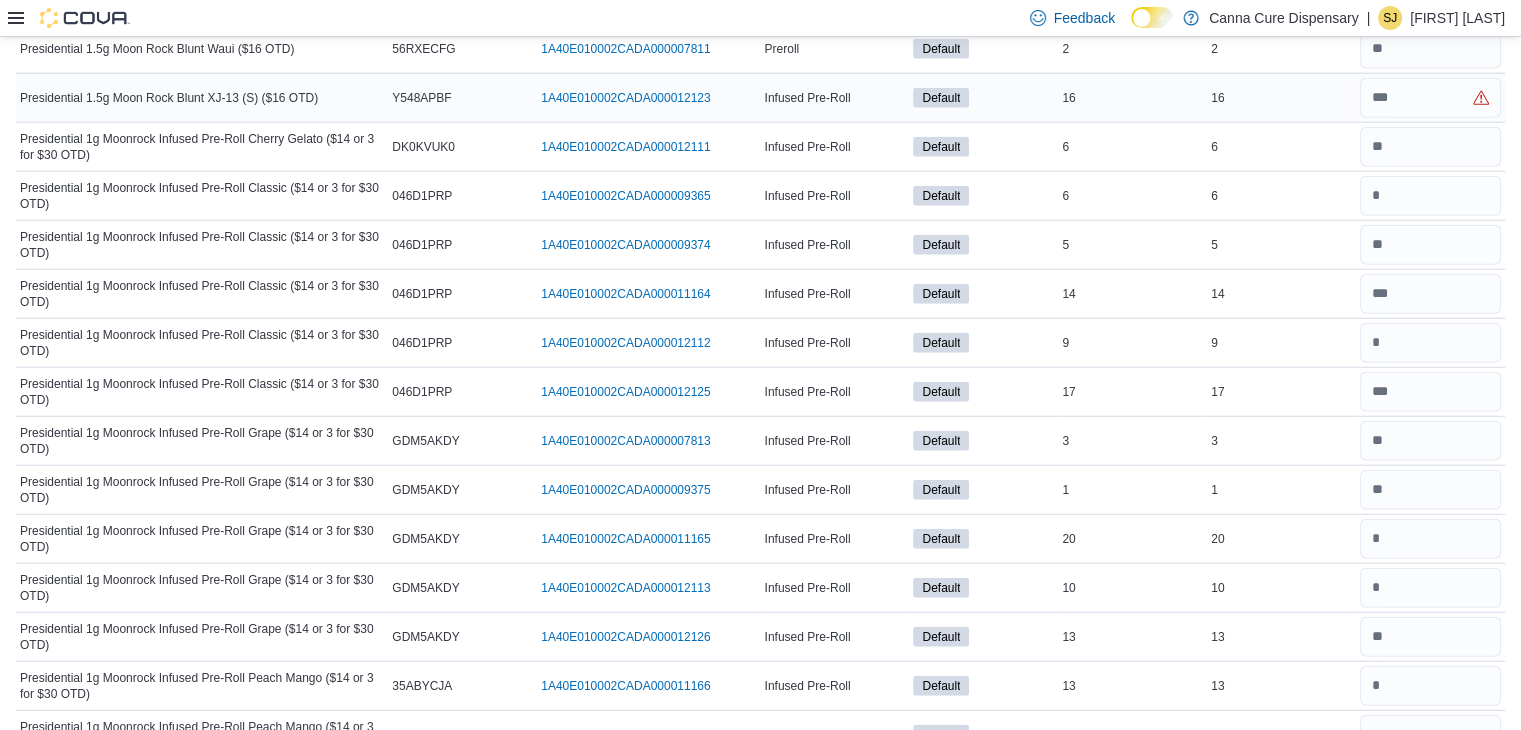 type on "**" 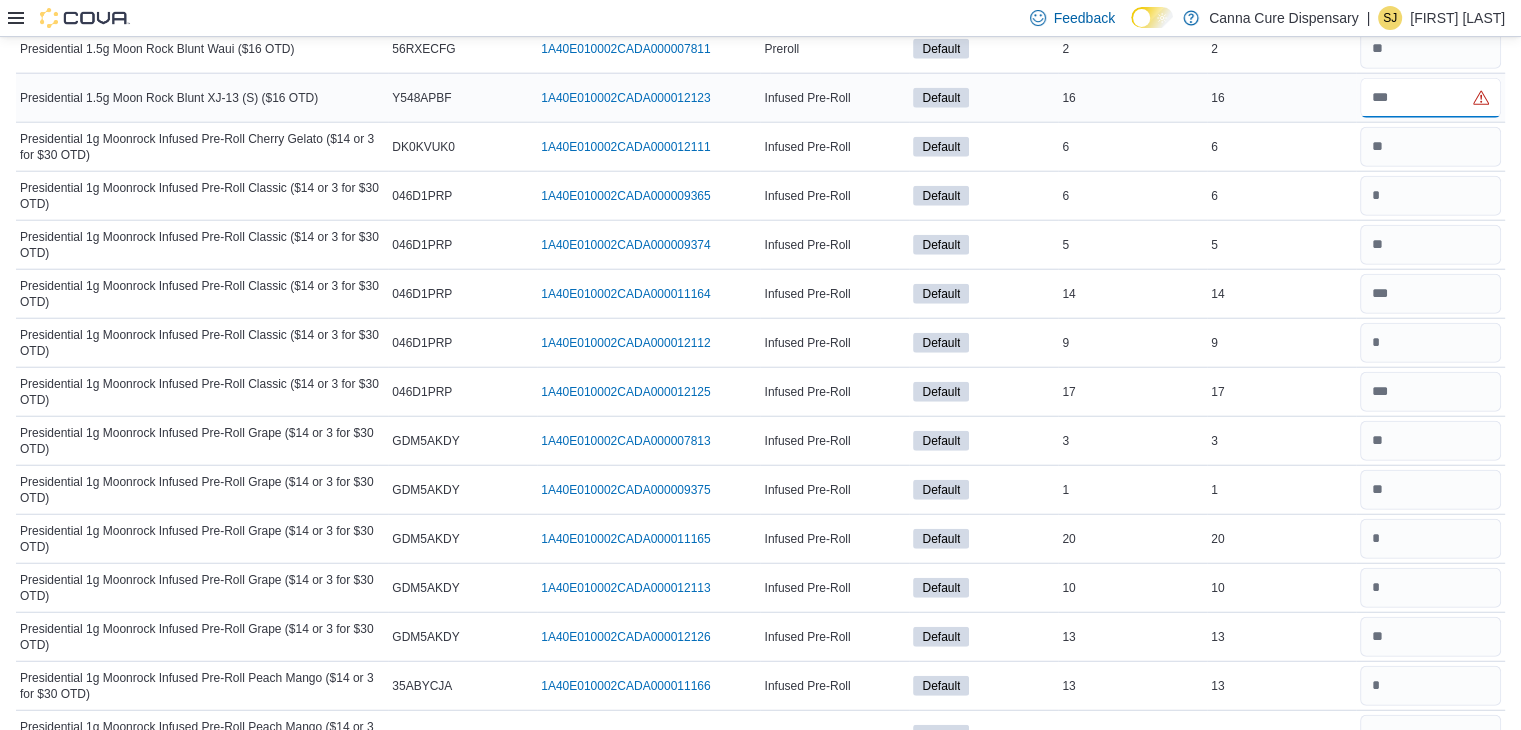 click at bounding box center [1430, 98] 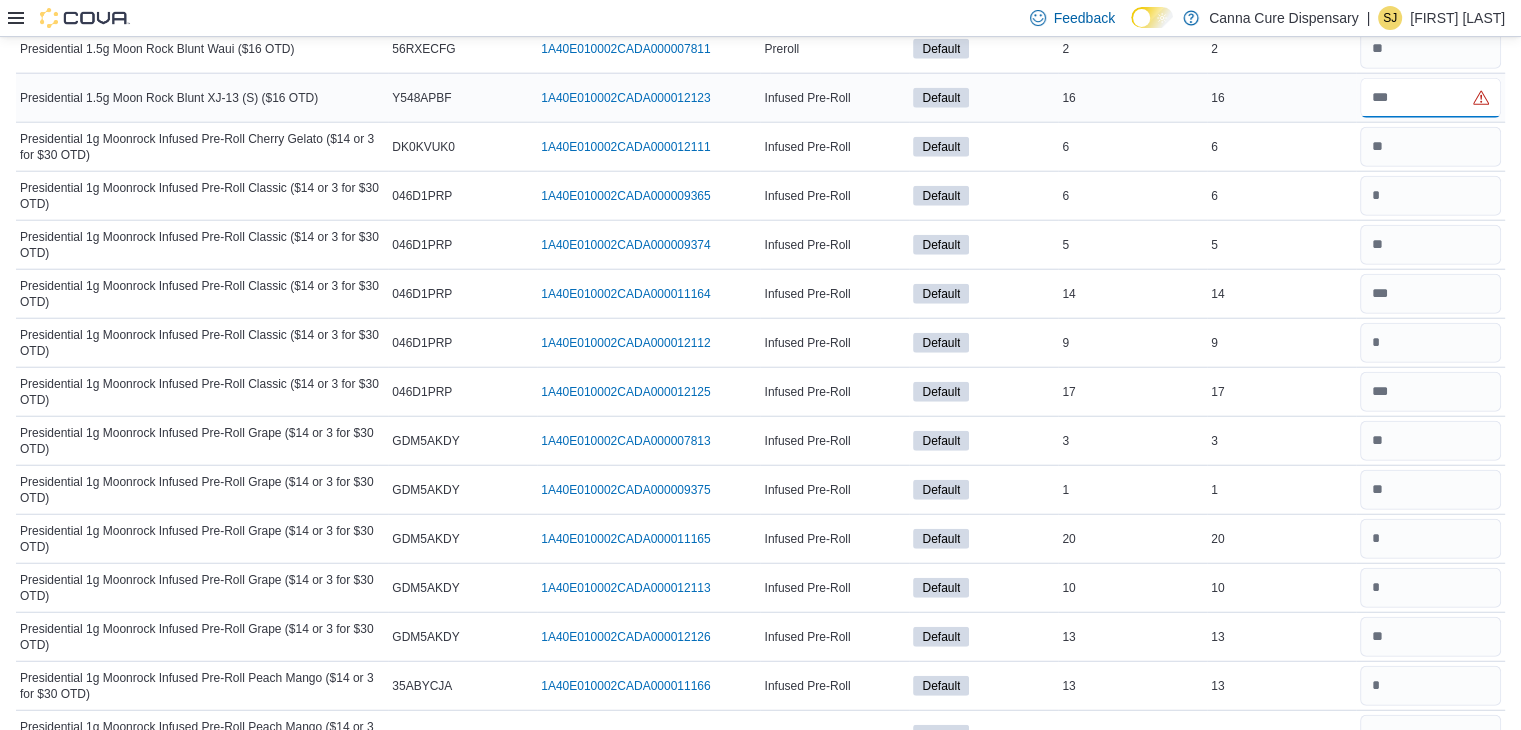 type on "**" 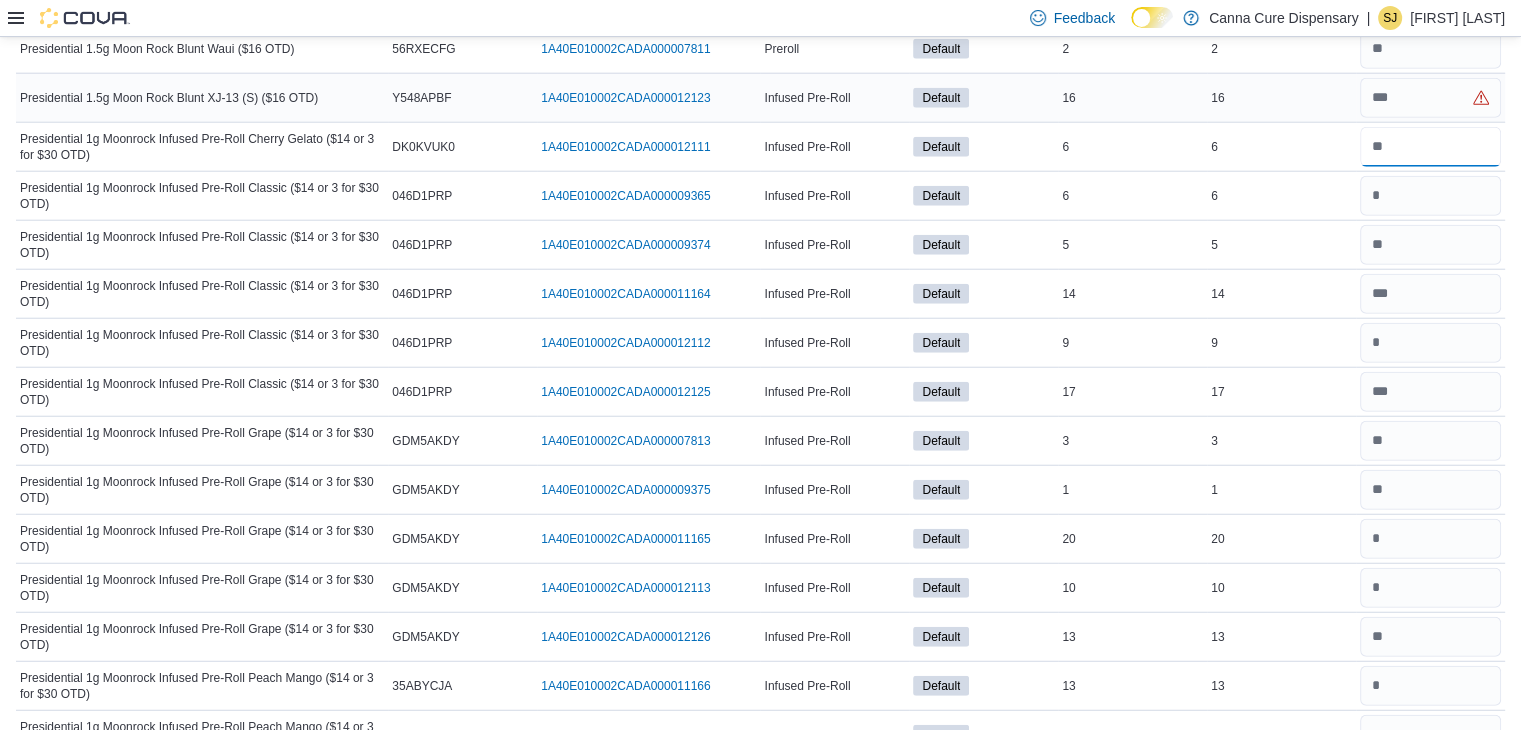 type 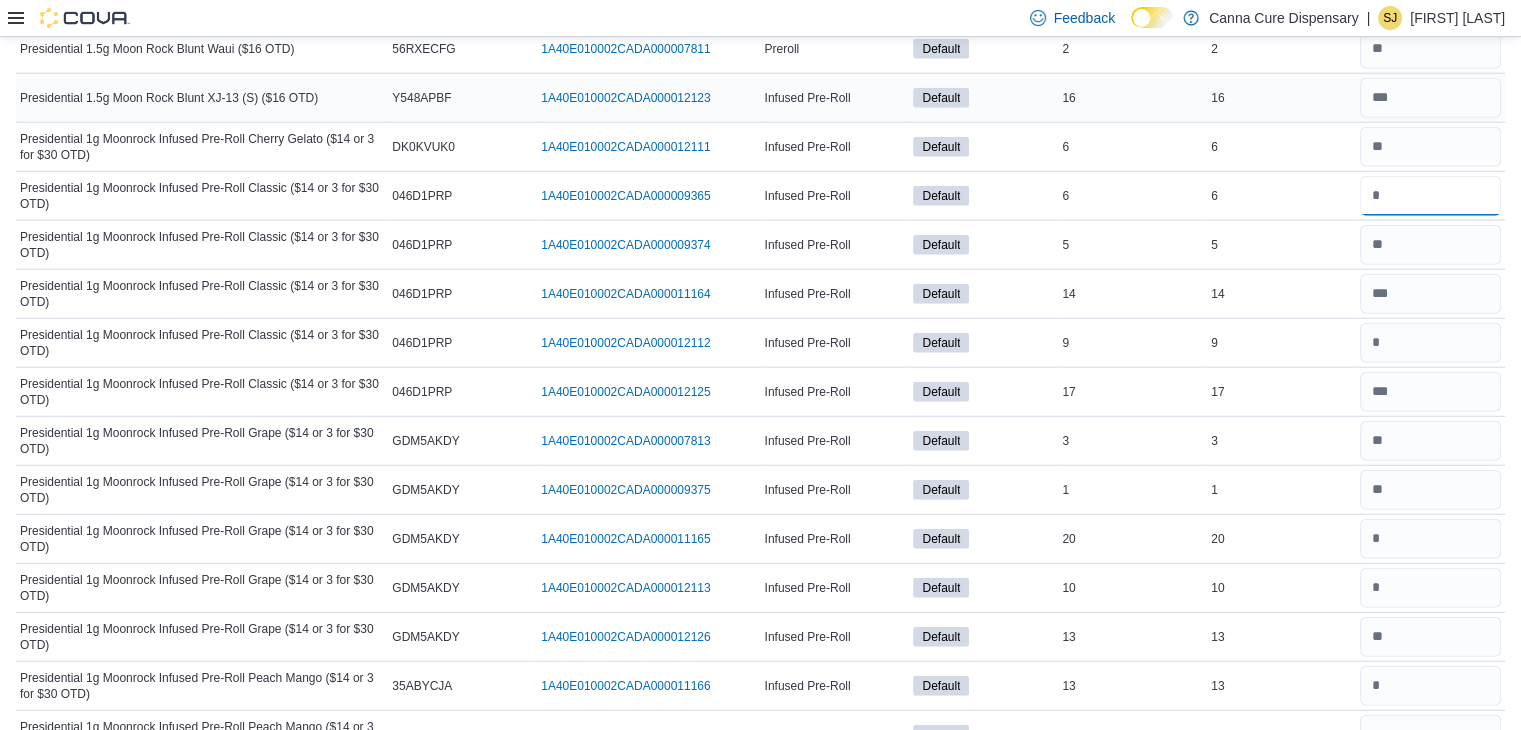 type on "*" 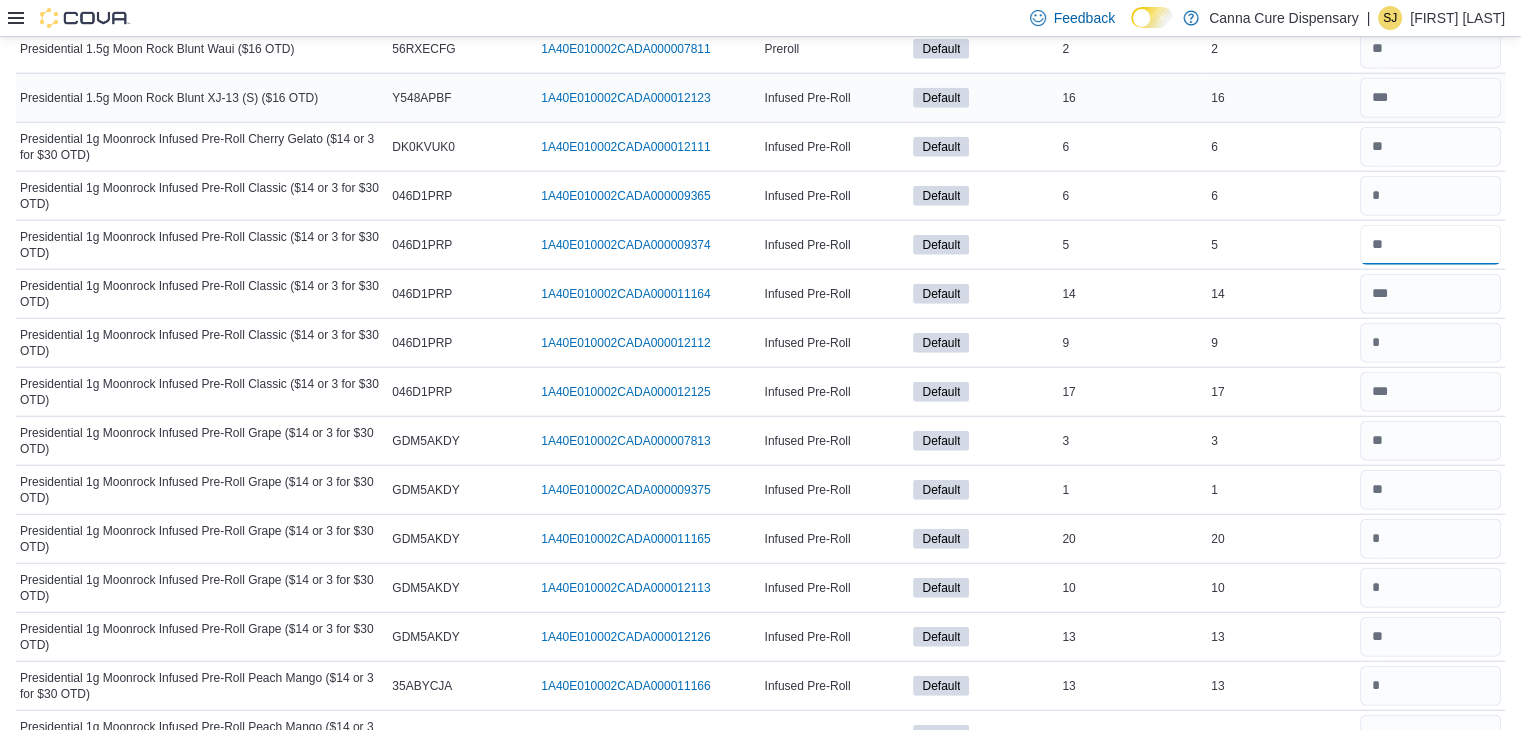 type 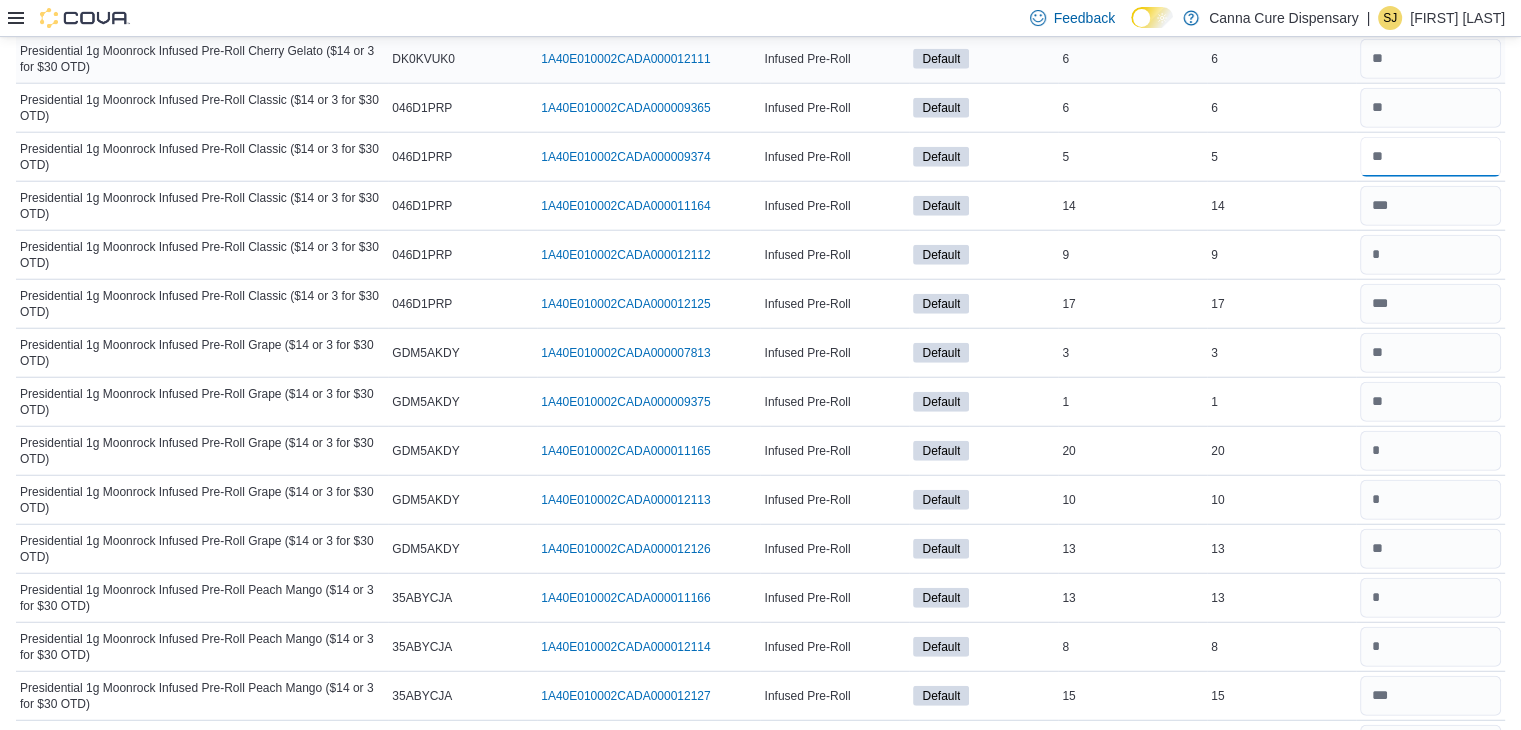 scroll, scrollTop: 5215, scrollLeft: 0, axis: vertical 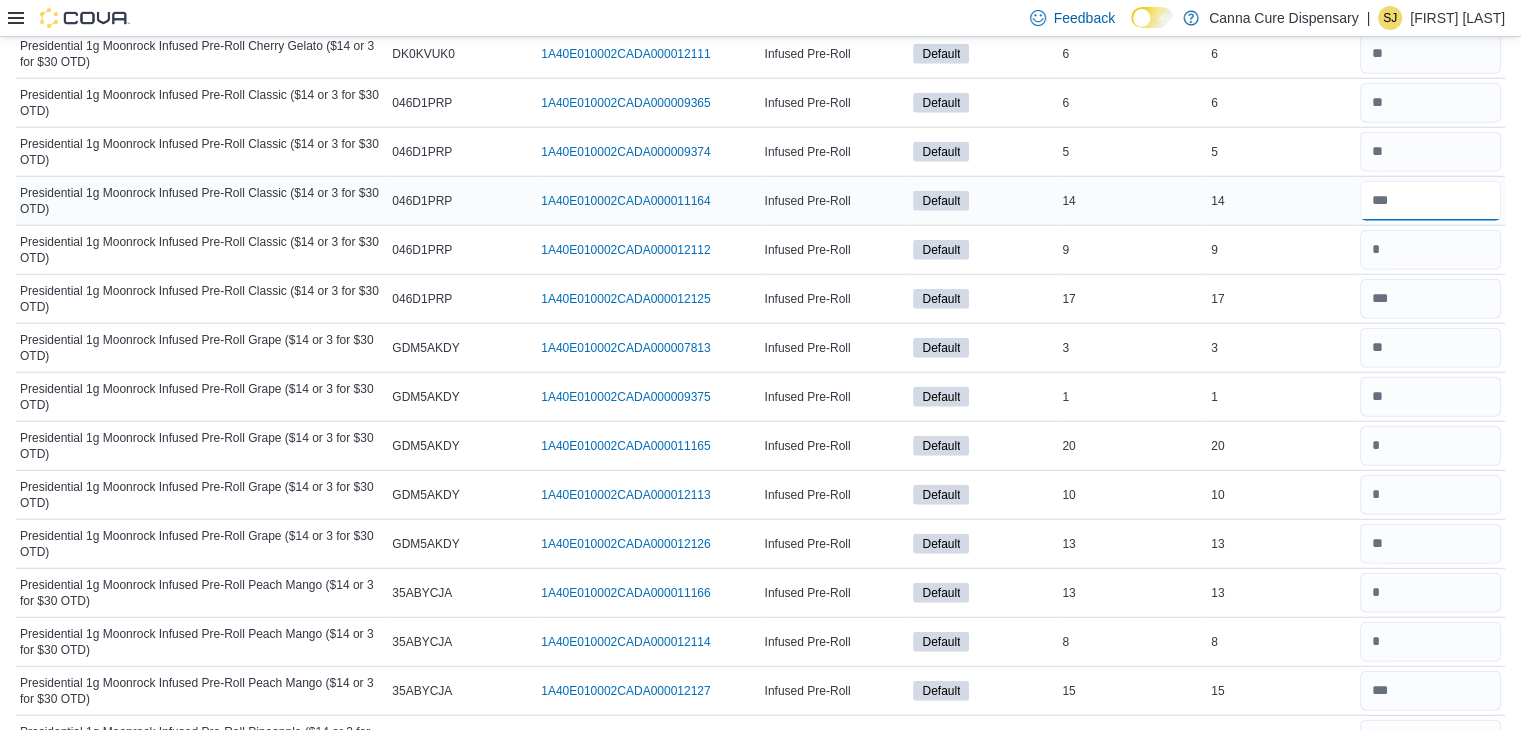click at bounding box center [1430, 201] 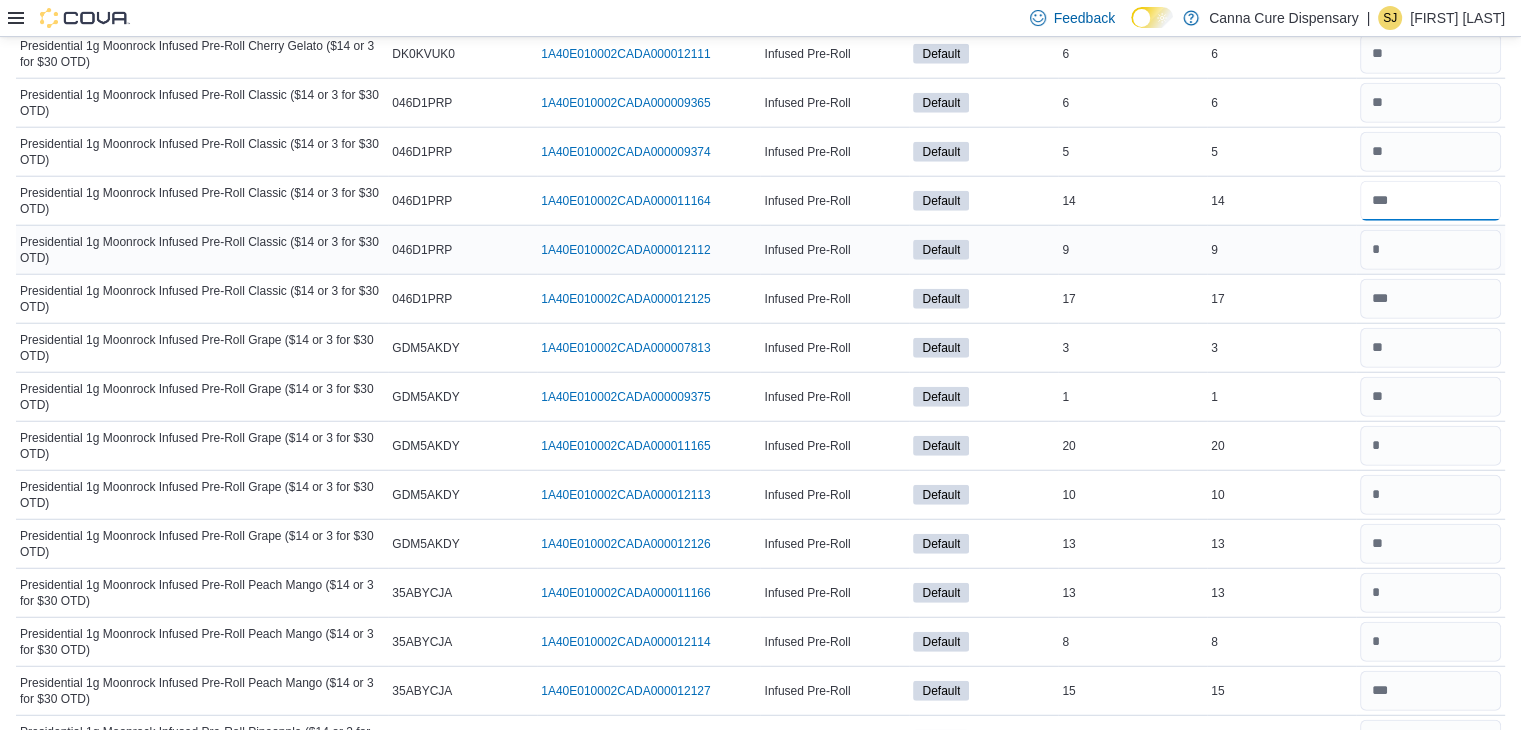 type on "**" 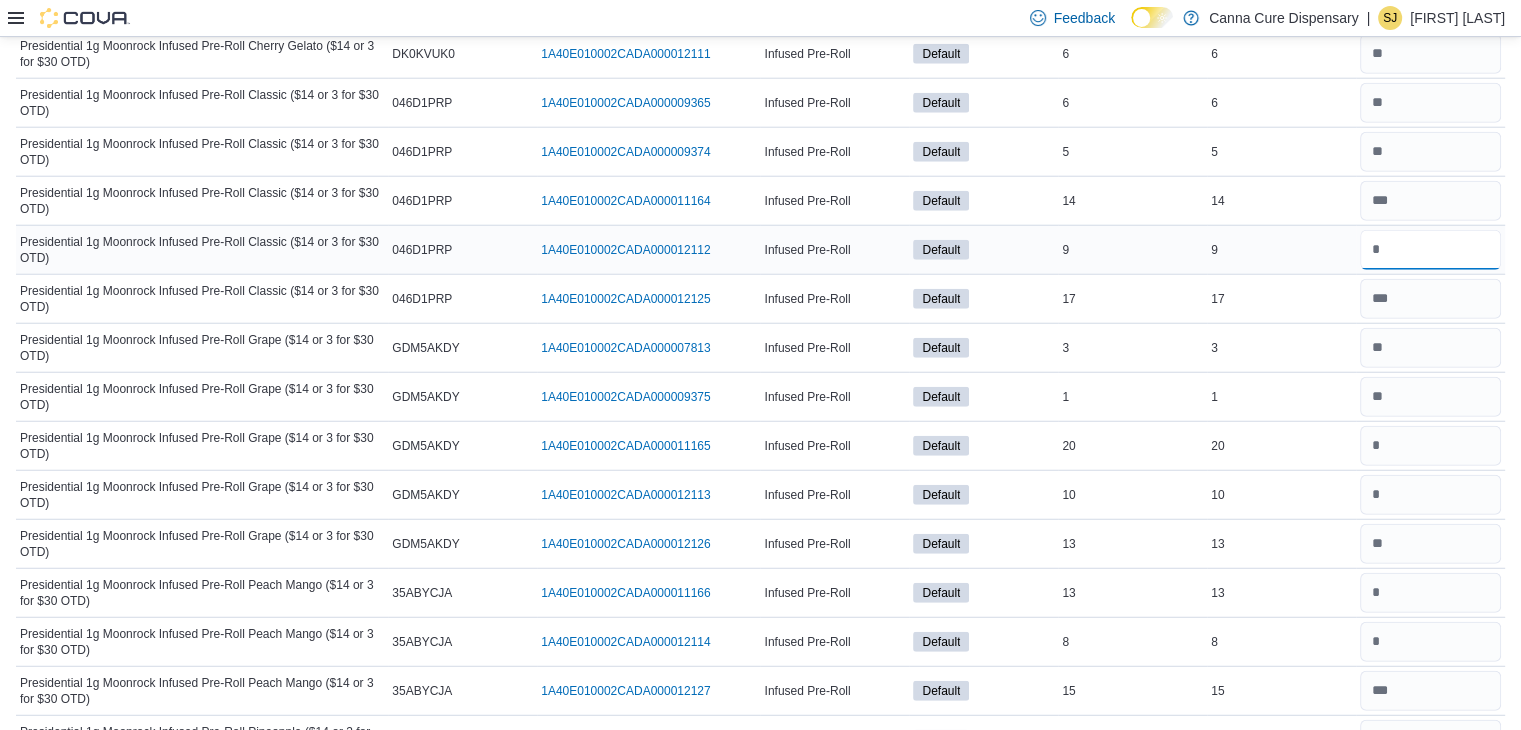 click at bounding box center (1430, 250) 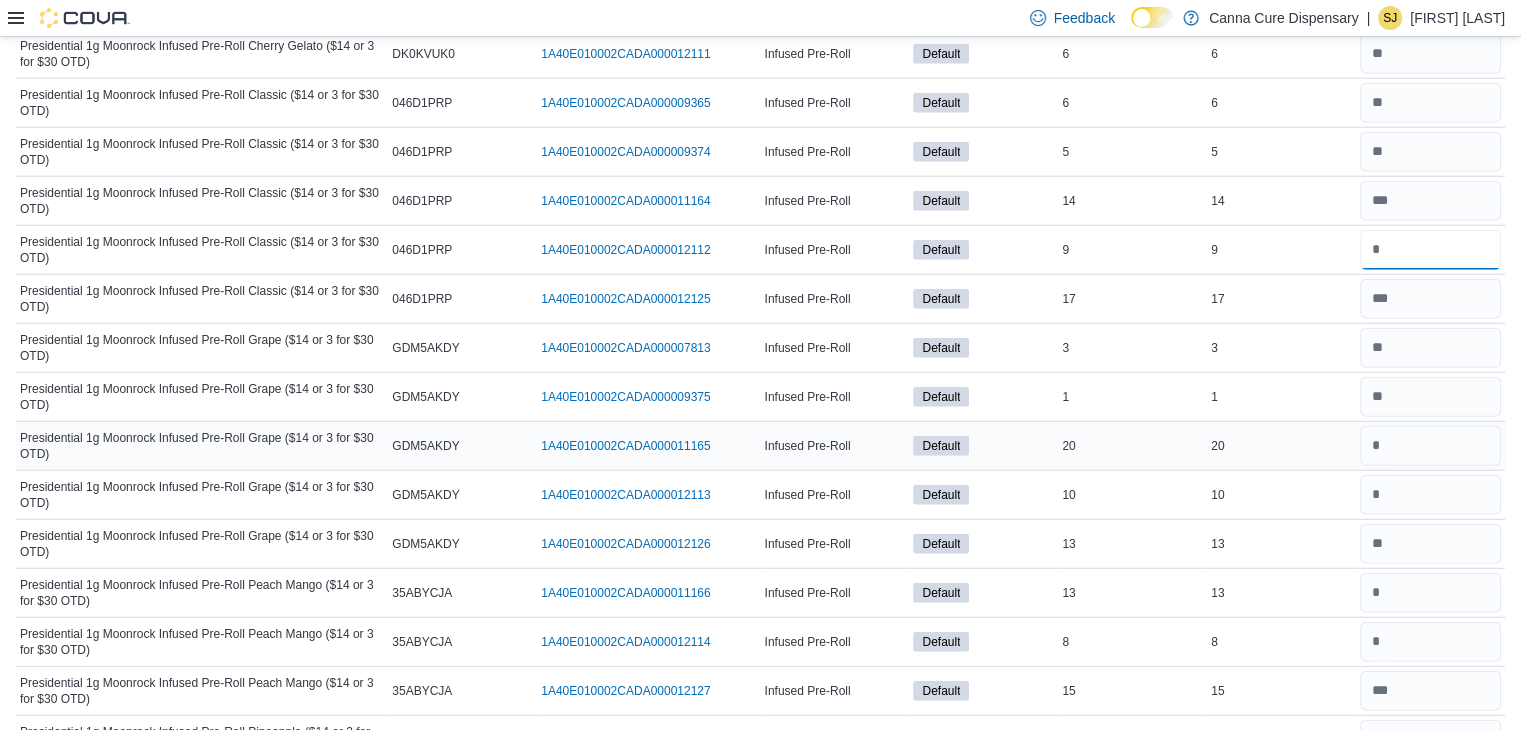 type on "**" 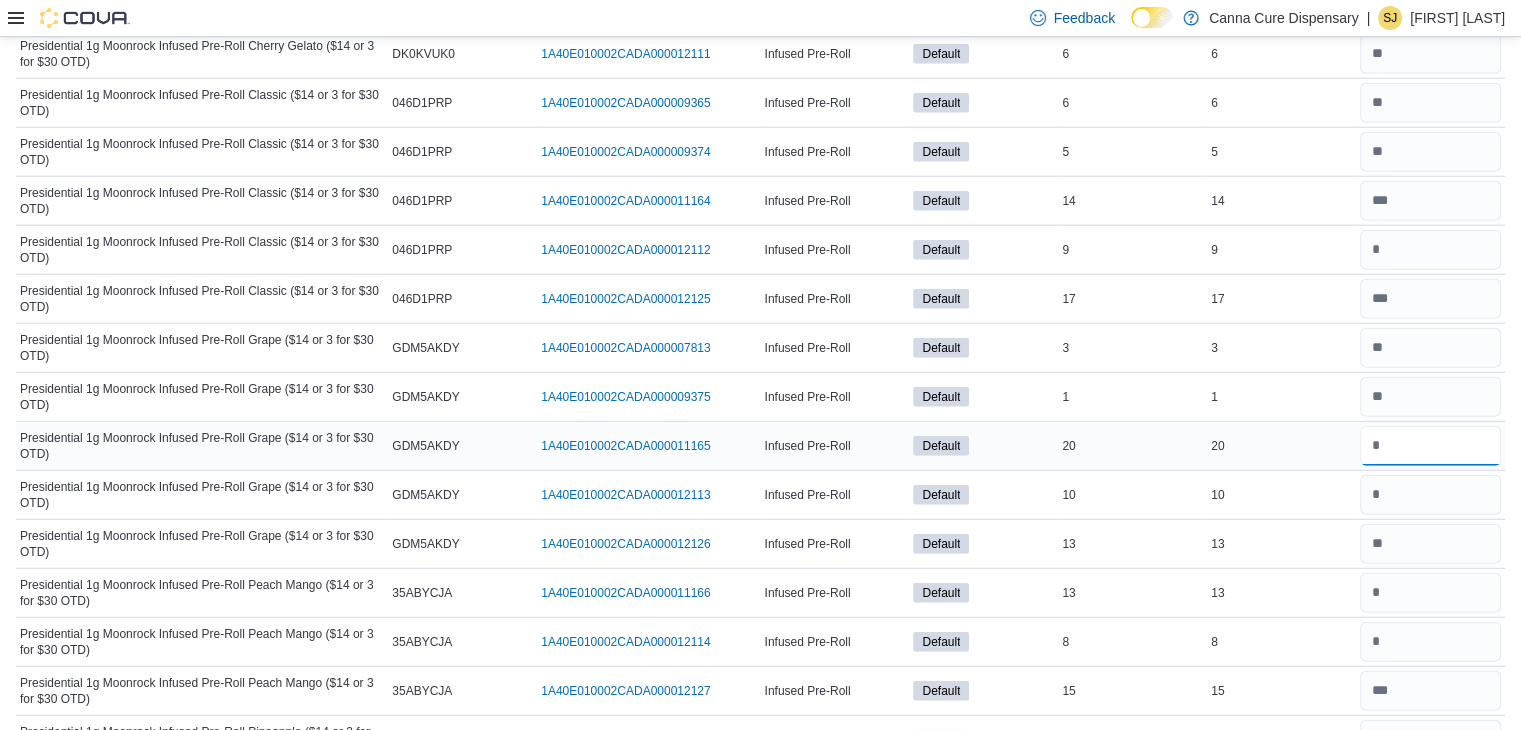 click at bounding box center [1430, 446] 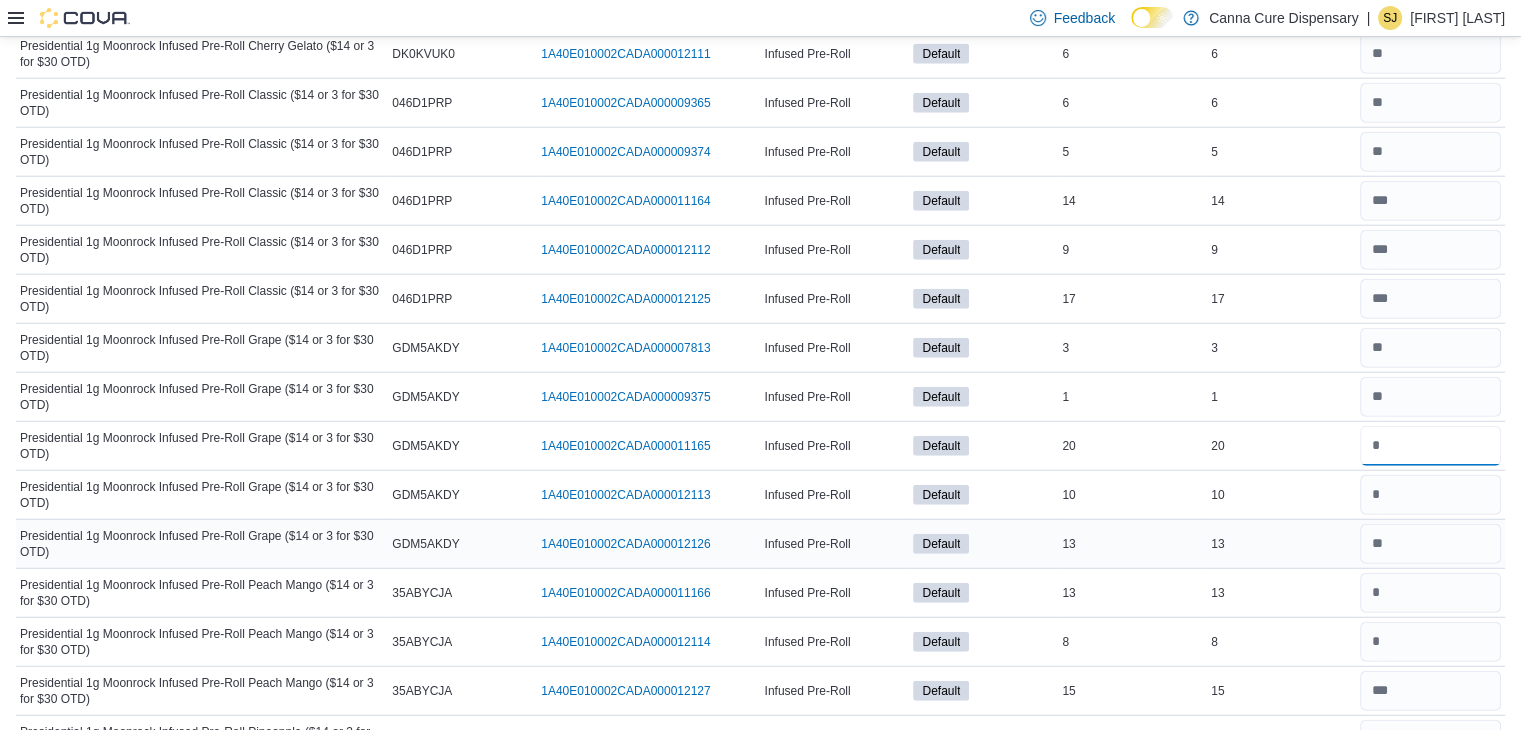 type on "**" 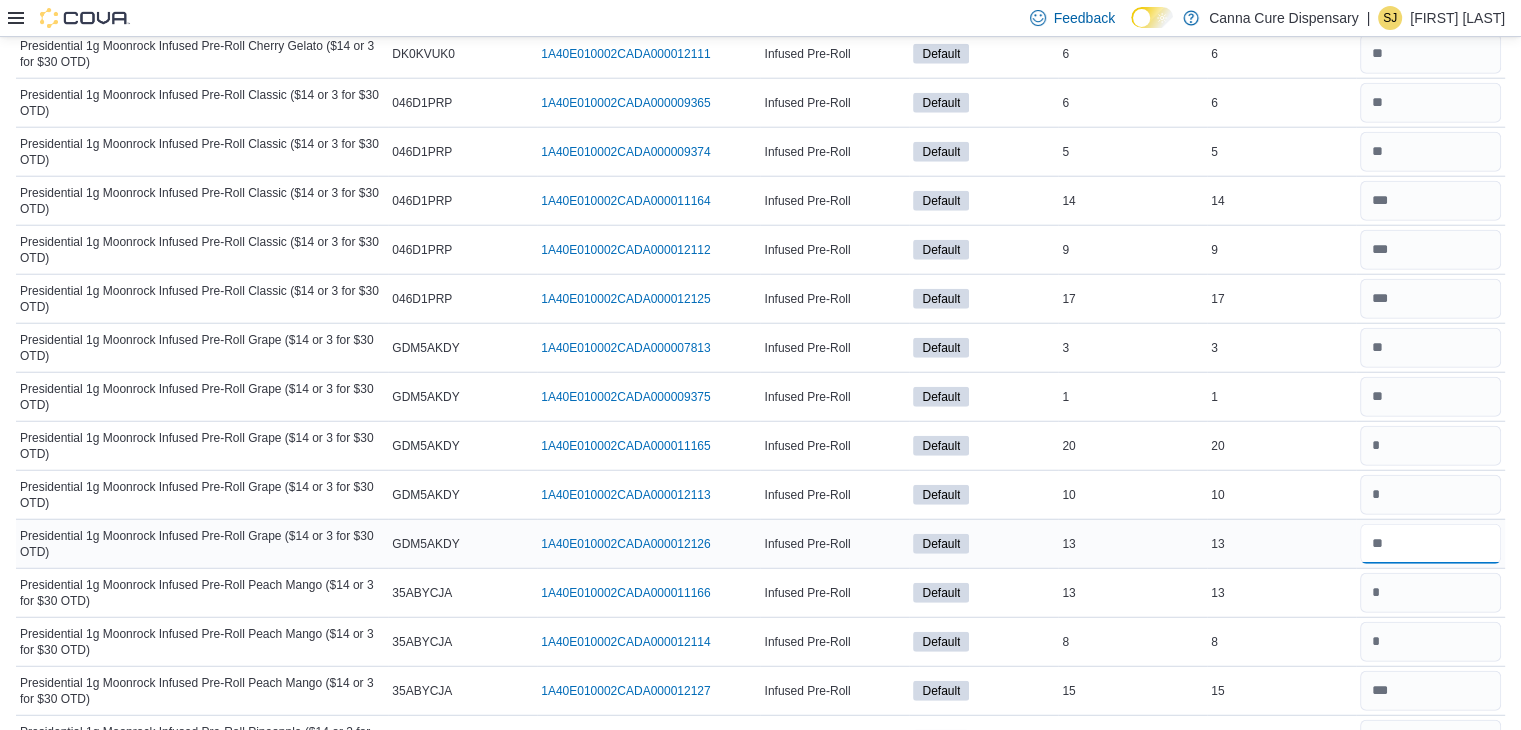 click at bounding box center [1430, 544] 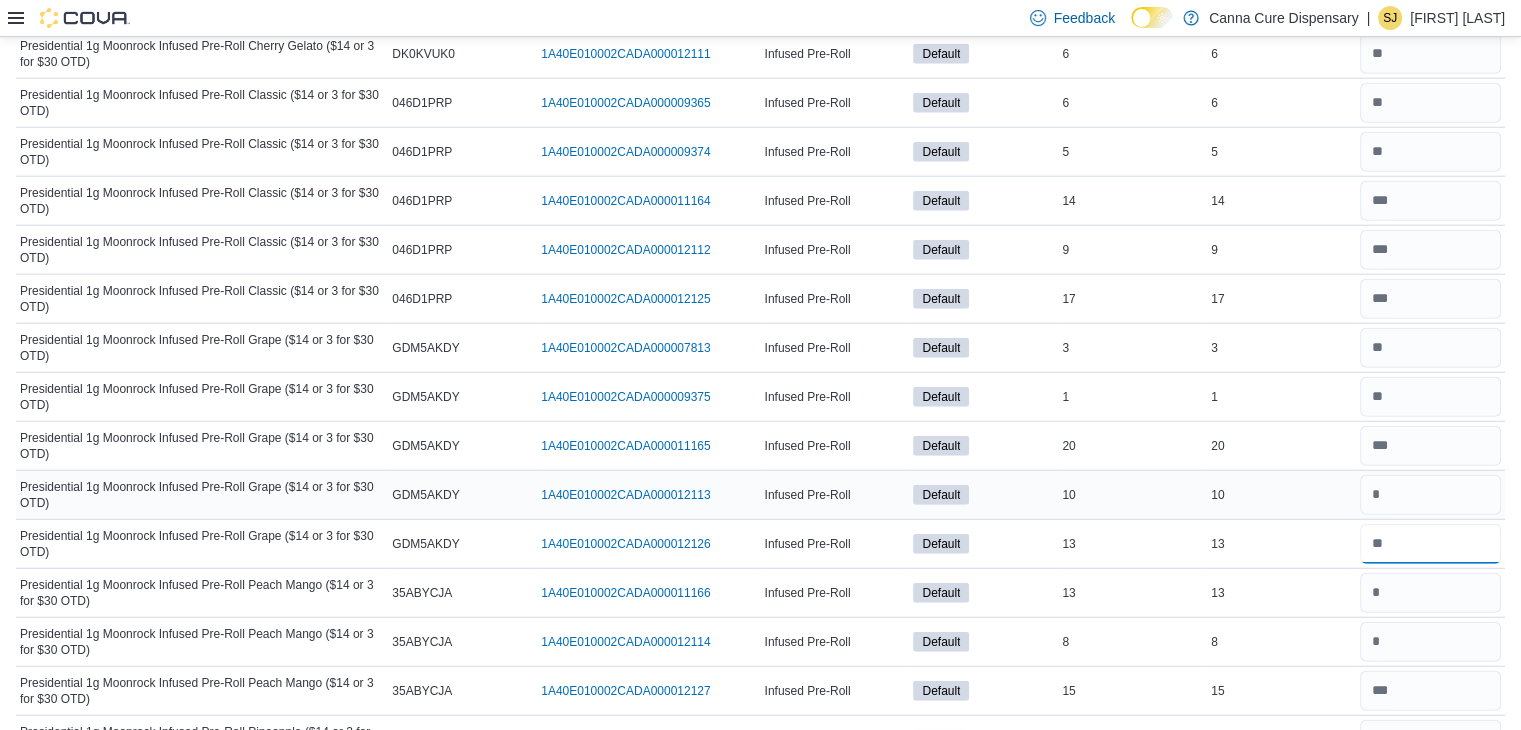 type on "**" 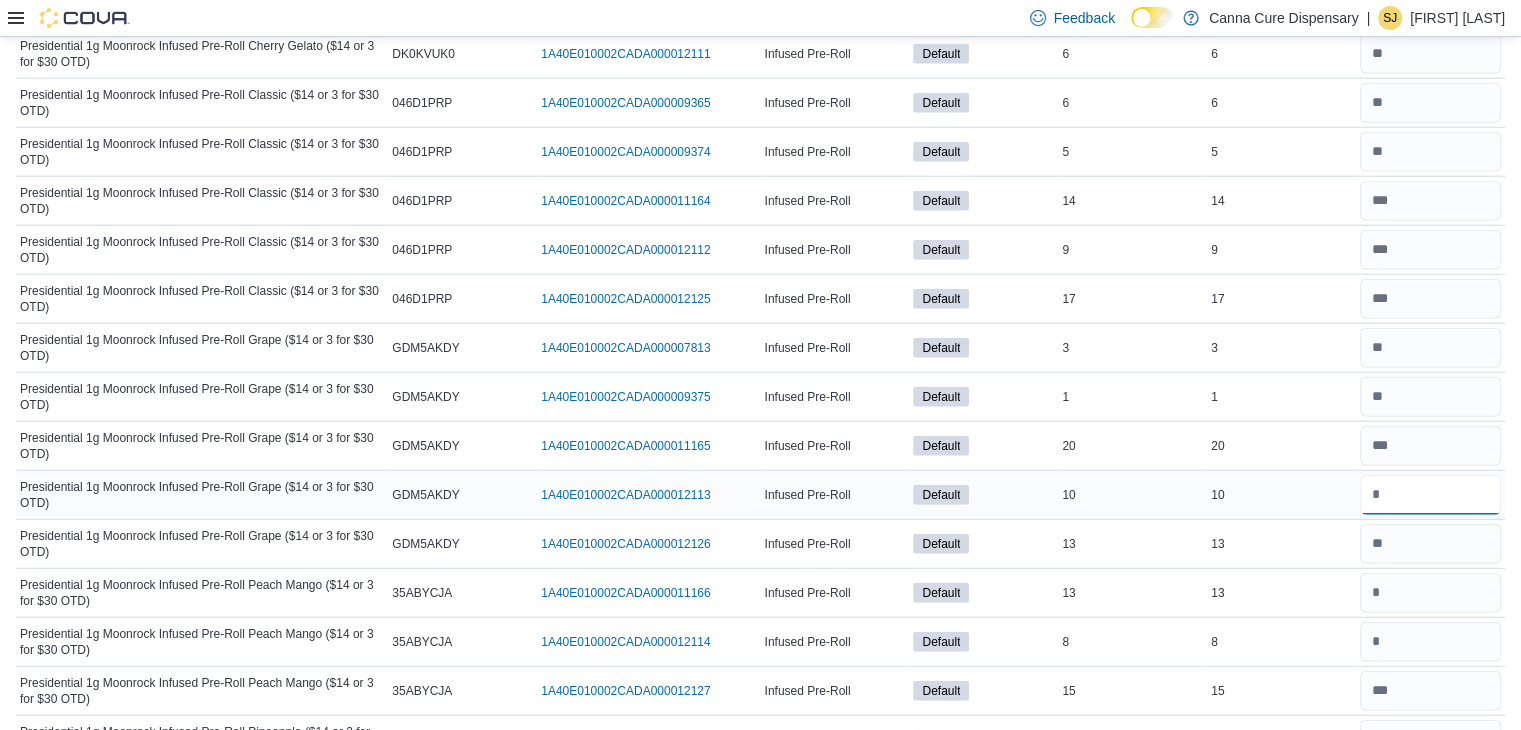 click at bounding box center (1430, 495) 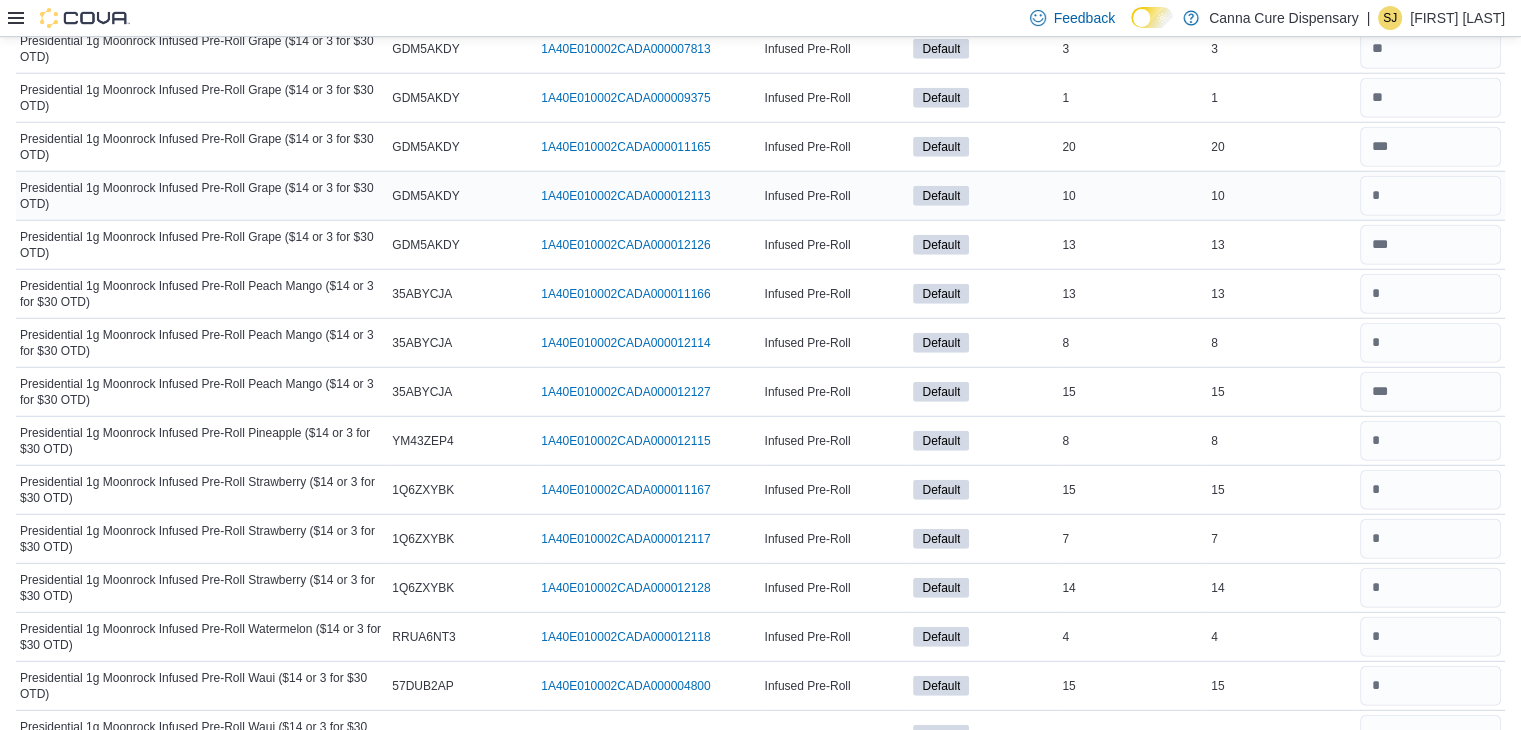 scroll, scrollTop: 5515, scrollLeft: 0, axis: vertical 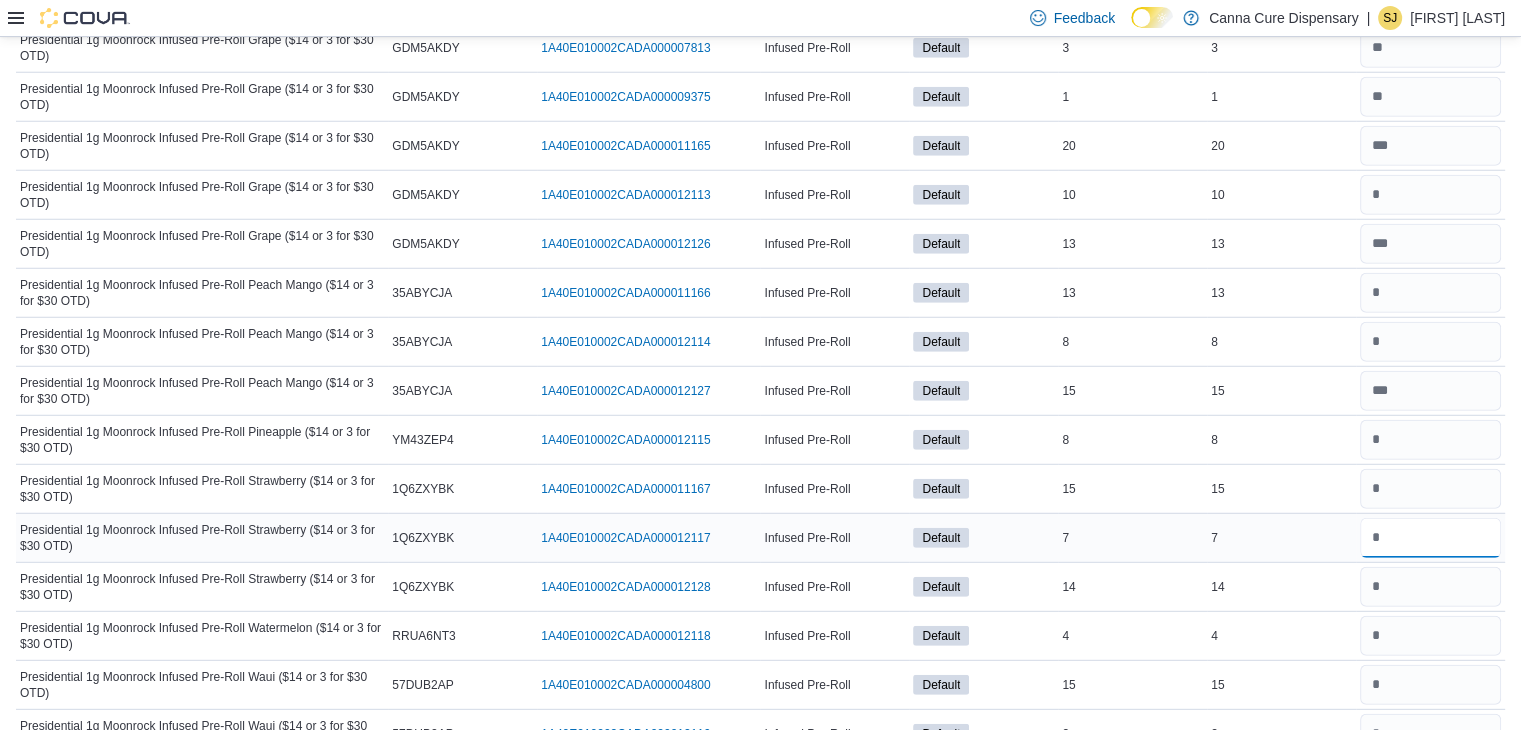 click at bounding box center [1430, 538] 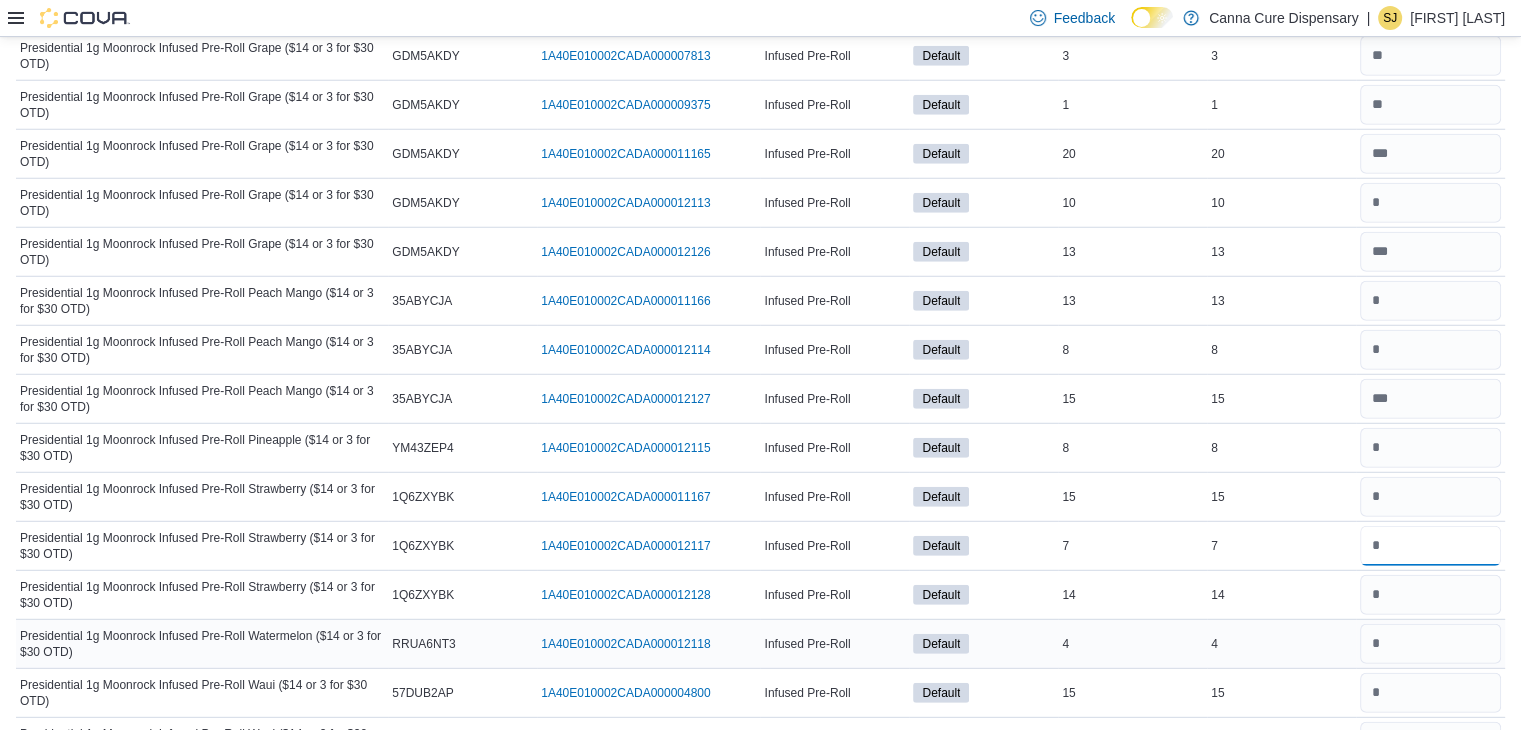 scroll, scrollTop: 5504, scrollLeft: 0, axis: vertical 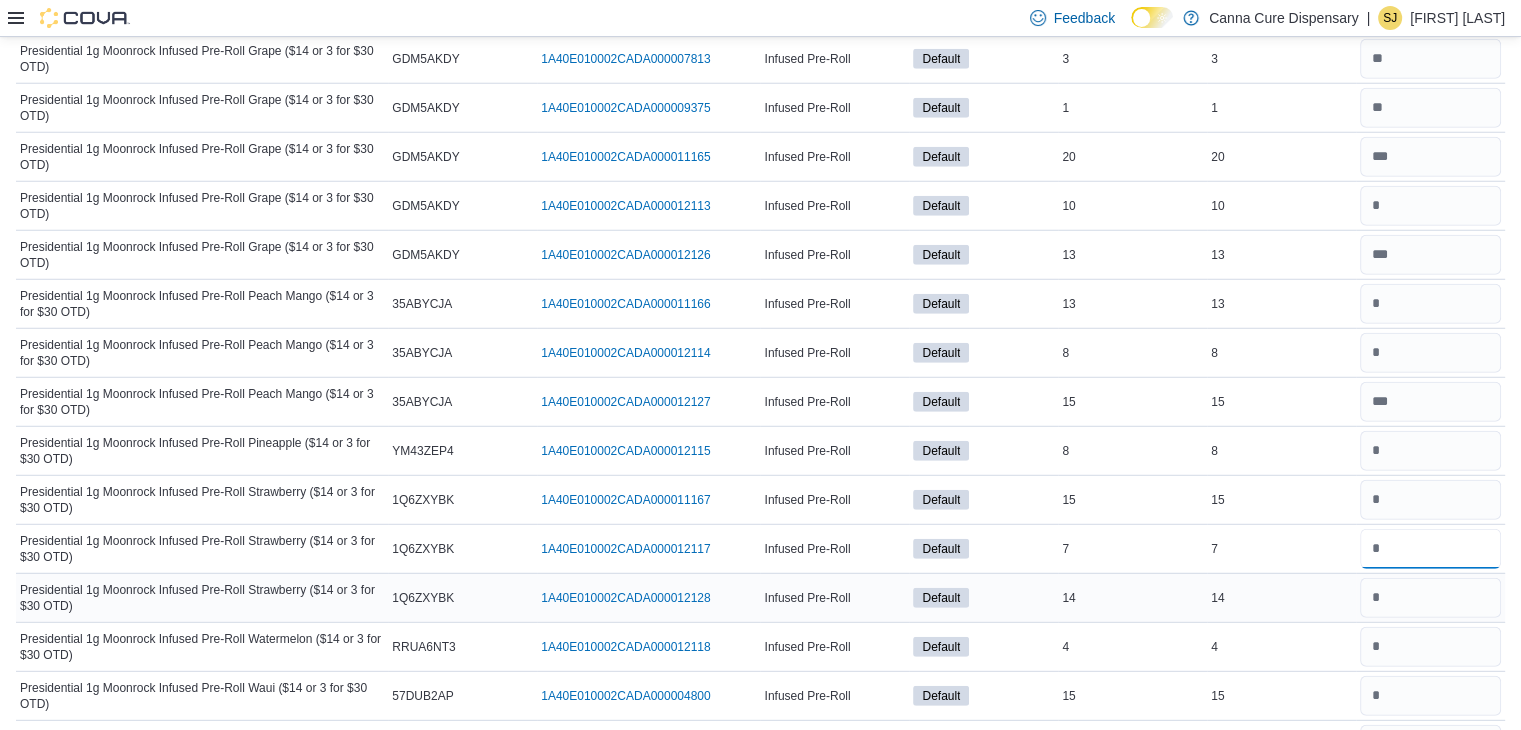 type on "*" 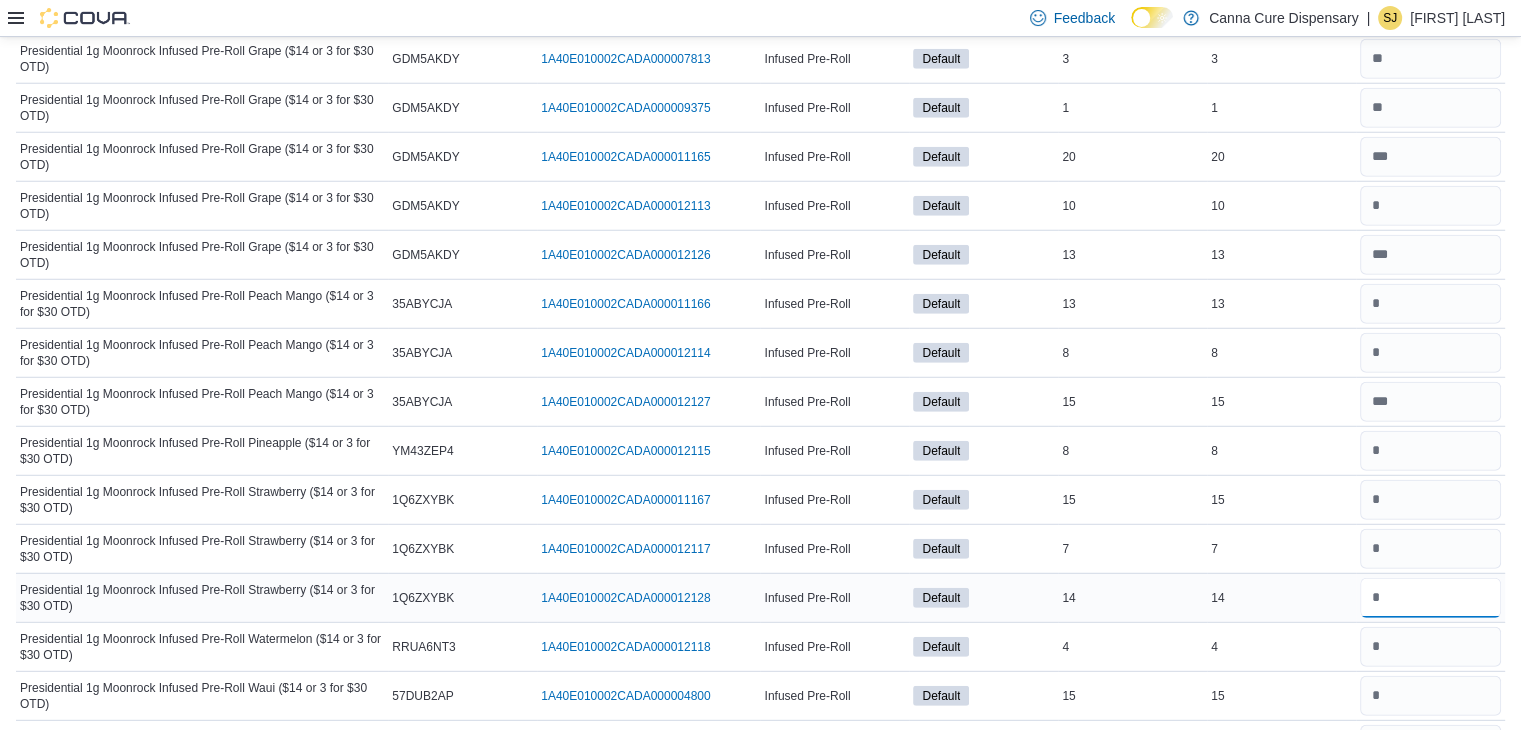 click at bounding box center (1430, 598) 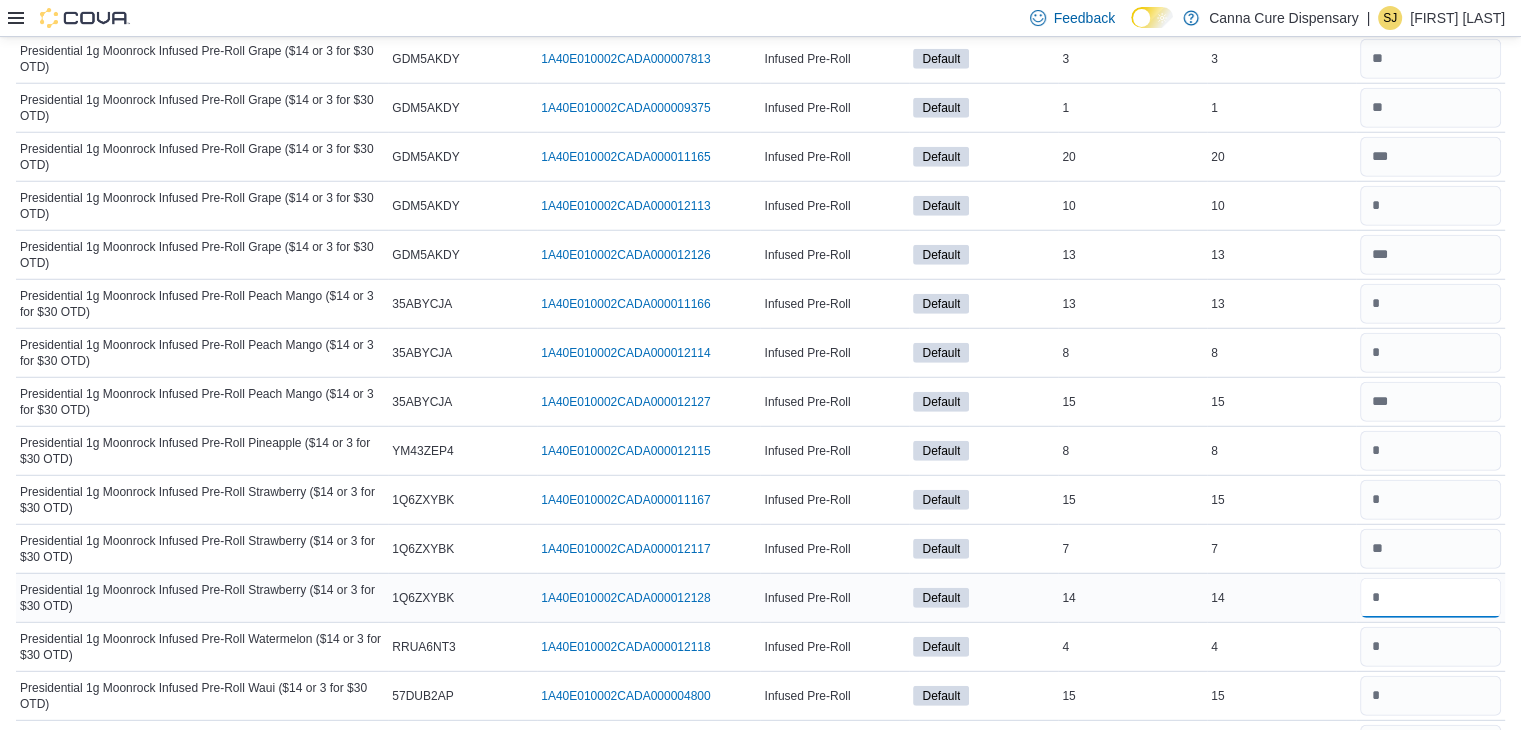 click at bounding box center (1430, 598) 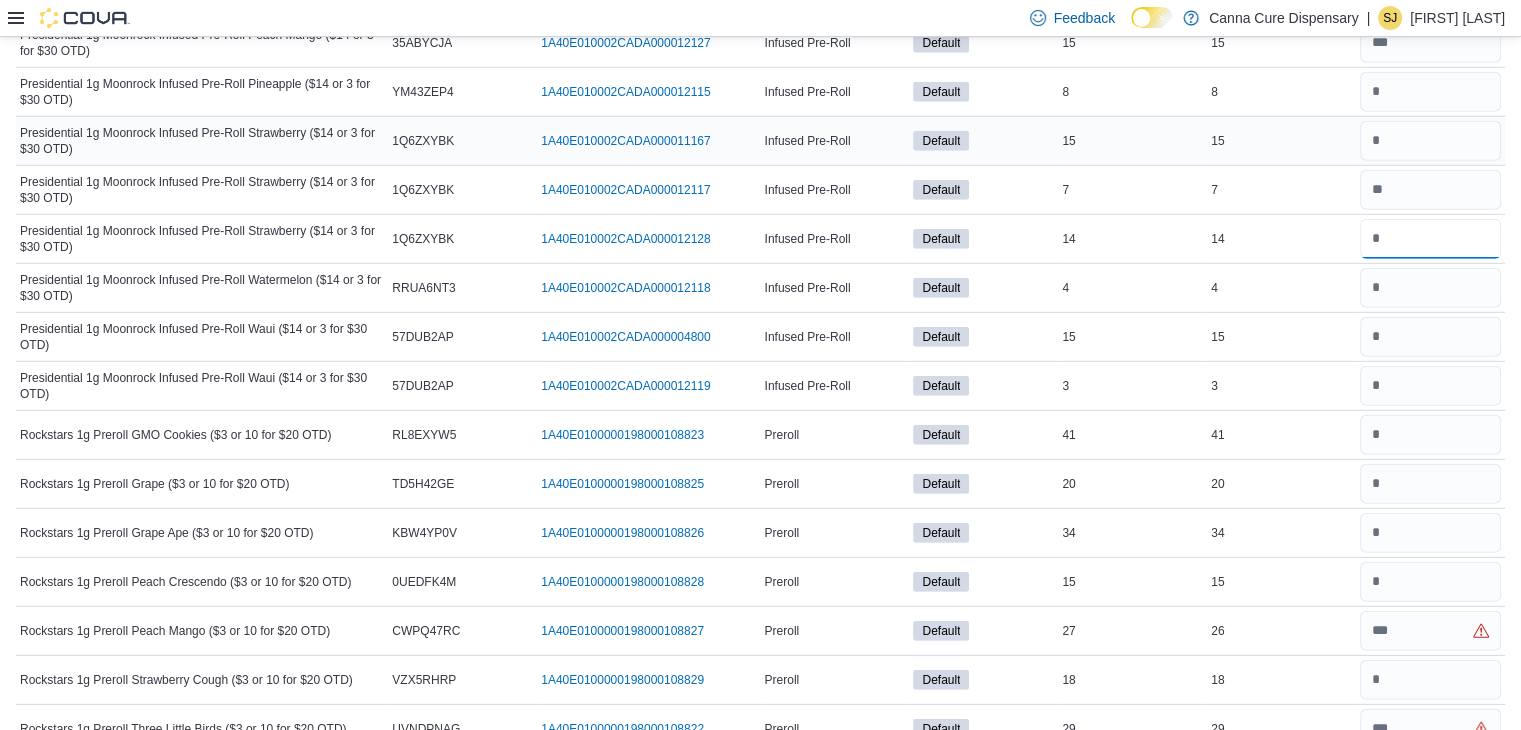 scroll, scrollTop: 5862, scrollLeft: 0, axis: vertical 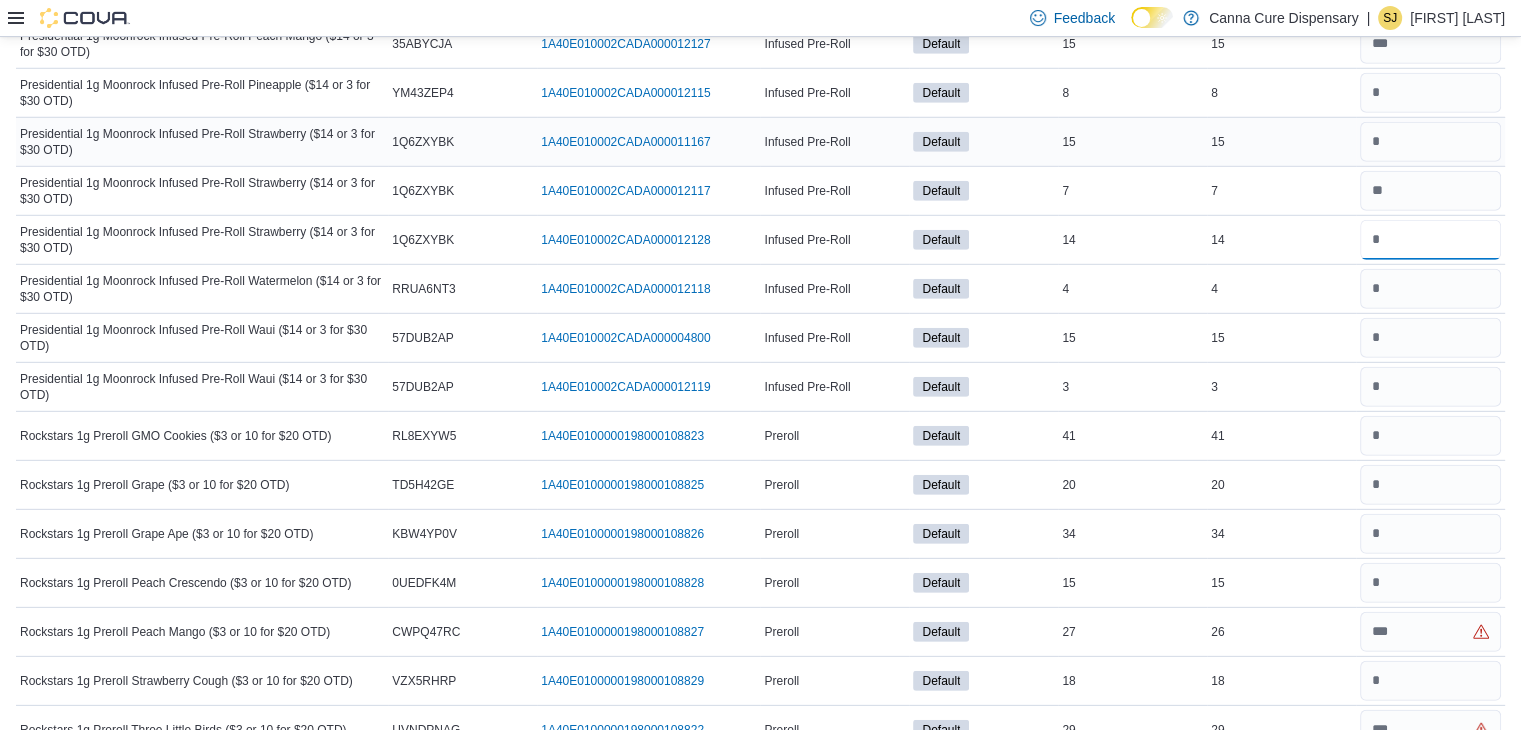 type on "**" 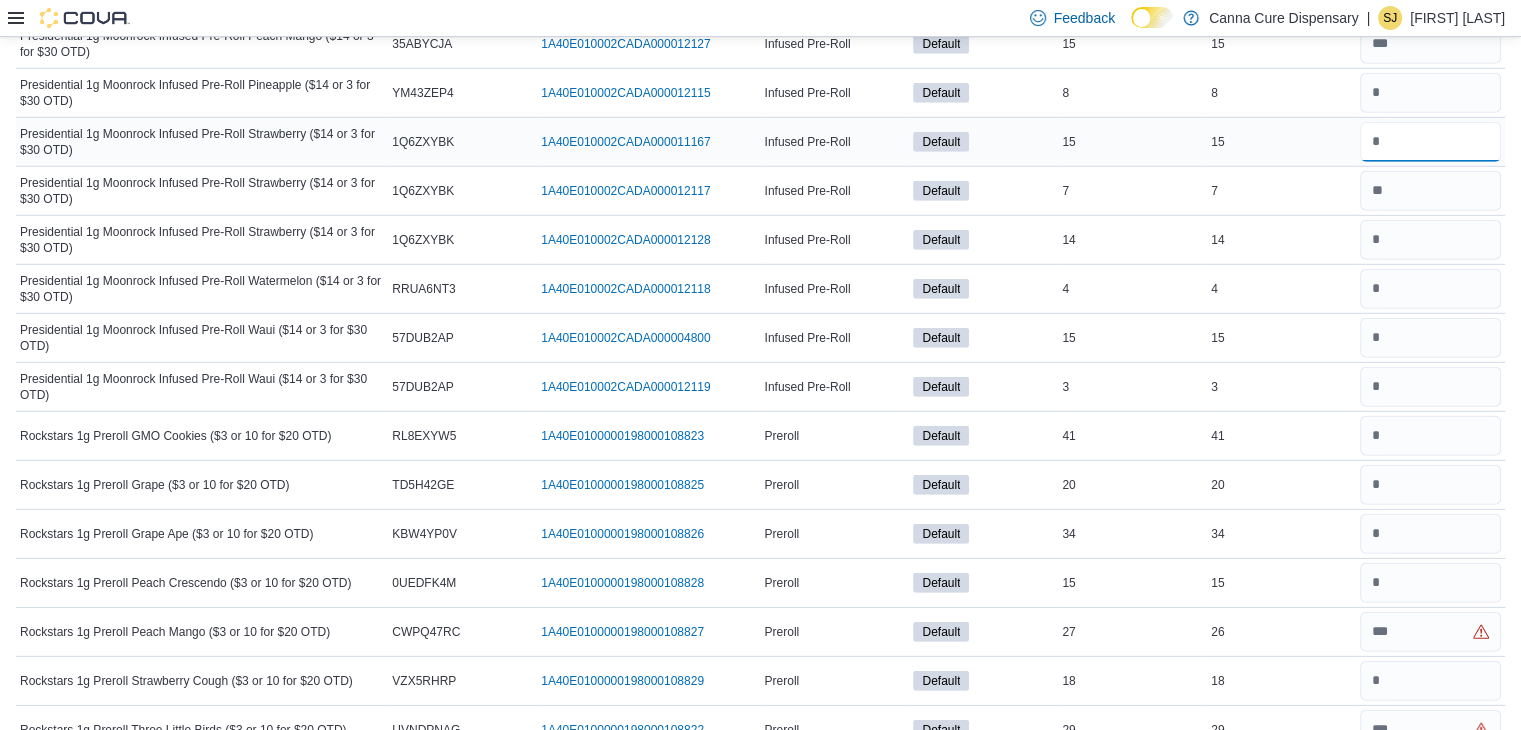 click at bounding box center [1430, 142] 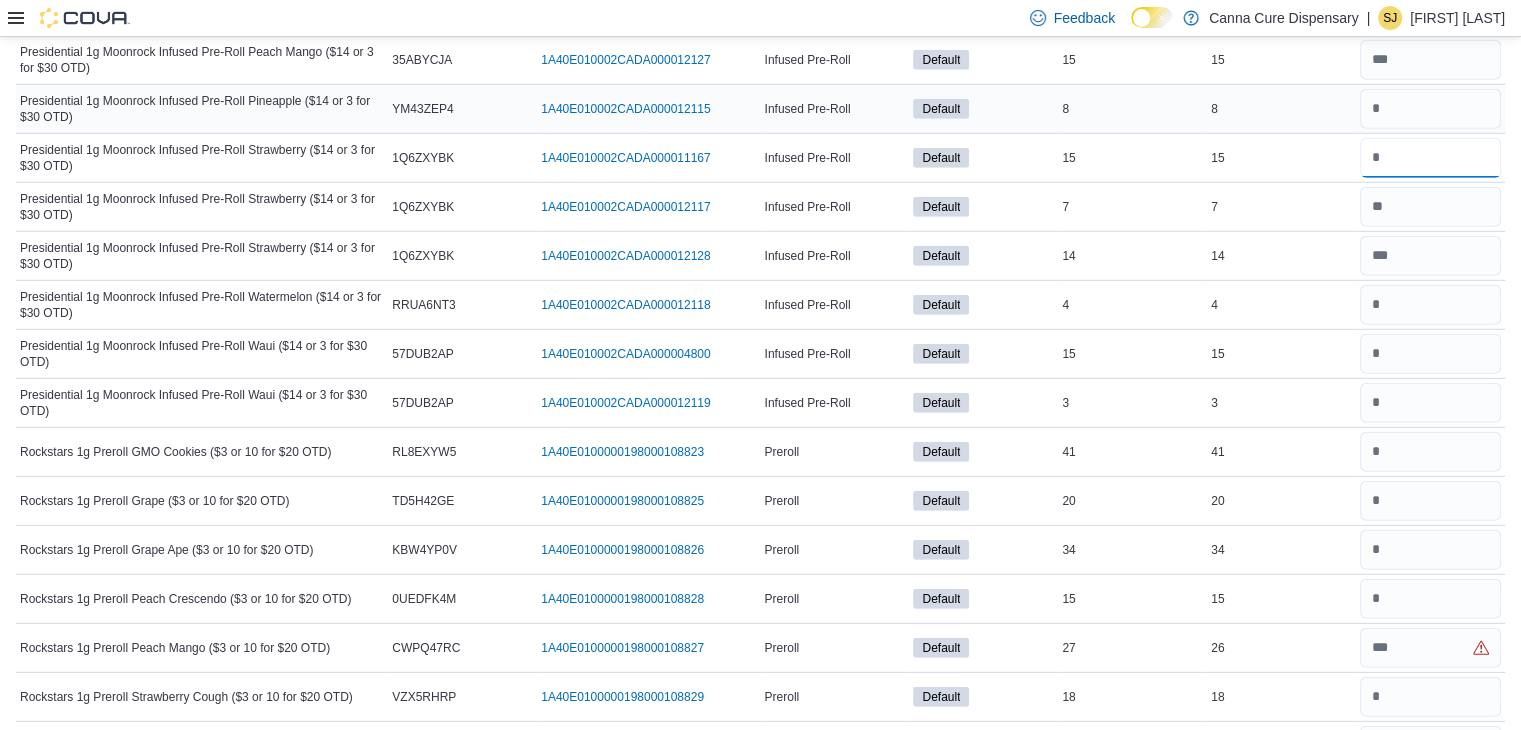 scroll, scrollTop: 5847, scrollLeft: 0, axis: vertical 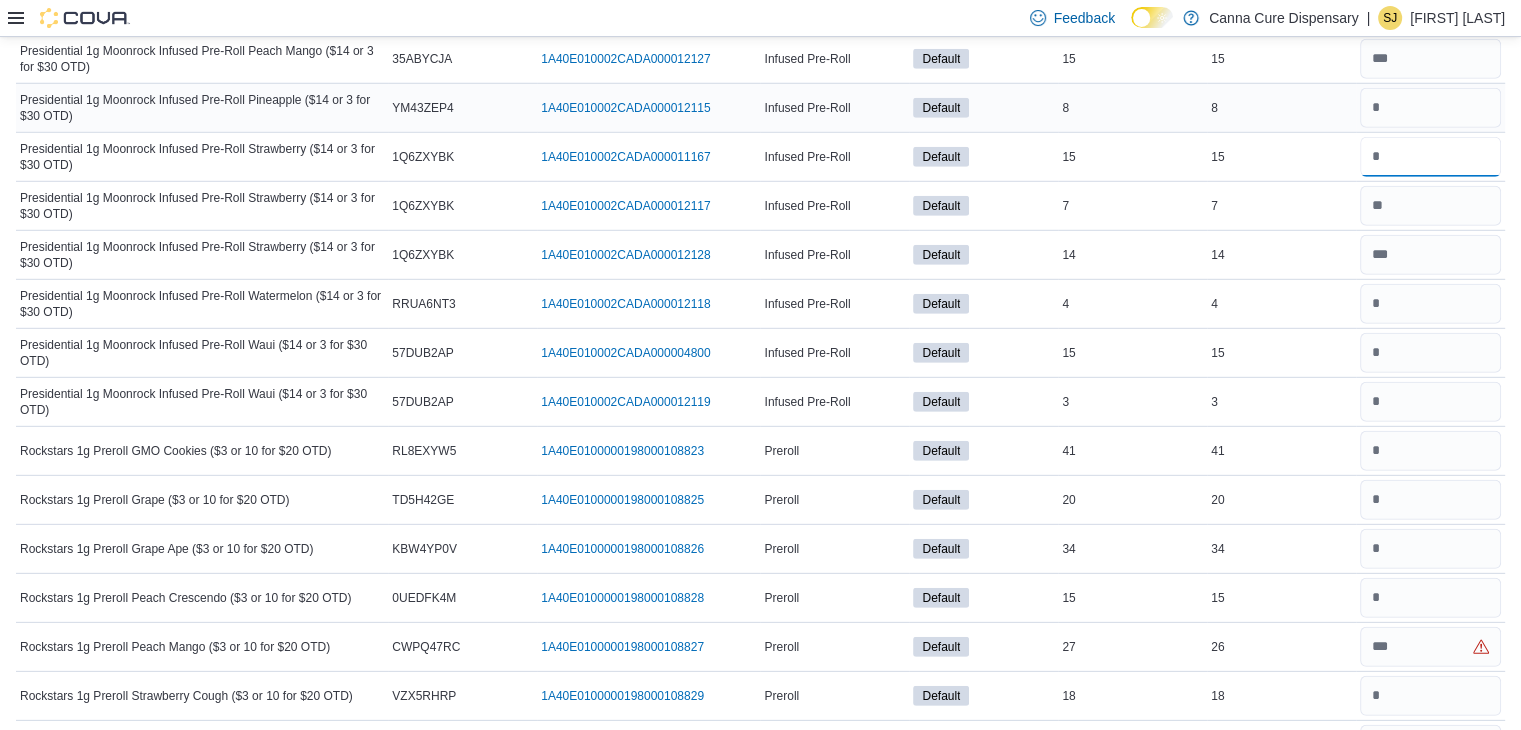 type on "**" 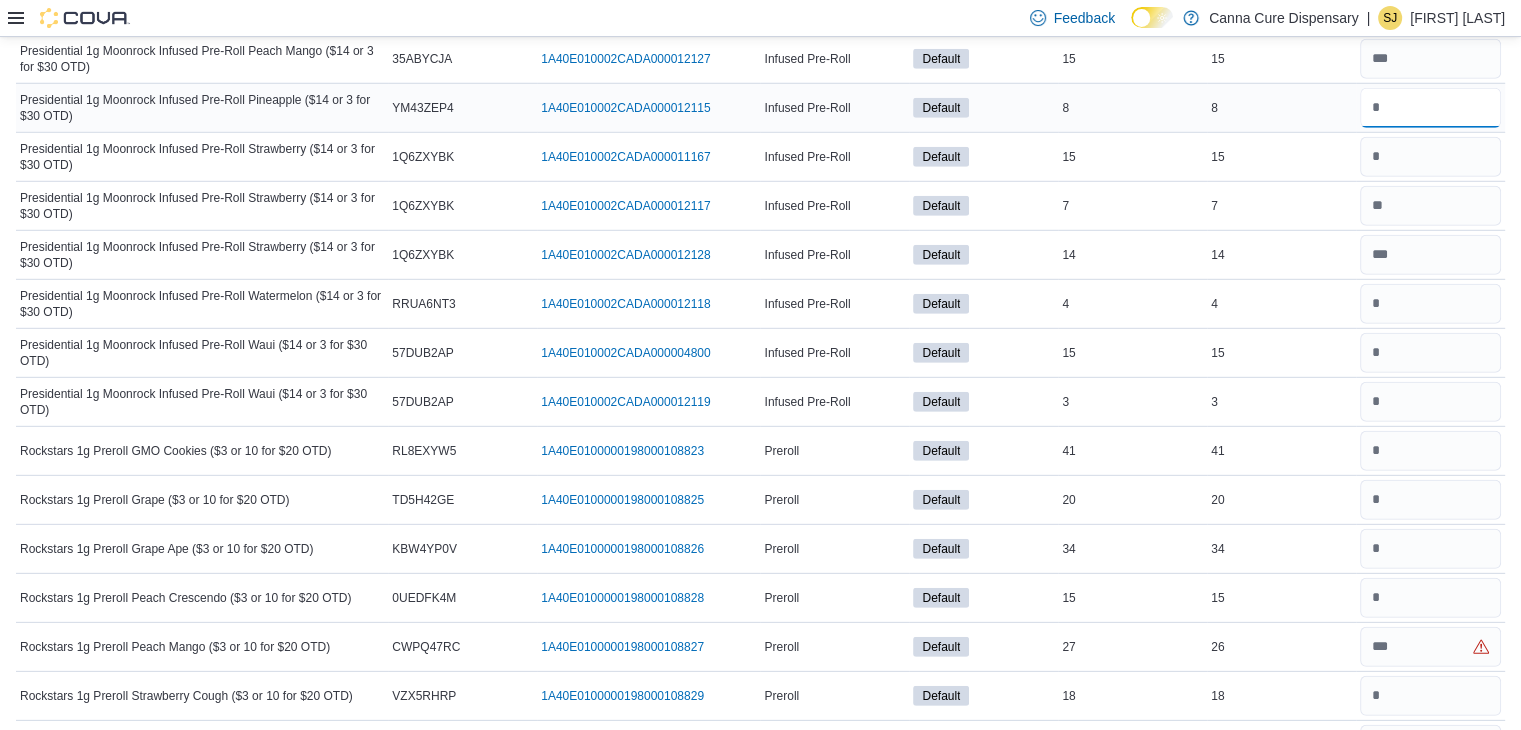 click at bounding box center (1430, 108) 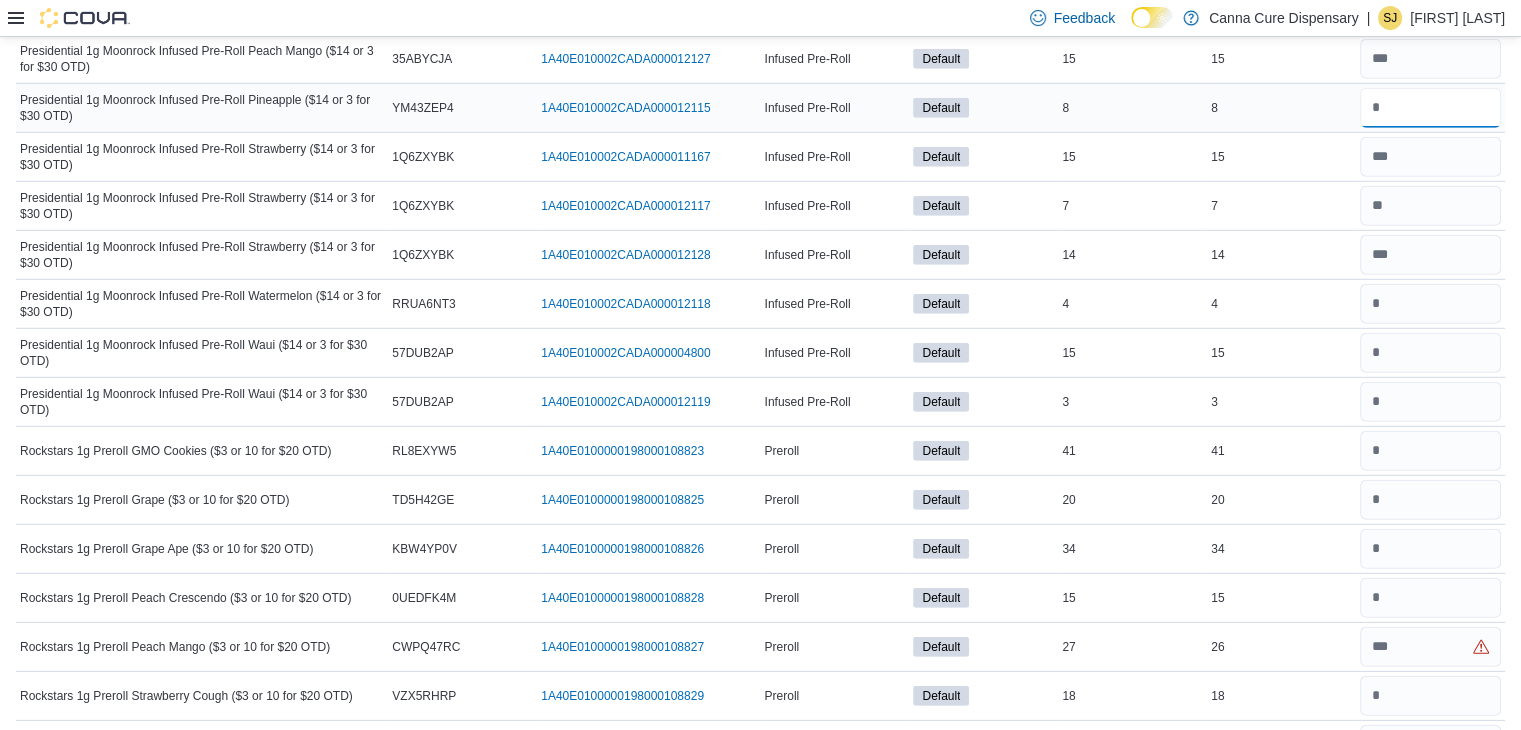 type on "*" 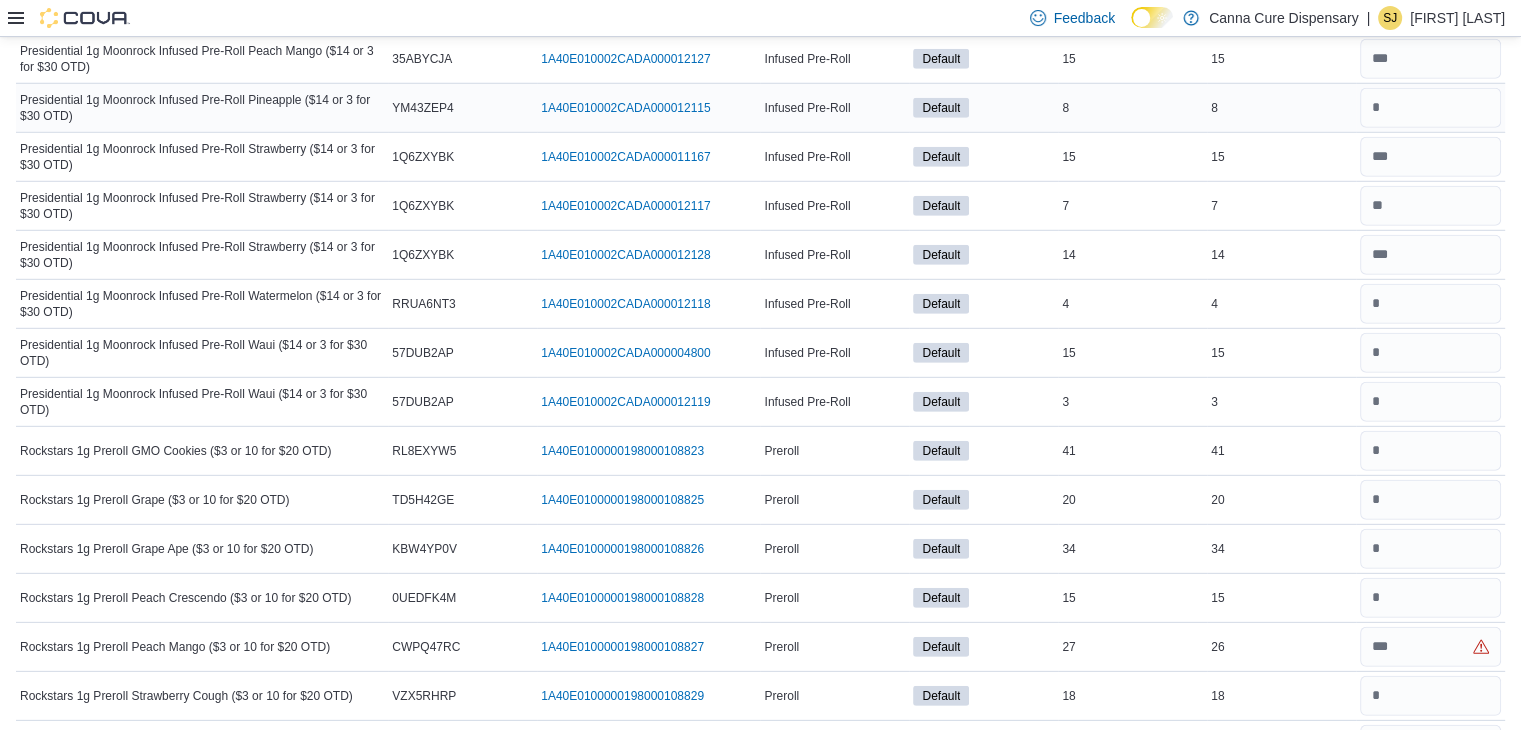 type 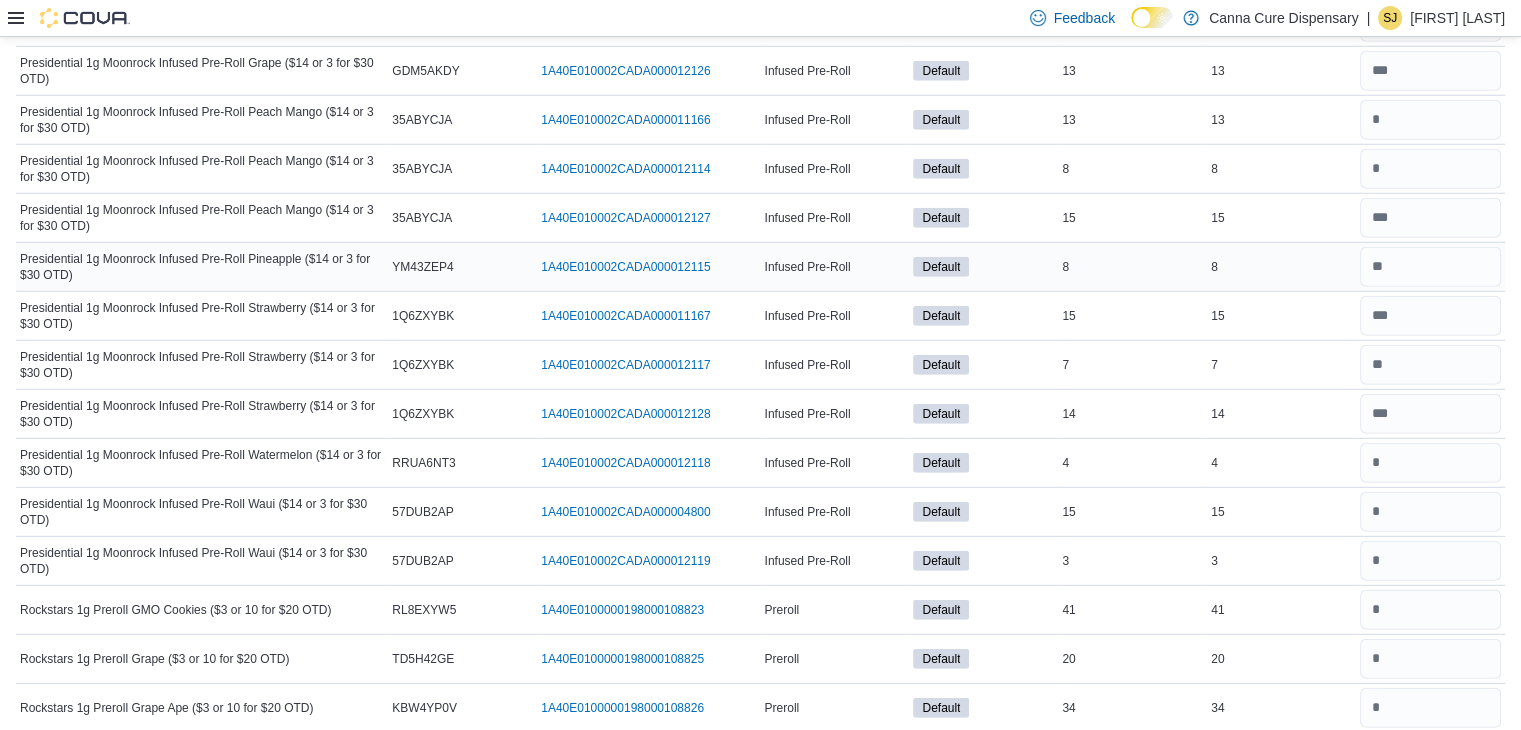 scroll, scrollTop: 5639, scrollLeft: 0, axis: vertical 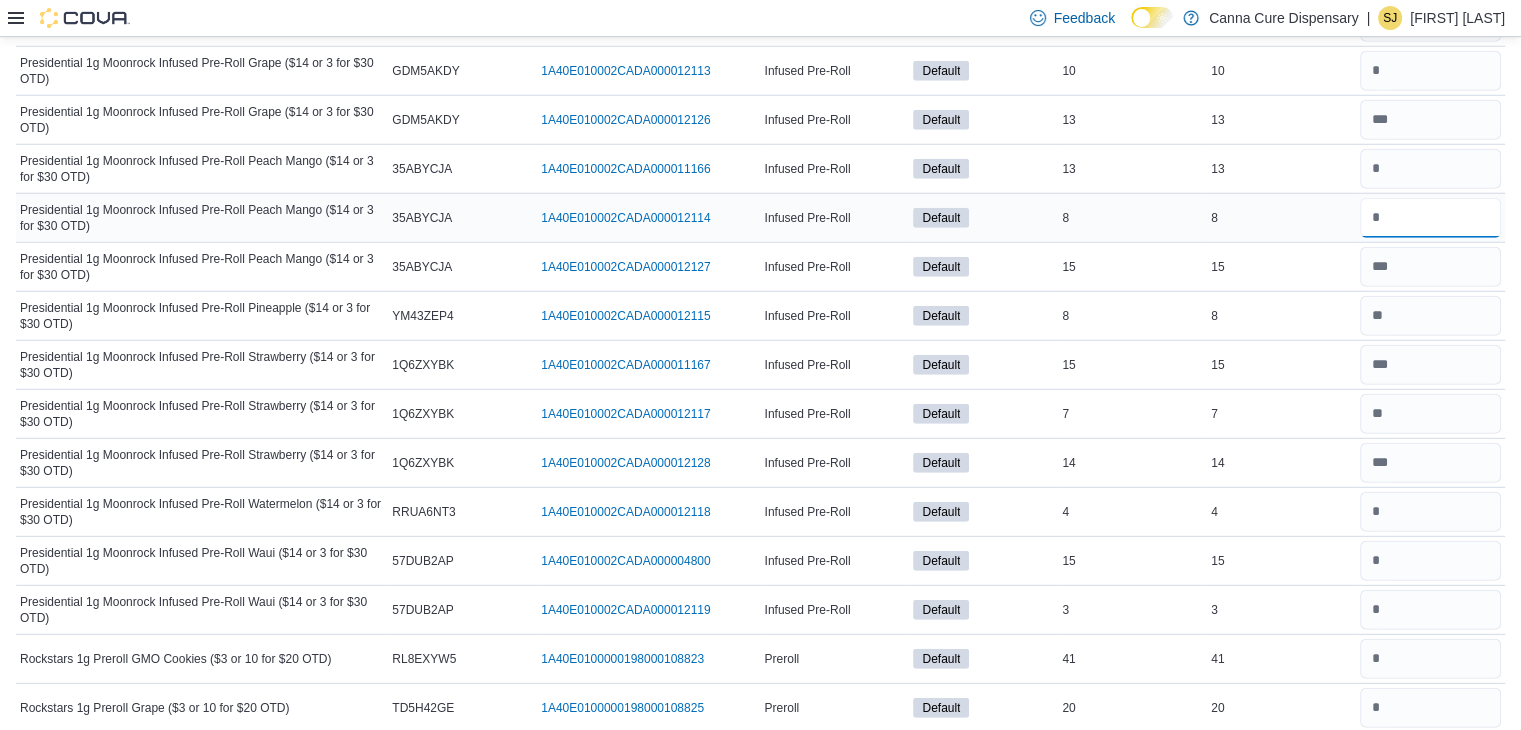 click at bounding box center [1430, 218] 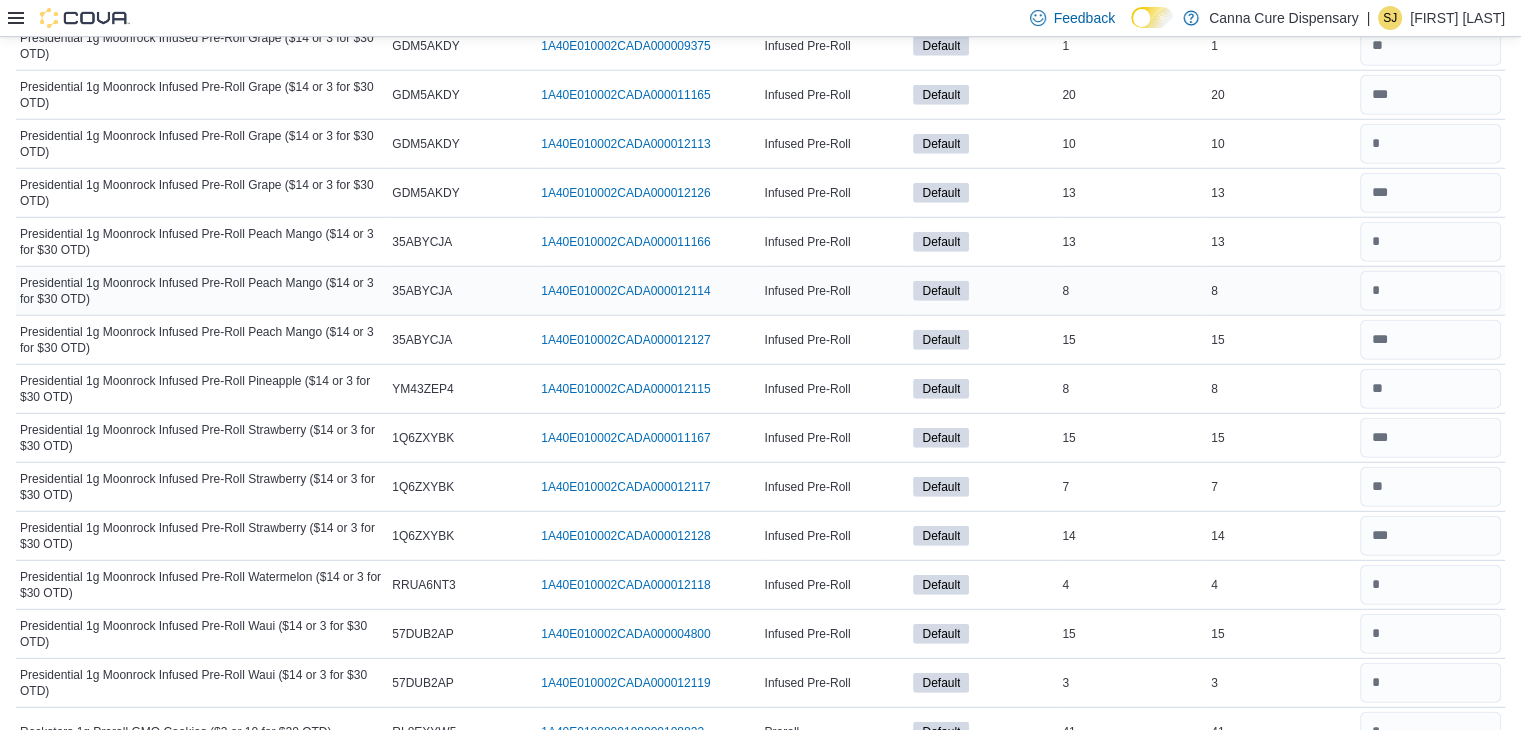 scroll, scrollTop: 5562, scrollLeft: 0, axis: vertical 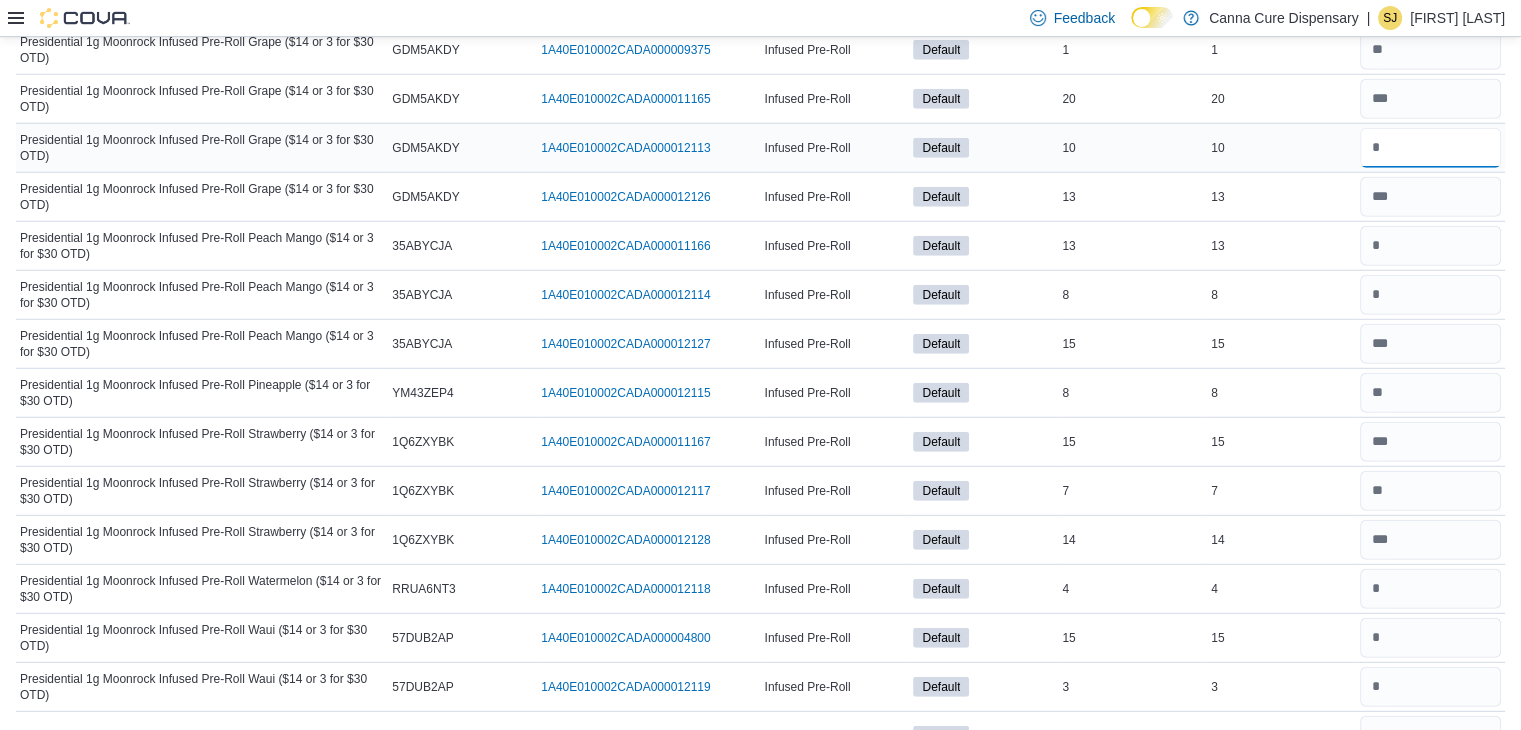 click at bounding box center [1430, 148] 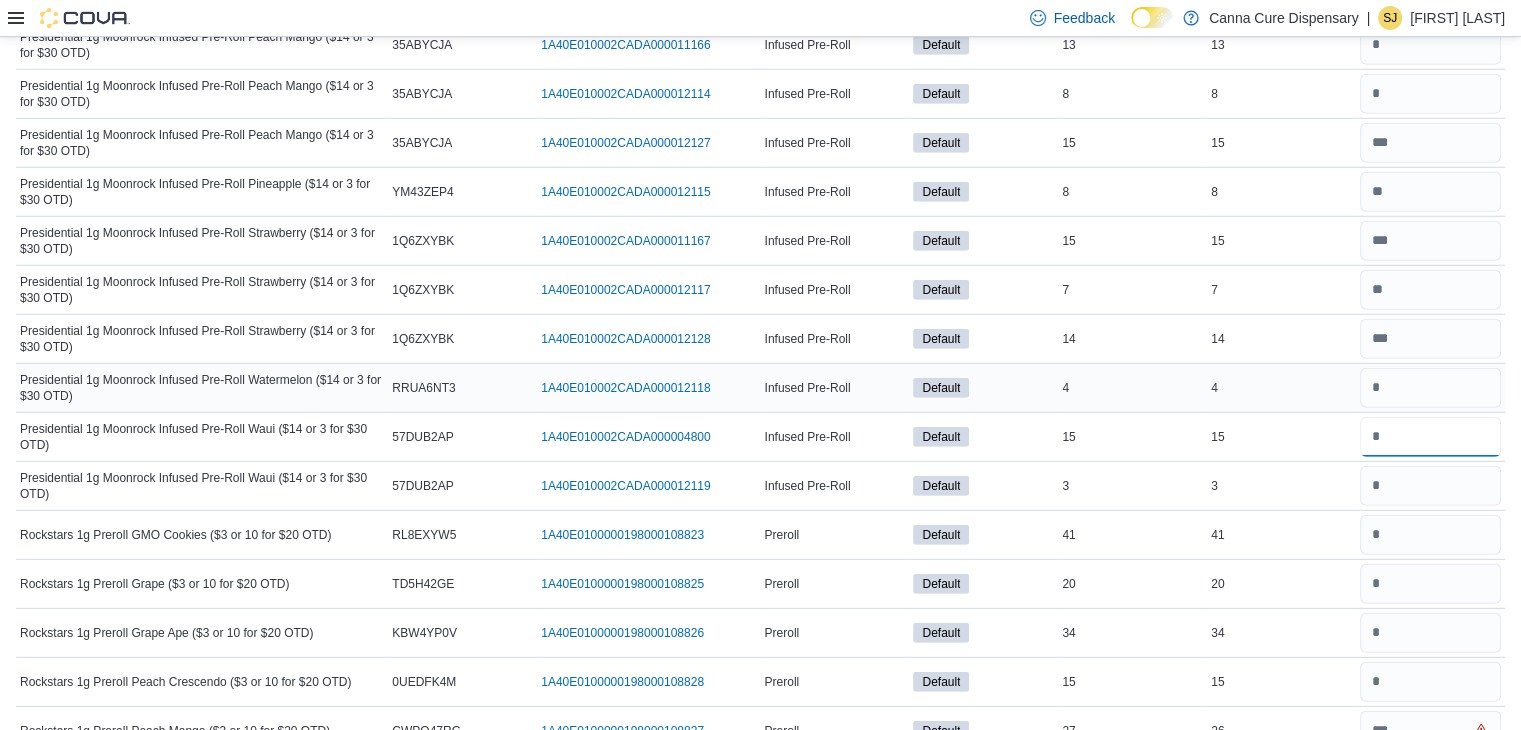 scroll, scrollTop: 5858, scrollLeft: 0, axis: vertical 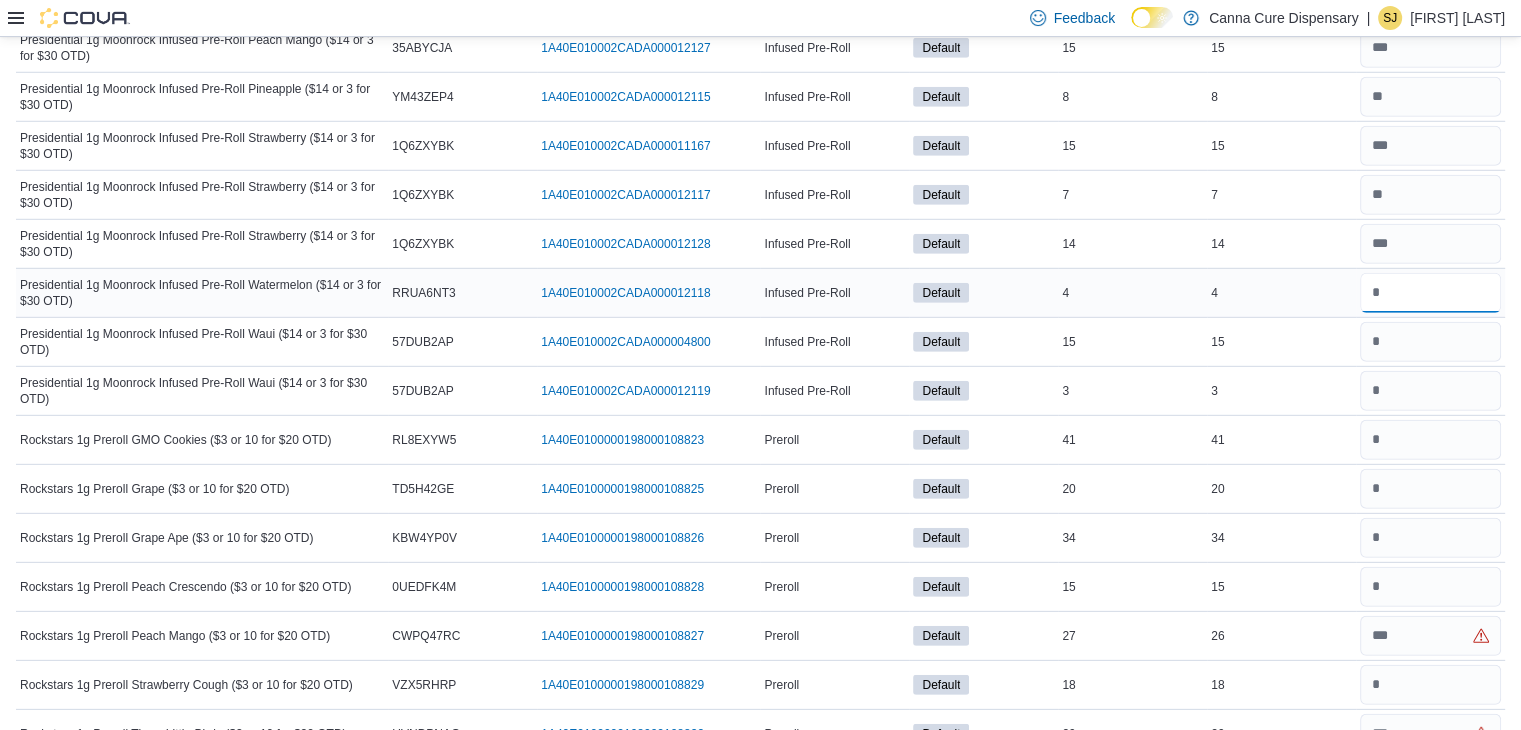 click at bounding box center (1430, 293) 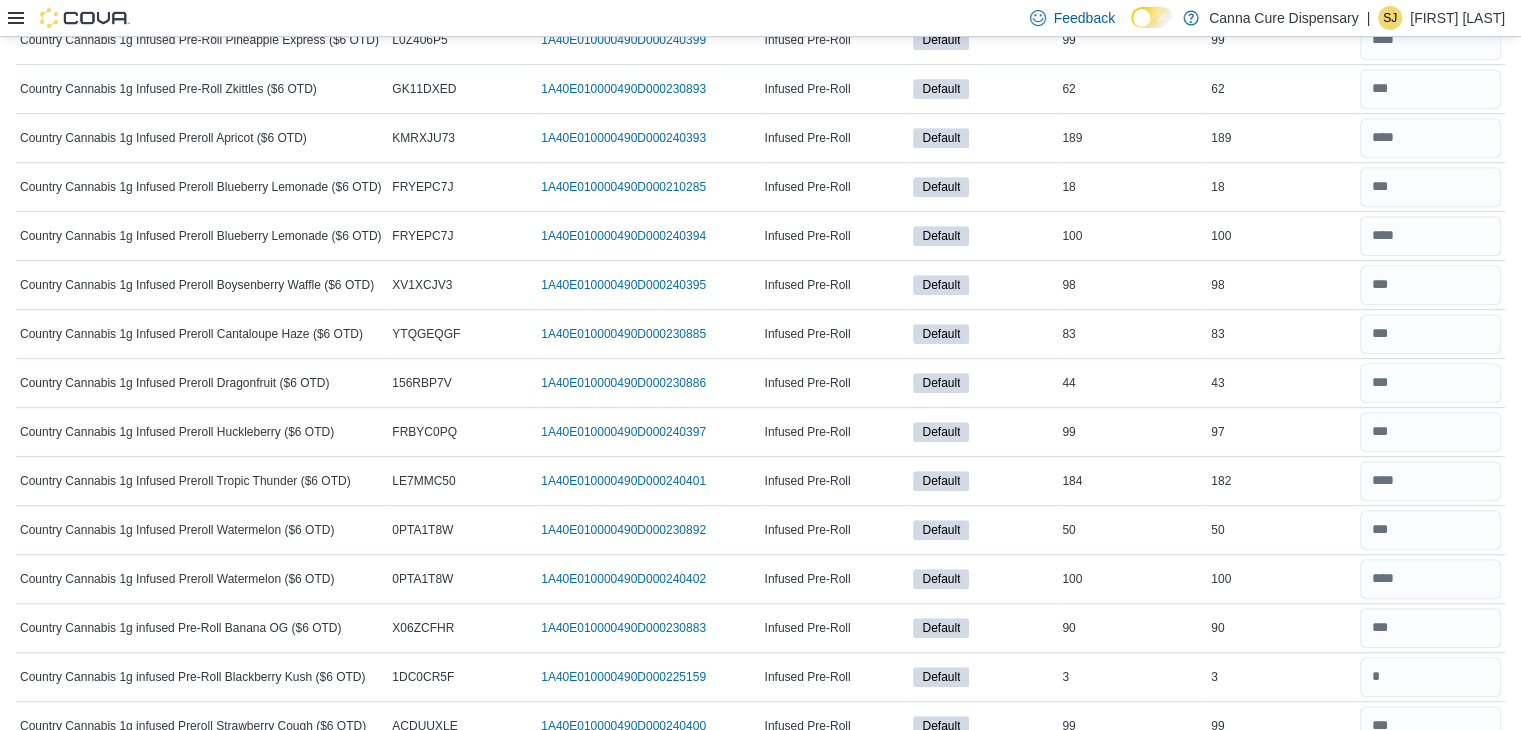 scroll, scrollTop: 0, scrollLeft: 0, axis: both 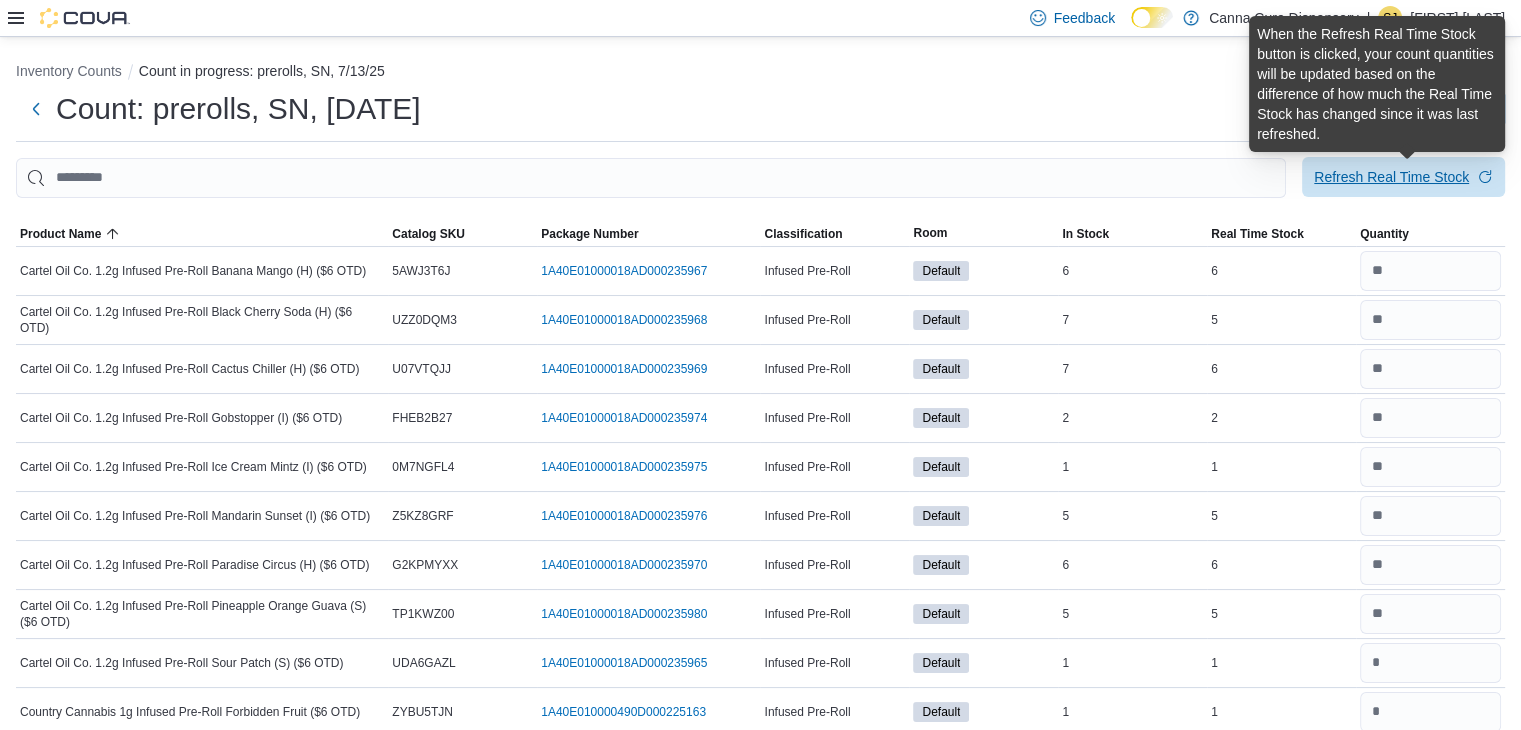 click on "Refresh Real Time Stock" at bounding box center [1391, 177] 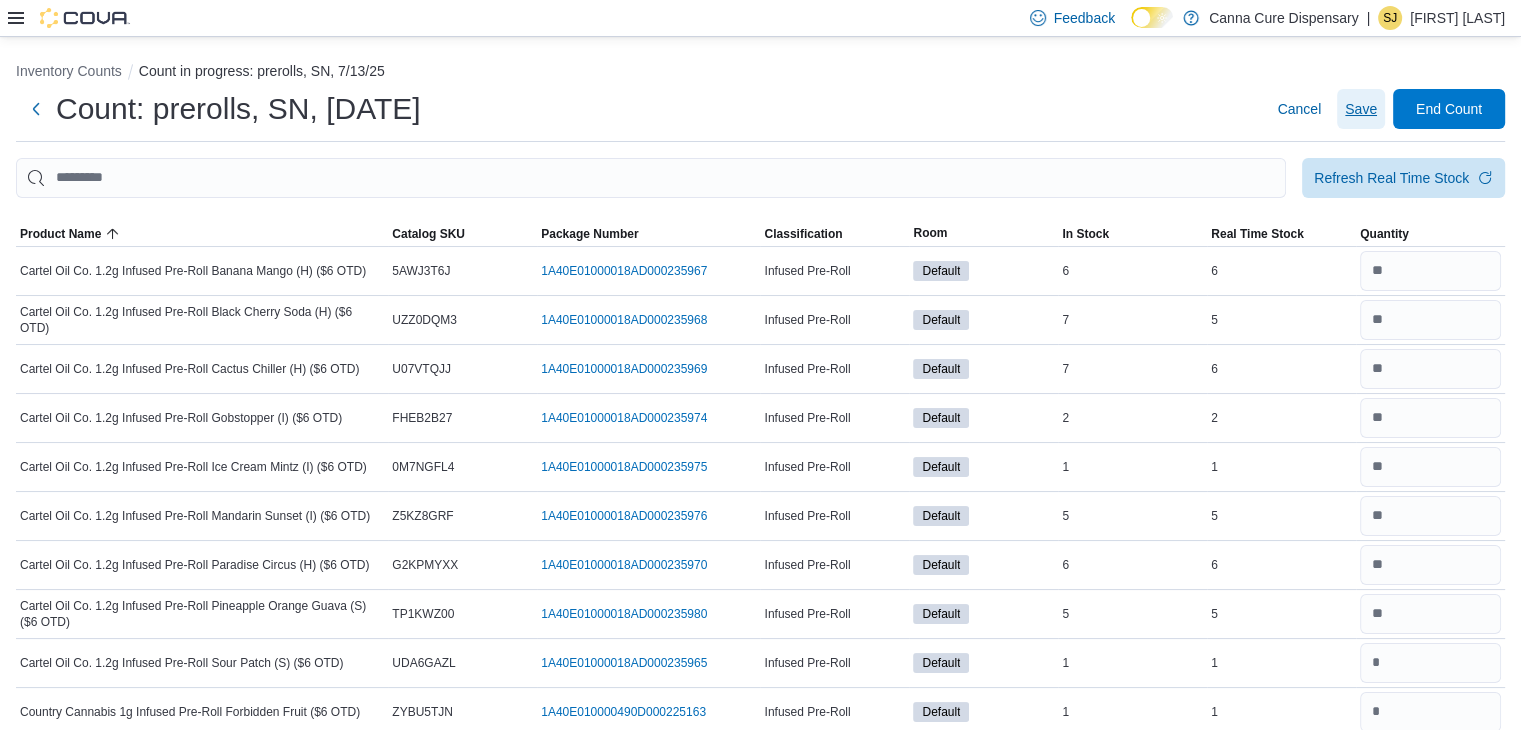 click on "Save" at bounding box center (1361, 109) 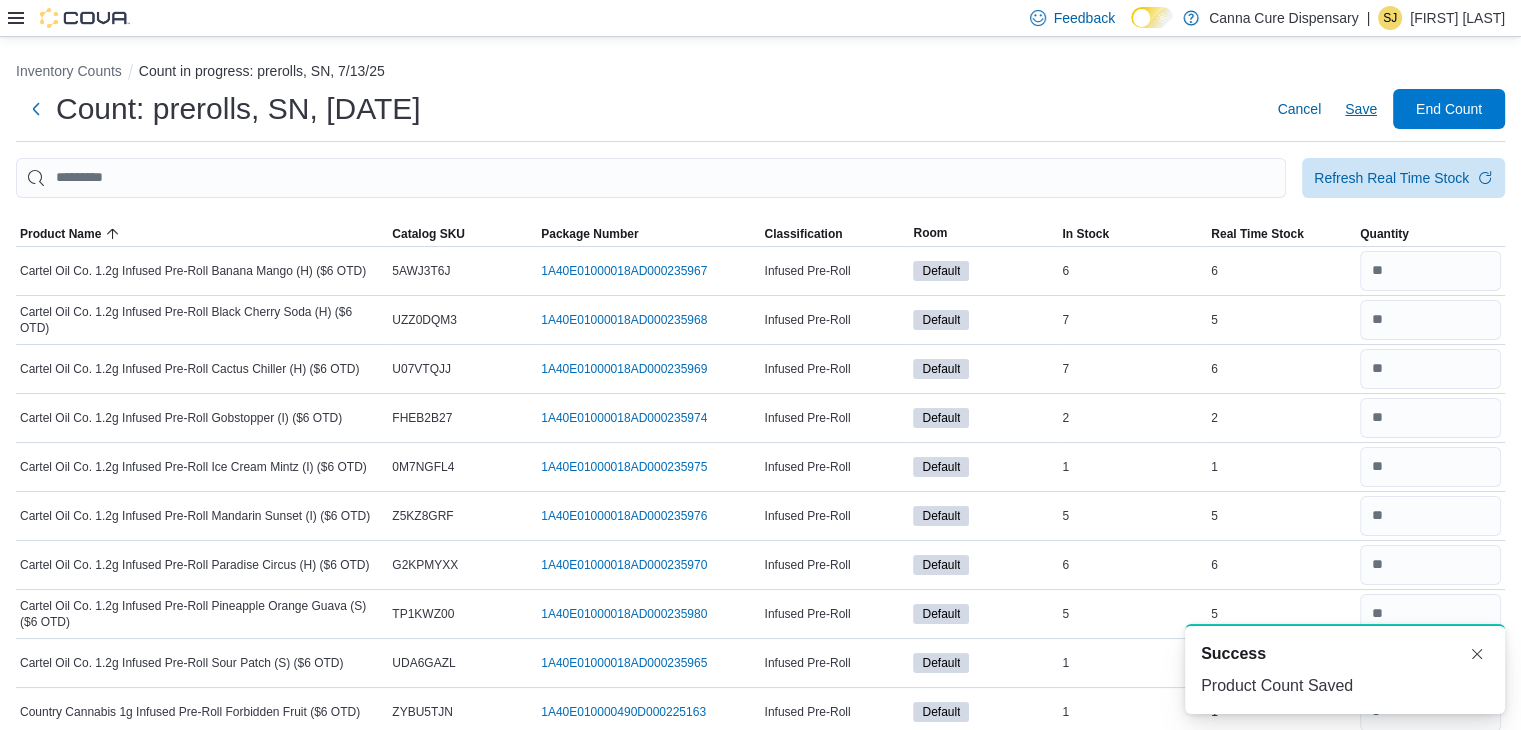 scroll, scrollTop: 0, scrollLeft: 0, axis: both 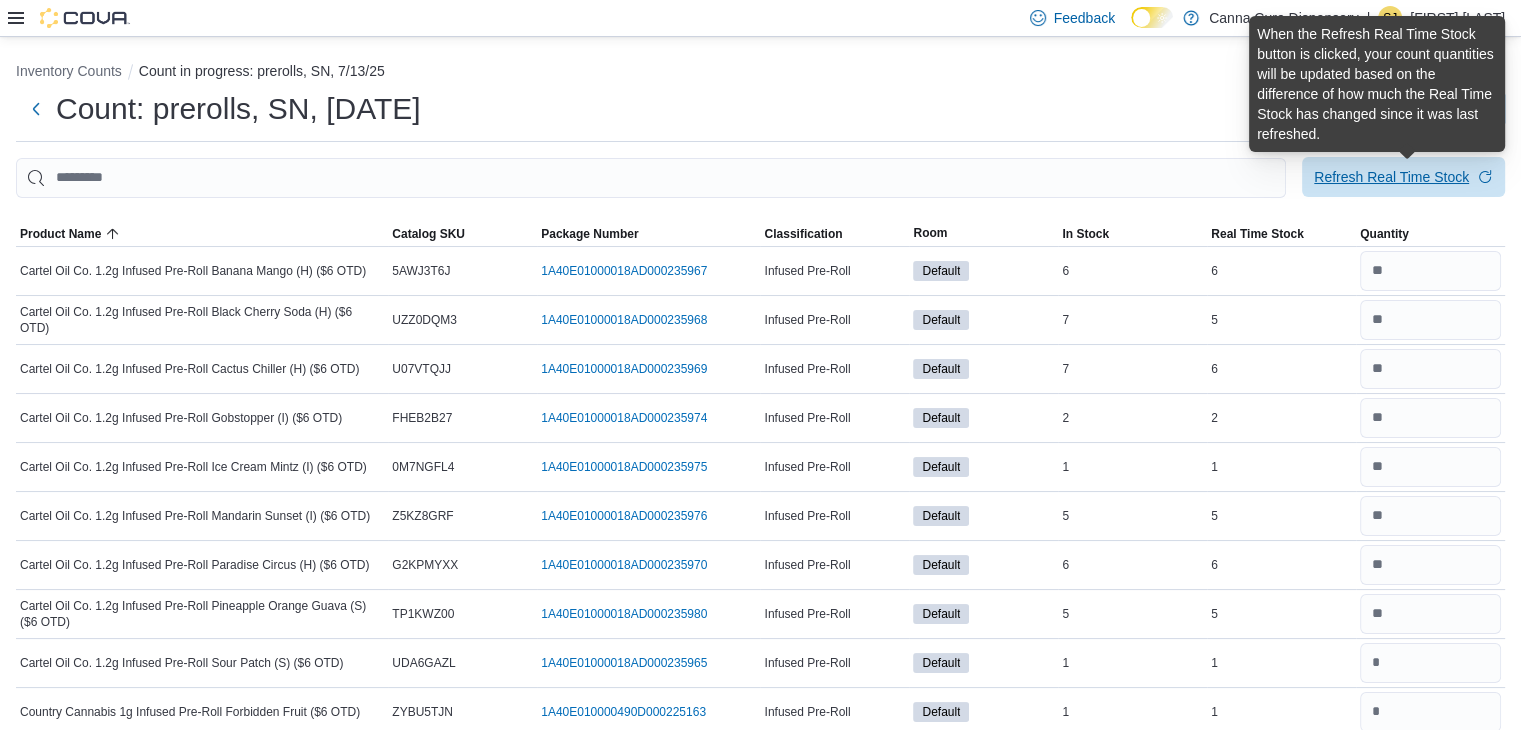 click on "Refresh Real Time Stock" at bounding box center (1391, 177) 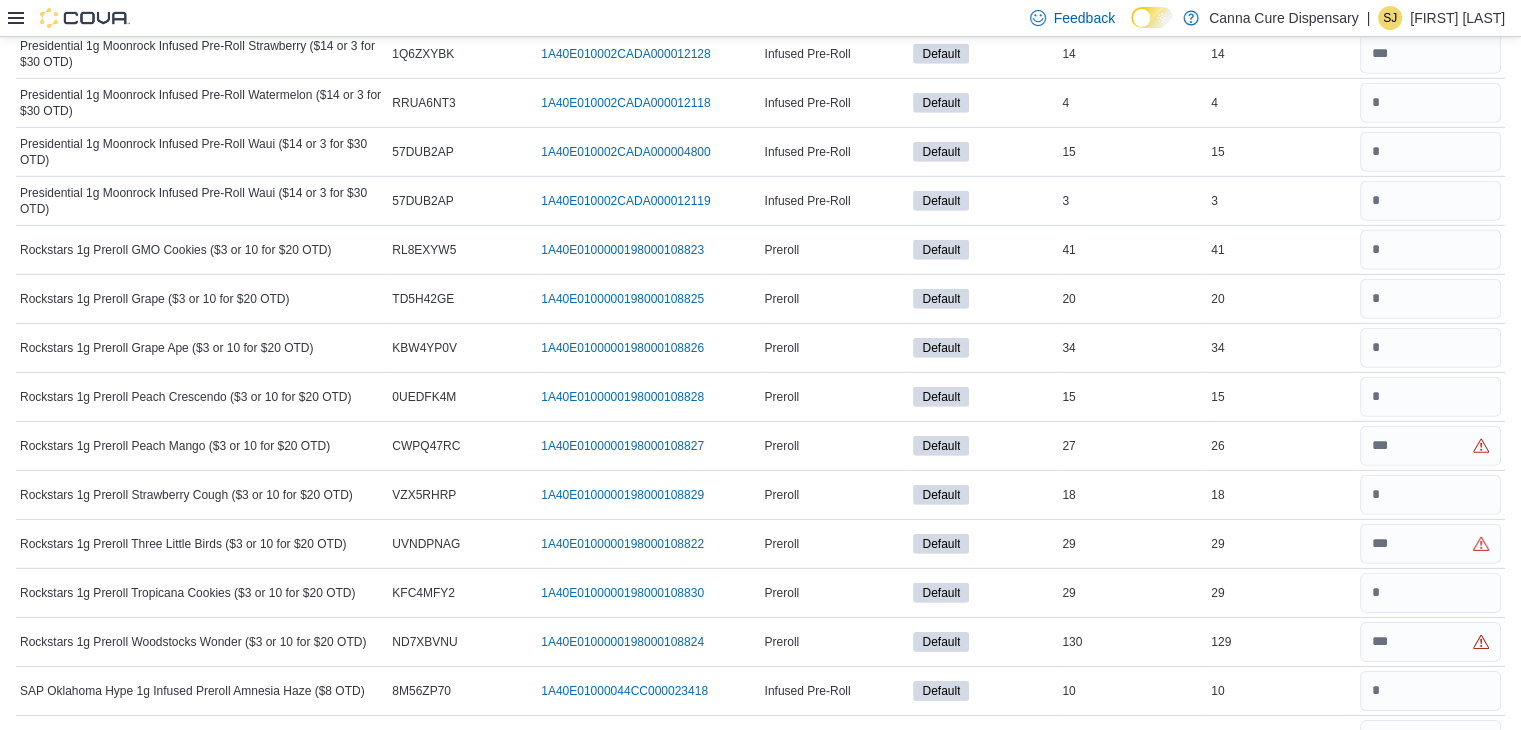 scroll, scrollTop: 6052, scrollLeft: 0, axis: vertical 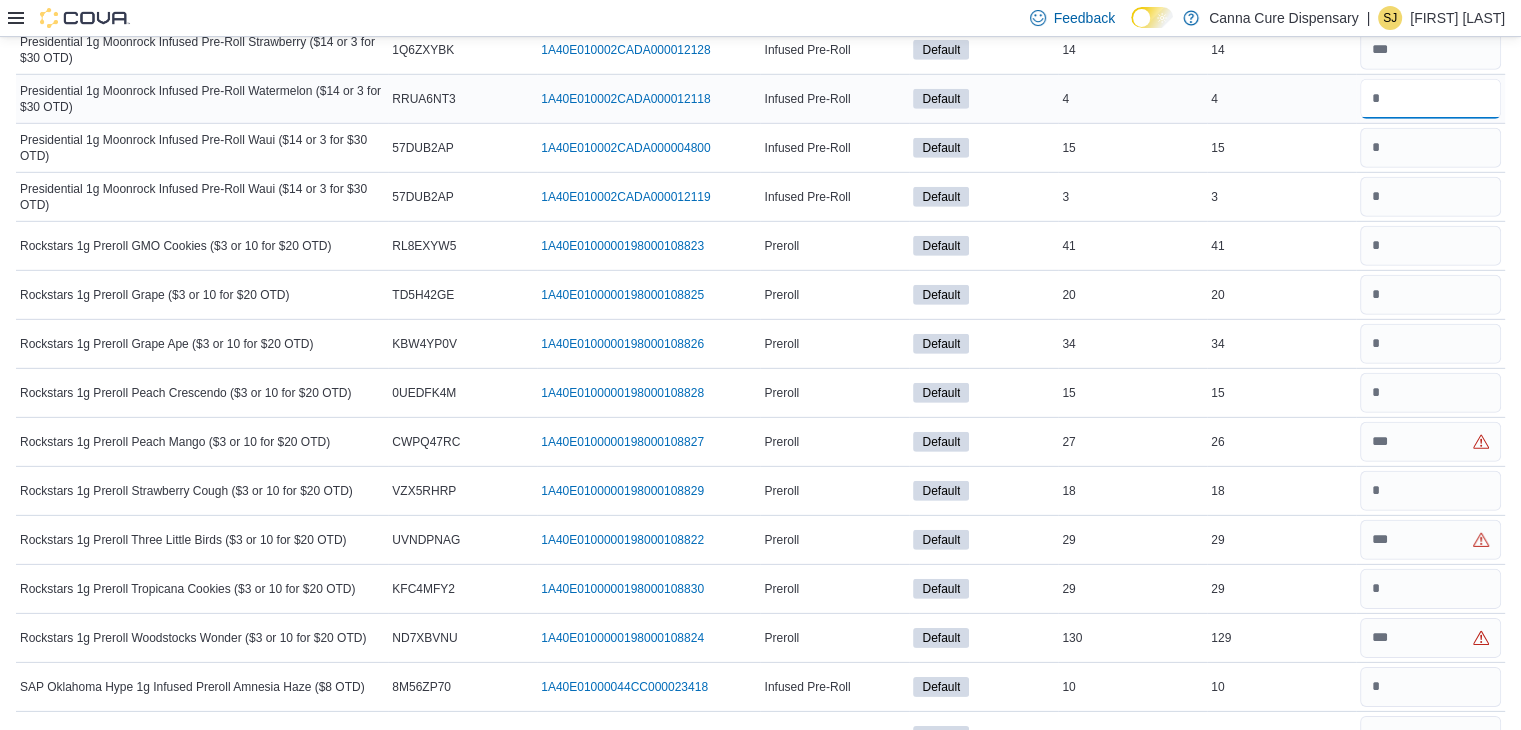 click at bounding box center [1430, 99] 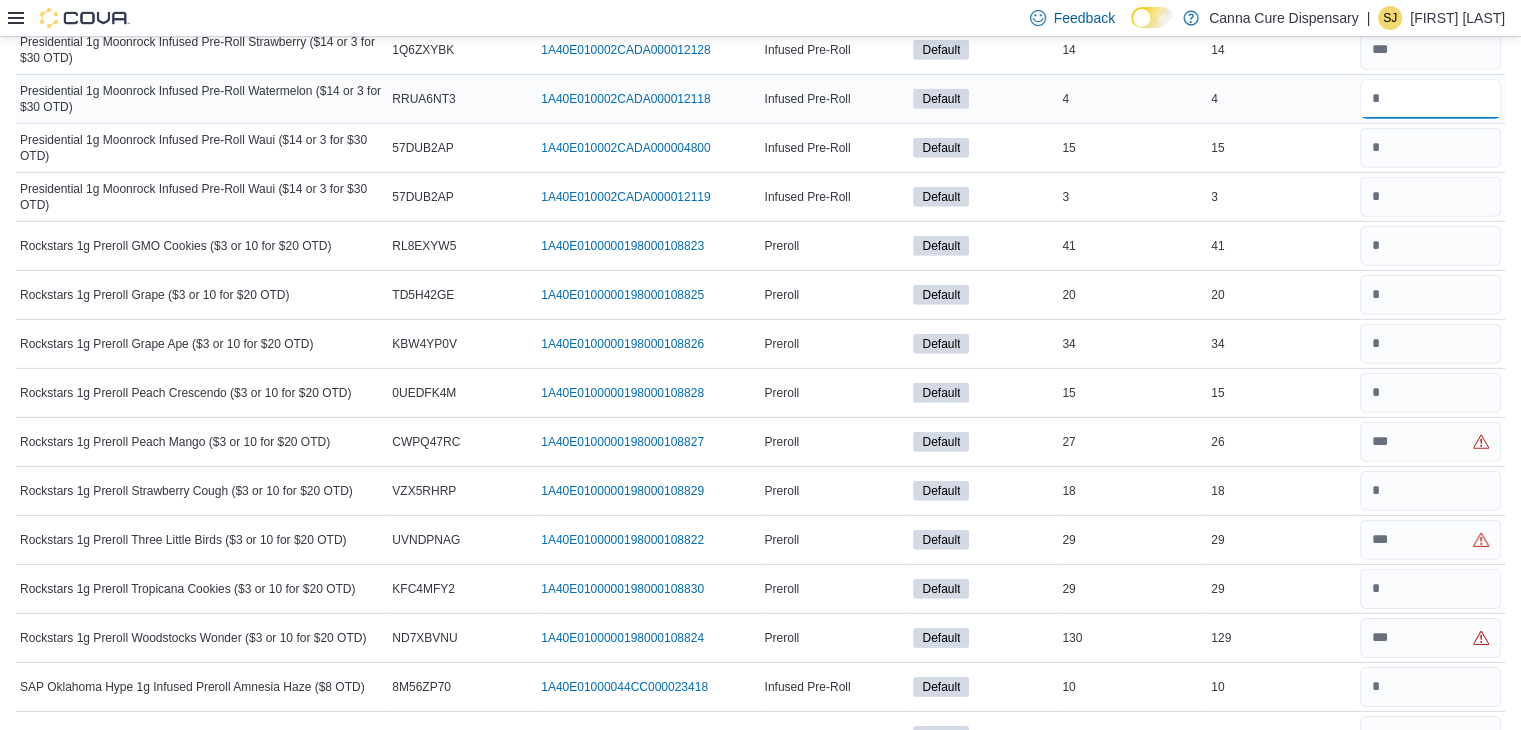 type on "*" 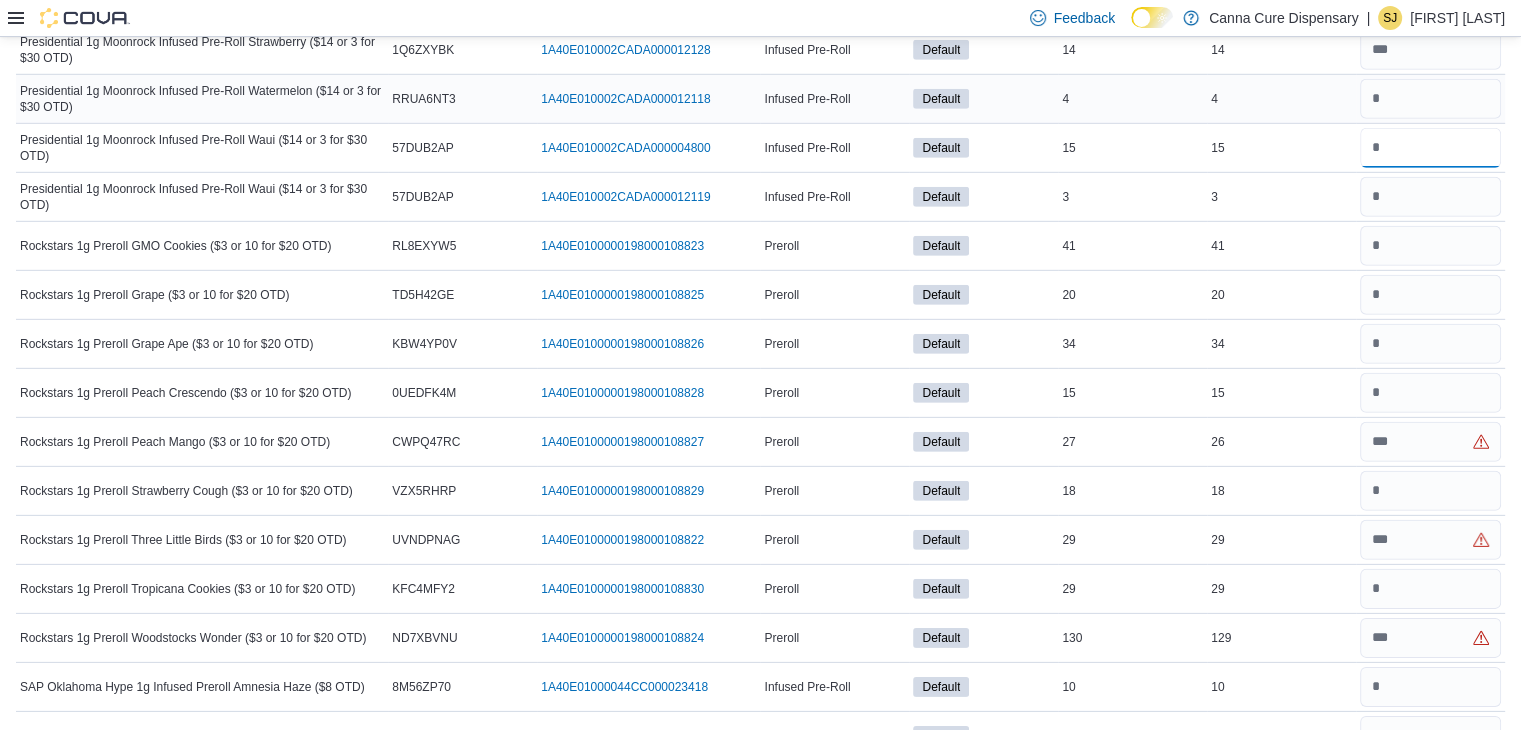 type 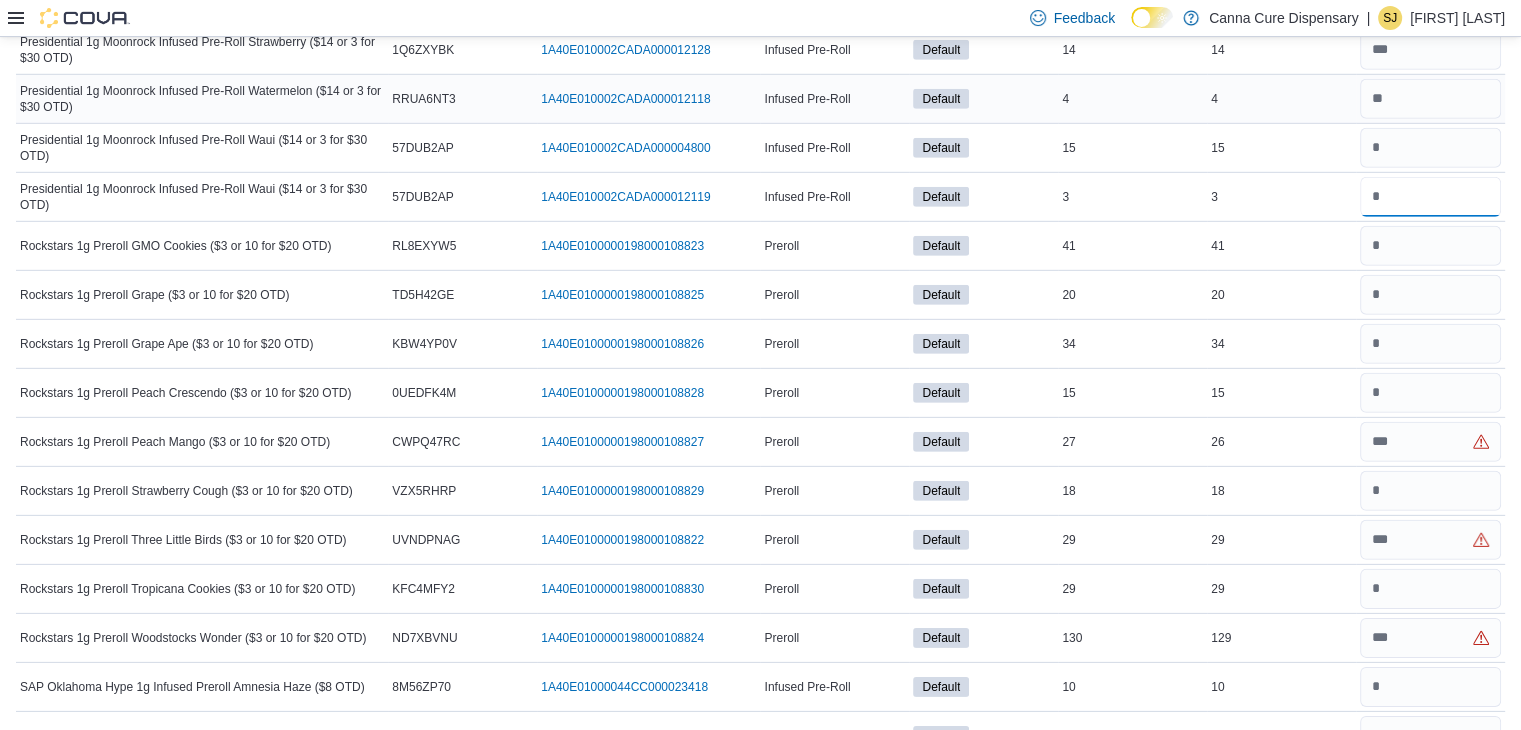 type on "*" 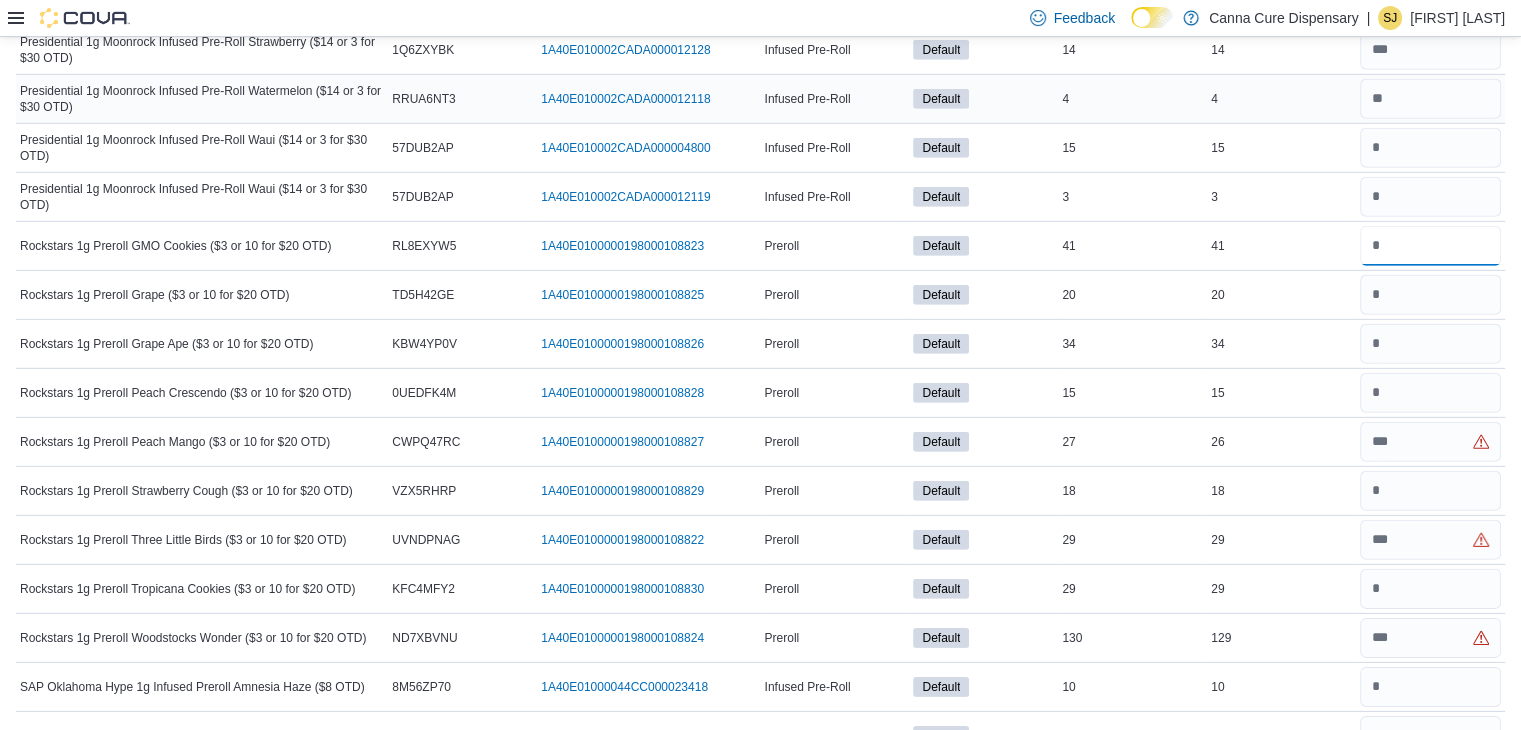 type 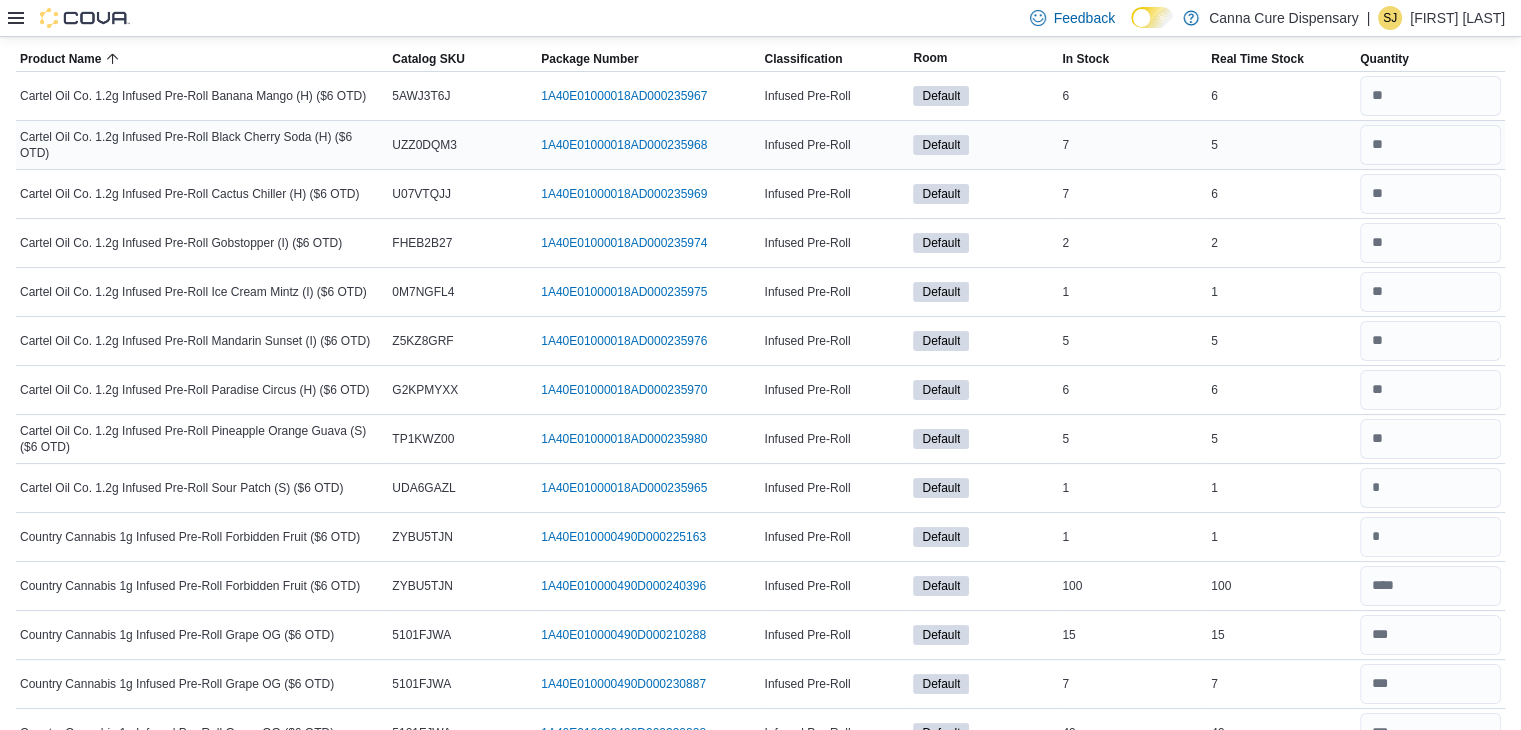 scroll, scrollTop: 0, scrollLeft: 0, axis: both 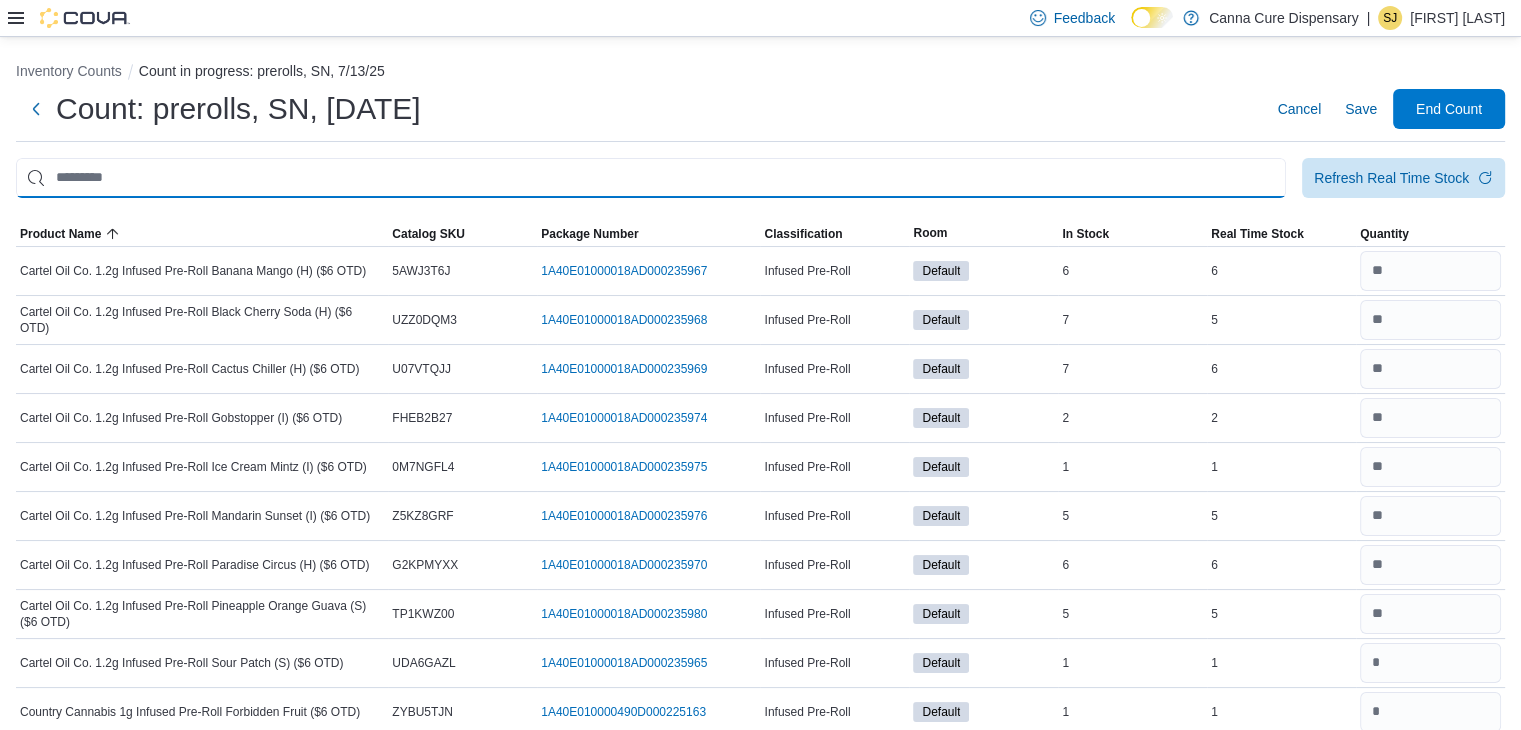 click at bounding box center [651, 178] 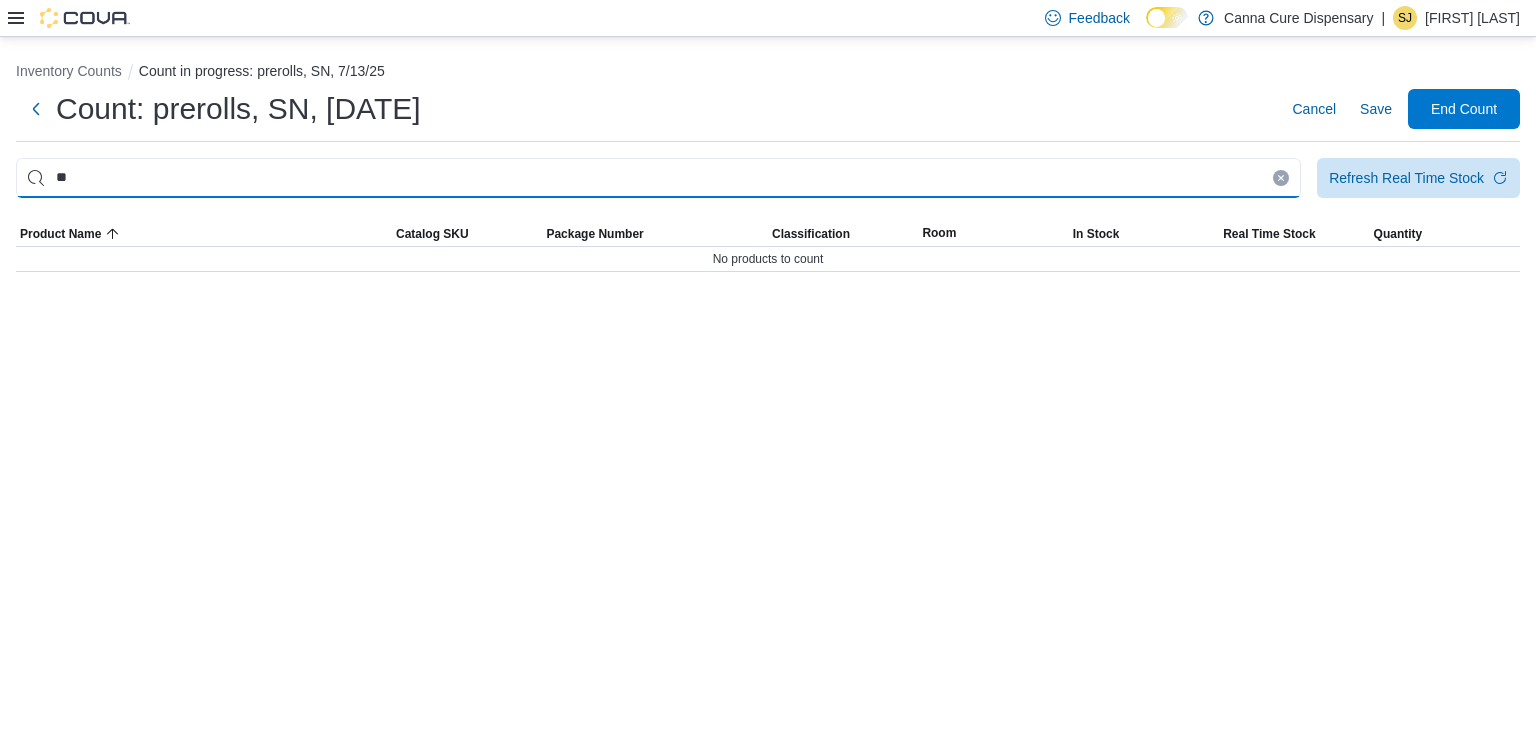 type on "*" 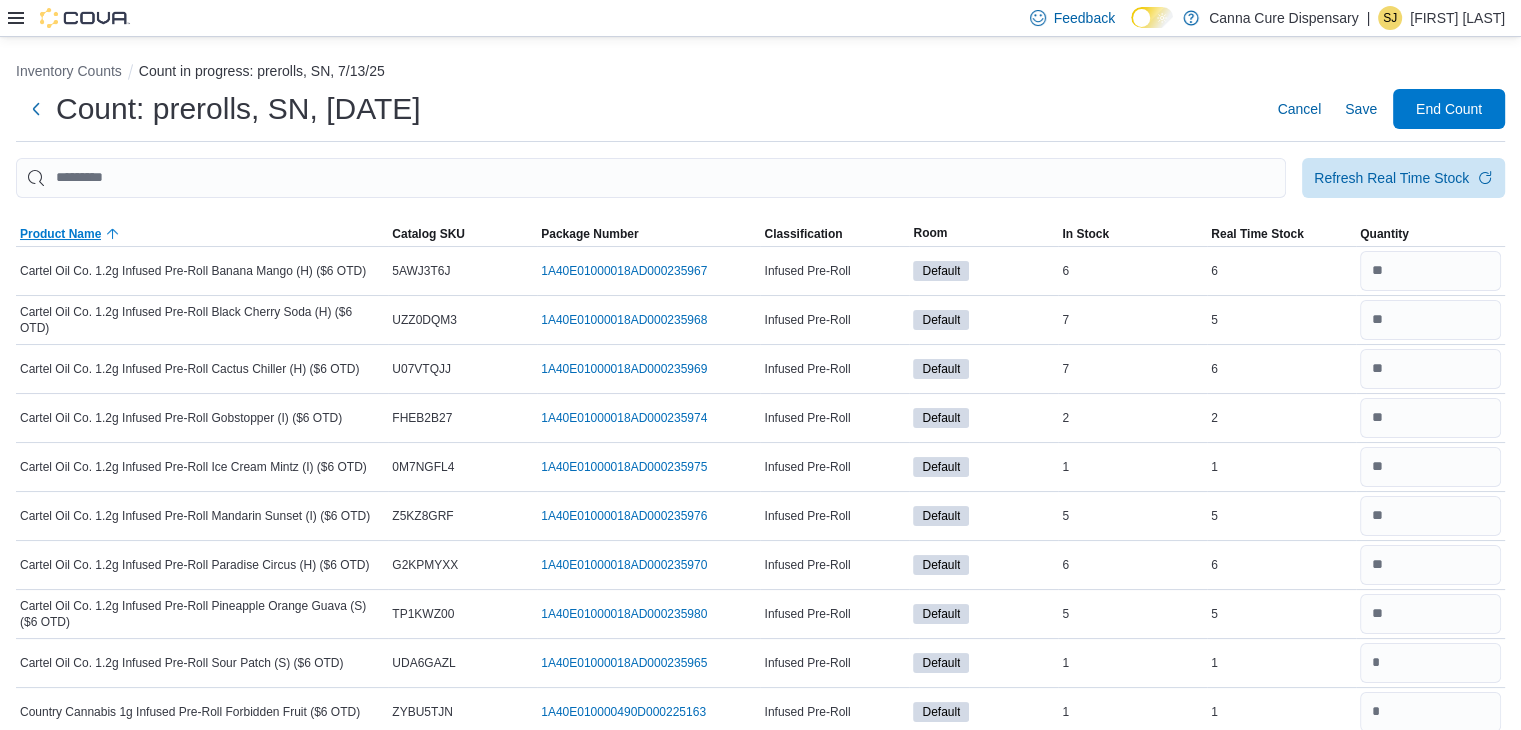 click on "Product Name" at bounding box center [202, 234] 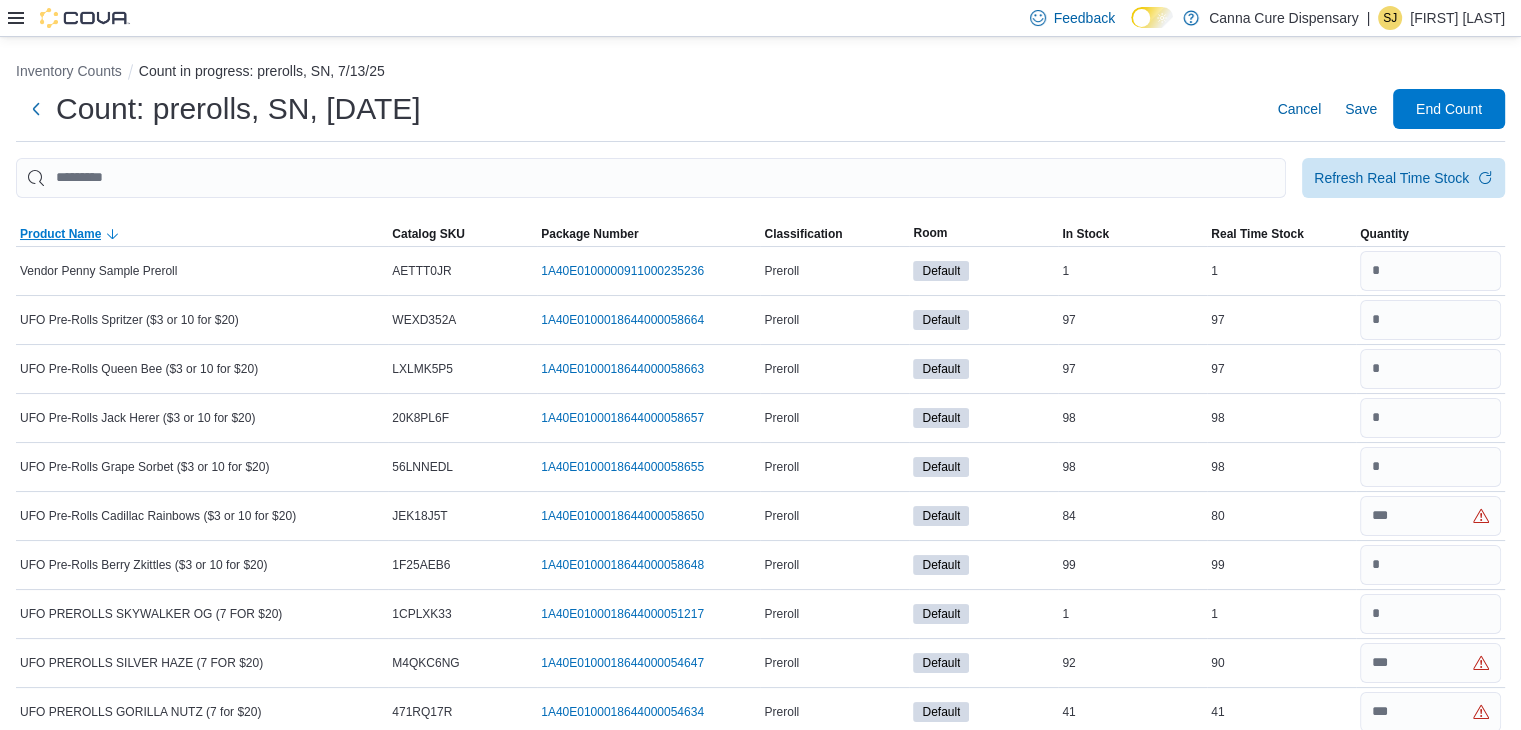 click on "Product Name" at bounding box center [202, 234] 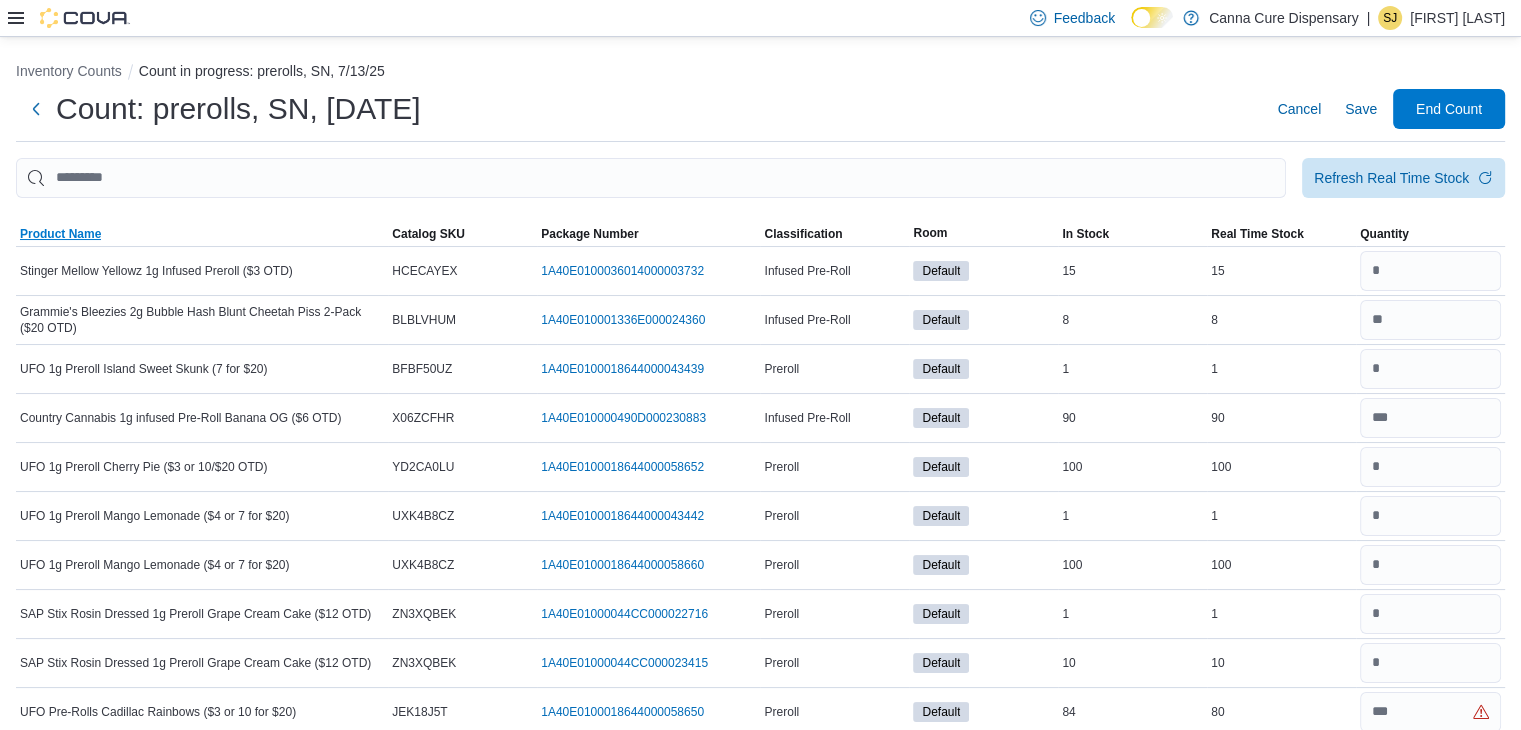 click on "Product Name" at bounding box center [60, 234] 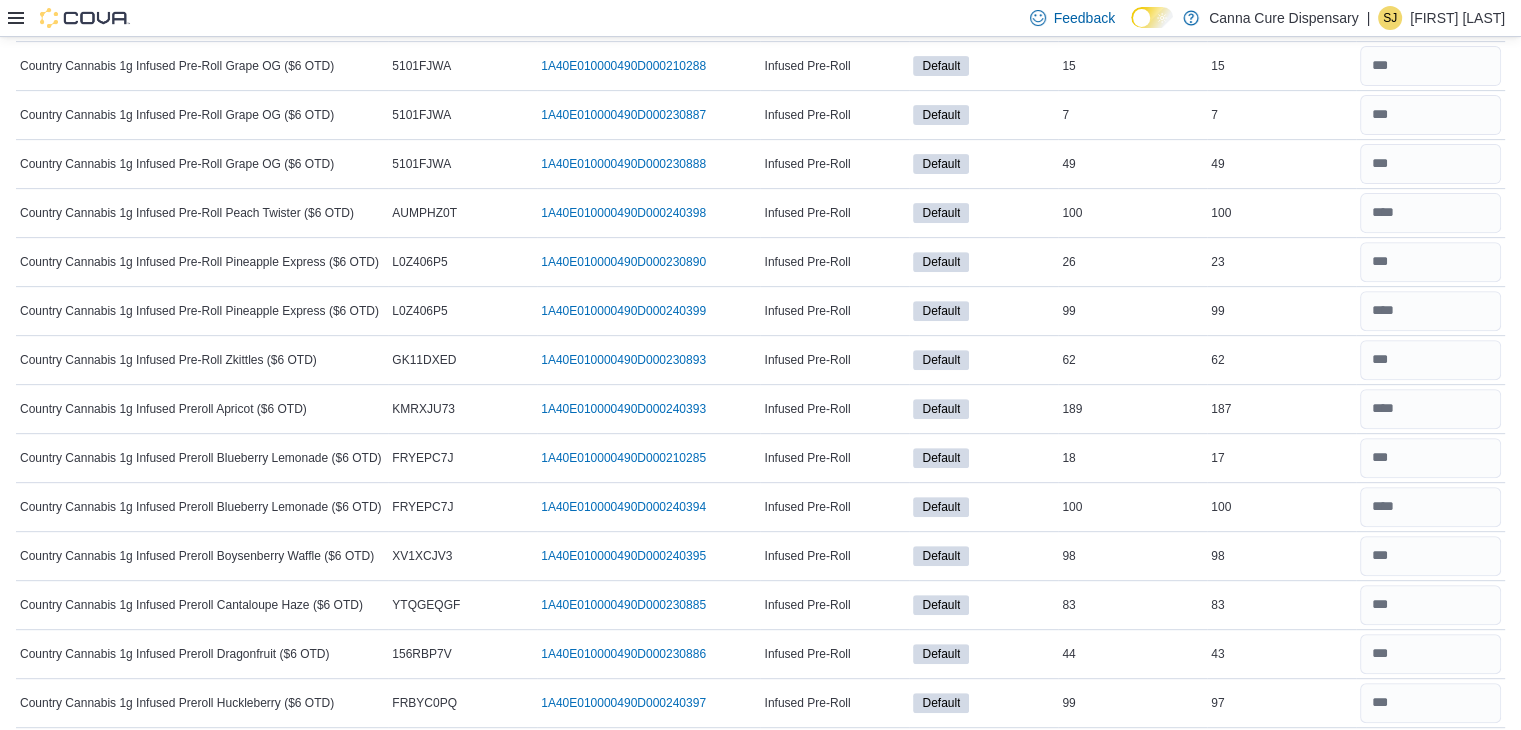 scroll, scrollTop: 0, scrollLeft: 0, axis: both 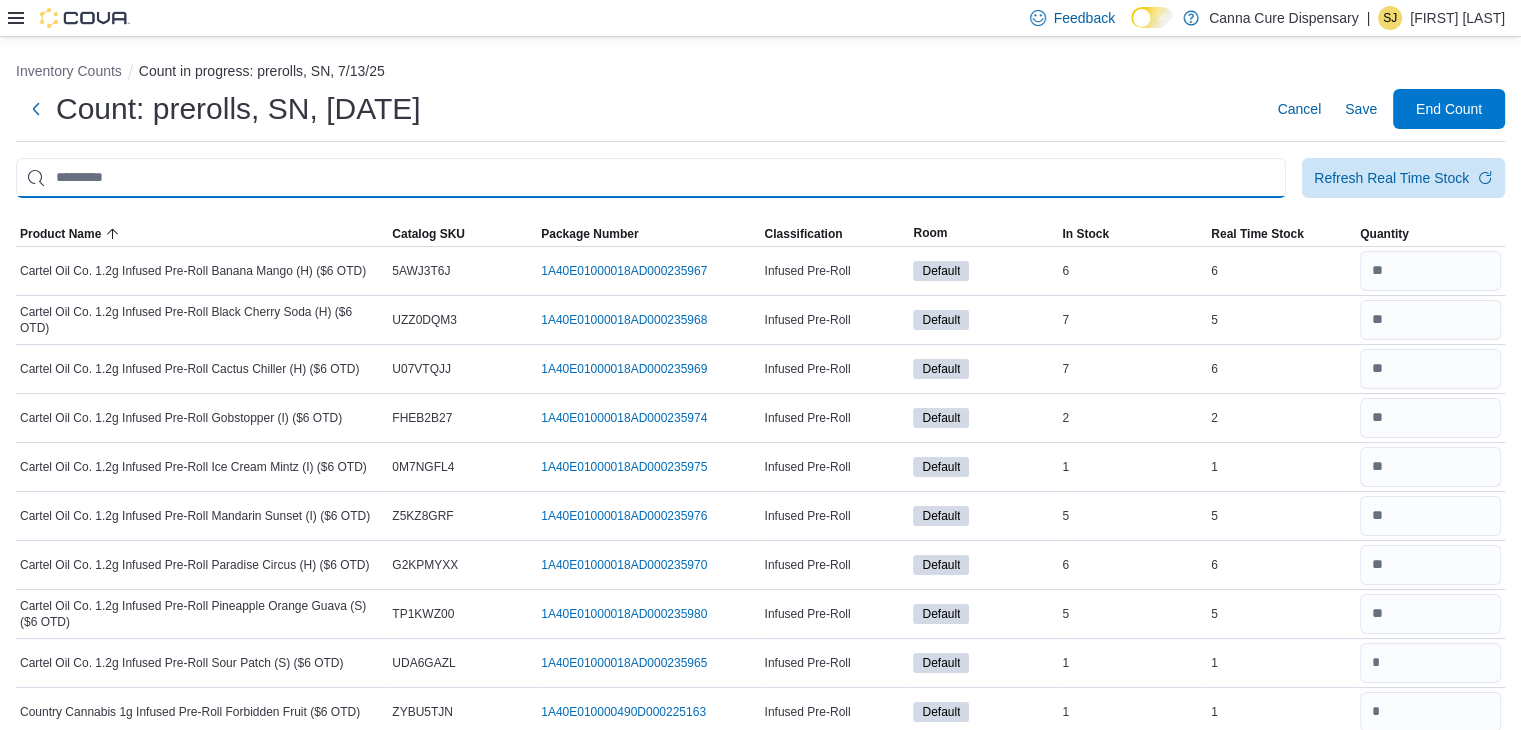 click at bounding box center [651, 178] 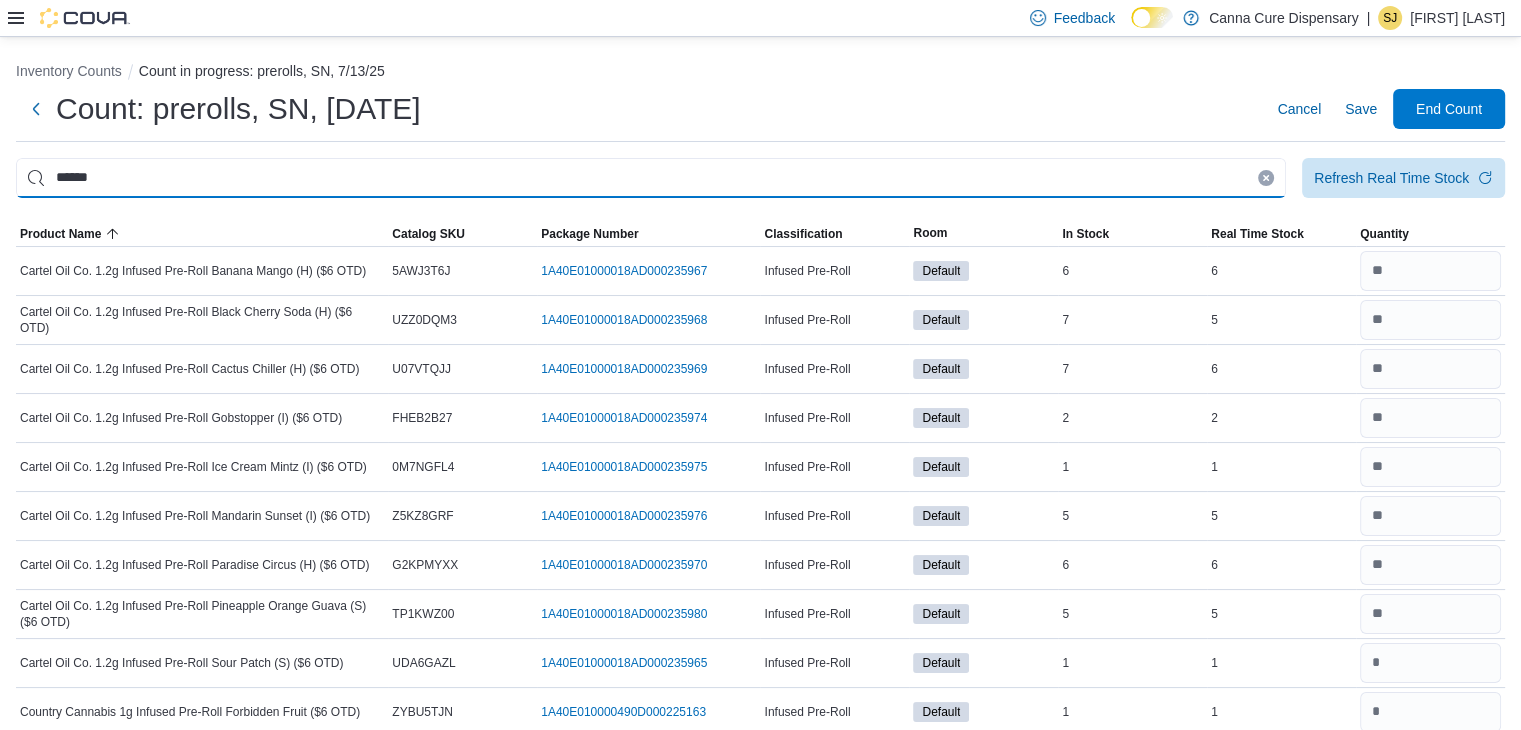 type on "******" 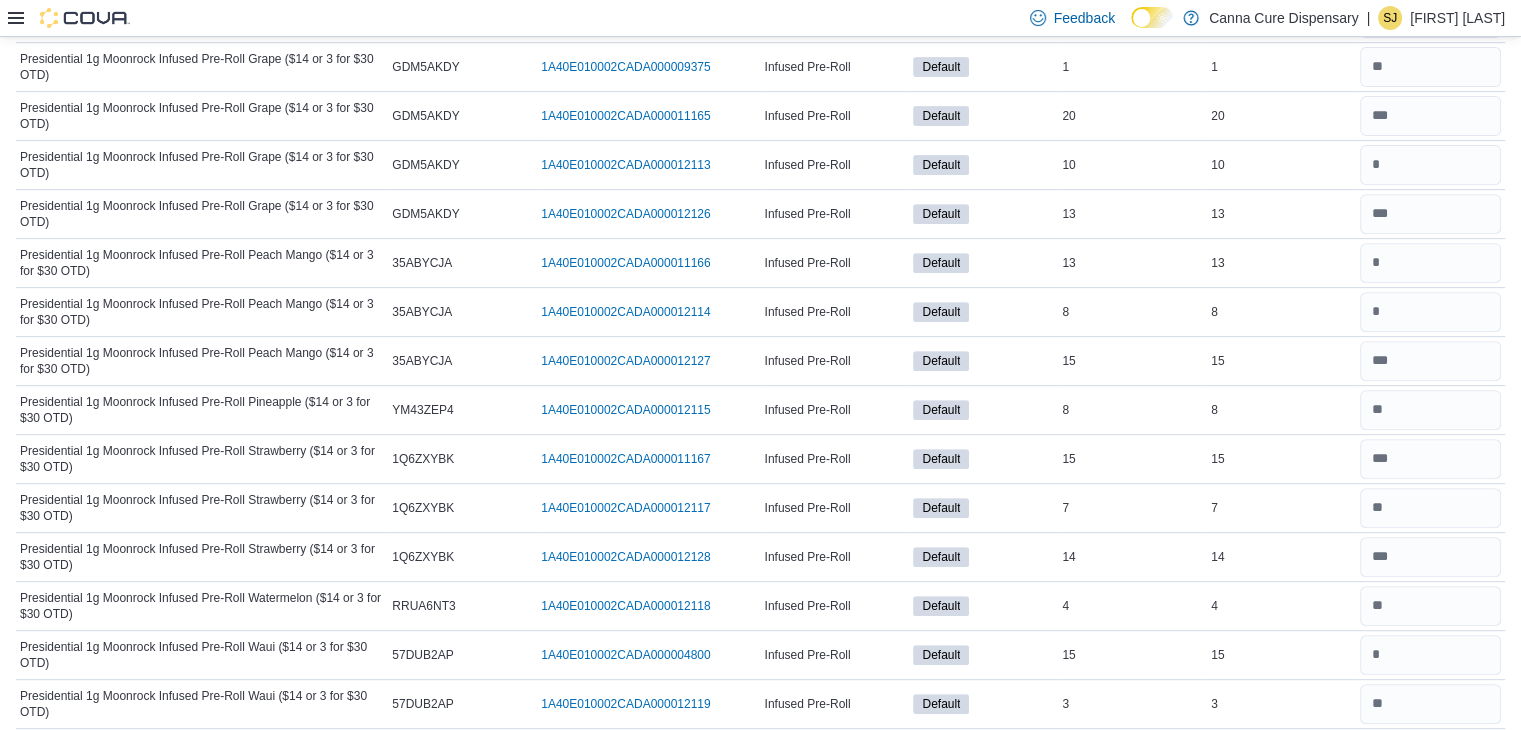 scroll, scrollTop: 801, scrollLeft: 0, axis: vertical 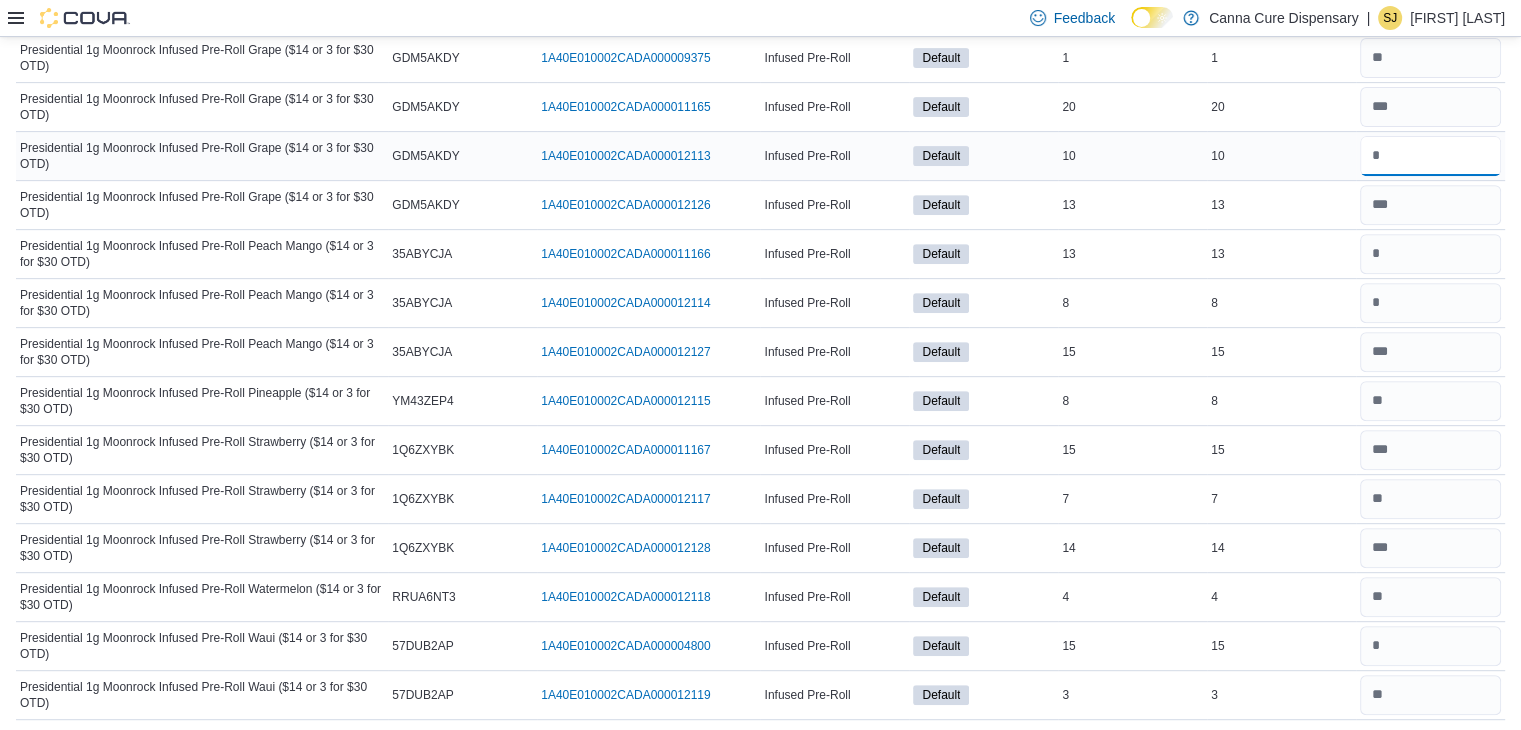 click at bounding box center (1430, 156) 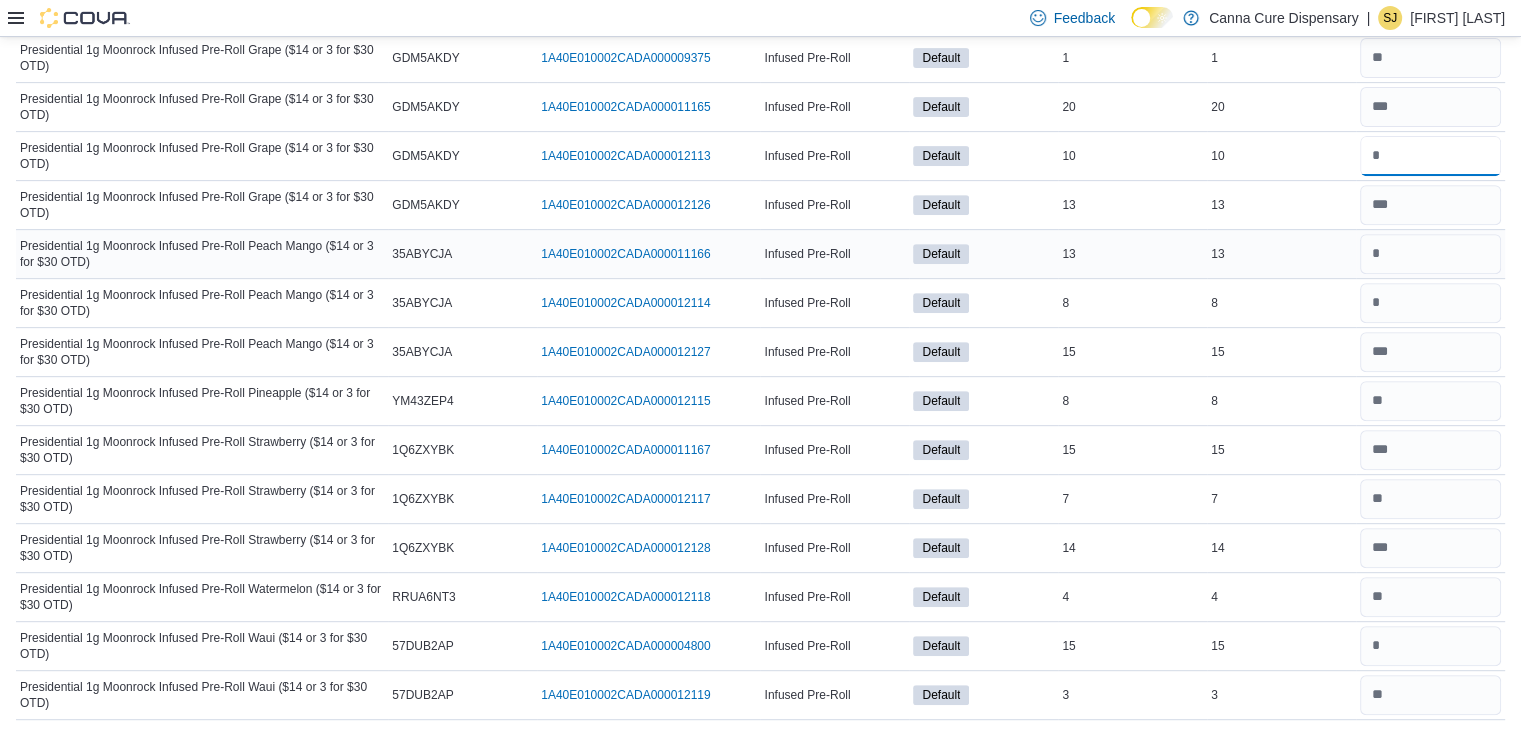 type on "**" 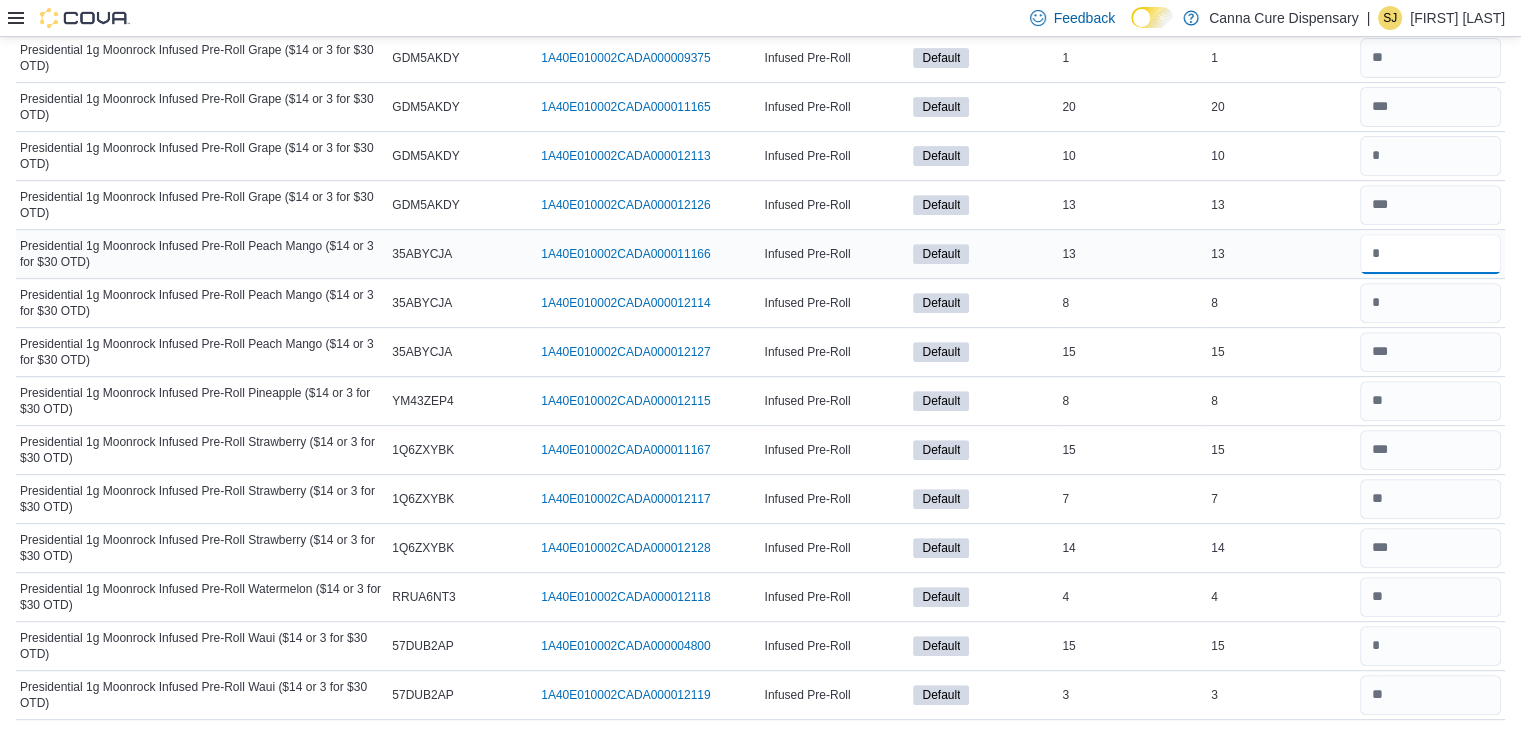 type 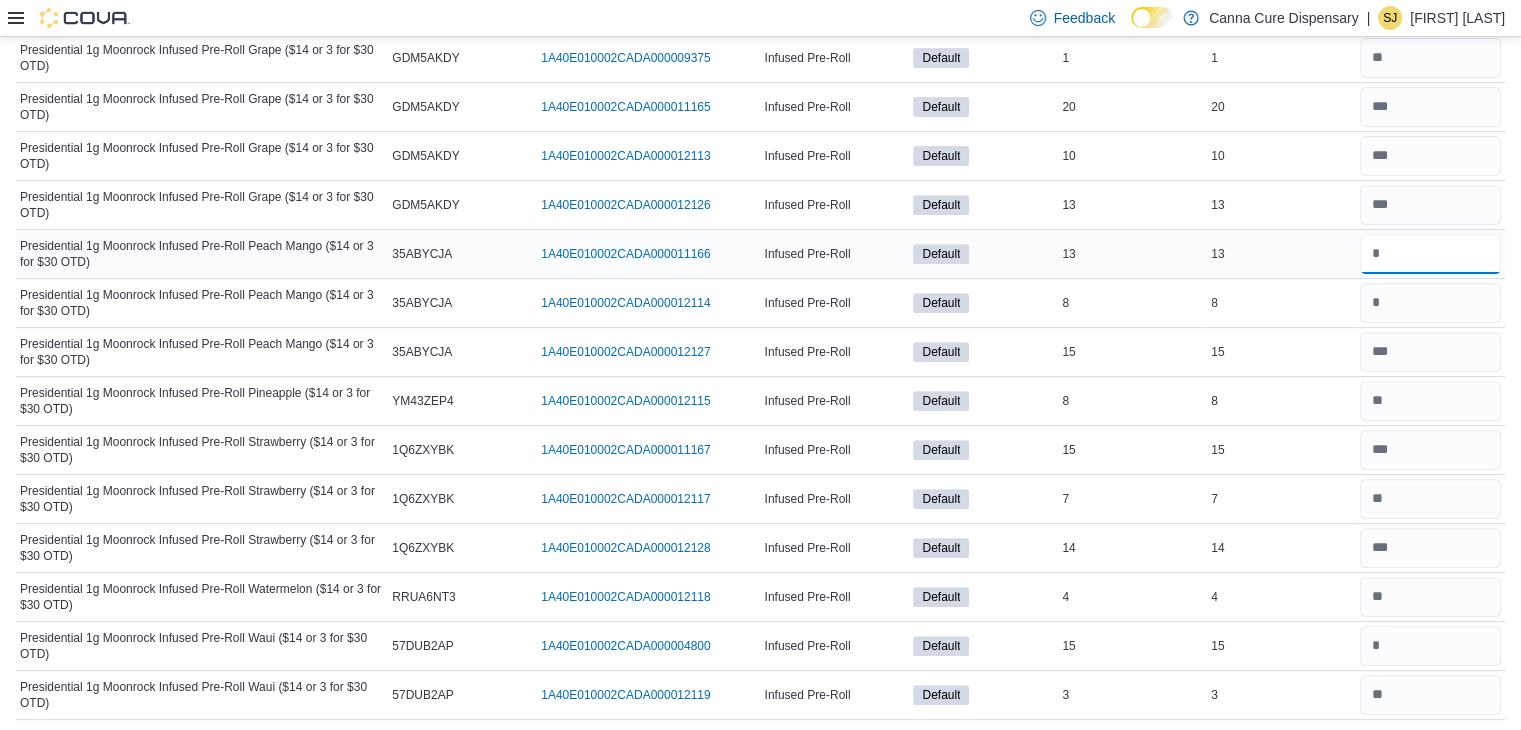 click at bounding box center (1430, 254) 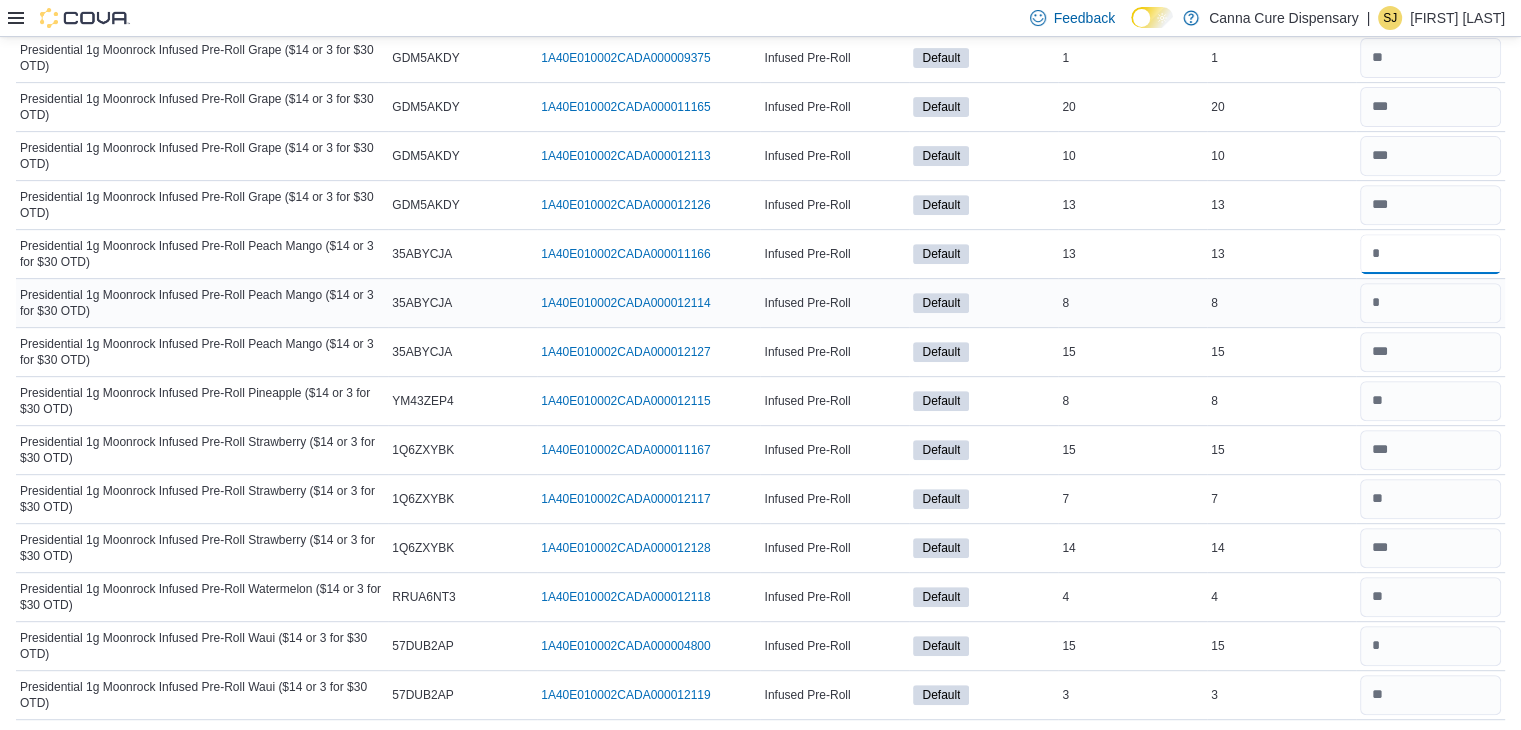 type on "**" 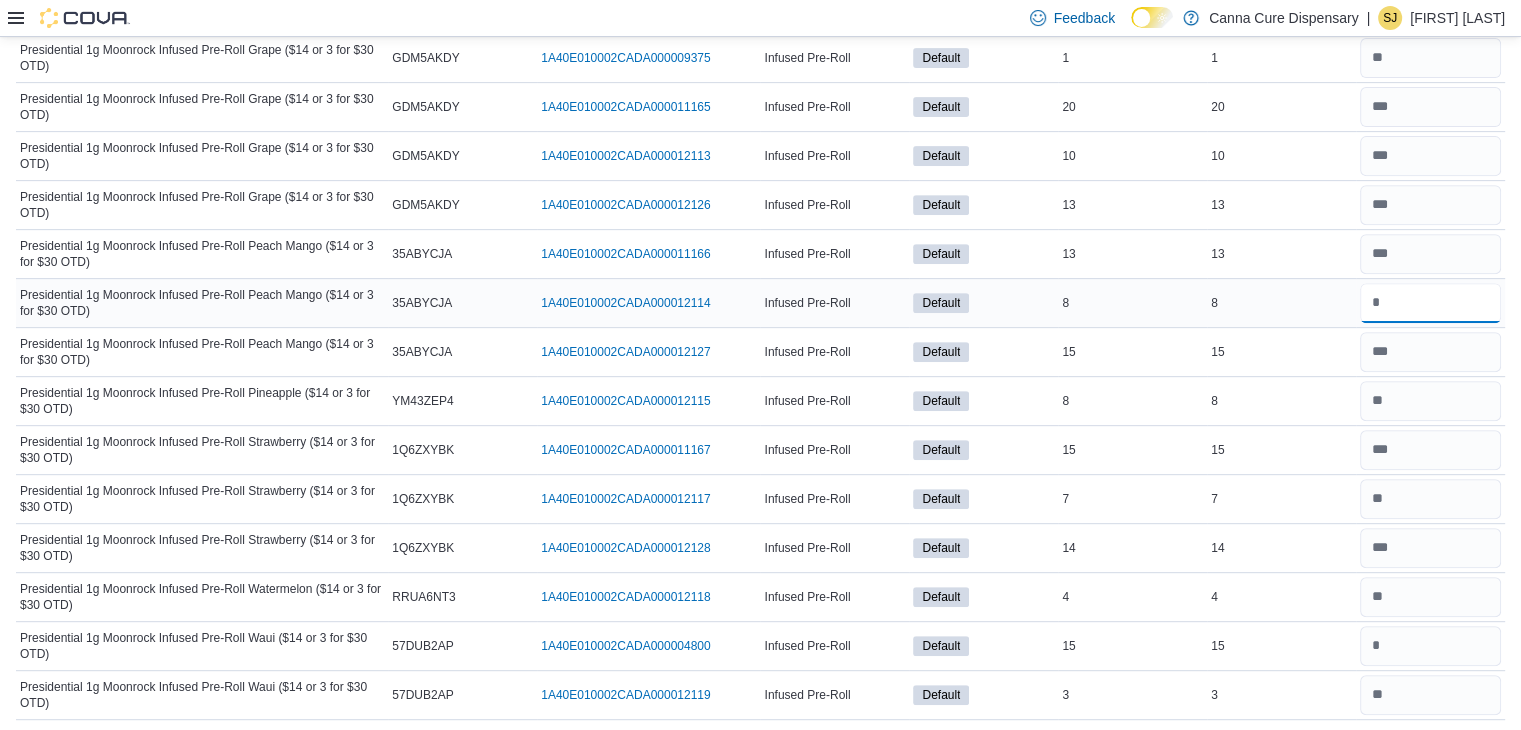 type 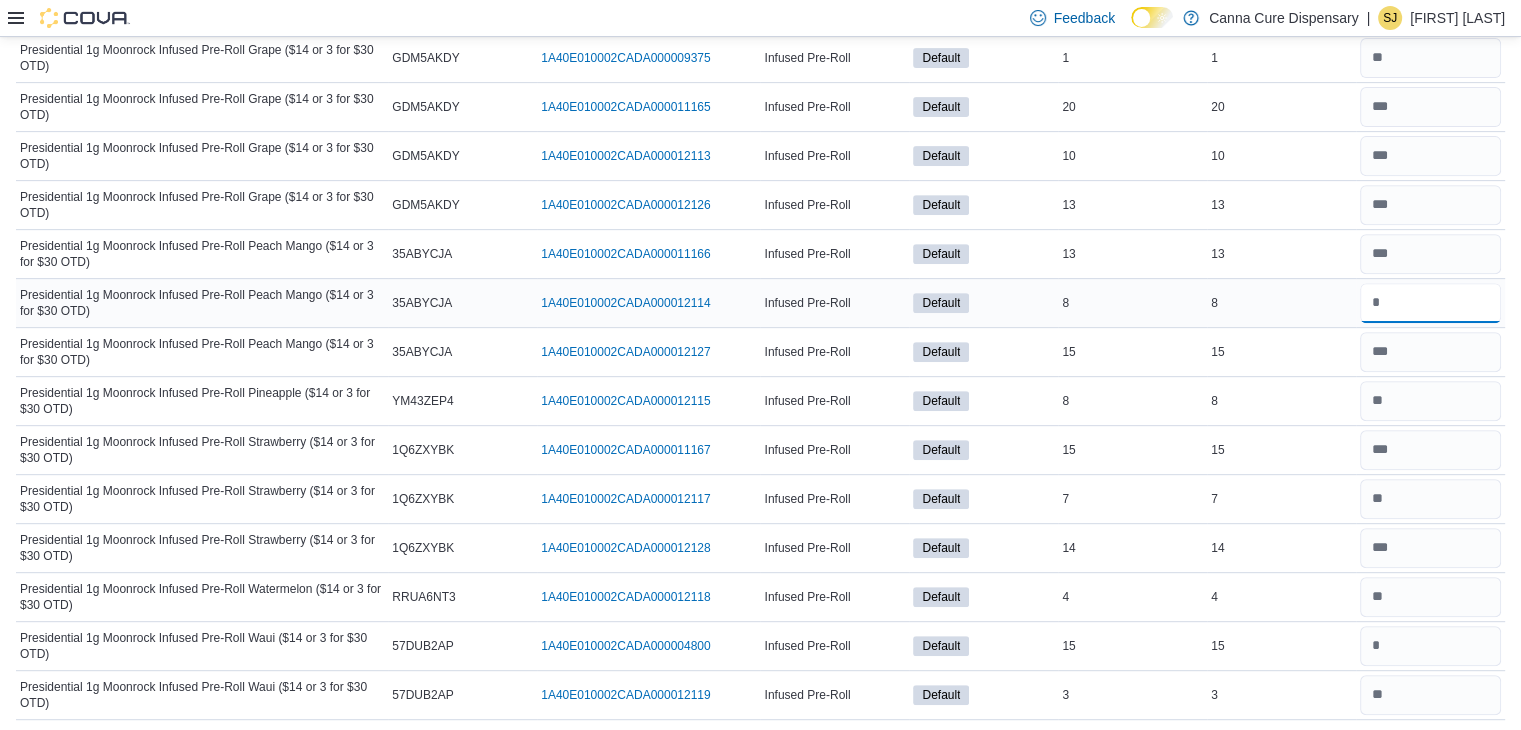 click at bounding box center [1430, 303] 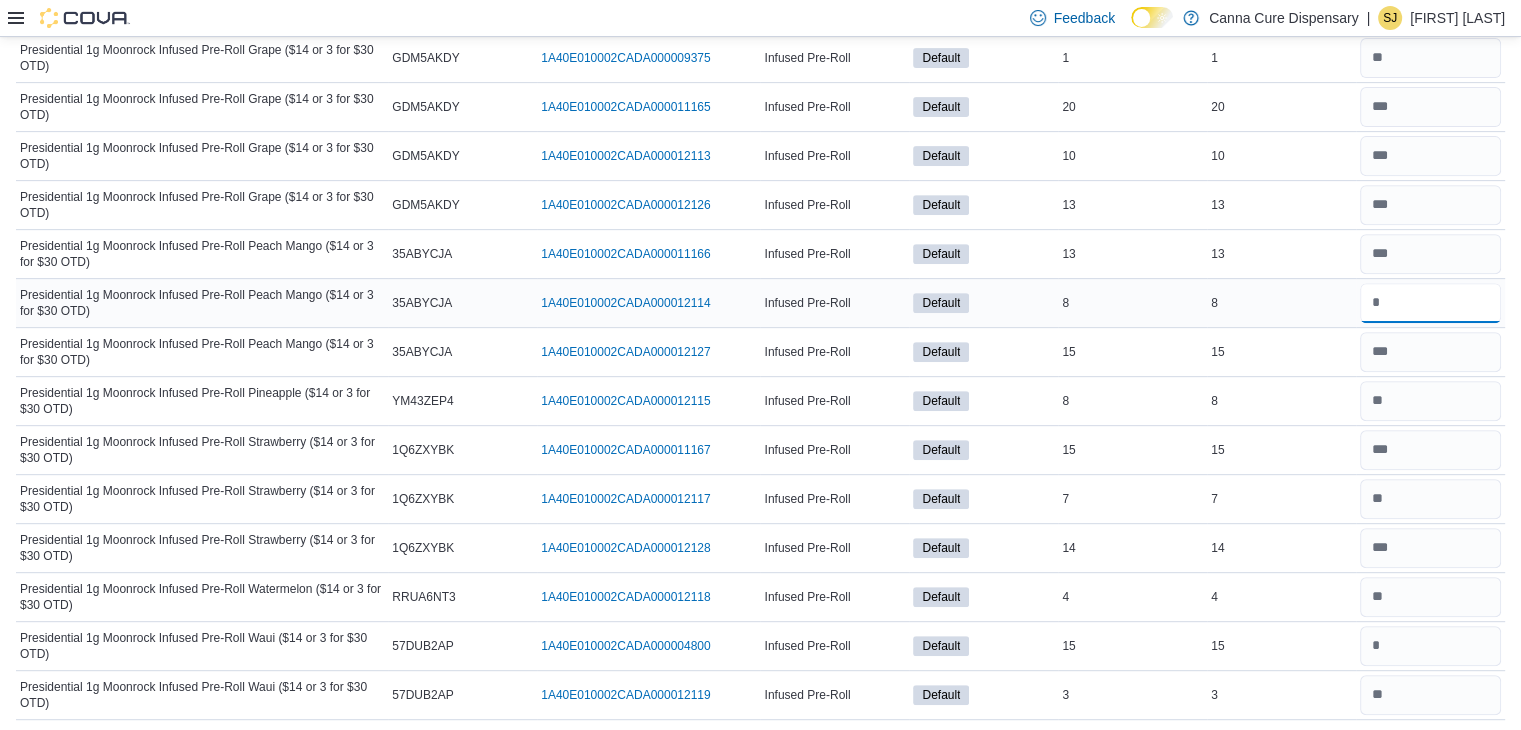 type on "*" 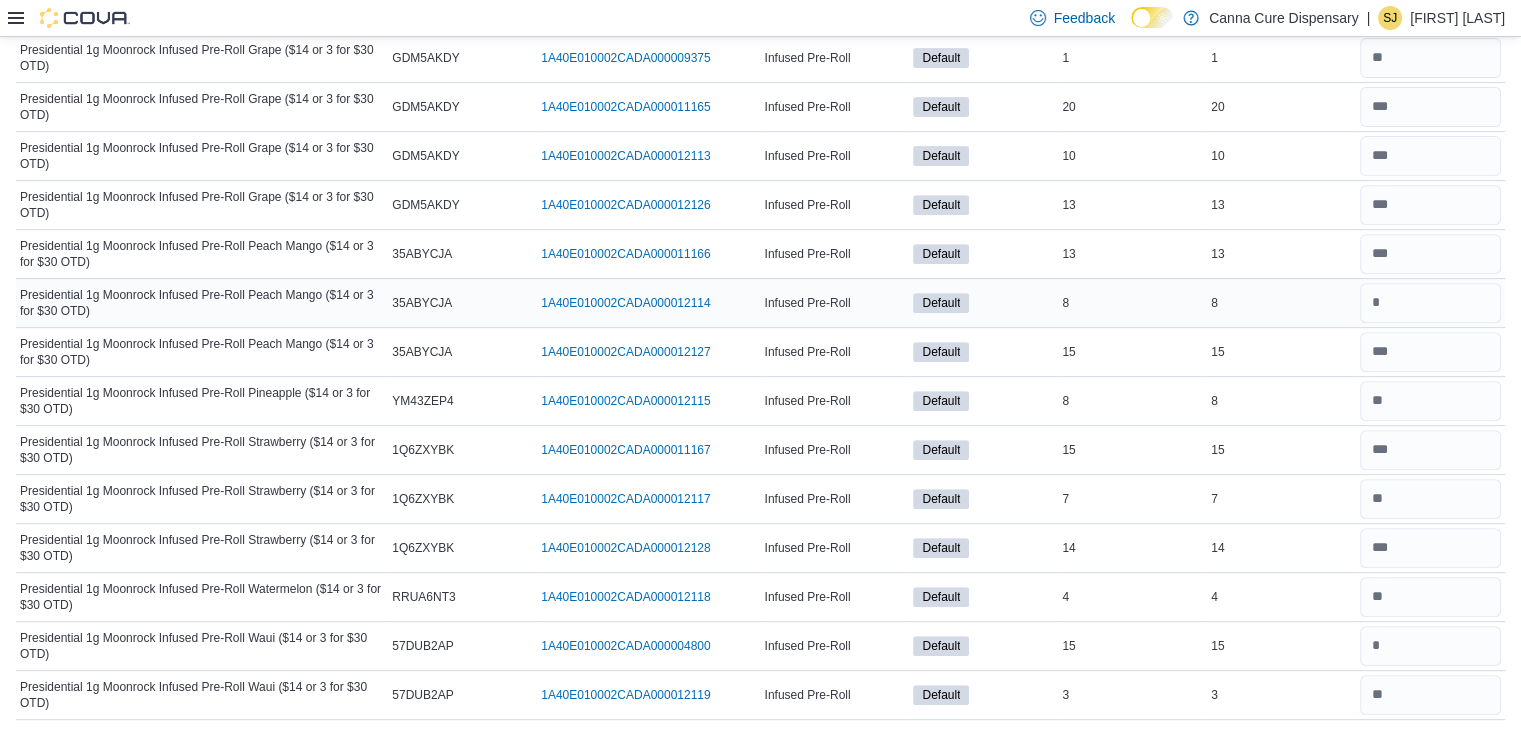 type 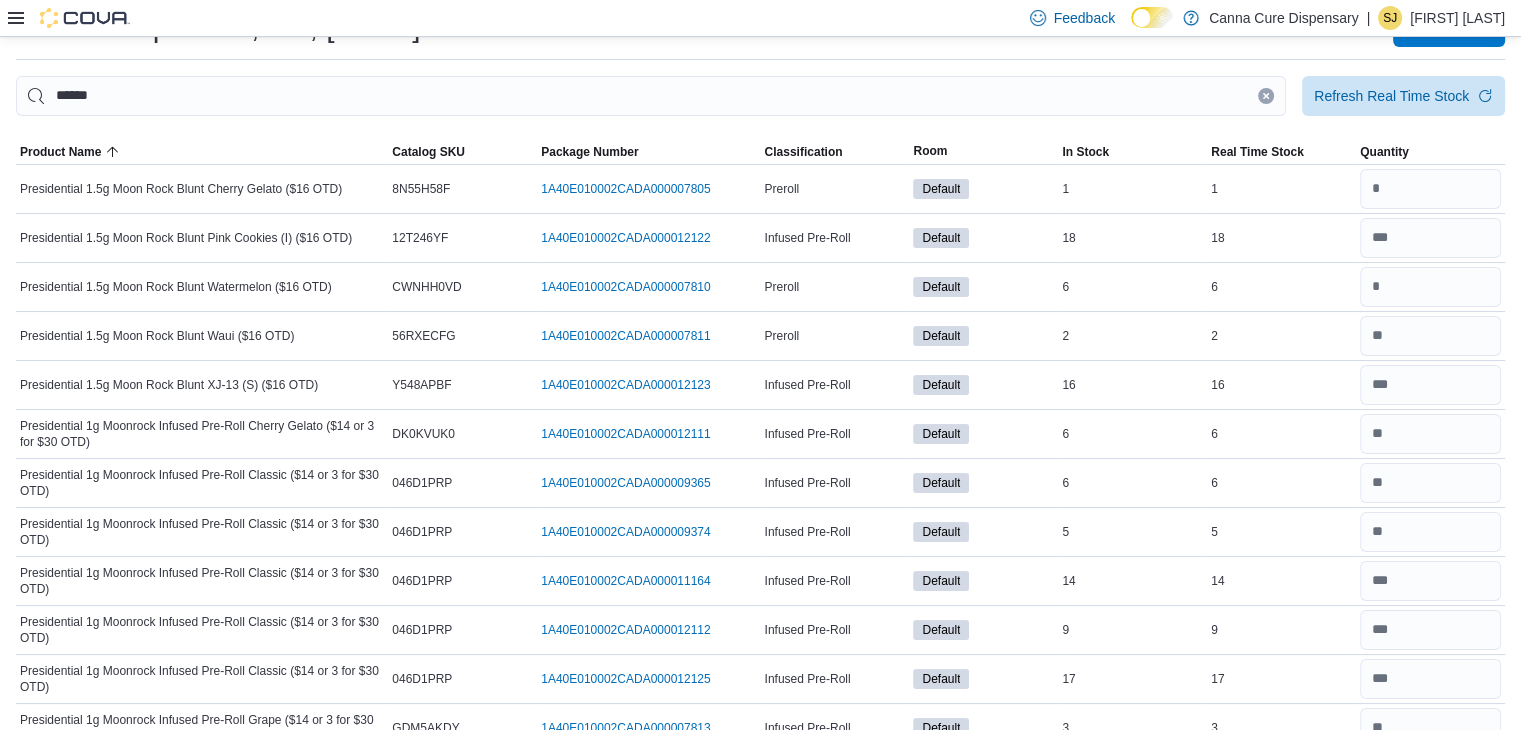 scroll, scrollTop: 0, scrollLeft: 0, axis: both 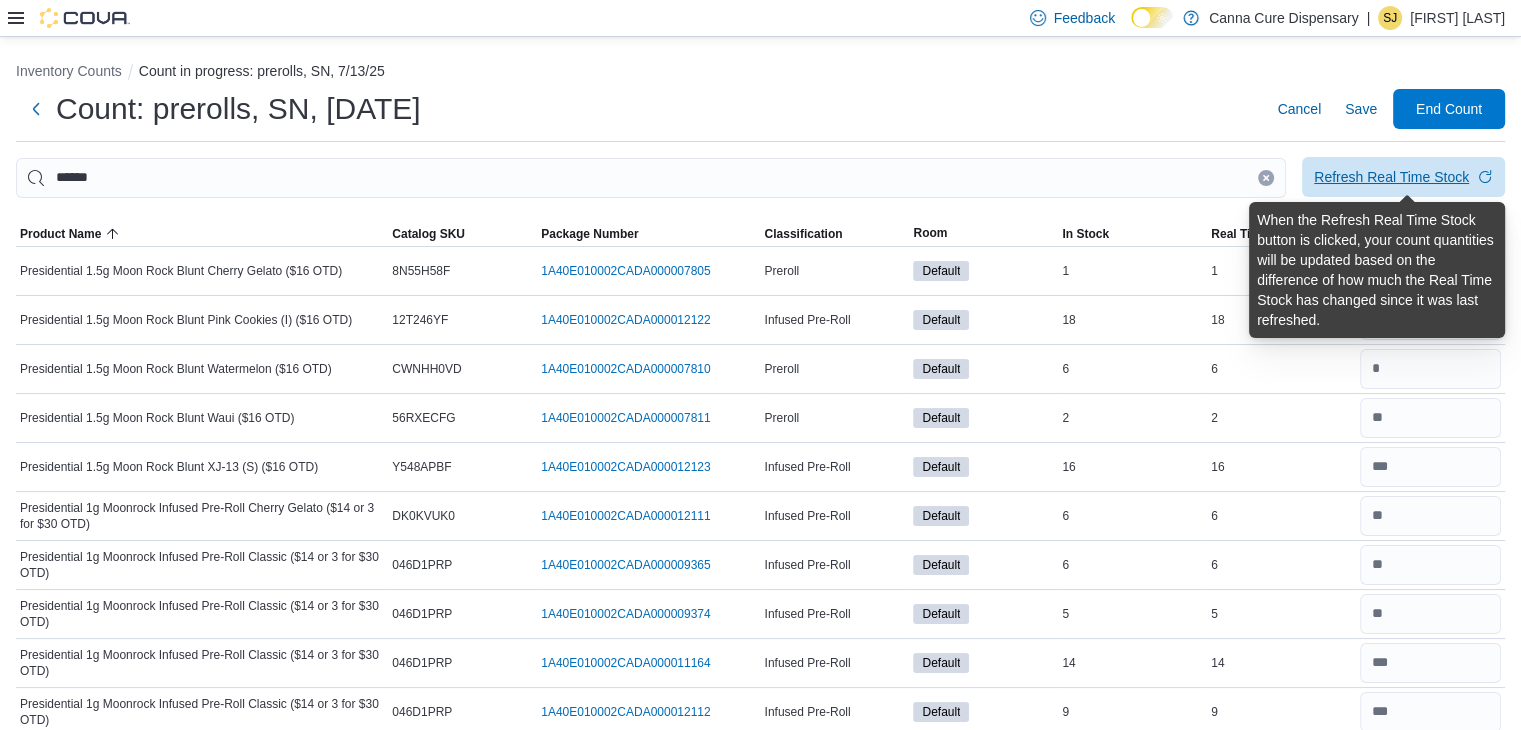 click on "Refresh Real Time Stock" at bounding box center (1391, 177) 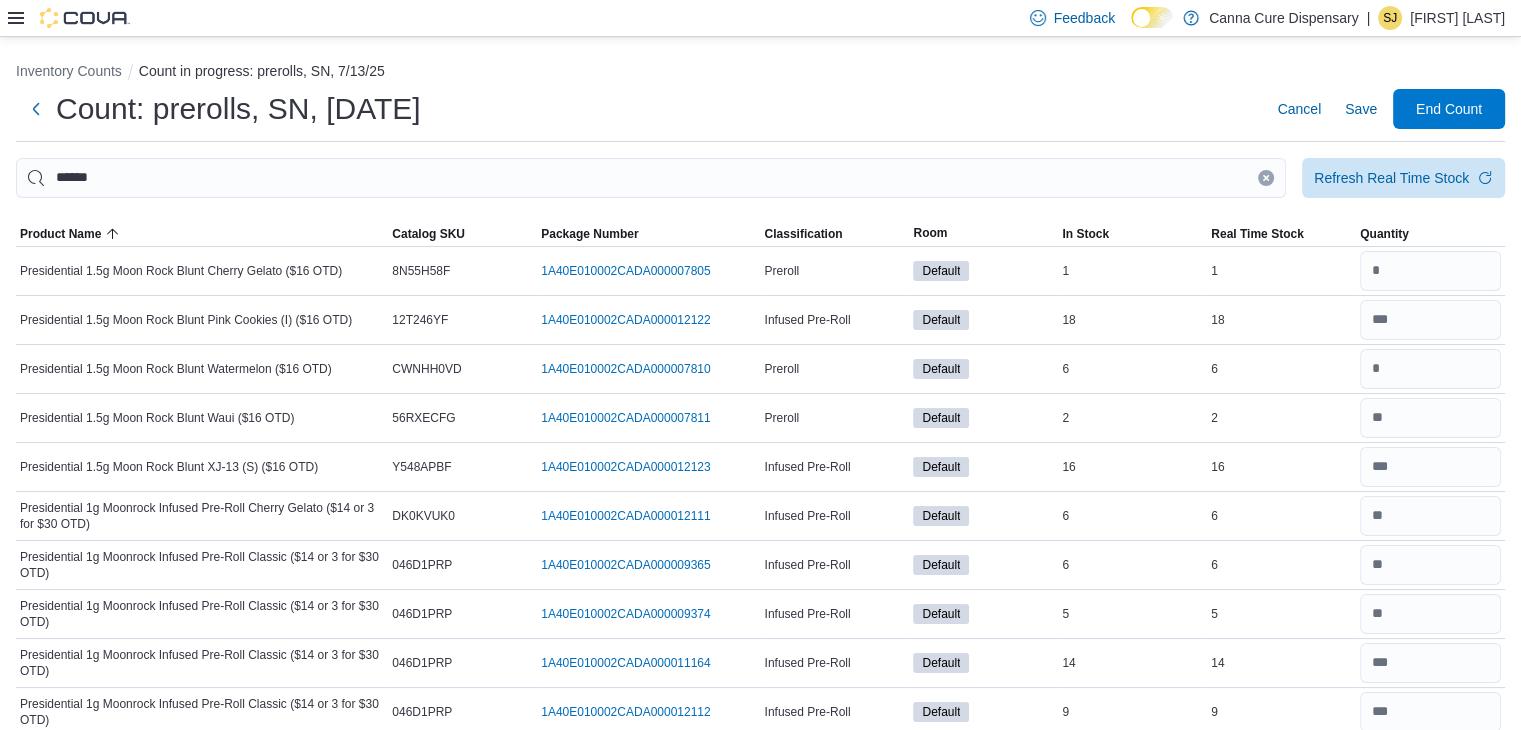 click 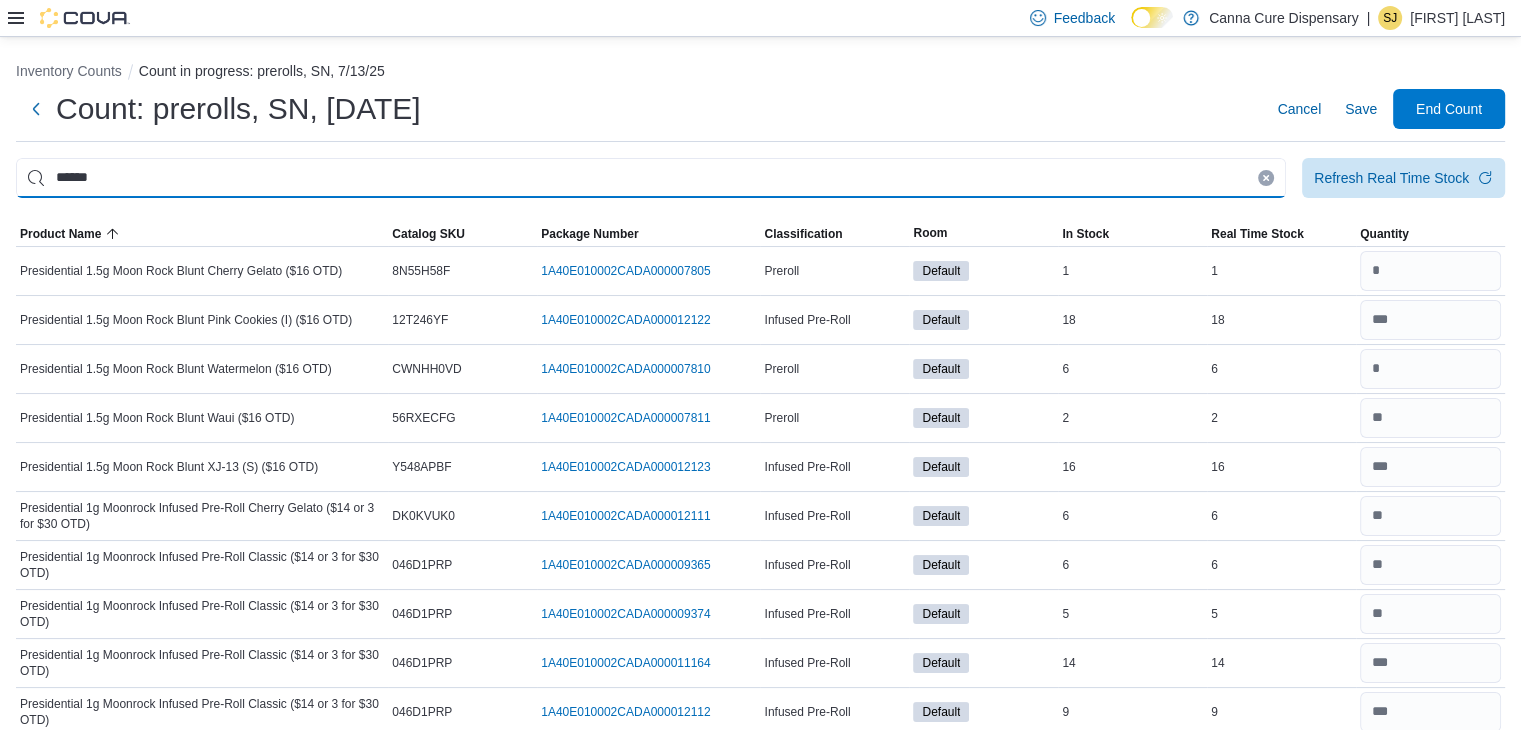 type 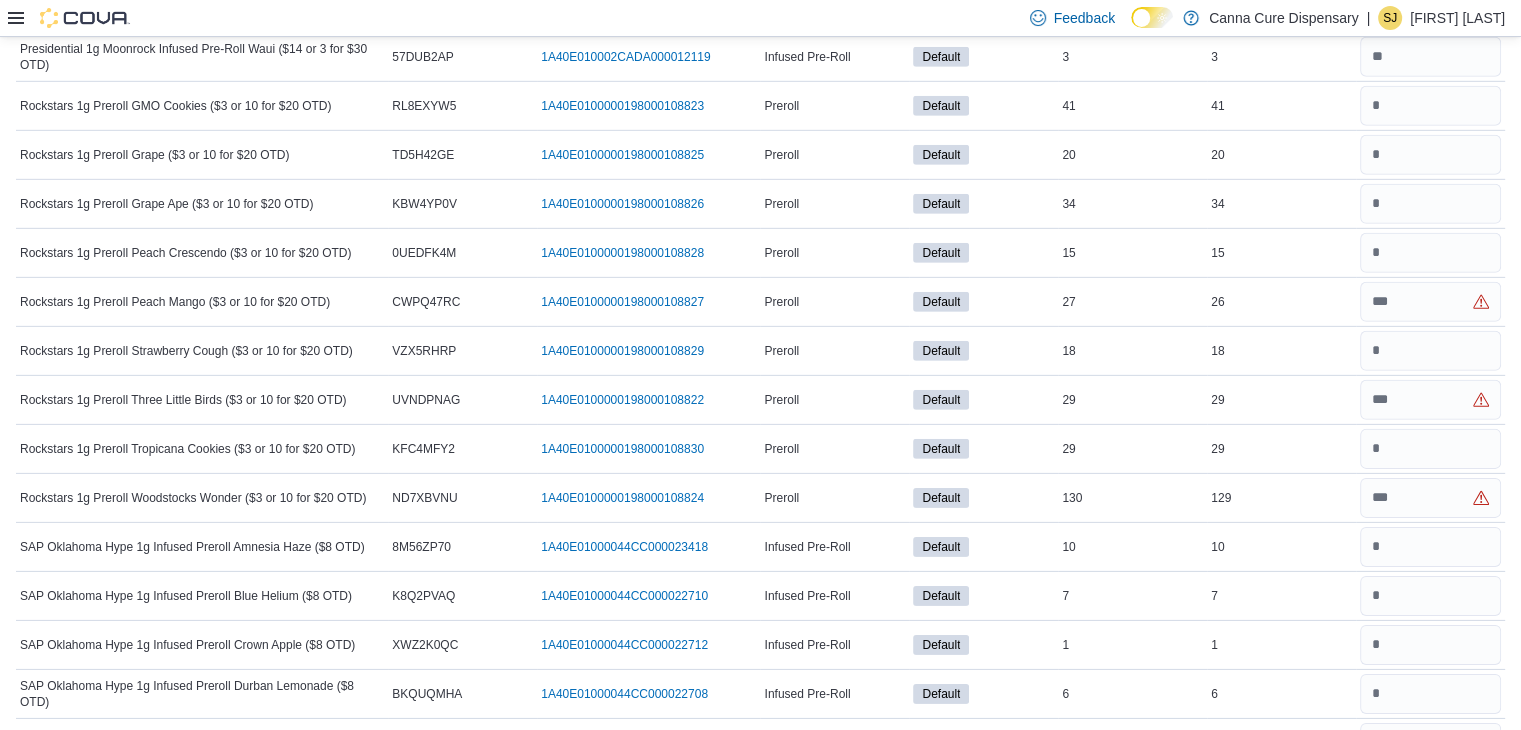 scroll, scrollTop: 6192, scrollLeft: 0, axis: vertical 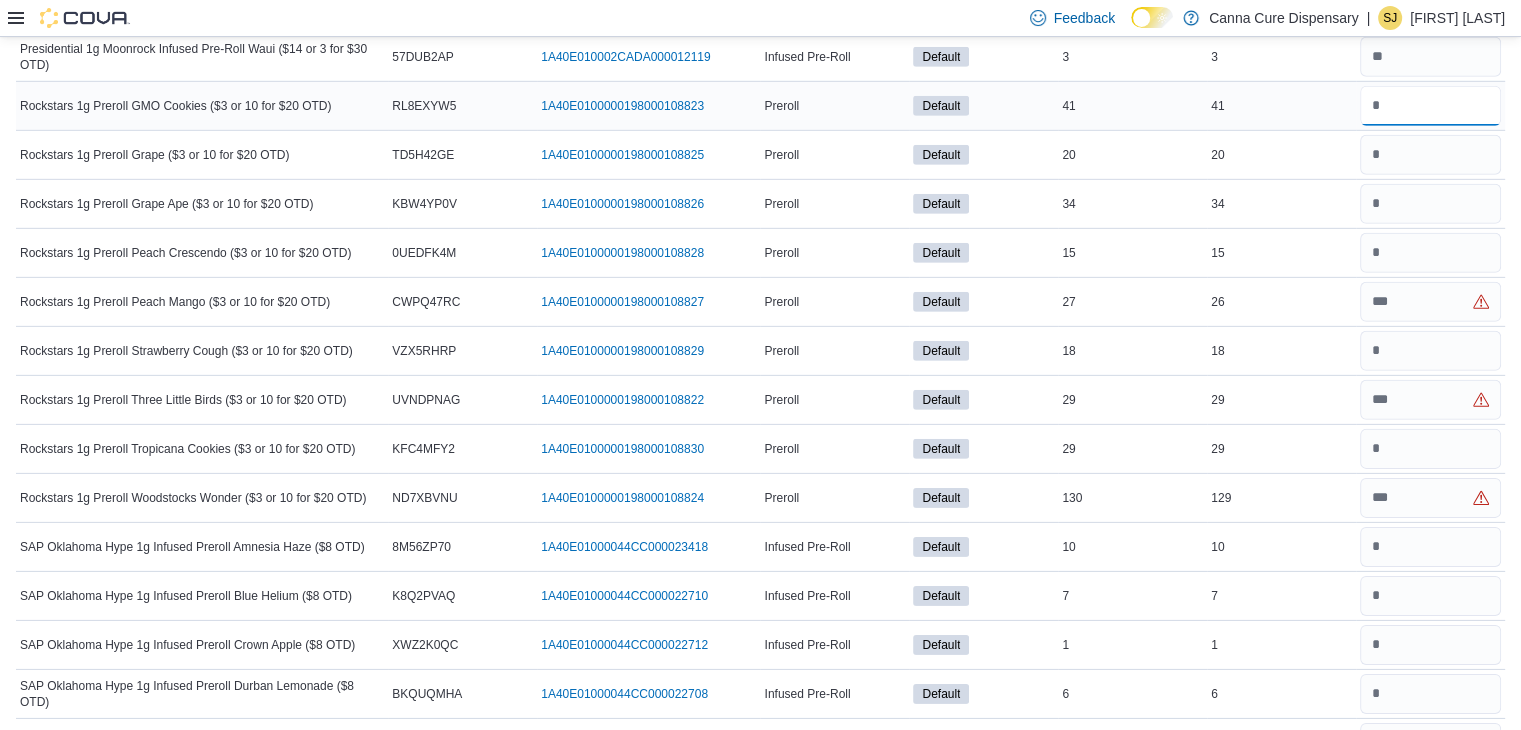 click at bounding box center [1430, 106] 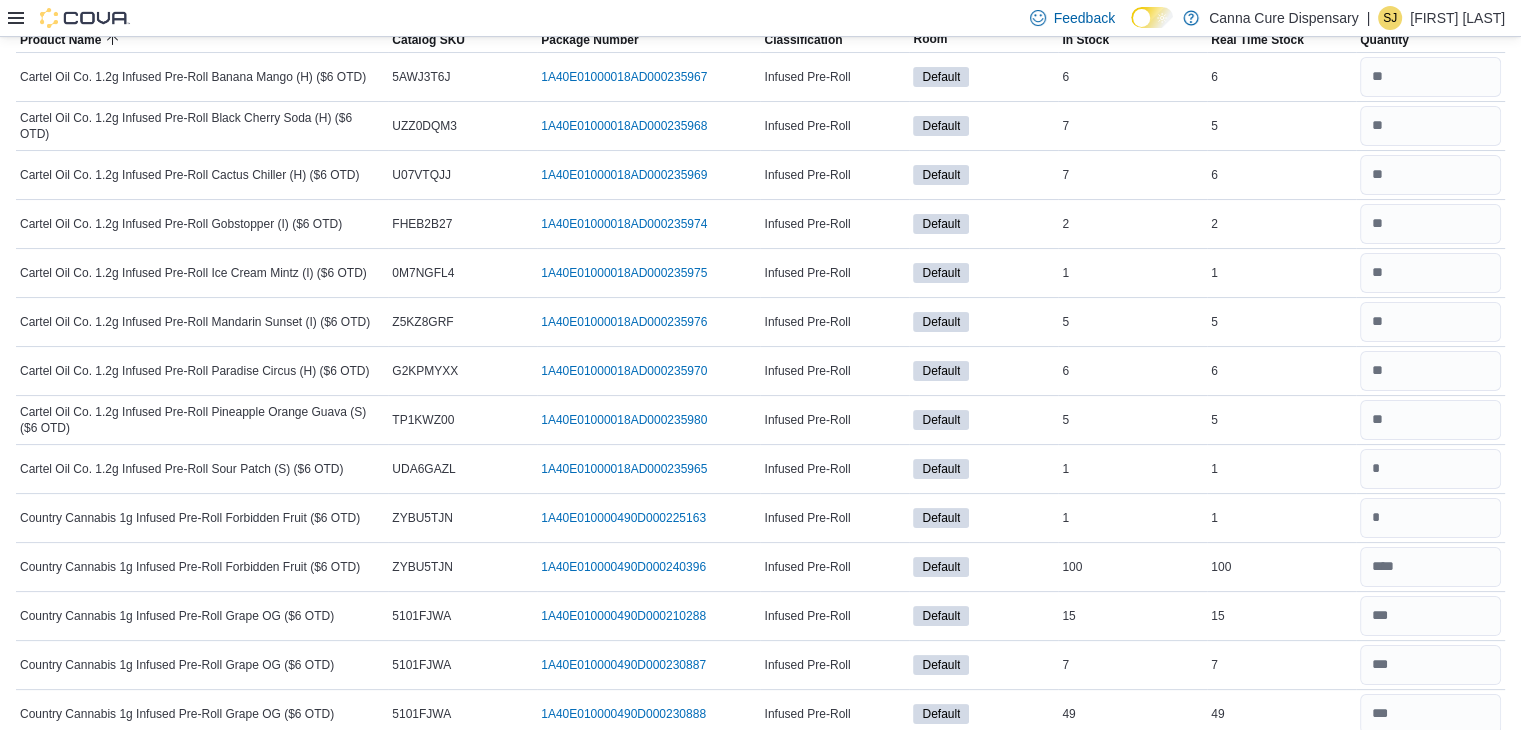 scroll, scrollTop: 0, scrollLeft: 0, axis: both 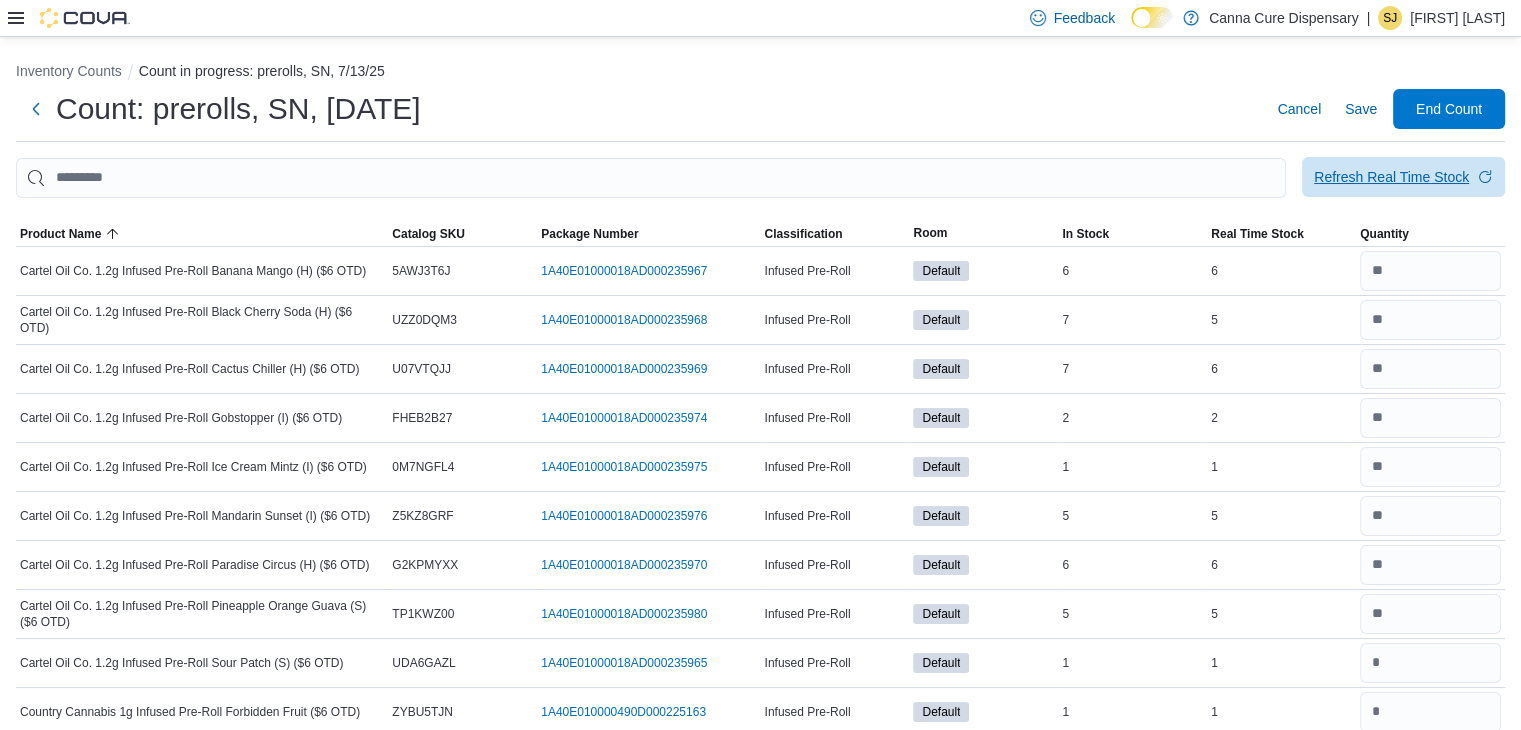 click on "Refresh Real Time Stock" at bounding box center (1391, 177) 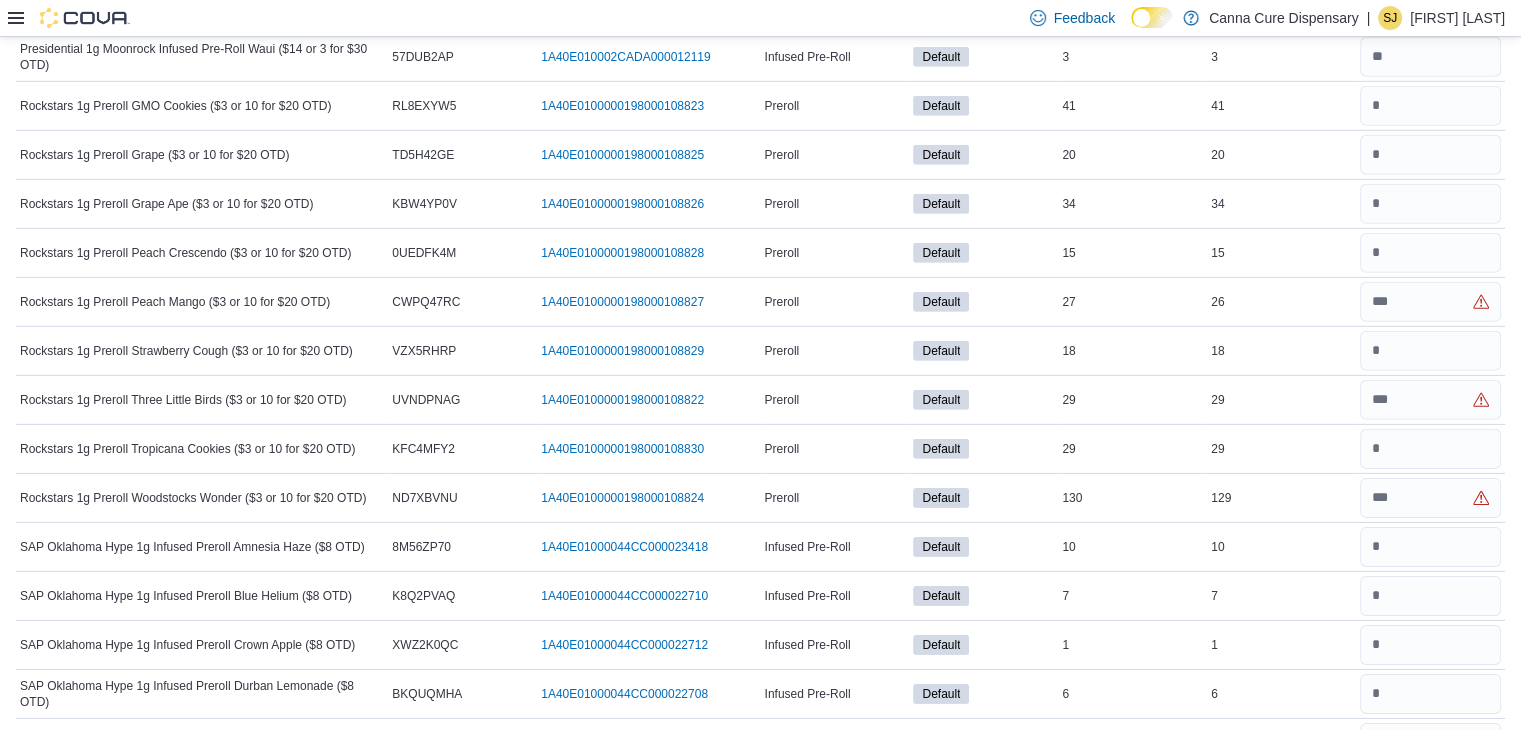 scroll, scrollTop: 6208, scrollLeft: 0, axis: vertical 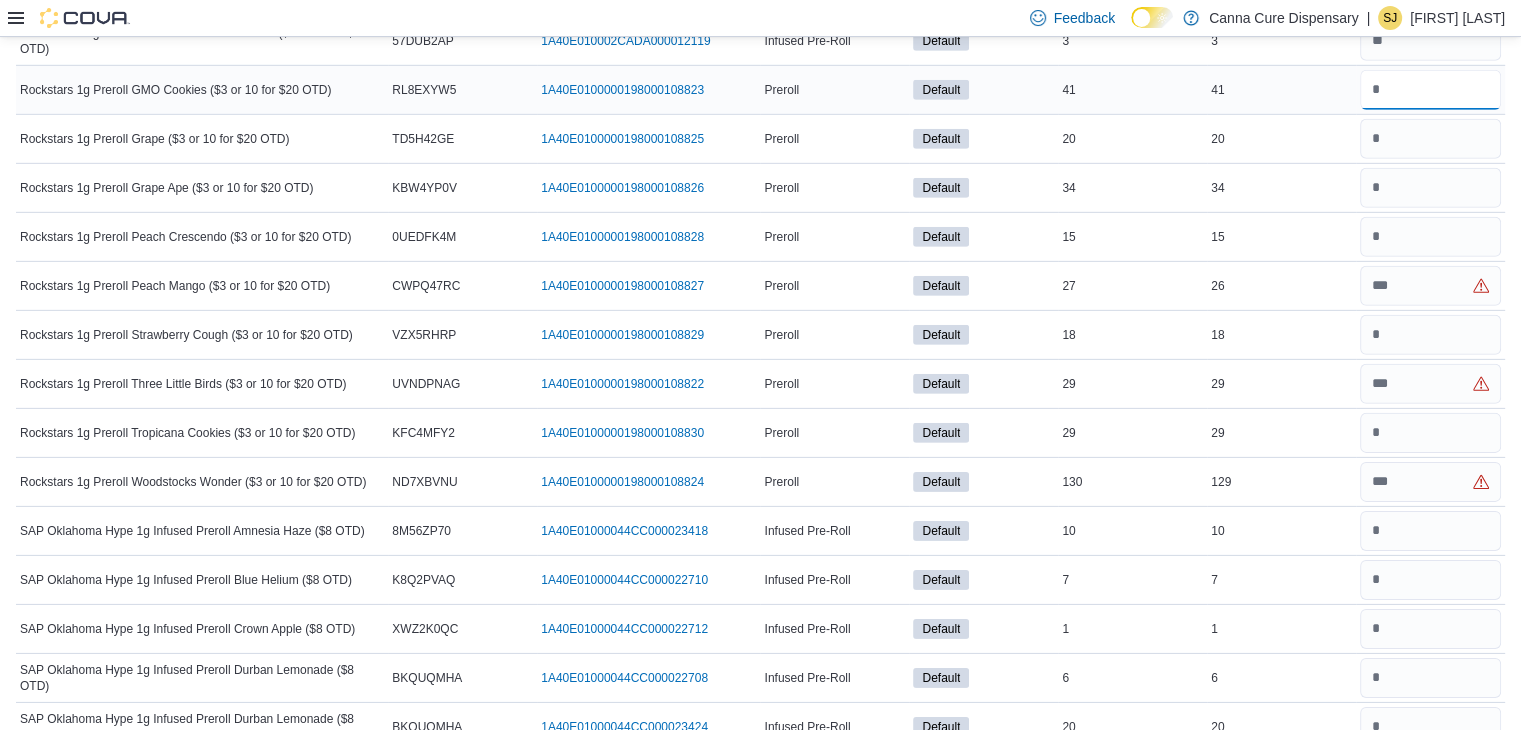 click at bounding box center [1430, 90] 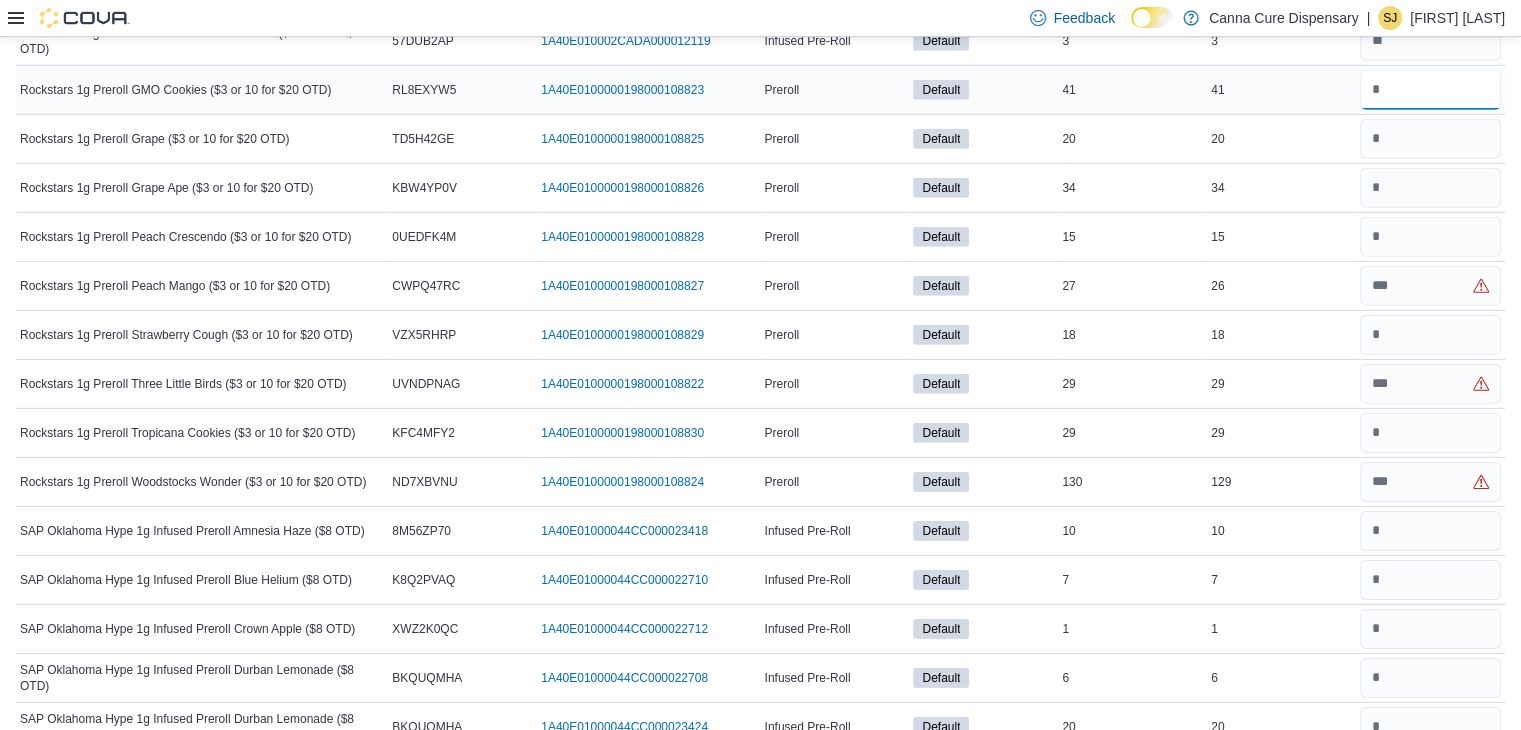 type on "**" 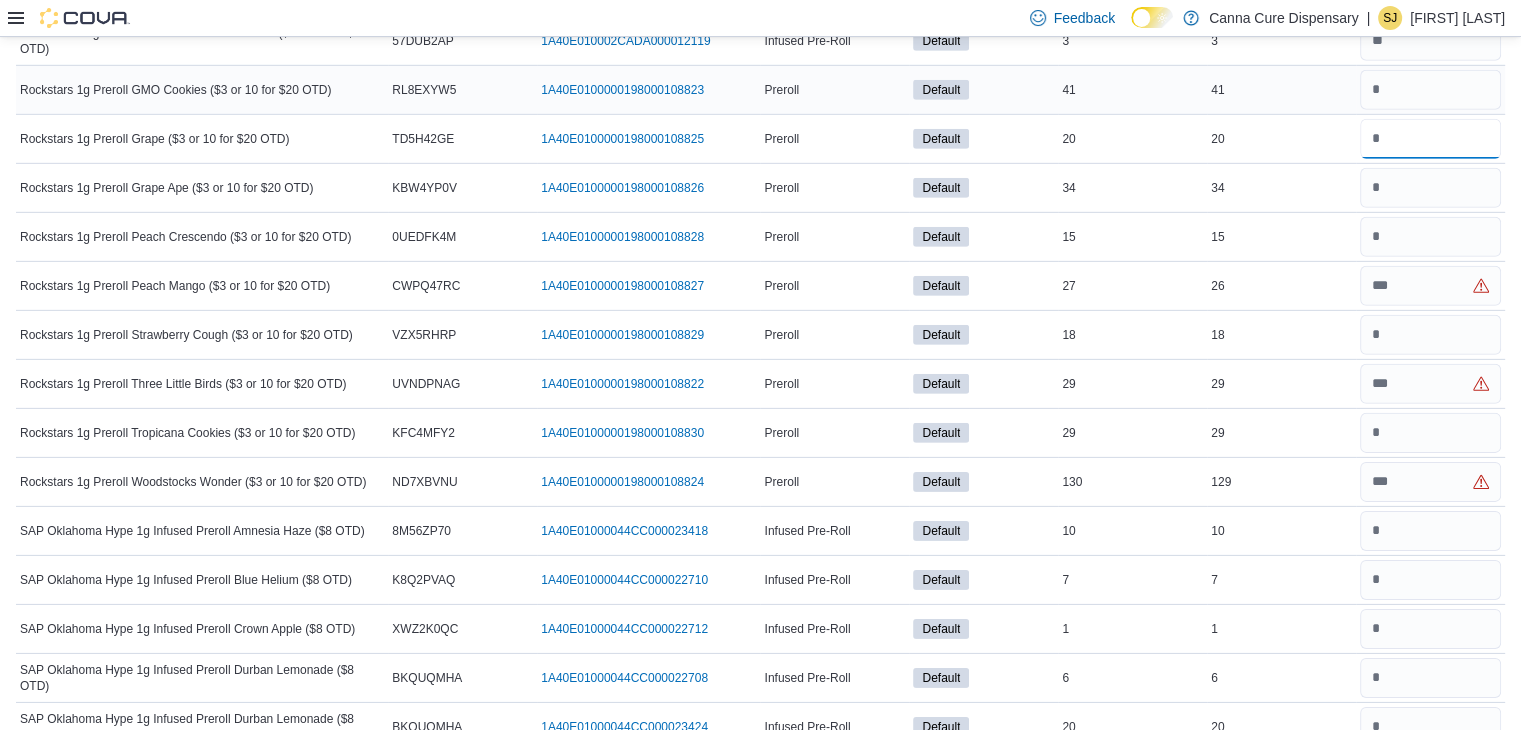 type 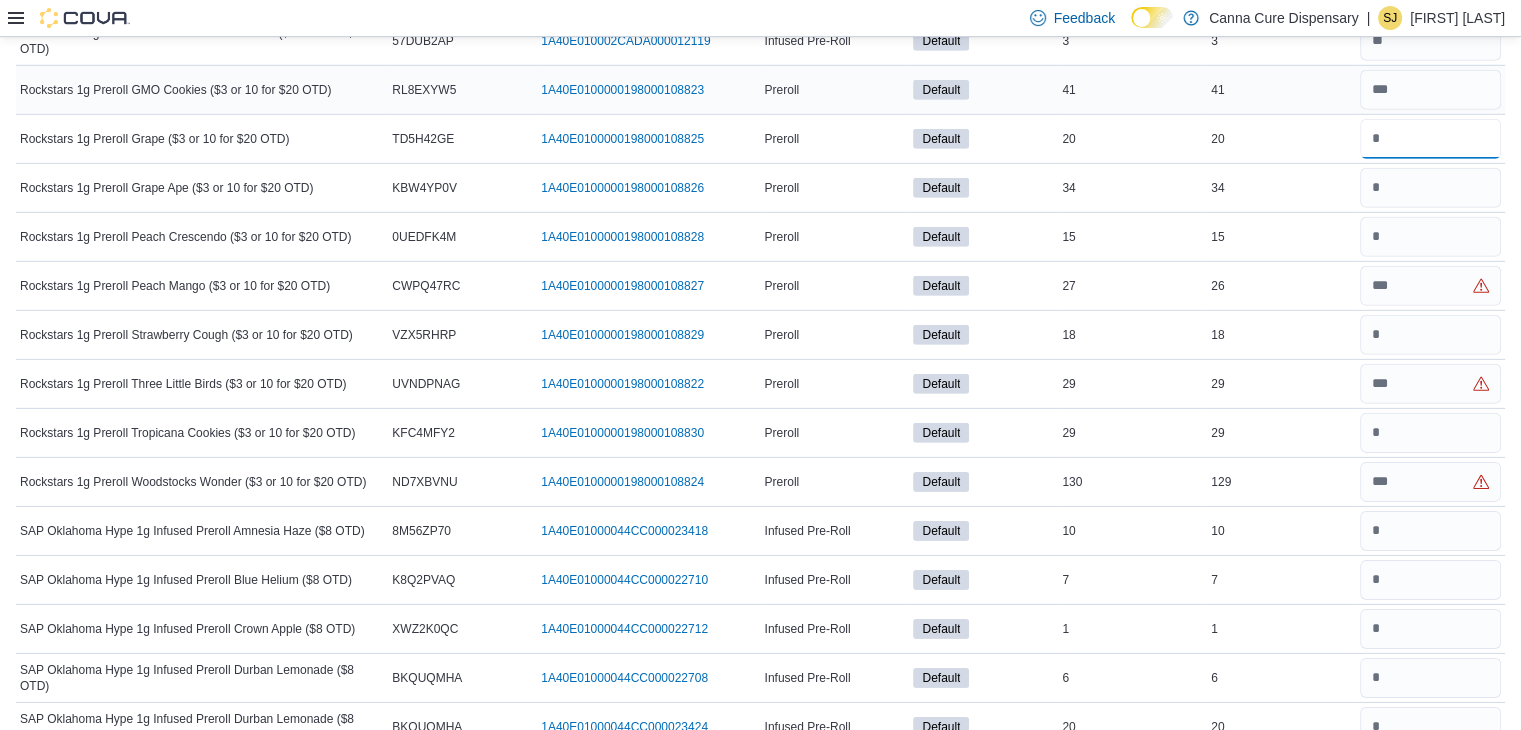 type on "**" 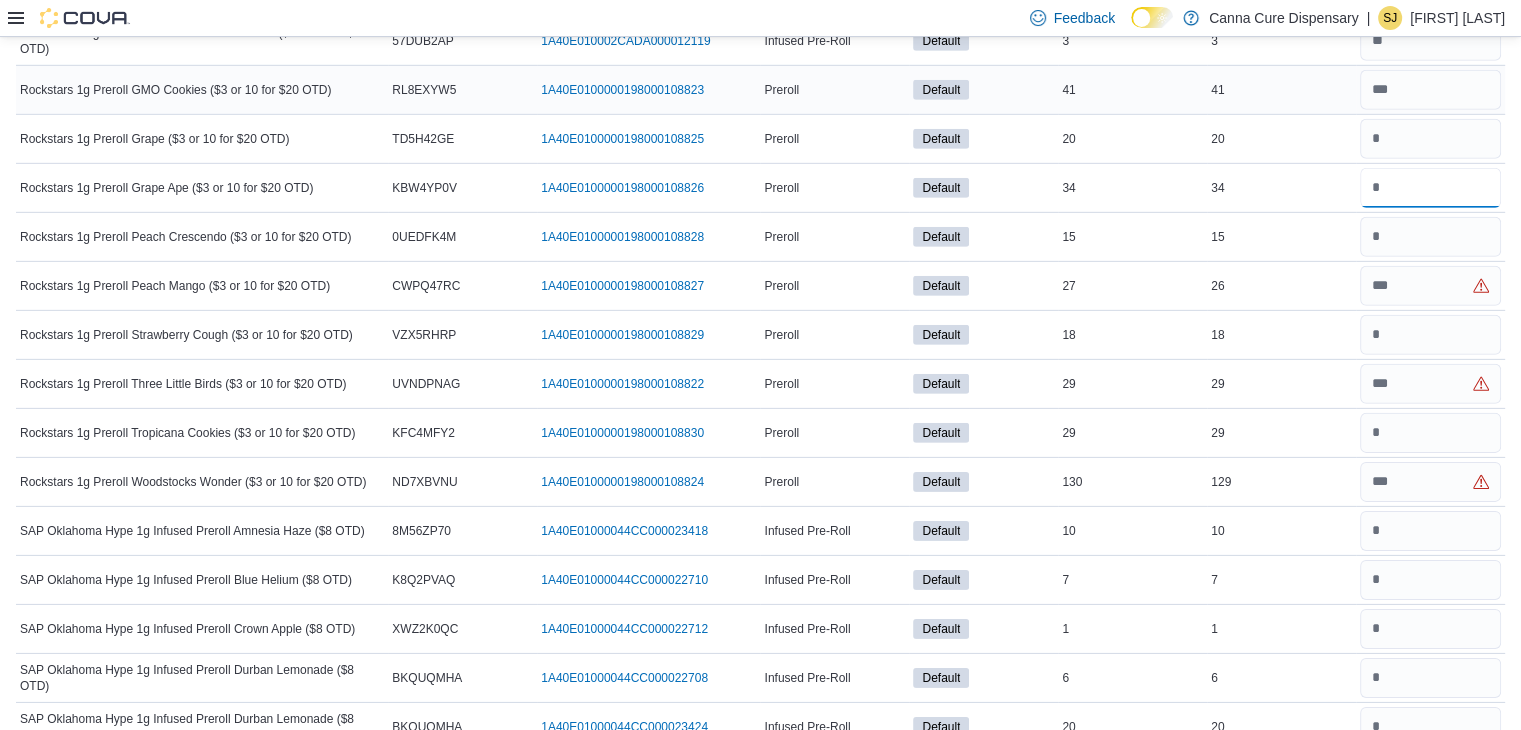 type 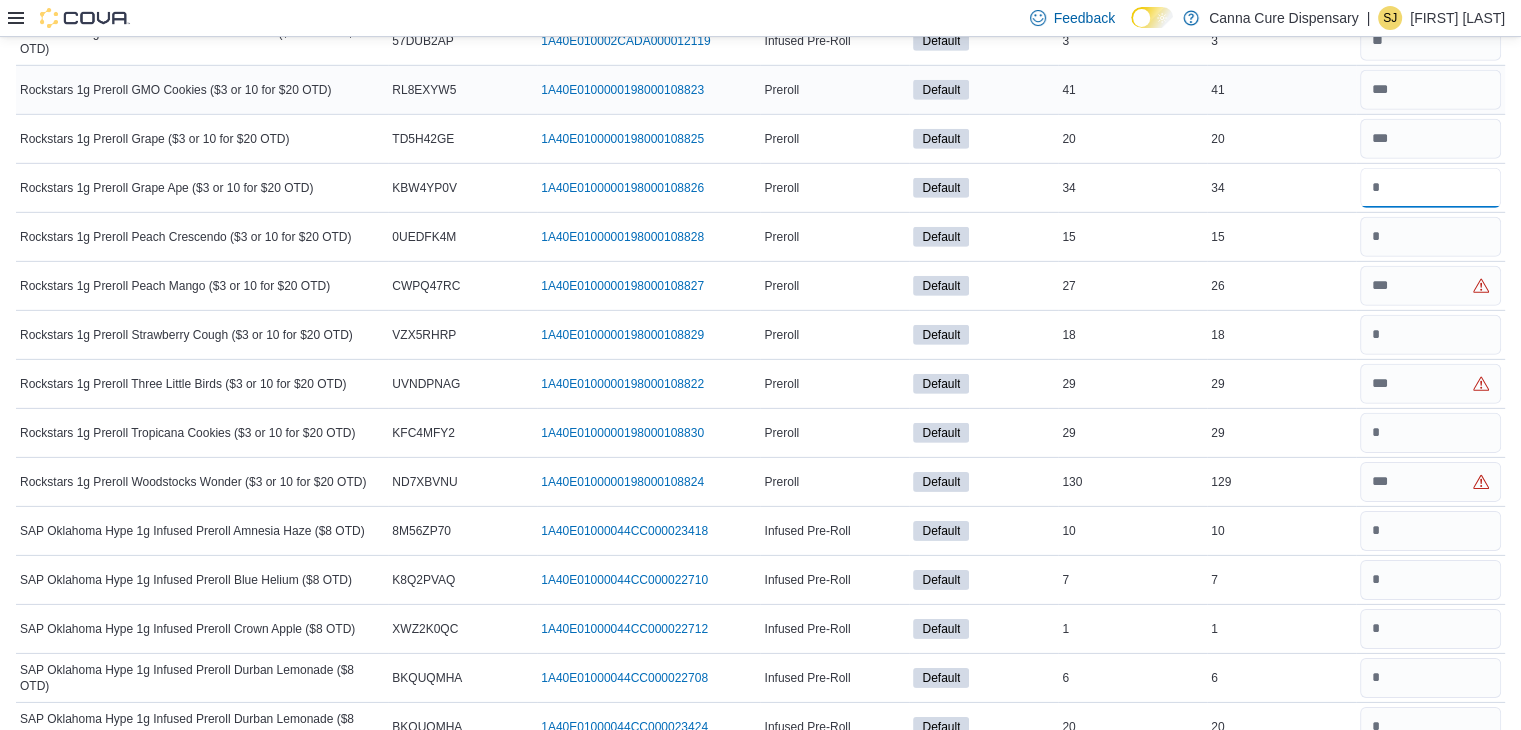 type on "**" 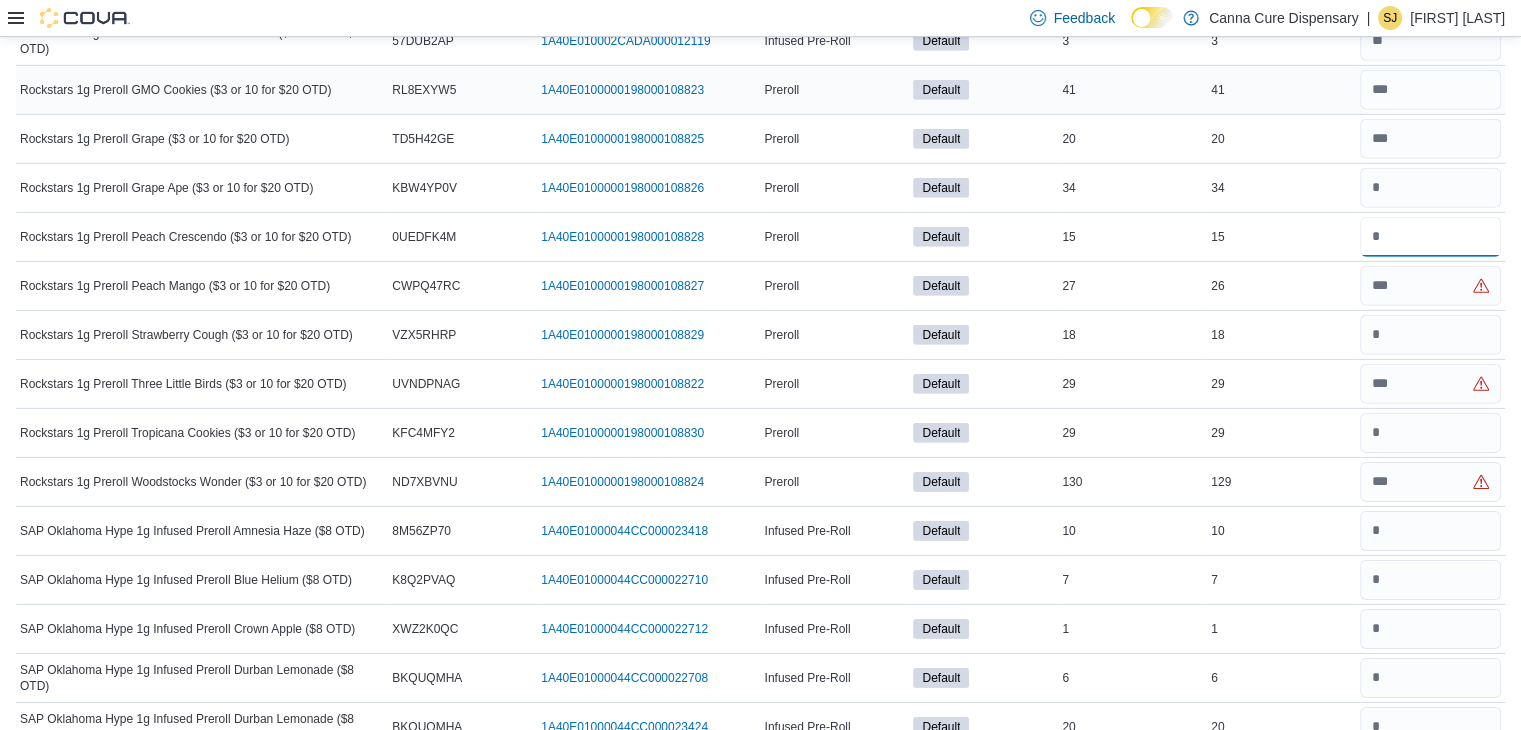 type 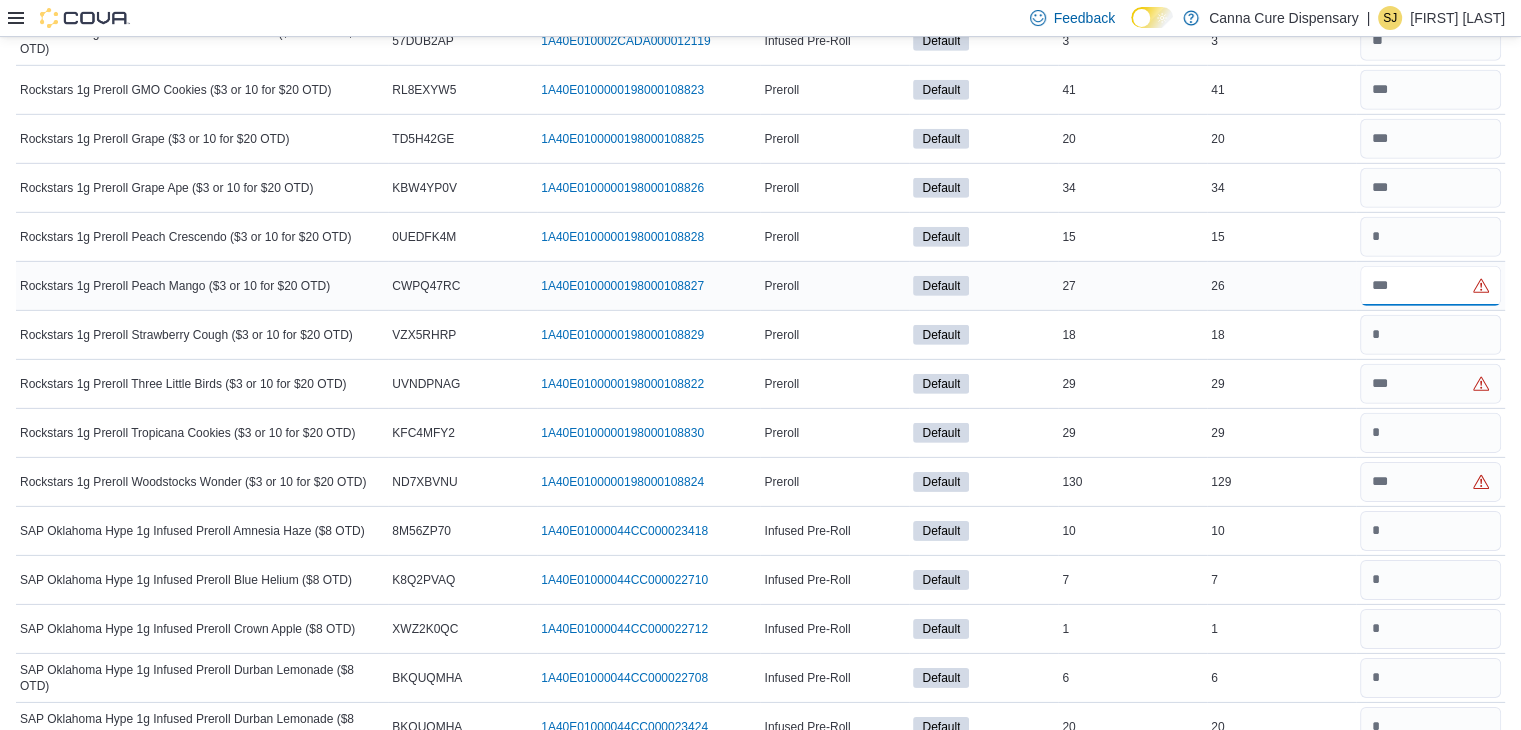 click at bounding box center (1430, 286) 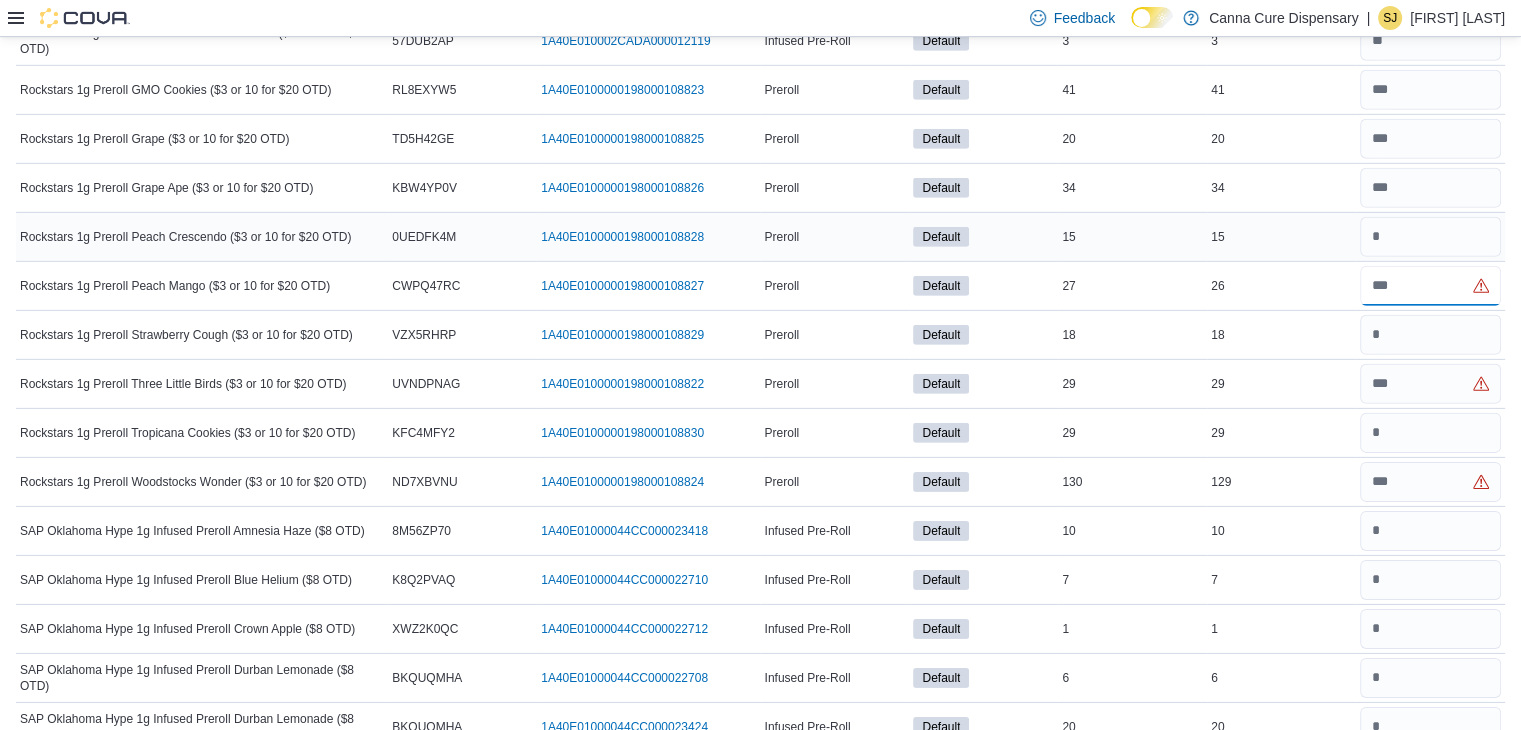 type on "**" 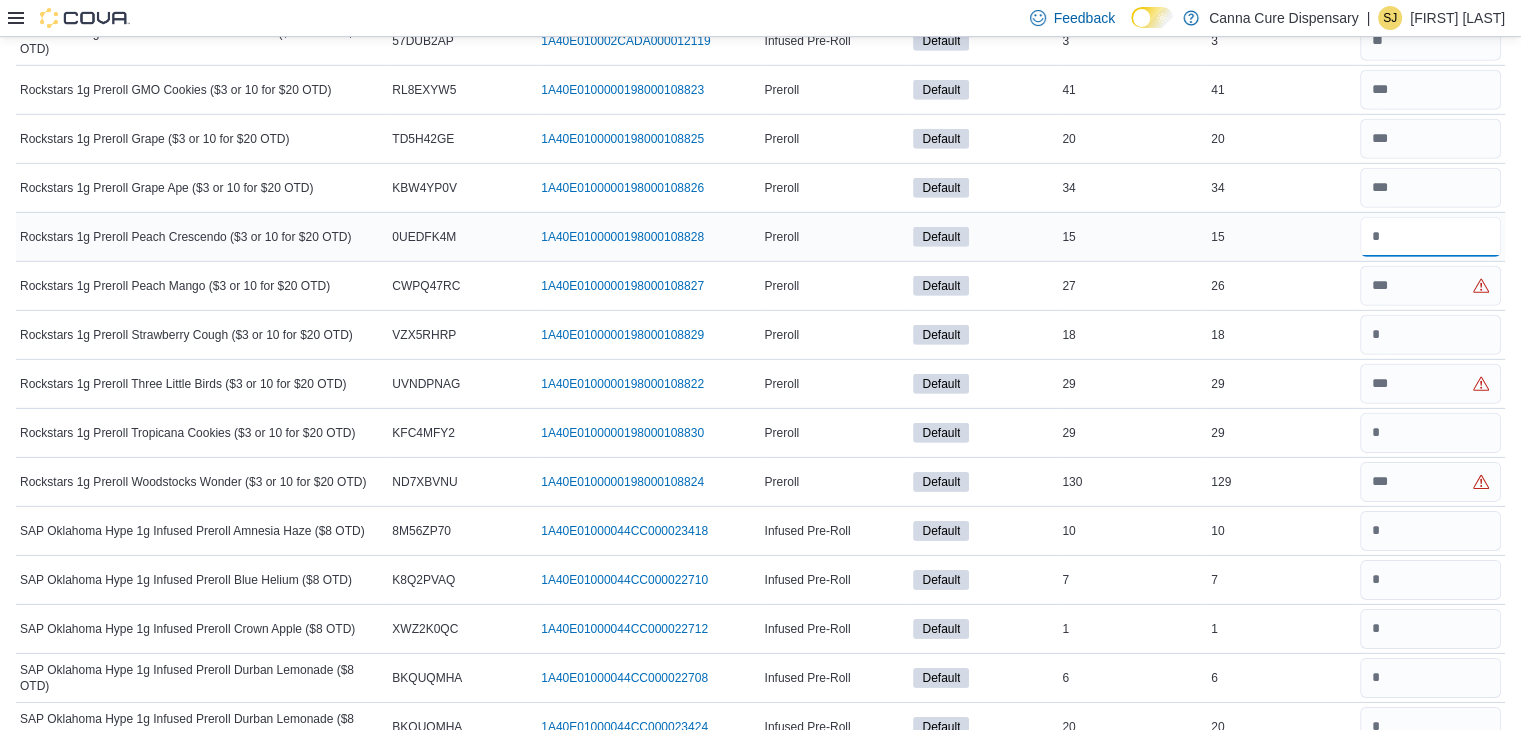 click at bounding box center [1430, 237] 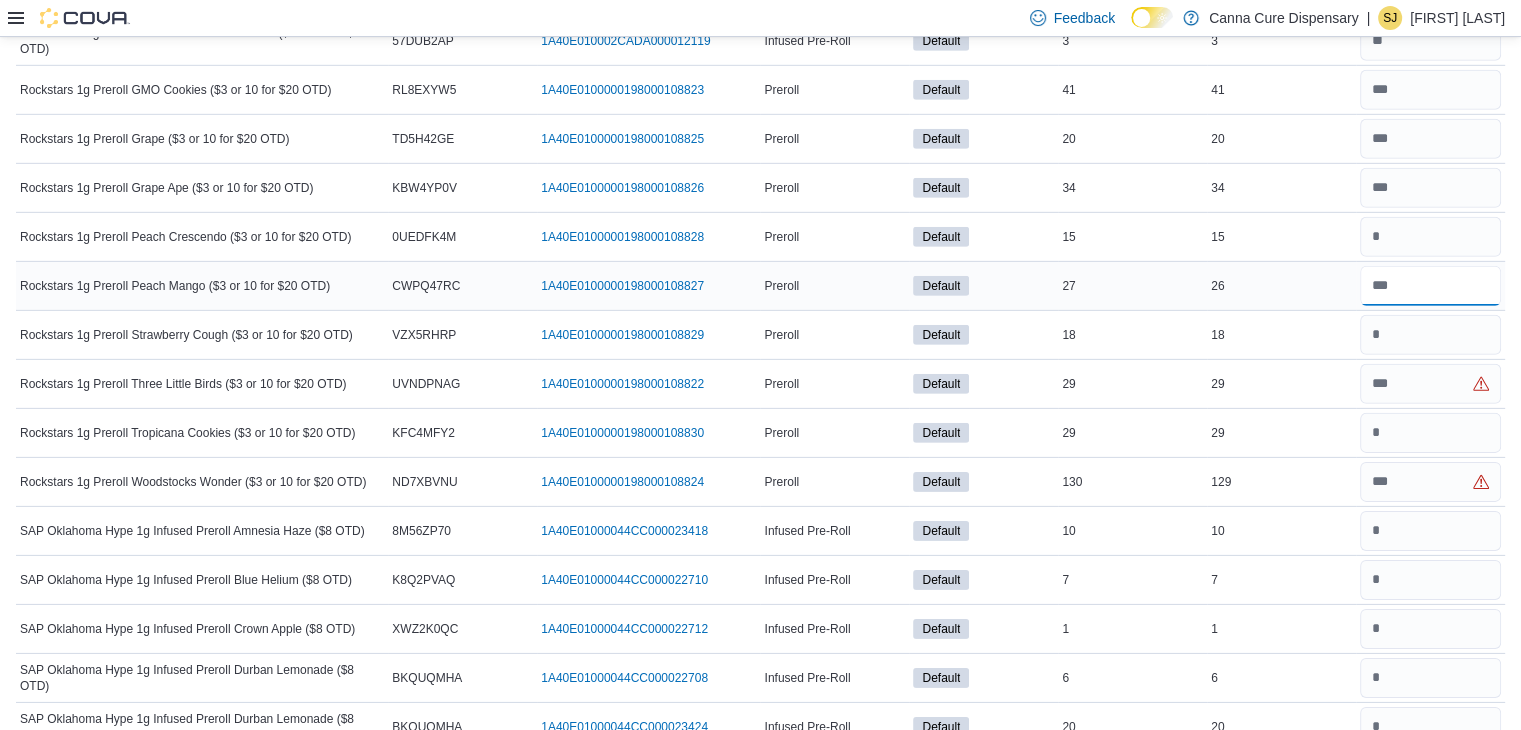 click at bounding box center (1430, 286) 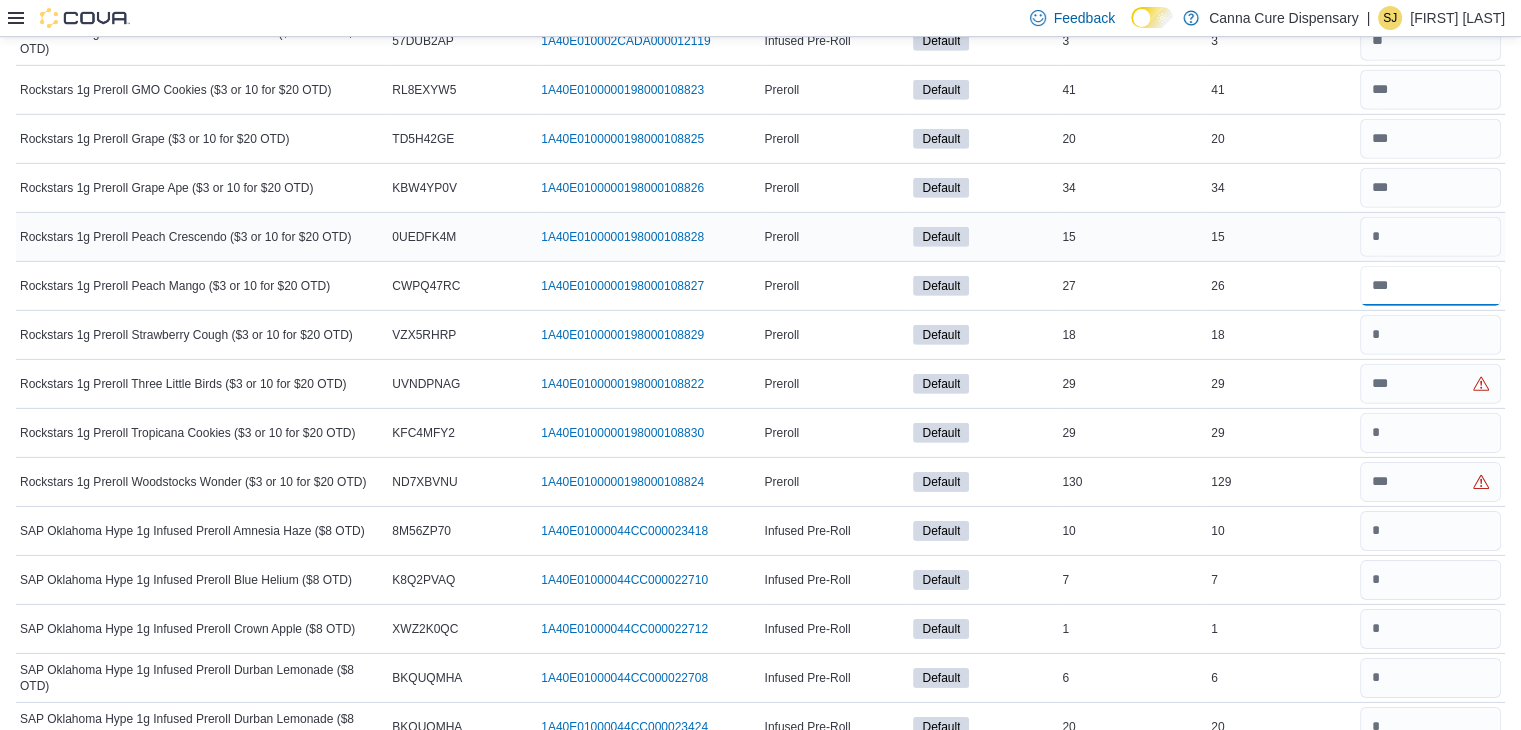 type on "**" 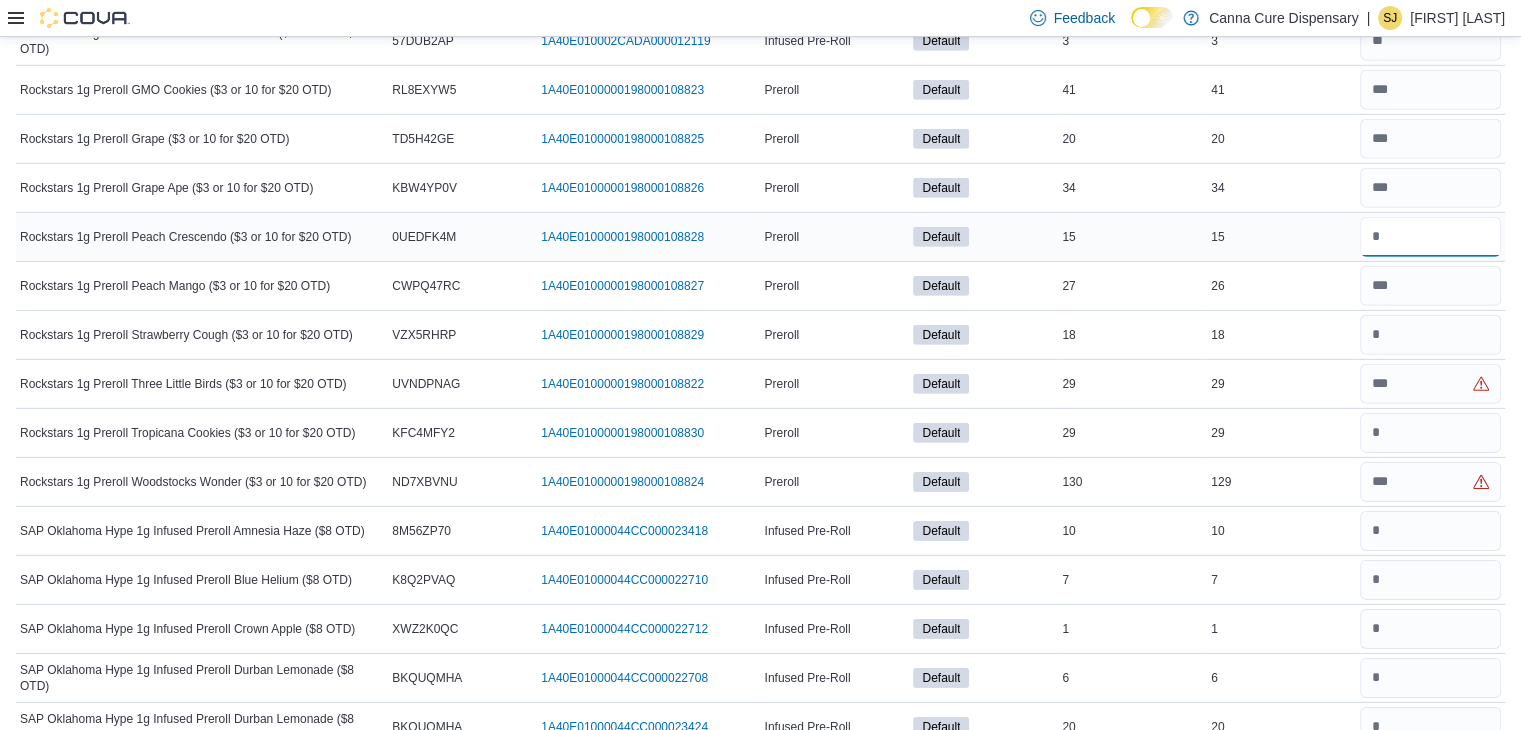 click at bounding box center (1430, 237) 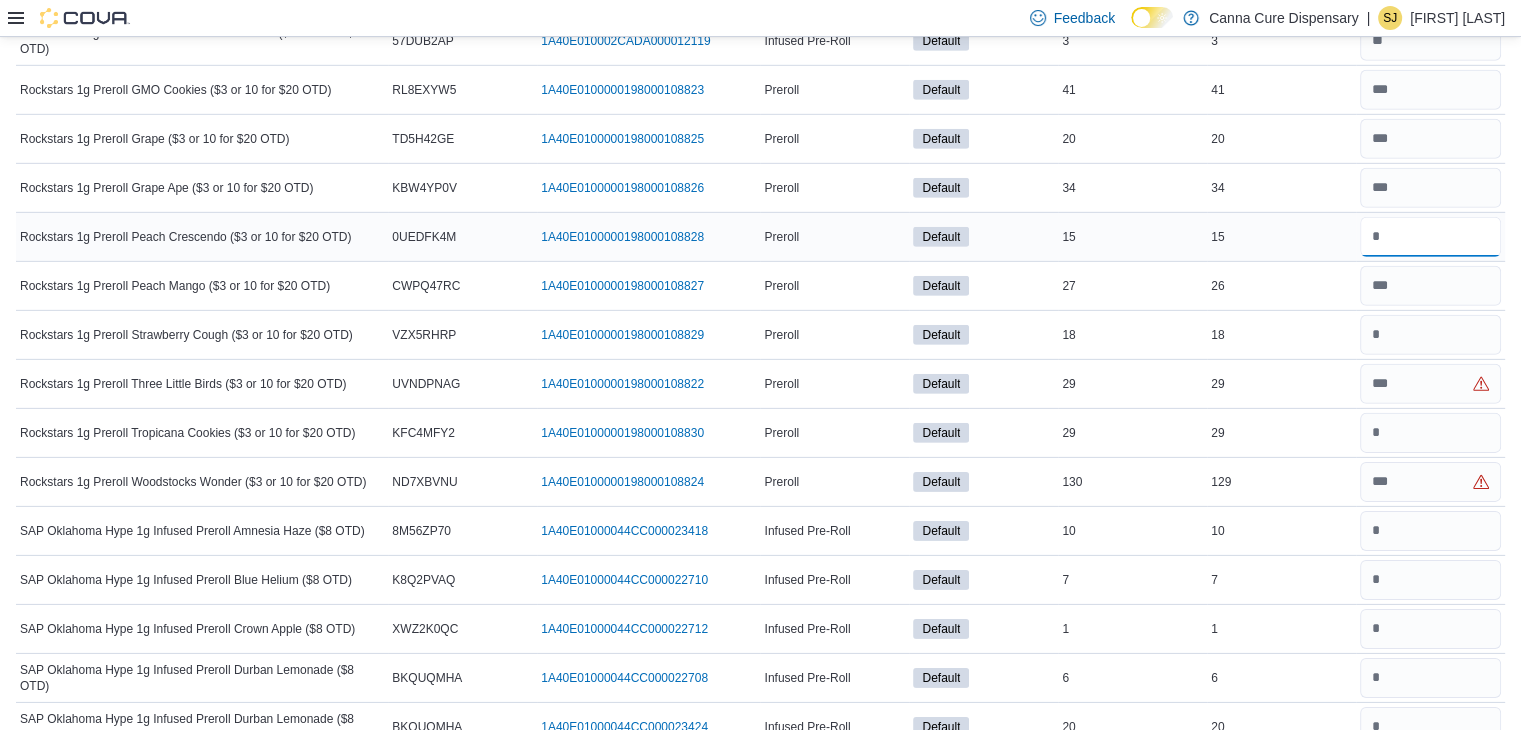 type on "**" 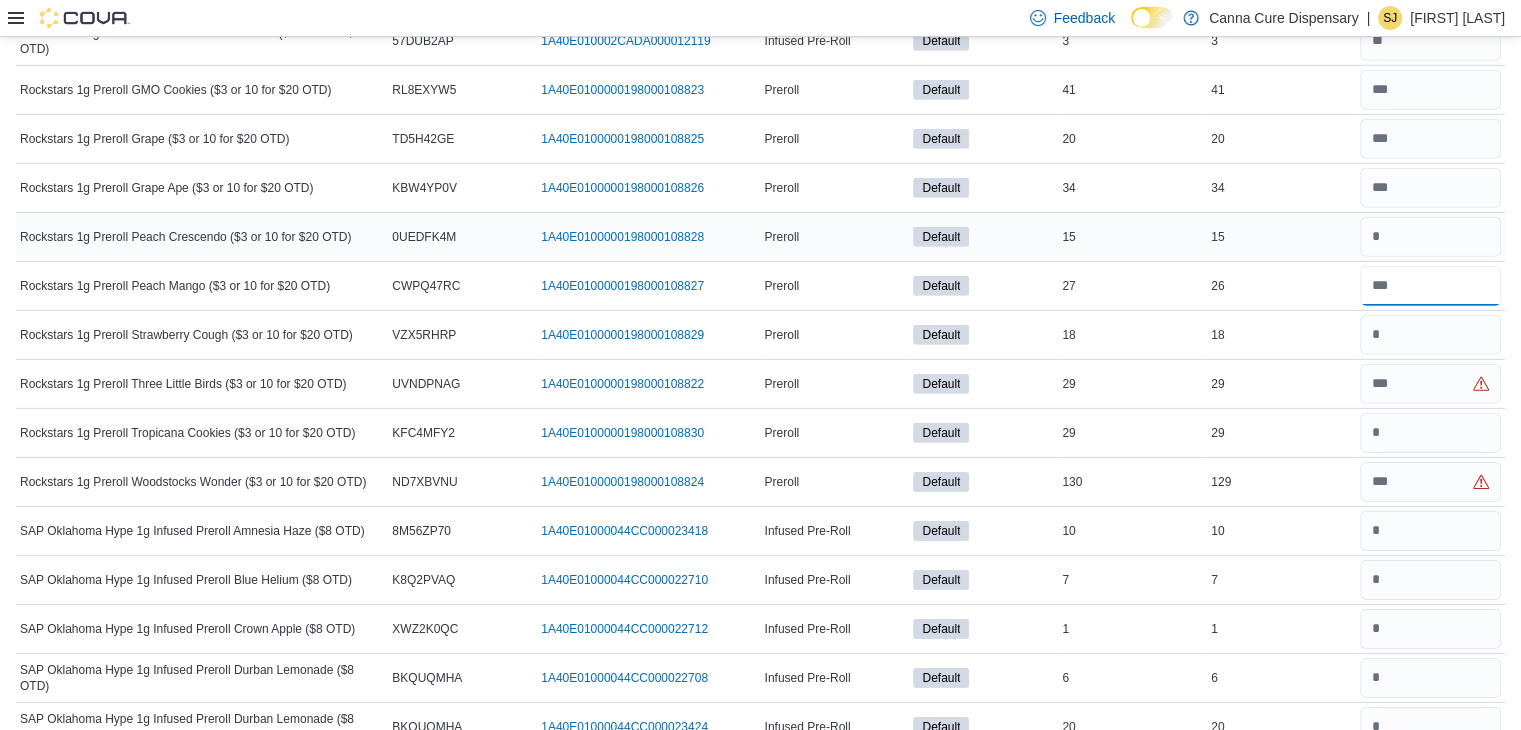 type 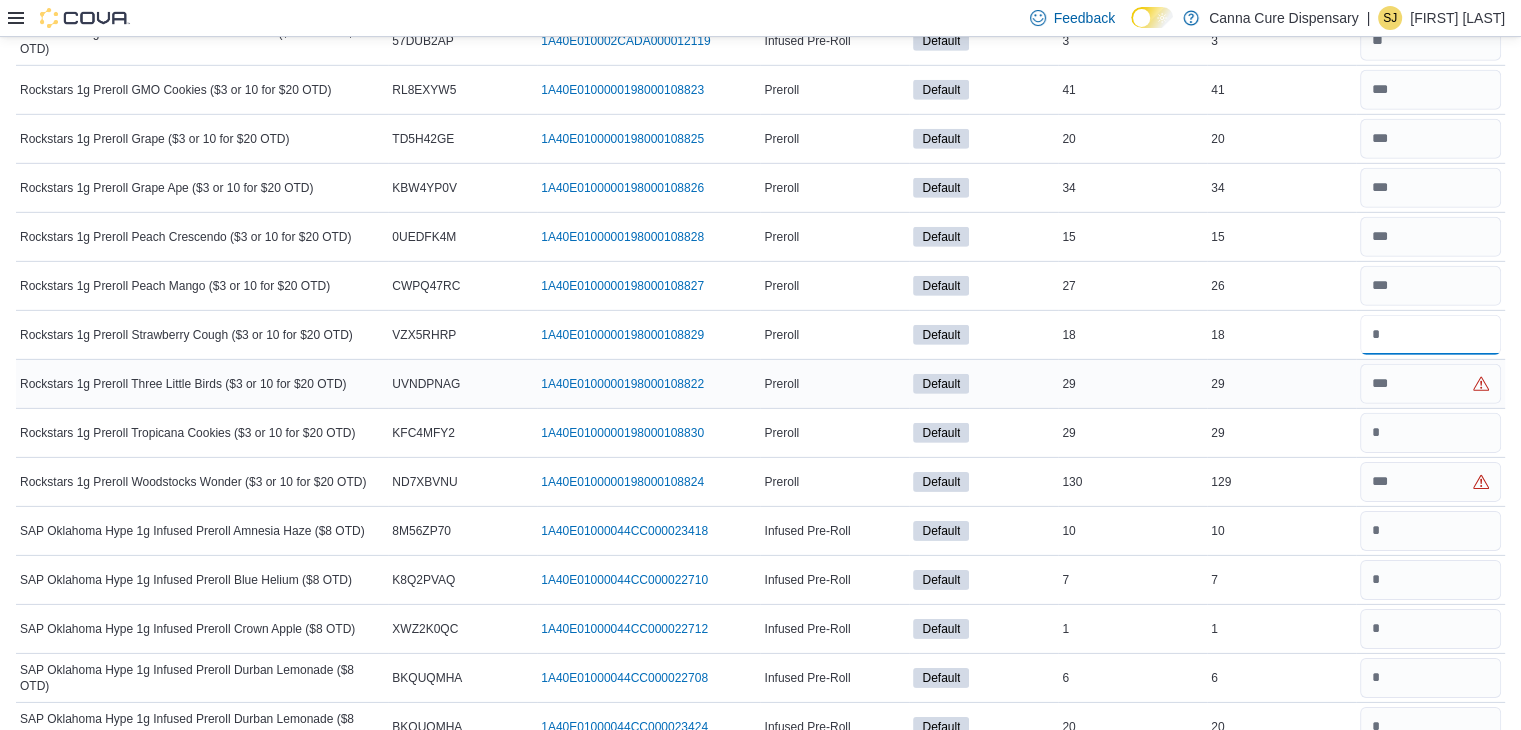 type on "**" 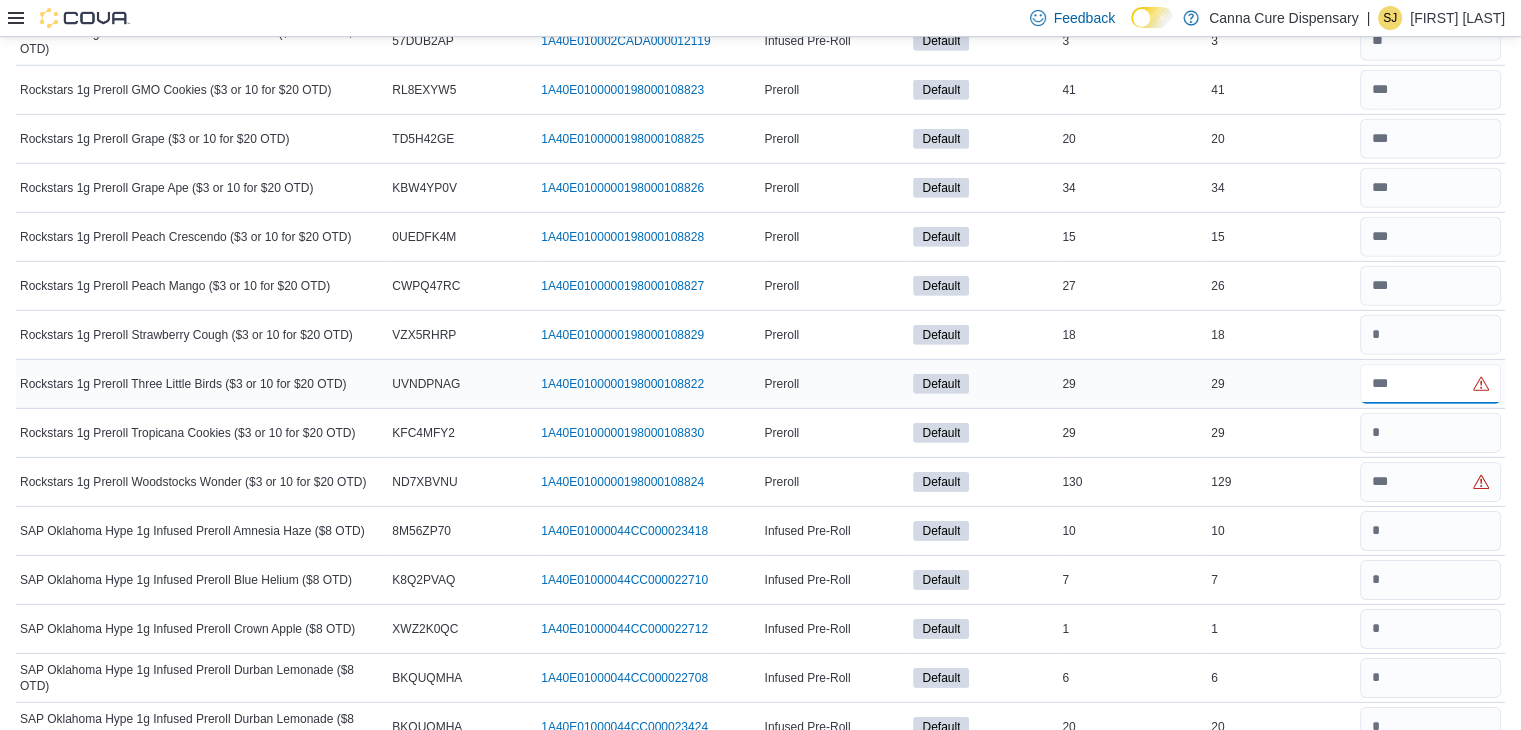 click at bounding box center (1430, 384) 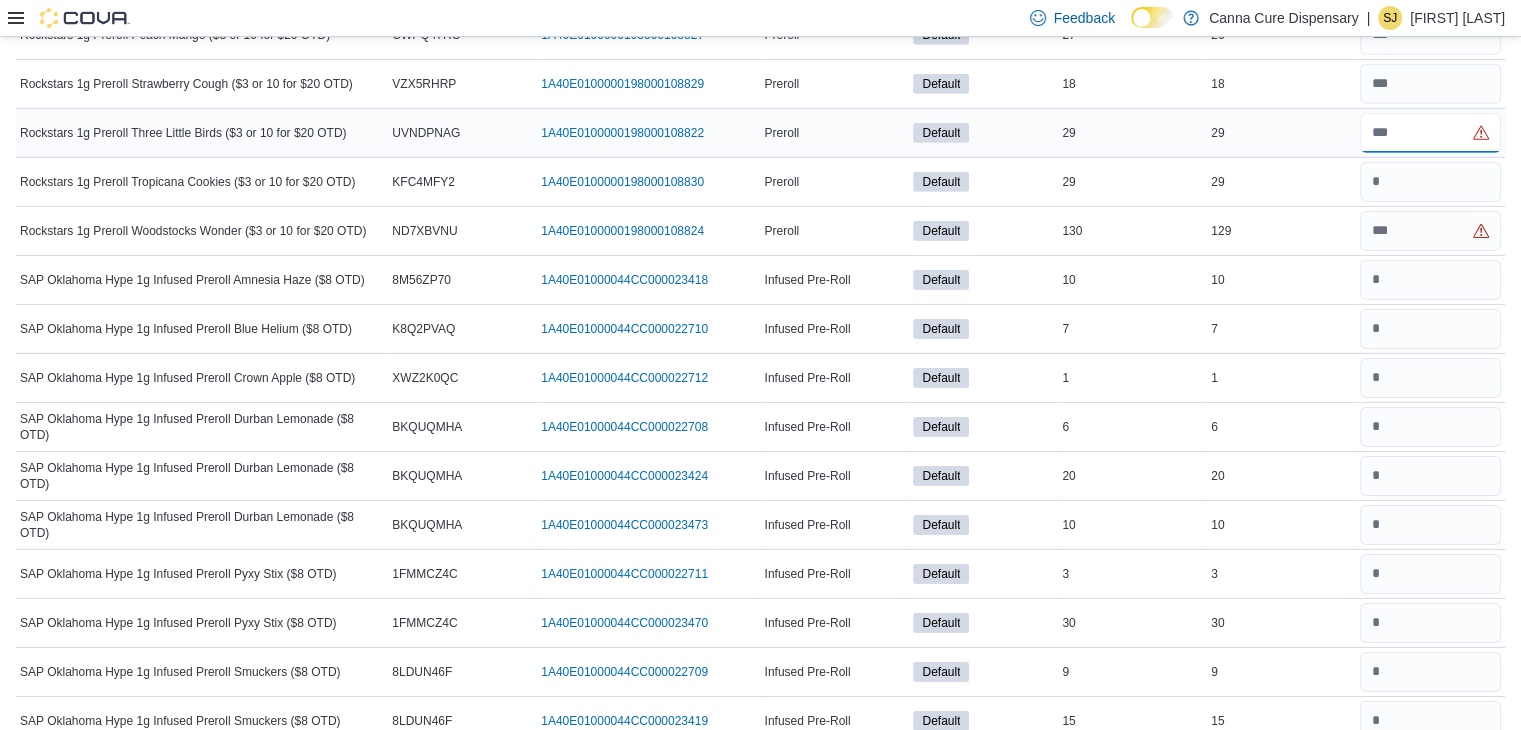 scroll, scrollTop: 6474, scrollLeft: 0, axis: vertical 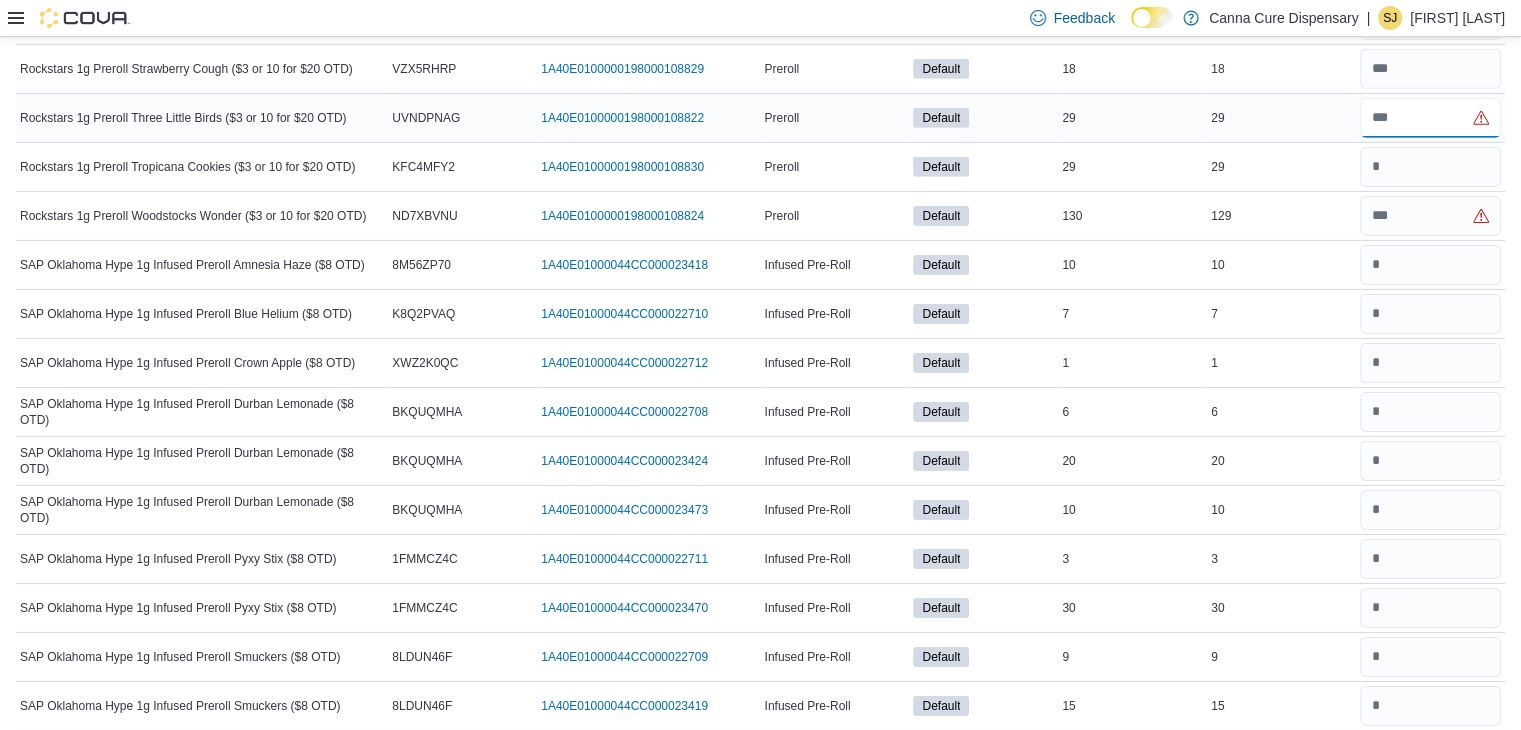 type on "**" 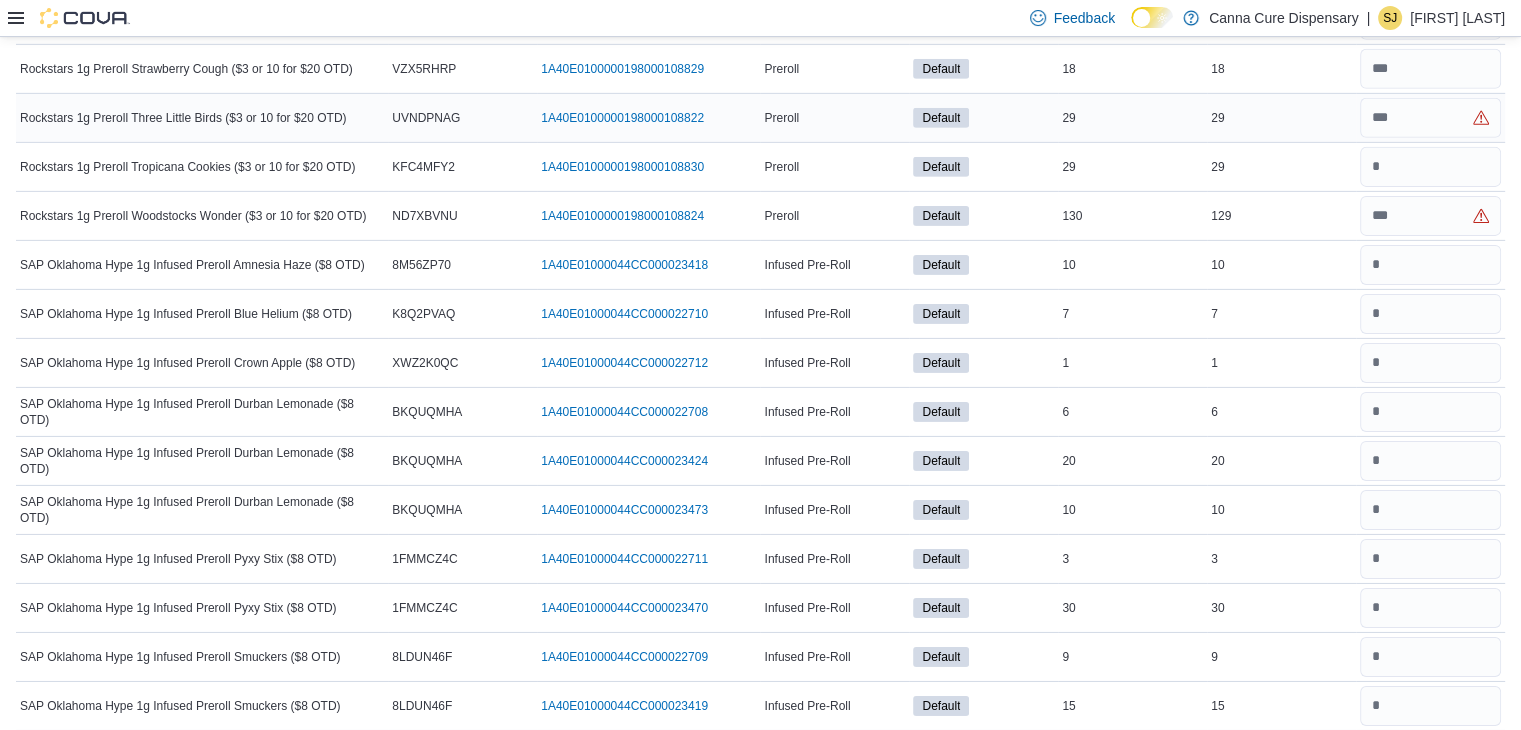 type 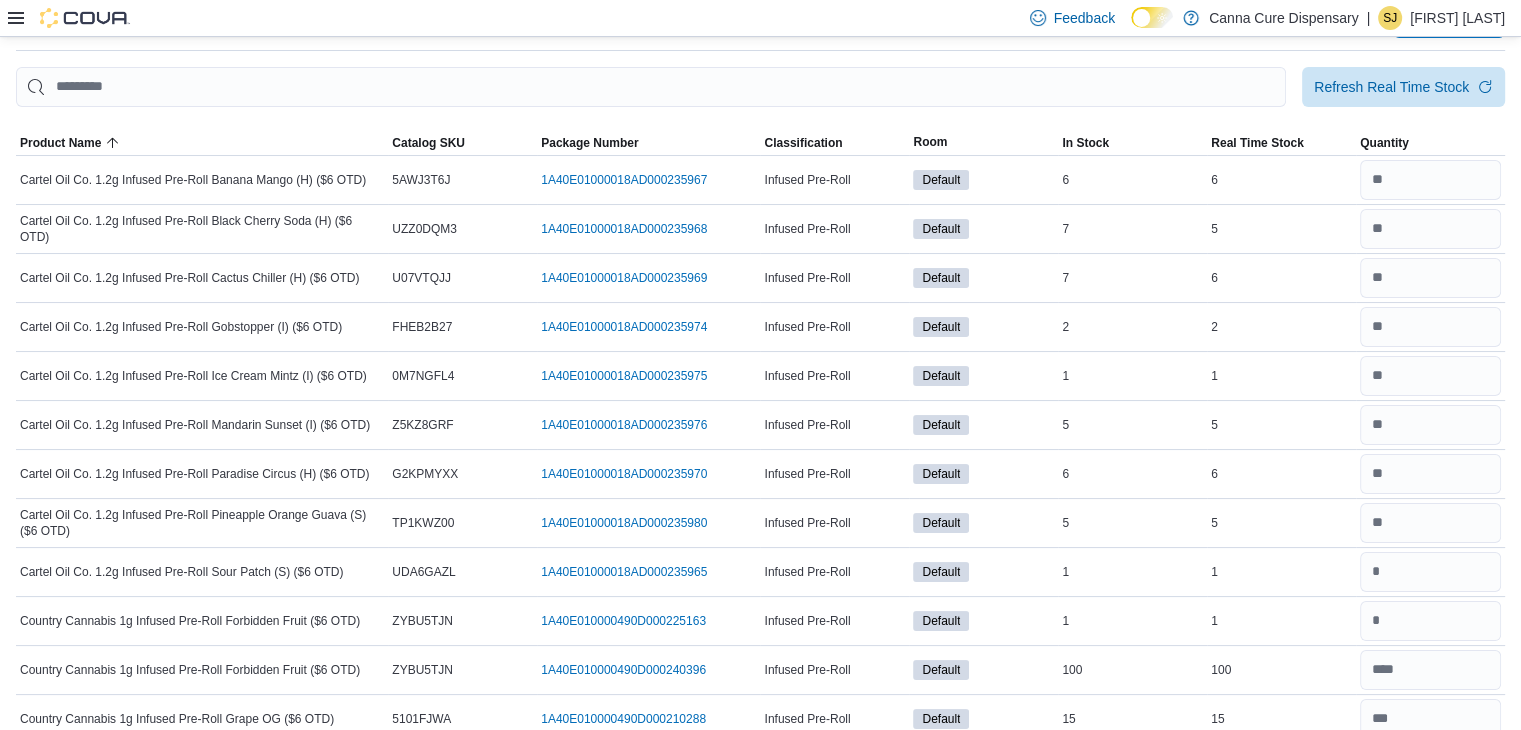 scroll, scrollTop: 0, scrollLeft: 0, axis: both 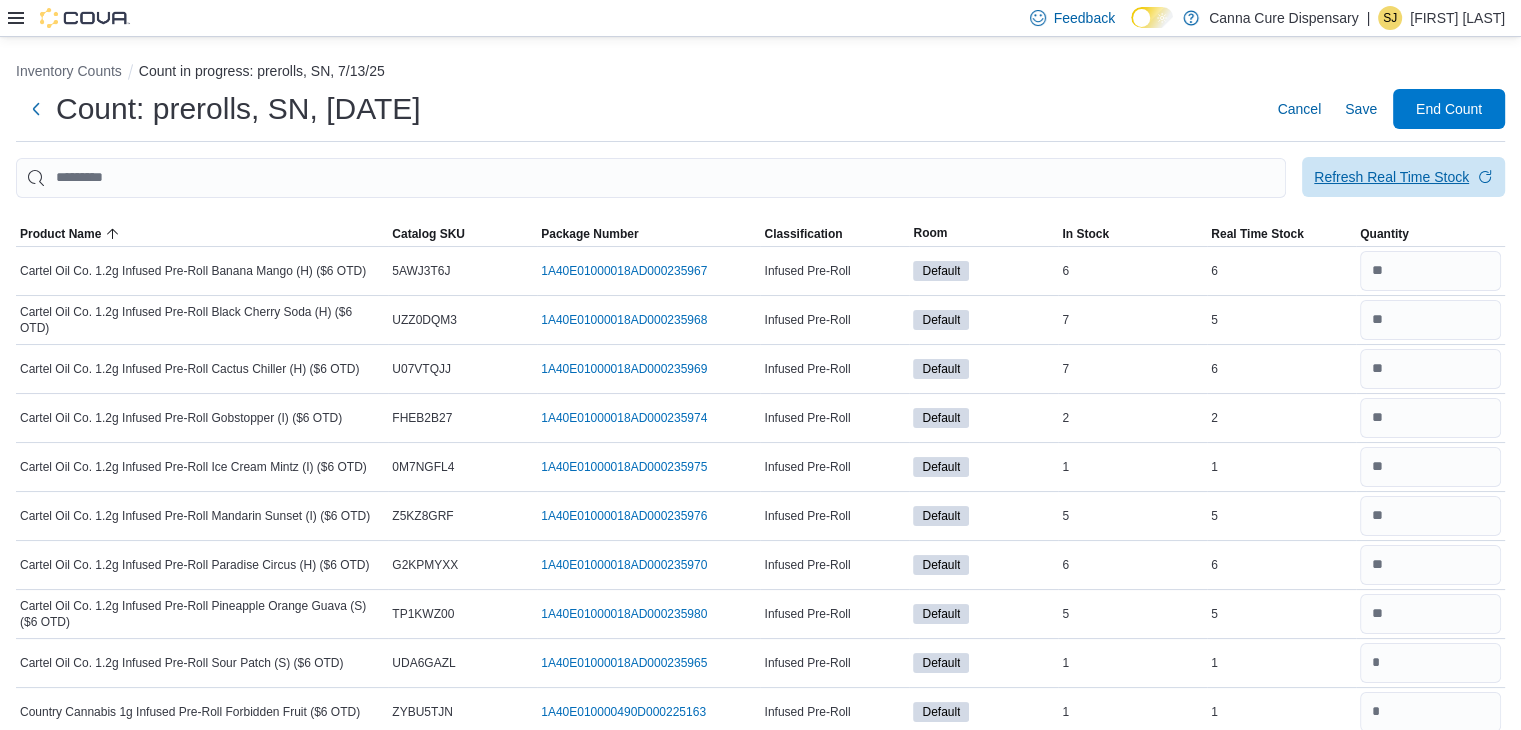 click on "Refresh Real Time Stock" at bounding box center [1391, 177] 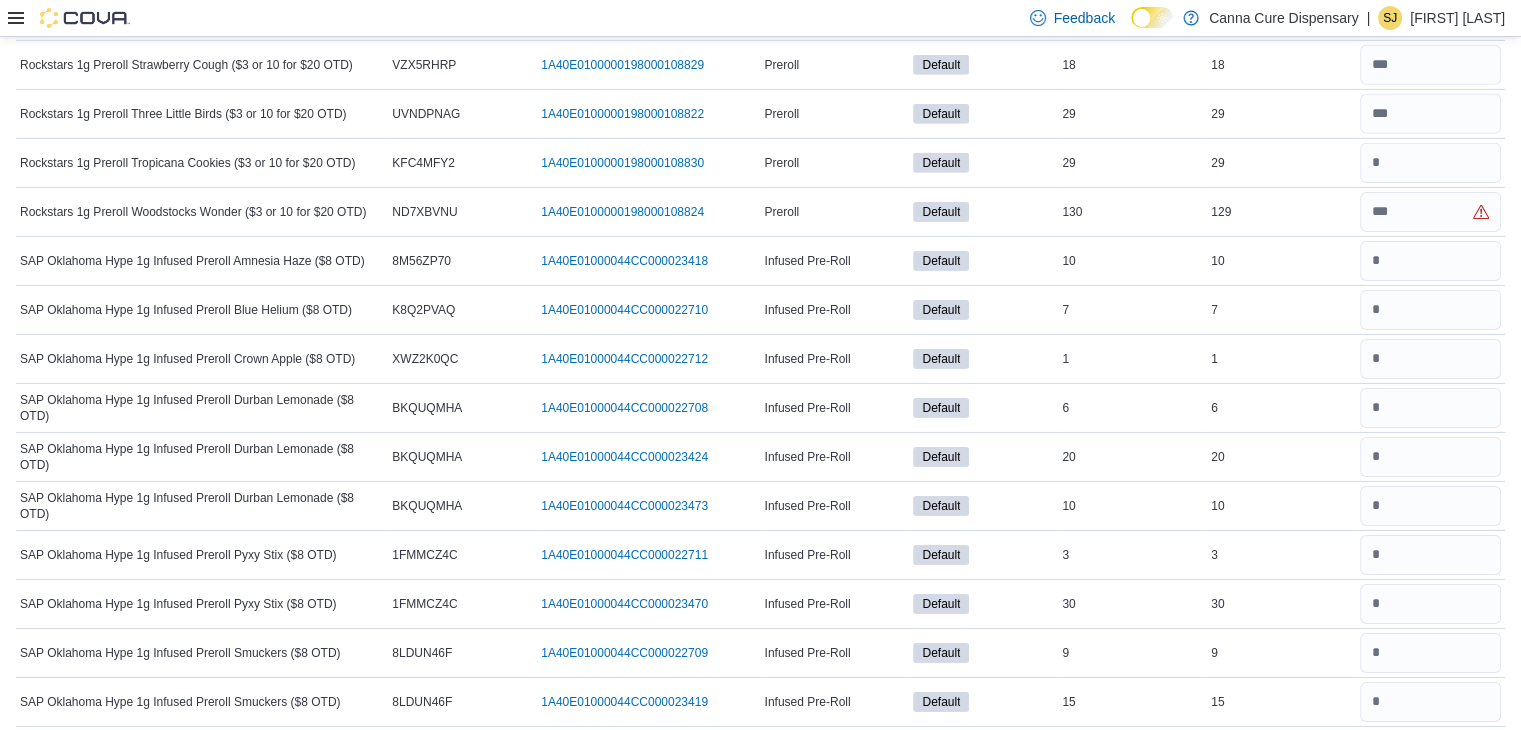 scroll, scrollTop: 6470, scrollLeft: 0, axis: vertical 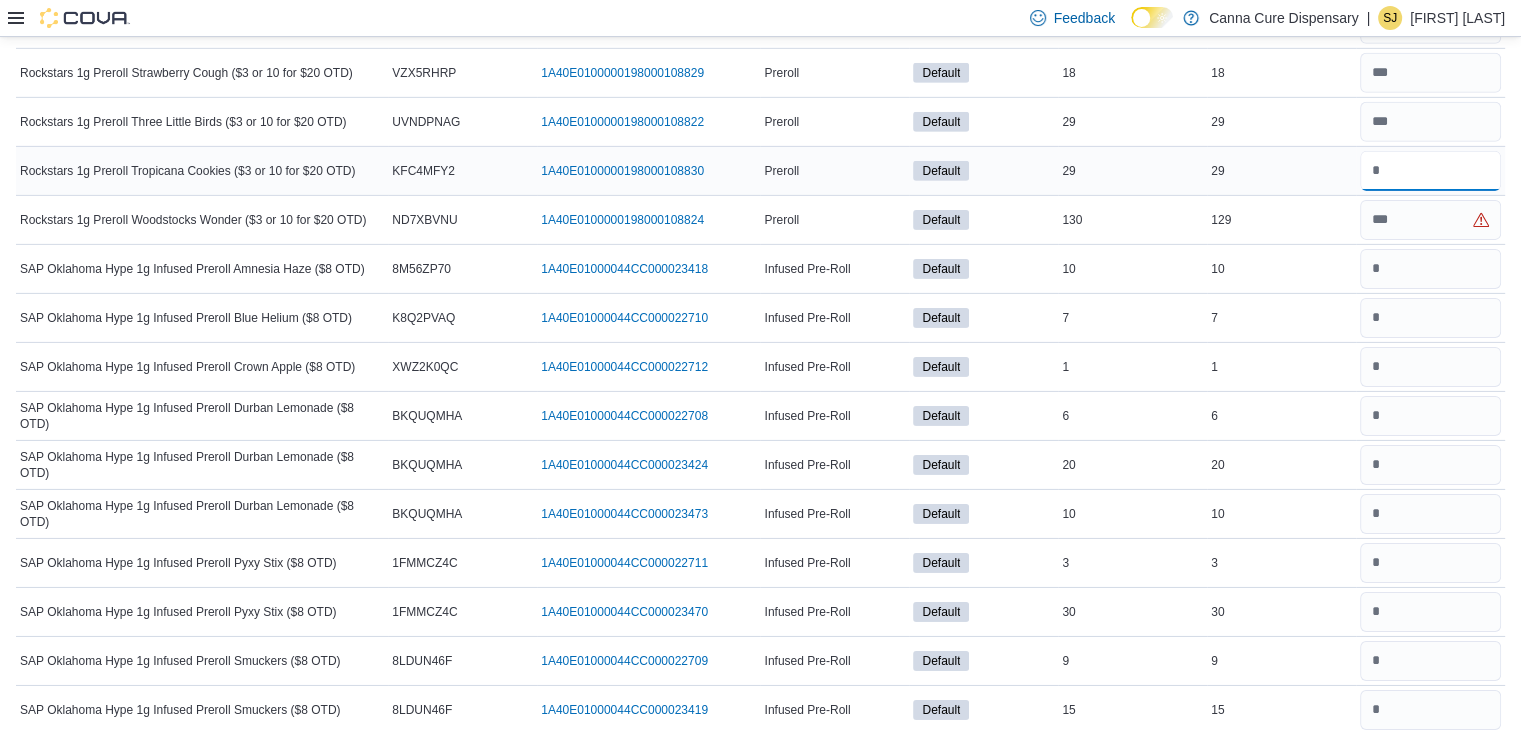 click at bounding box center [1430, 171] 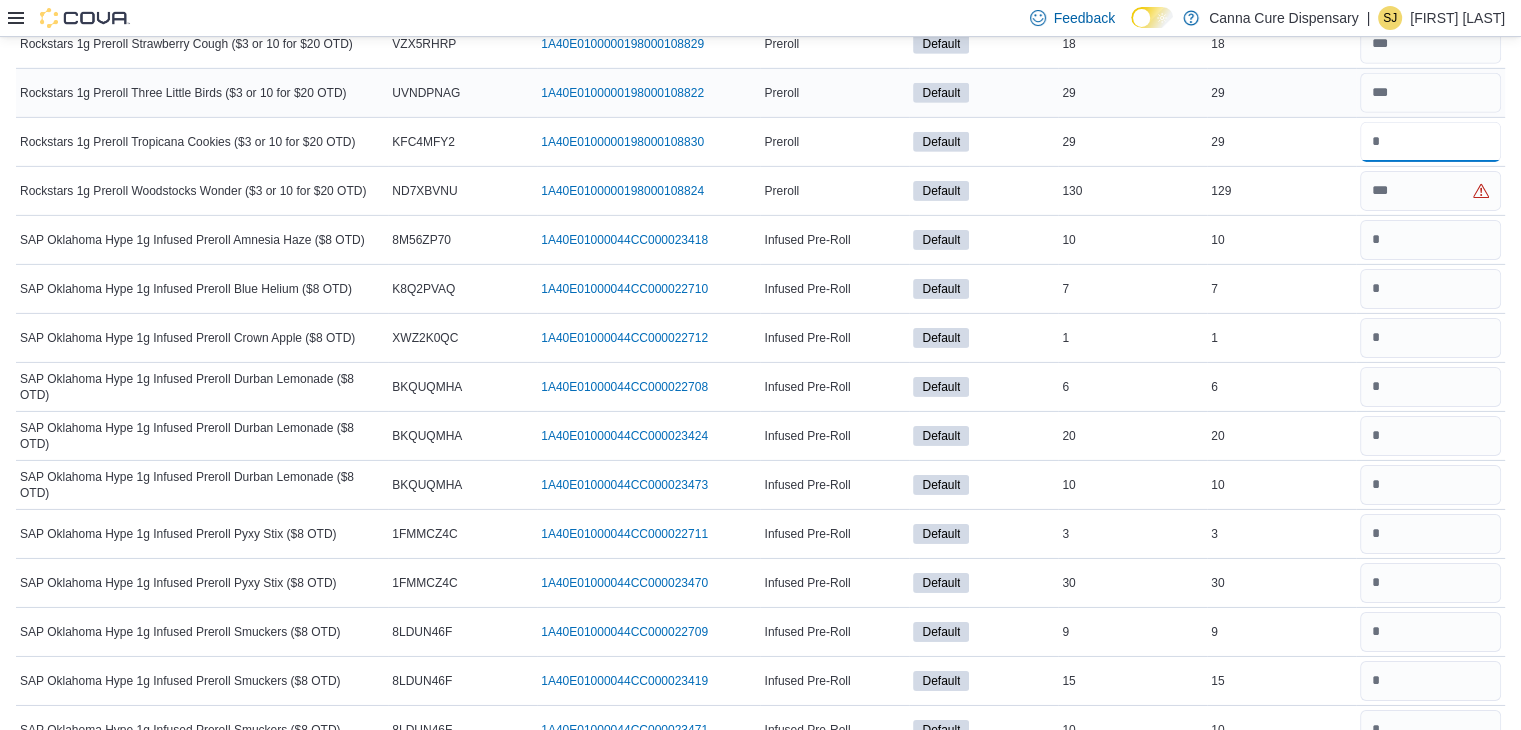 scroll, scrollTop: 6504, scrollLeft: 0, axis: vertical 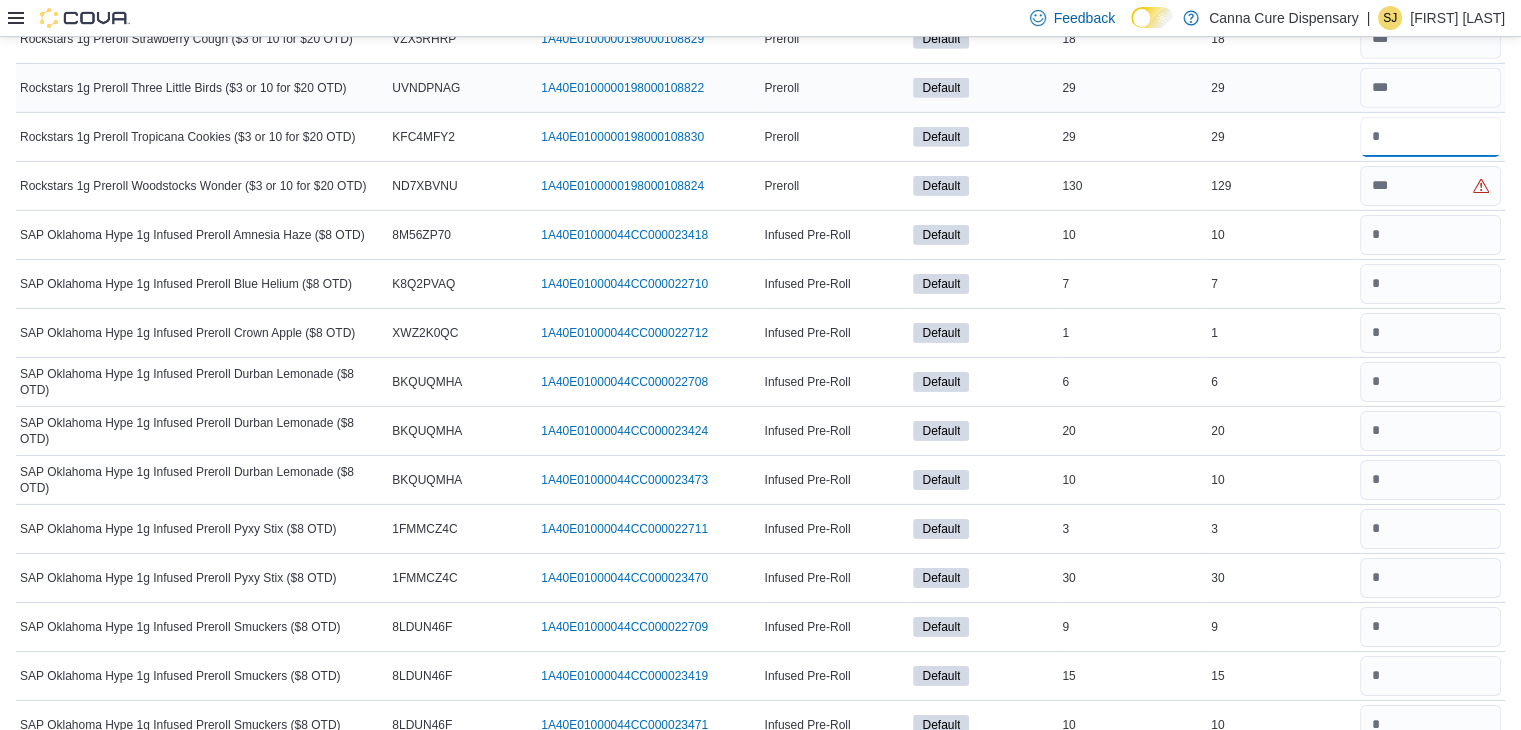 type on "**" 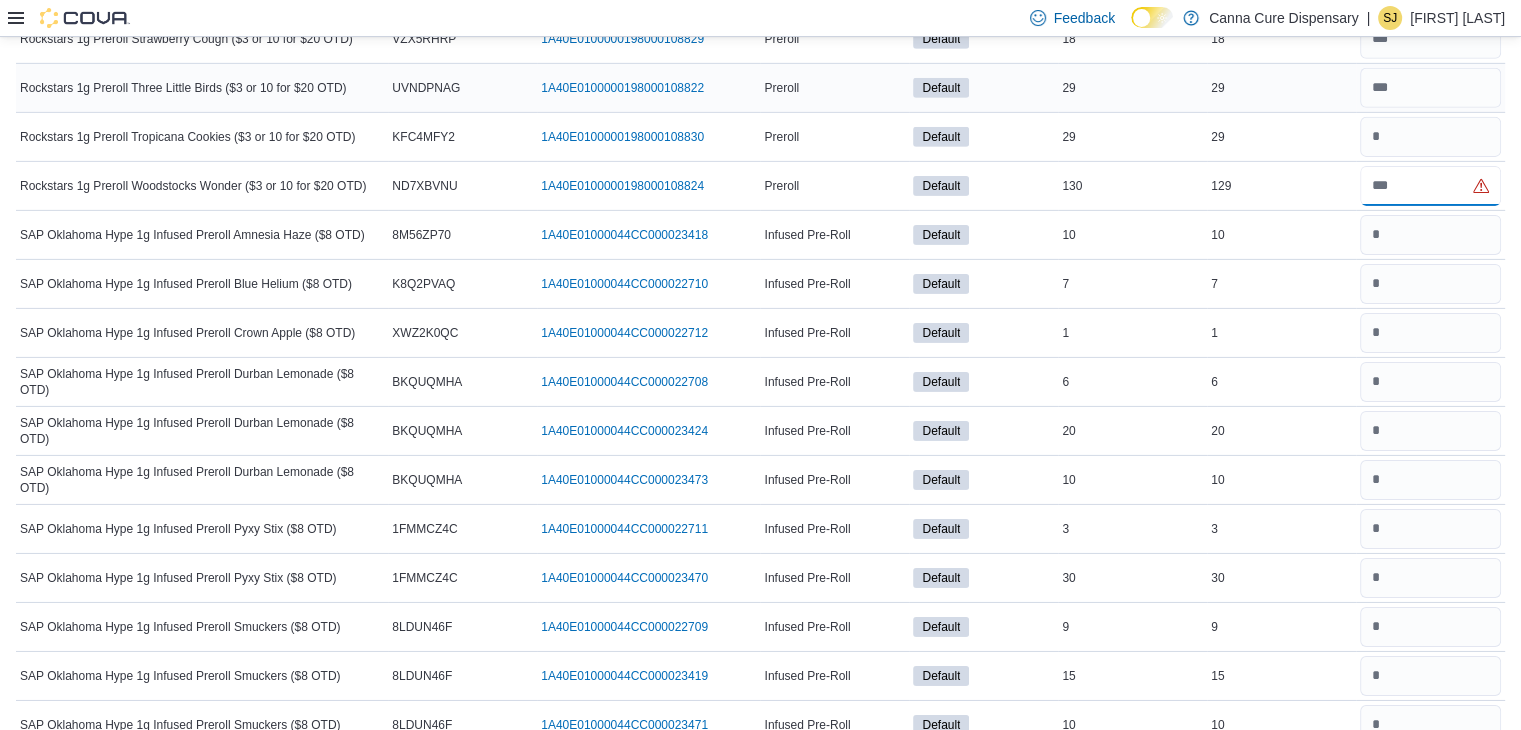 type 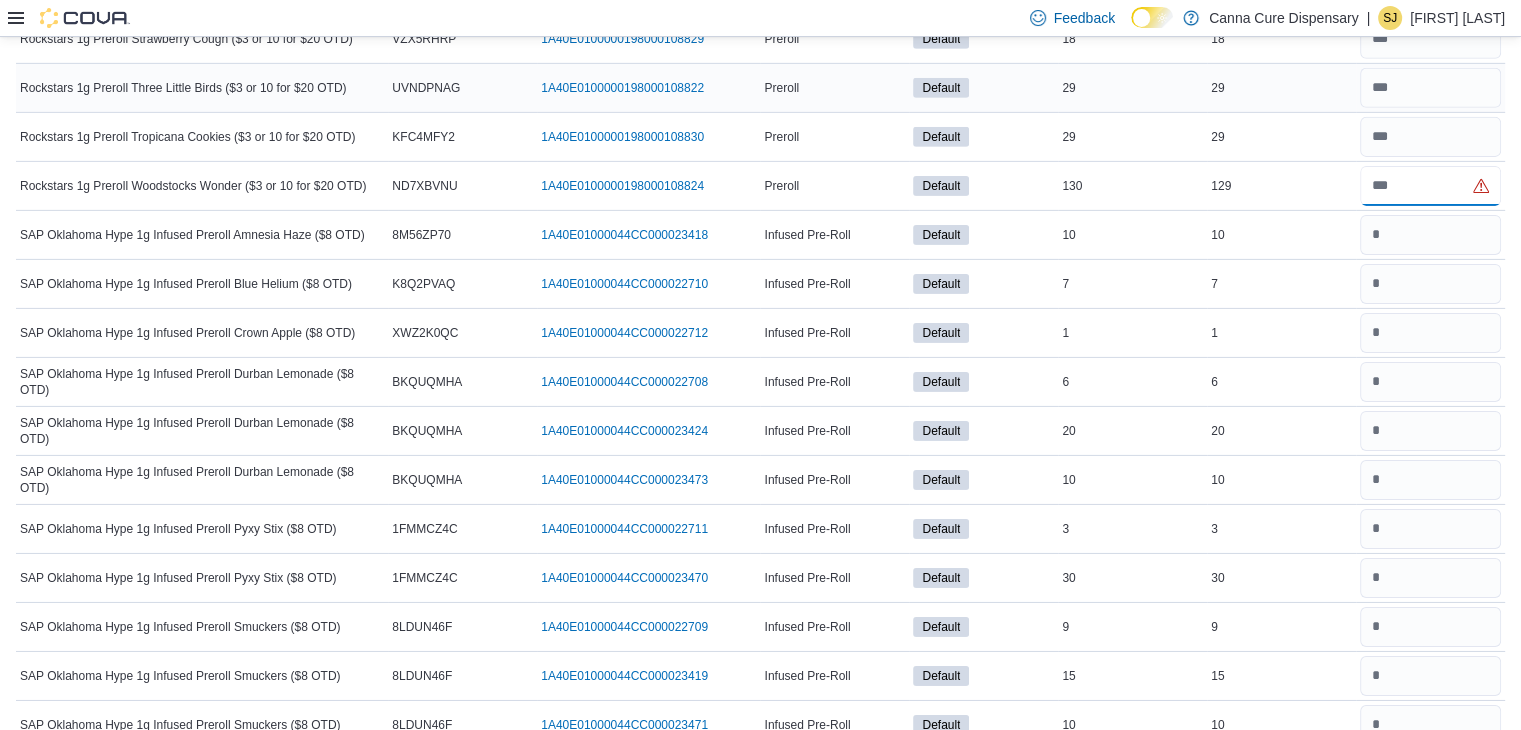 type on "**" 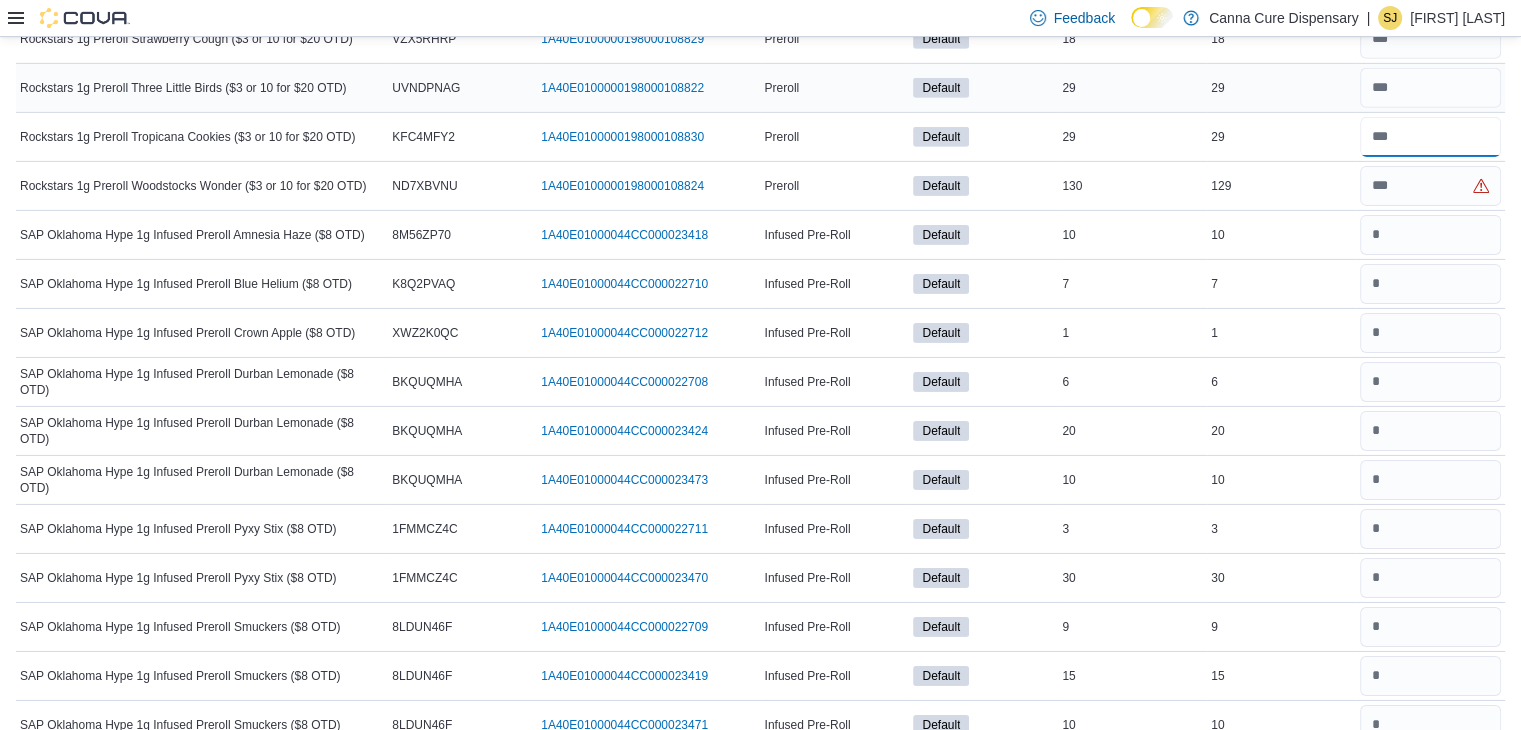 click at bounding box center (1430, 137) 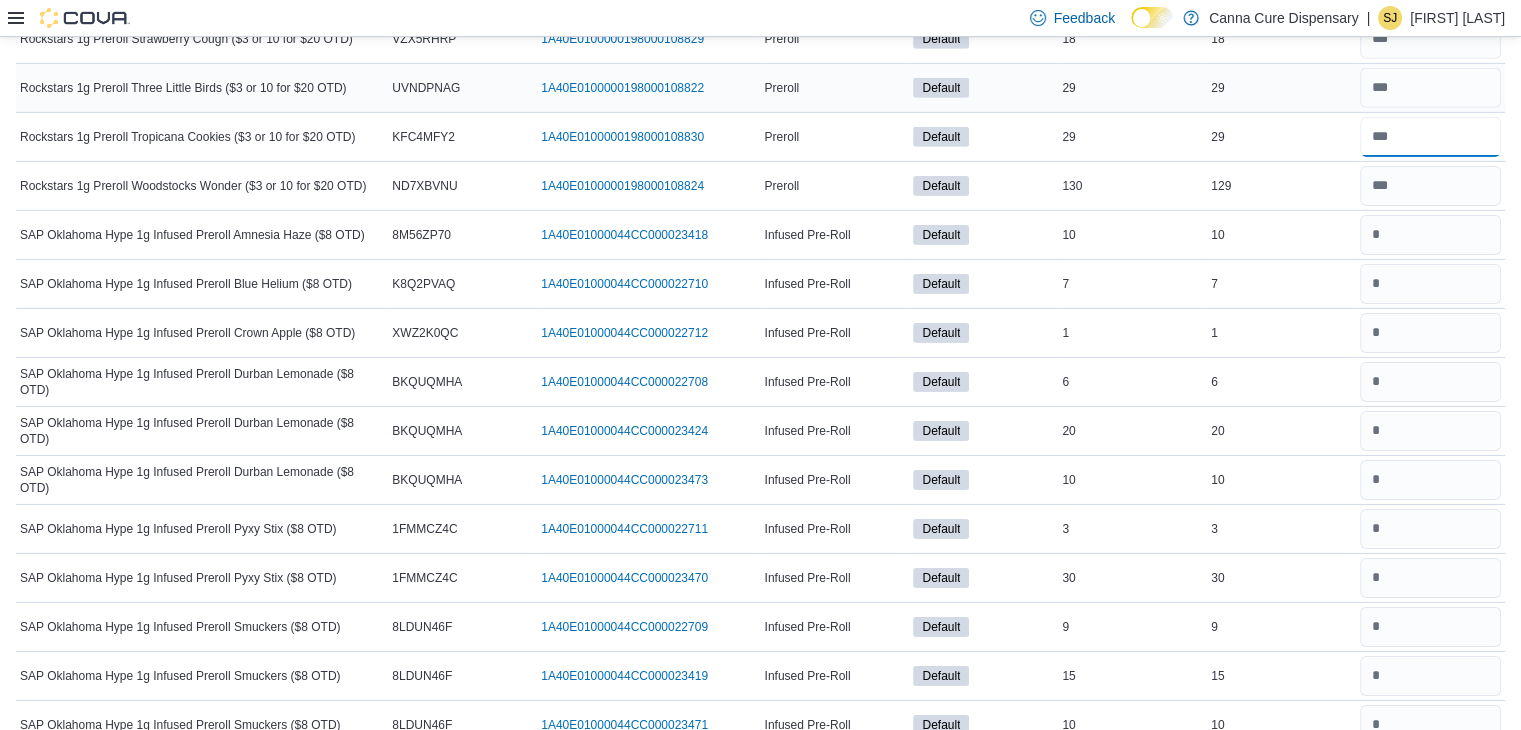 type on "*" 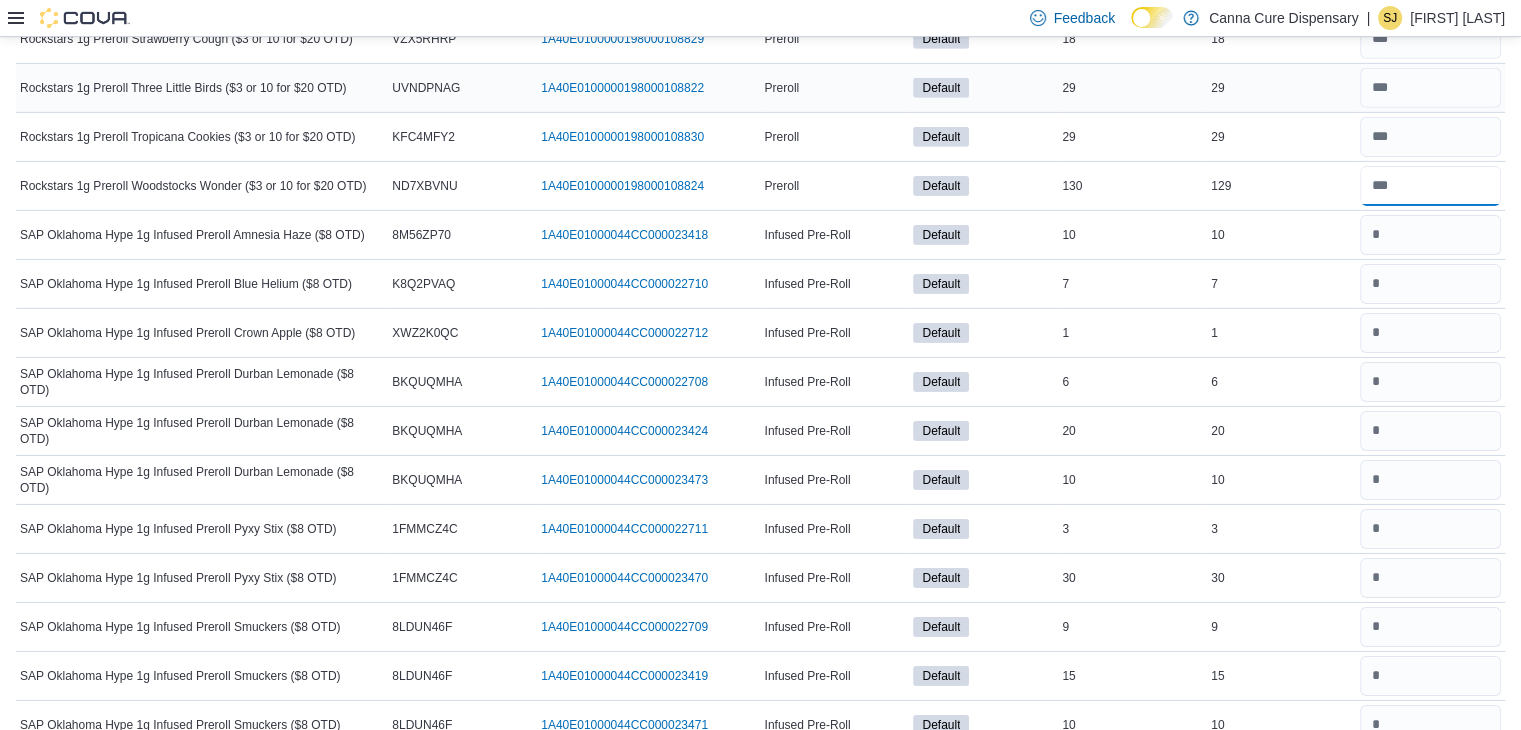 type 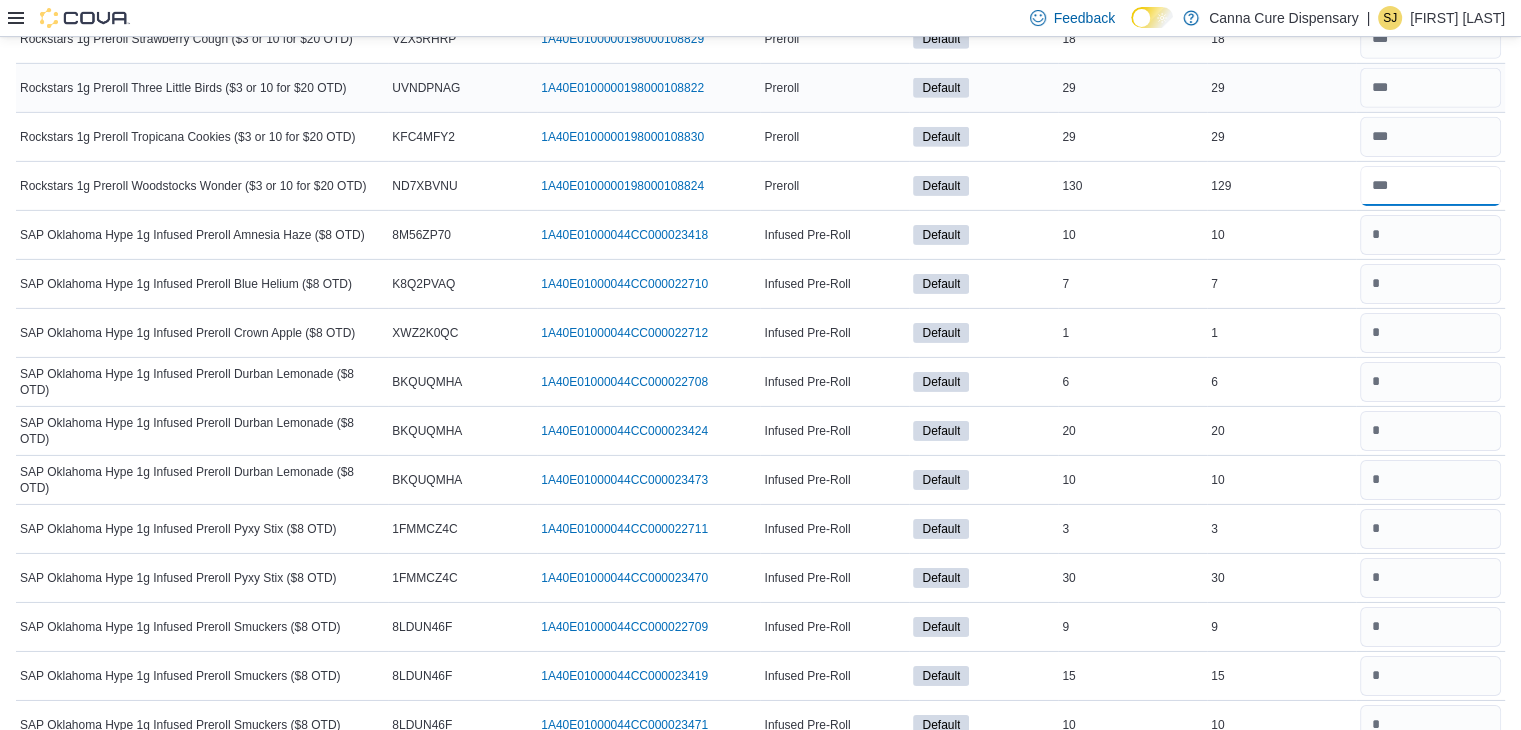 type on "***" 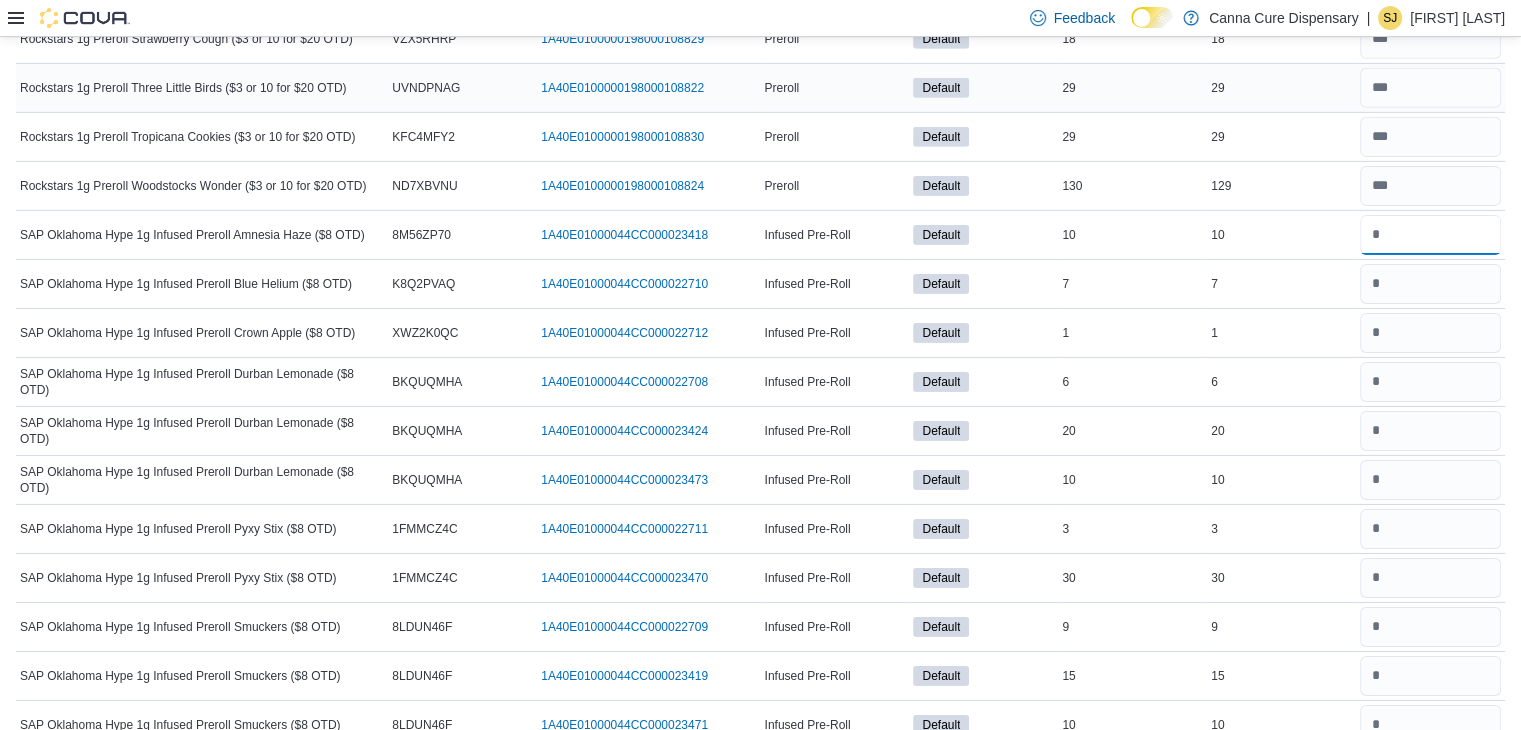 type 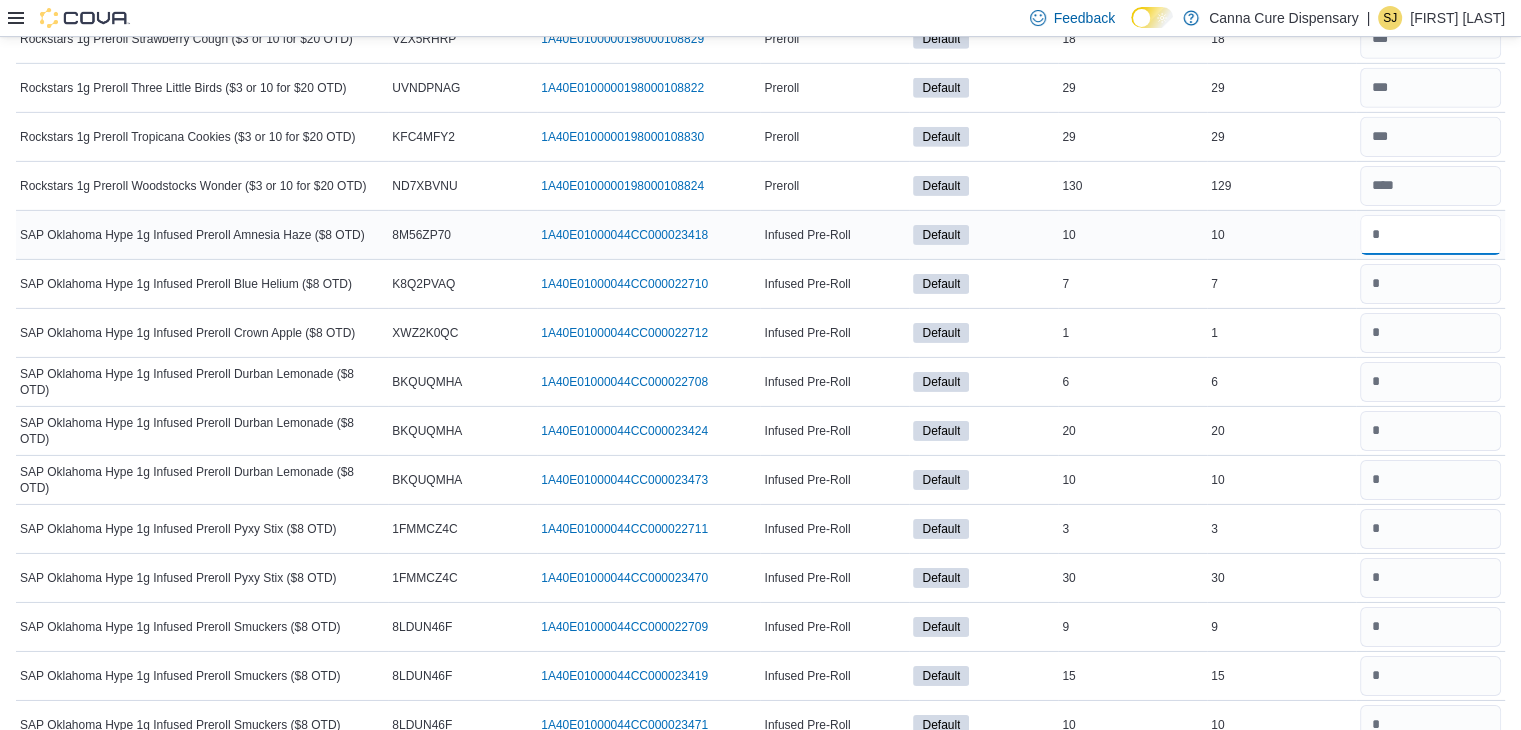 type on "*" 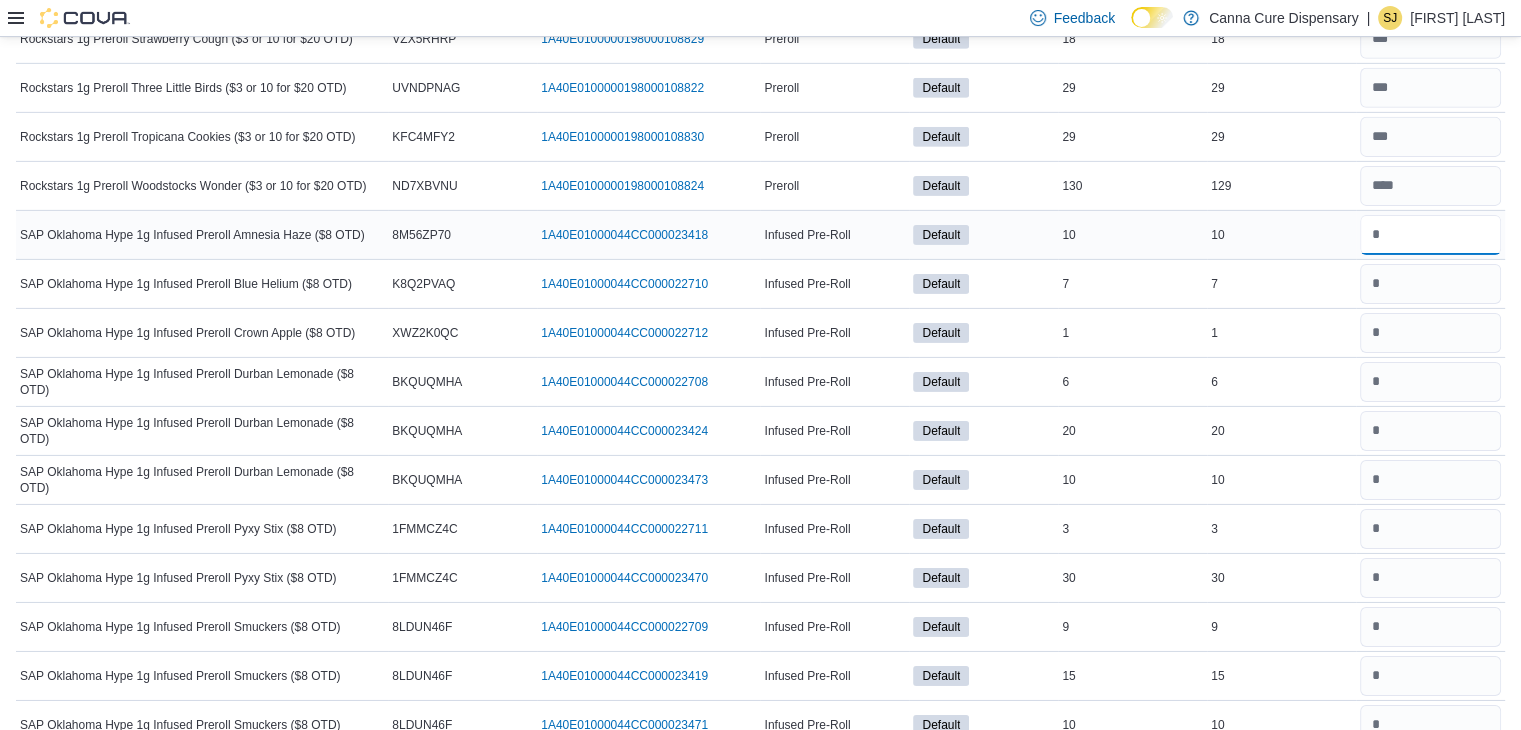 click at bounding box center [1430, 235] 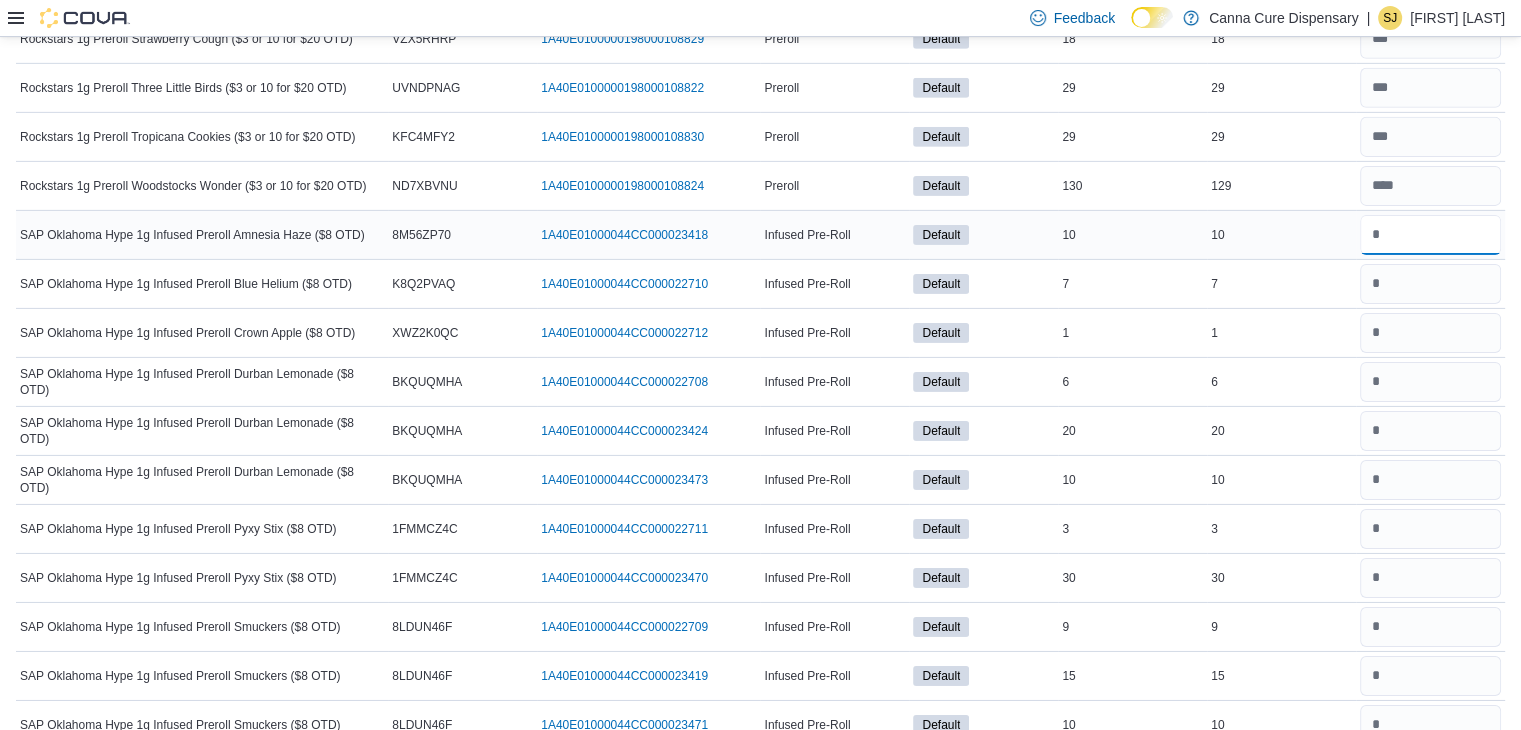 type on "**" 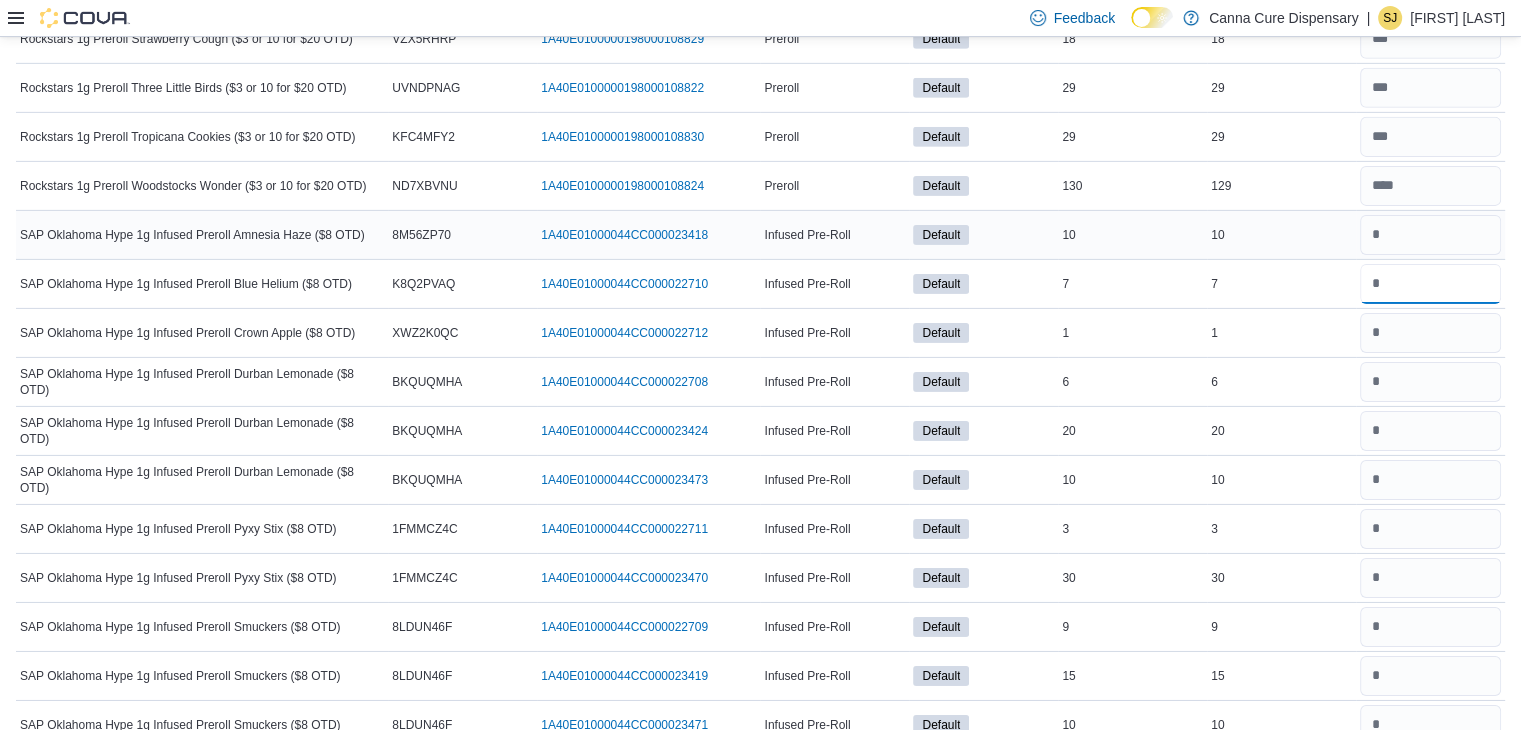 type 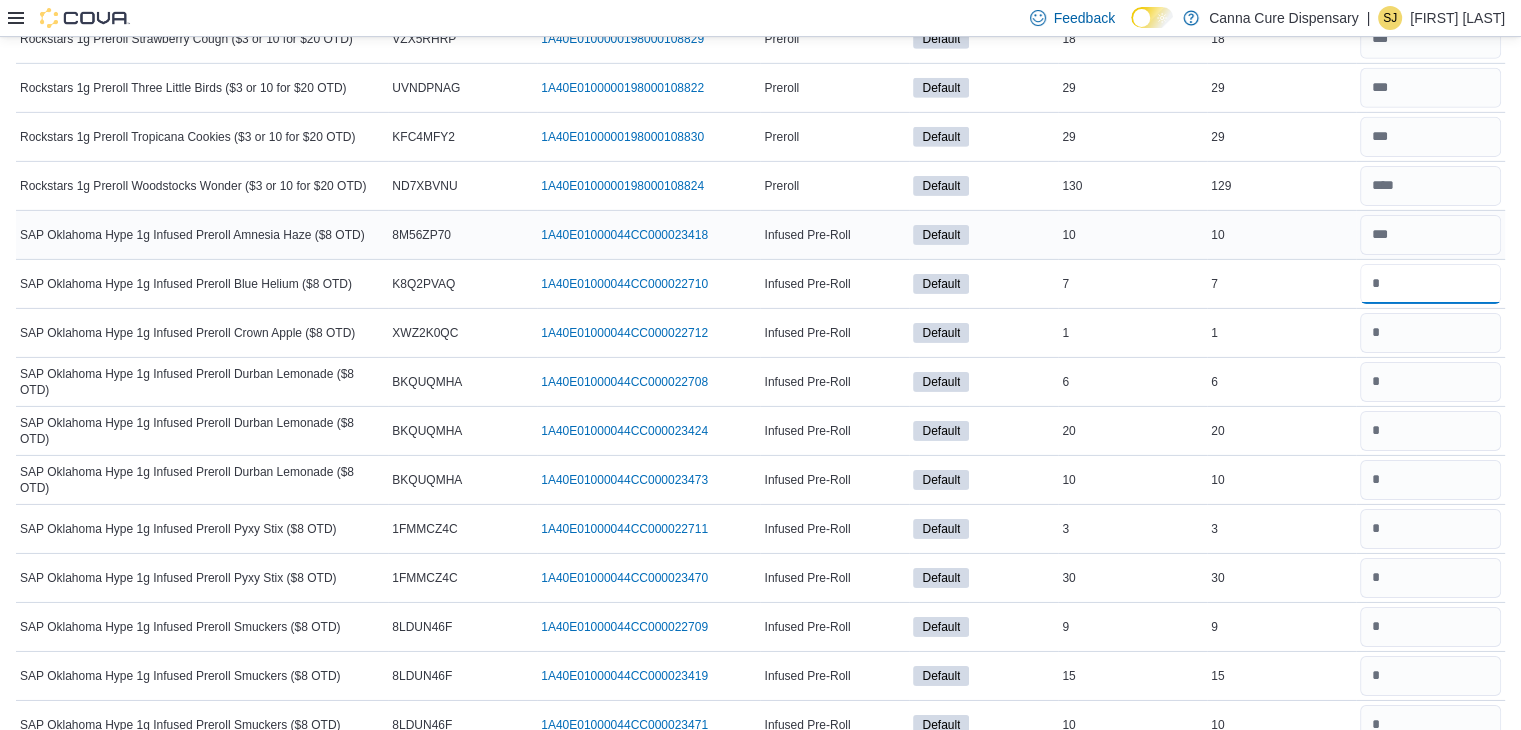 type on "*" 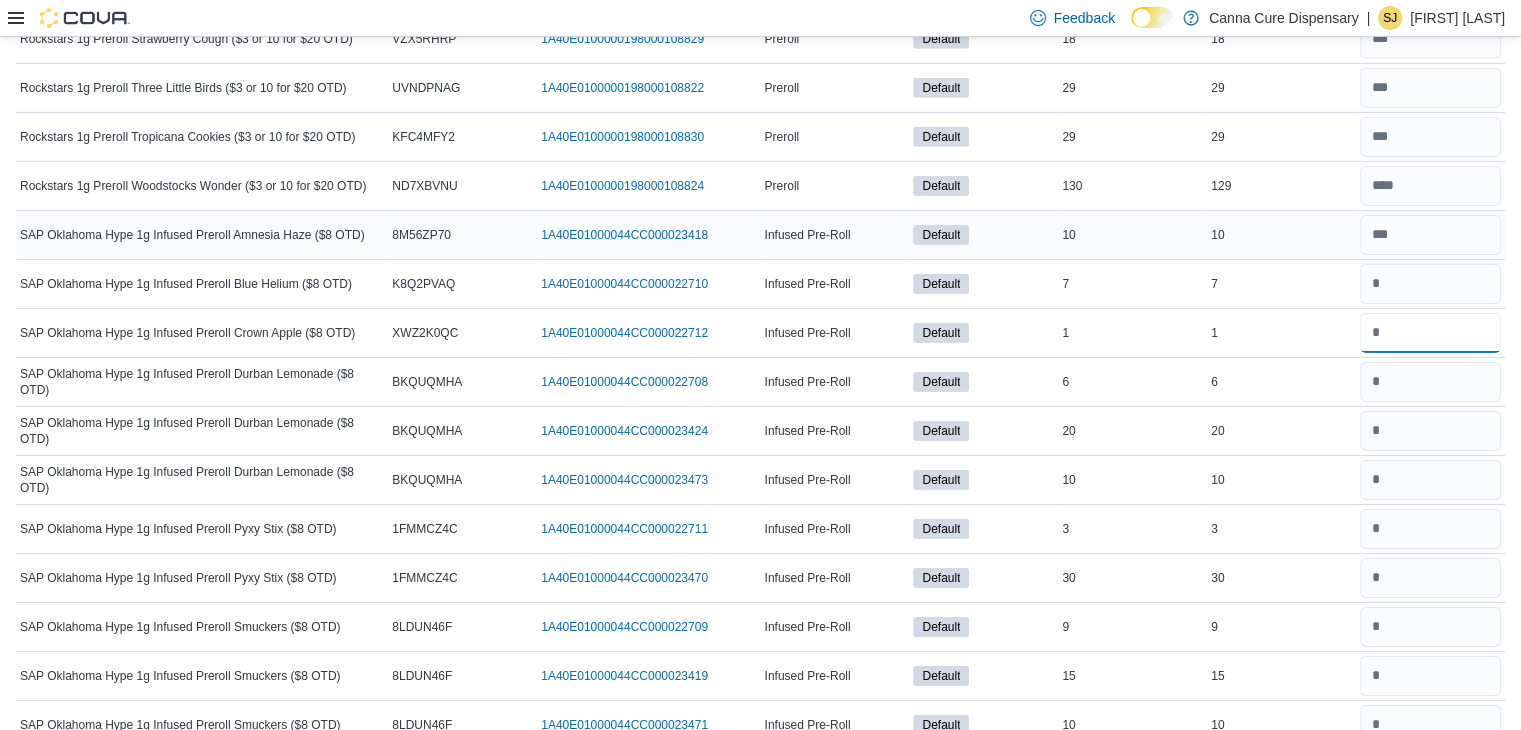 type 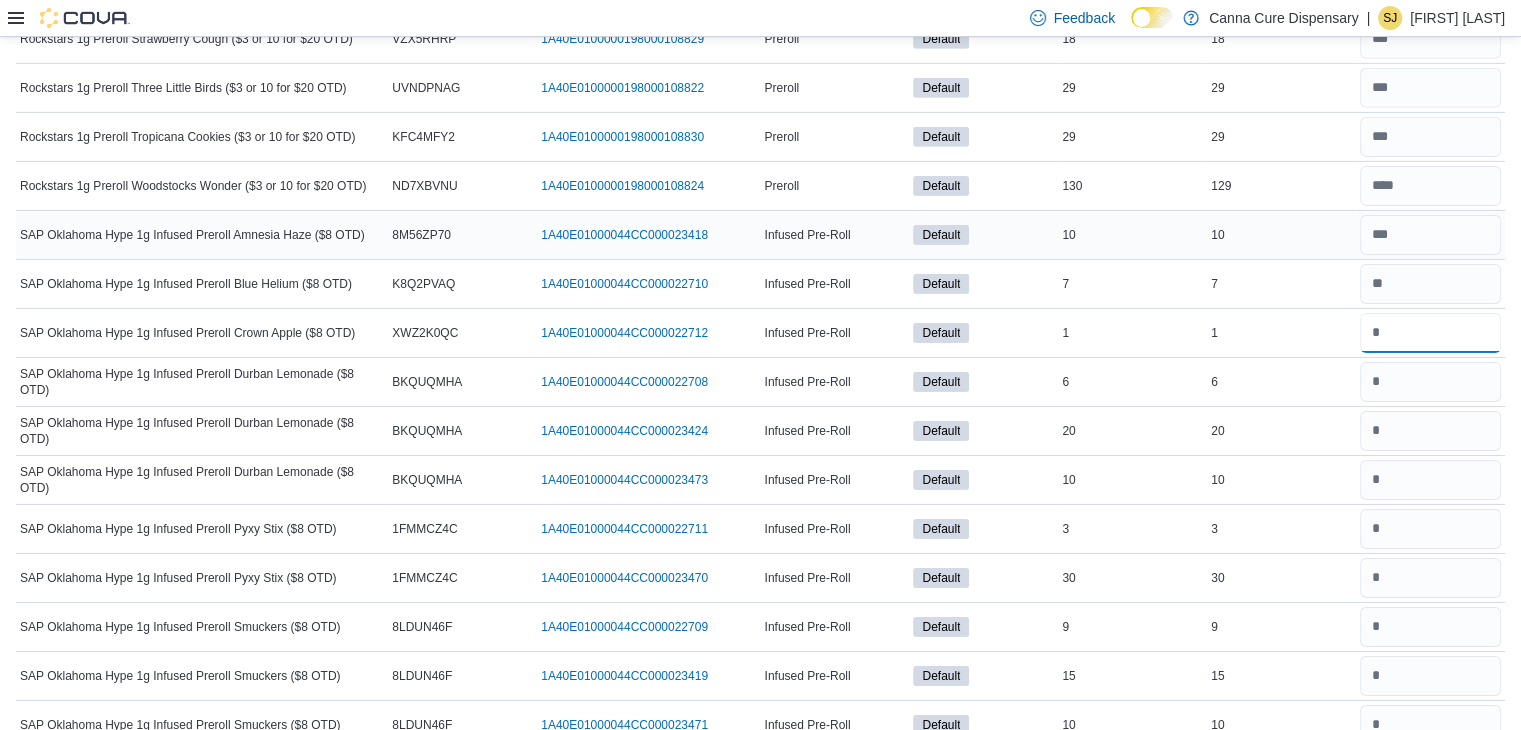 type on "*" 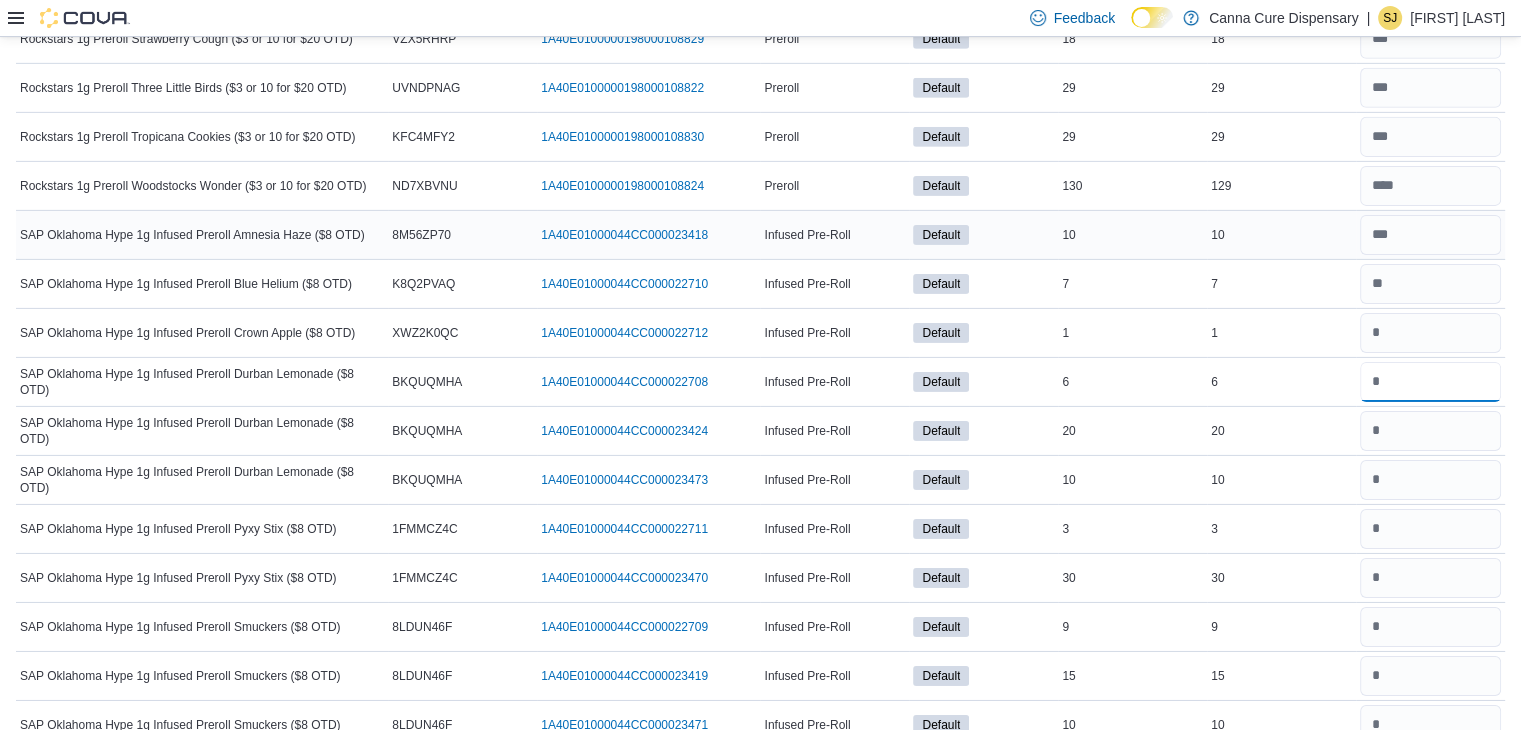 type 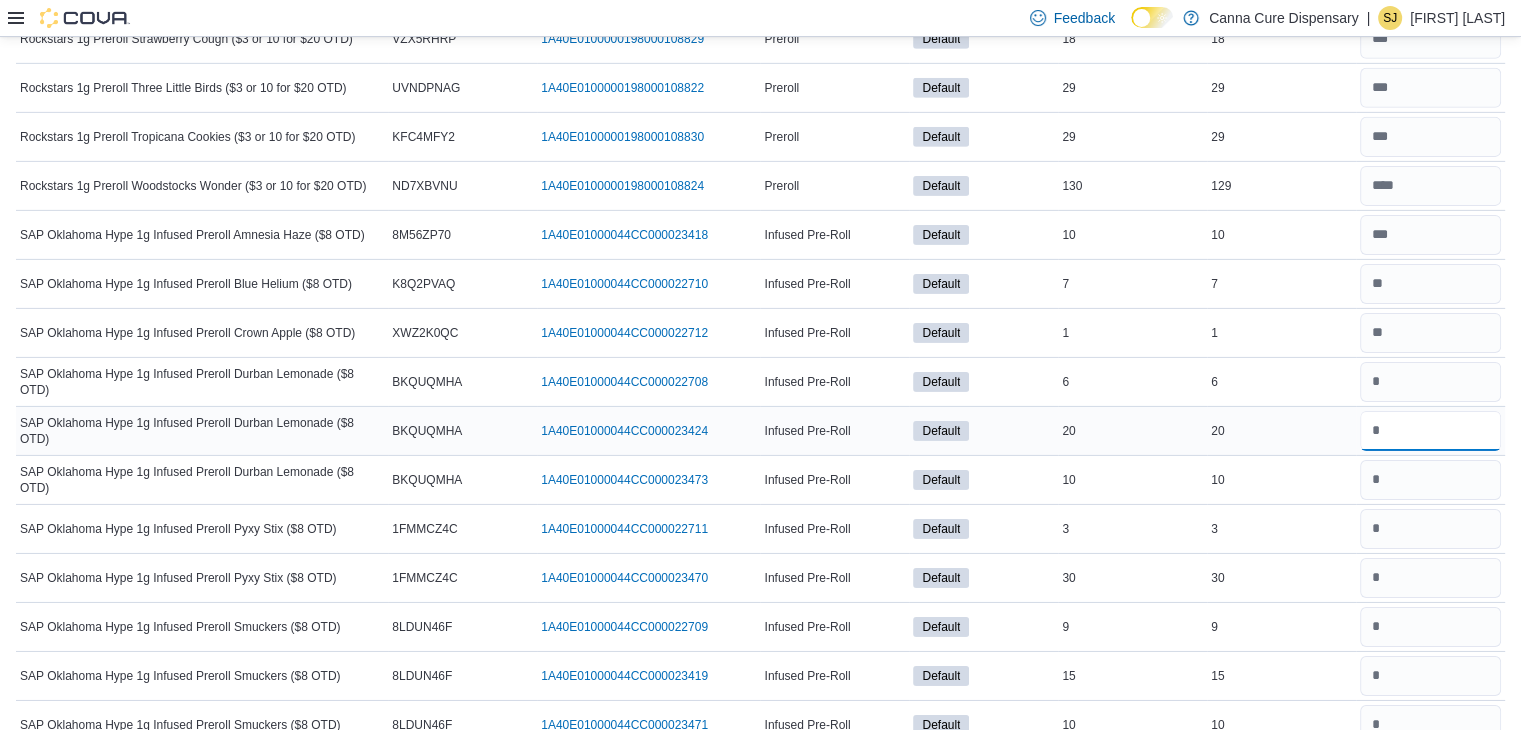 click at bounding box center [1430, 431] 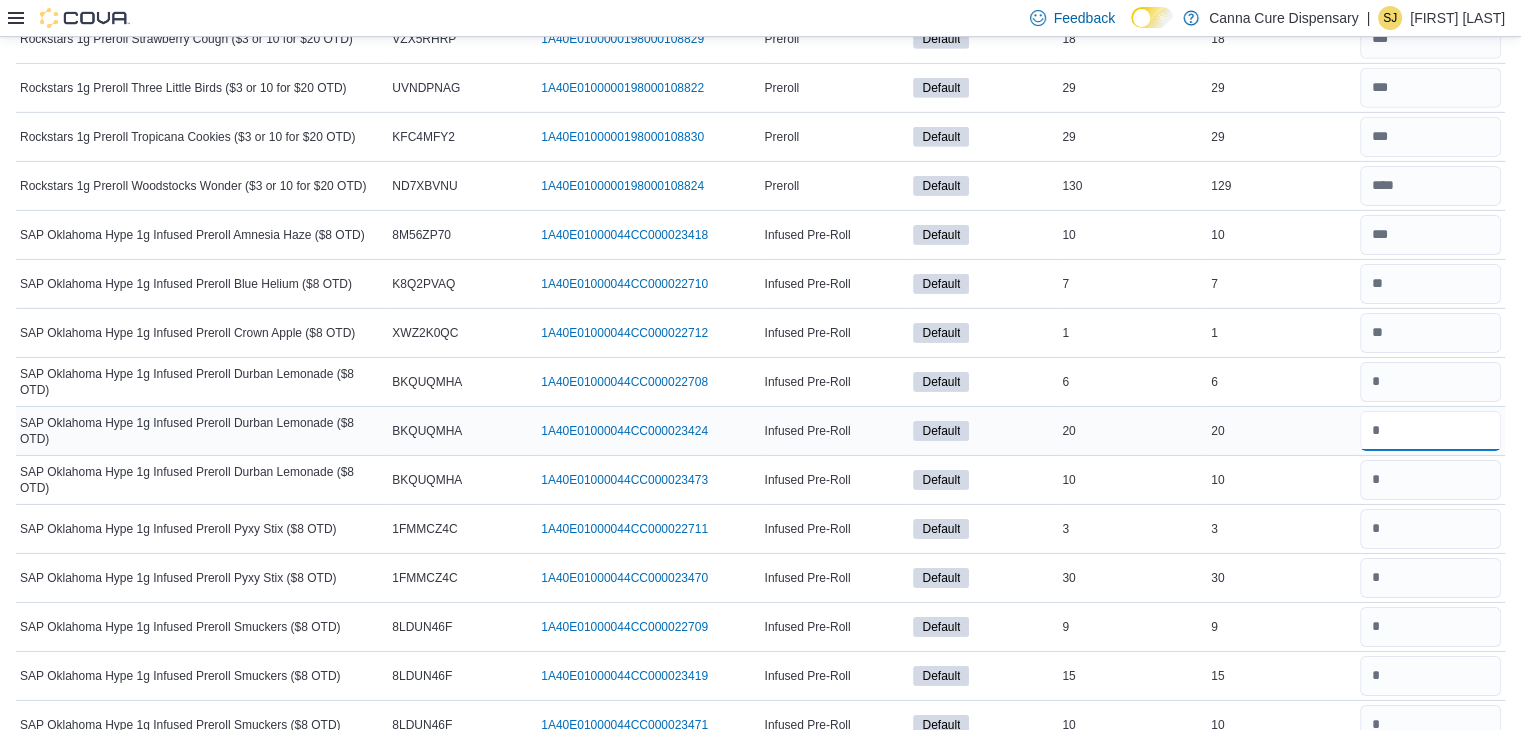 type on "**" 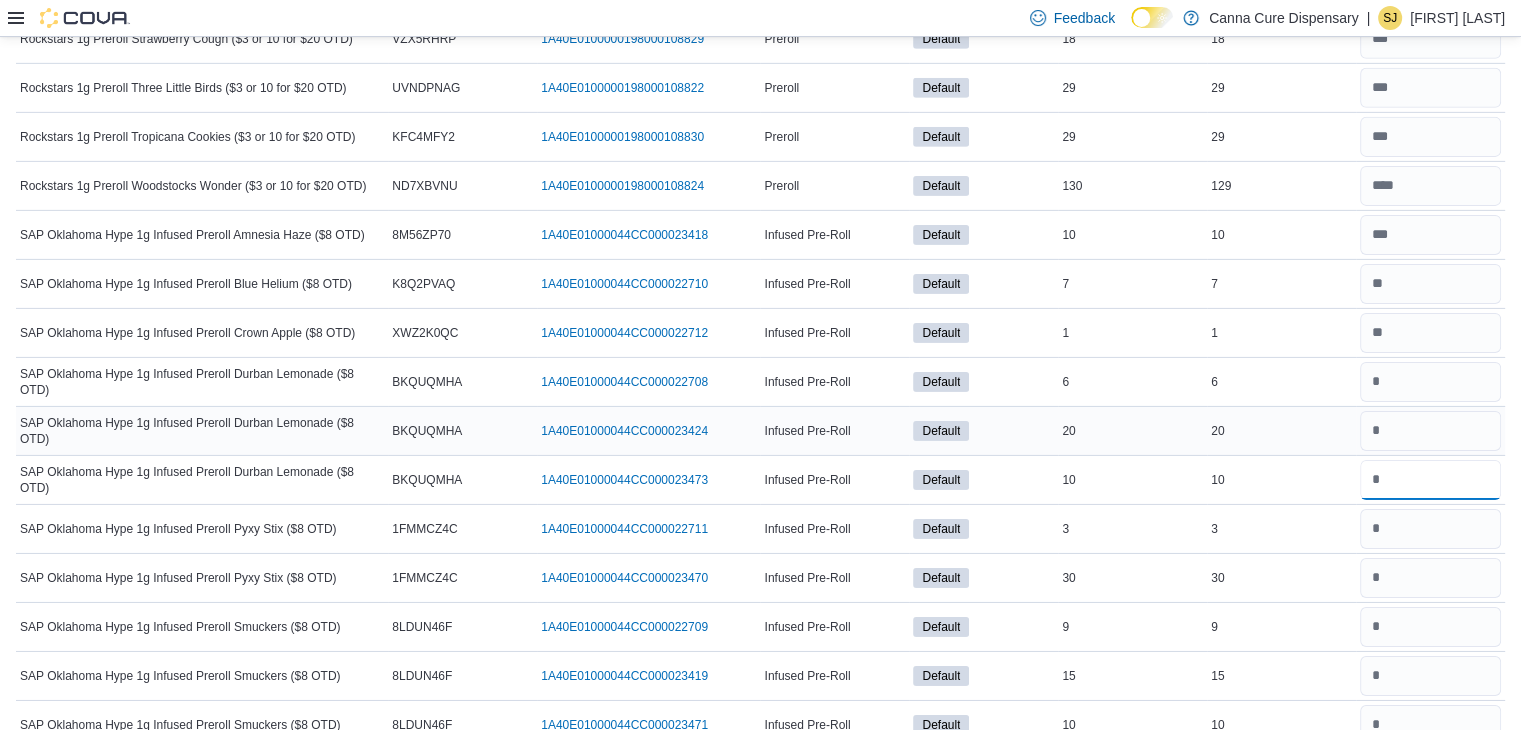 type on "*" 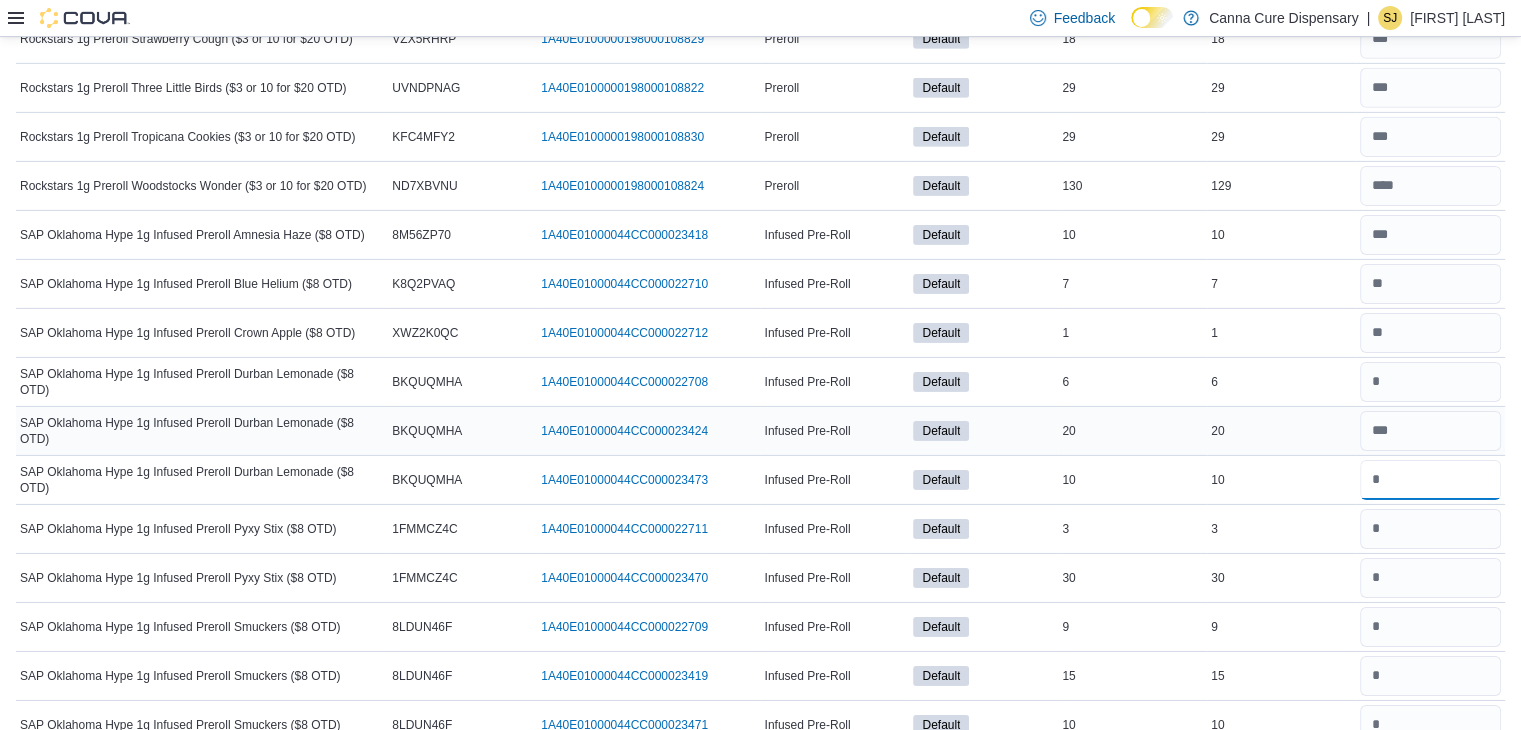 type 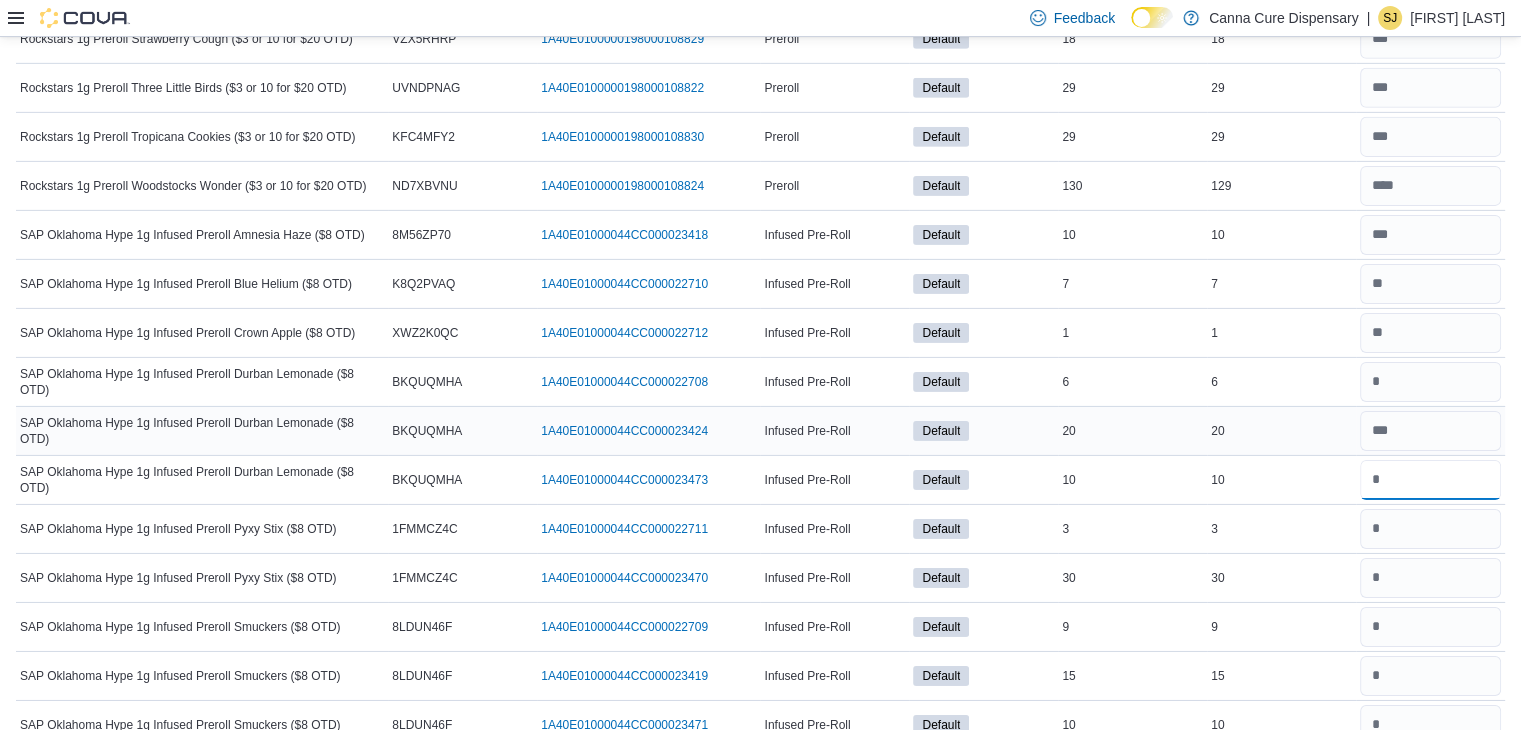 type on "**" 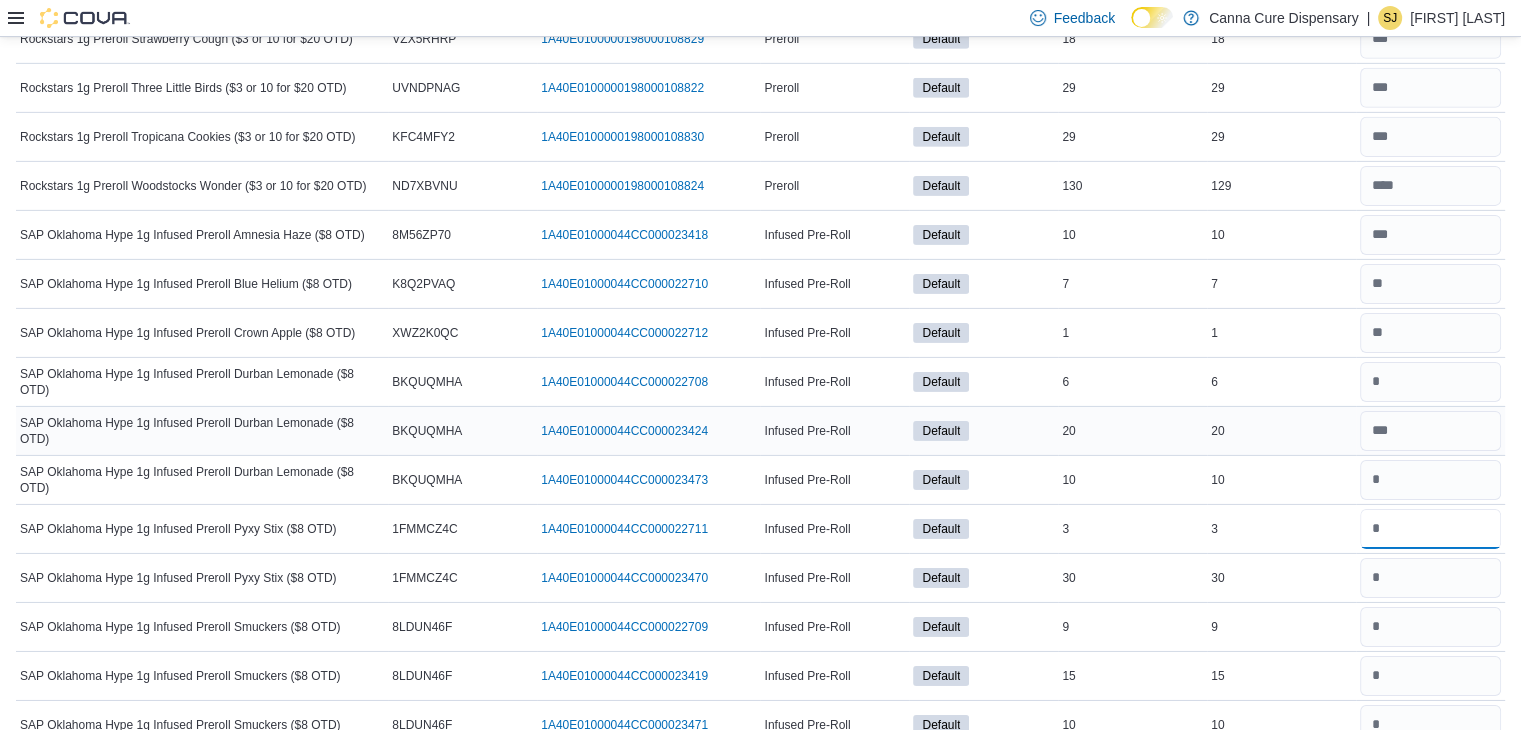 type 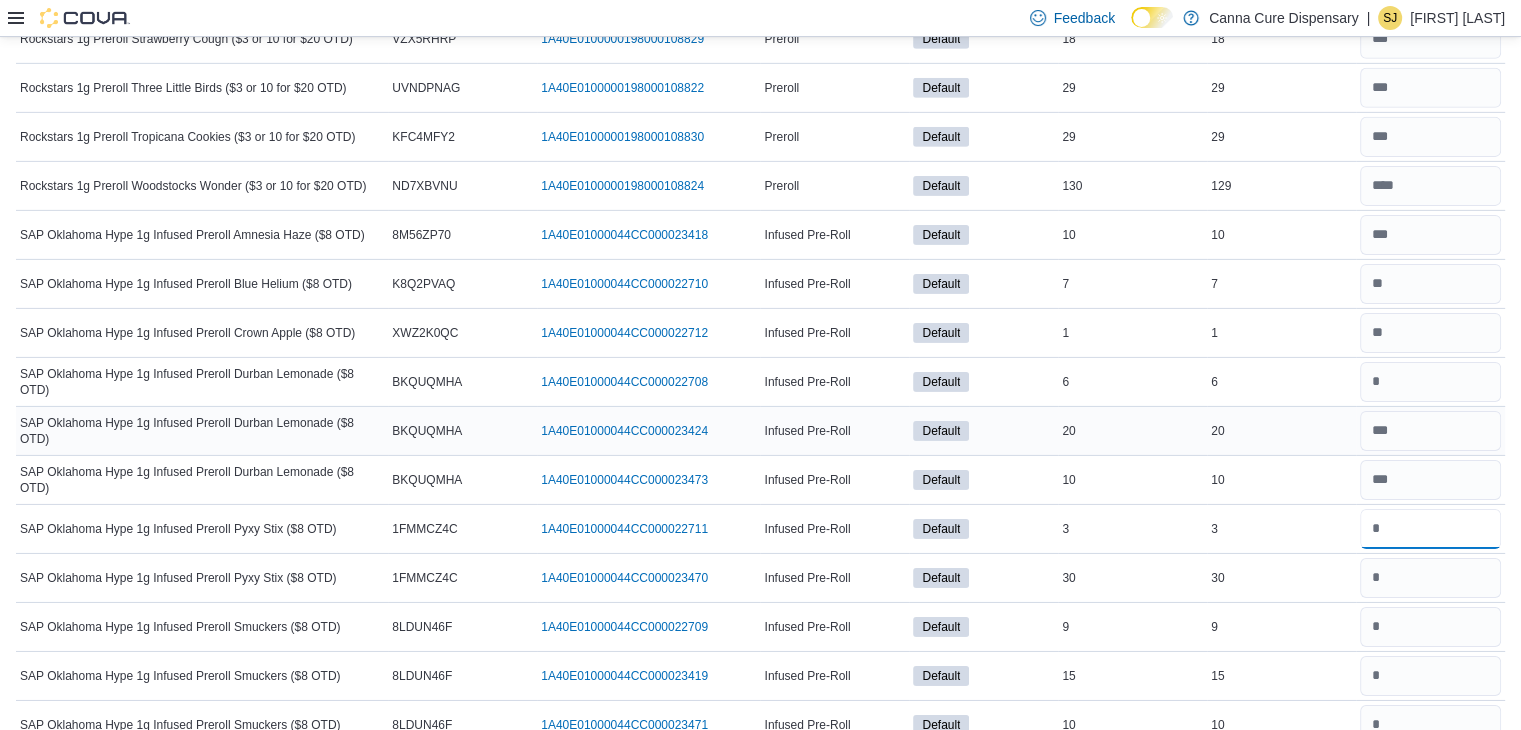 type on "*" 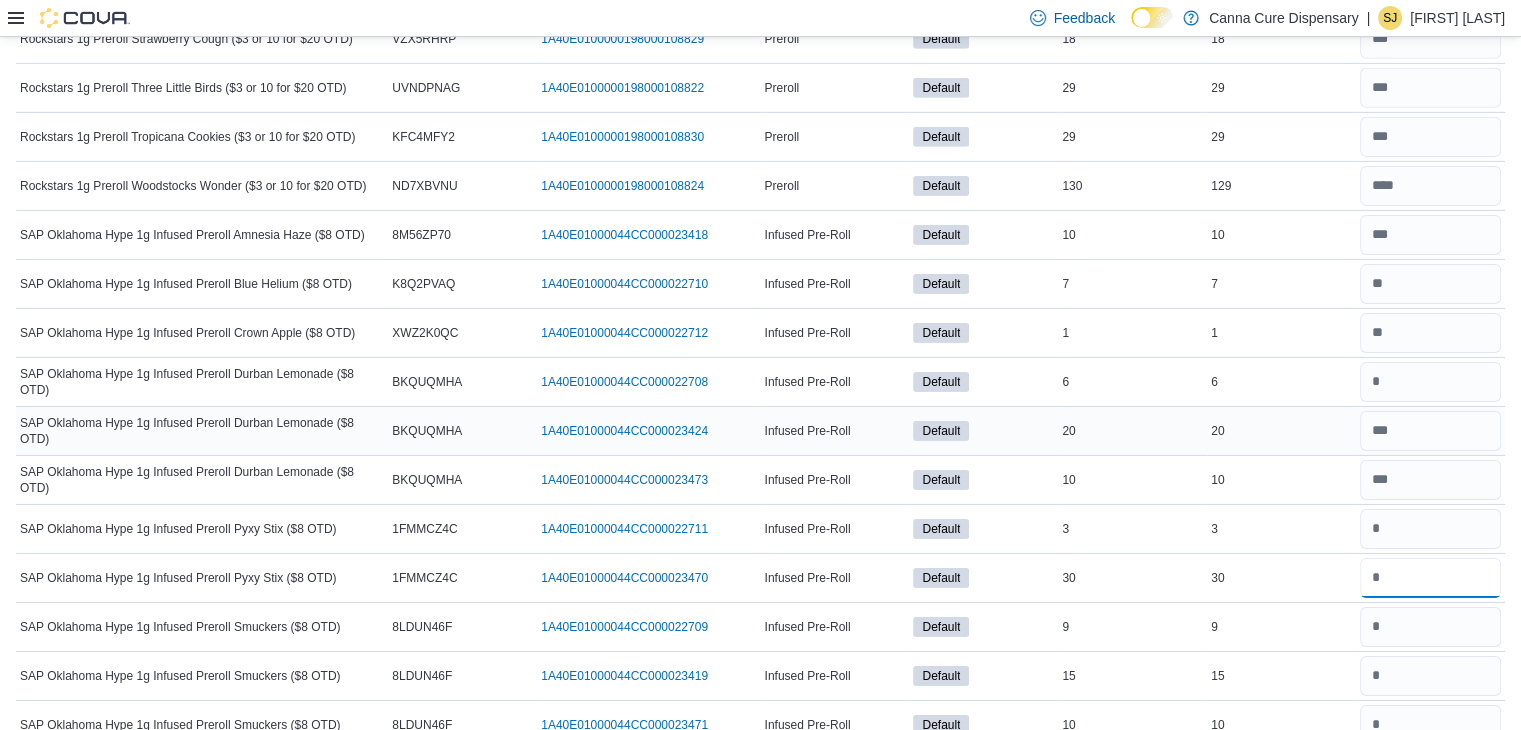 type 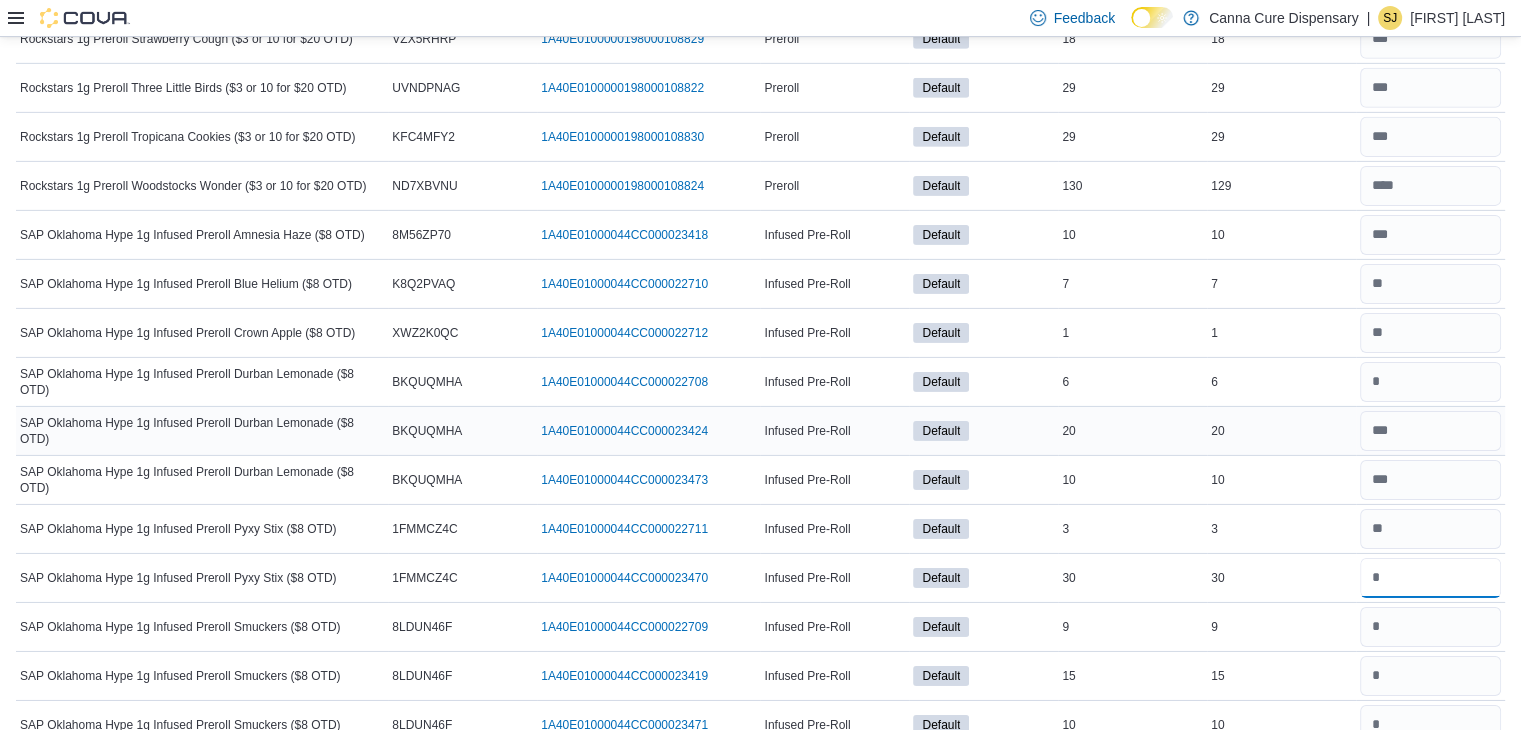 type on "**" 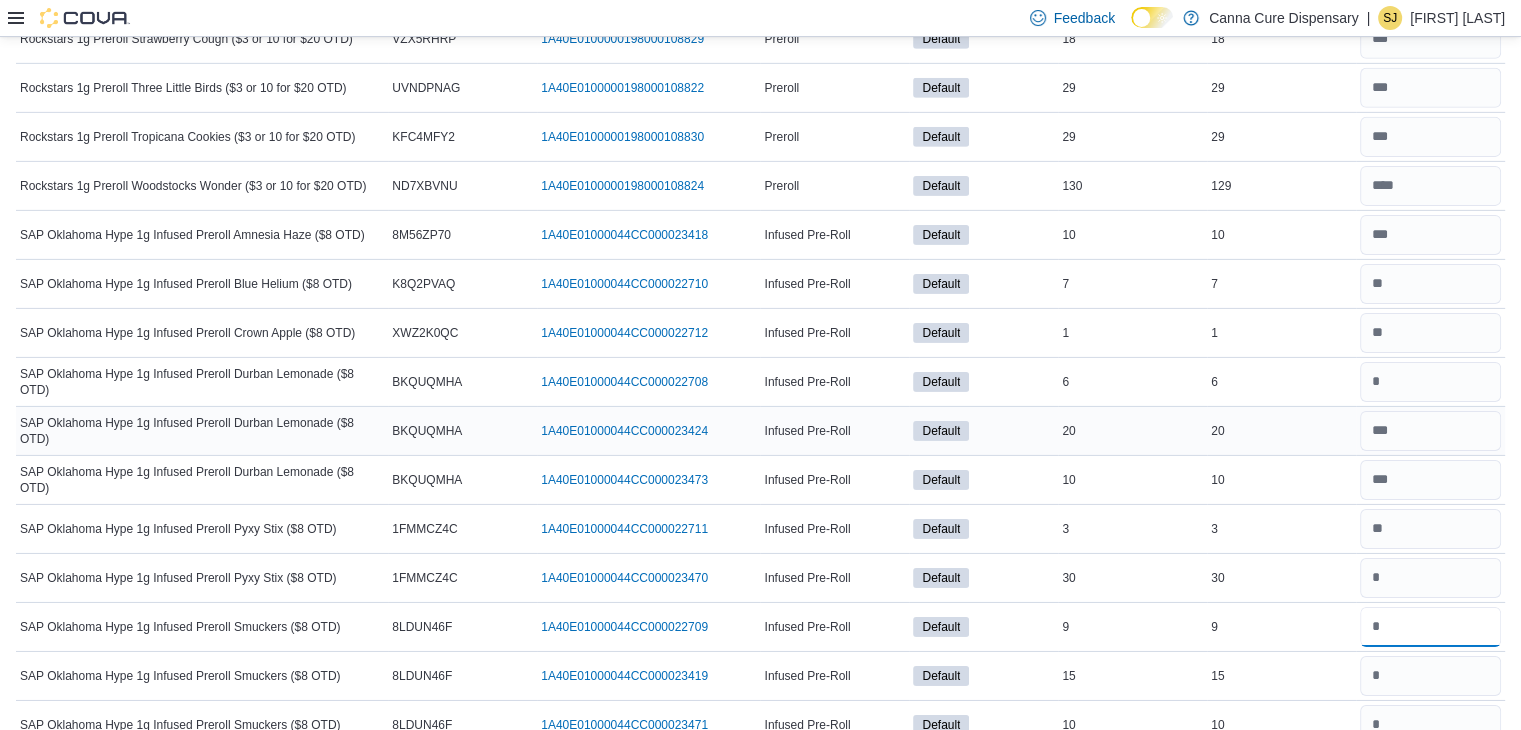 type 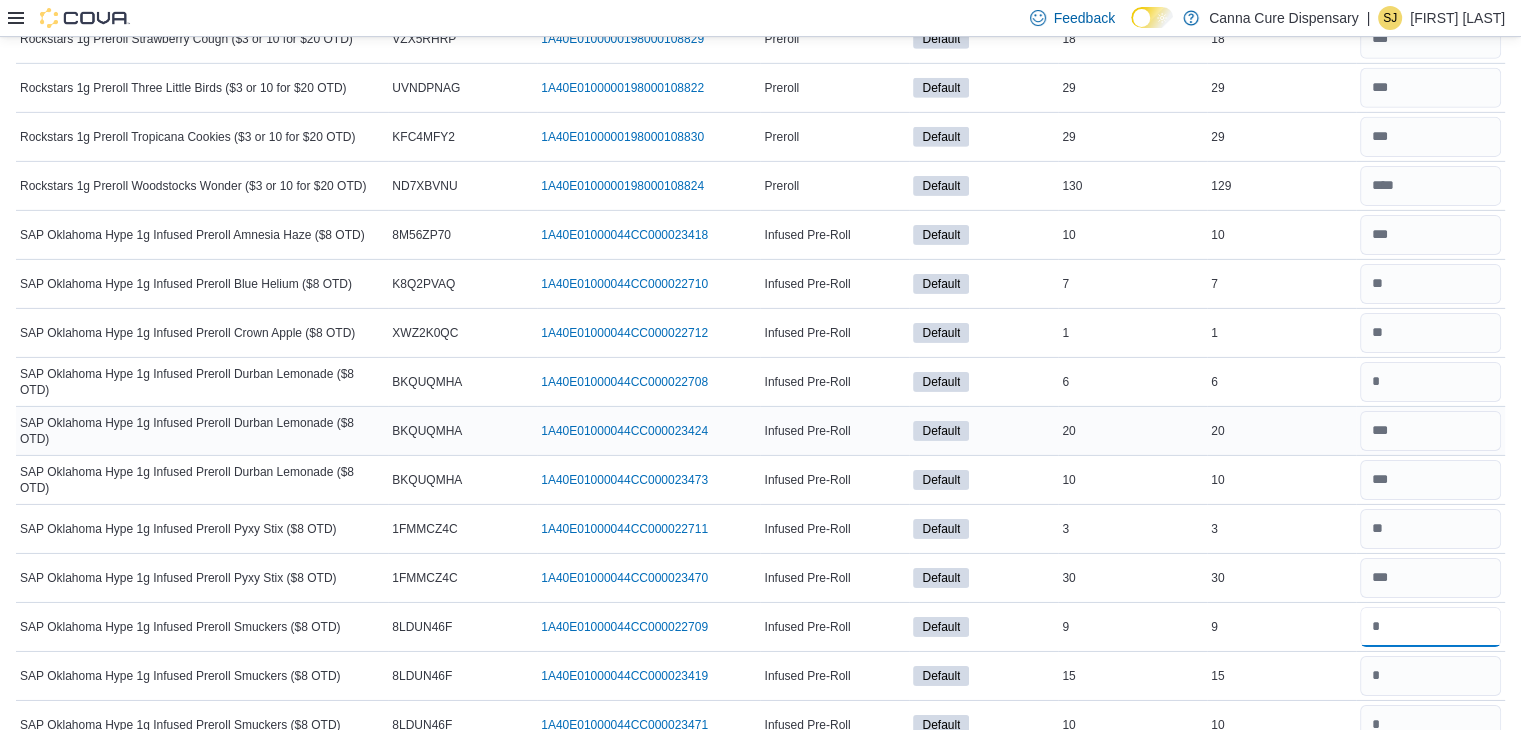 type on "*" 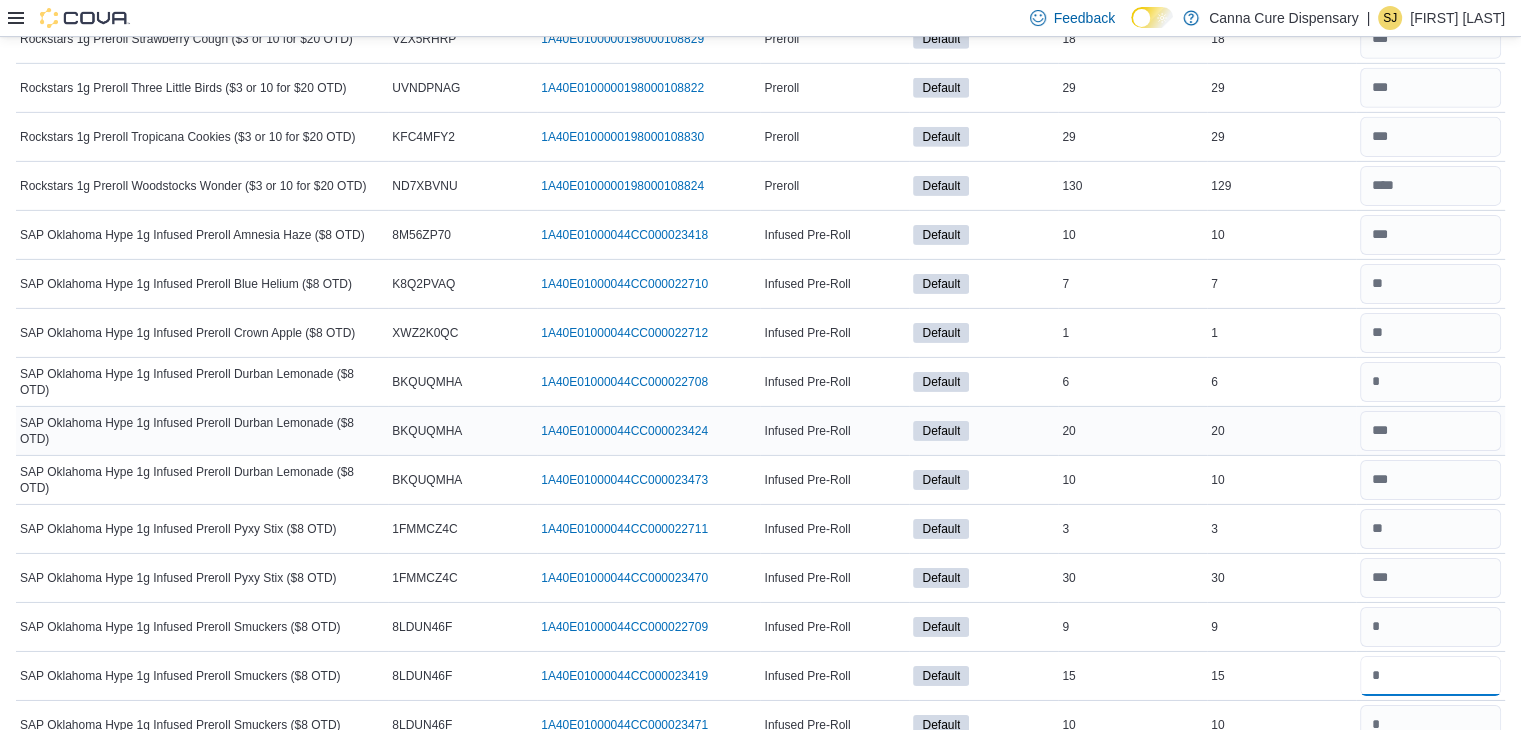 type 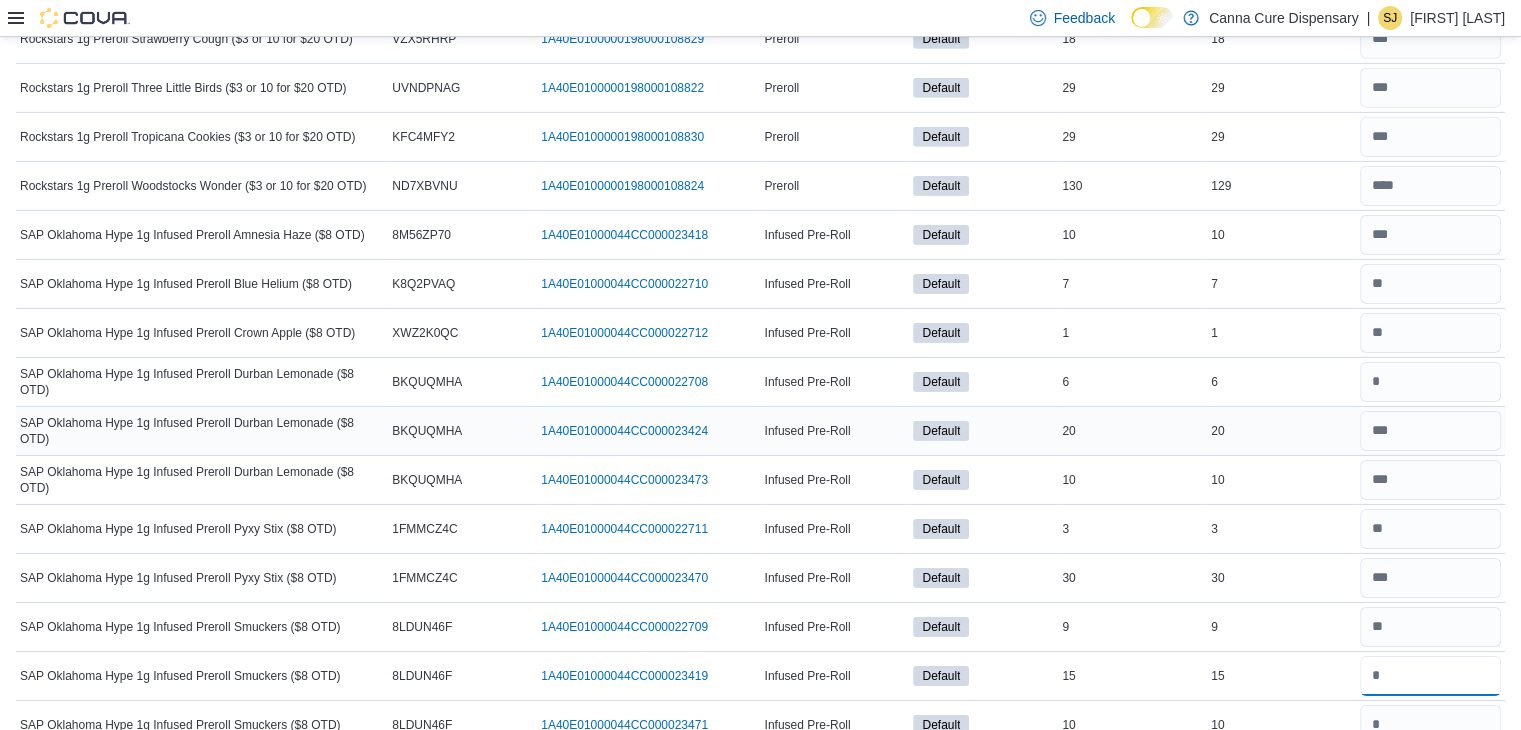 type on "**" 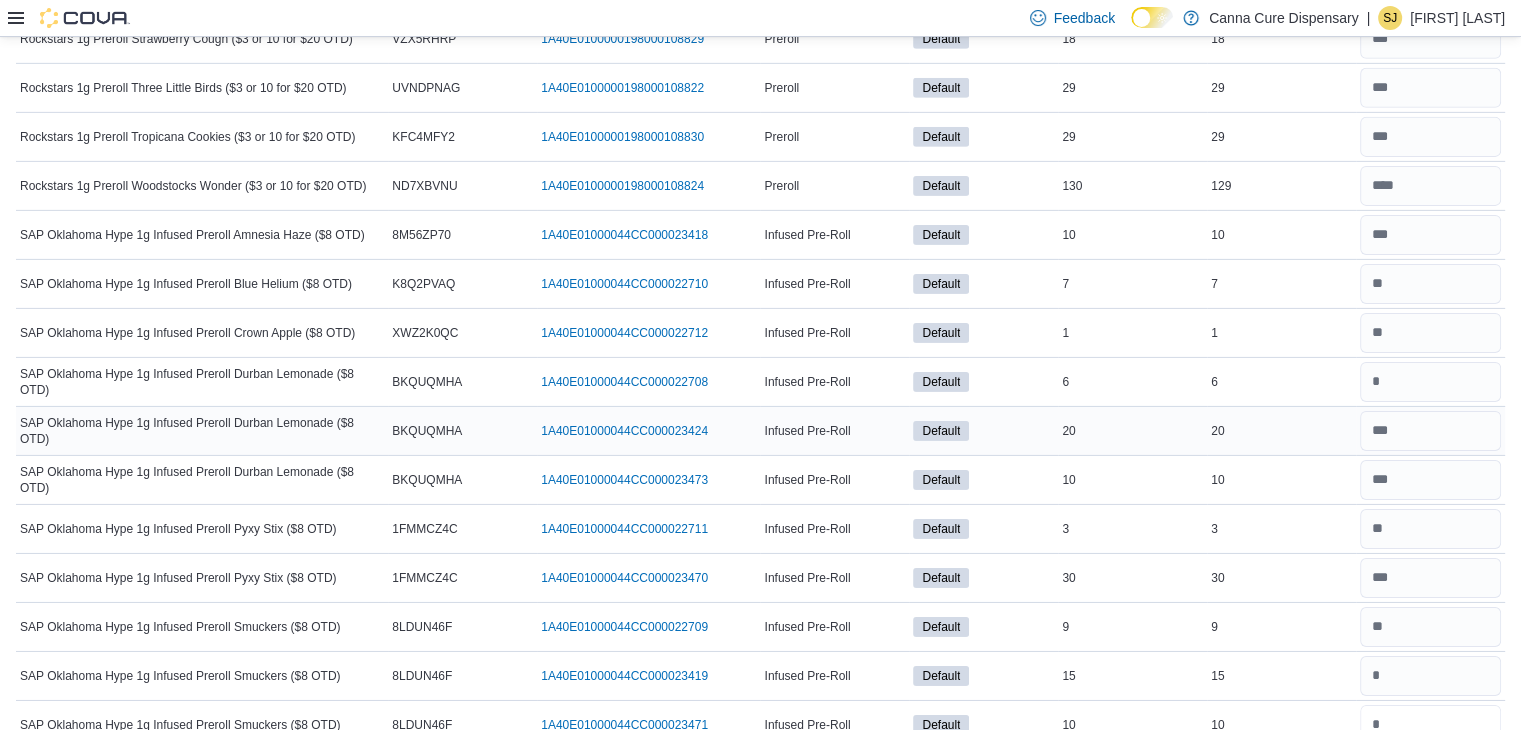 type 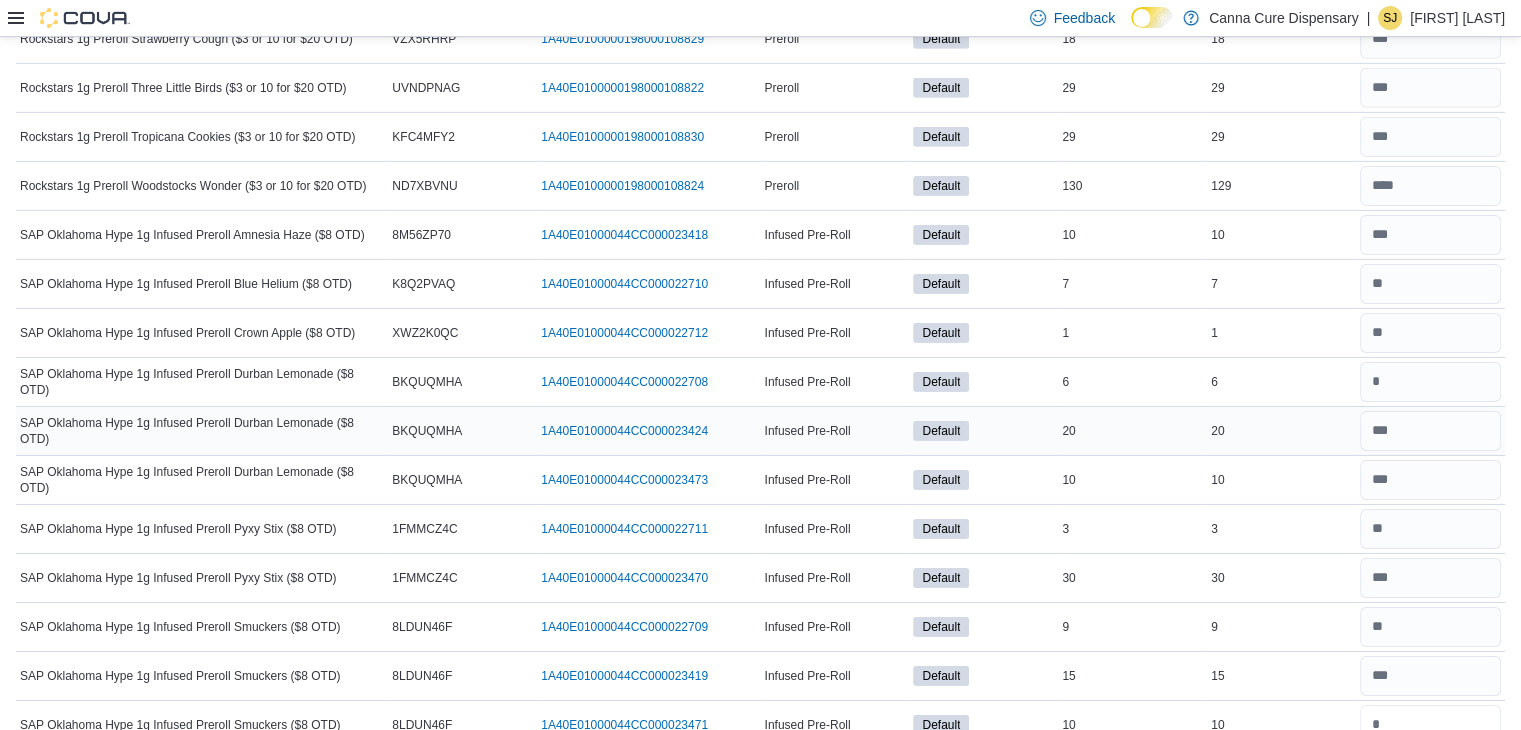 type on "**" 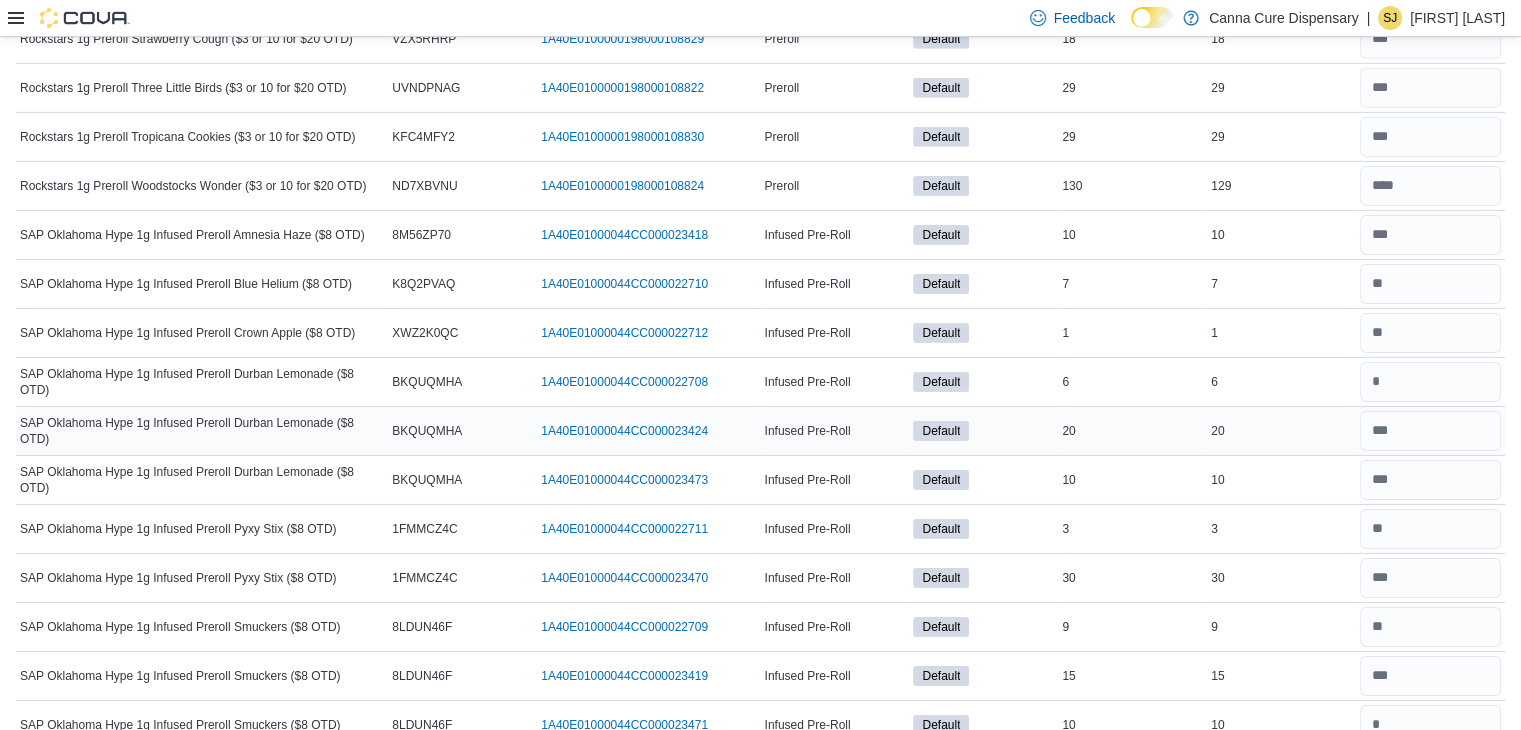 type 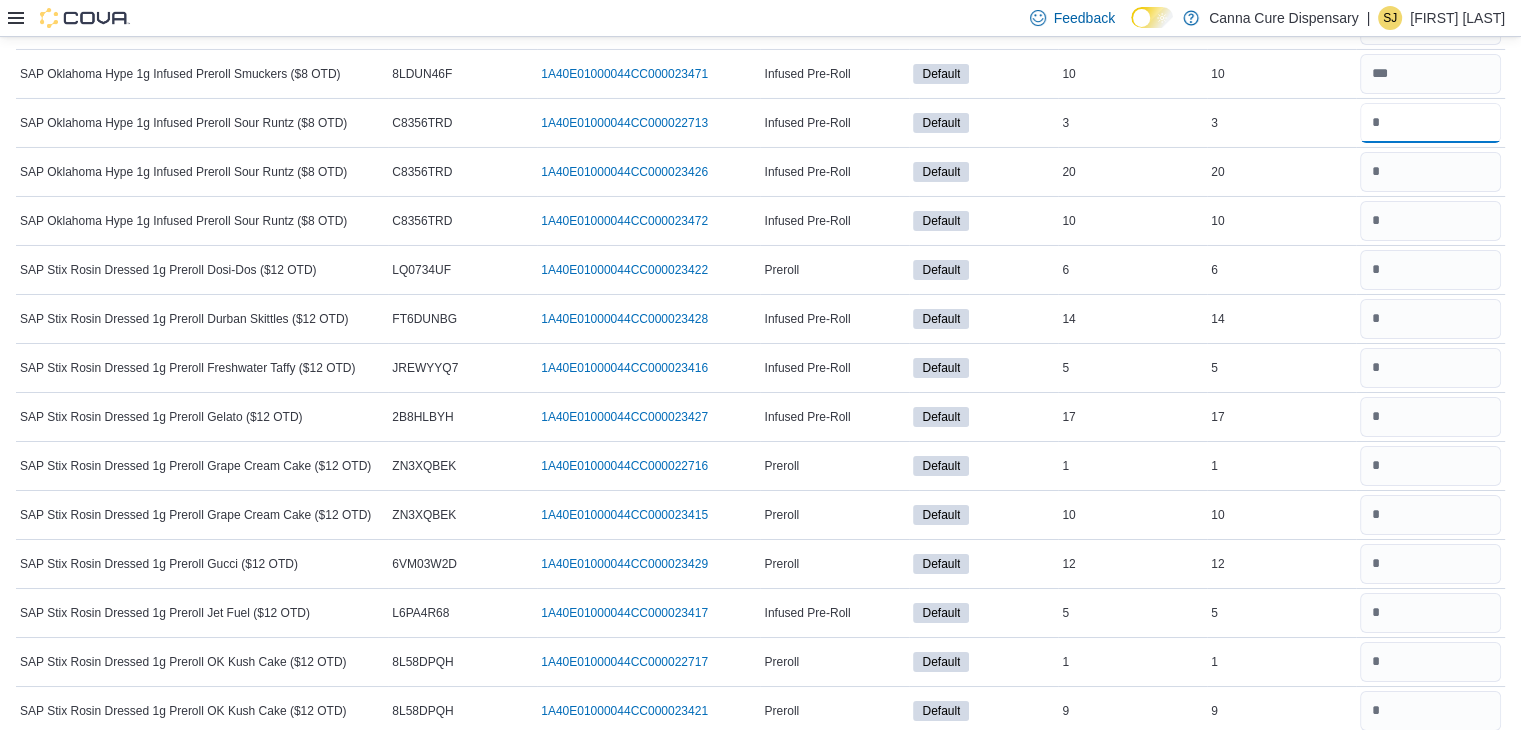 scroll, scrollTop: 7161, scrollLeft: 0, axis: vertical 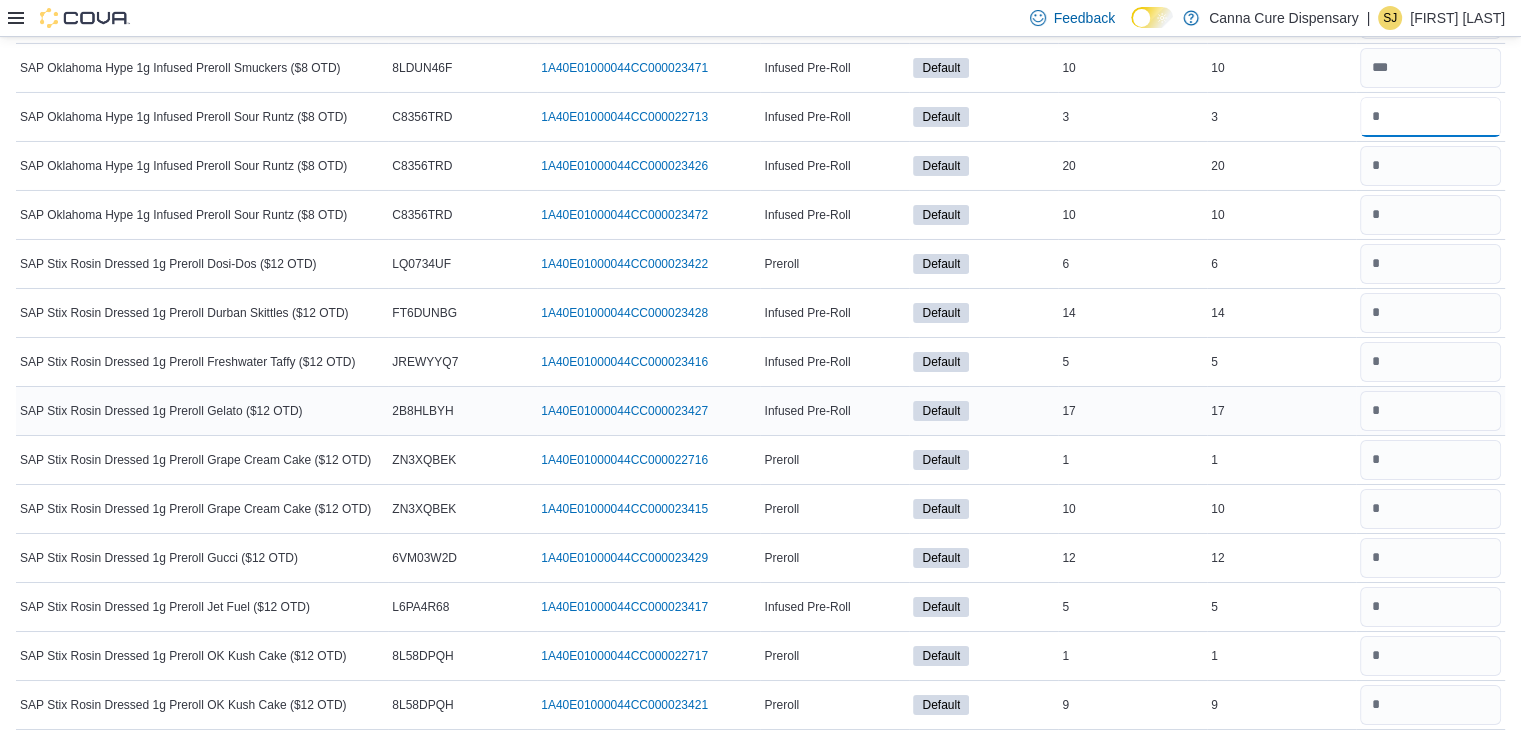 type on "*" 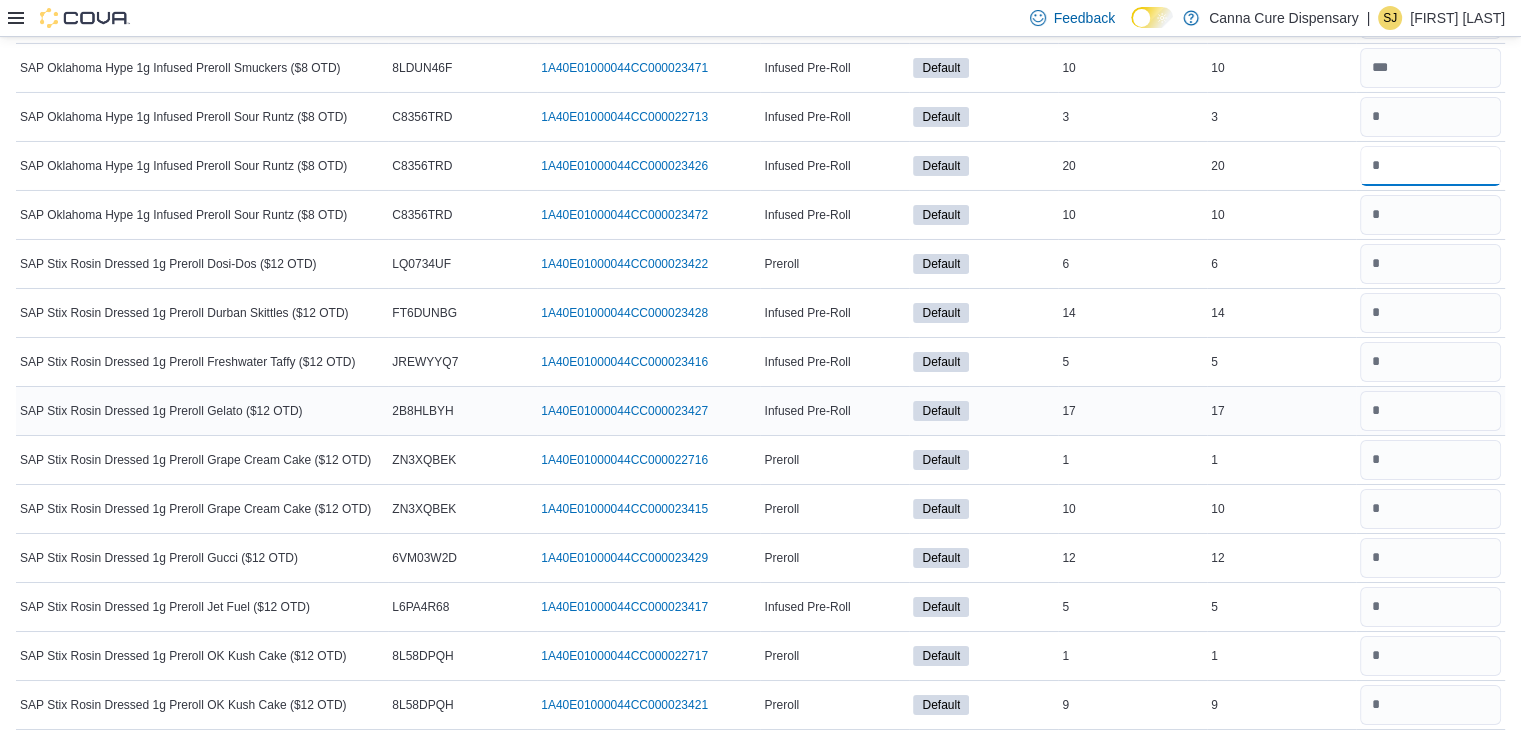 type 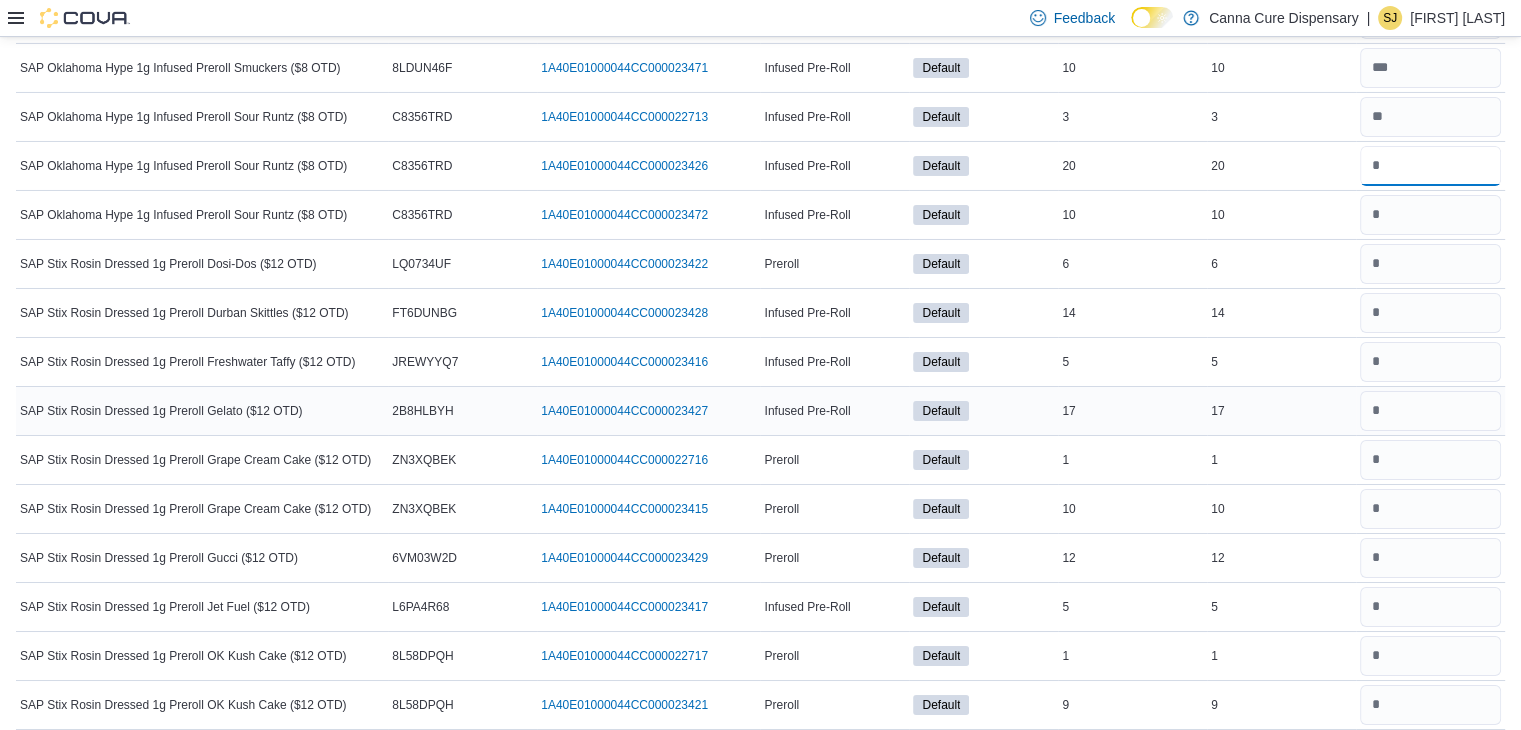 type on "**" 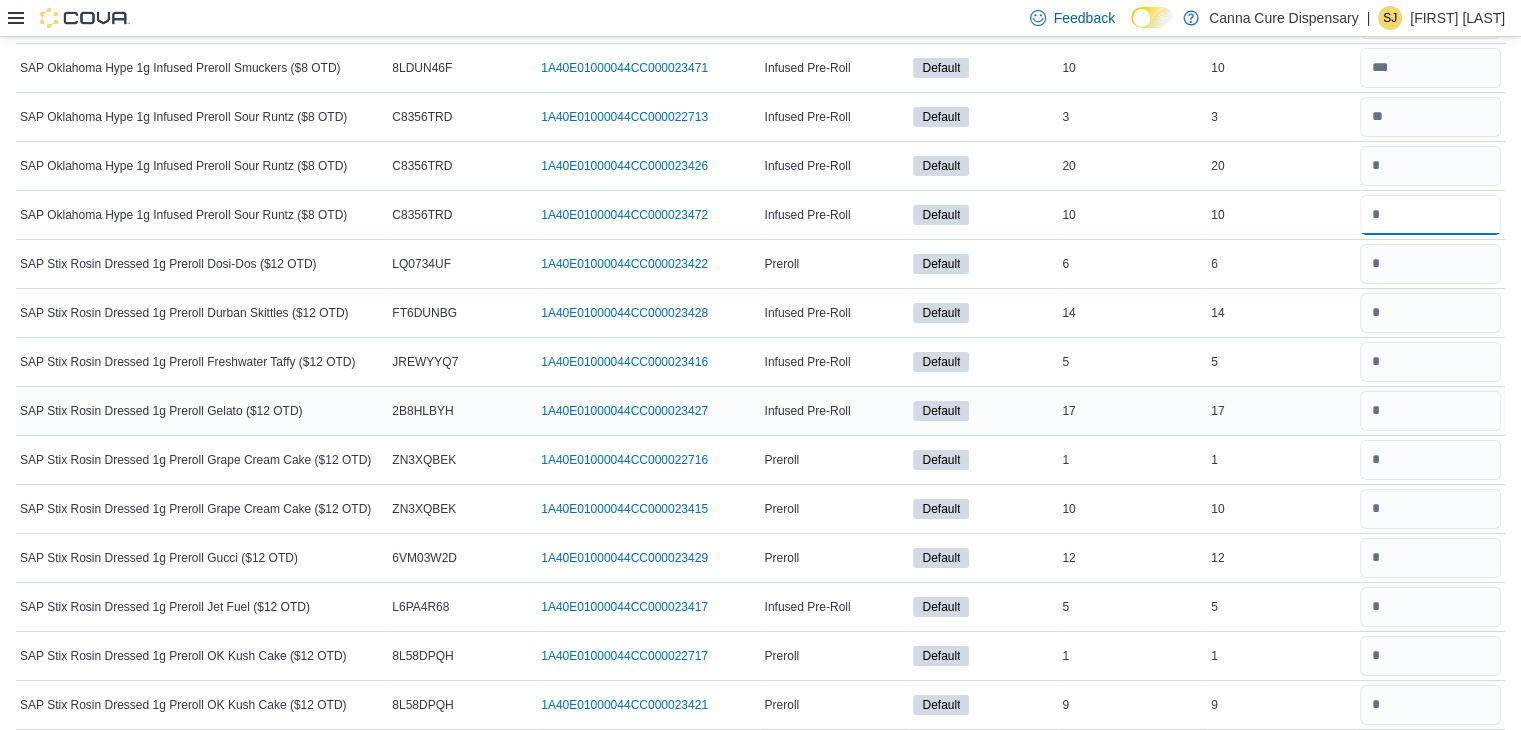 type on "**" 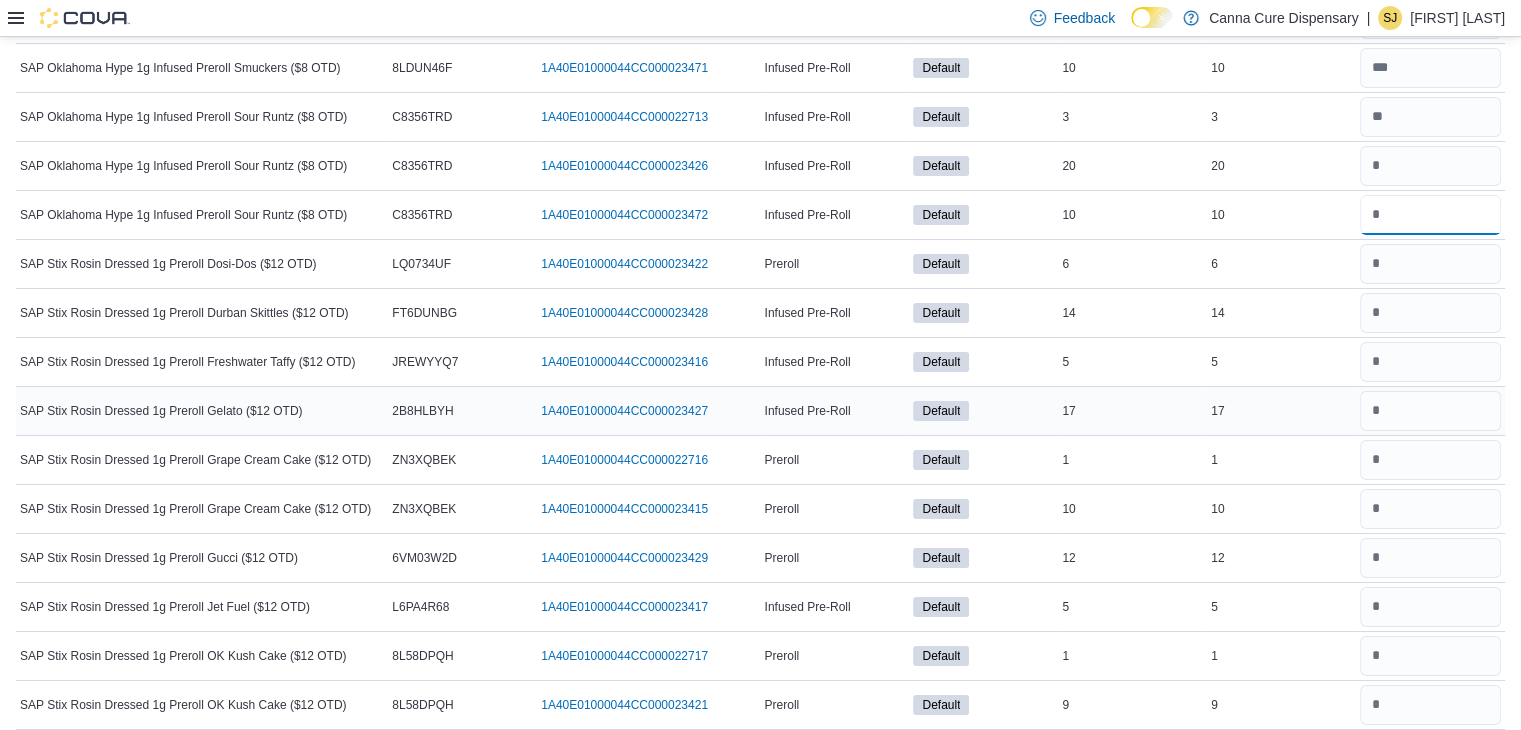 type 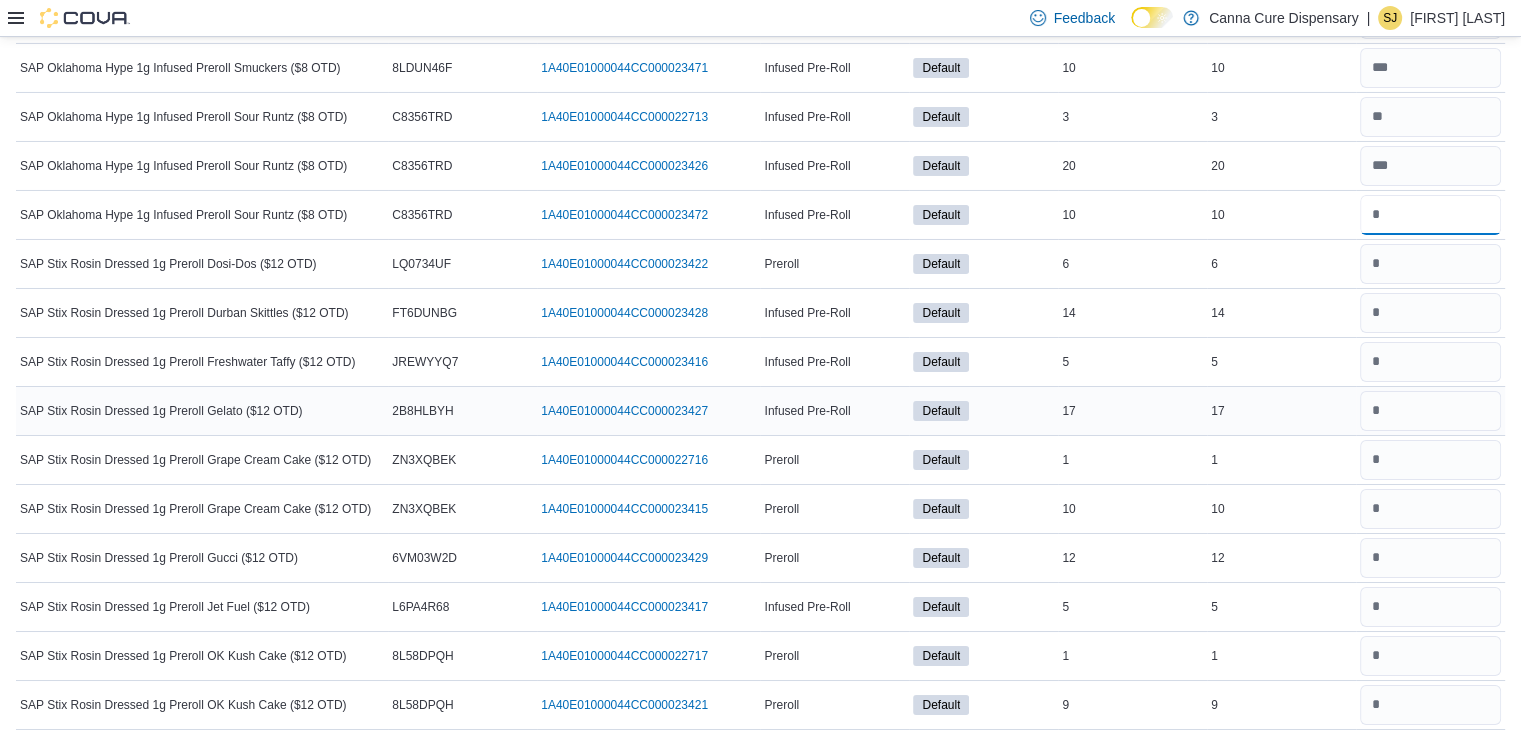 type on "**" 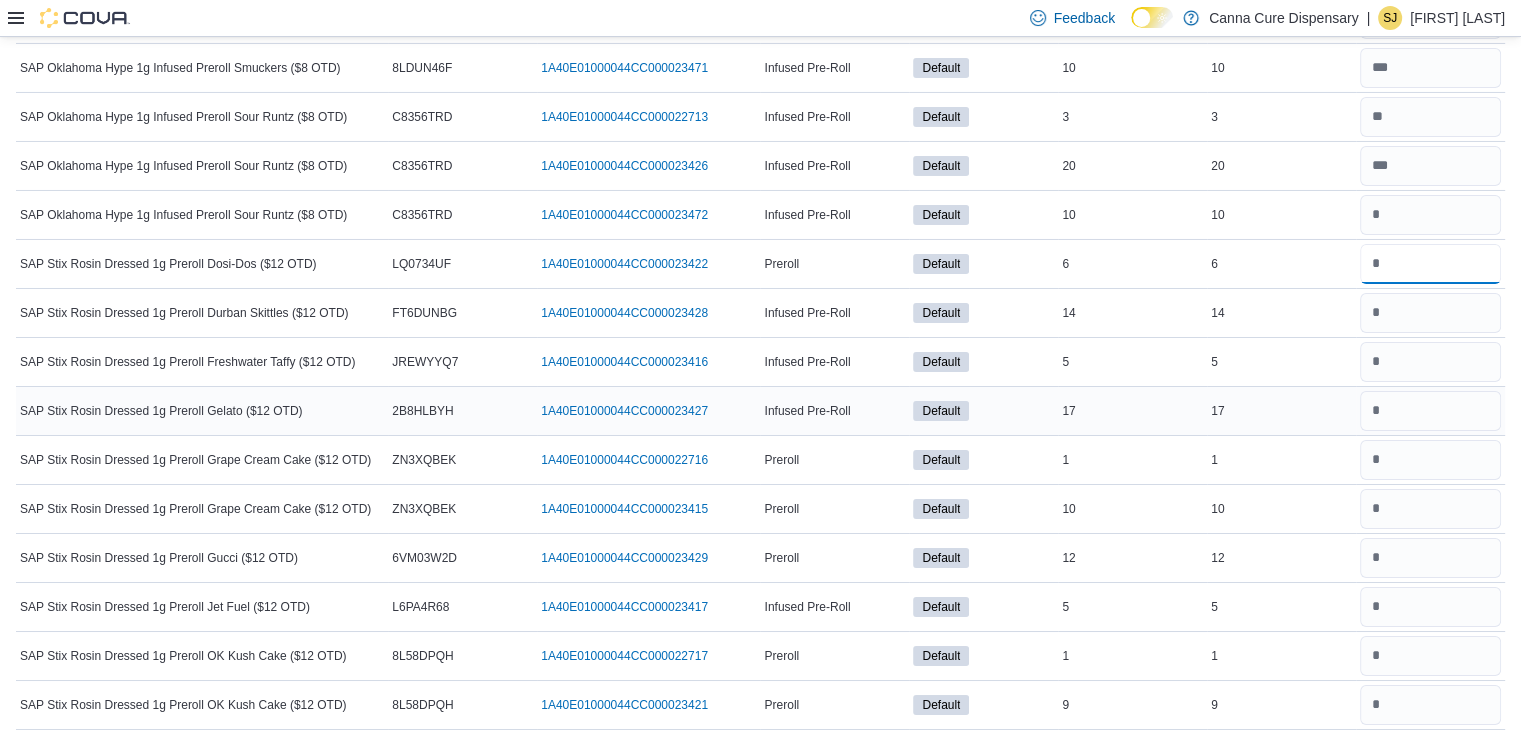 type 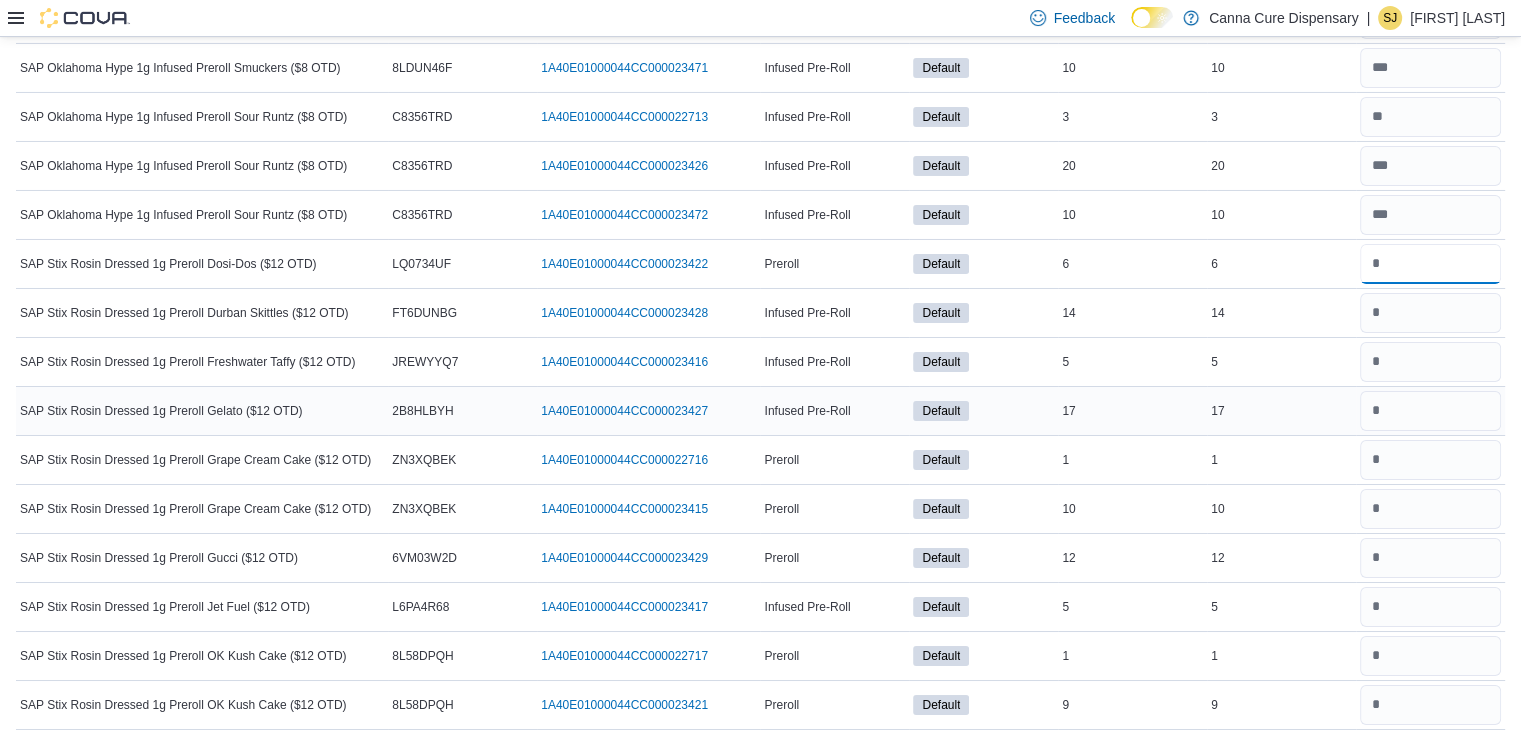 type on "*" 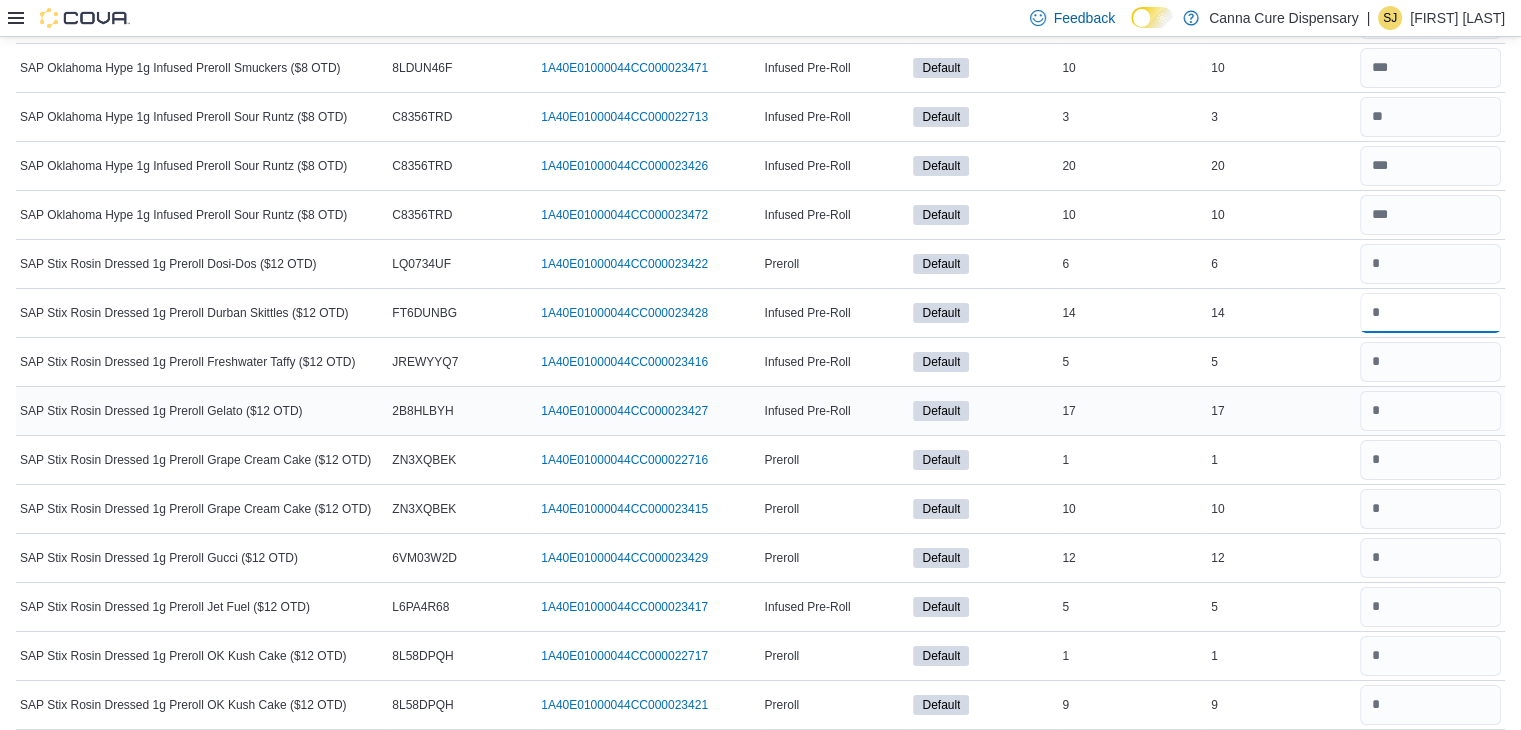 type 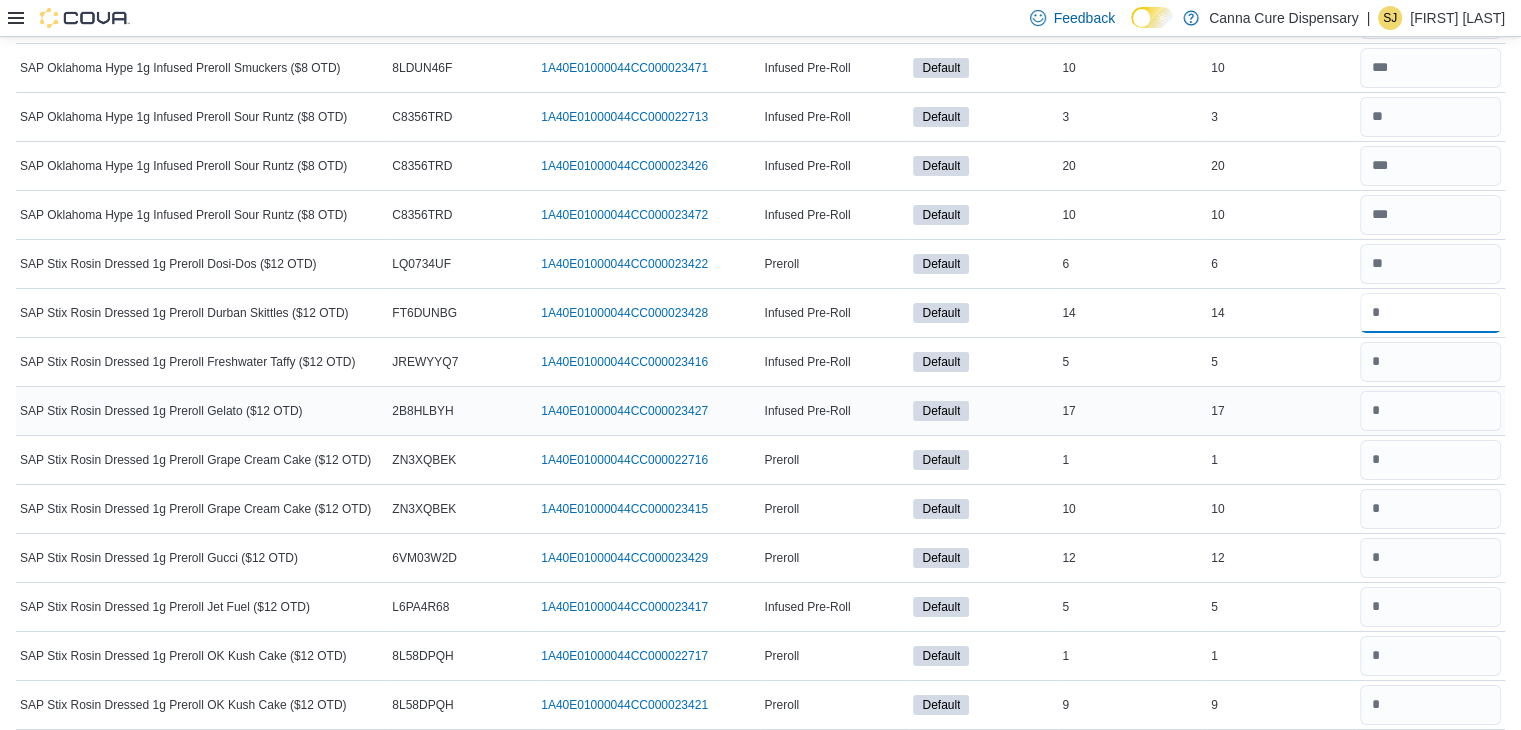 type on "**" 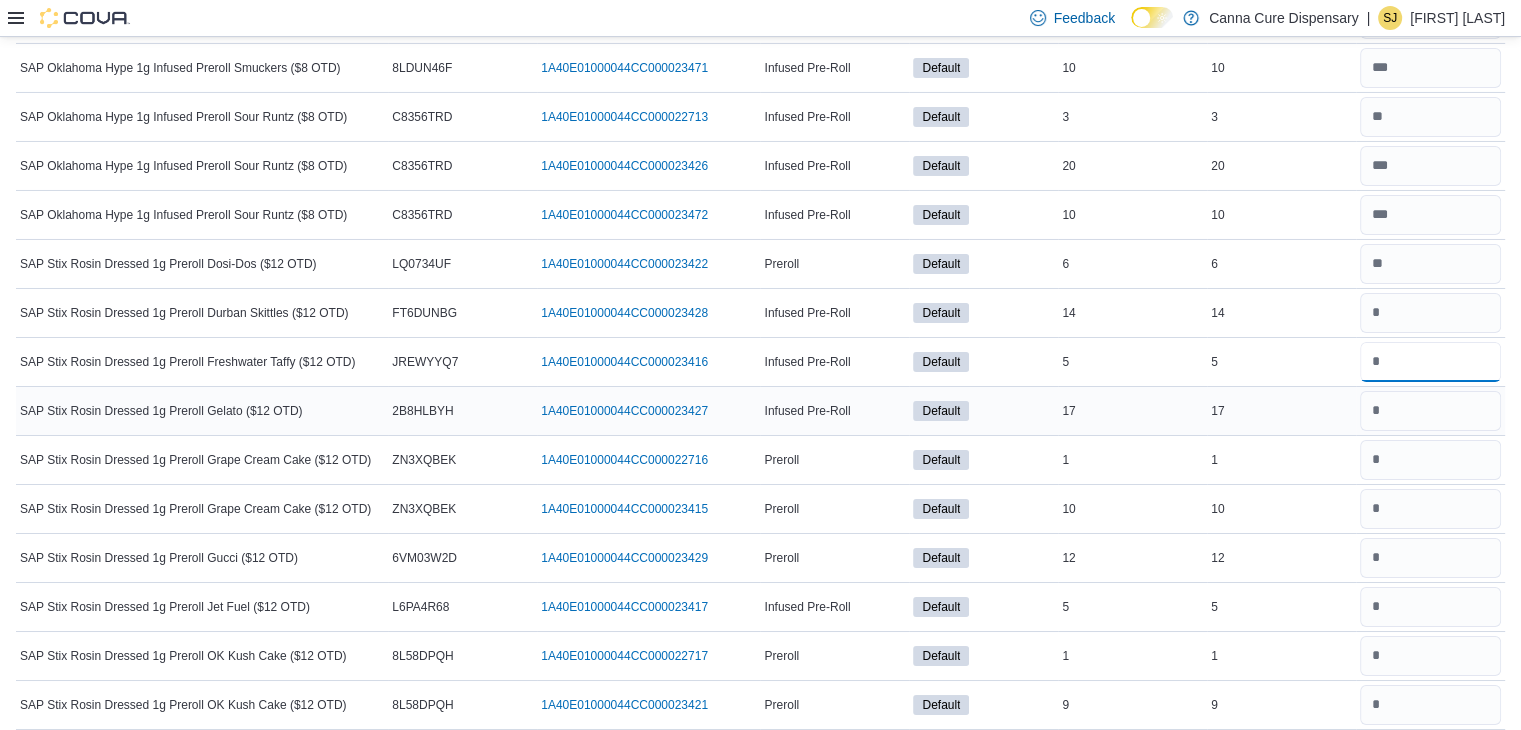 type 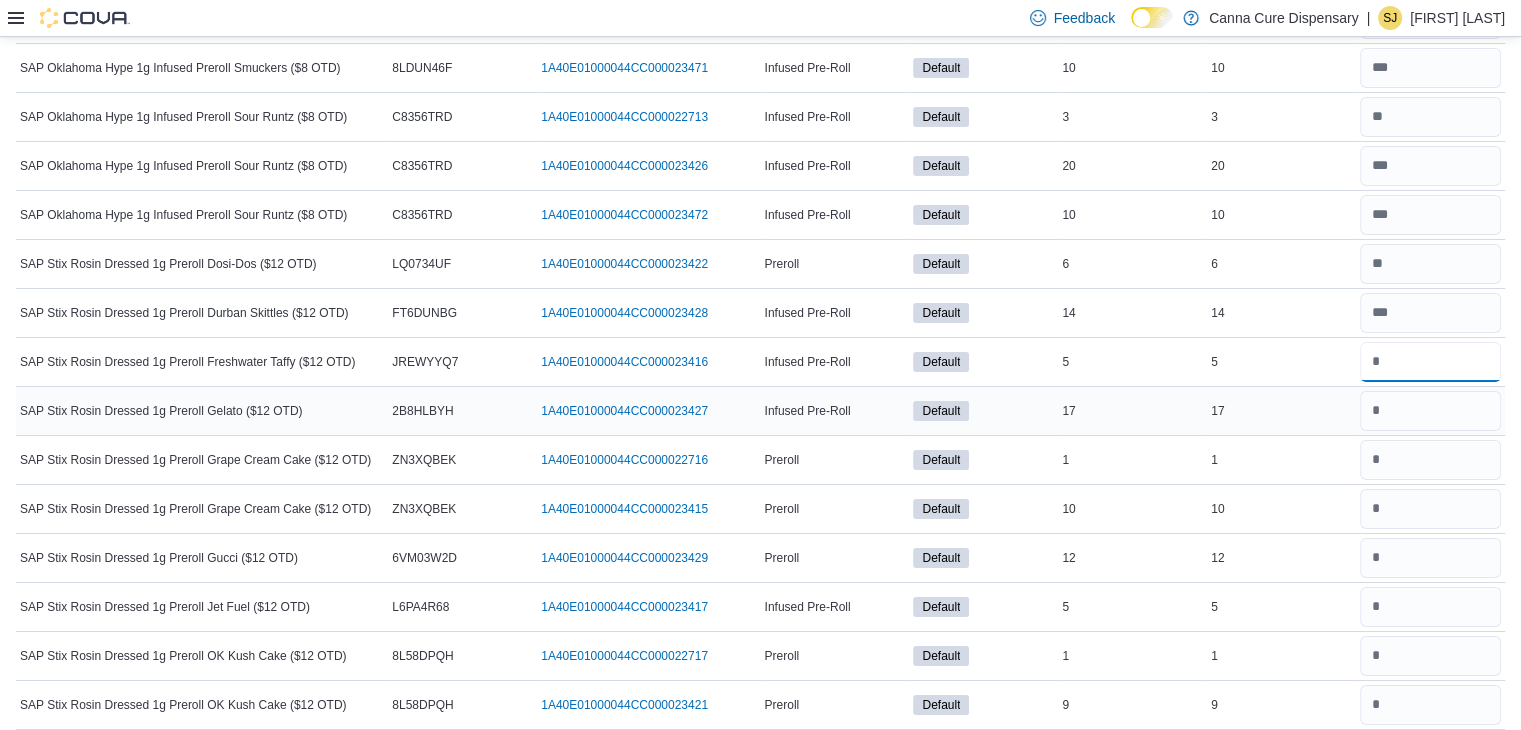 type on "*" 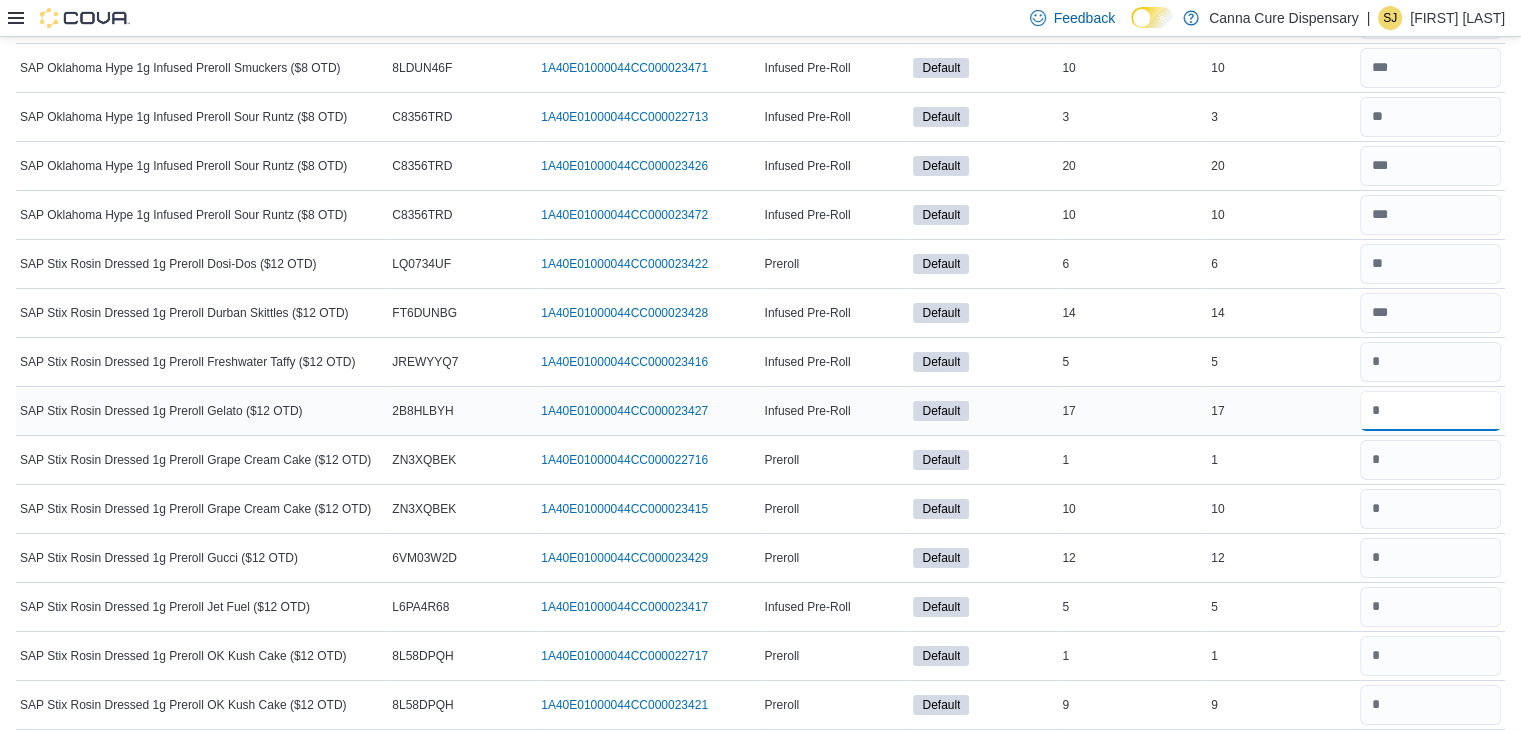 type 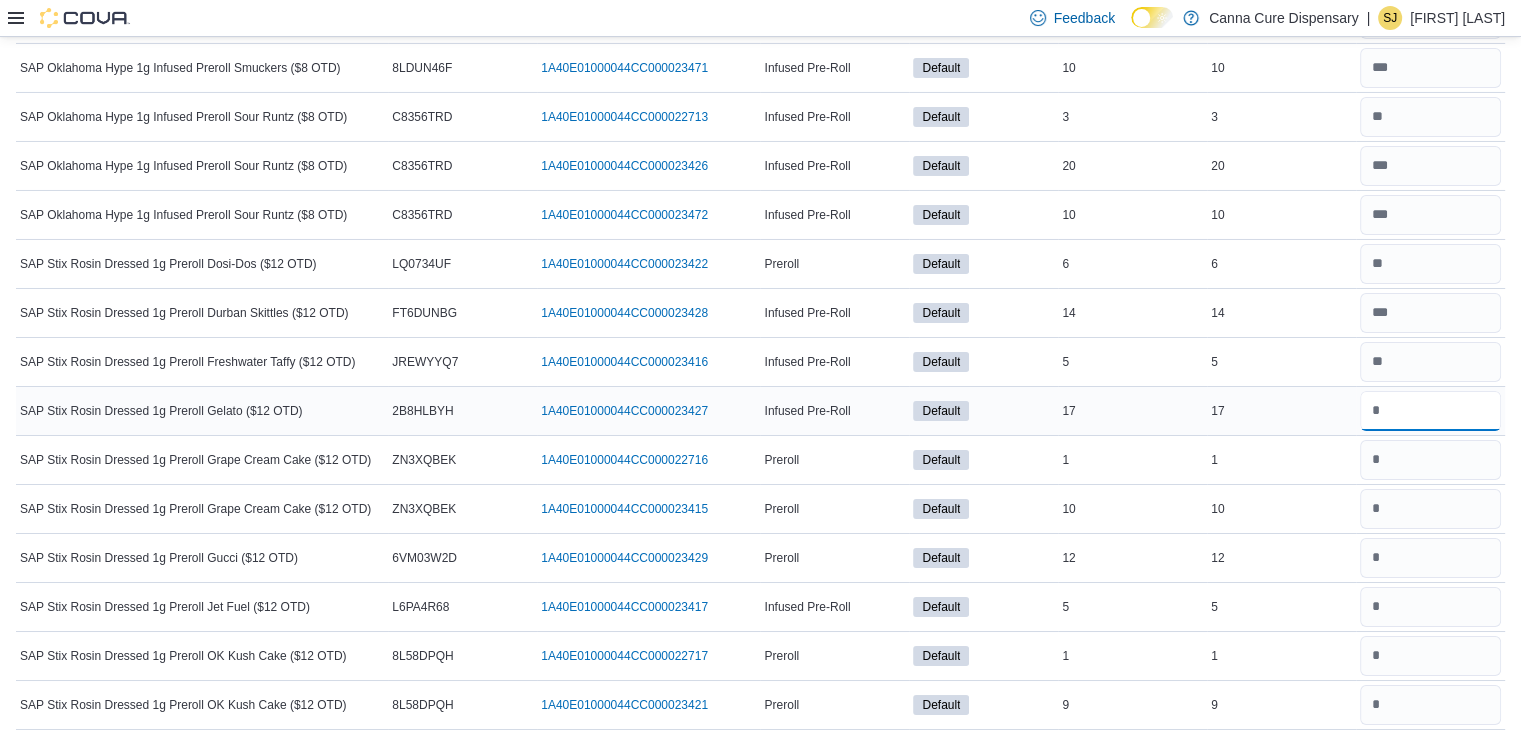 click at bounding box center (1430, 411) 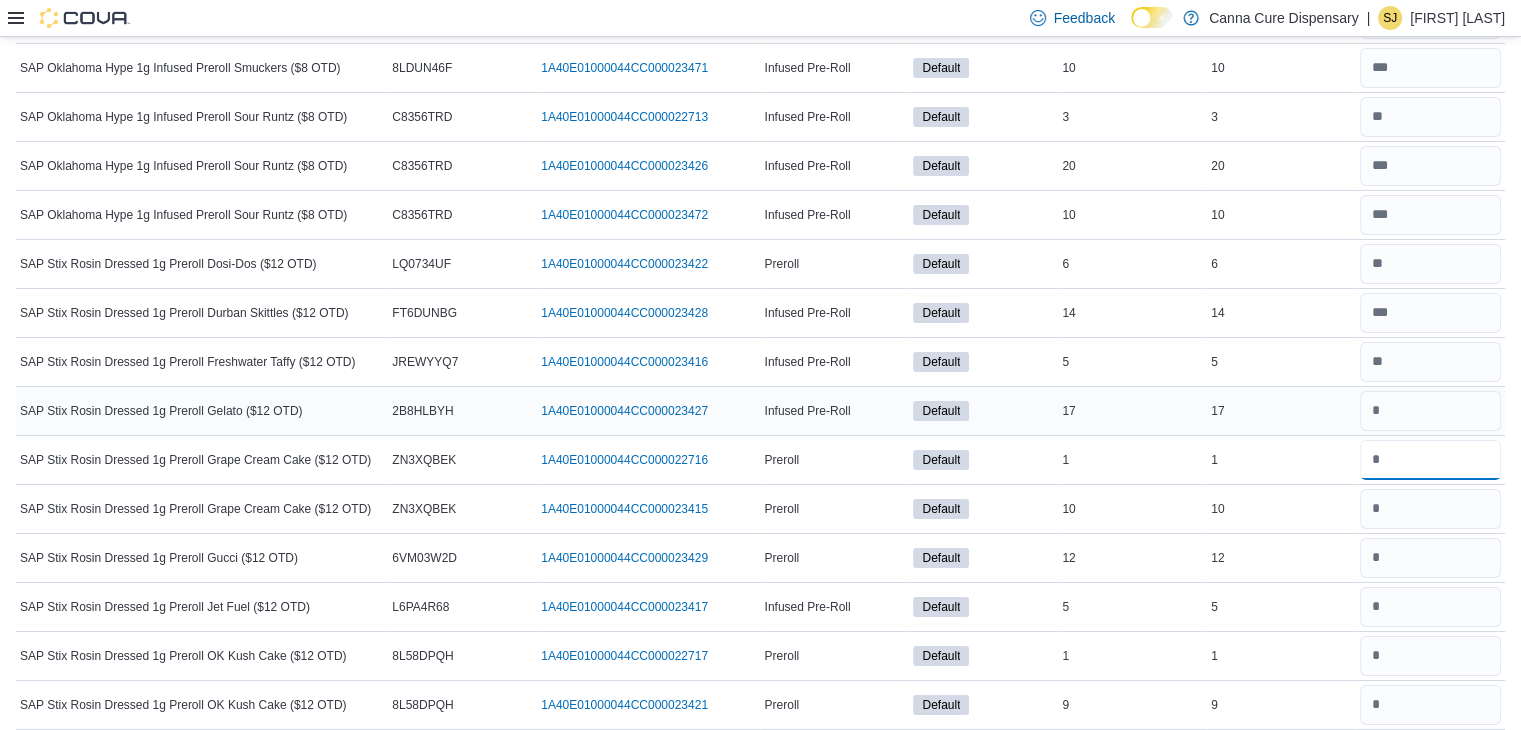 type 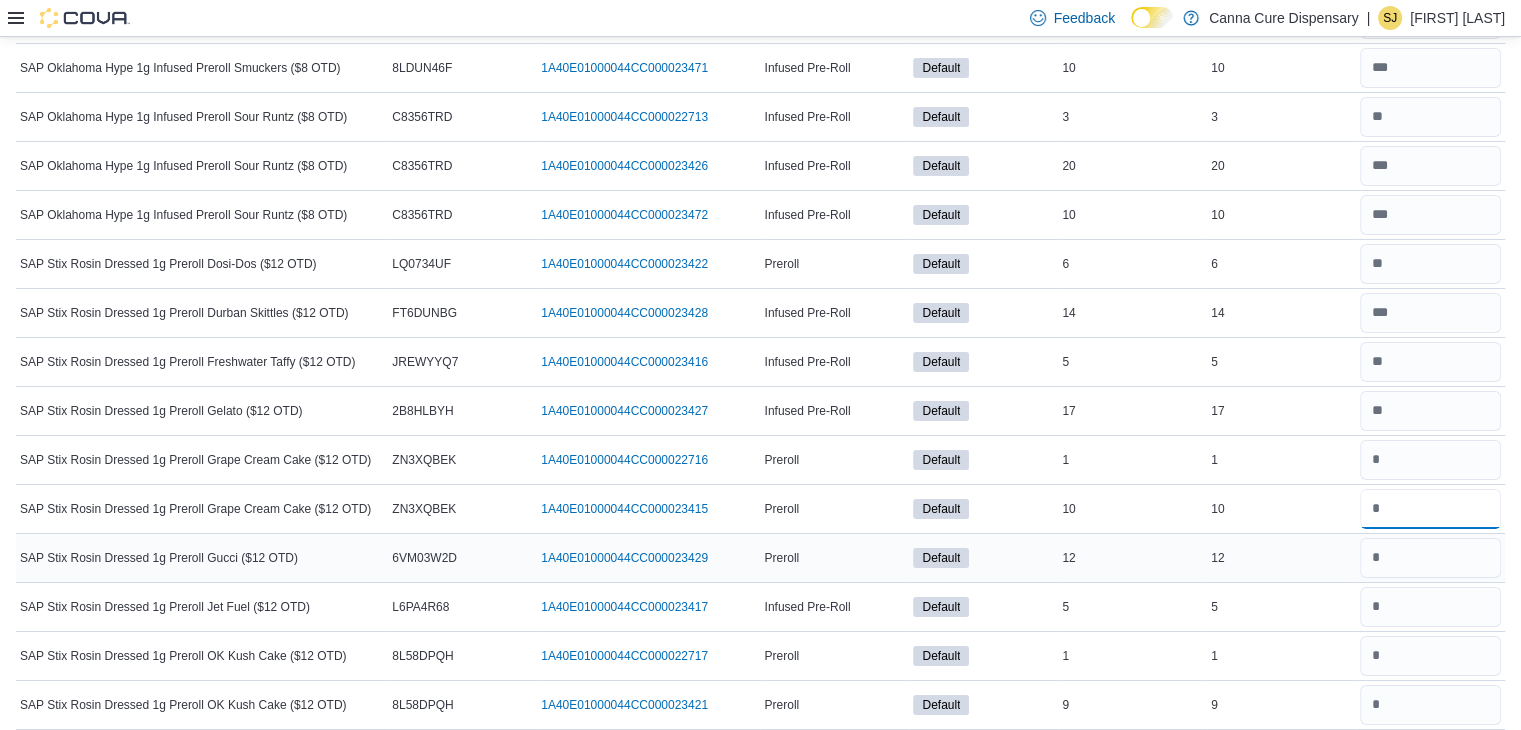 type on "**" 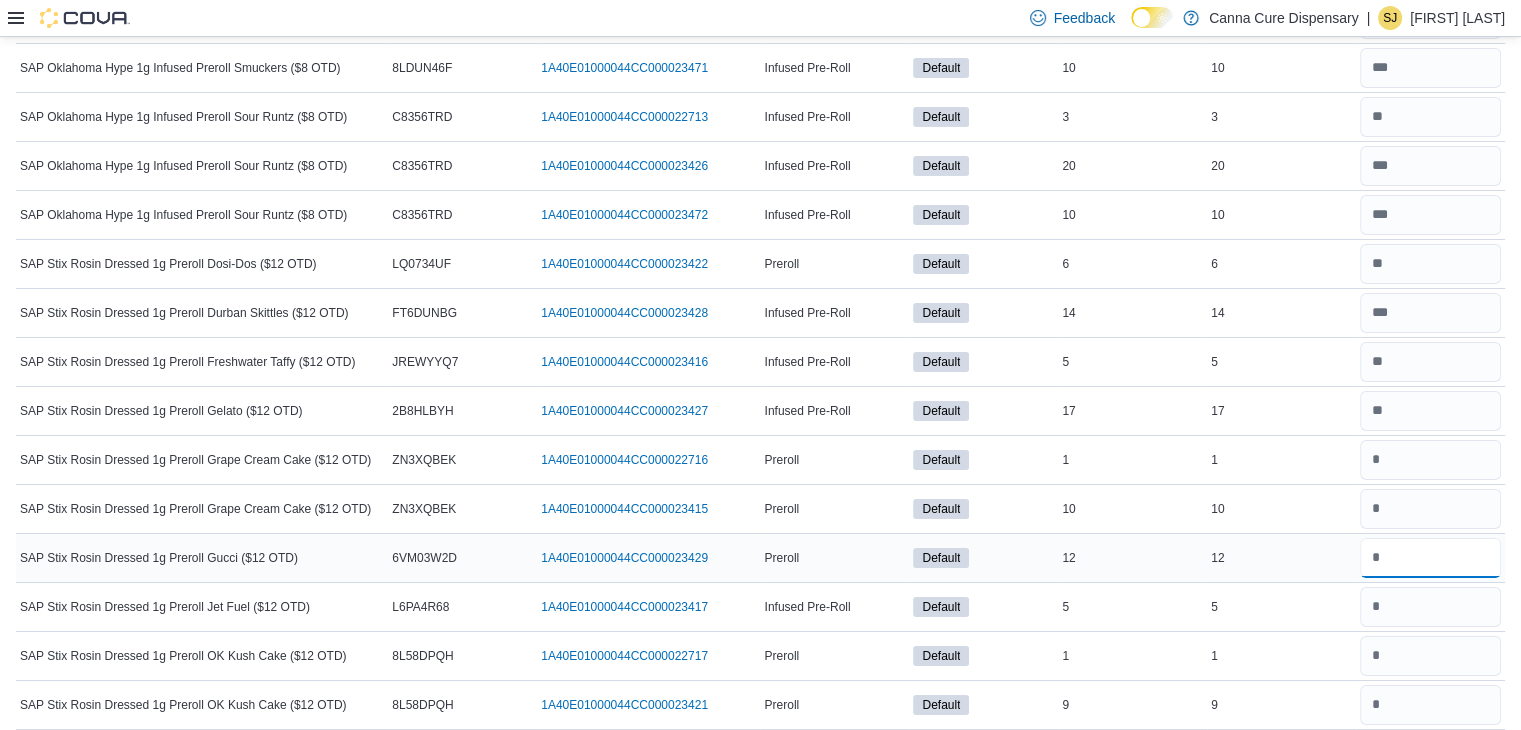 type 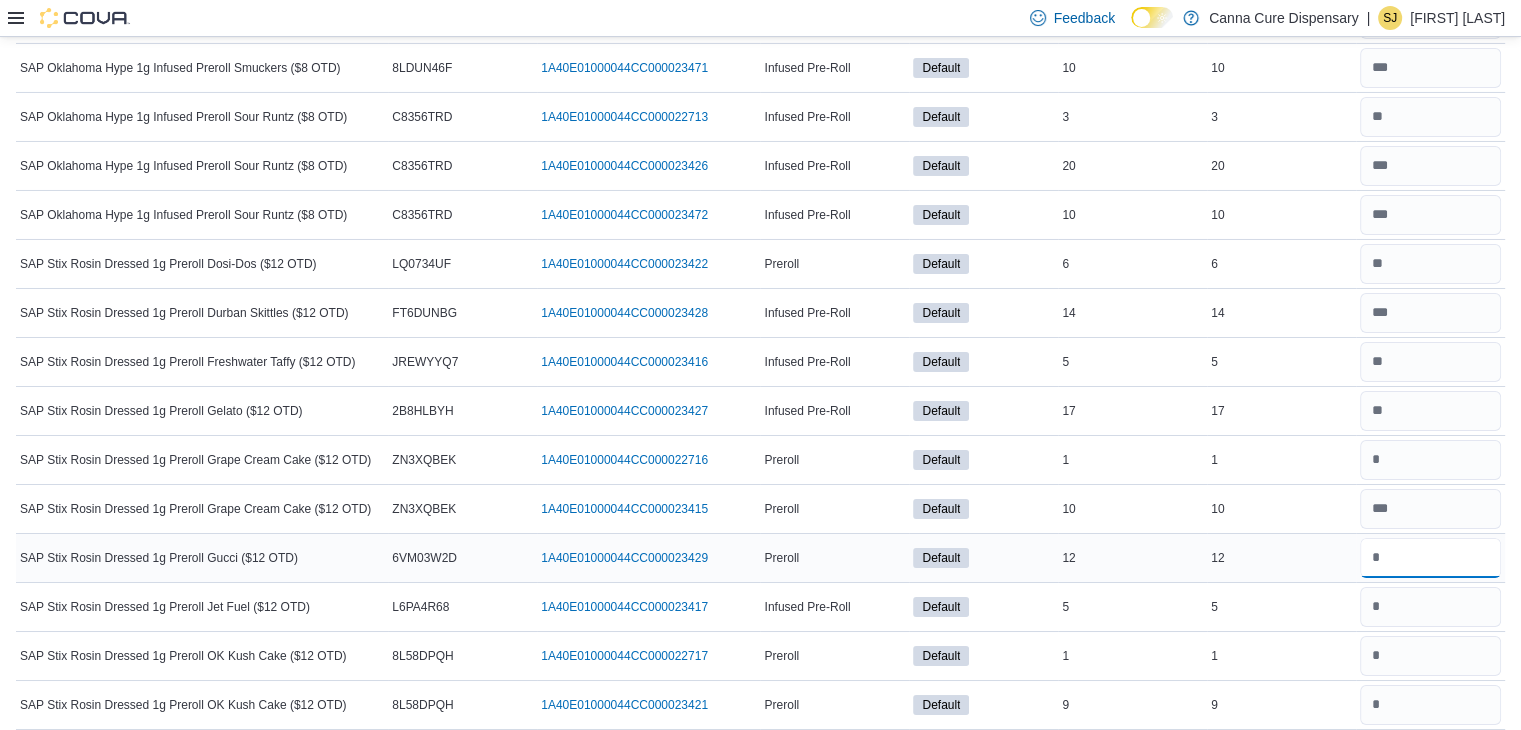 type on "**" 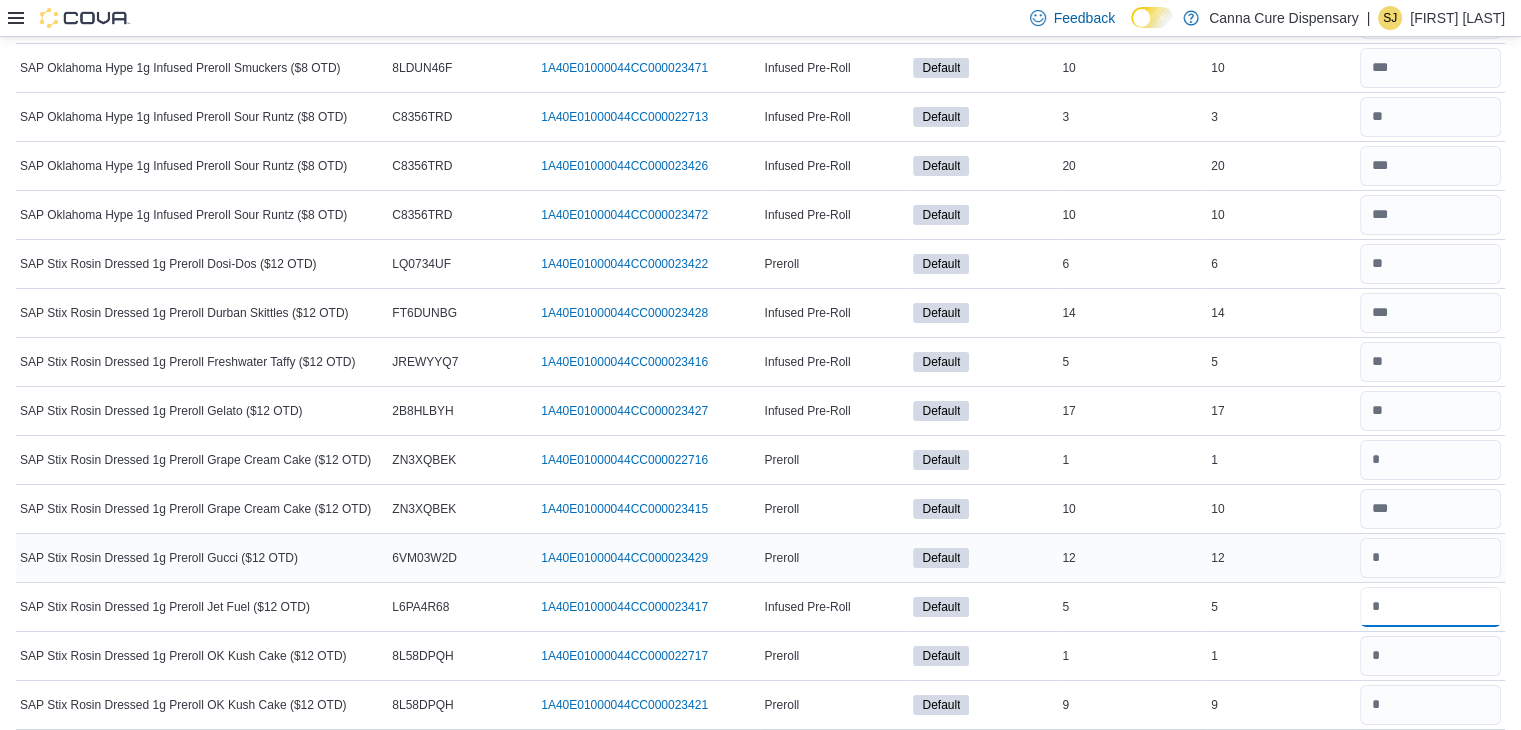 type 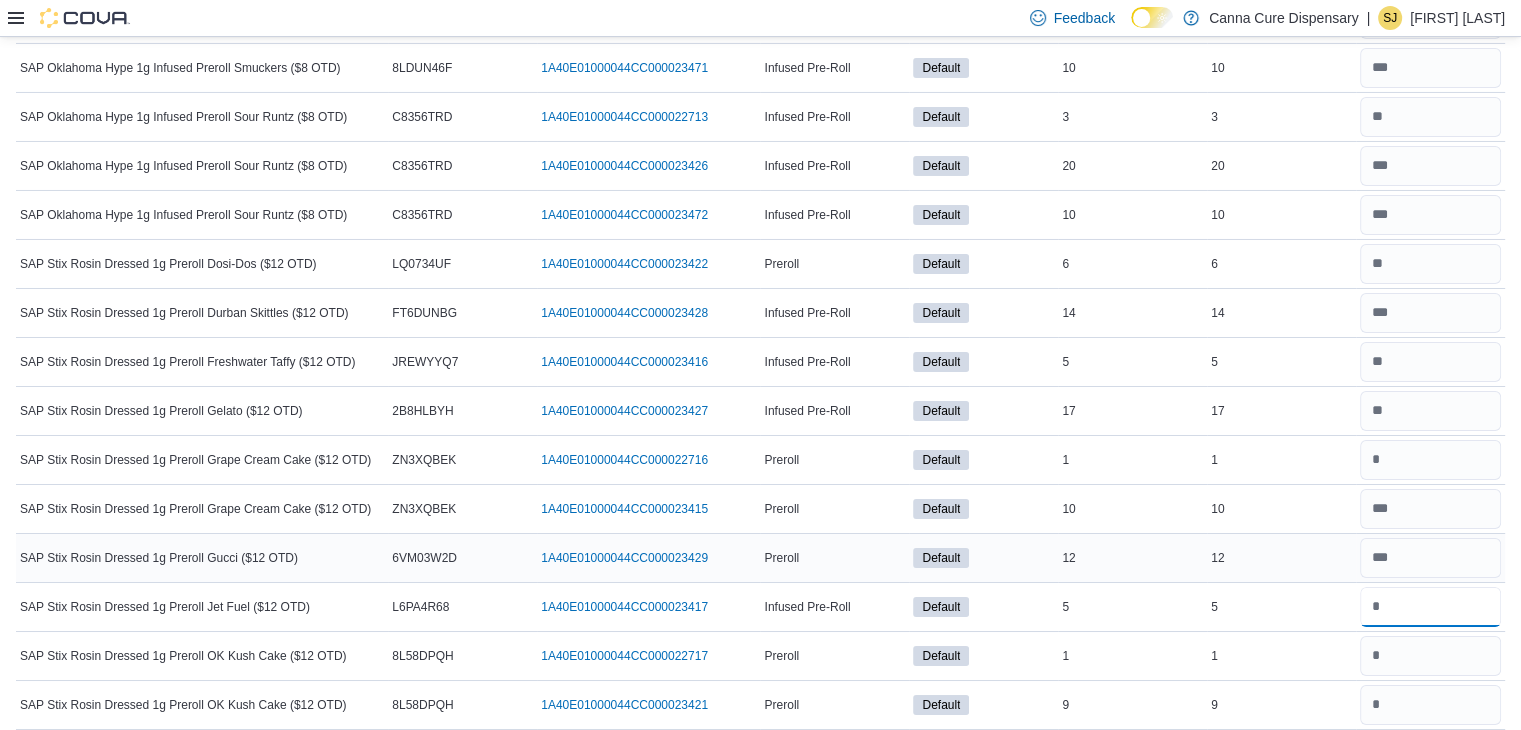 type on "*" 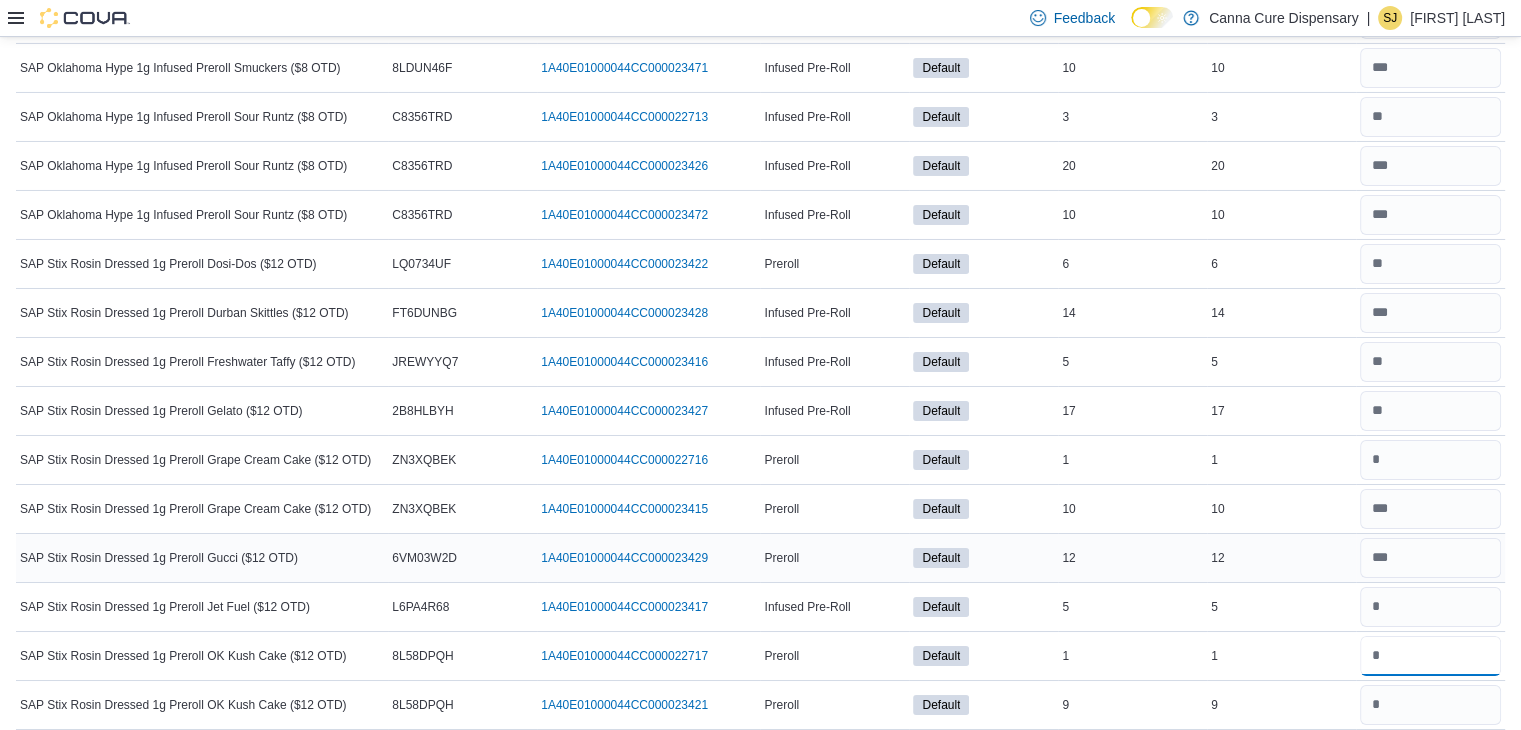 type 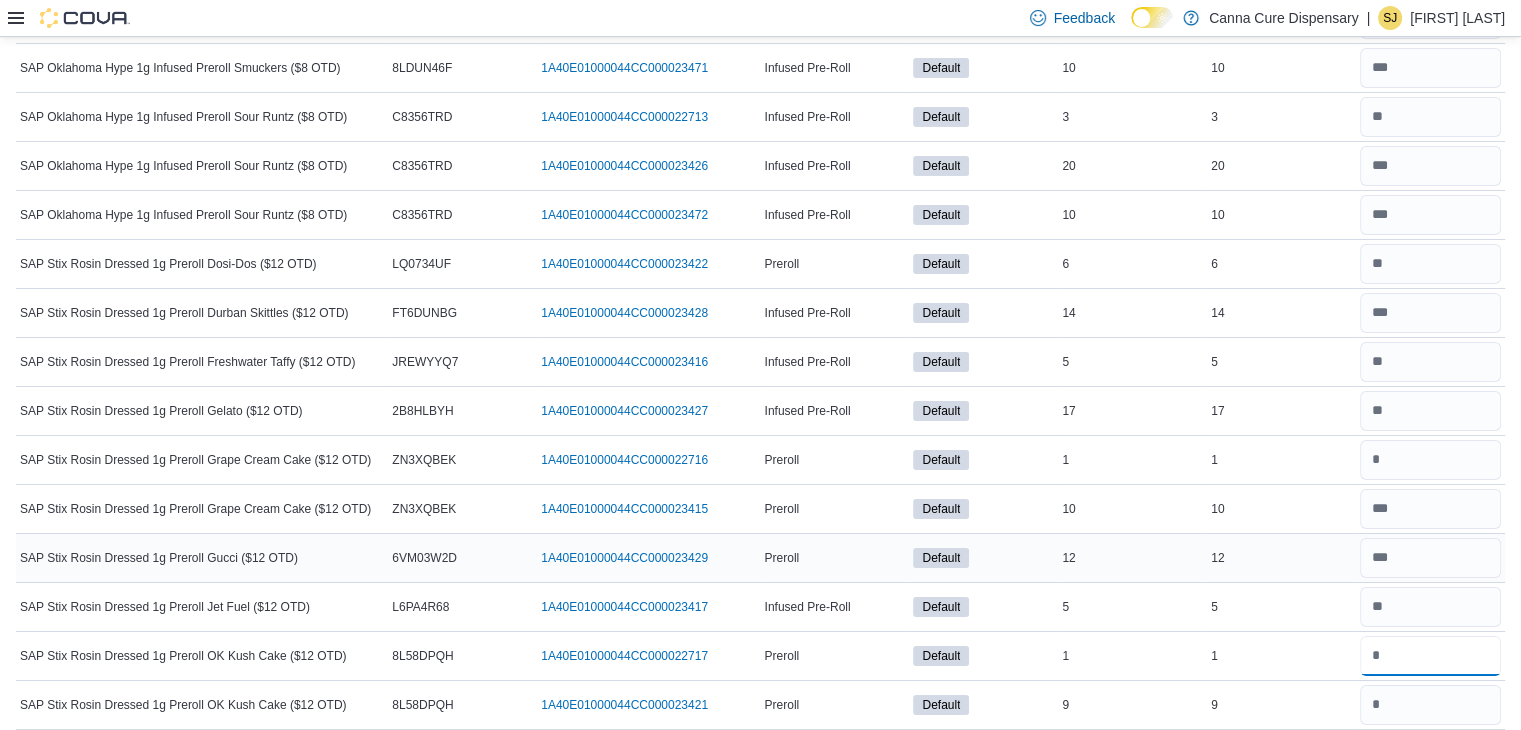 type on "*" 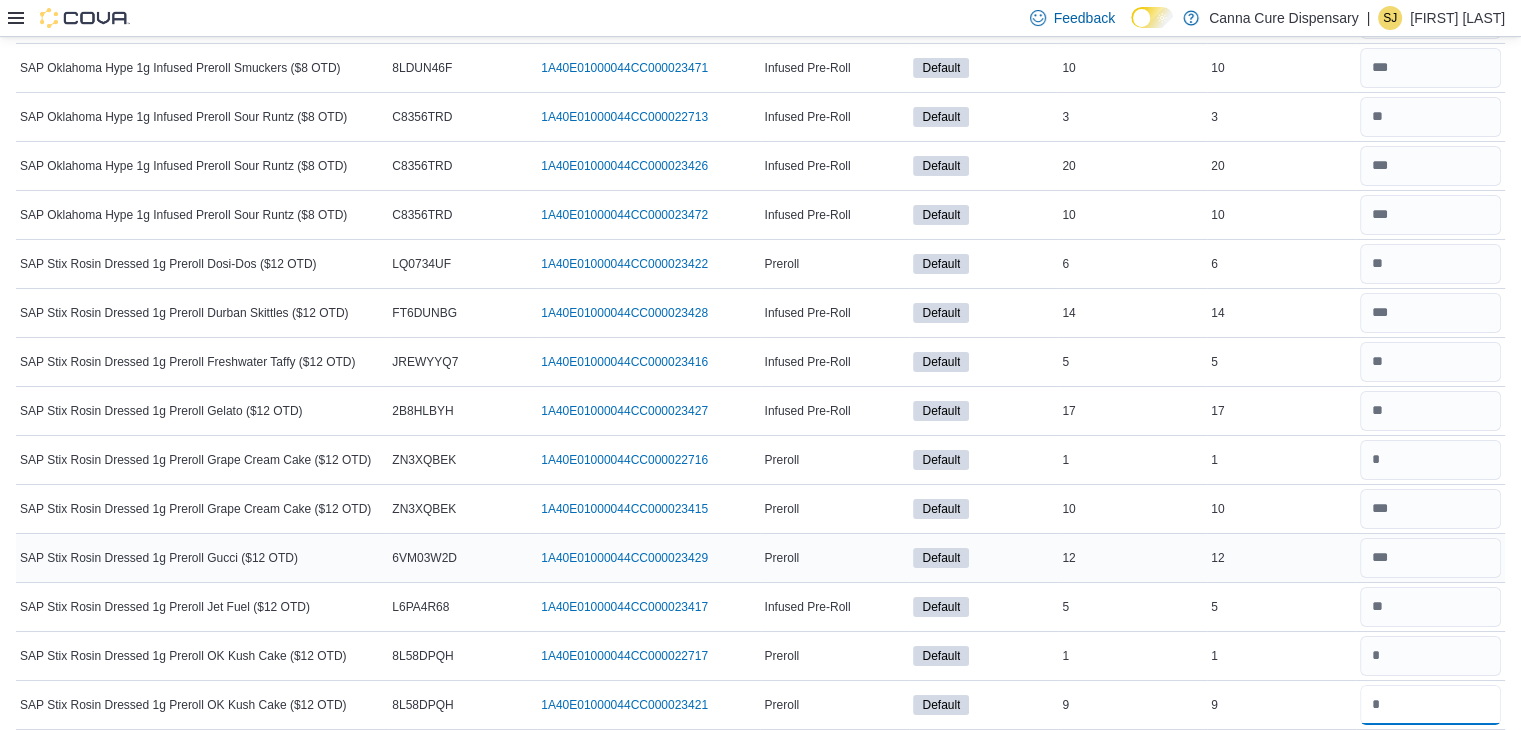 type on "*" 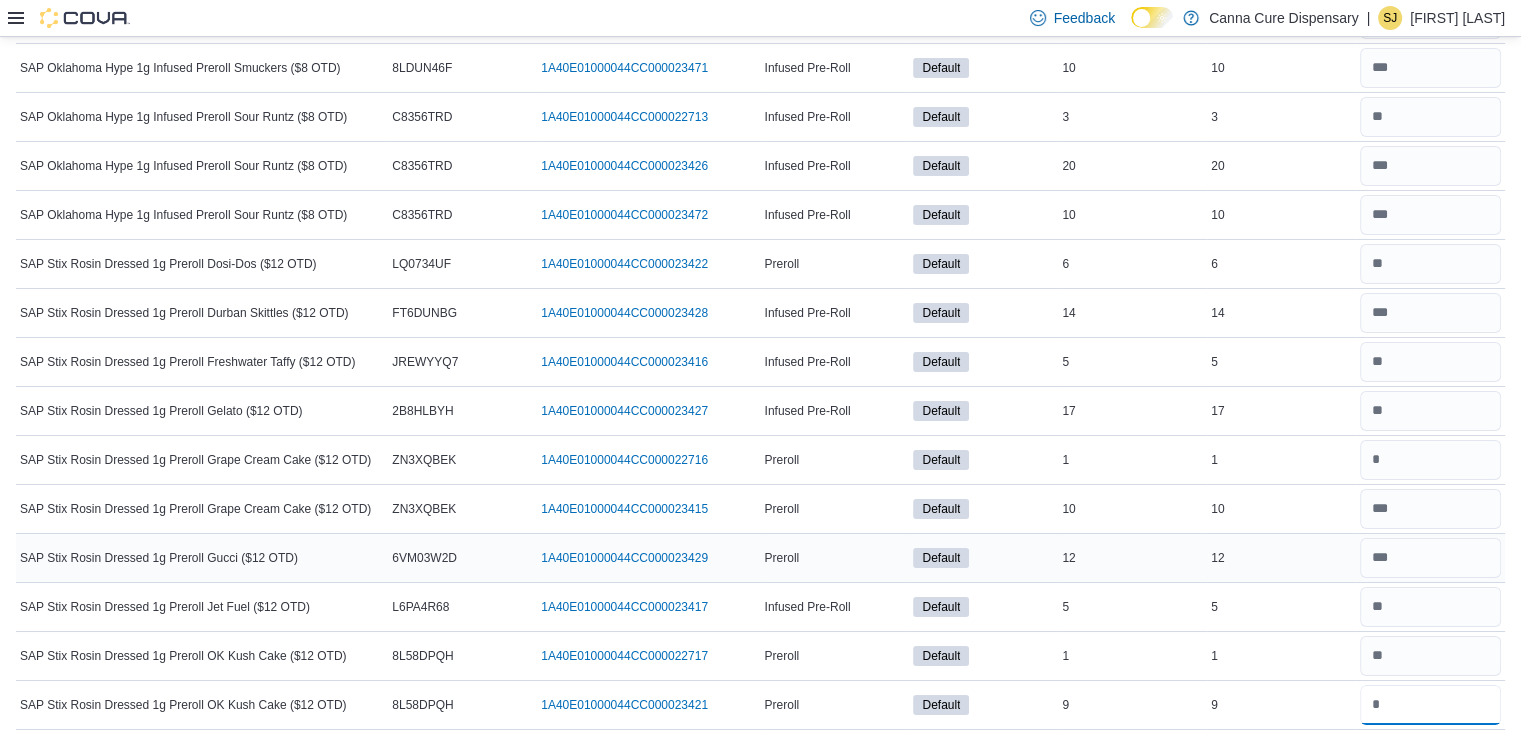 type on "*" 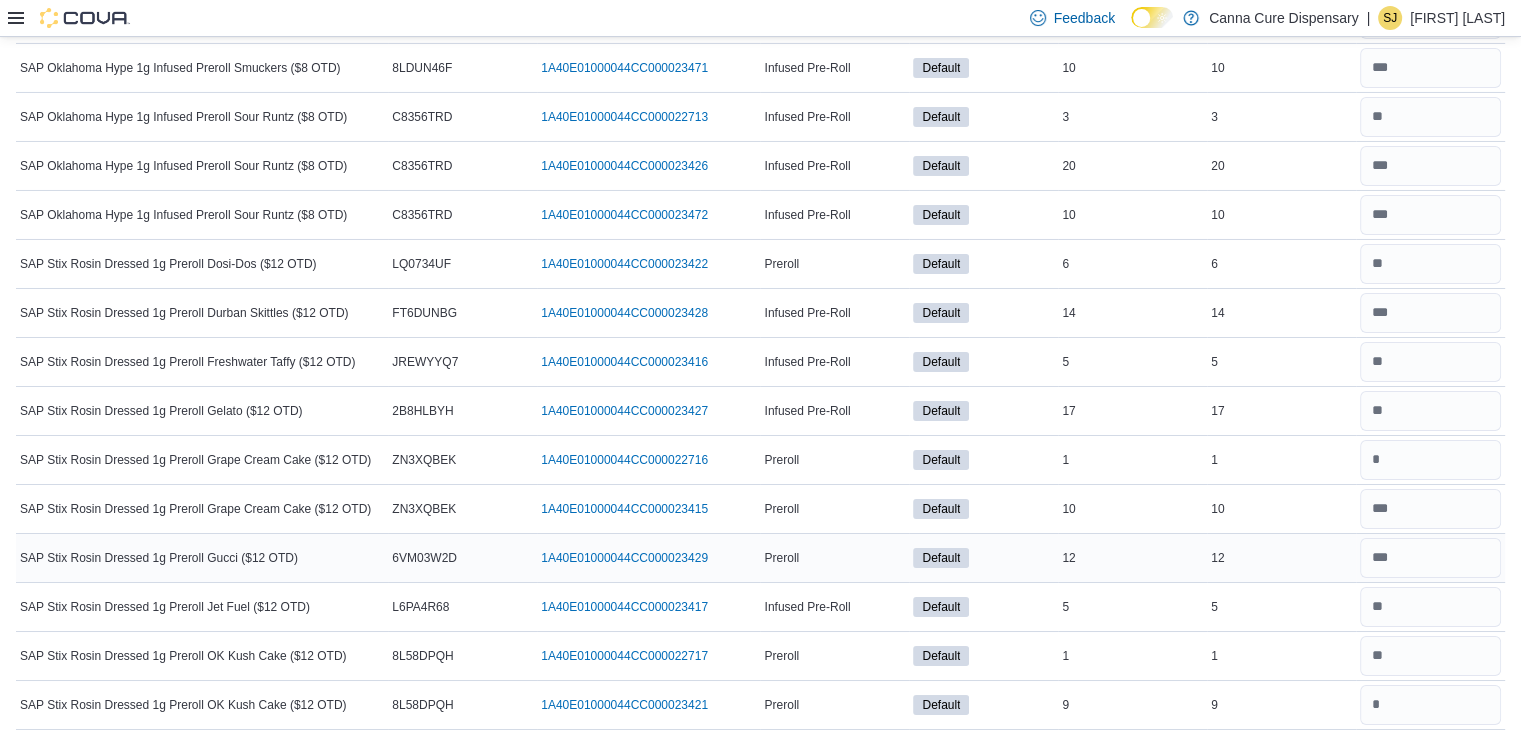 type 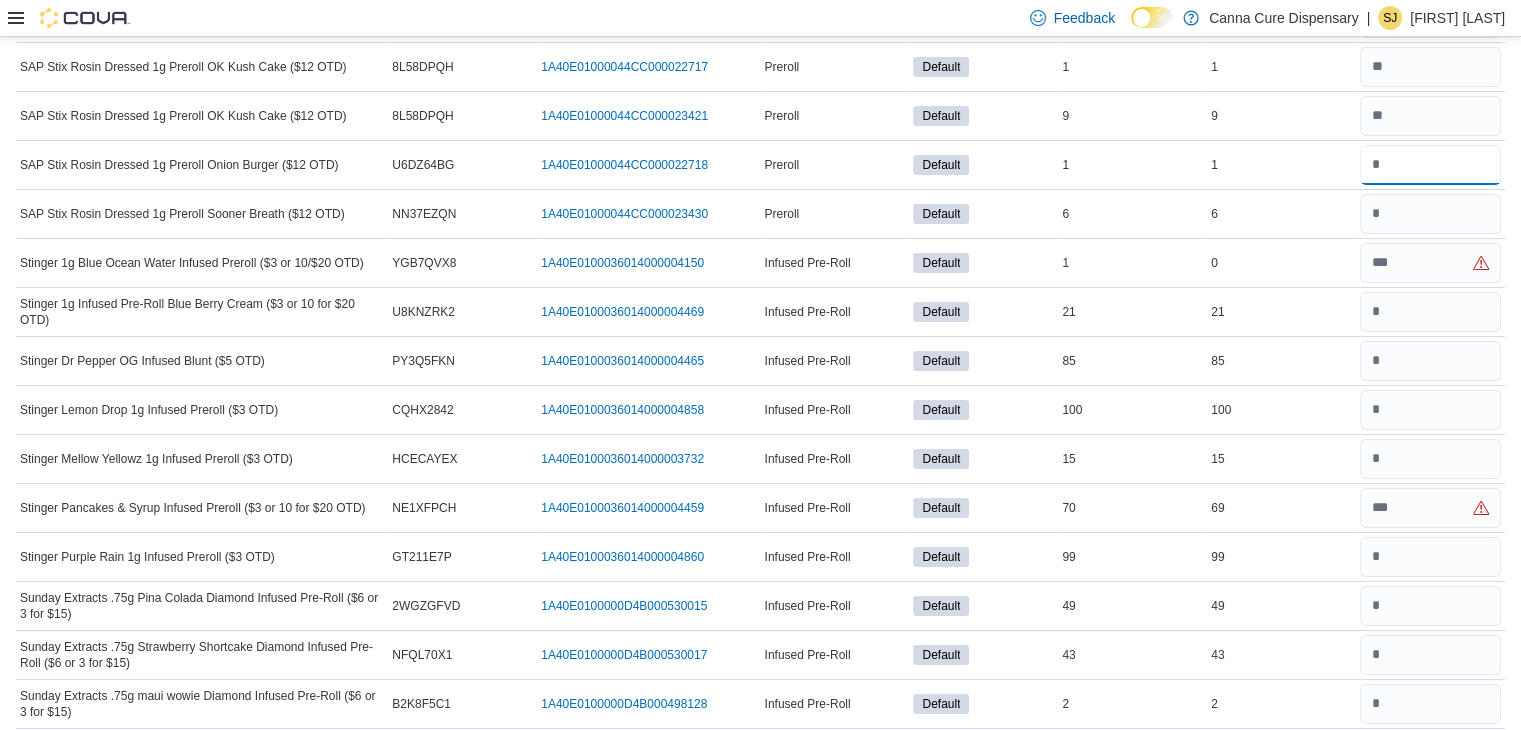 scroll, scrollTop: 7784, scrollLeft: 0, axis: vertical 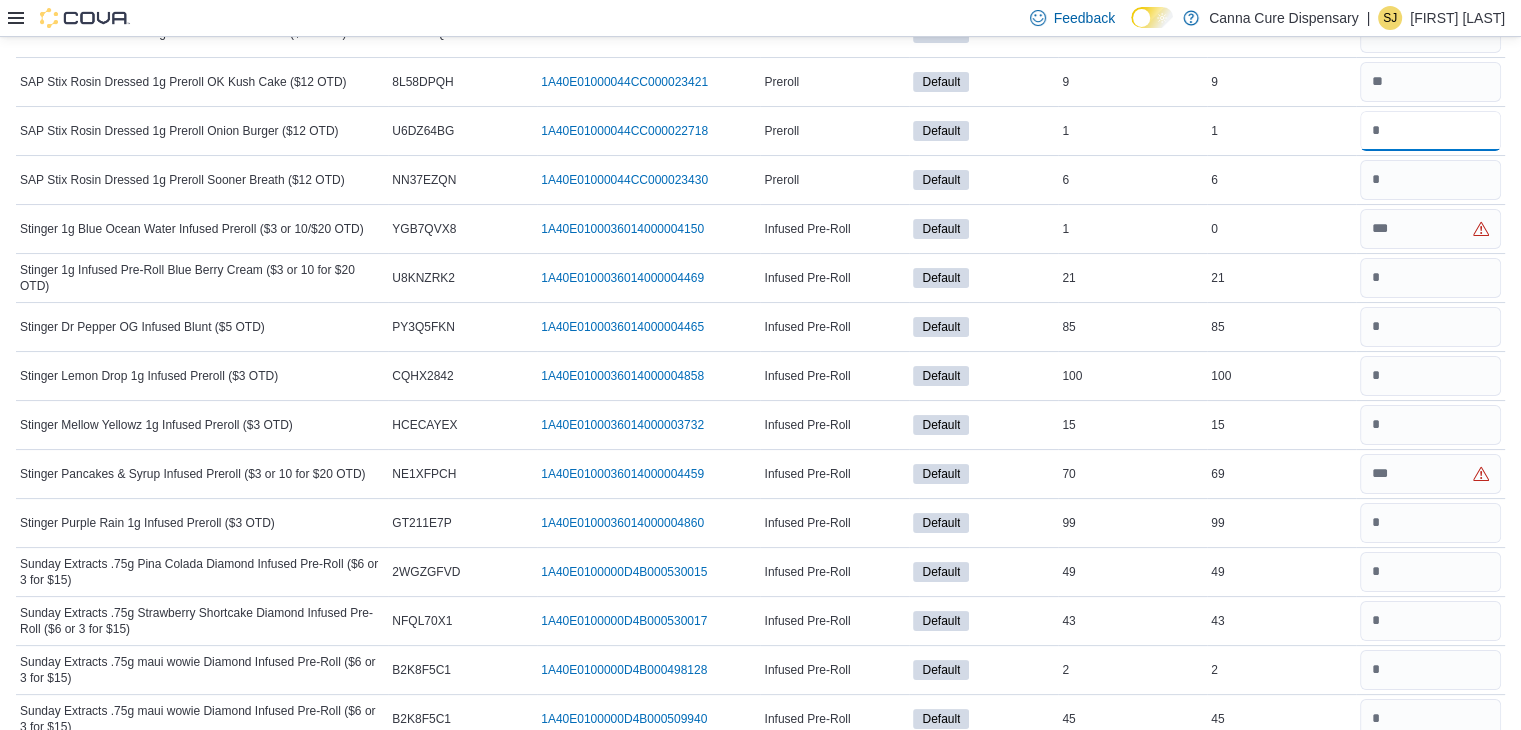 type on "*" 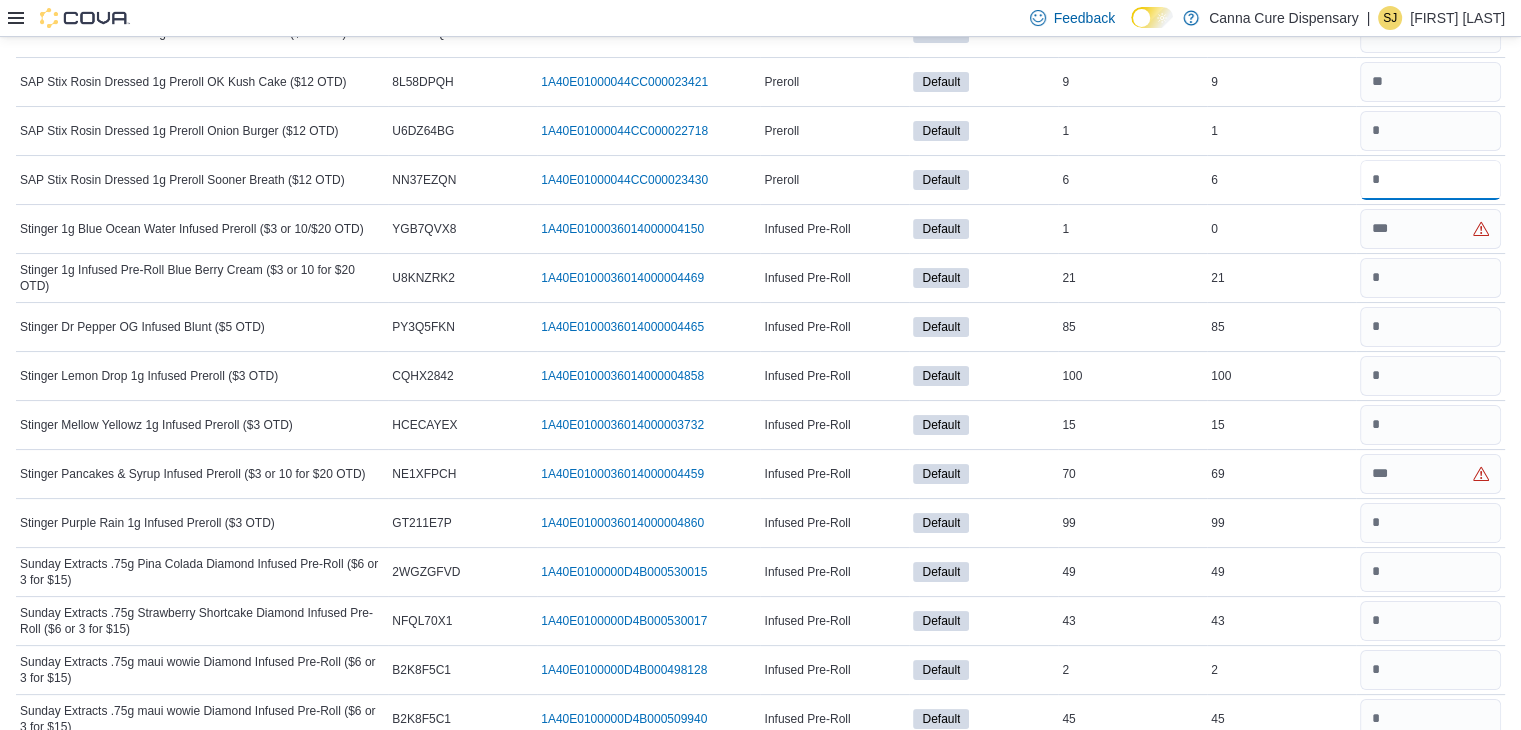 type on "*" 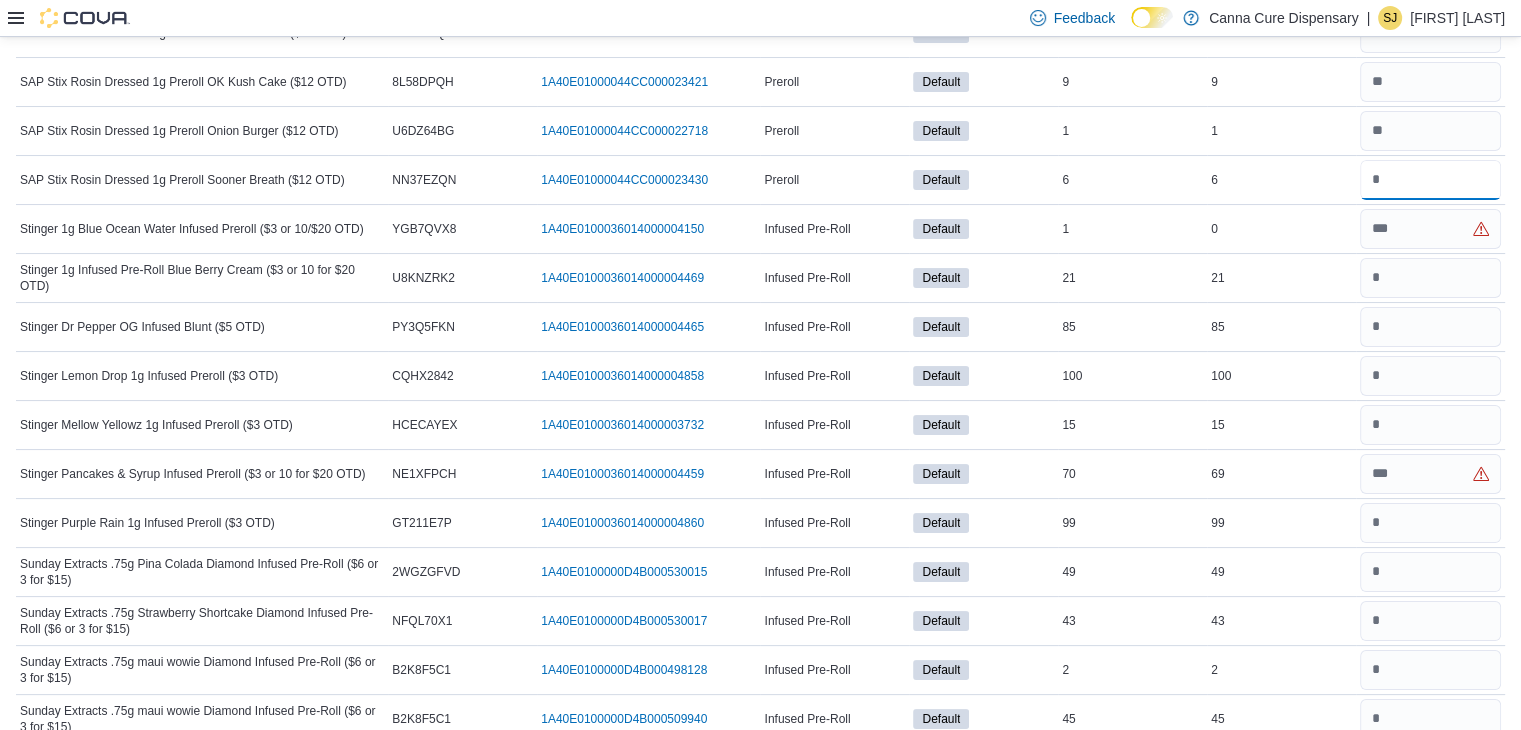 type on "*" 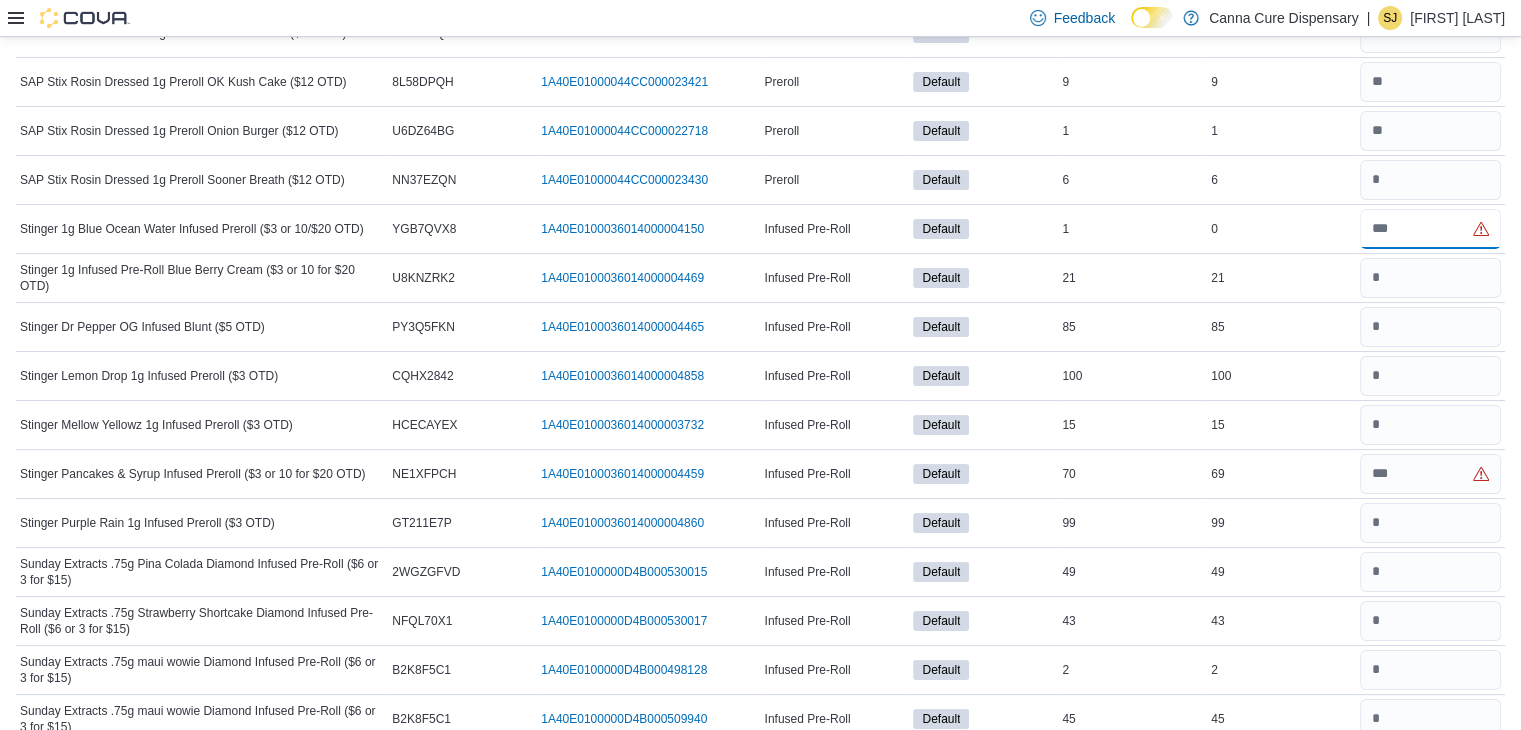 type 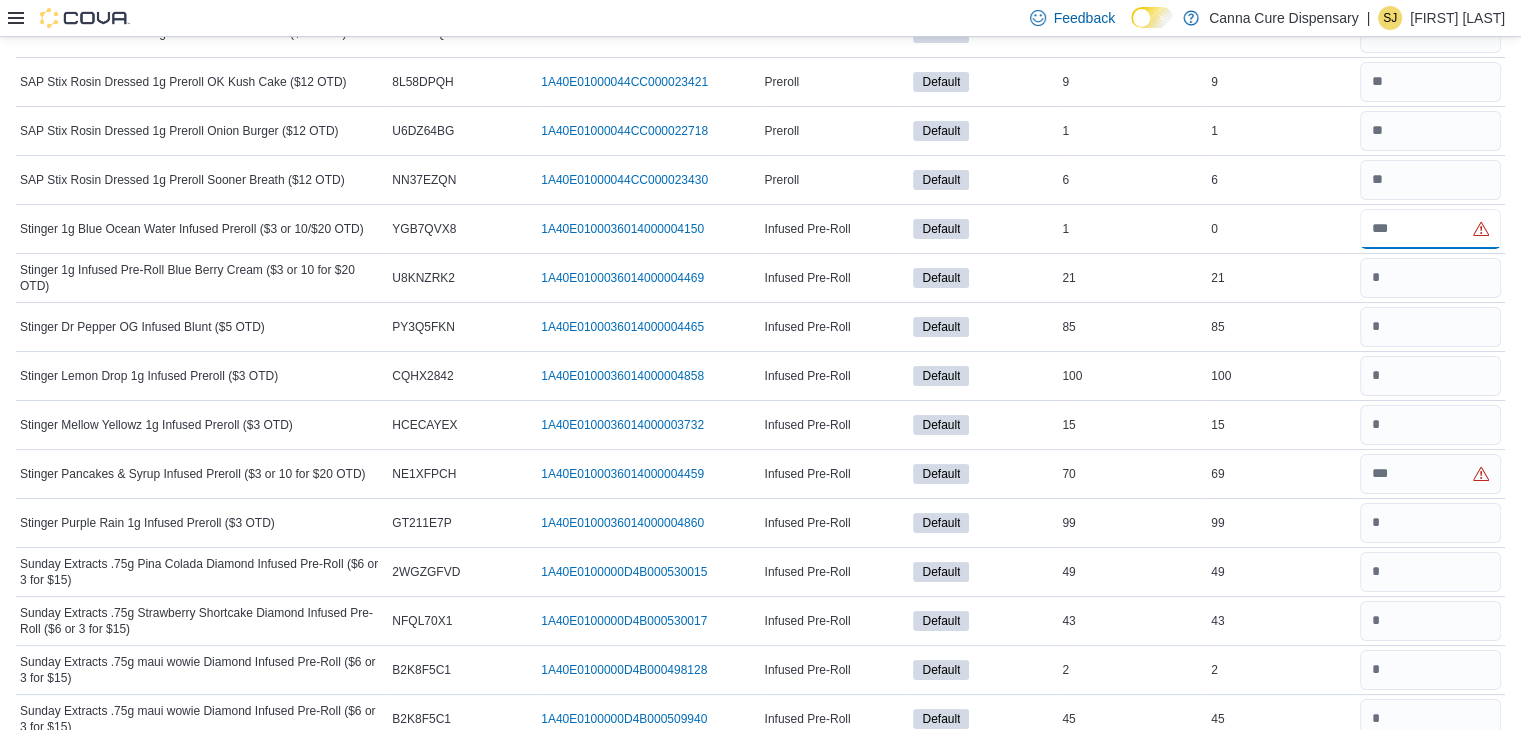type on "*" 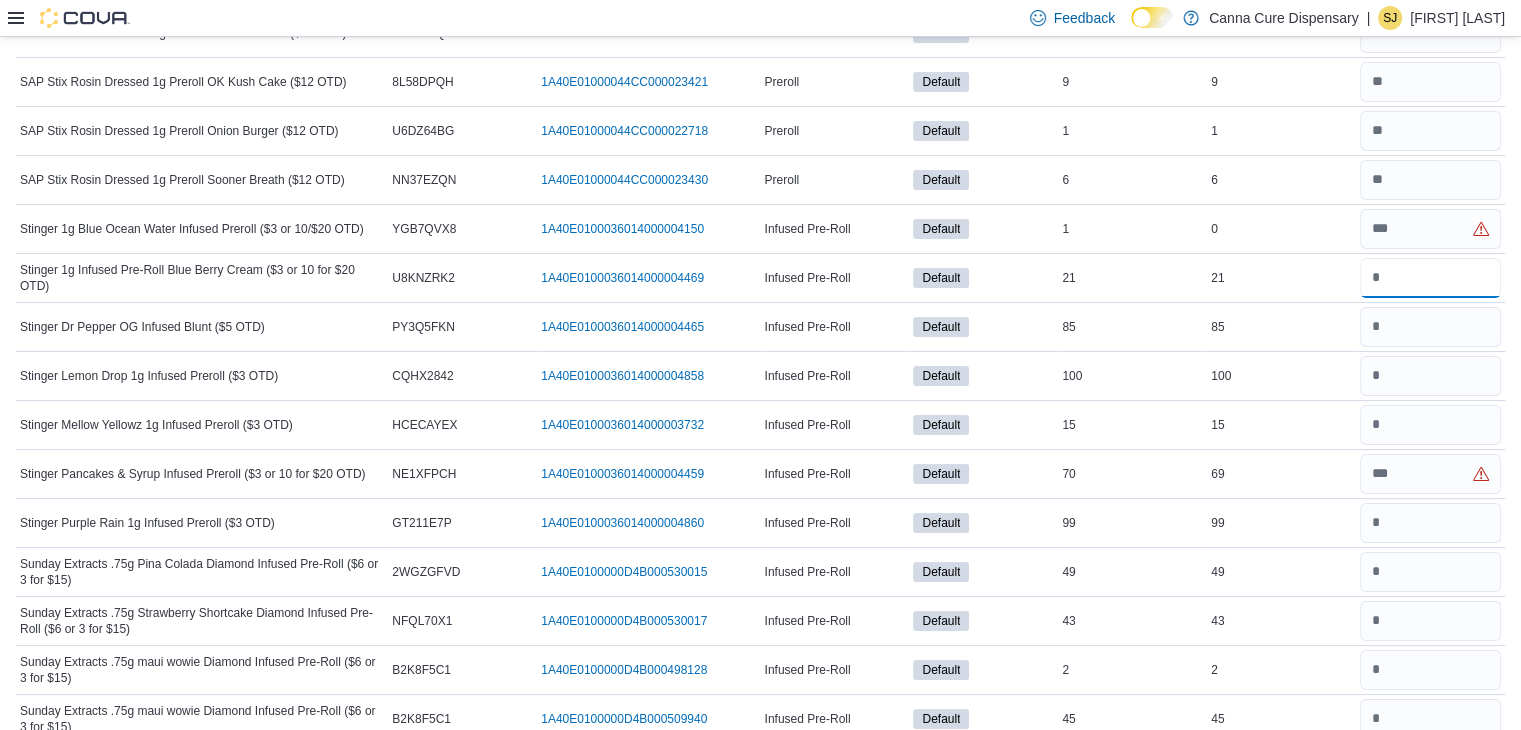 type 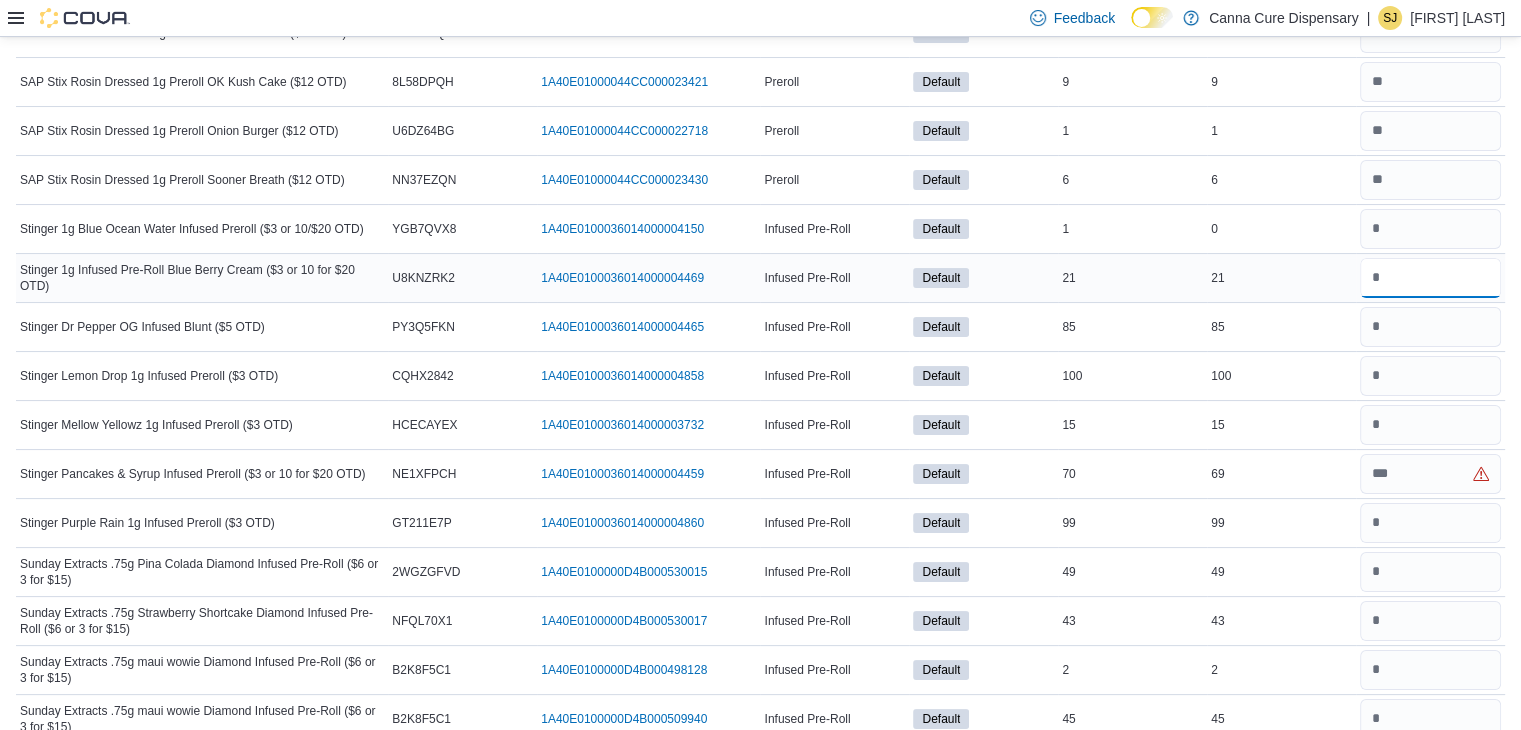 type on "**" 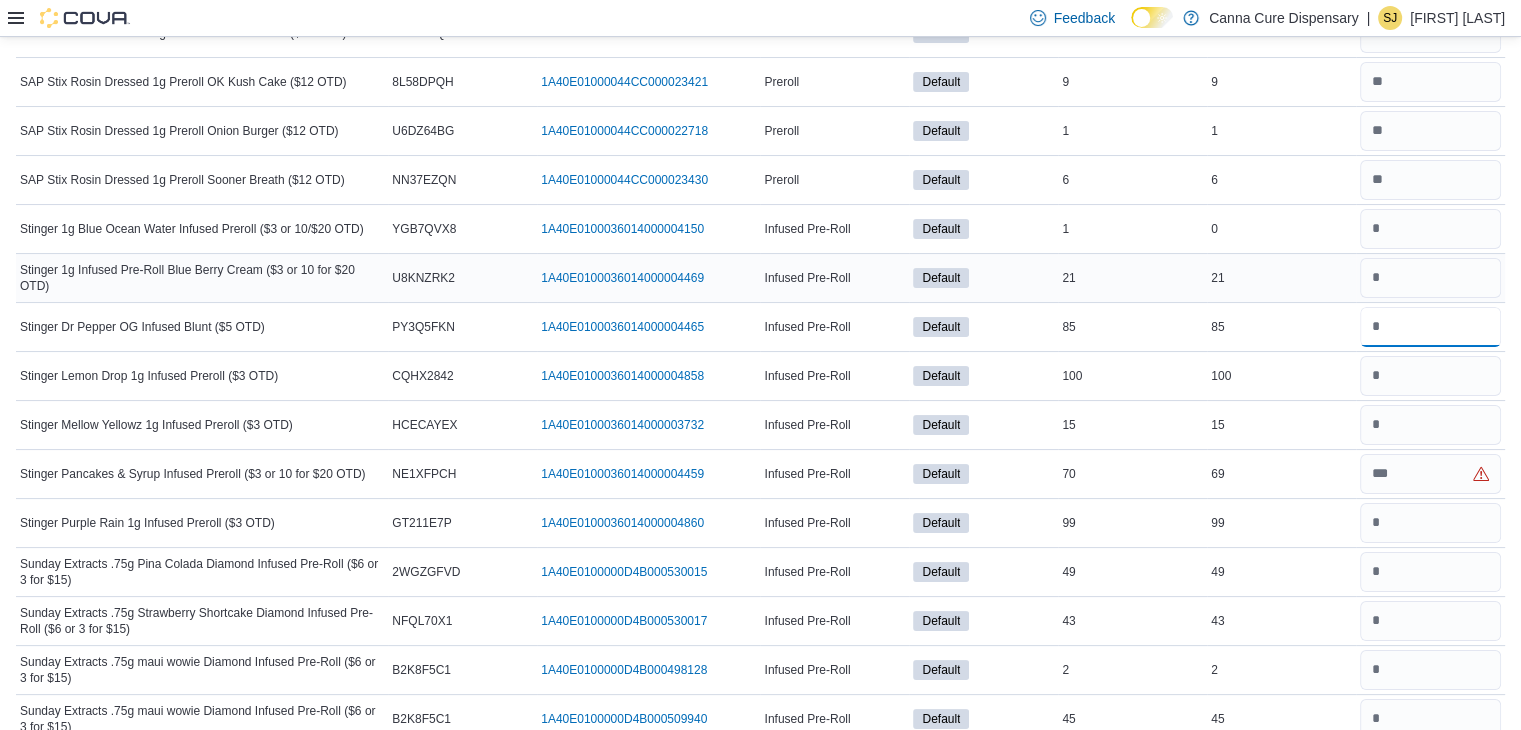 type 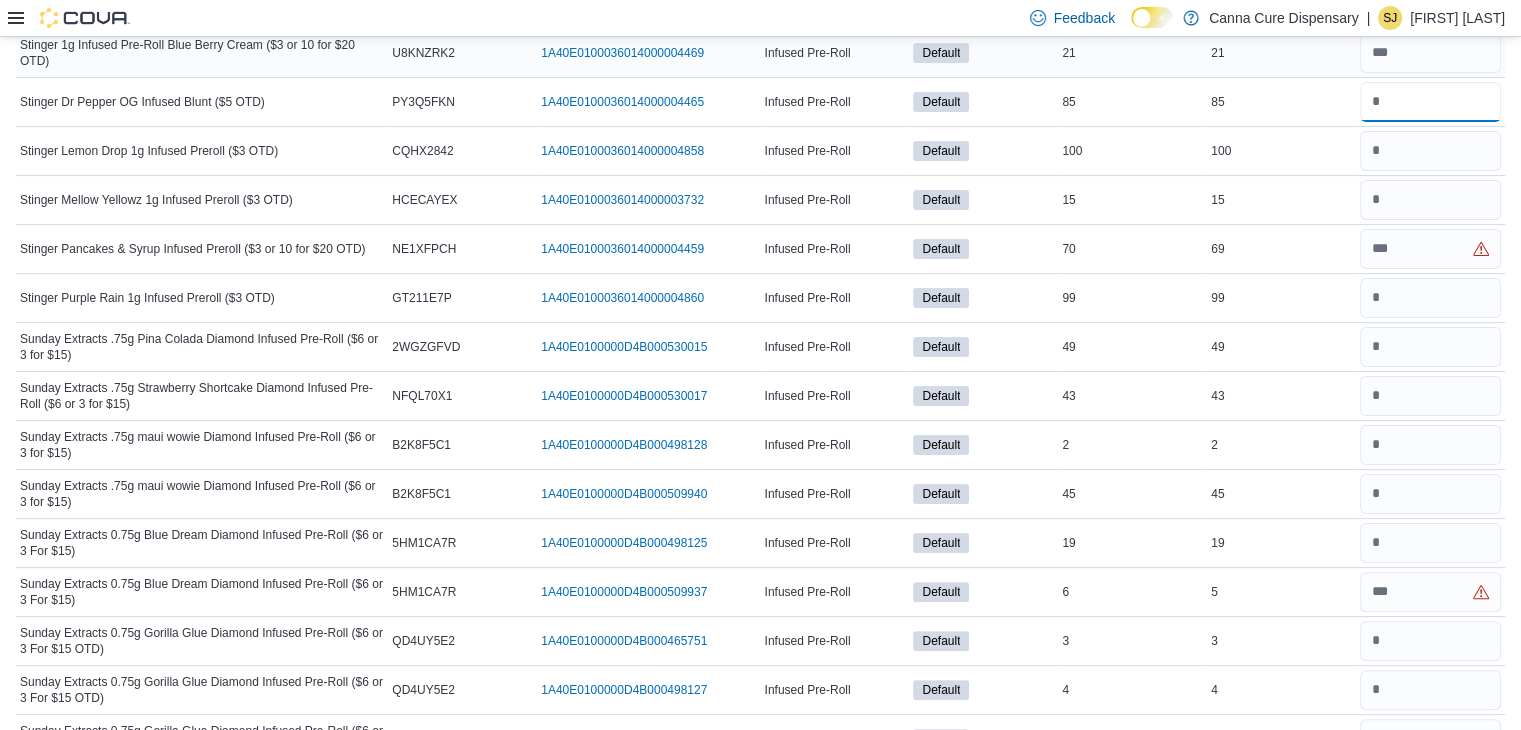 scroll, scrollTop: 8013, scrollLeft: 0, axis: vertical 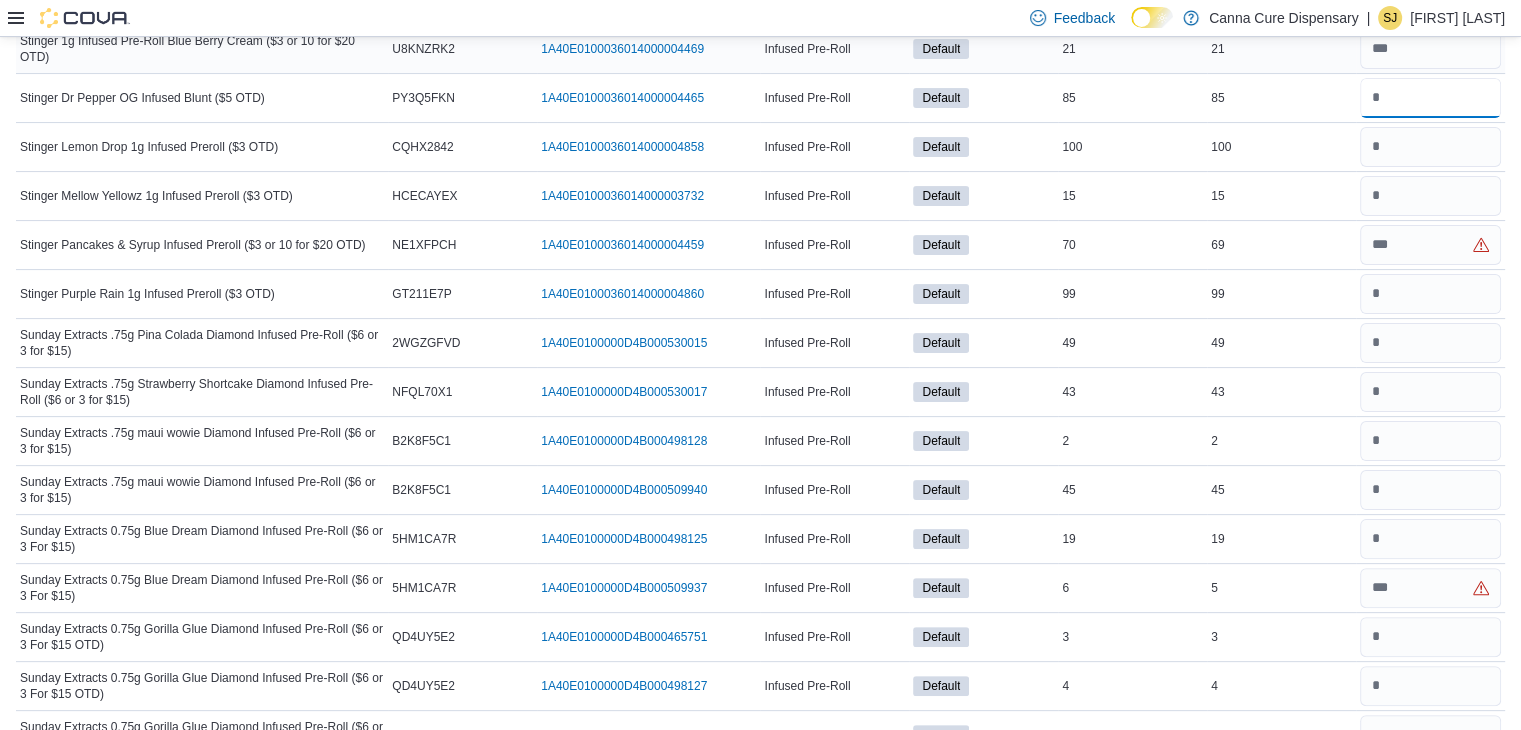 type on "**" 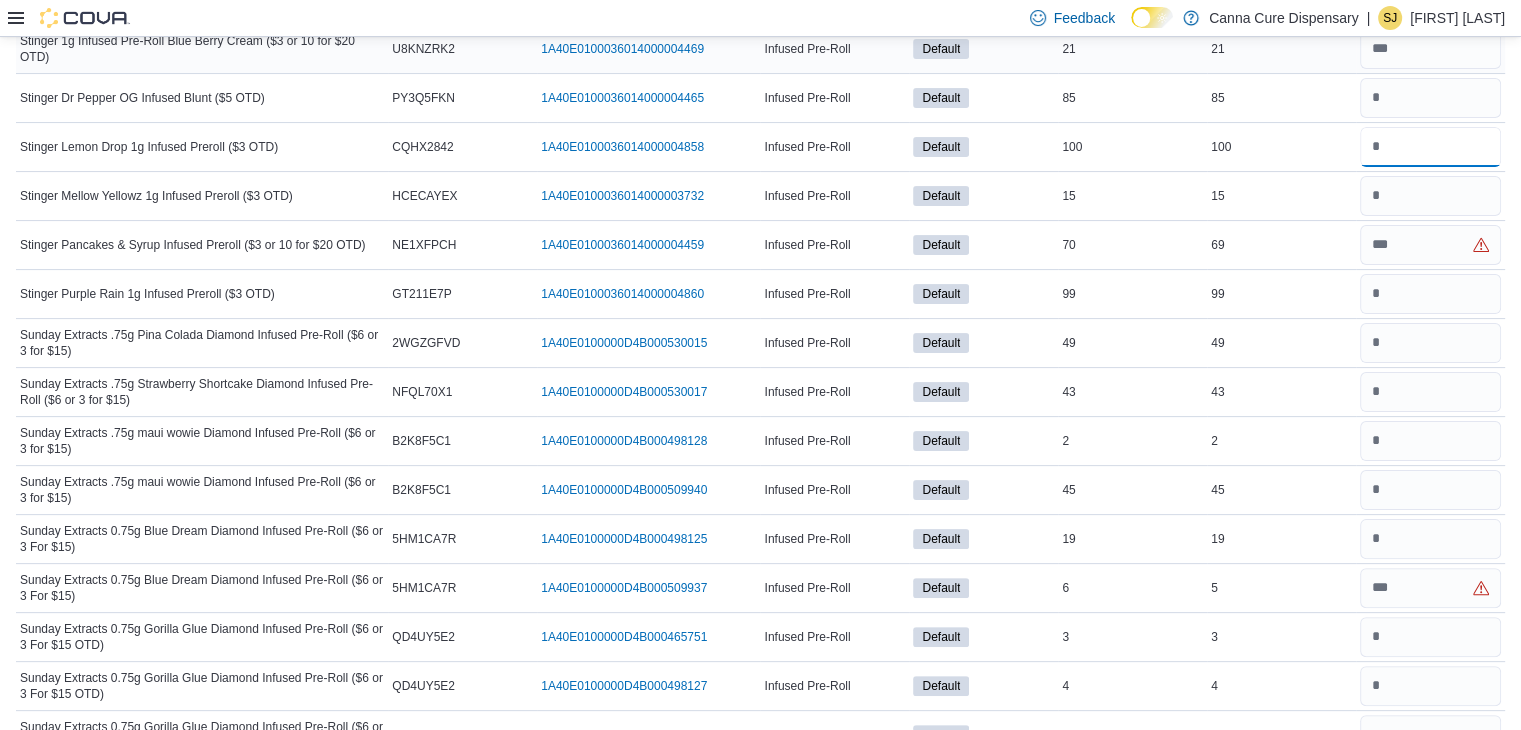 type 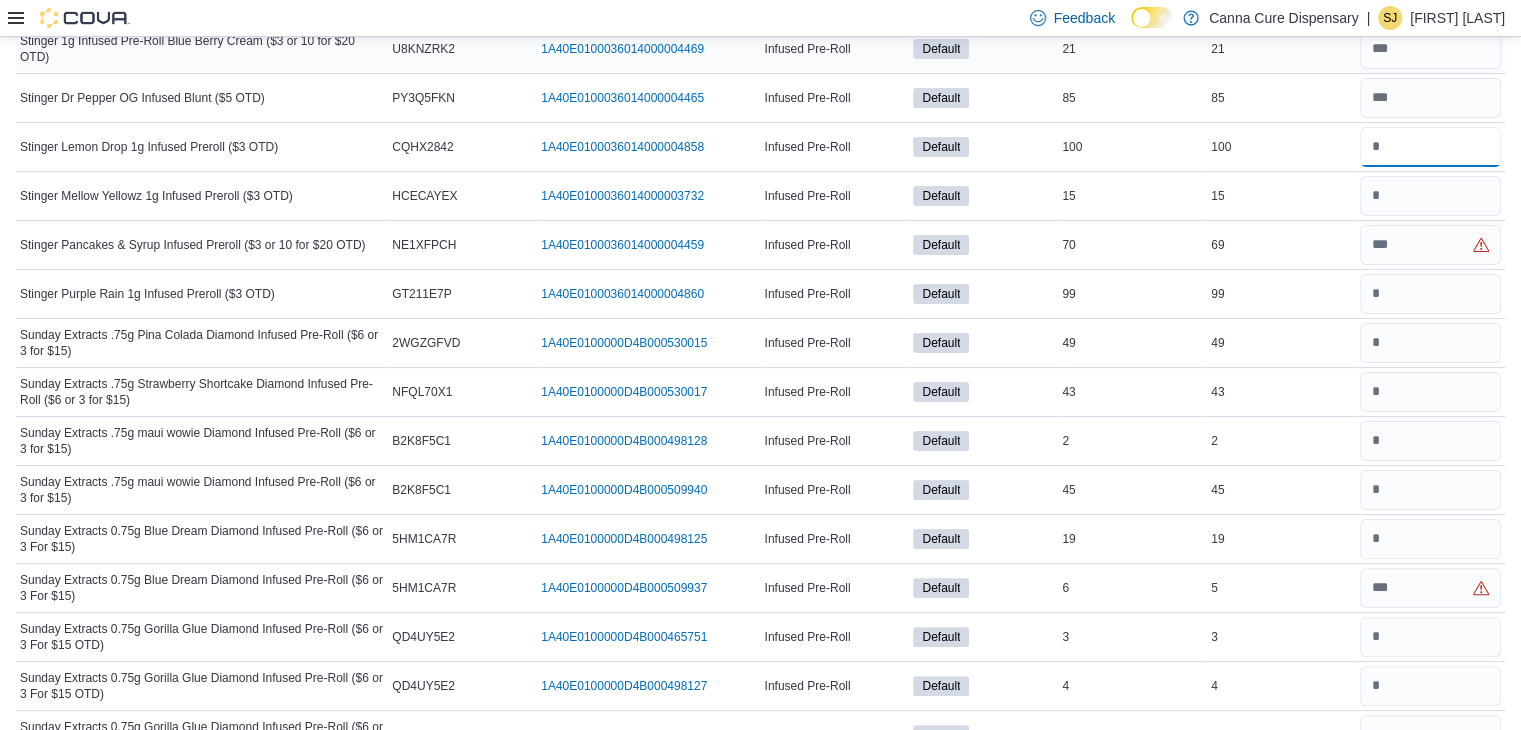 type on "***" 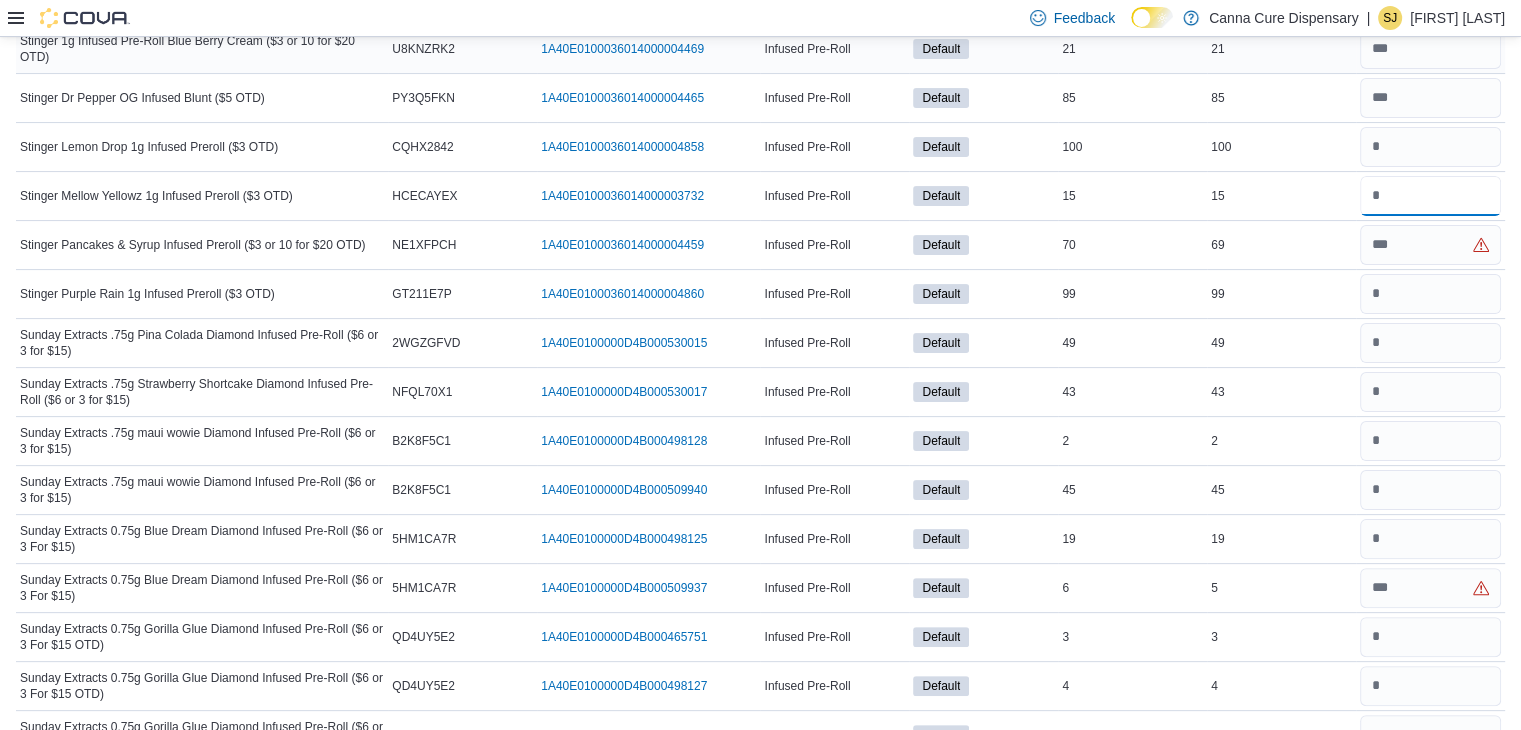 type 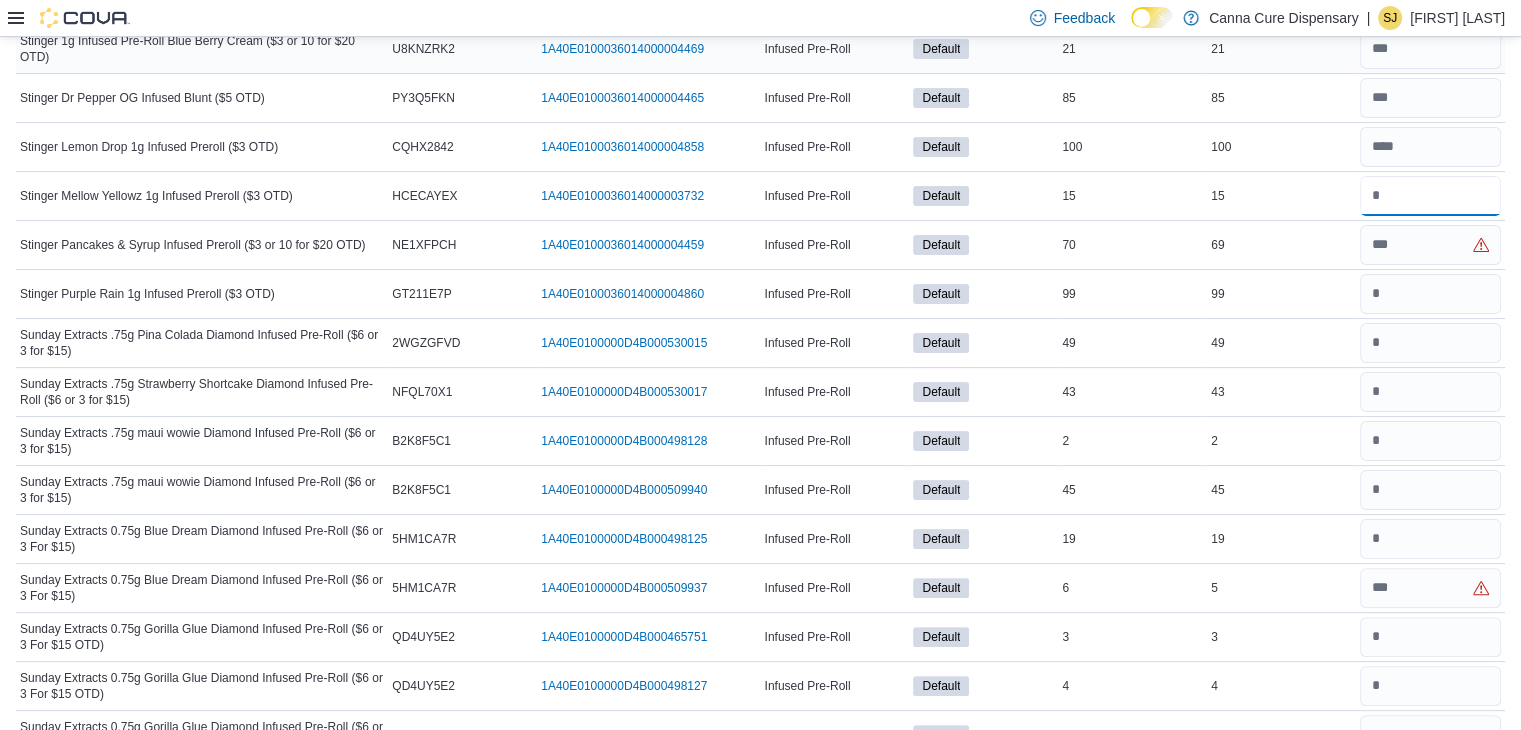 type on "**" 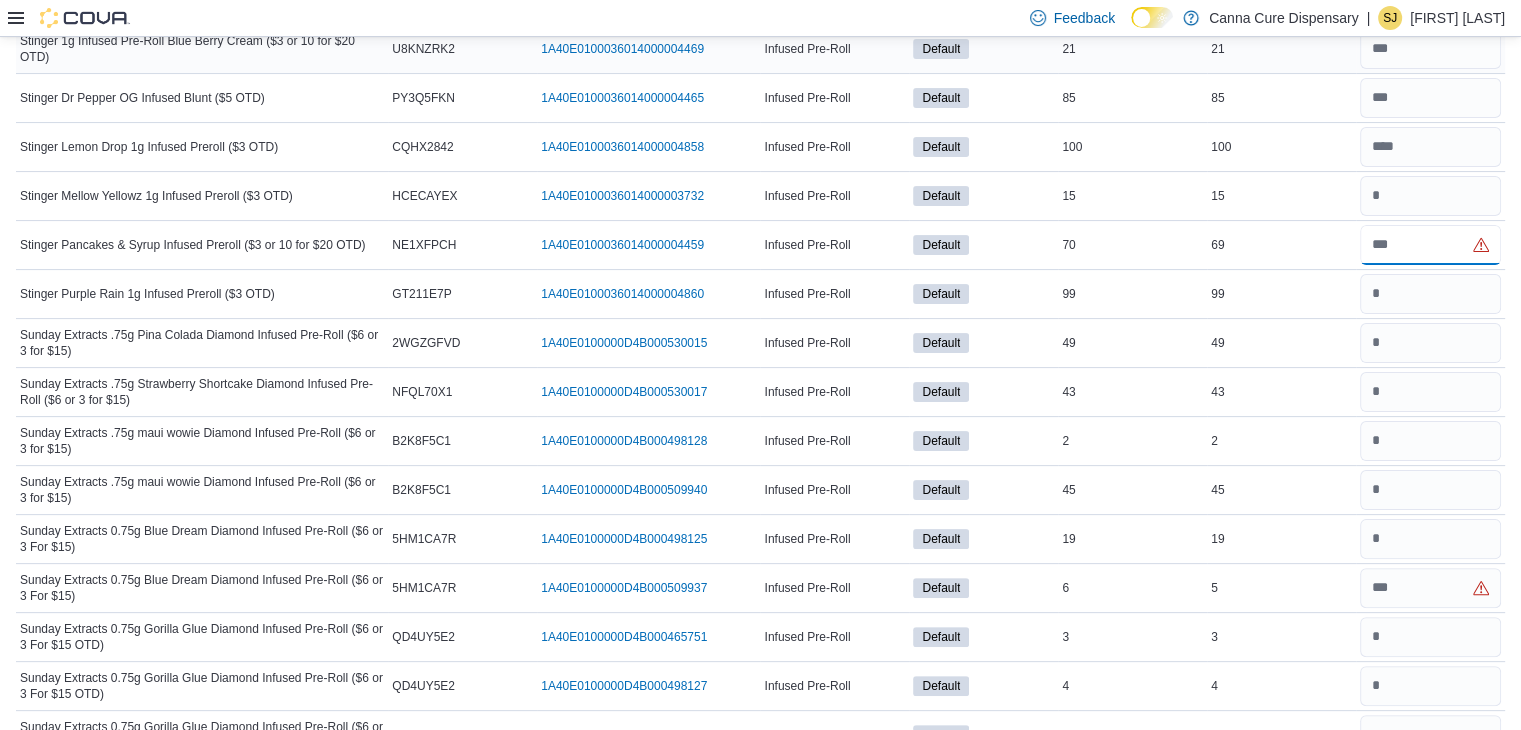 type 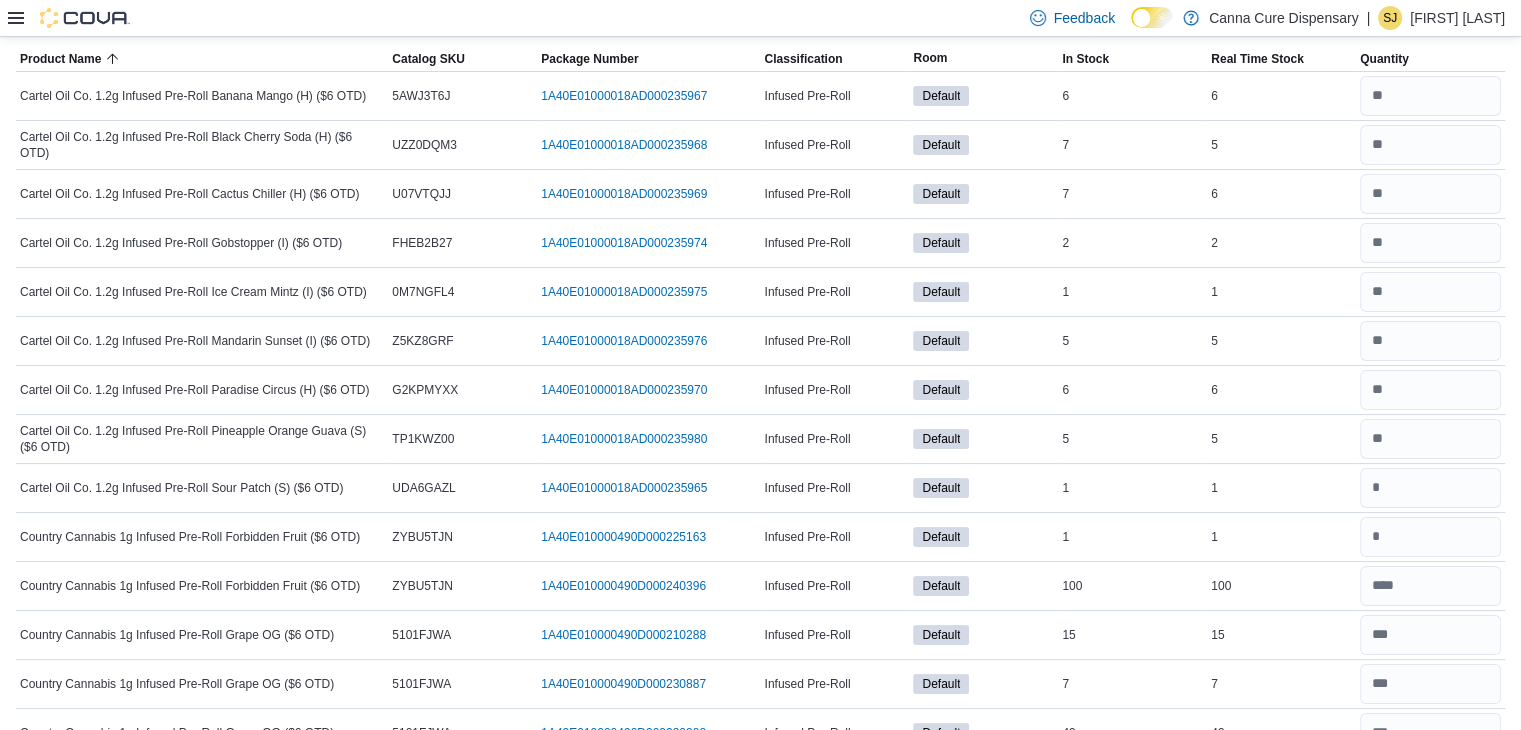 scroll, scrollTop: 0, scrollLeft: 0, axis: both 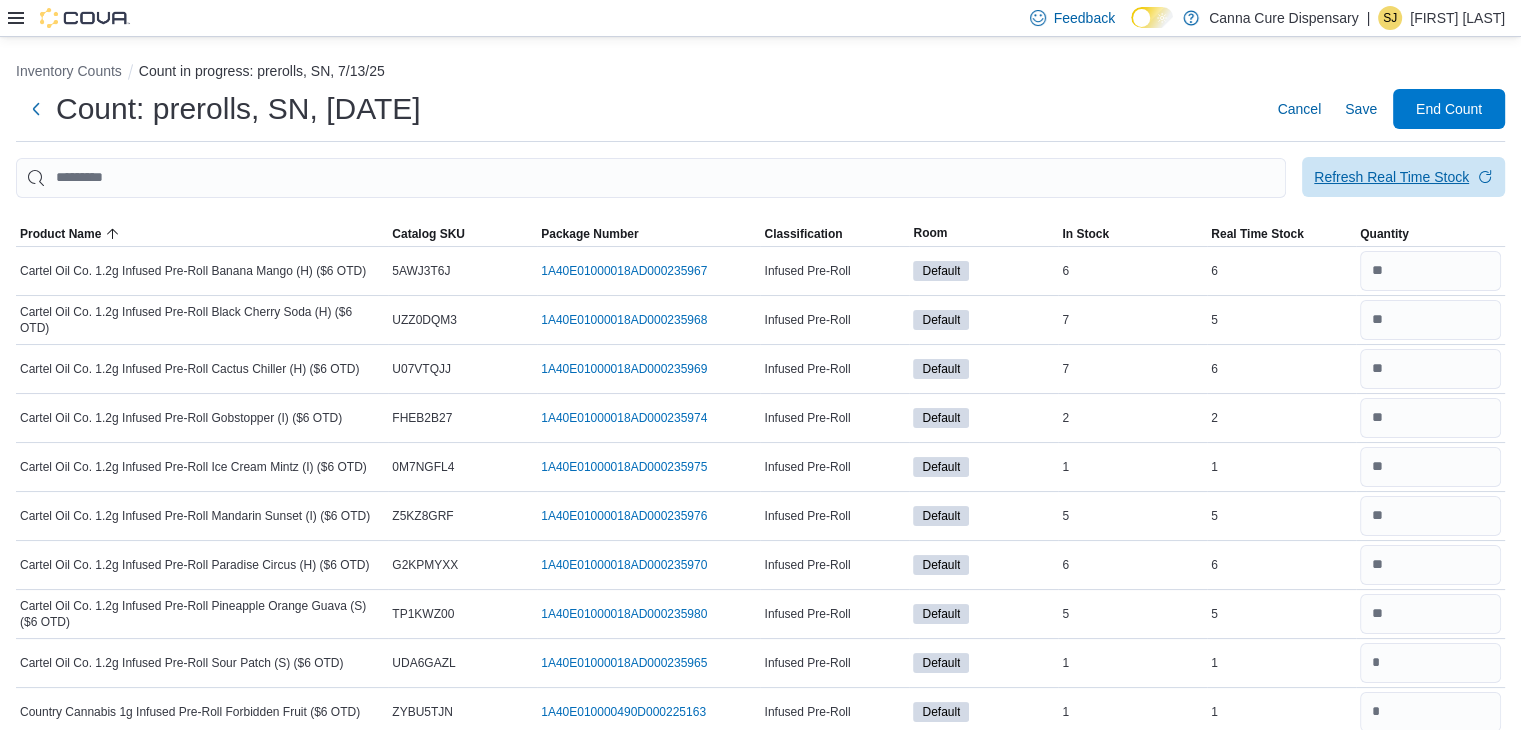 type on "**" 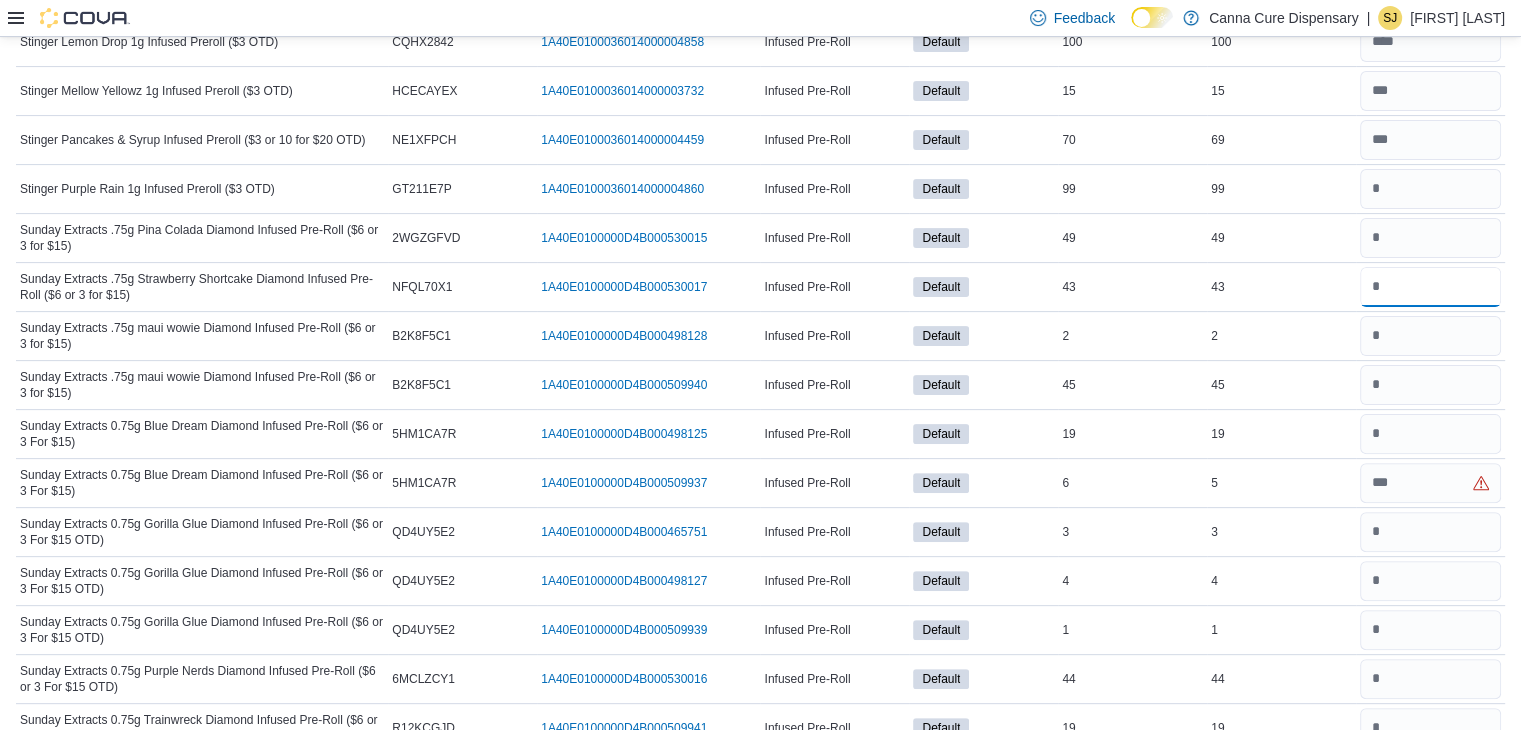scroll, scrollTop: 8112, scrollLeft: 0, axis: vertical 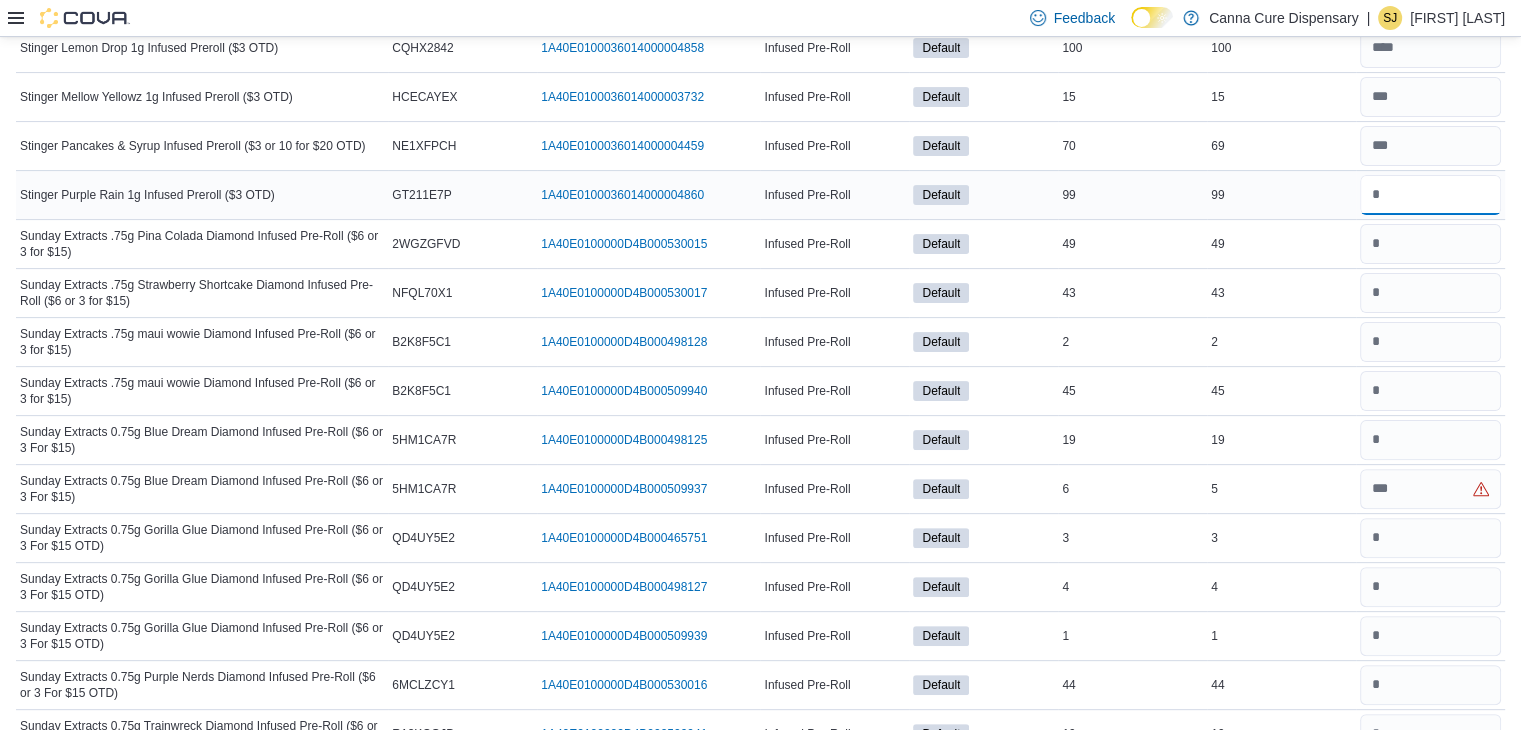 drag, startPoint x: 1417, startPoint y: 188, endPoint x: 1427, endPoint y: 165, distance: 25.079872 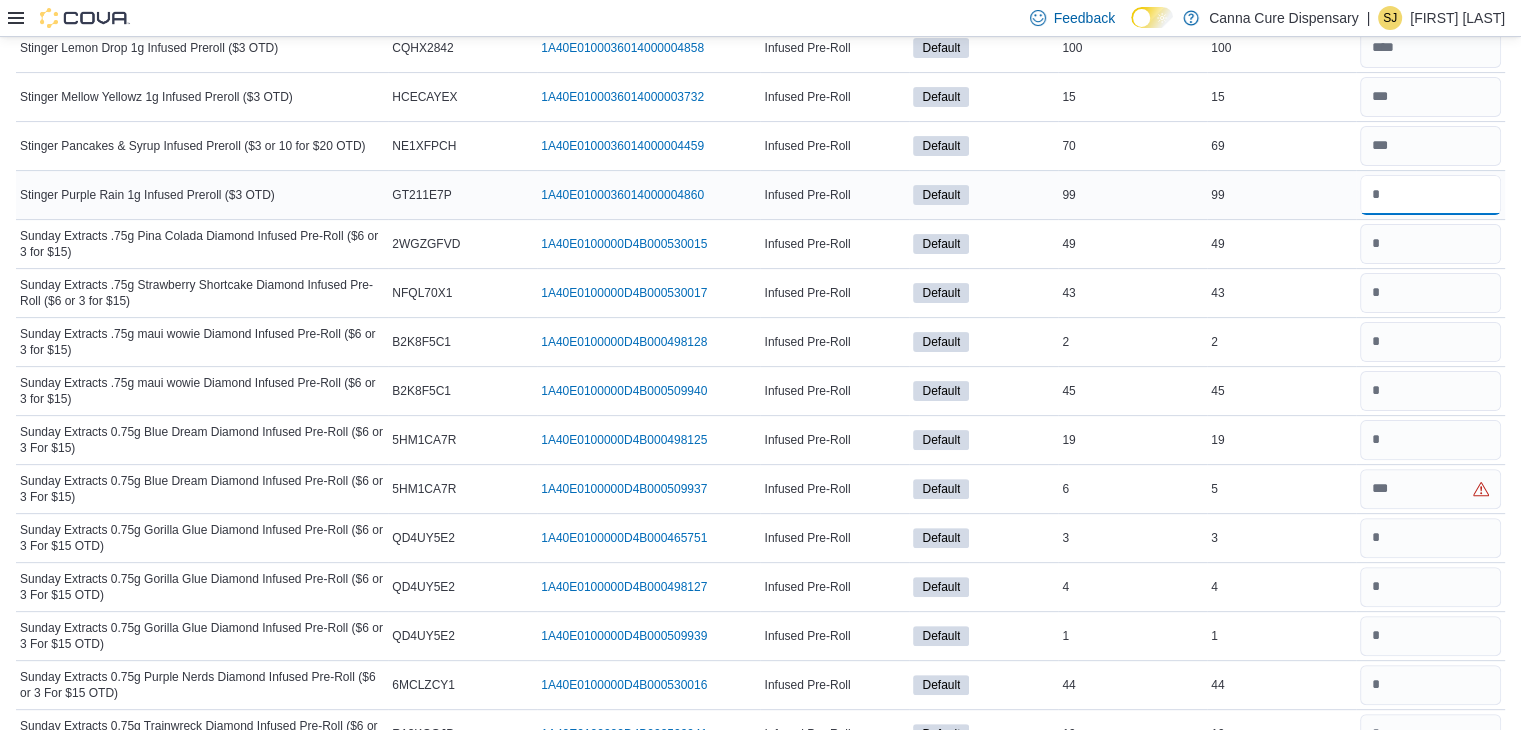 click at bounding box center (1430, 195) 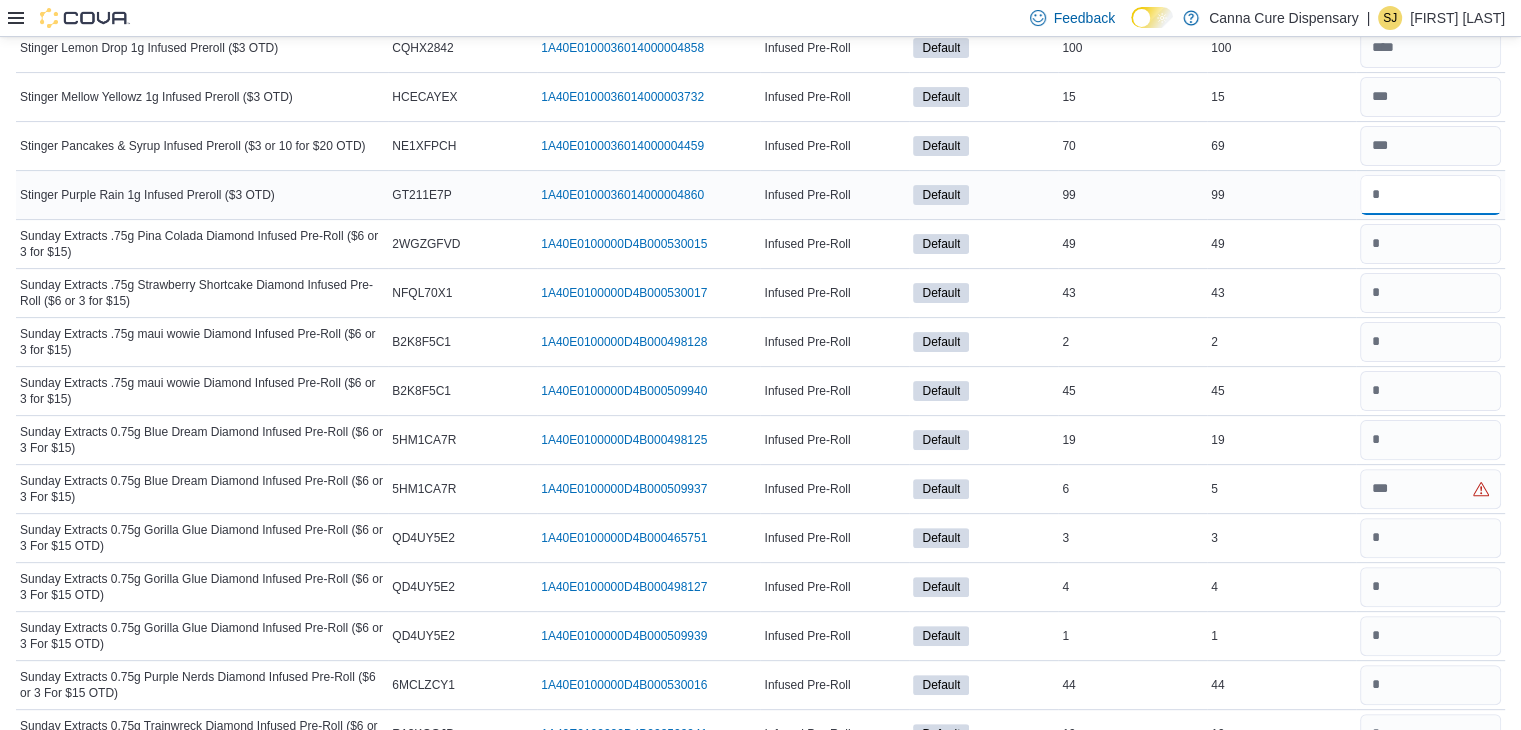 type on "**" 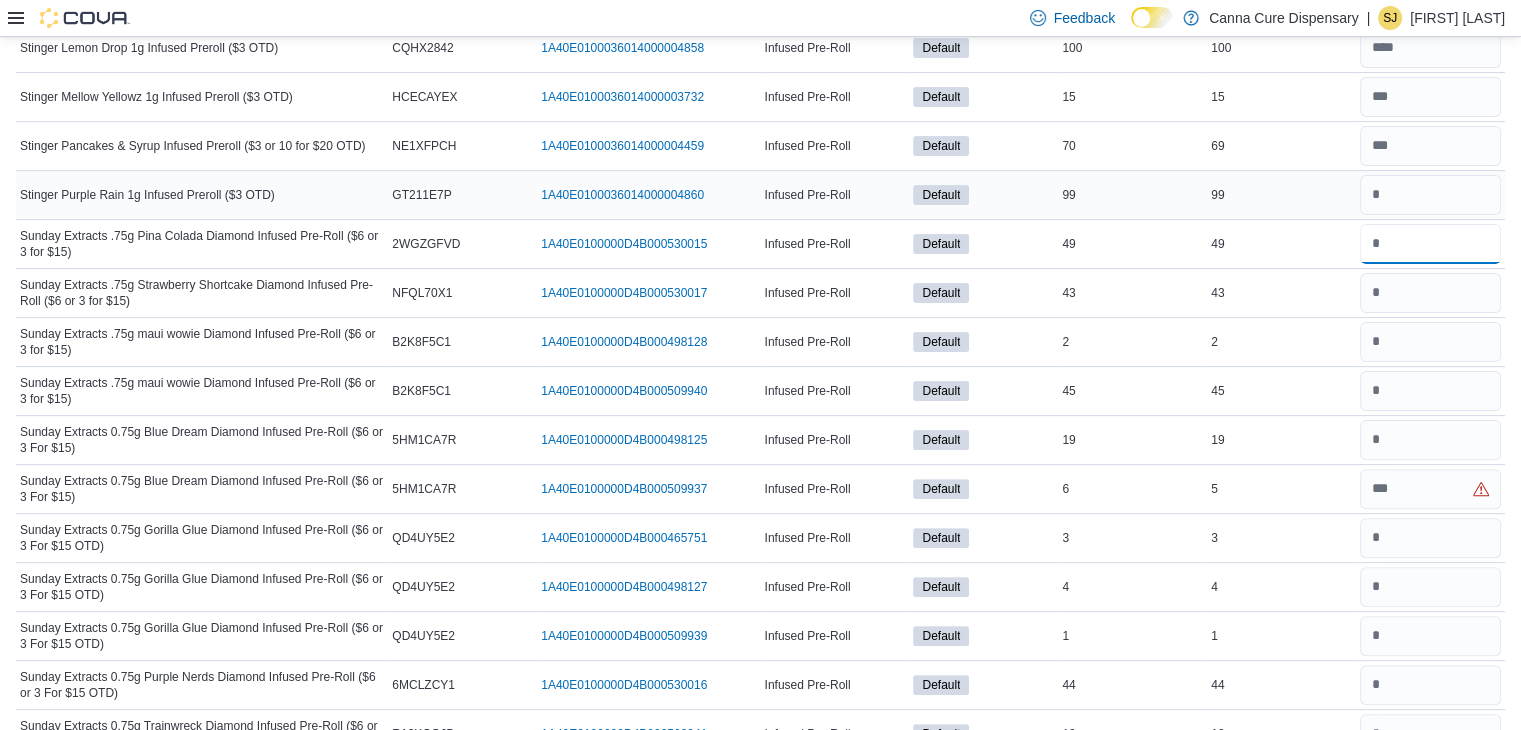 type 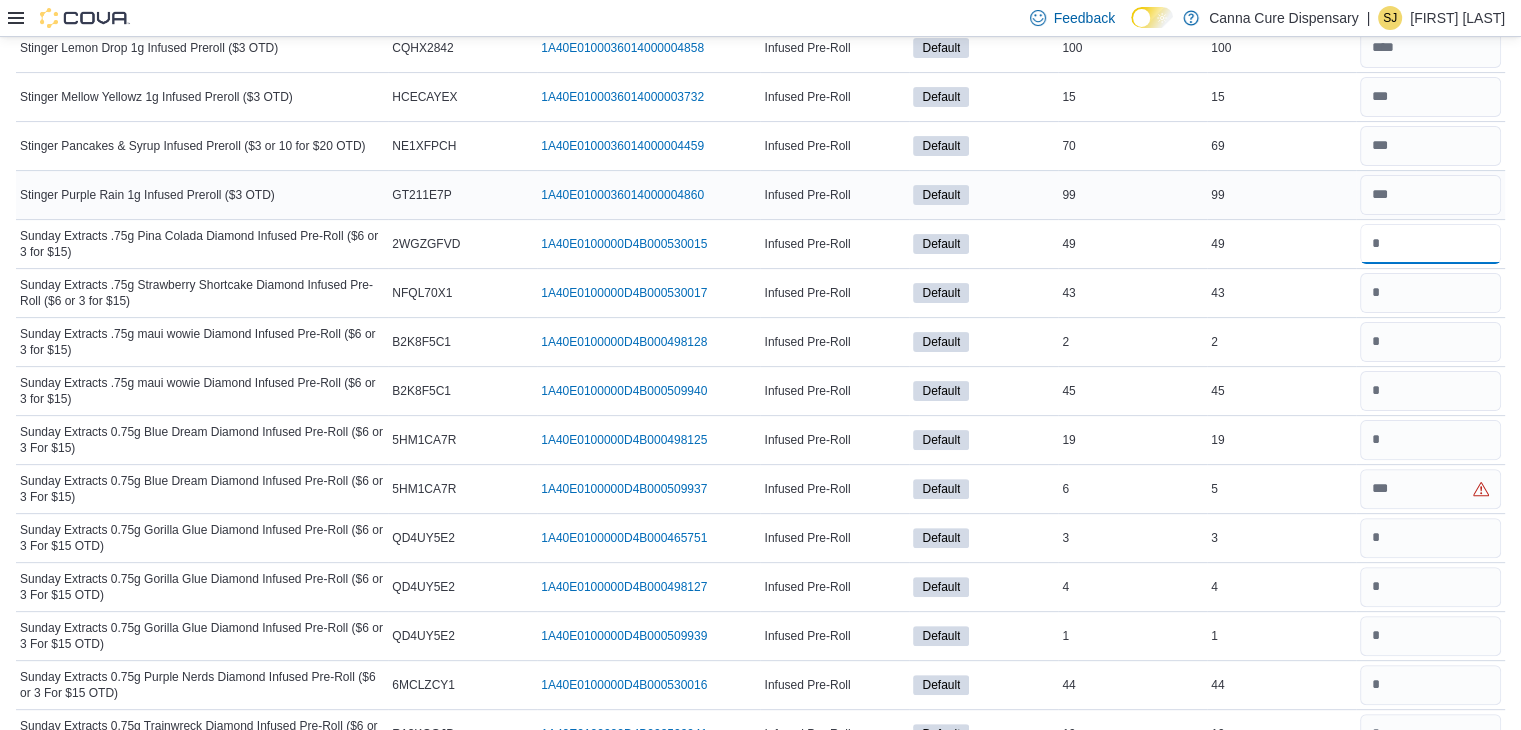 type on "**" 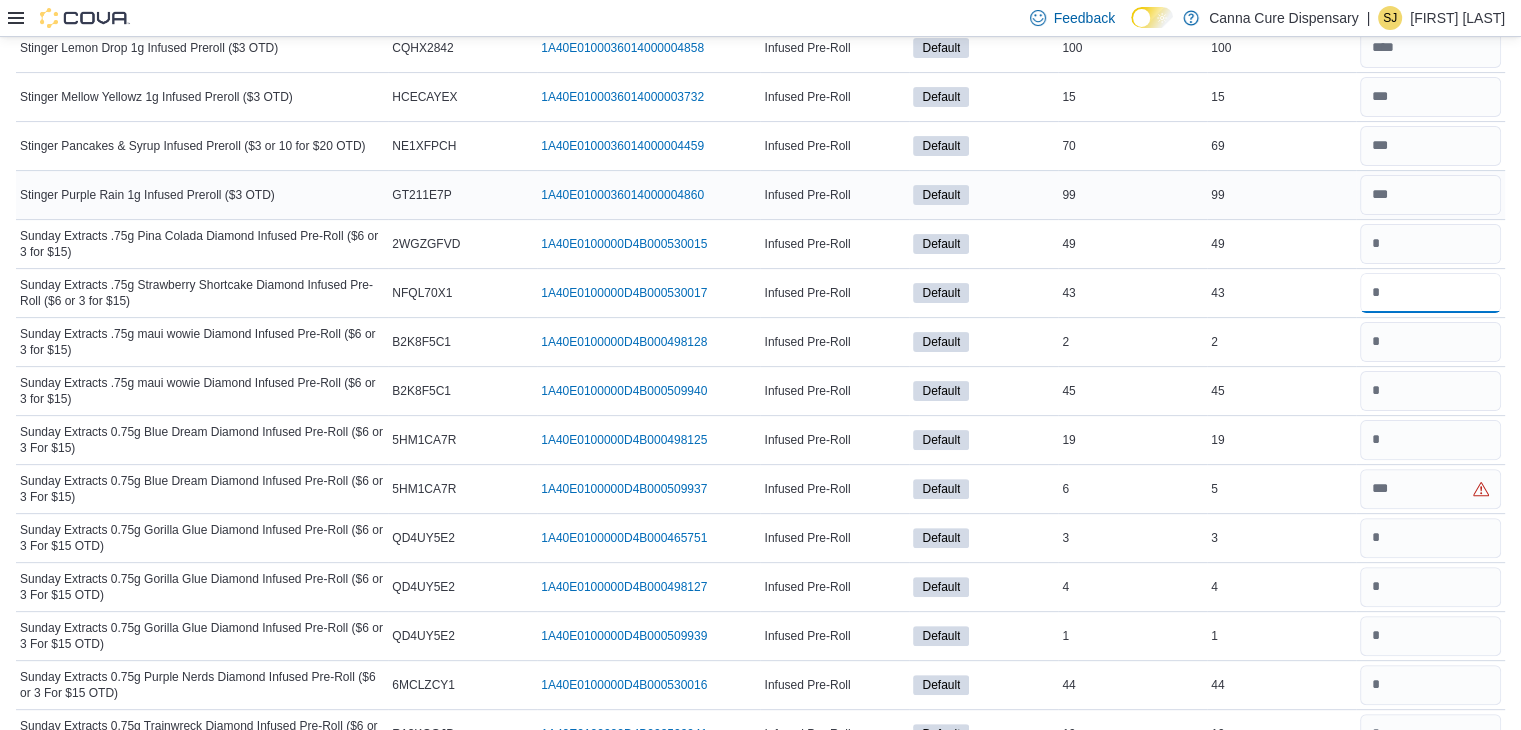 type 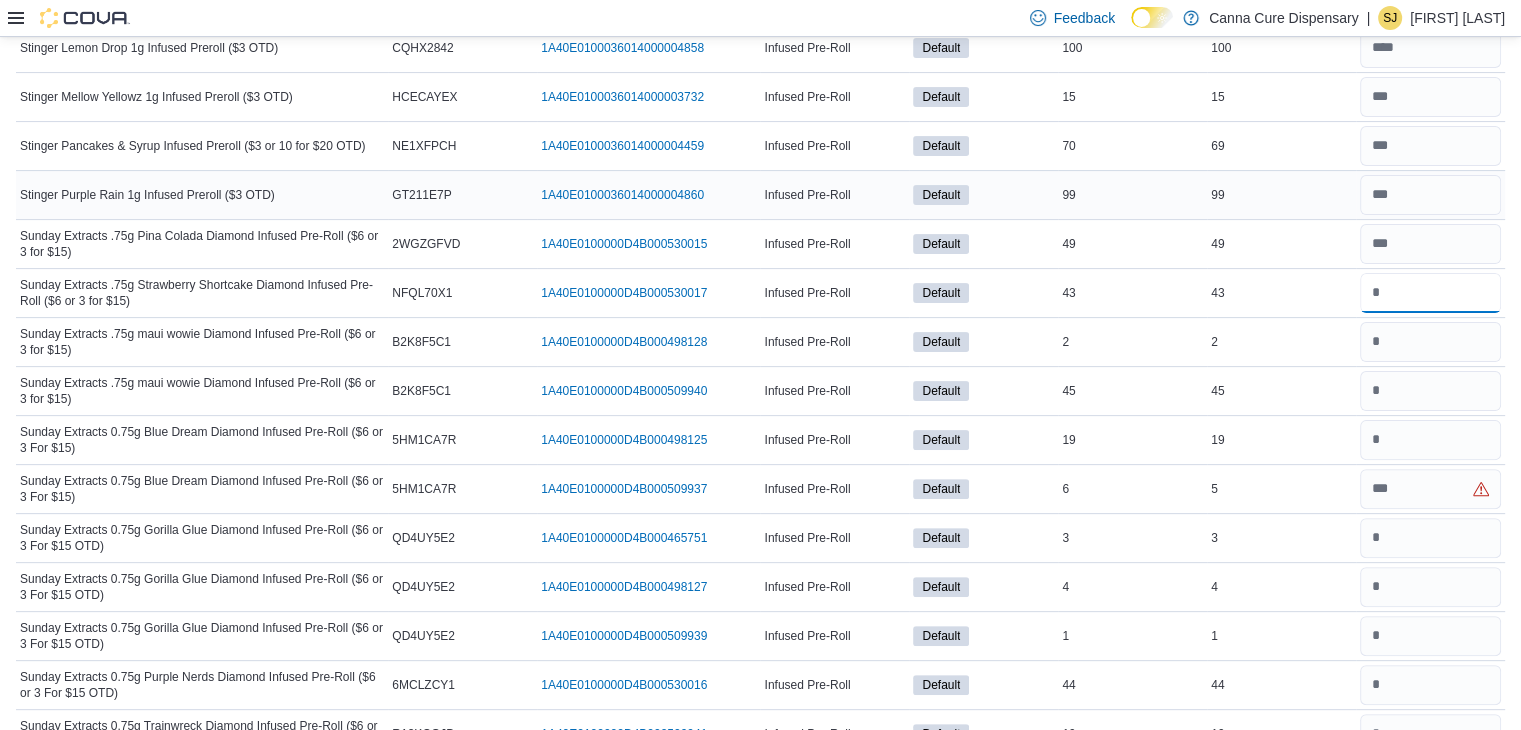 type on "**" 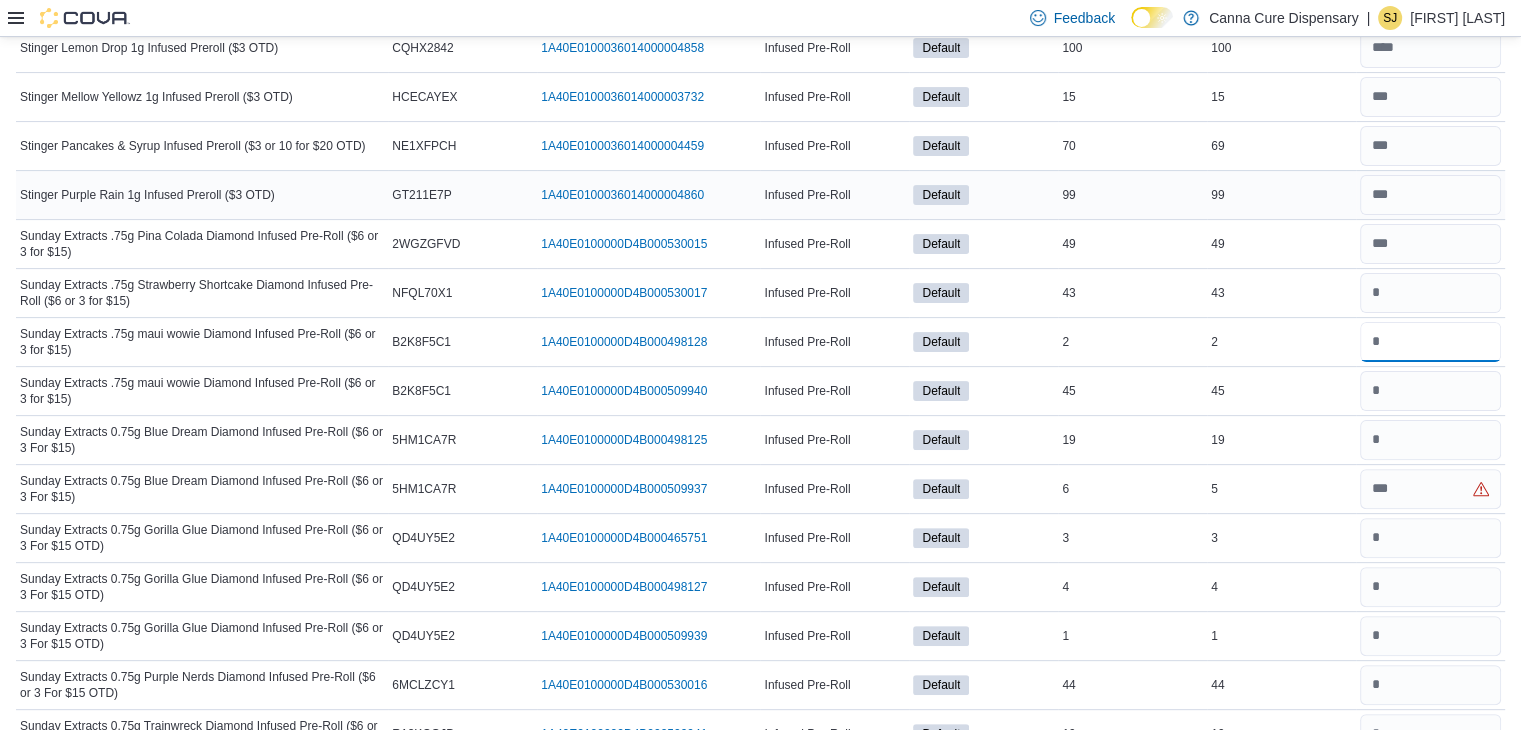 type 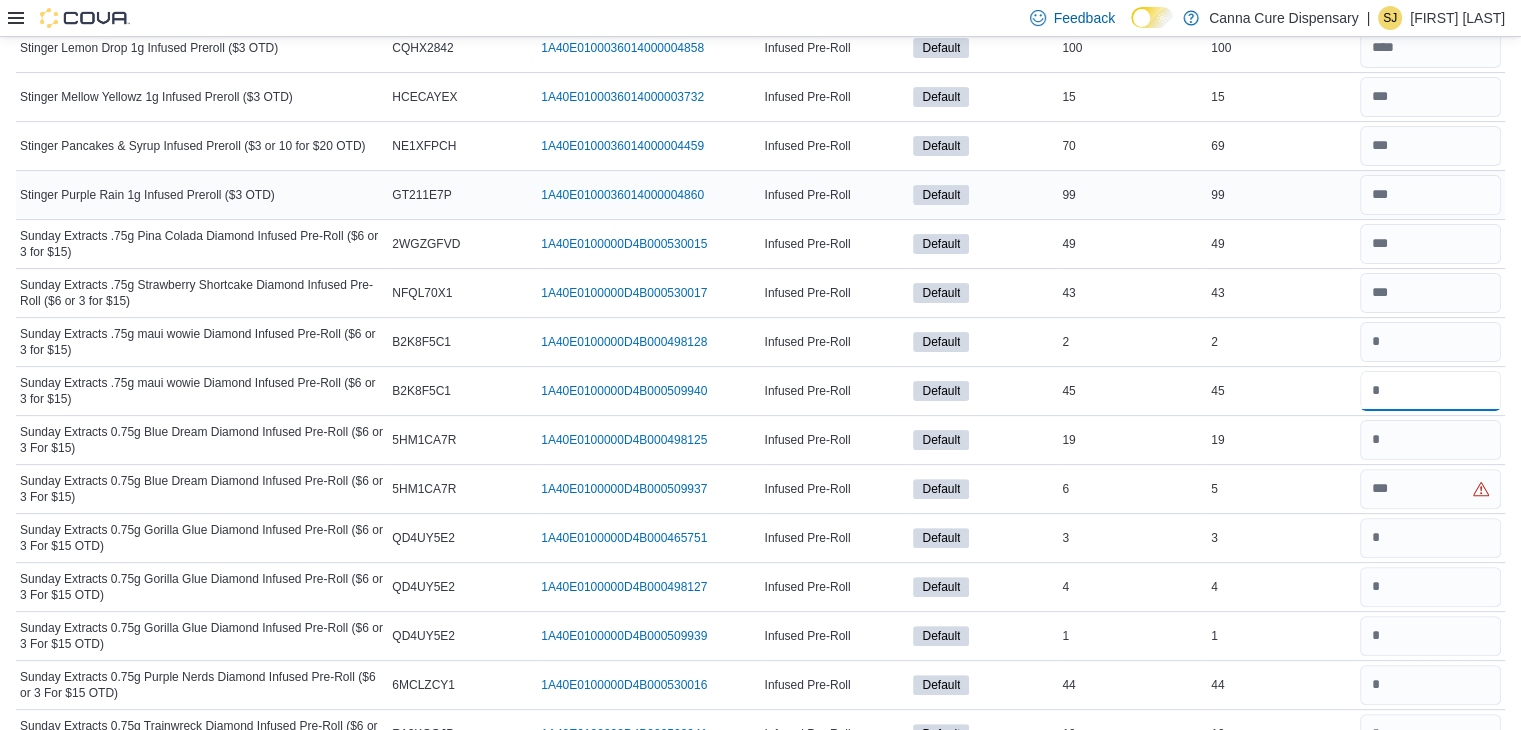 type on "**" 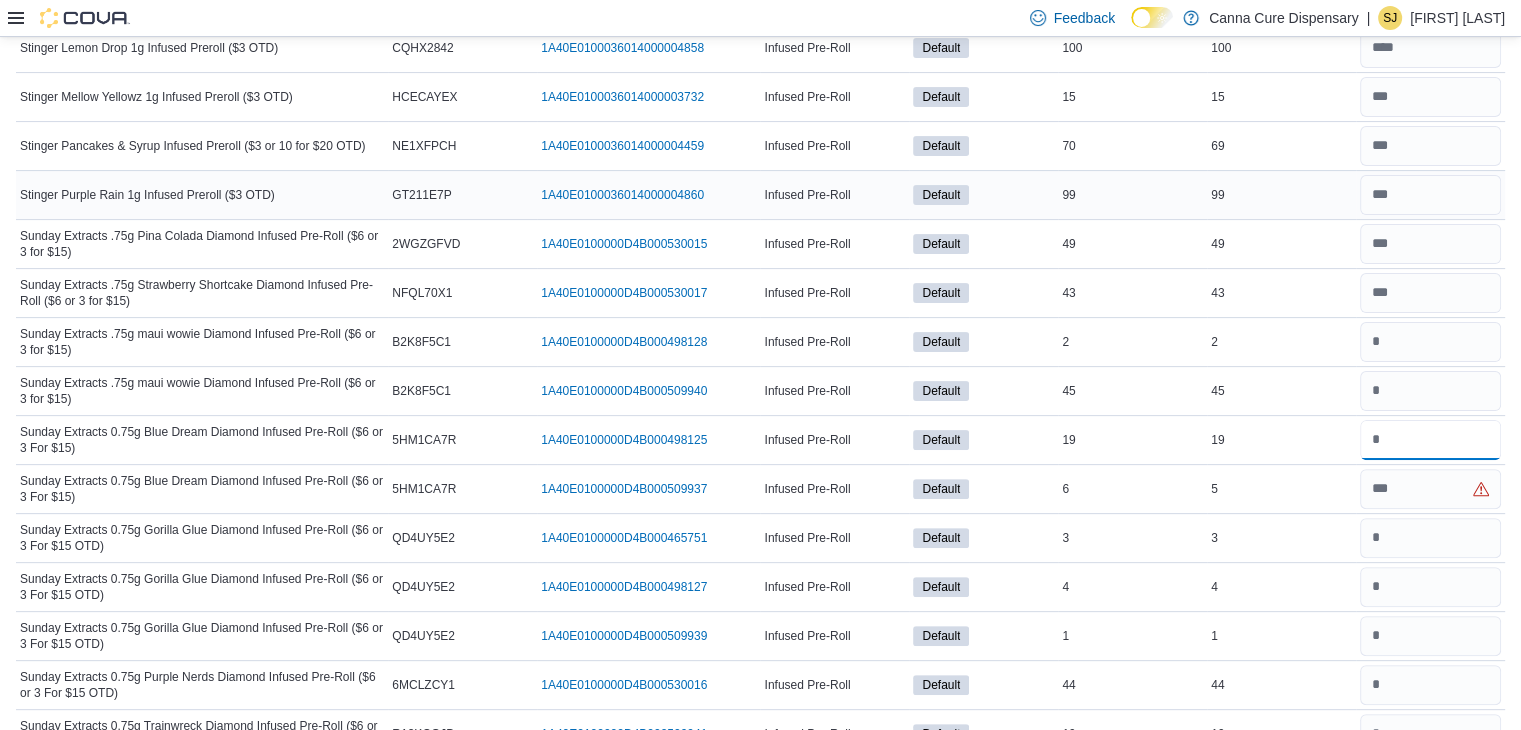 type 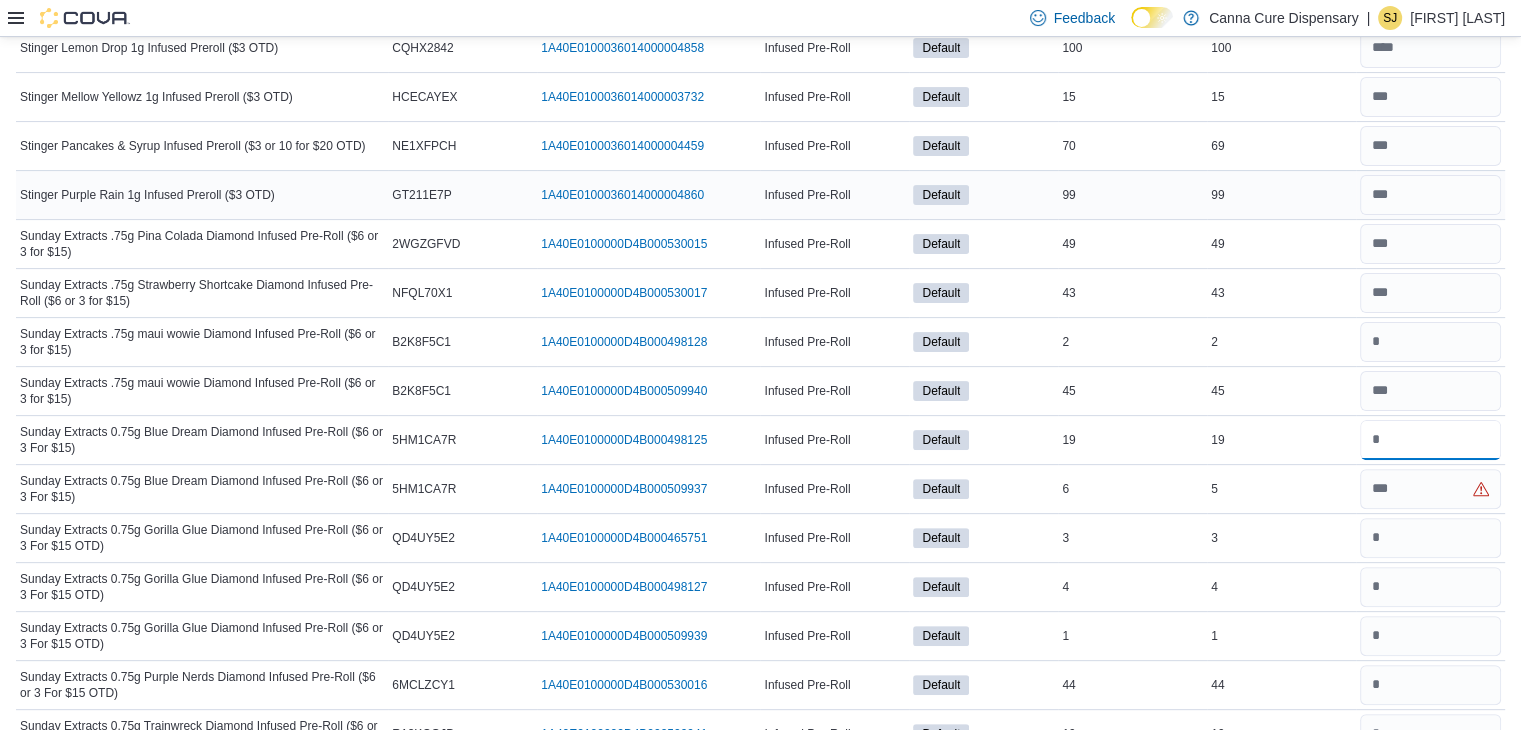 type on "**" 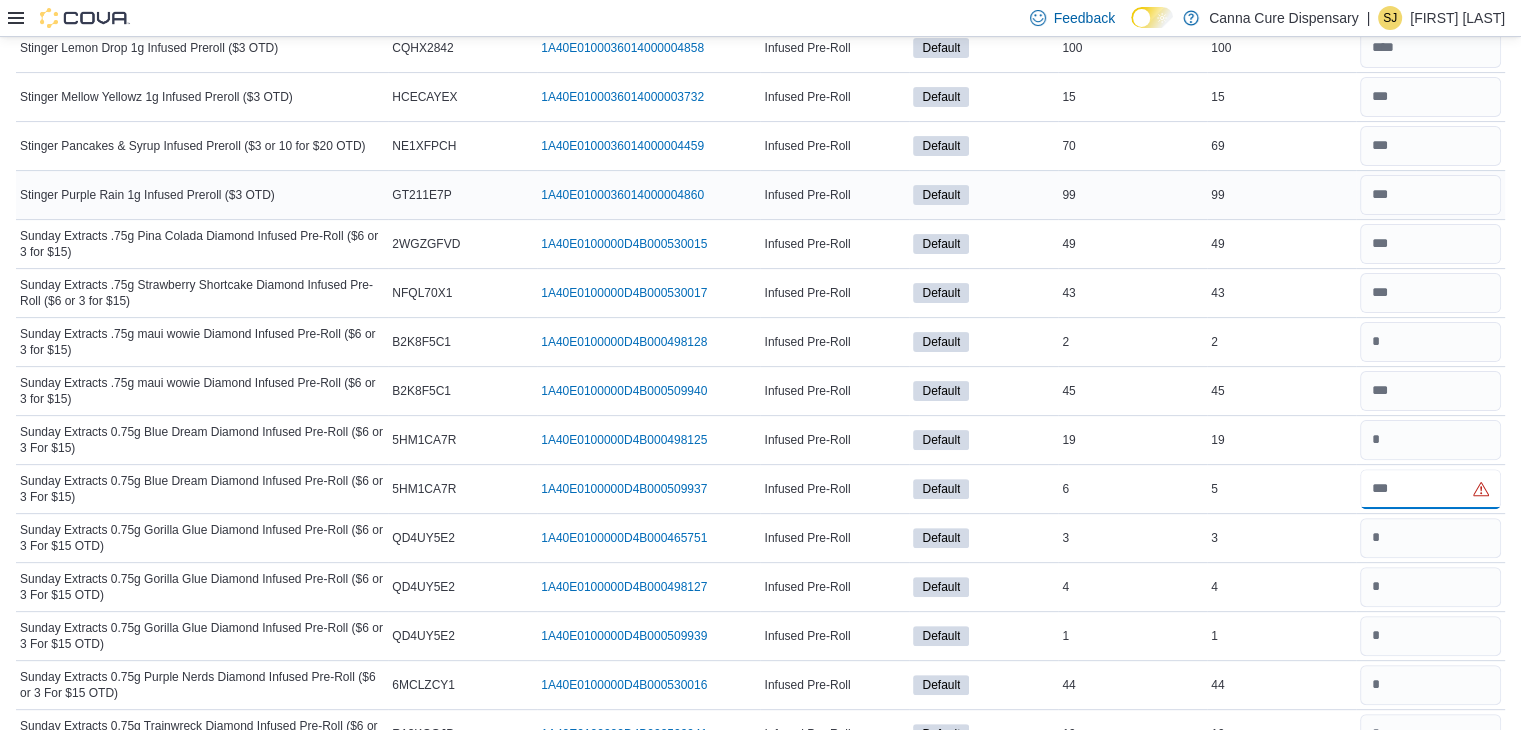 type 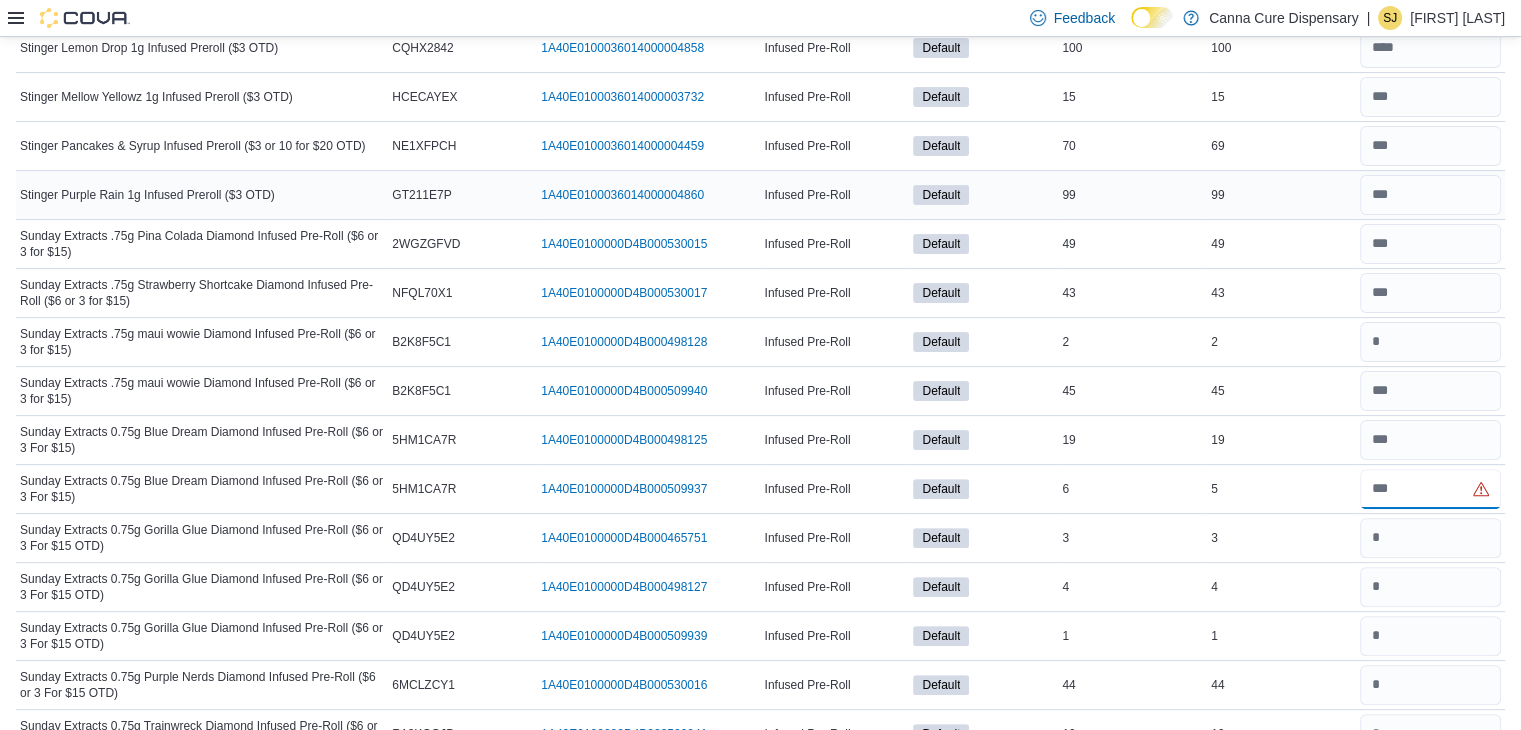 type on "*" 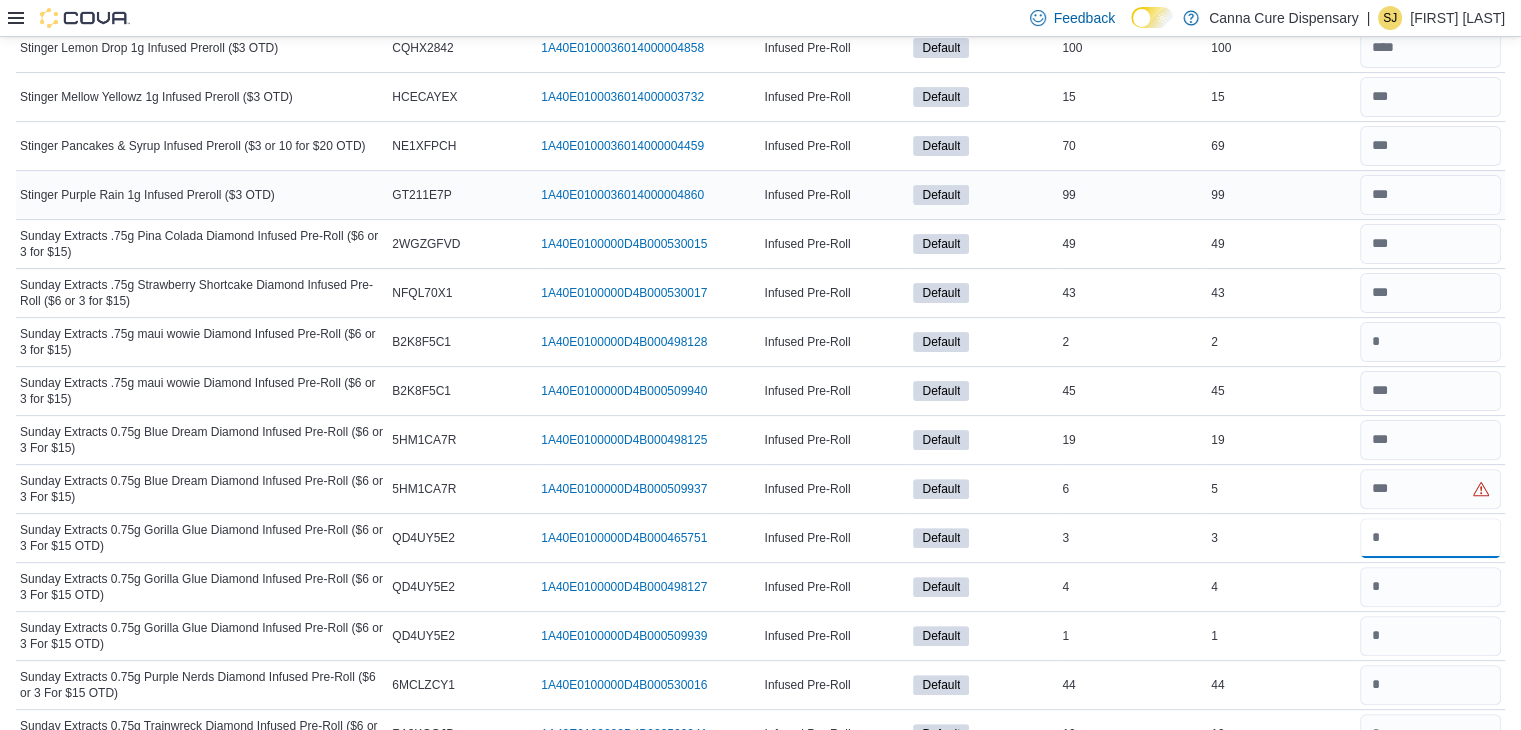type 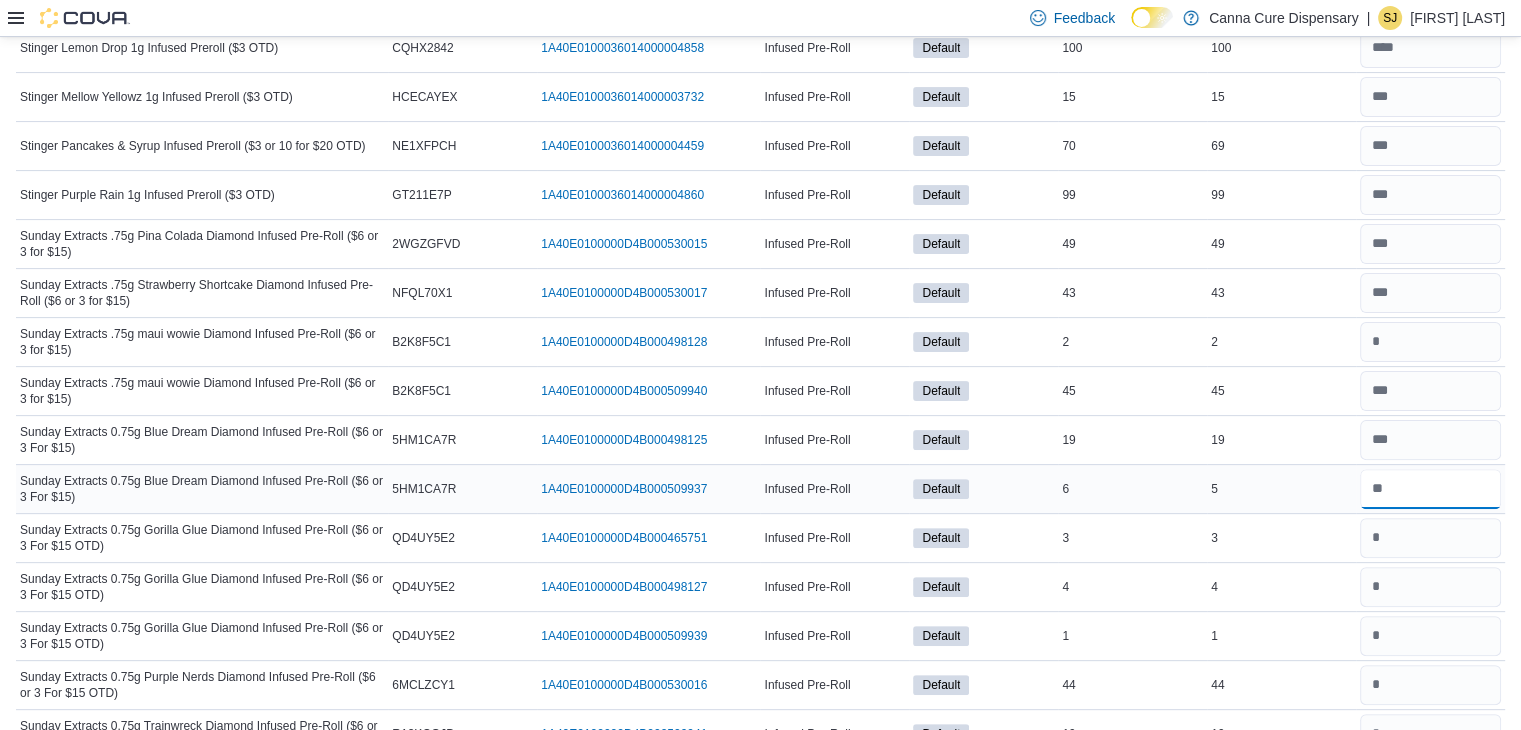 click at bounding box center (1430, 489) 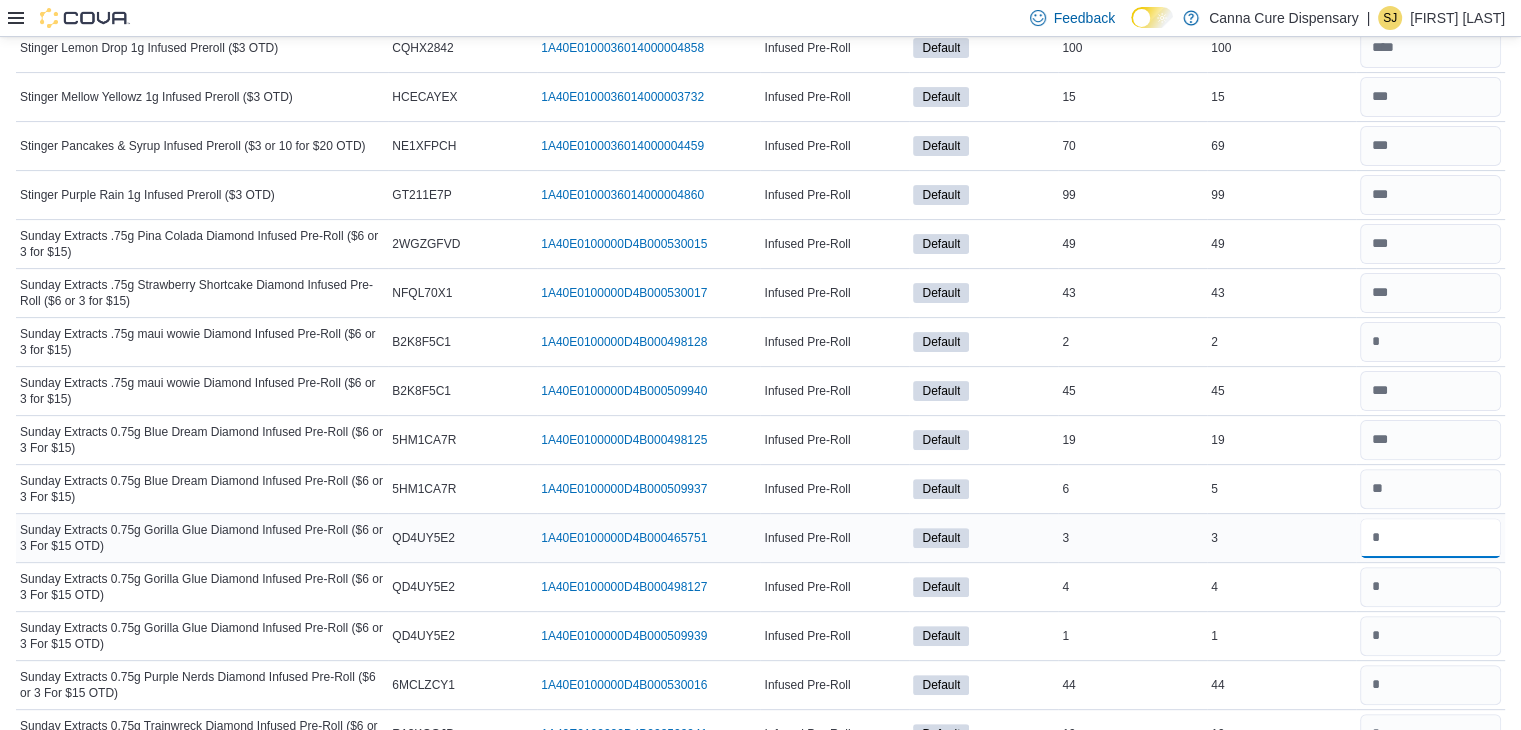 click at bounding box center [1430, 538] 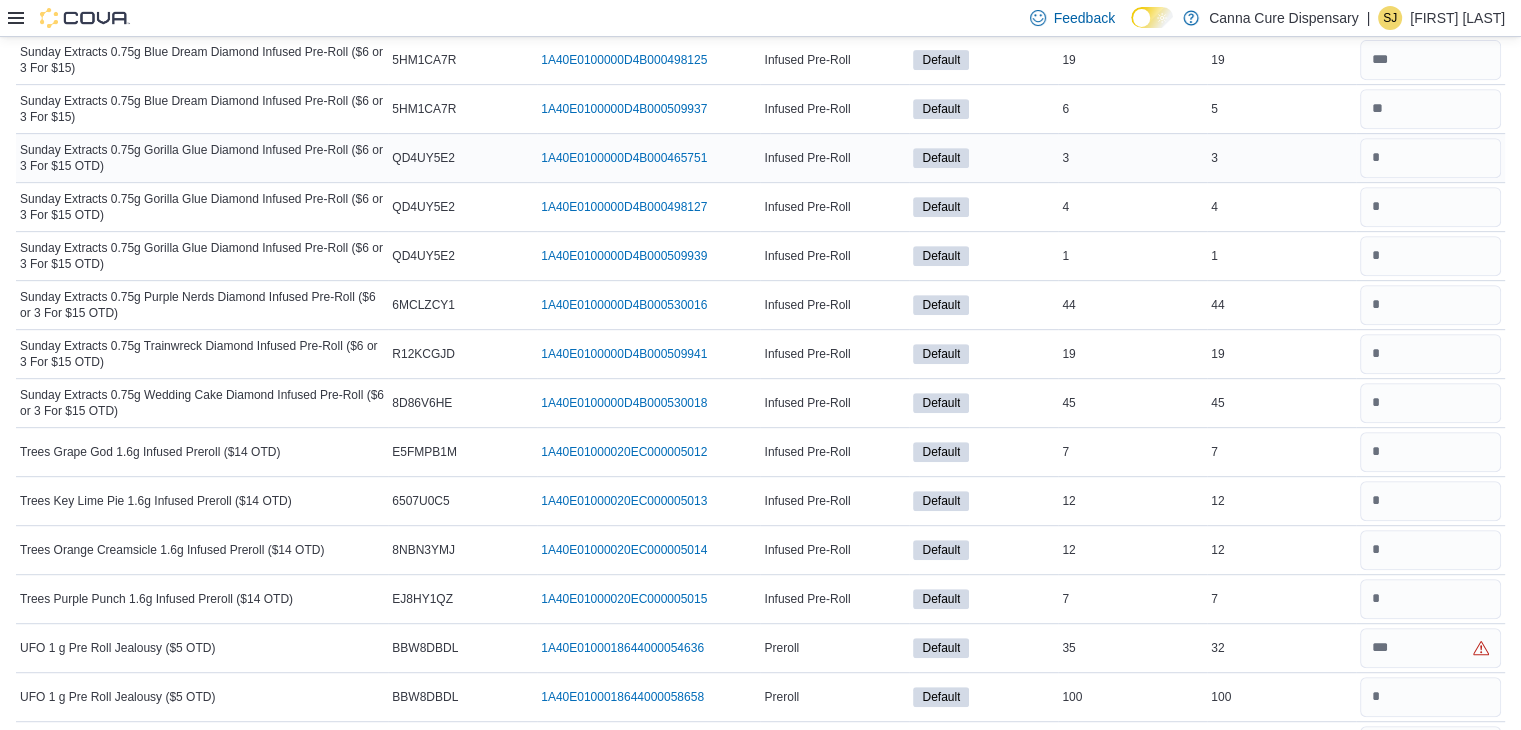 scroll, scrollTop: 8502, scrollLeft: 0, axis: vertical 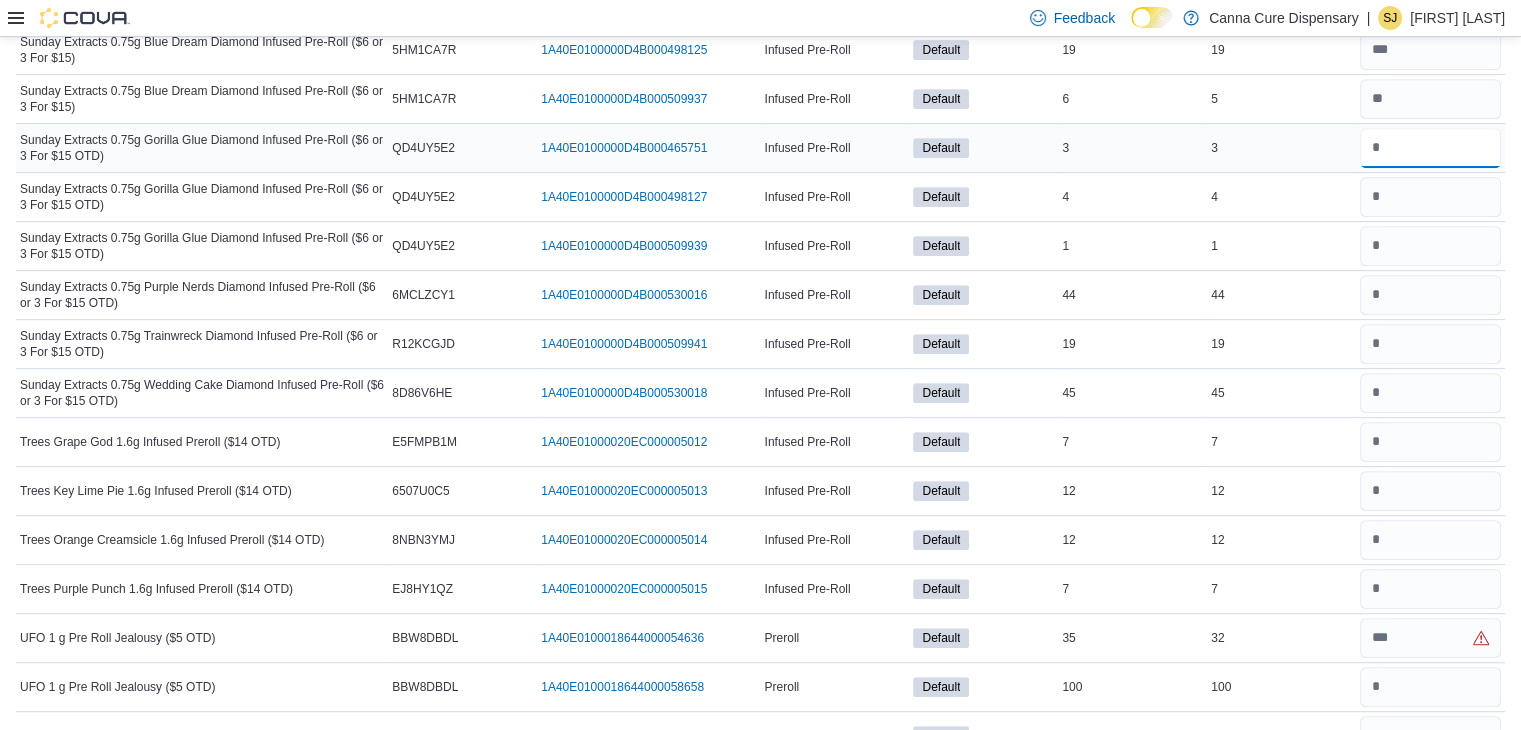 click at bounding box center [1430, 148] 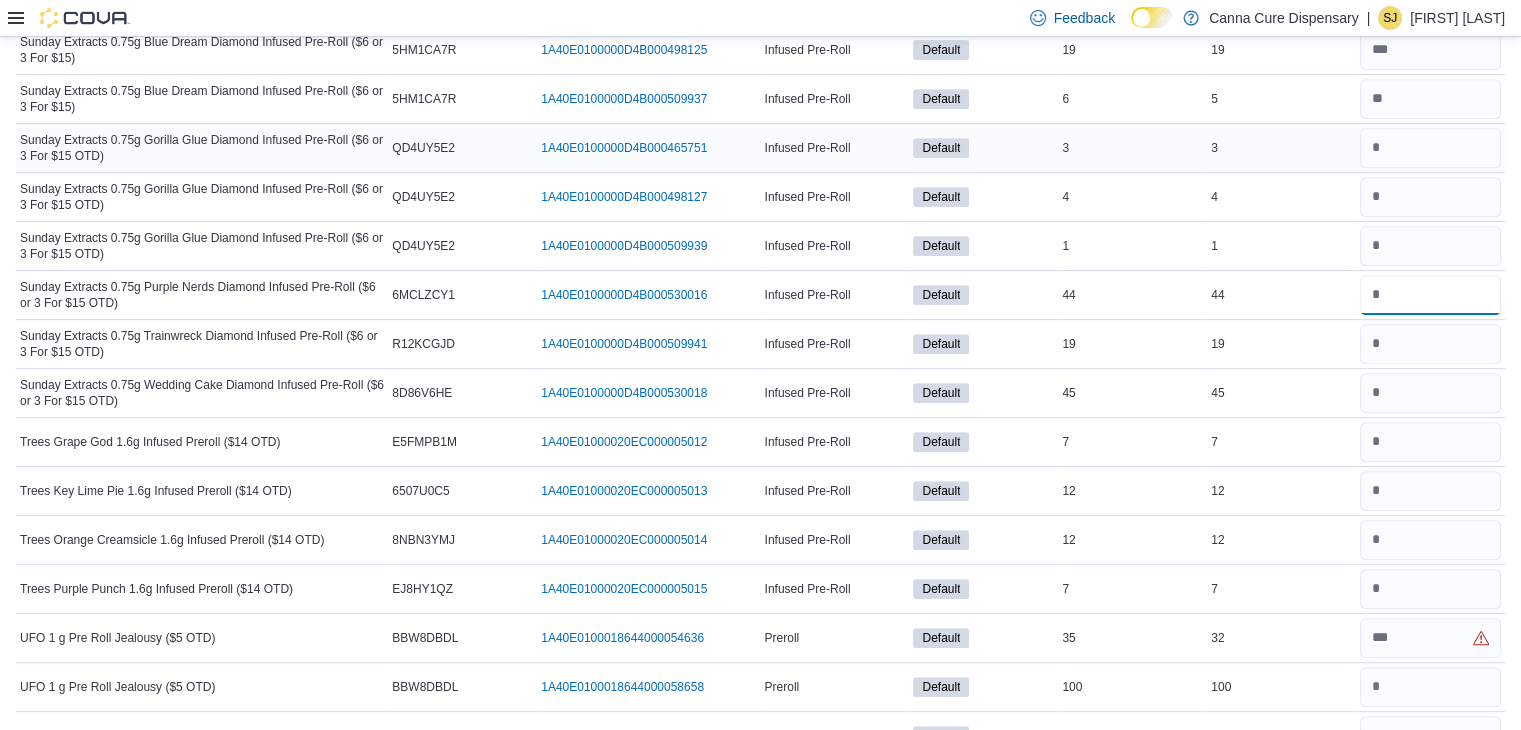 type on "**" 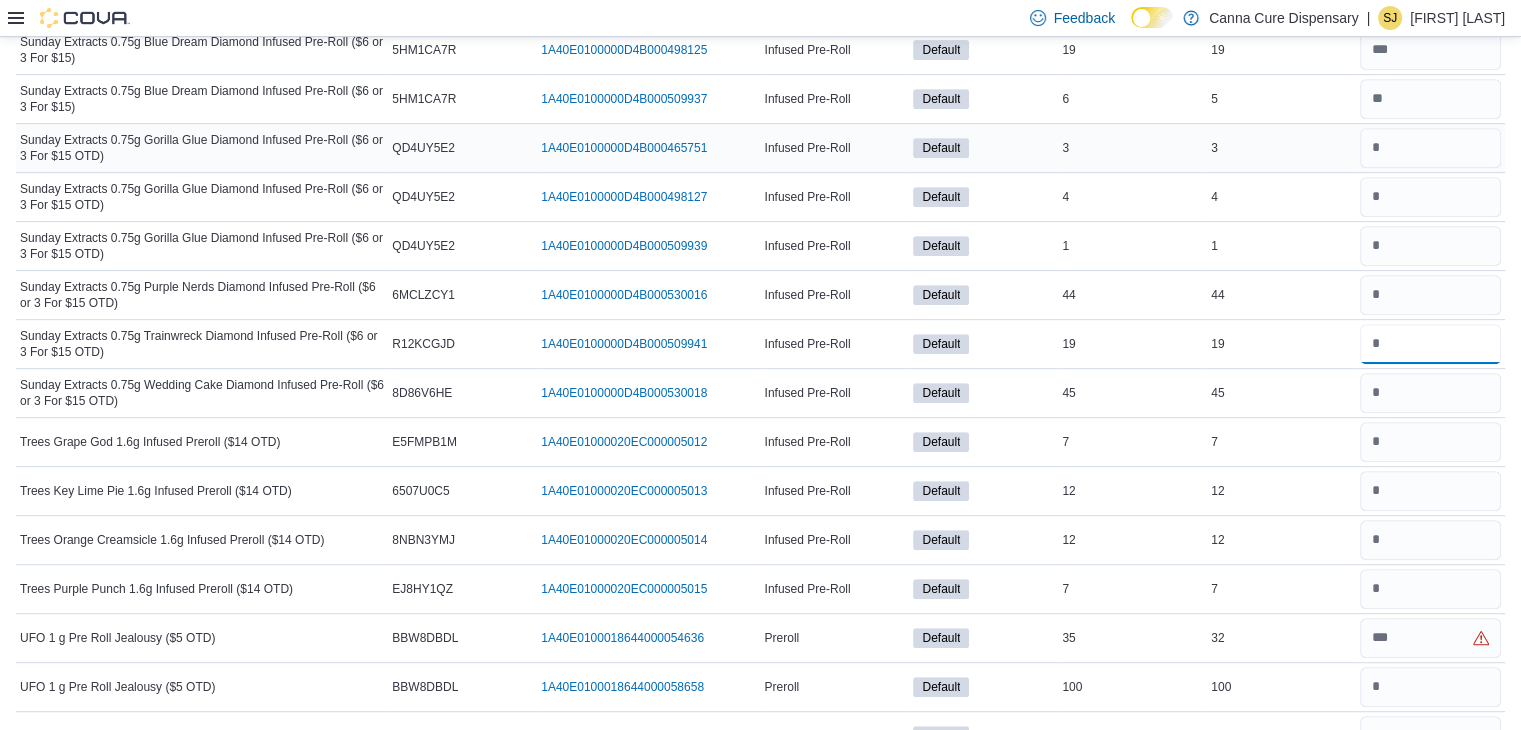 type 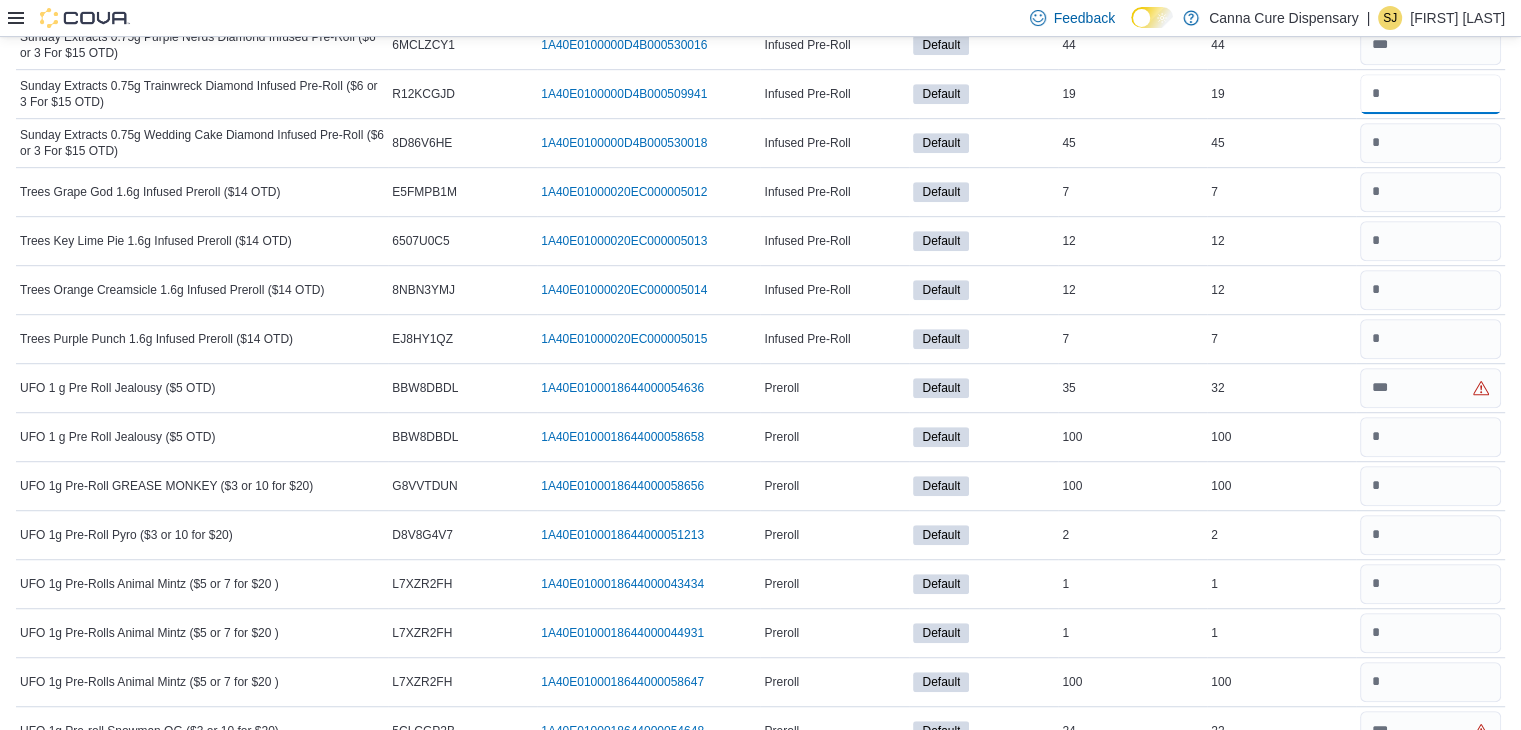 scroll, scrollTop: 8752, scrollLeft: 0, axis: vertical 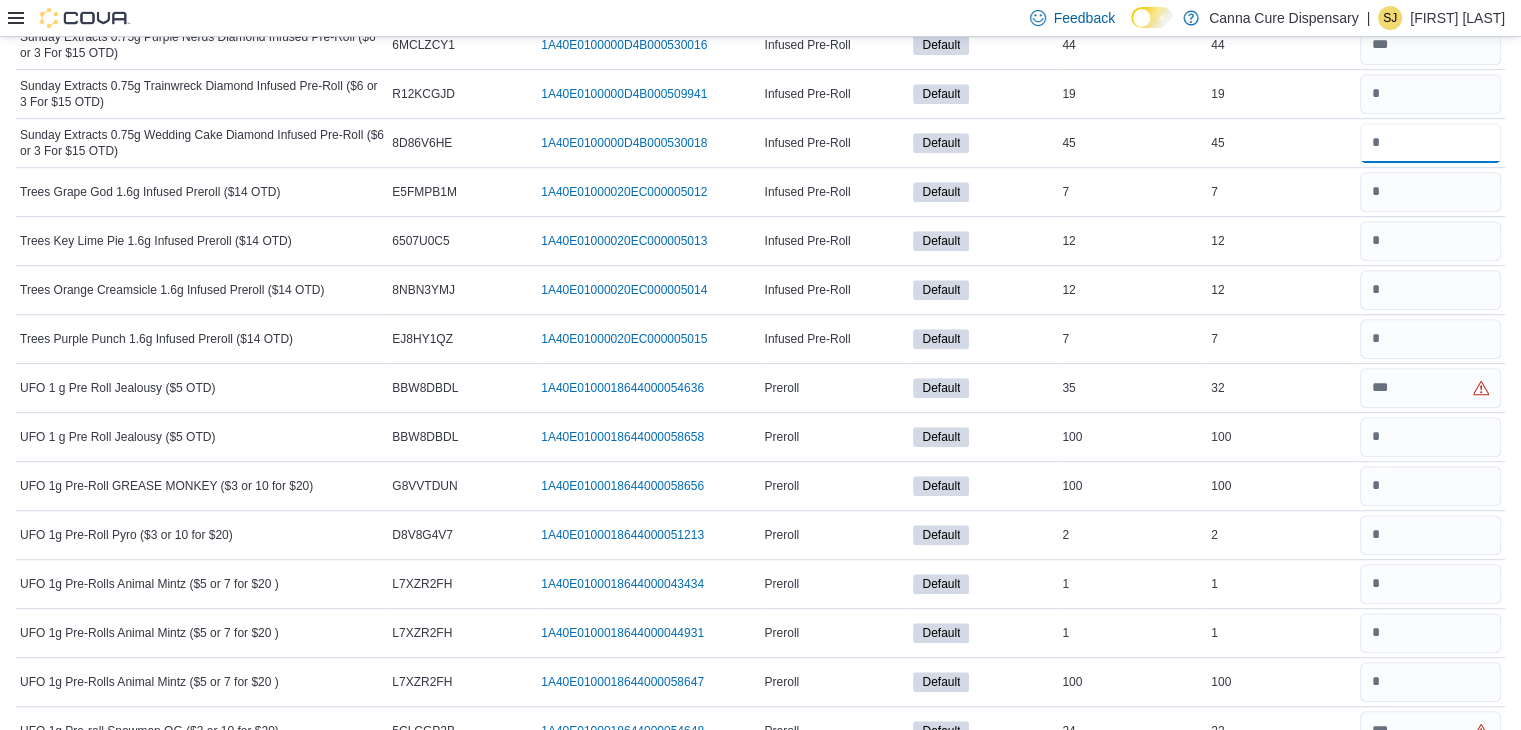 type 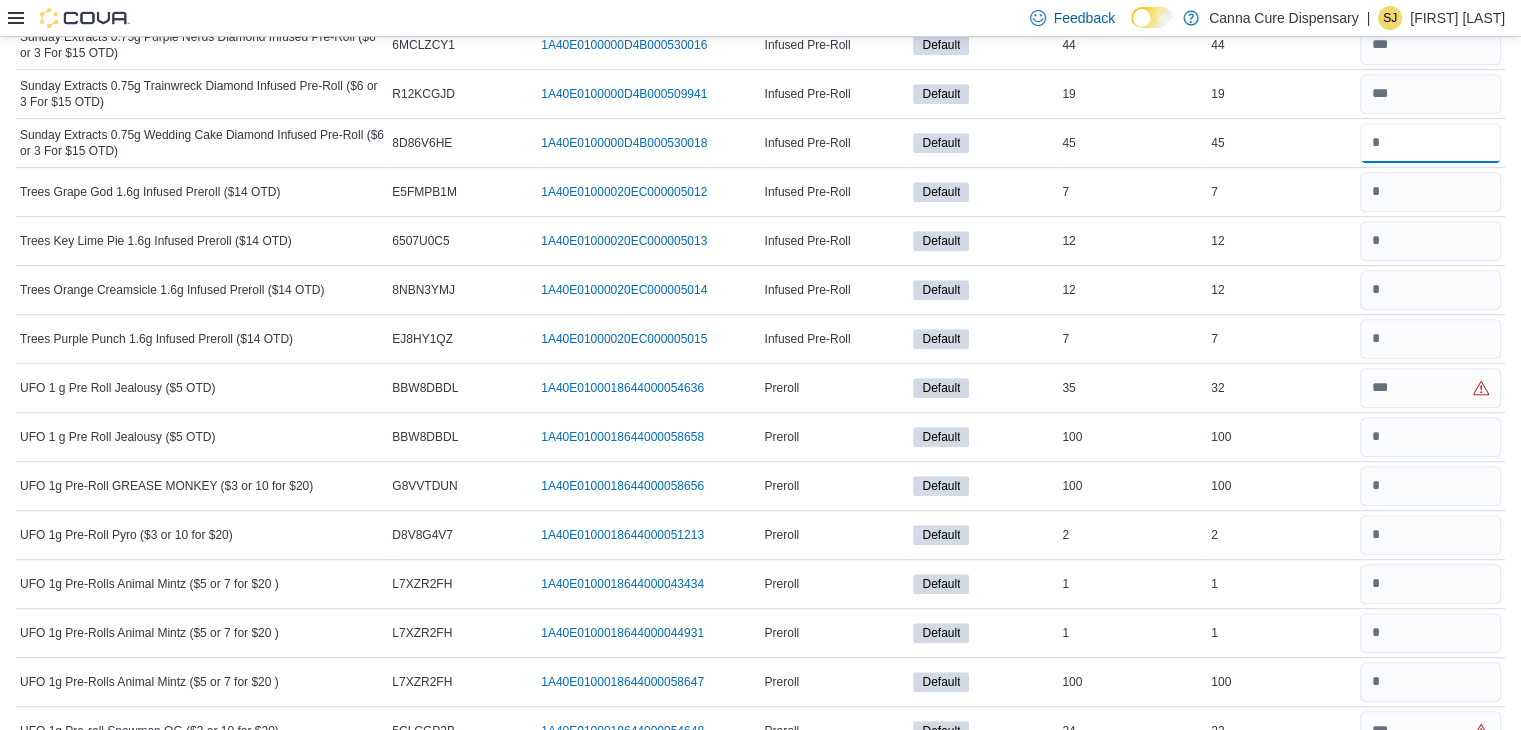 type on "**" 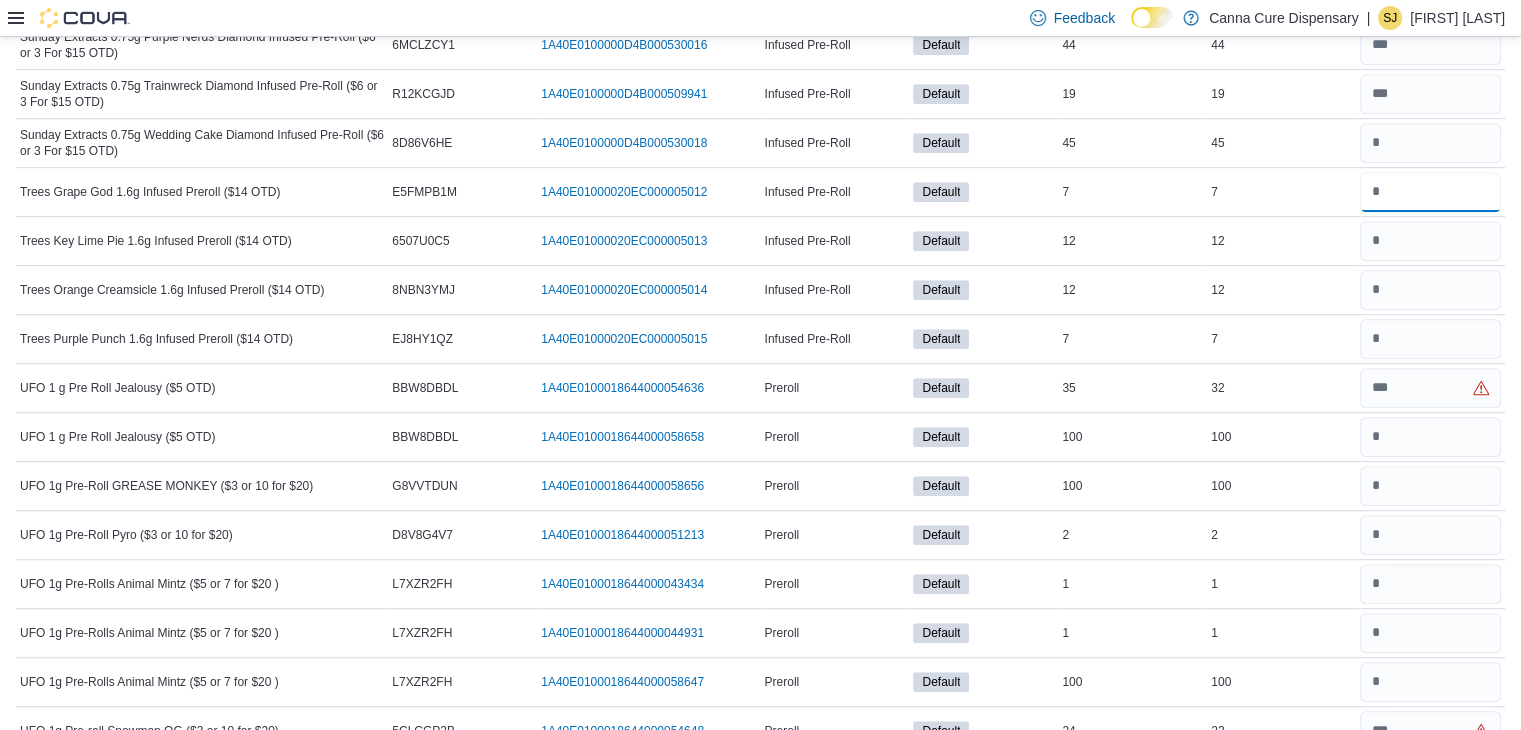 type 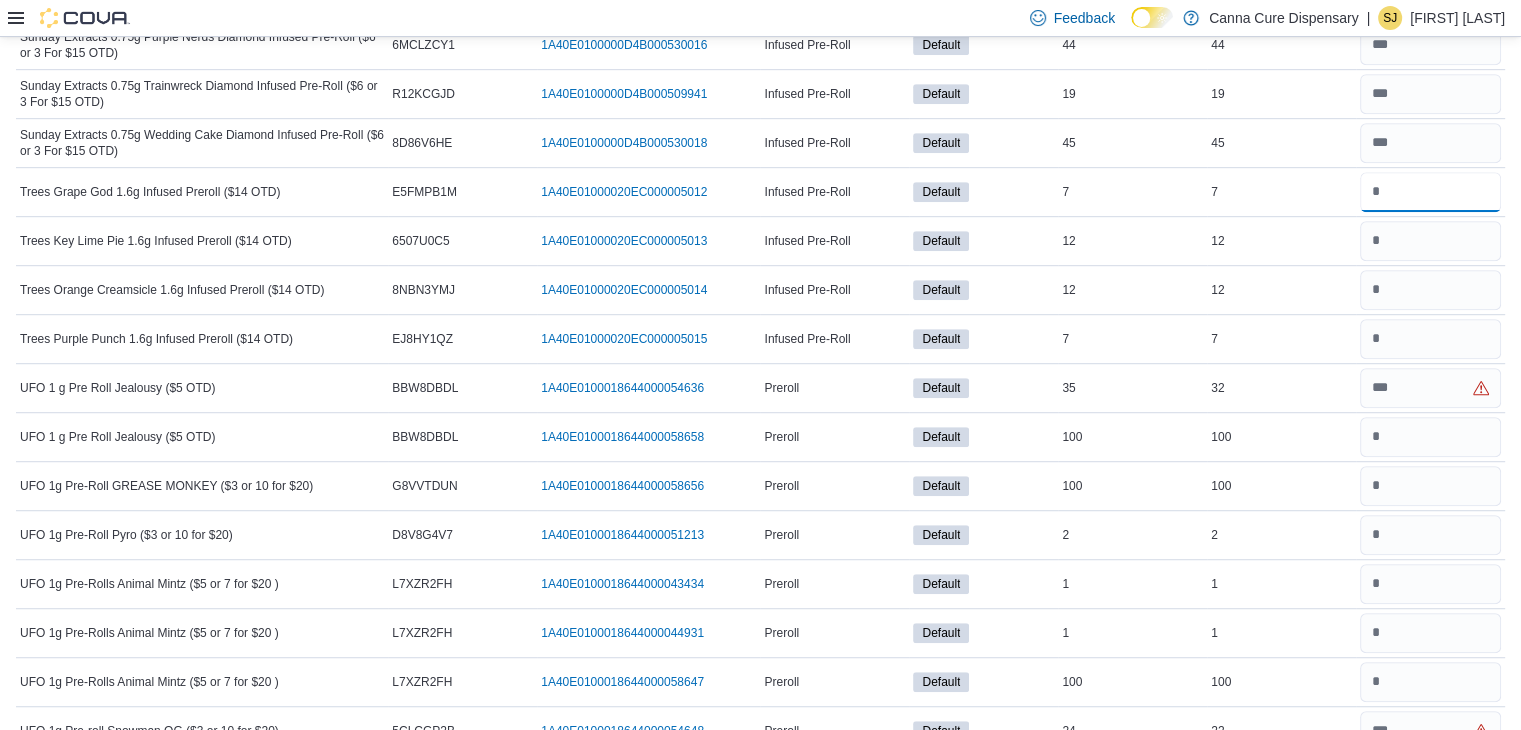type on "*" 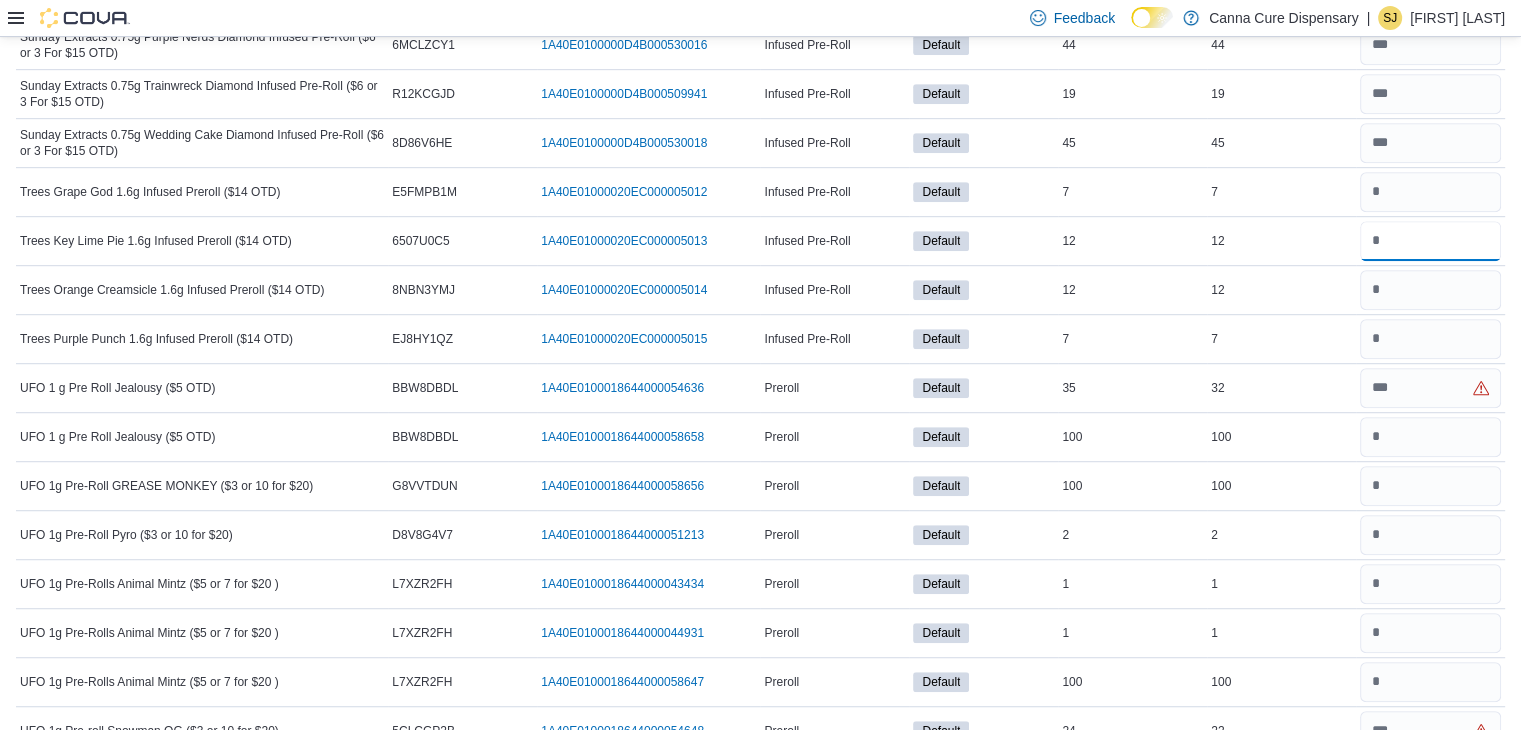 type 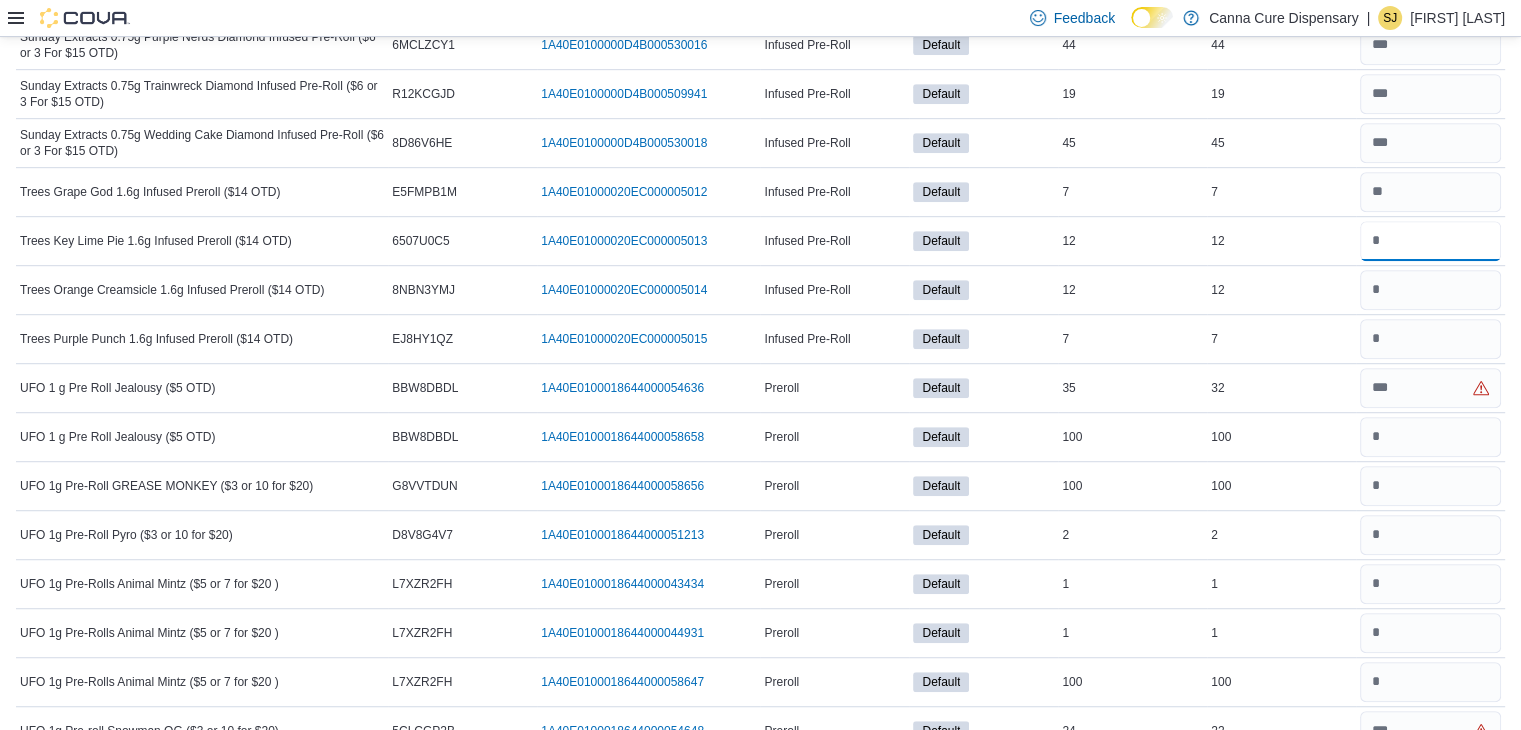 type on "**" 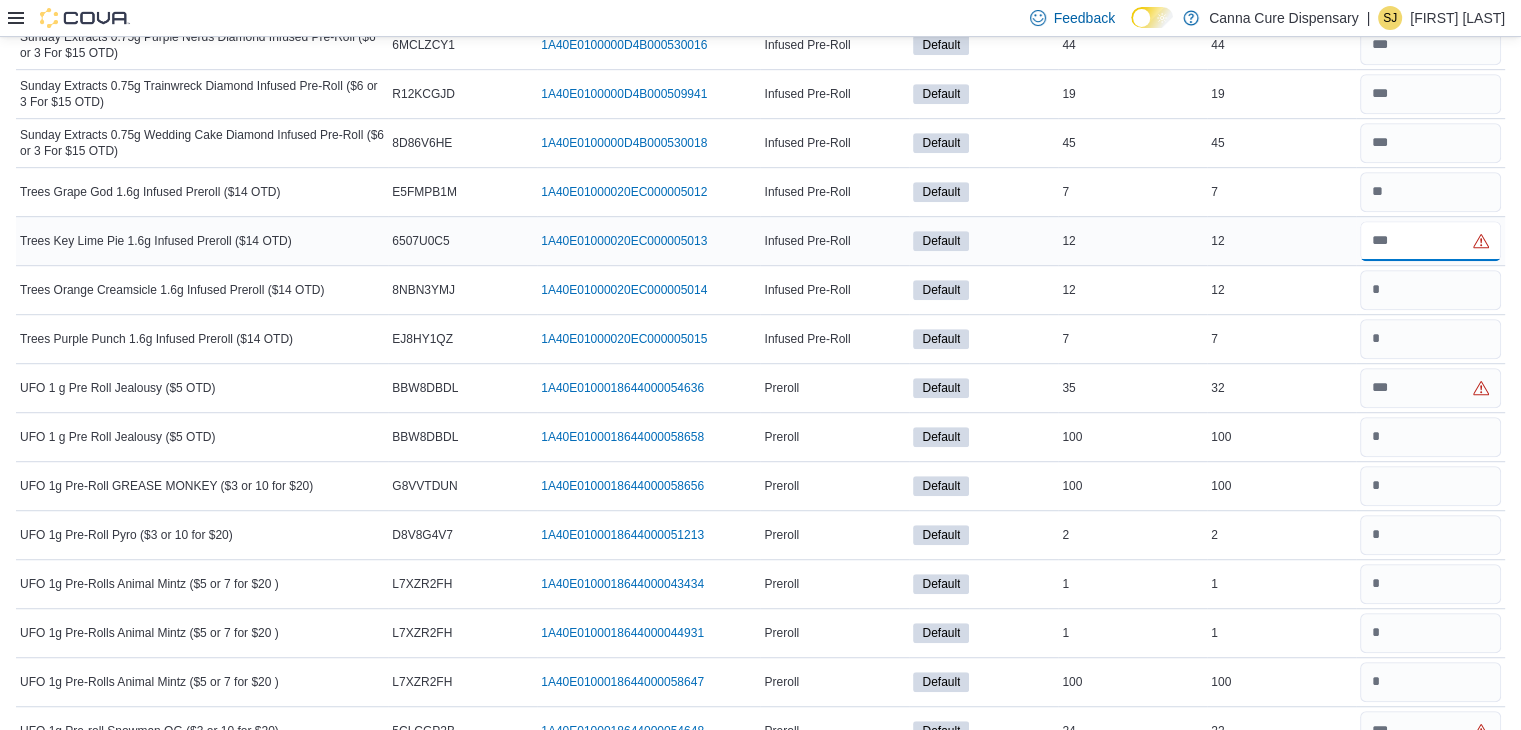 click at bounding box center (1430, 241) 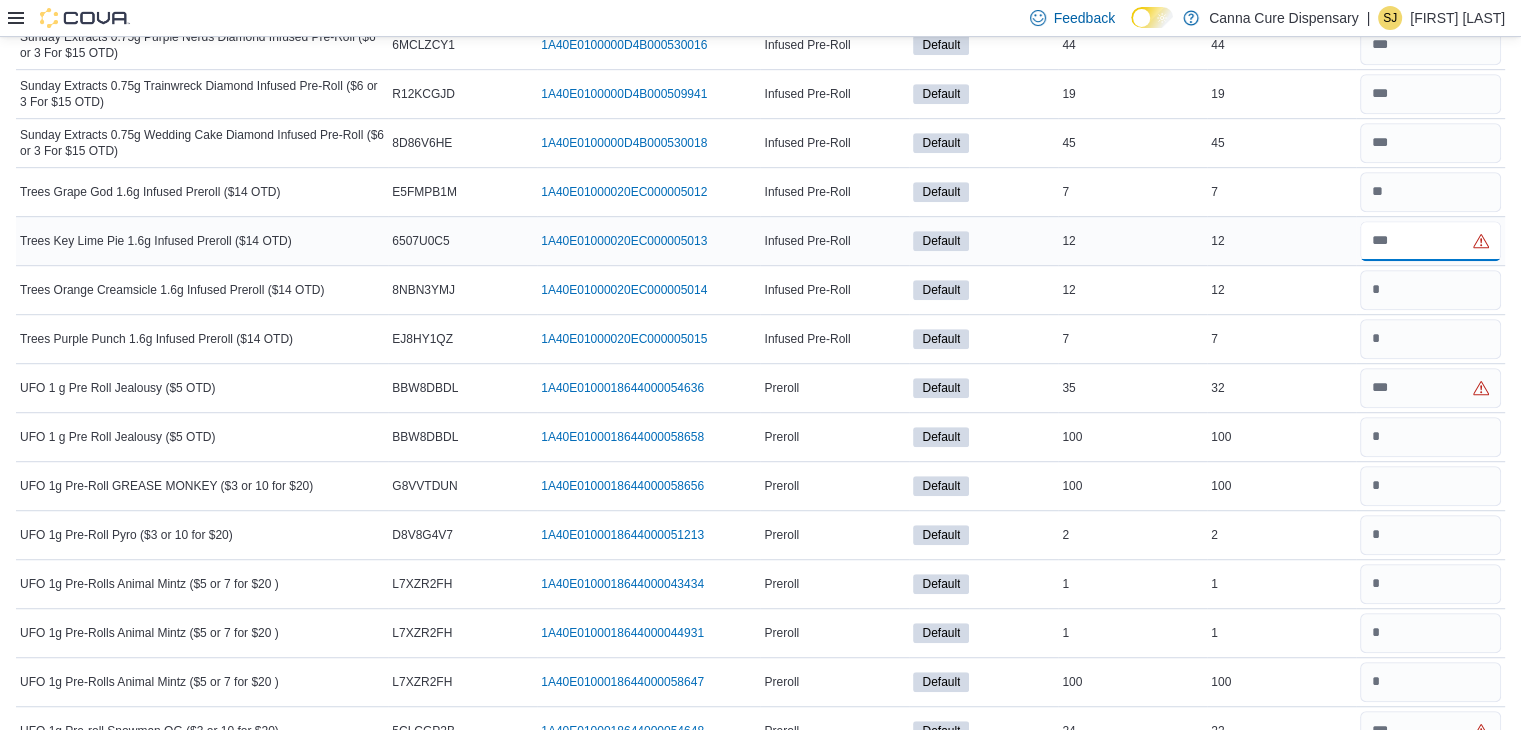type on "**" 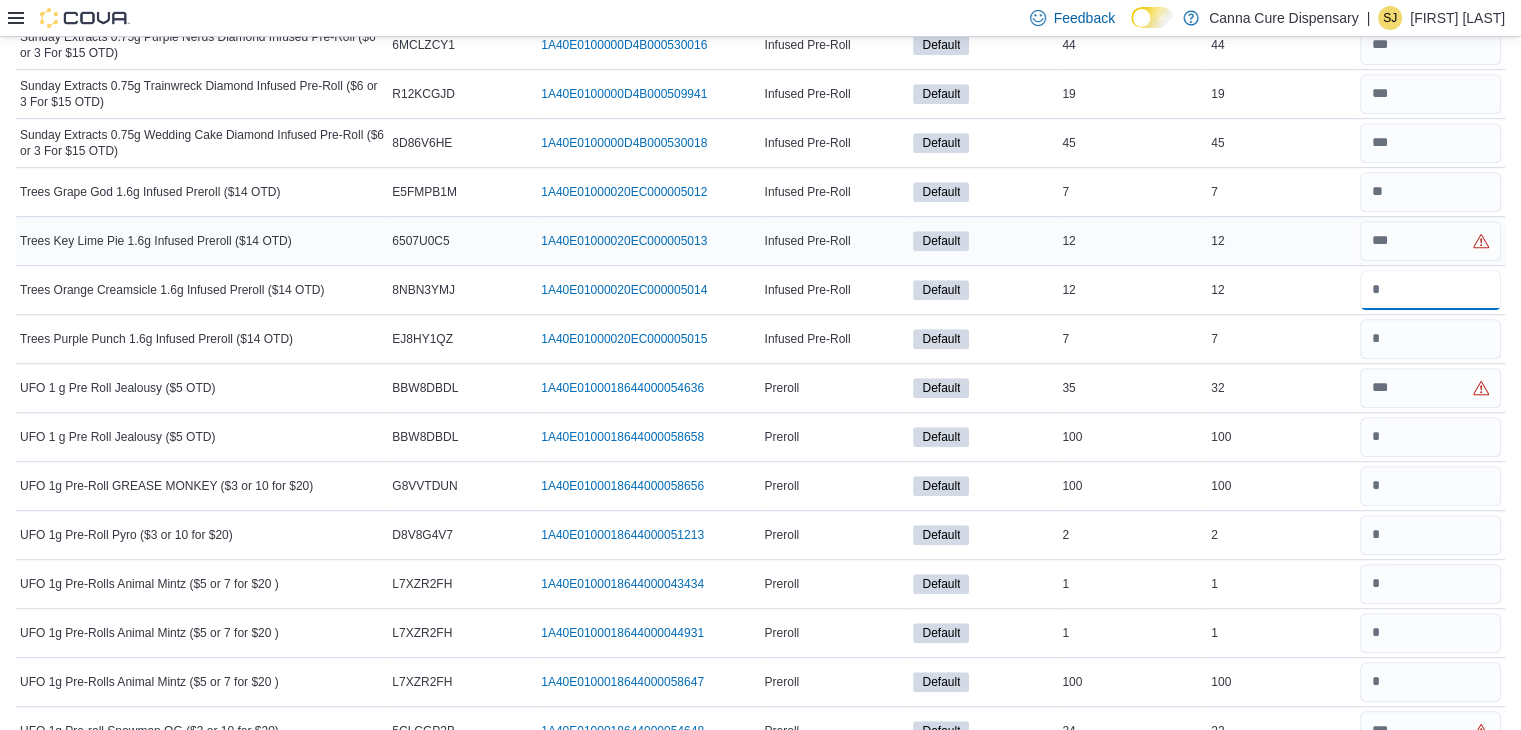 type 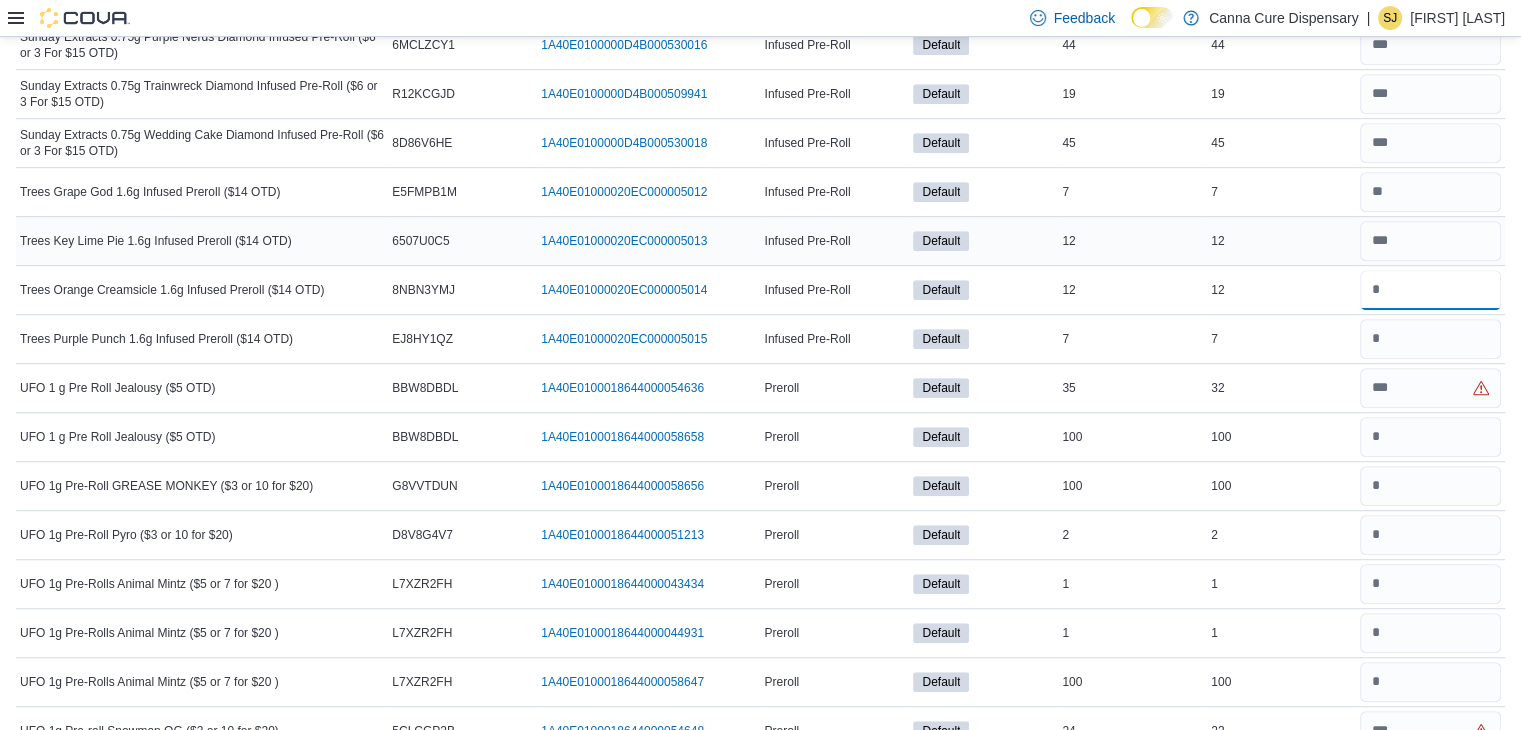 type on "*" 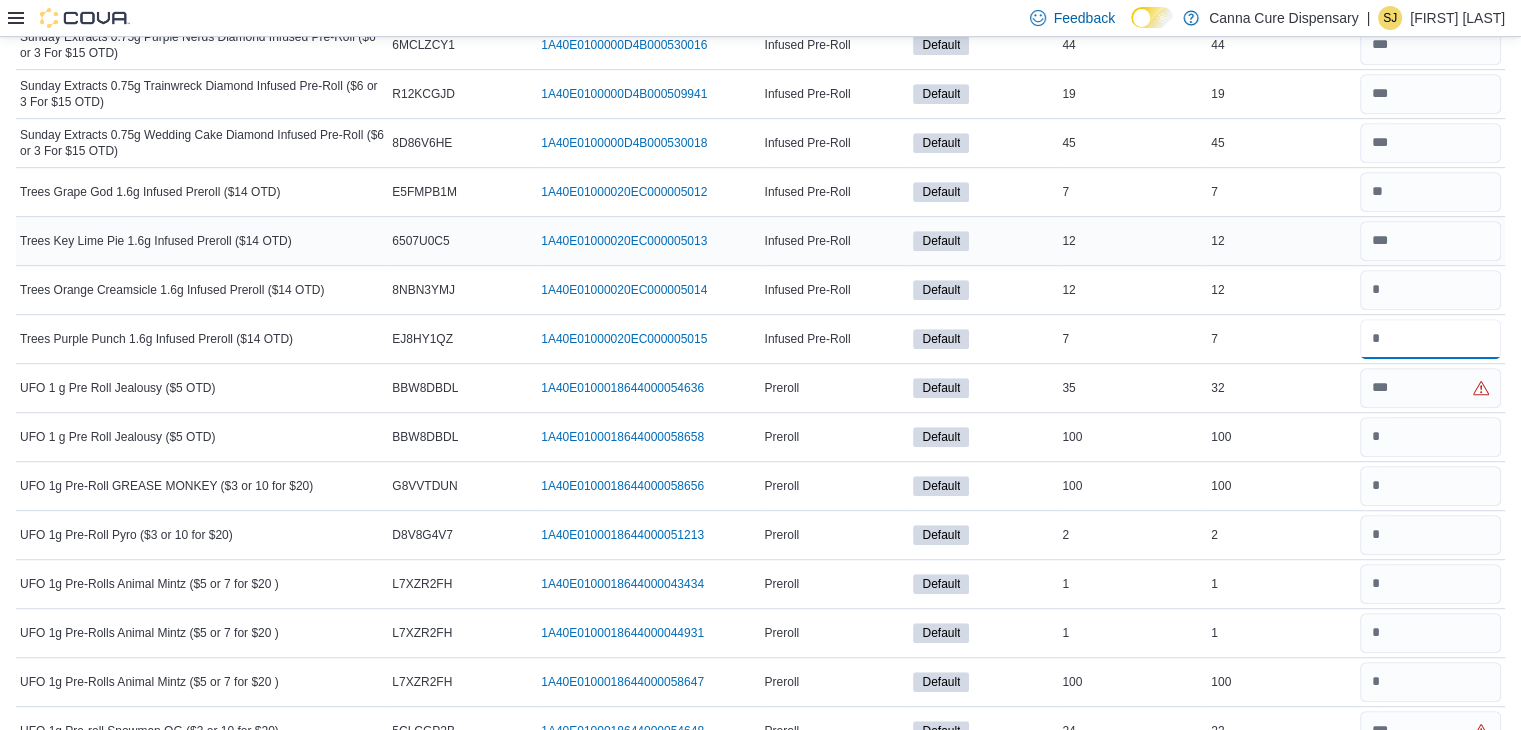 type 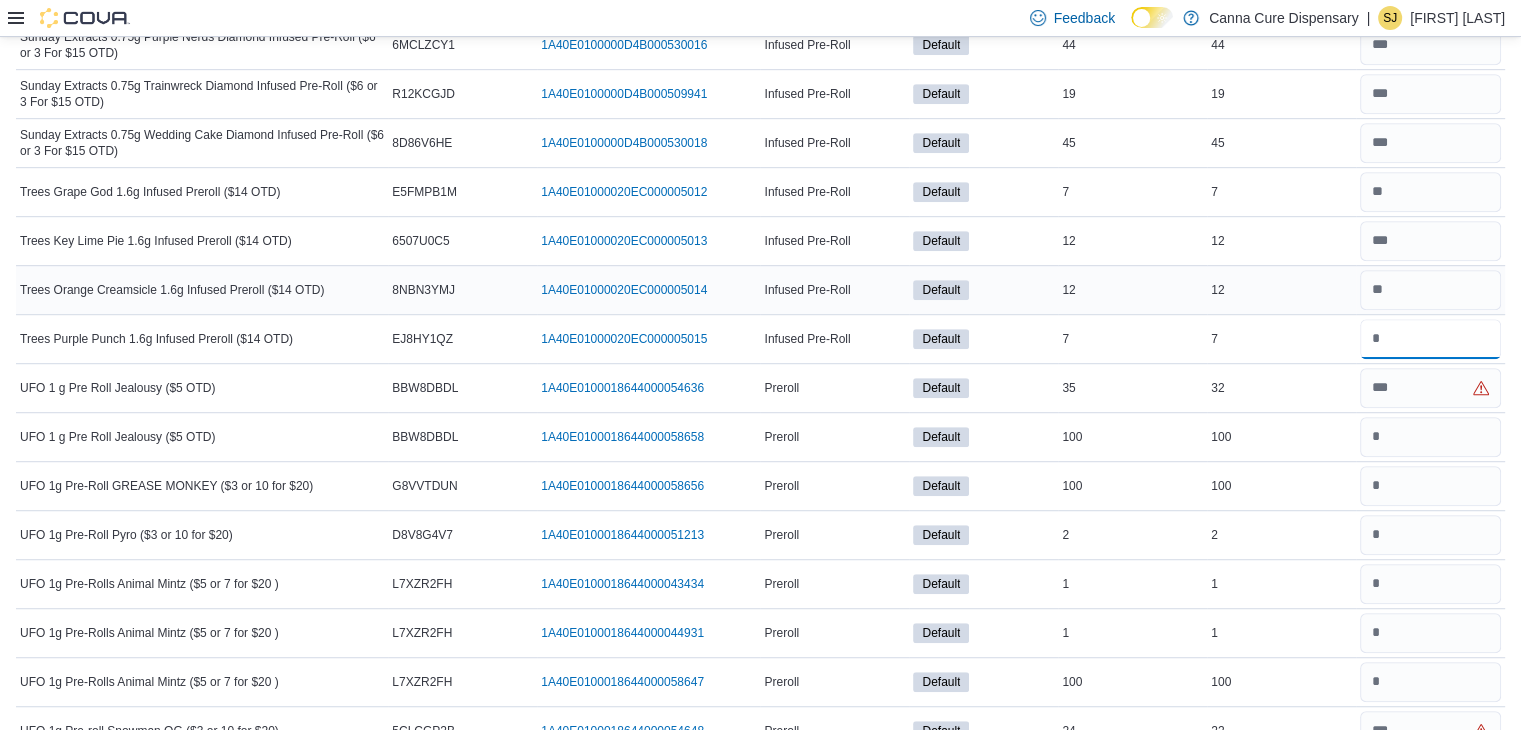 type on "*" 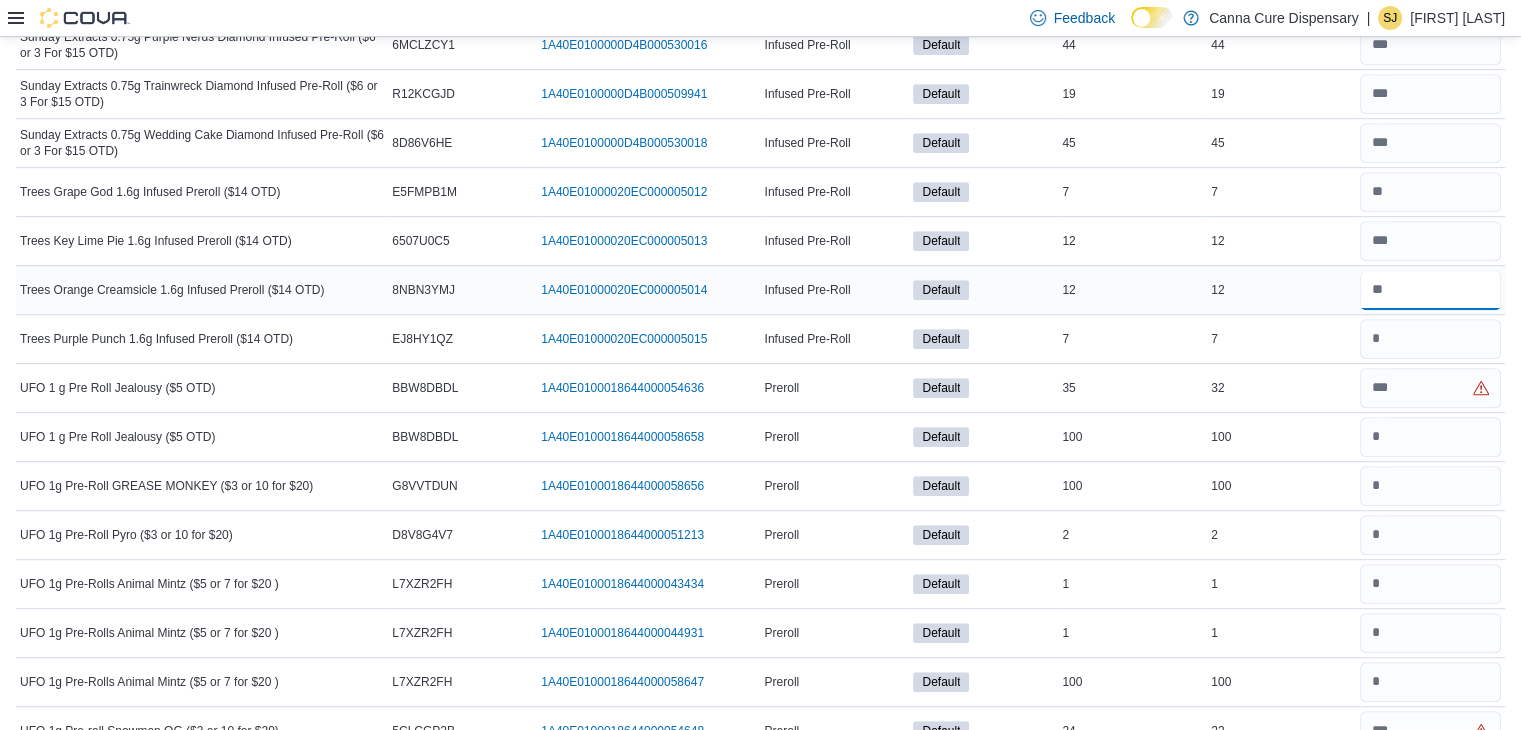 click at bounding box center (1430, 290) 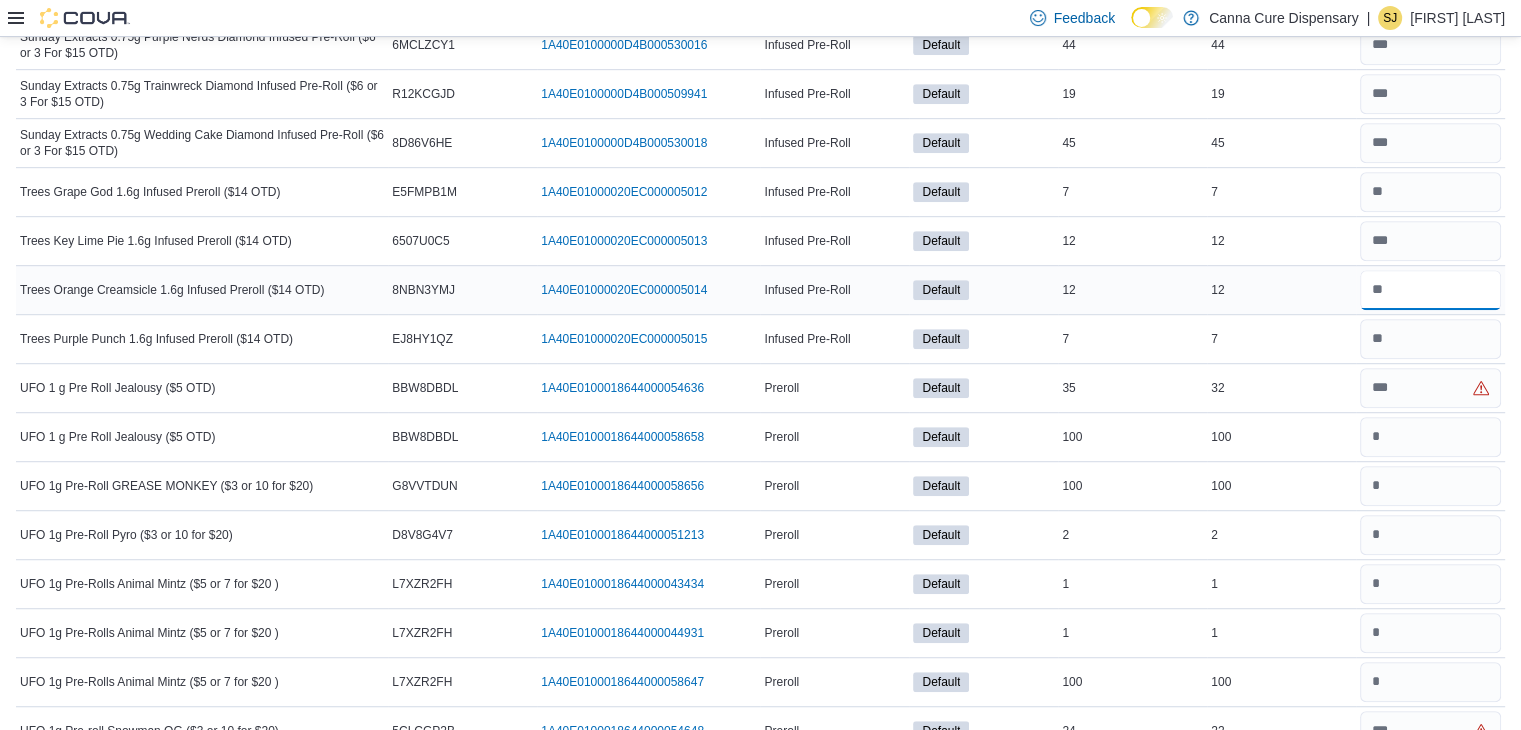type on "**" 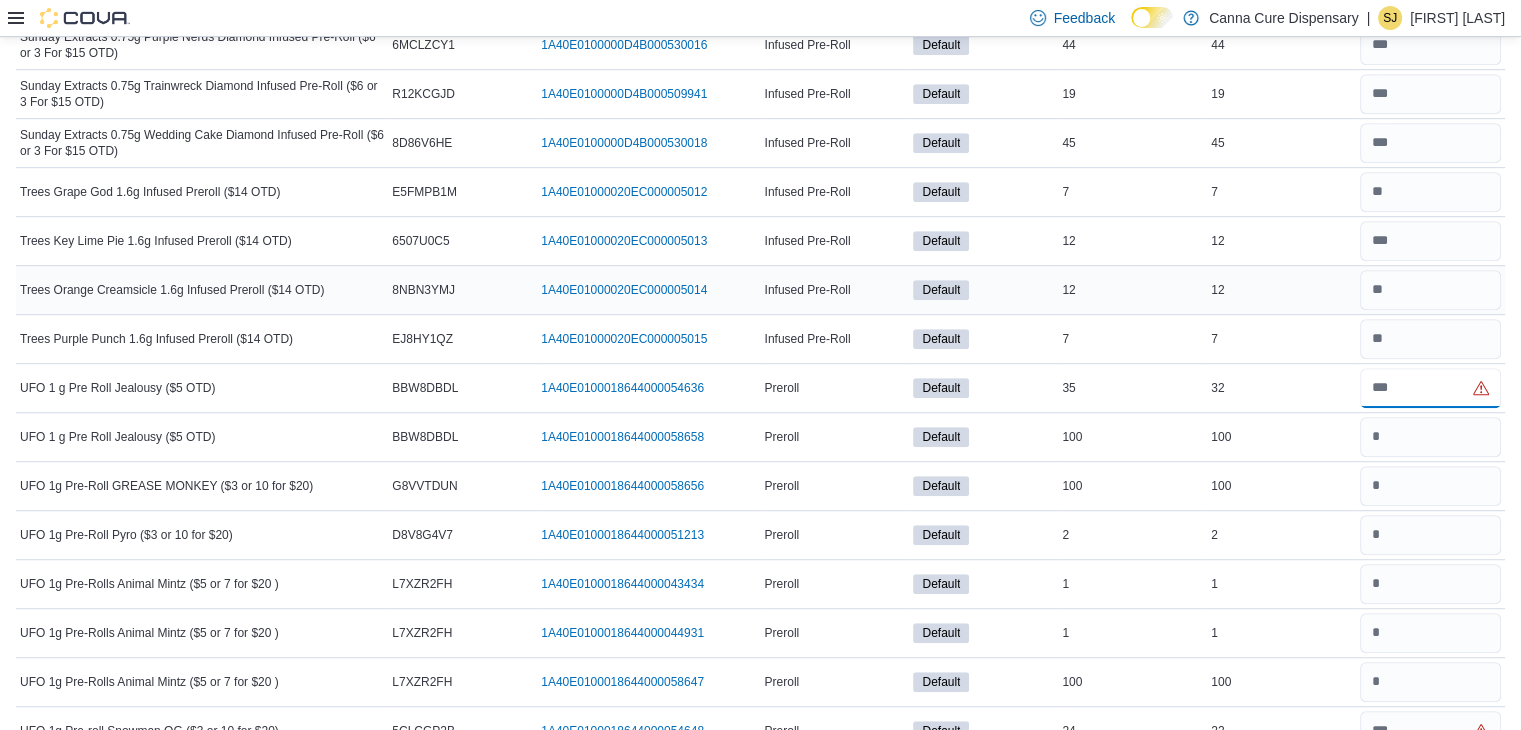 type 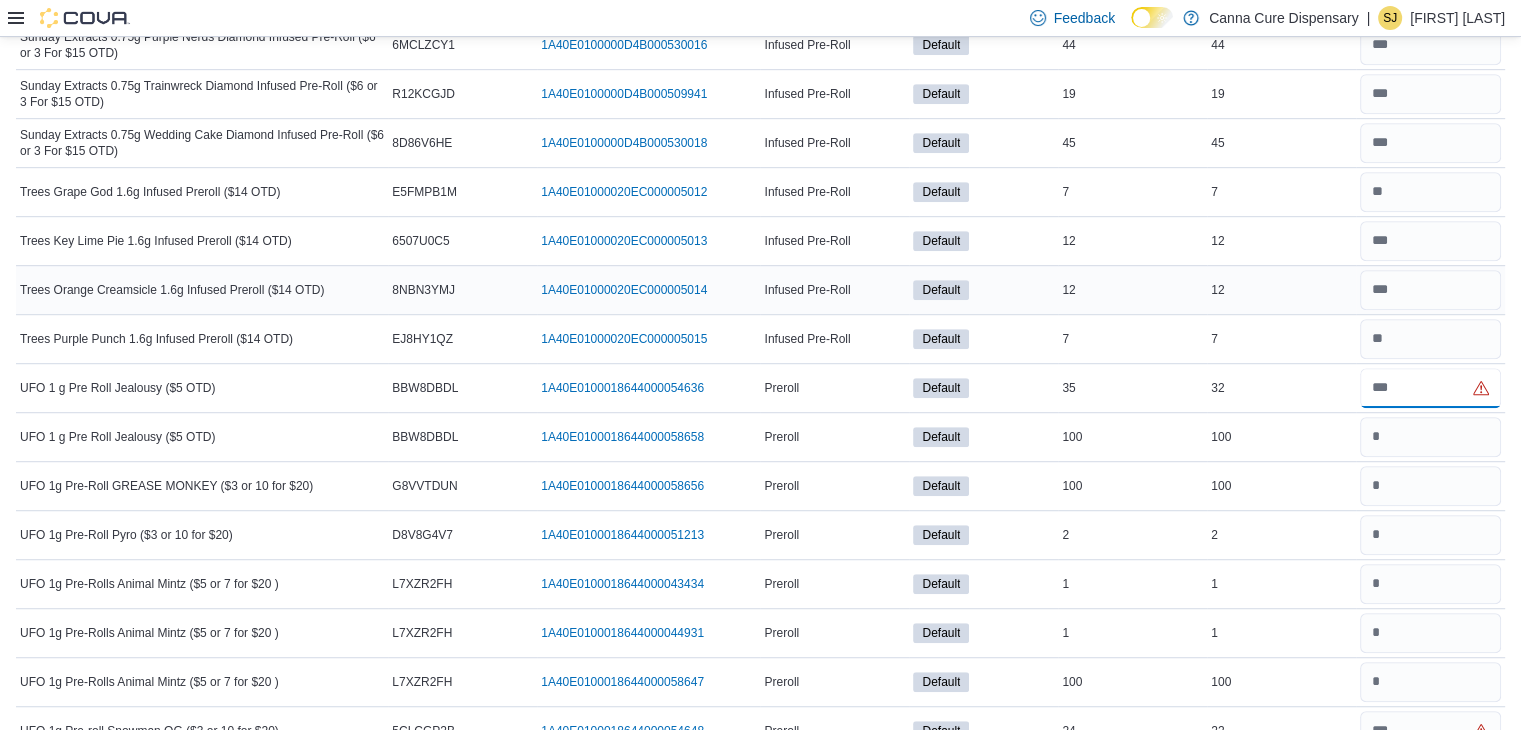 type on "**" 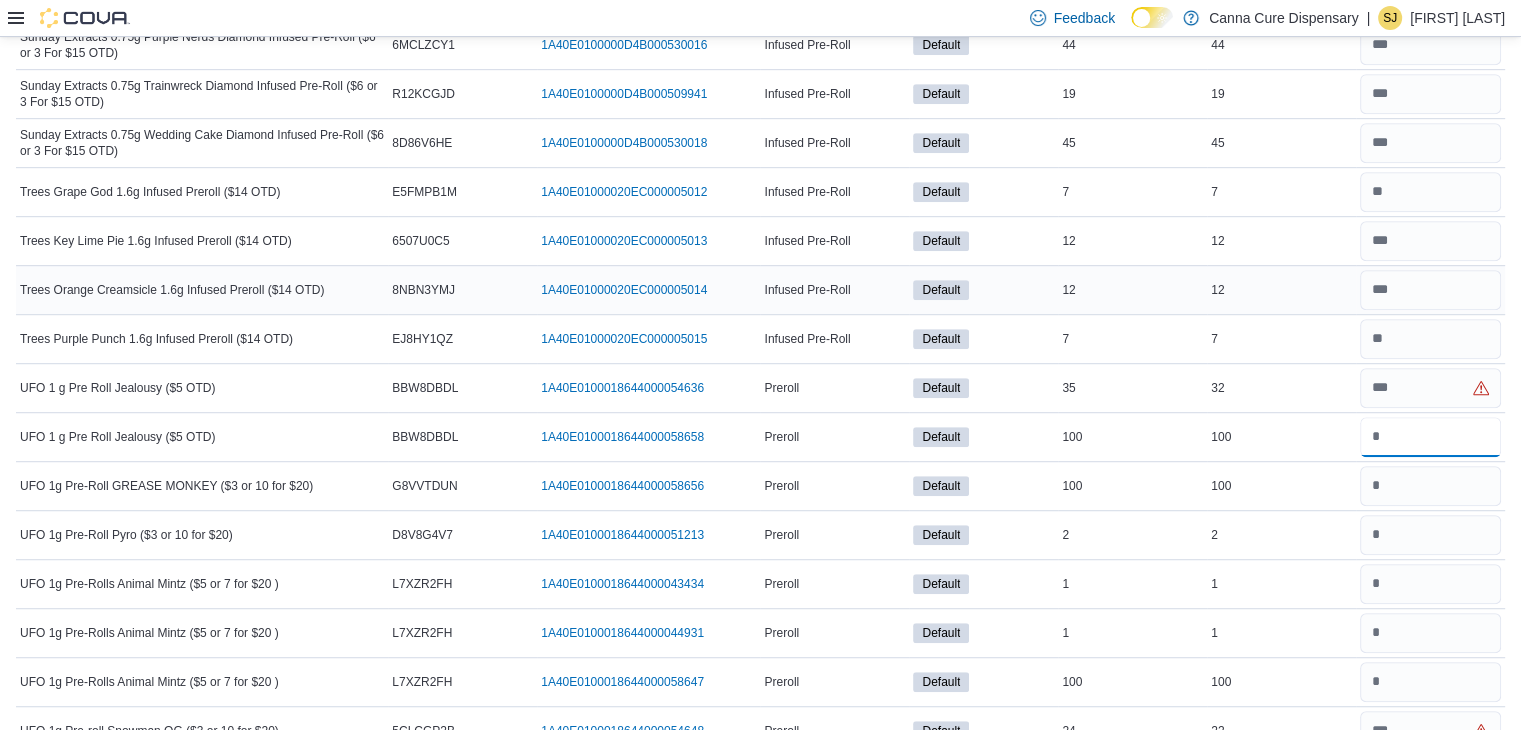 type 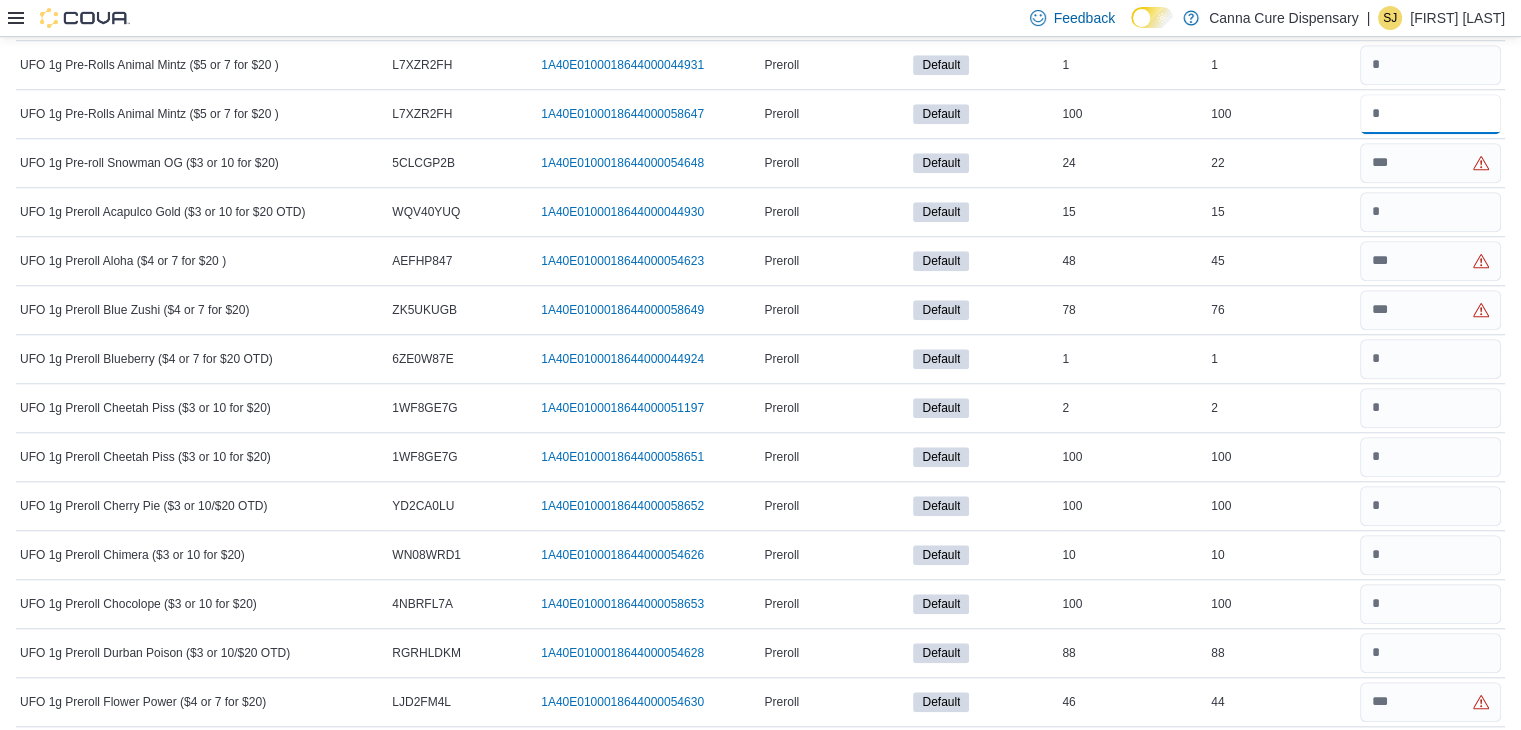 scroll, scrollTop: 9320, scrollLeft: 0, axis: vertical 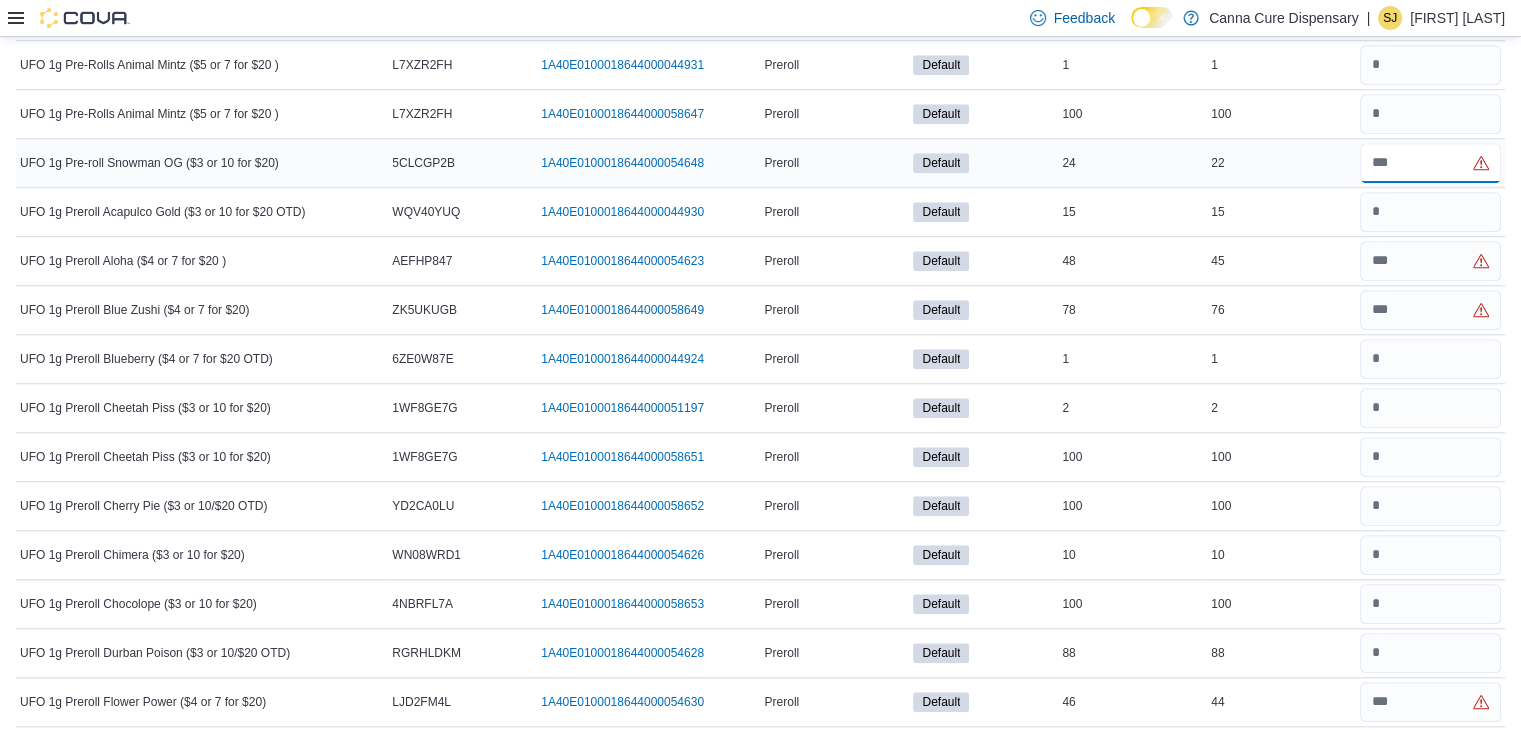 click at bounding box center [1430, 163] 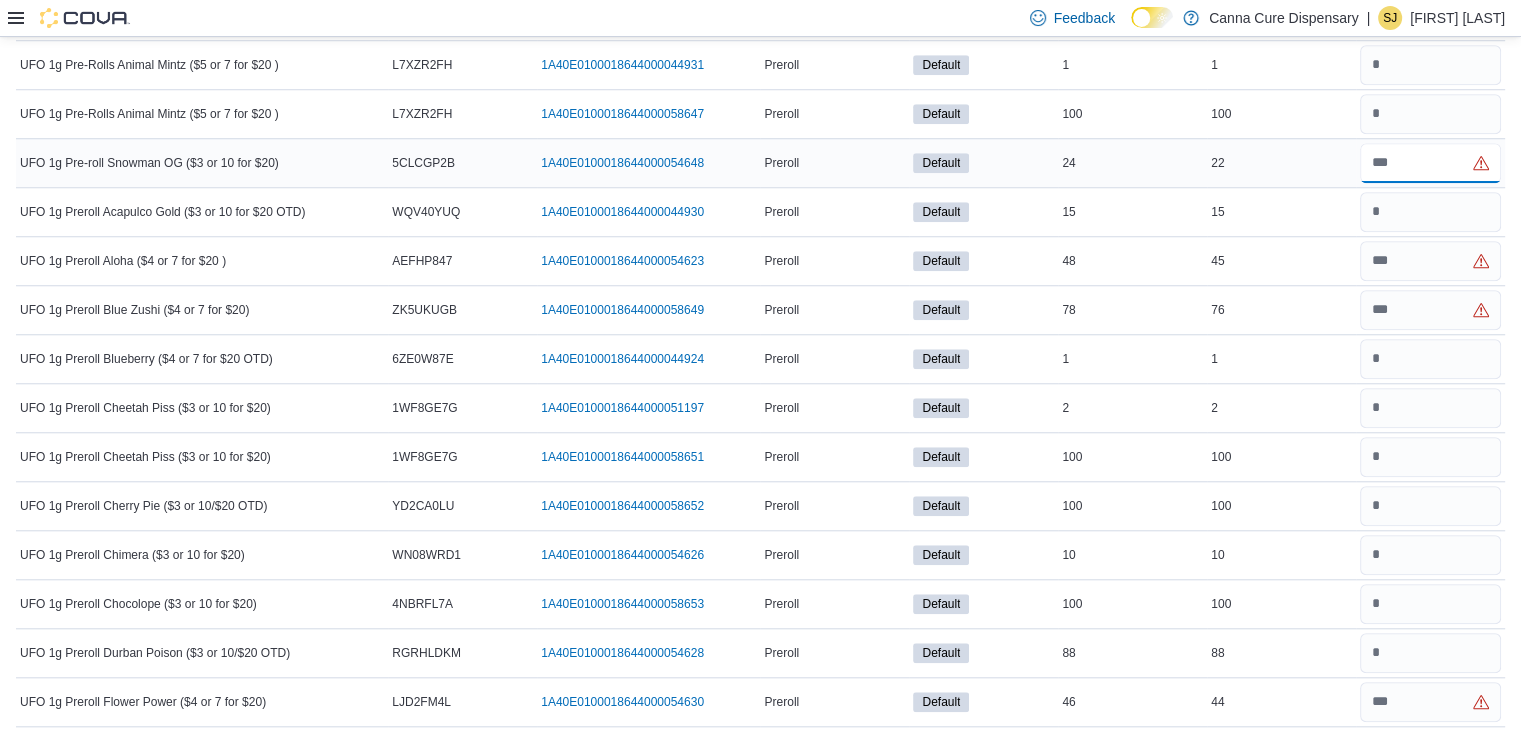 type on "**" 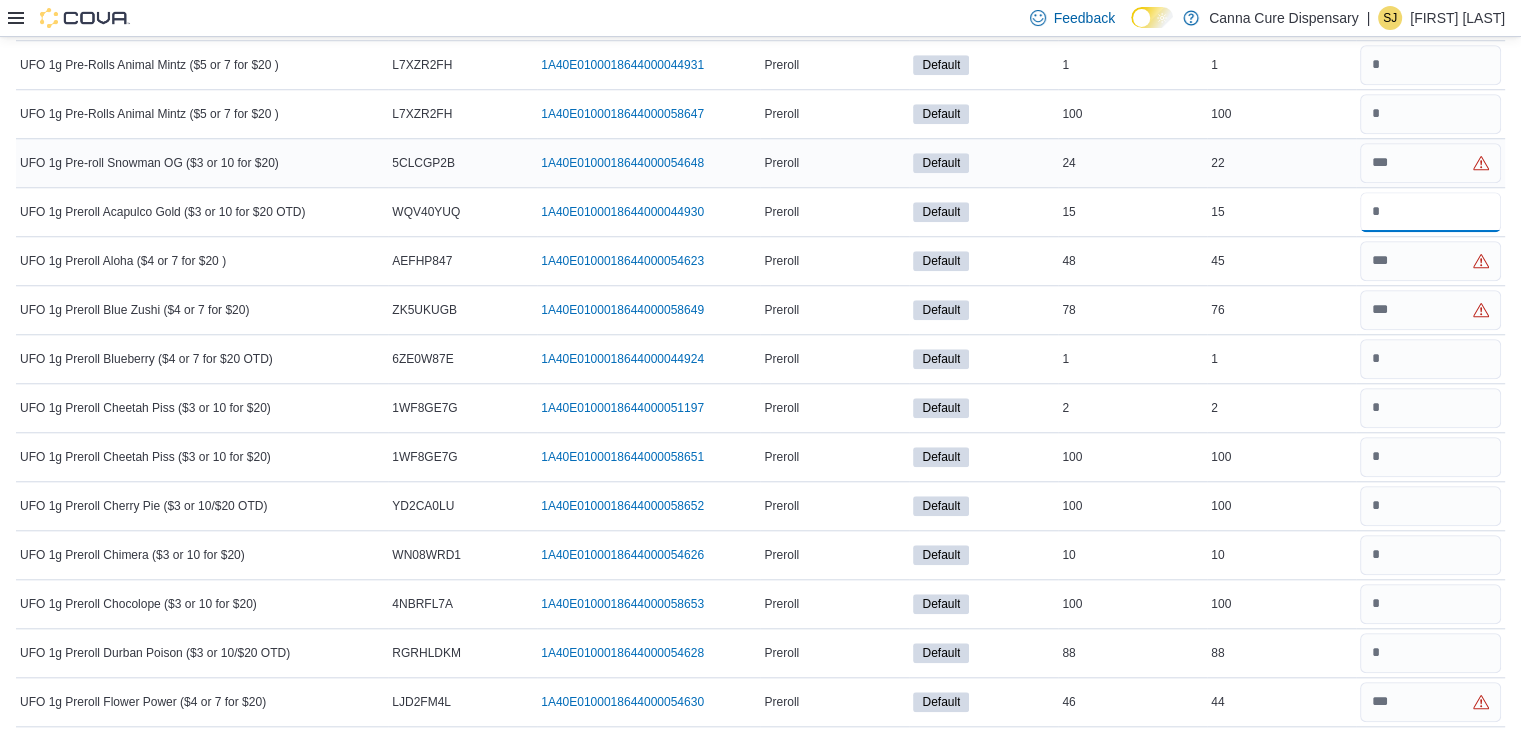 type 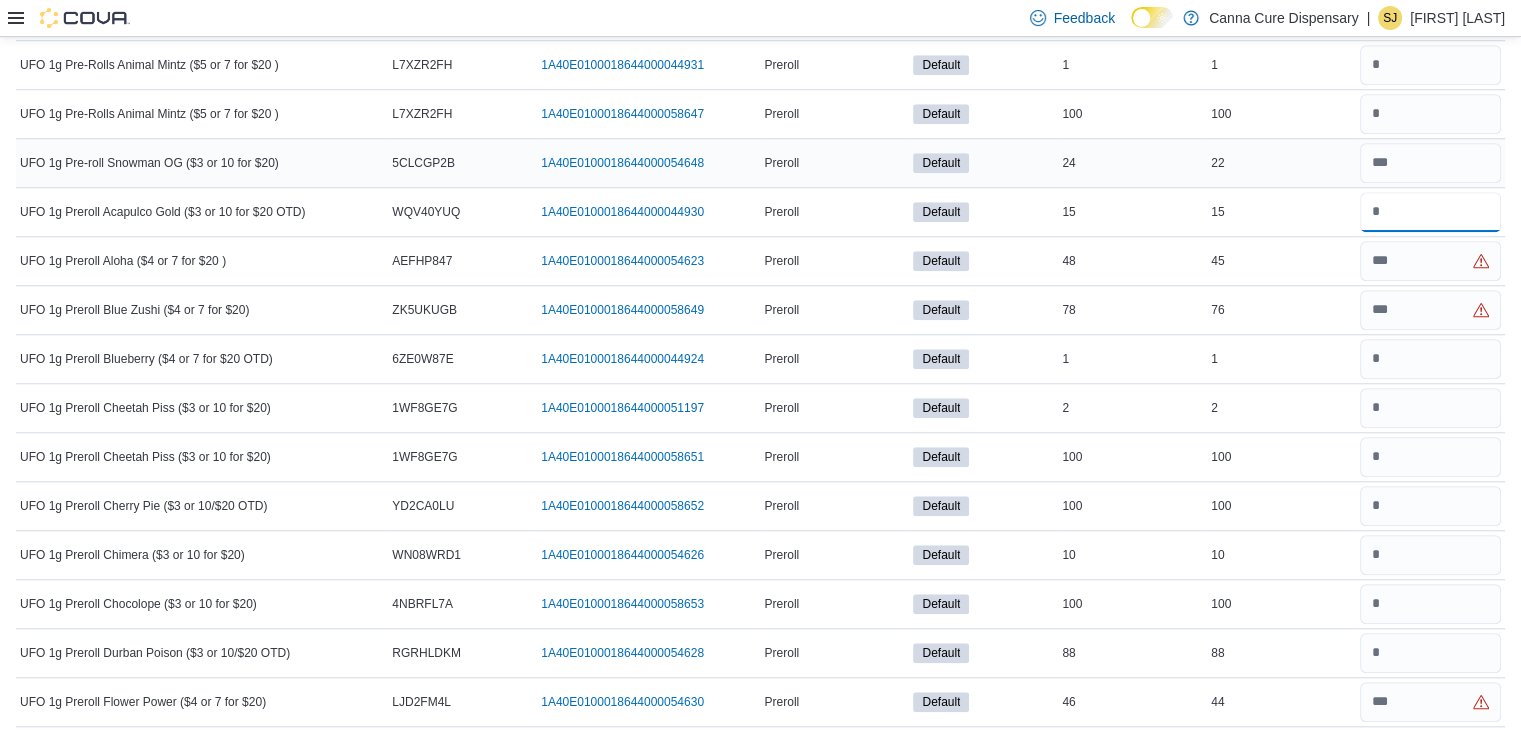 type on "*" 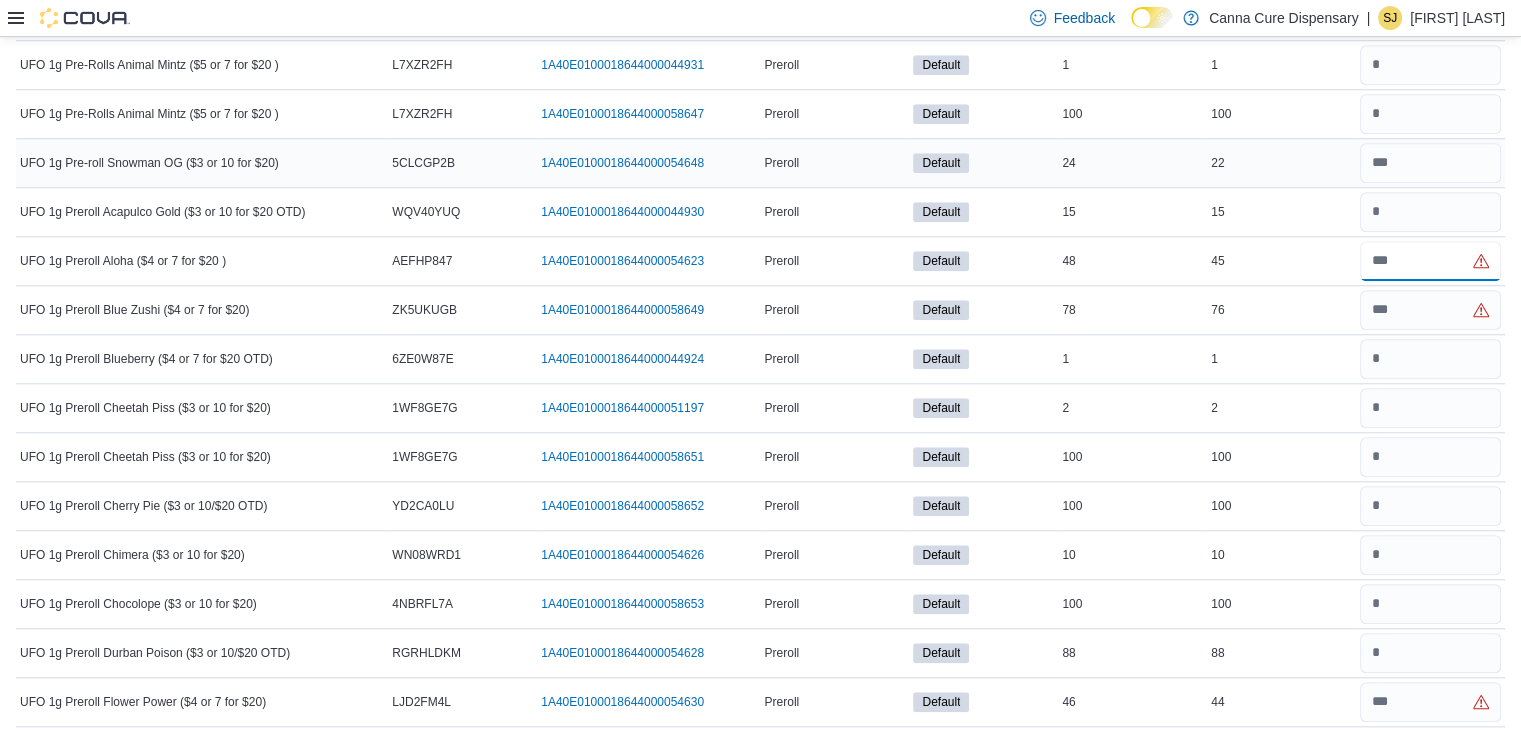 type 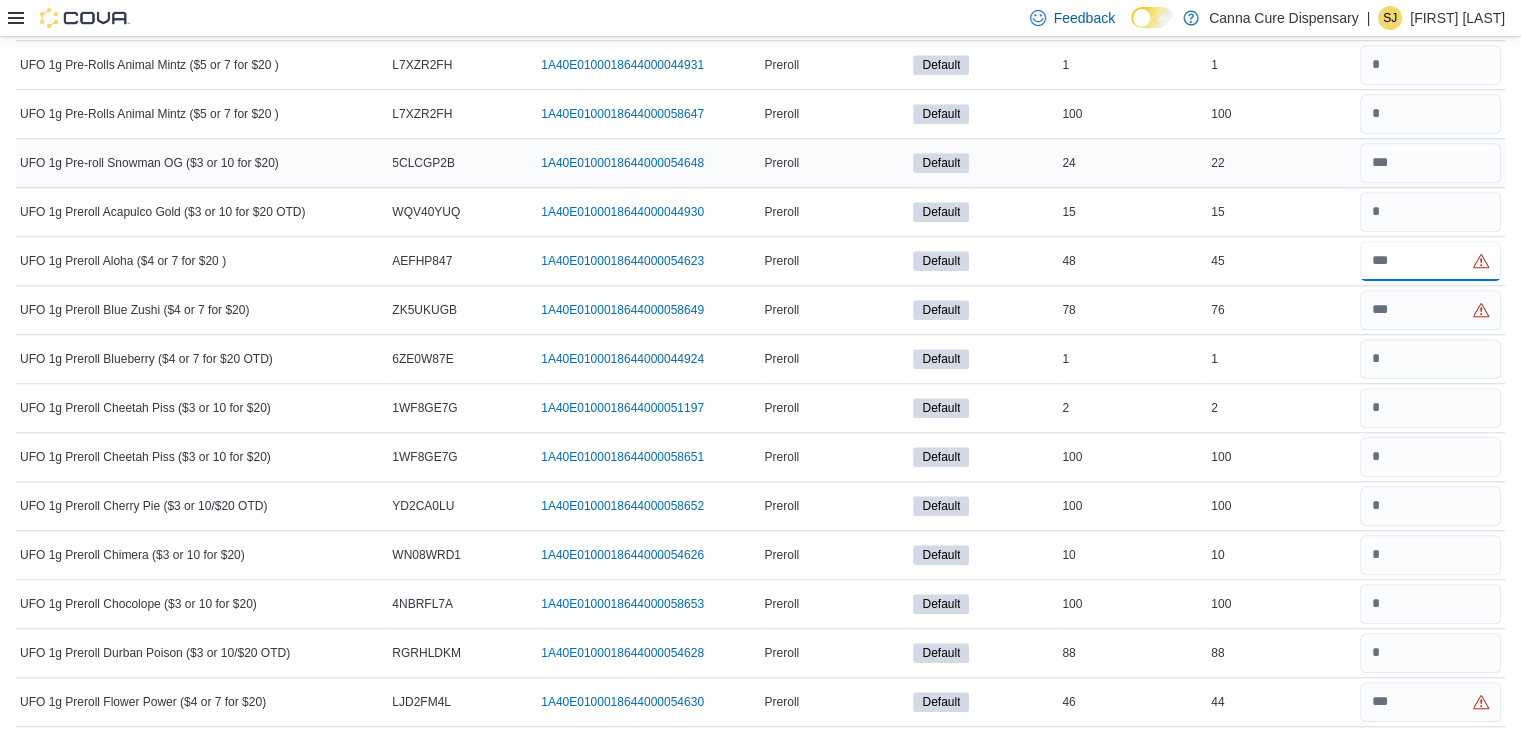 type on "**" 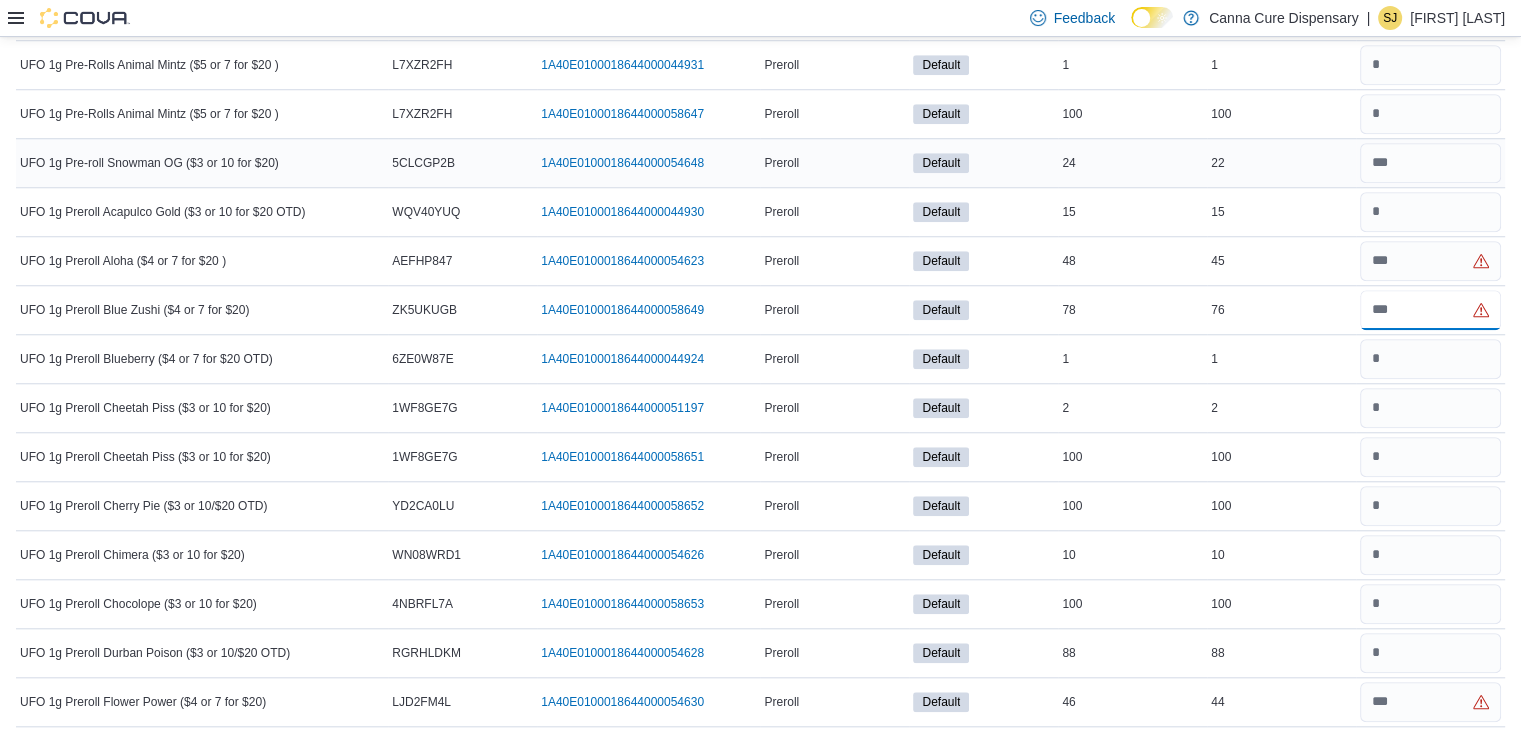 type 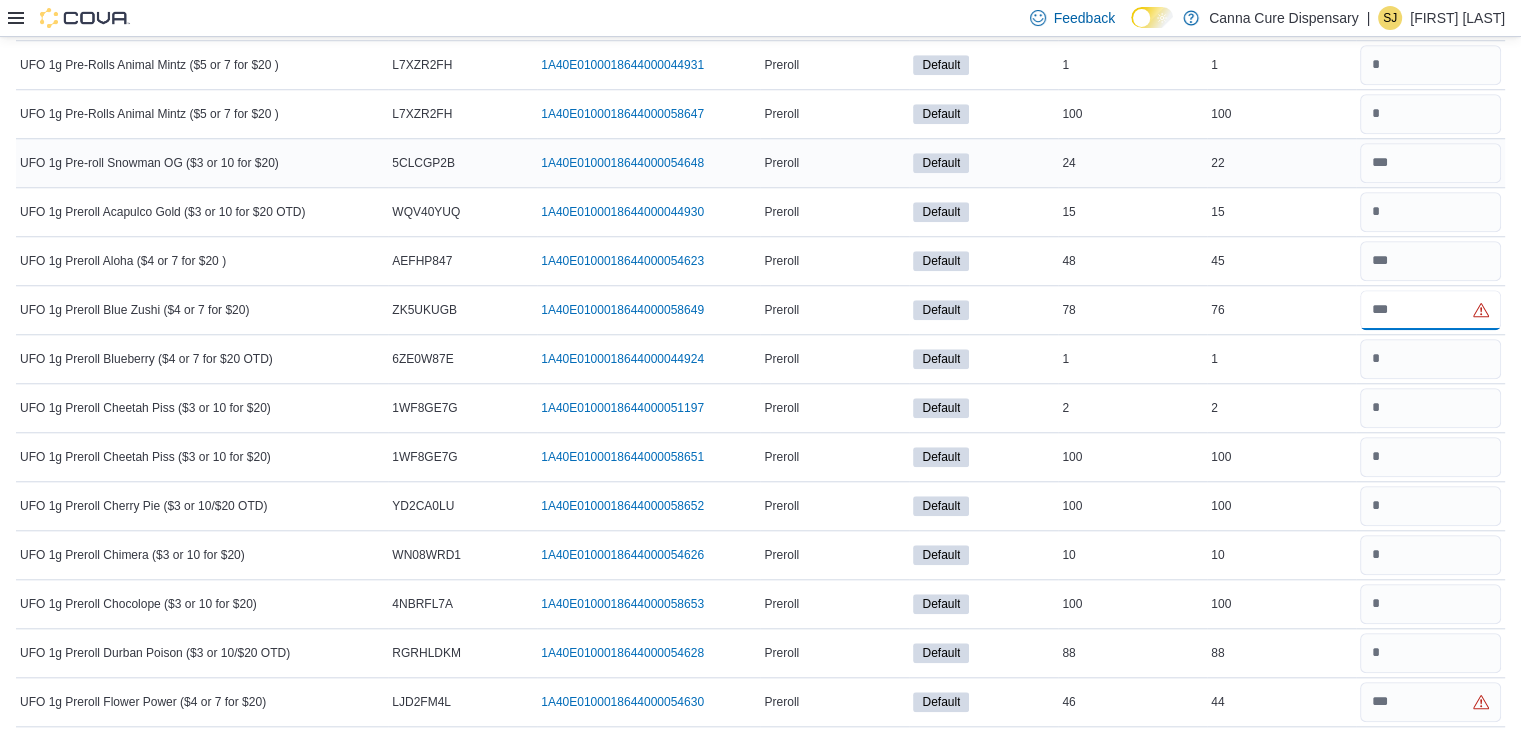 type on "**" 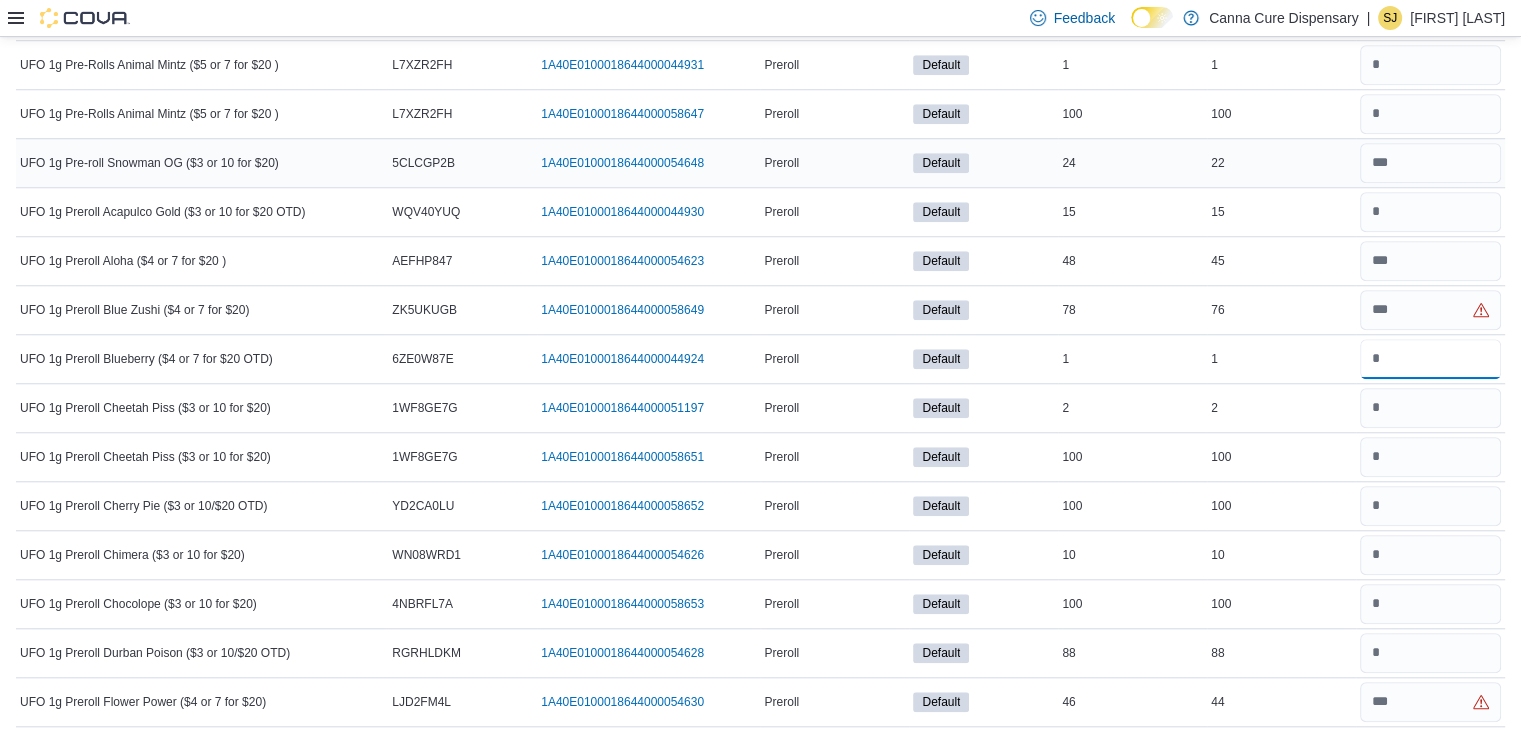 type 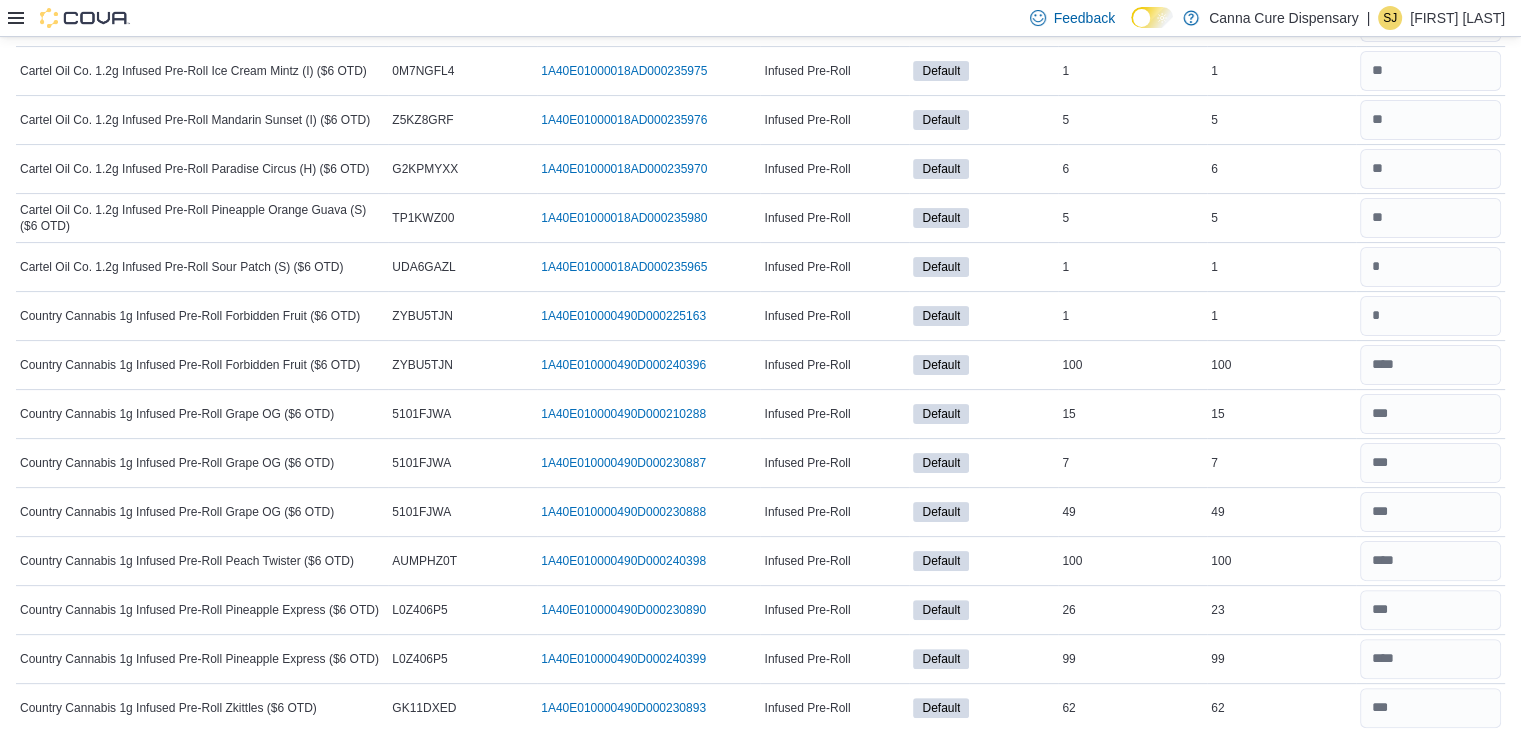scroll, scrollTop: 0, scrollLeft: 0, axis: both 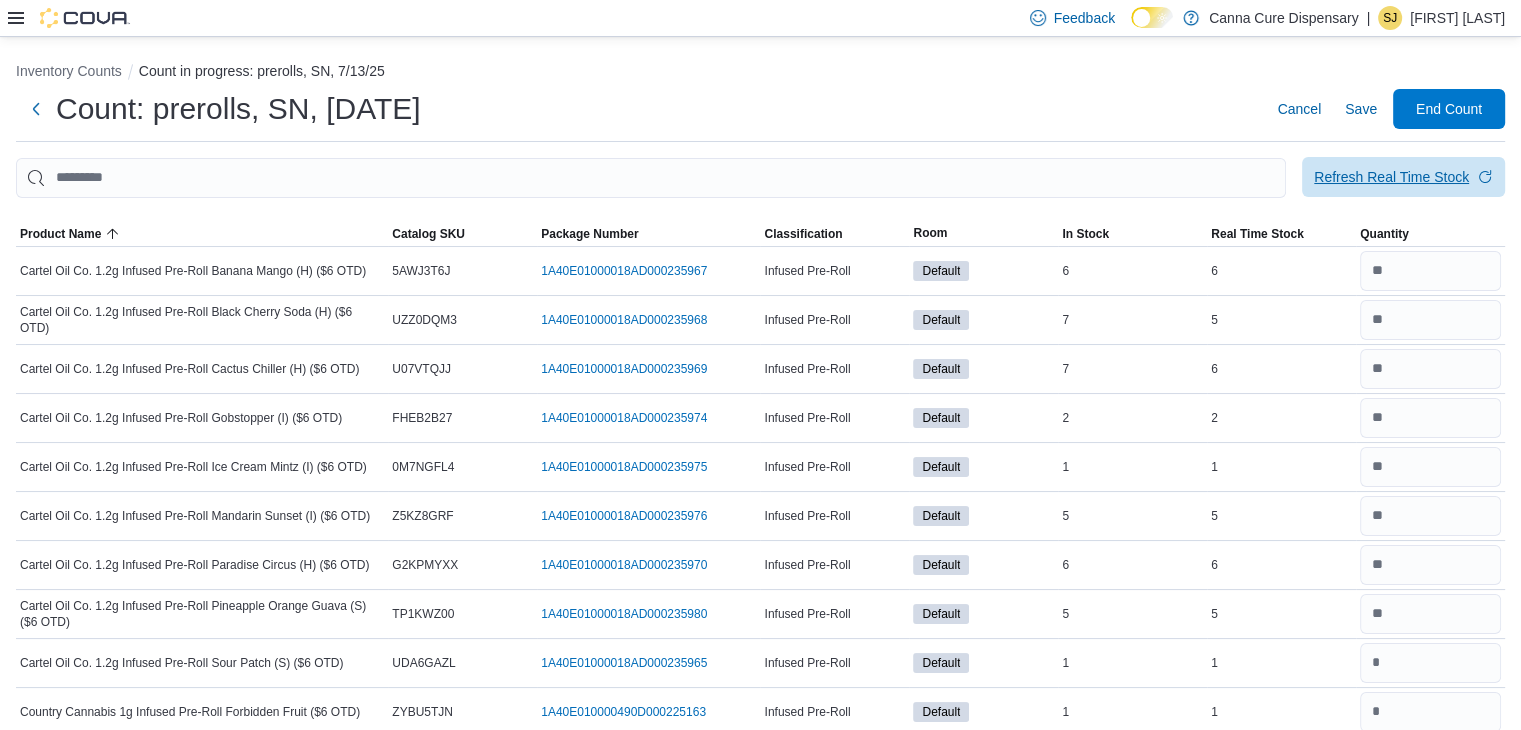 click on "Refresh Real Time Stock" at bounding box center [1403, 177] 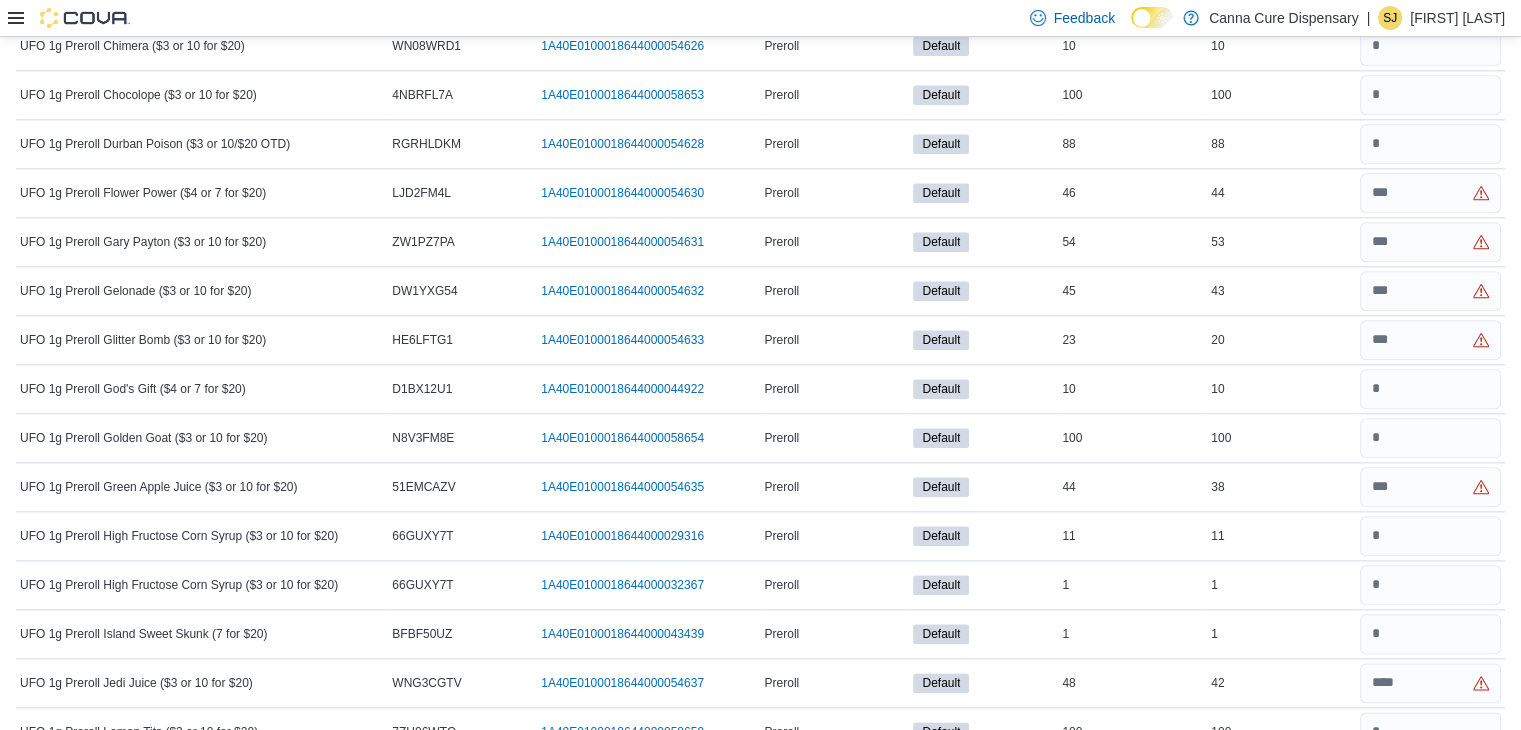 scroll, scrollTop: 9815, scrollLeft: 0, axis: vertical 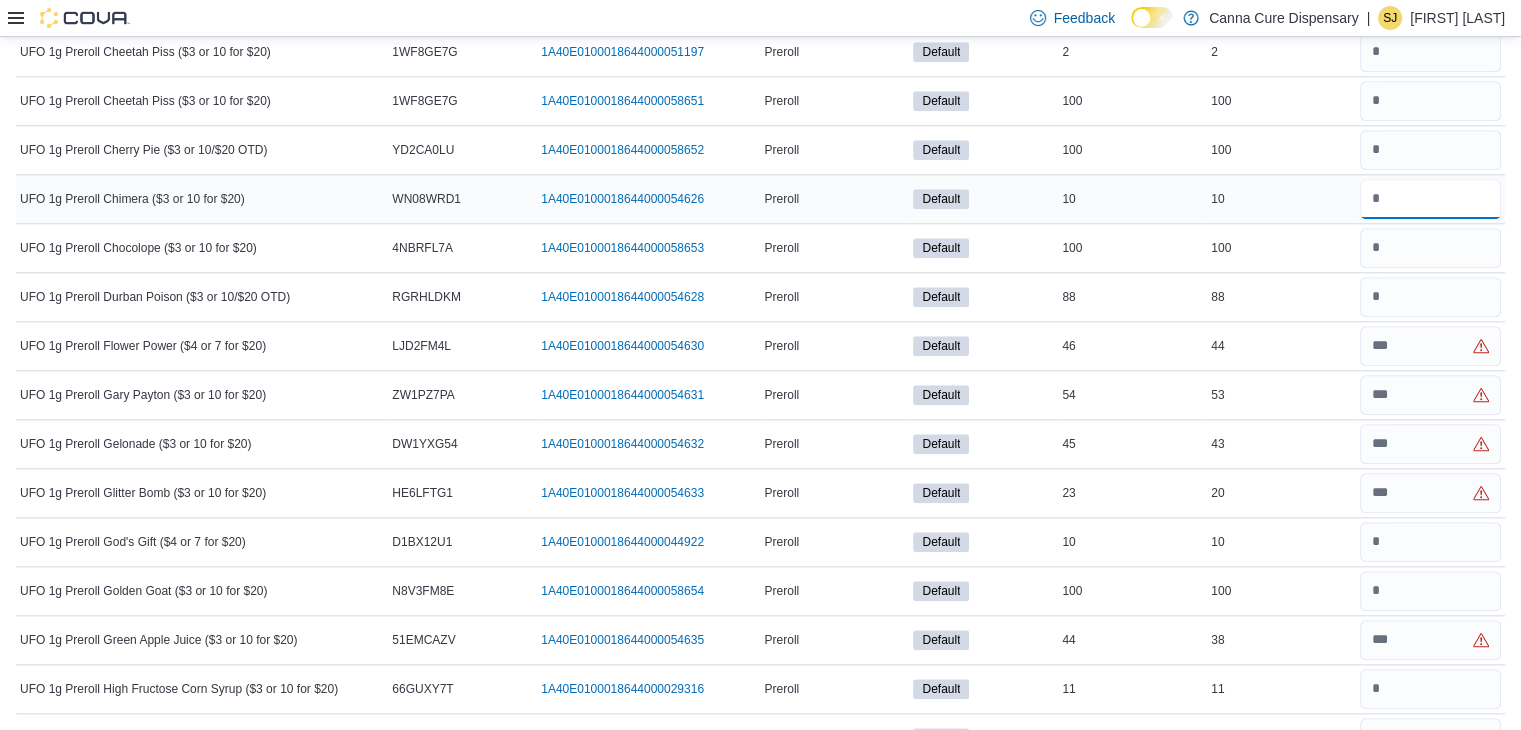 click at bounding box center (1430, 199) 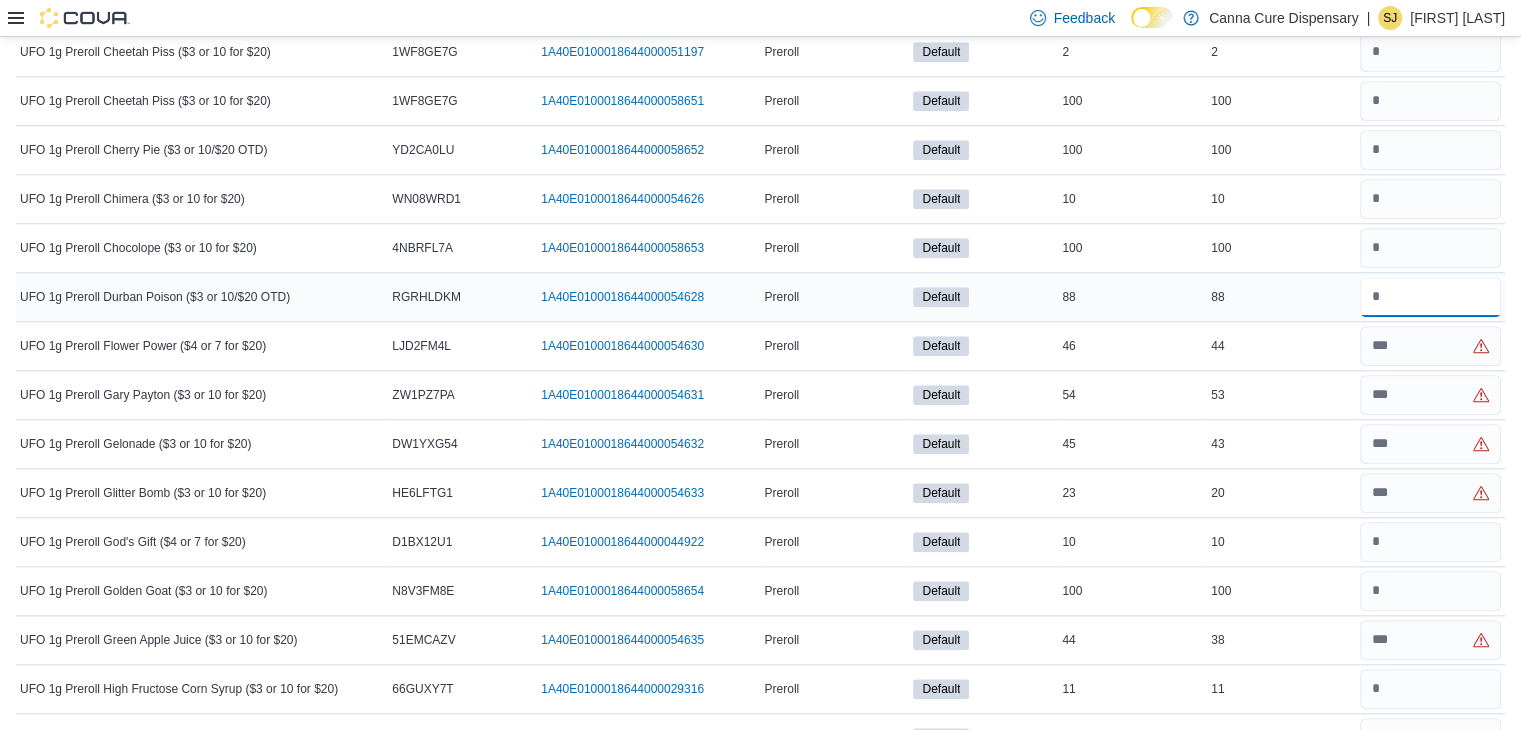 click at bounding box center (1430, 297) 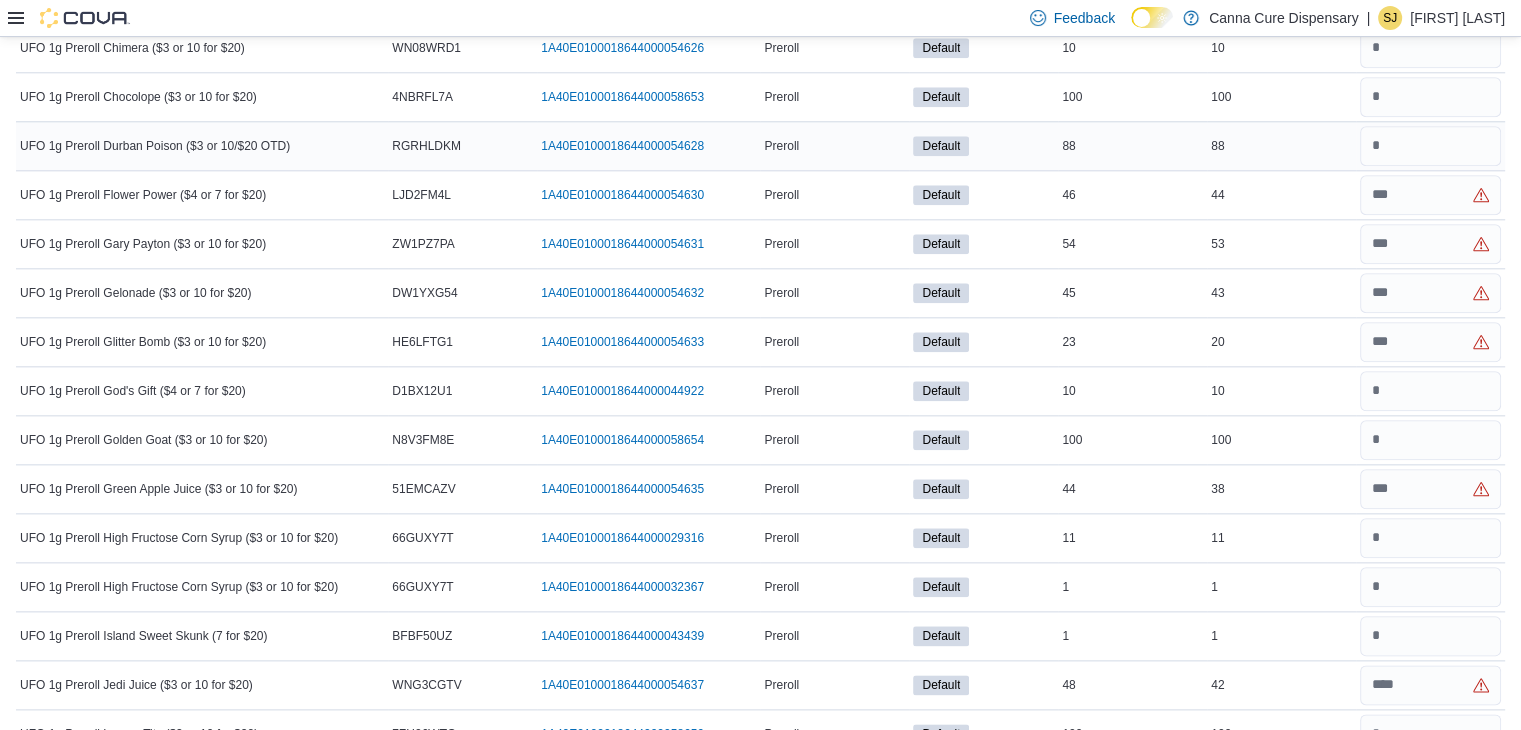 scroll, scrollTop: 9833, scrollLeft: 0, axis: vertical 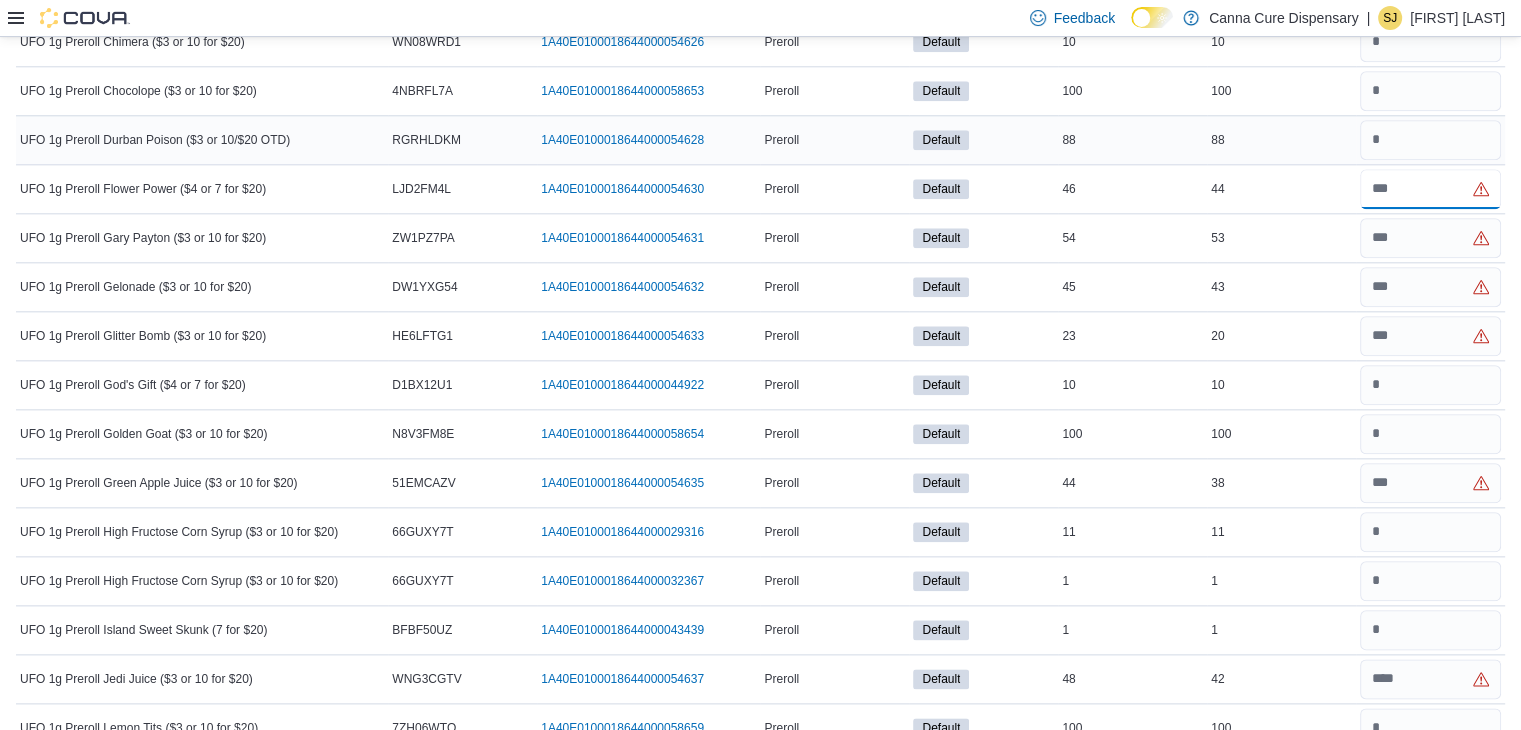 type on "**" 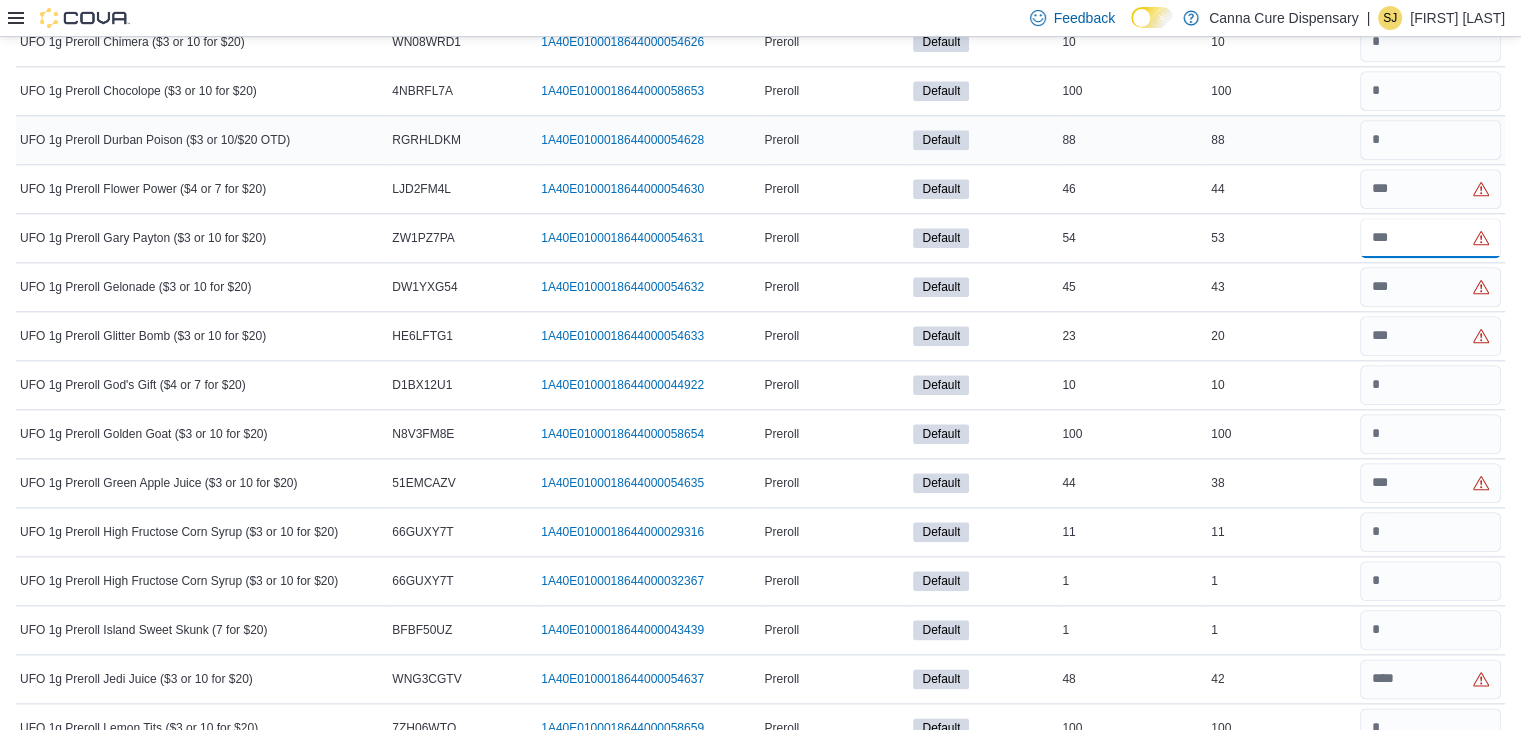 type 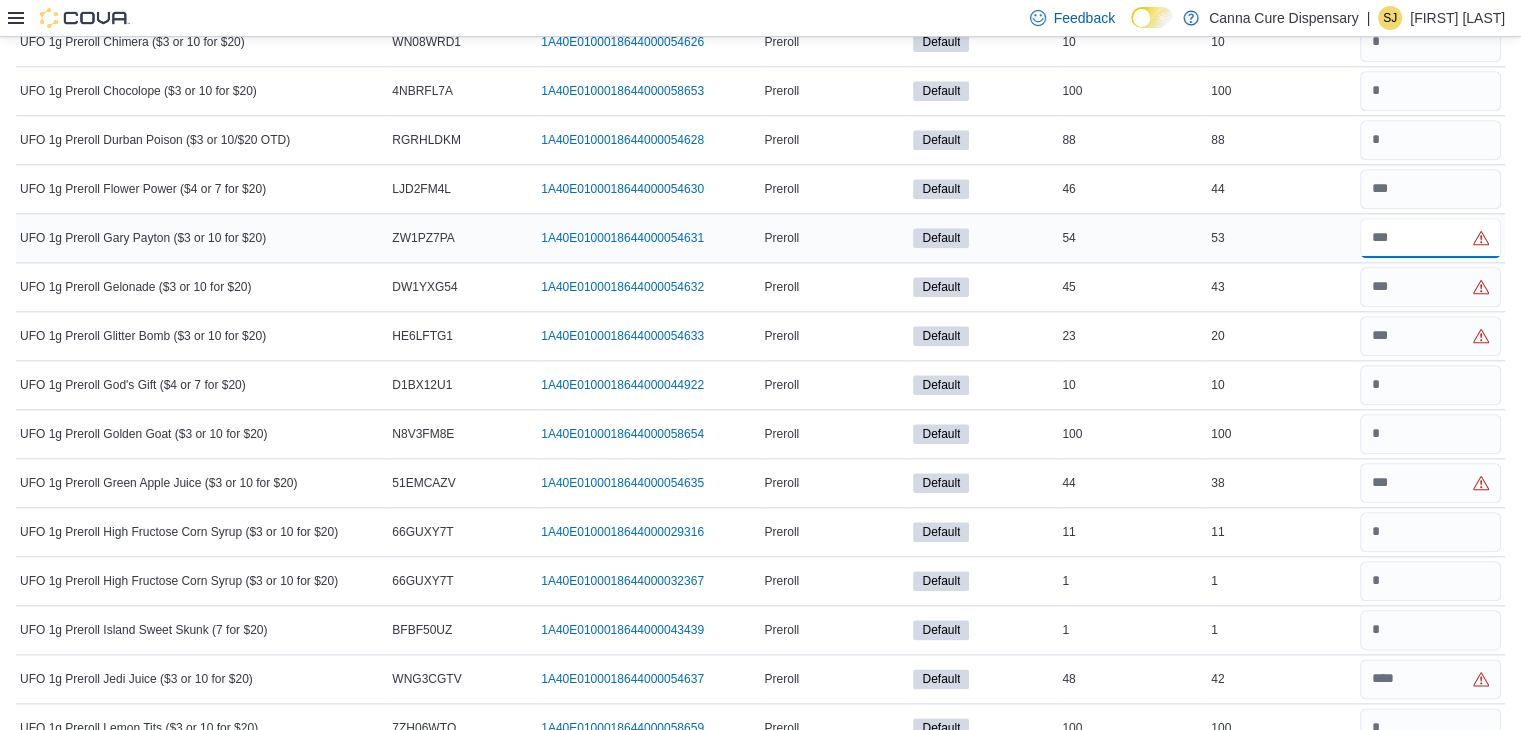 type on "**" 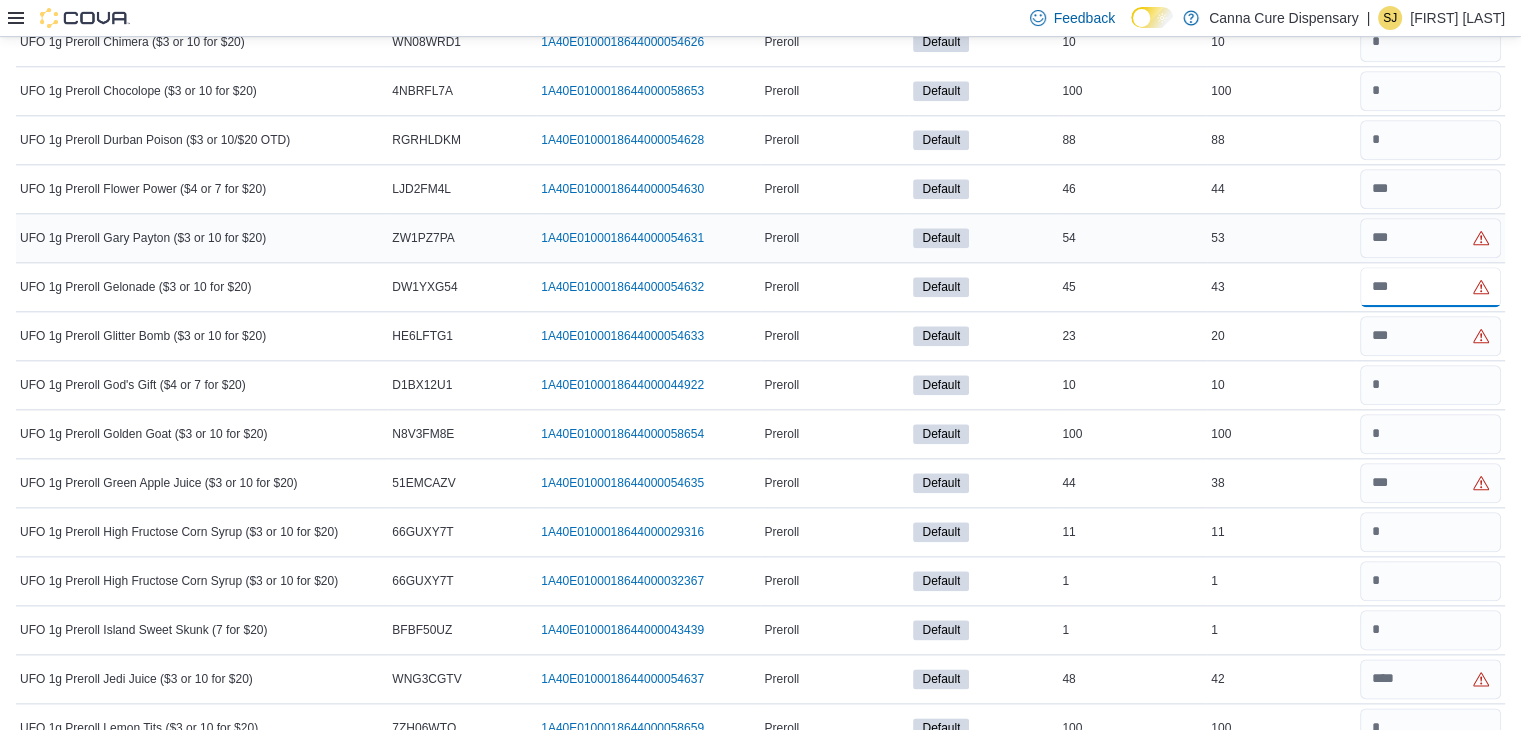 type 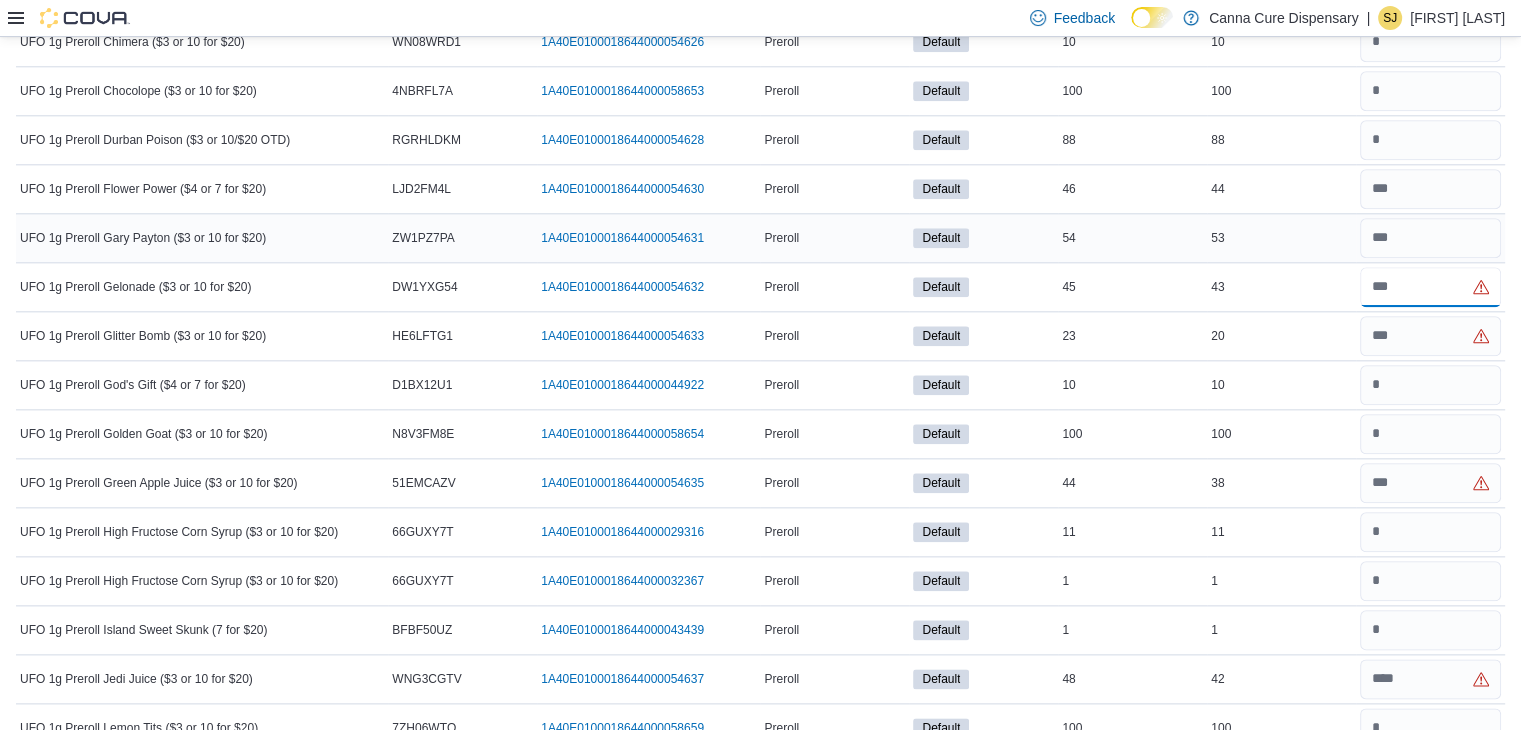 type on "**" 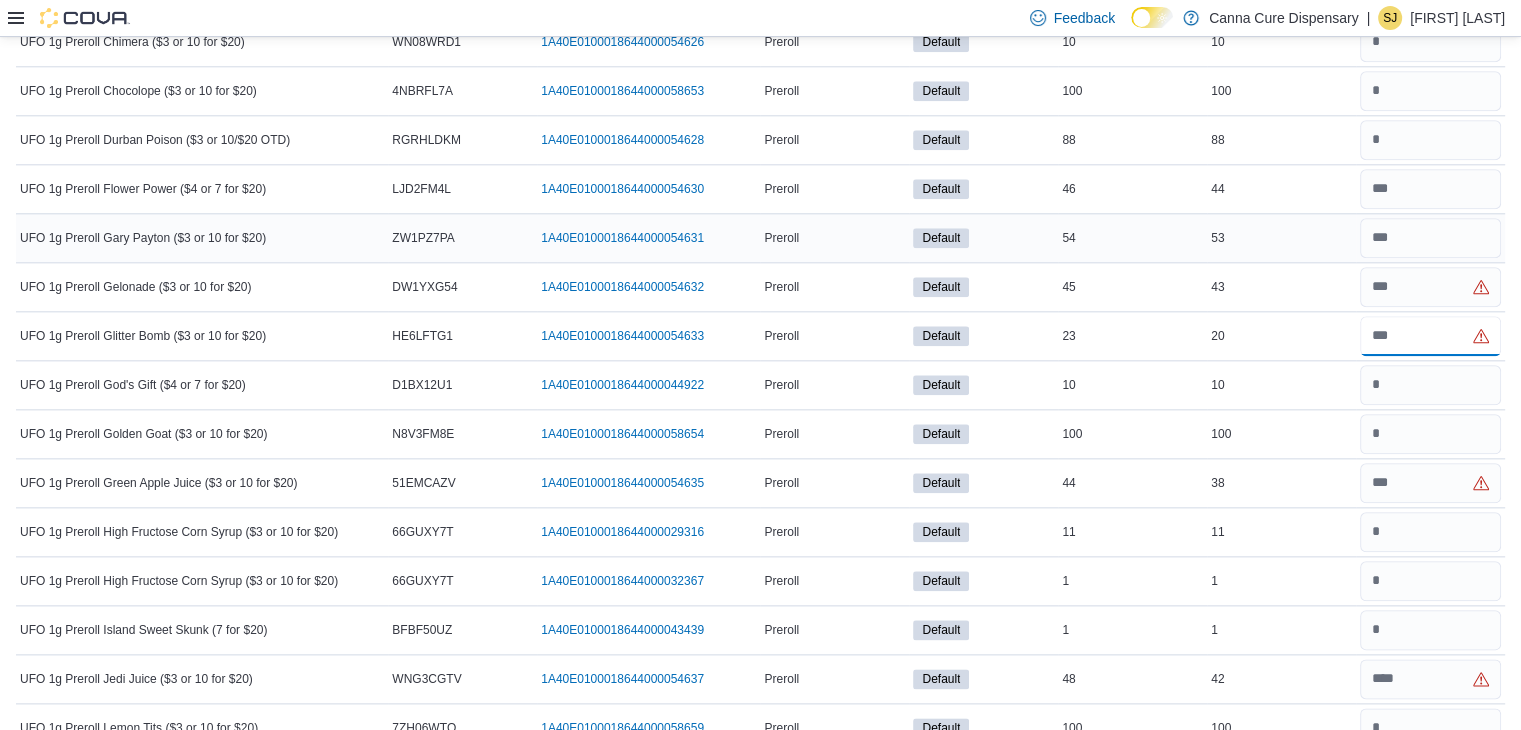 type 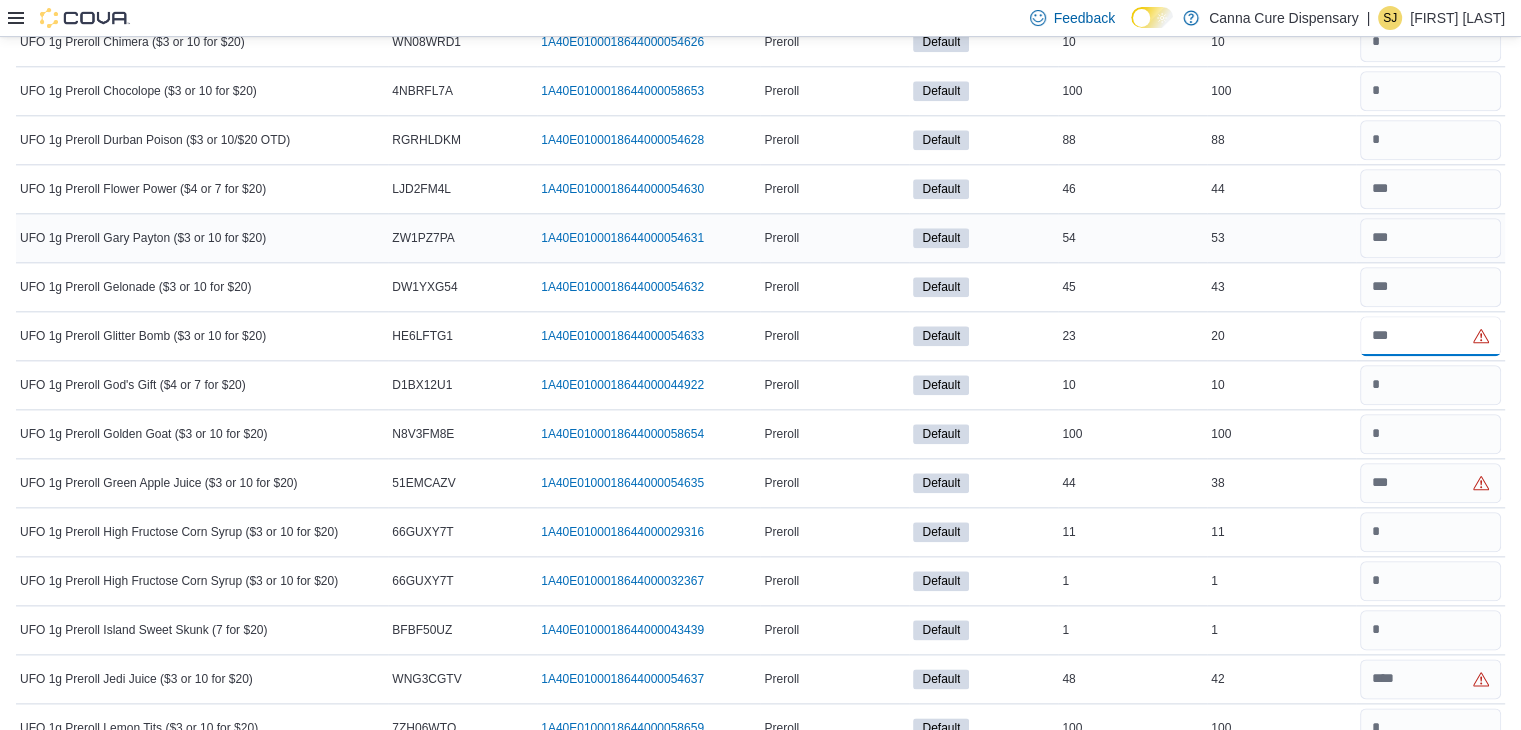 type on "**" 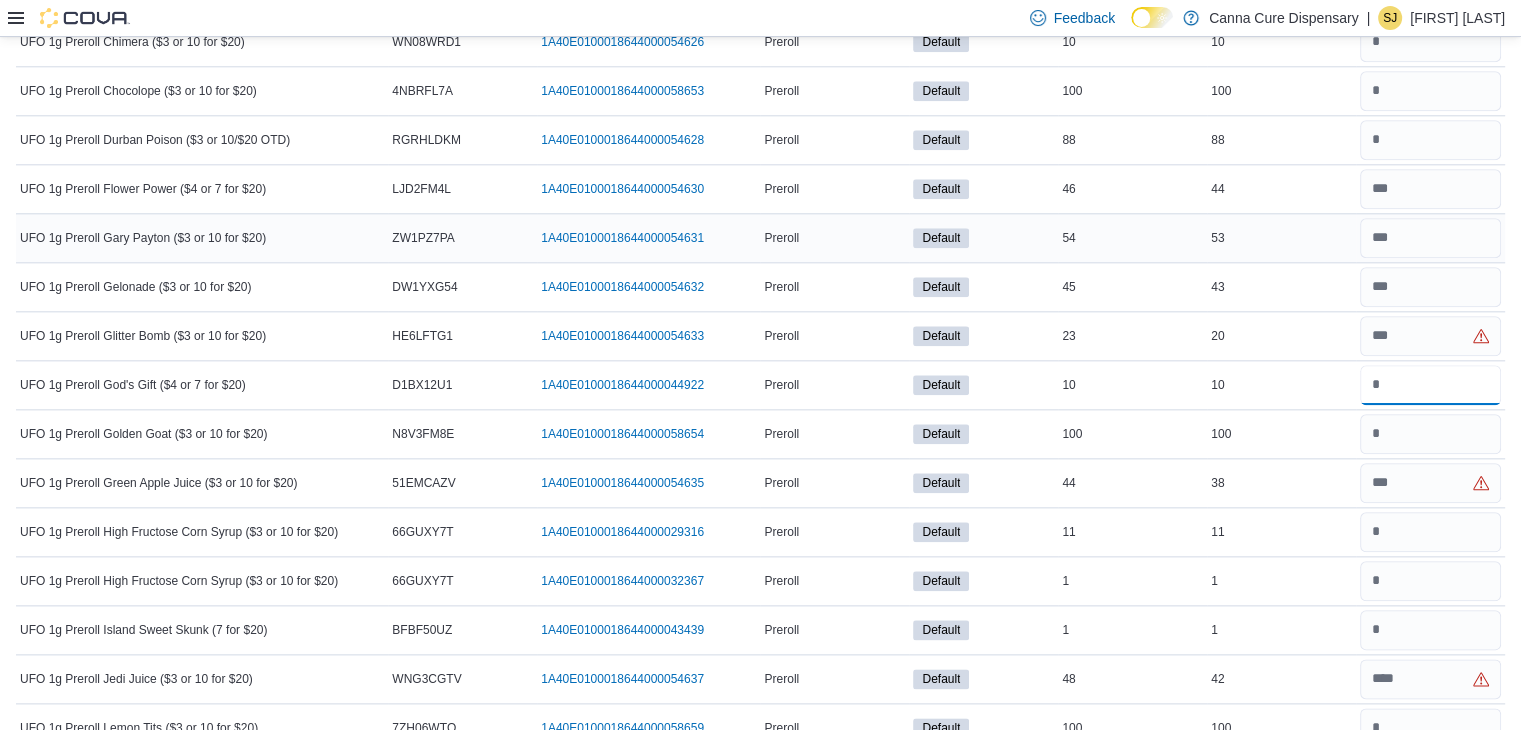 type 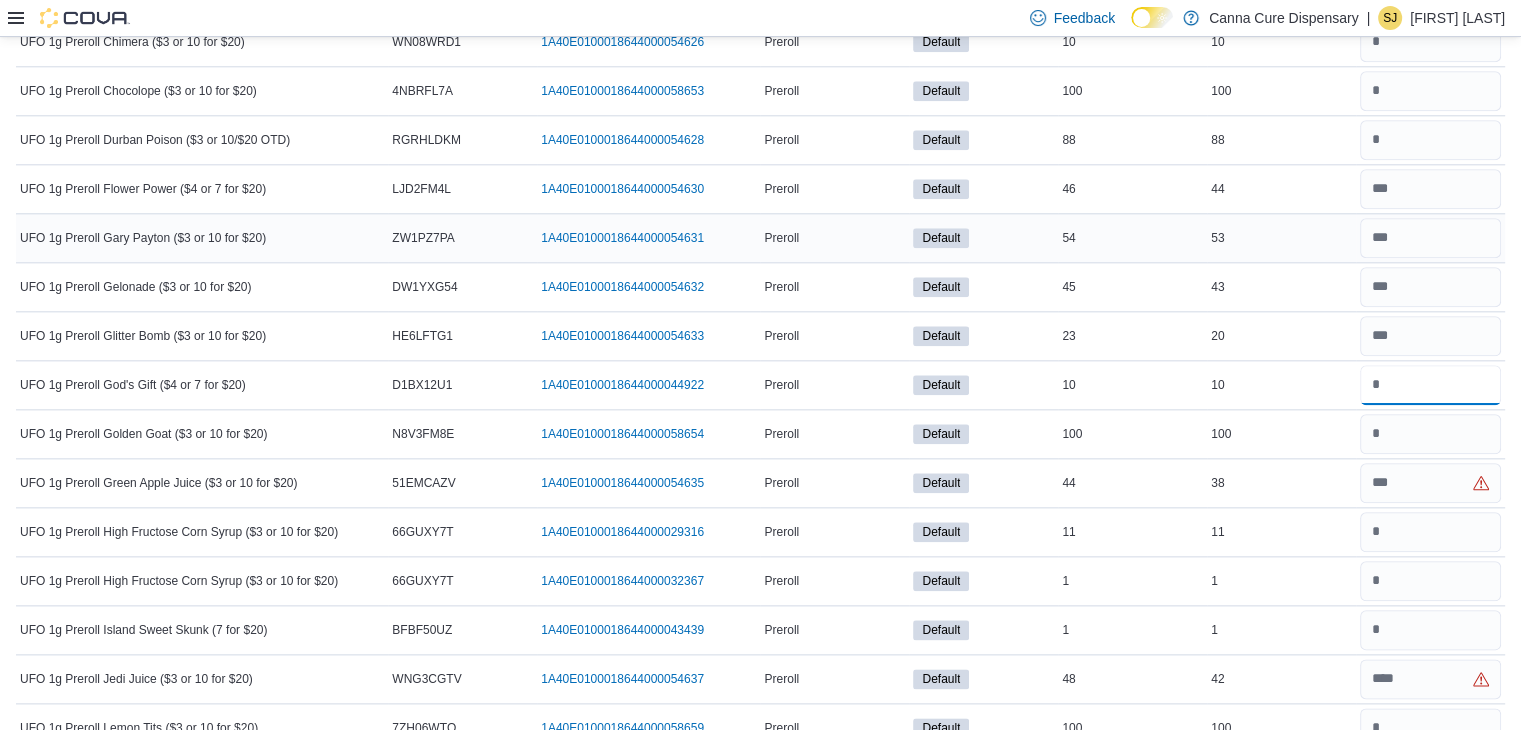 type on "*" 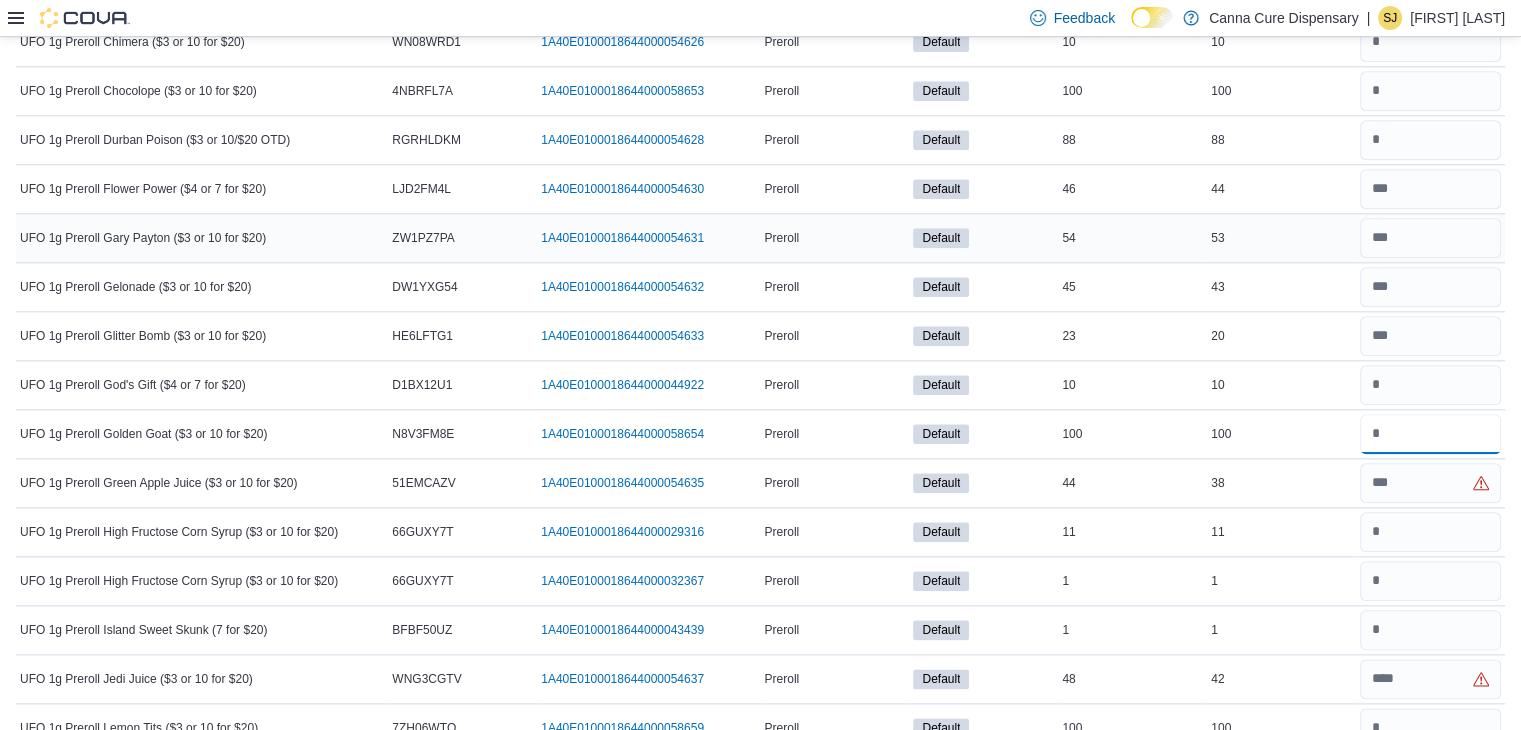 type 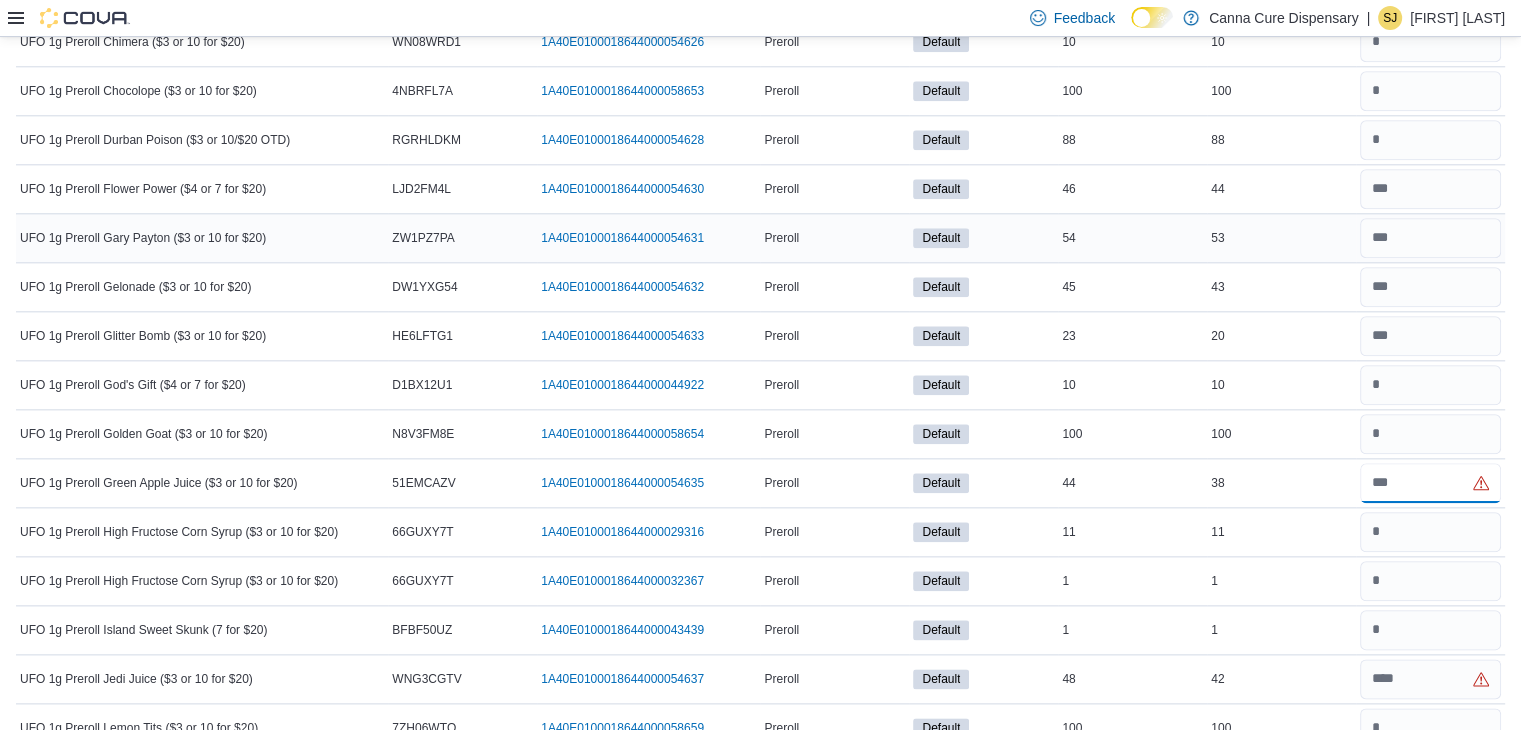 type 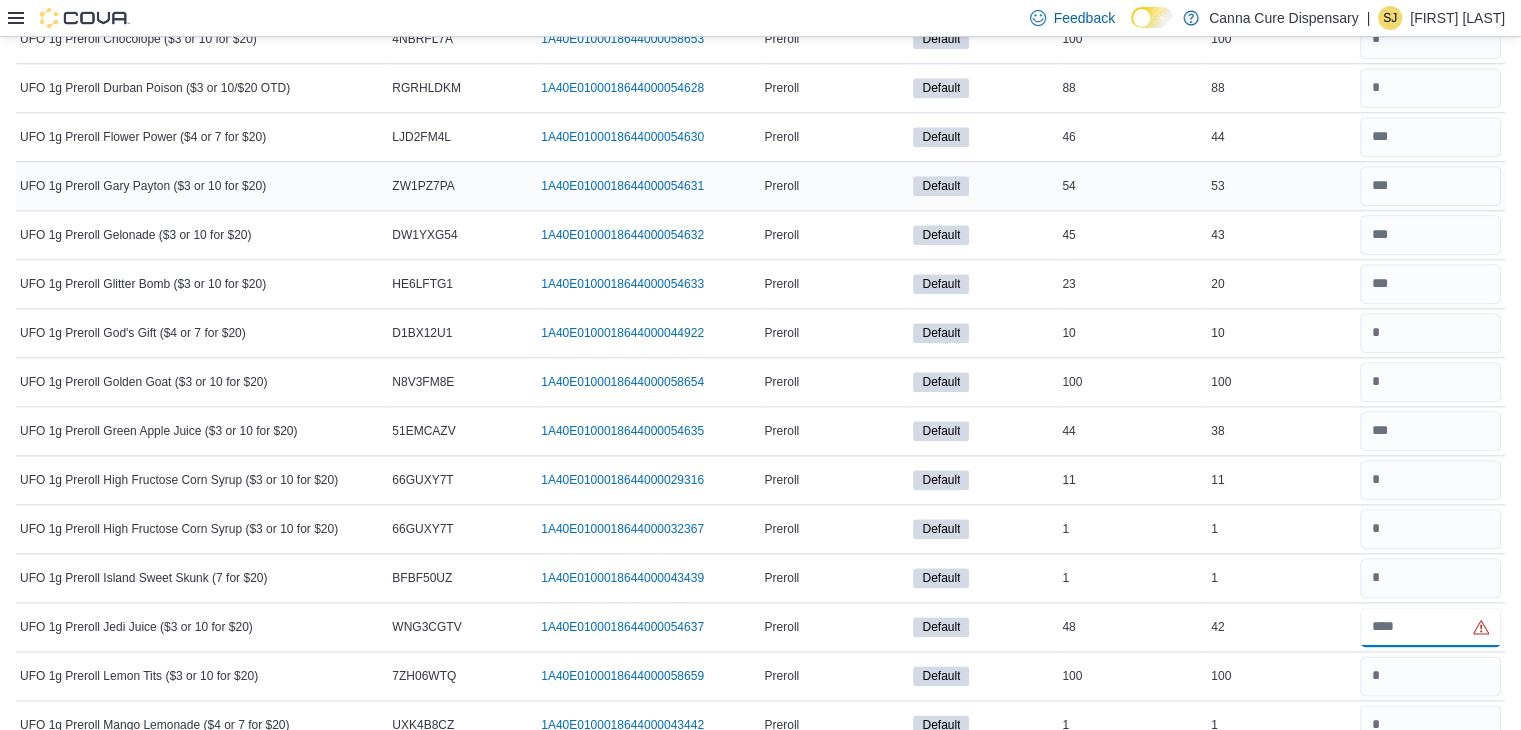 scroll, scrollTop: 9884, scrollLeft: 0, axis: vertical 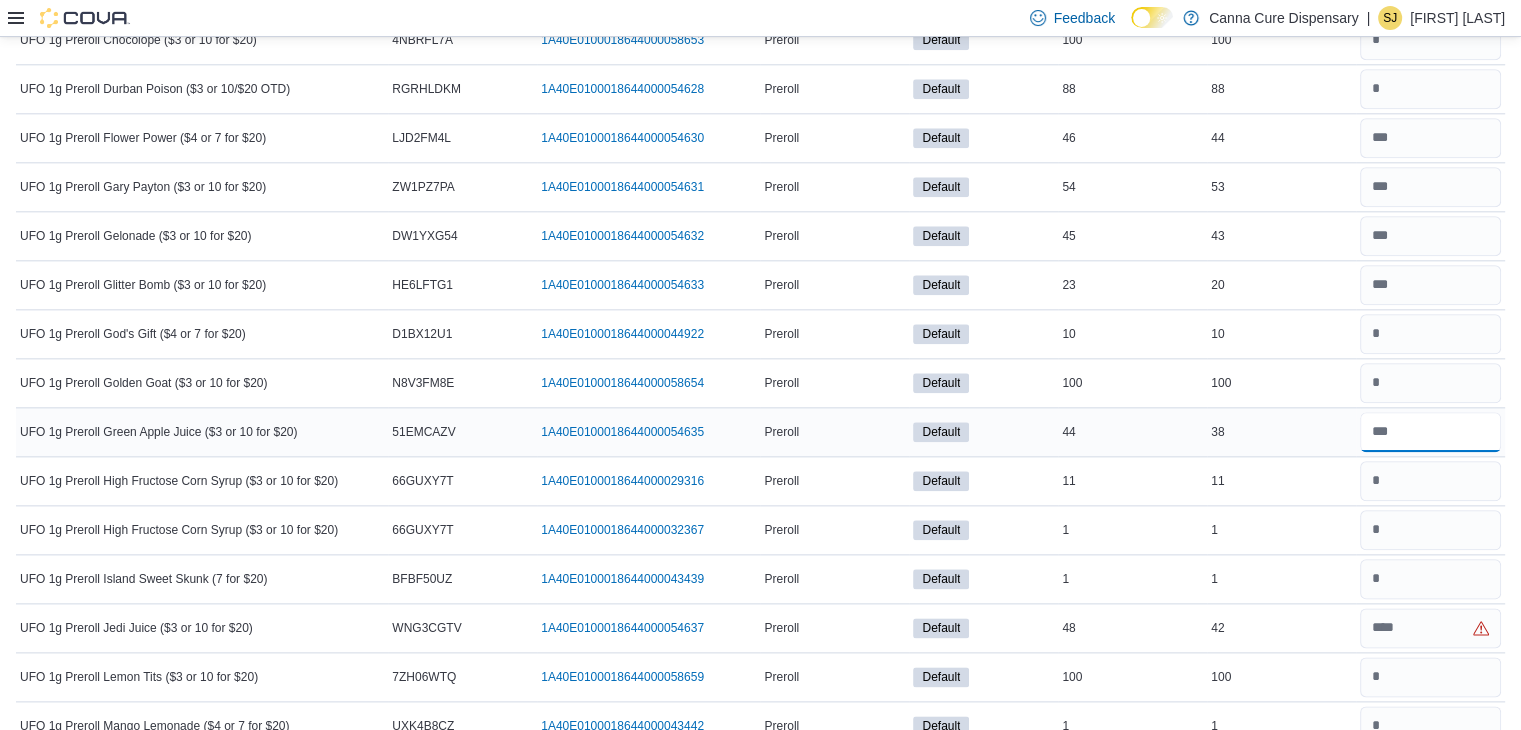 click at bounding box center (1430, 432) 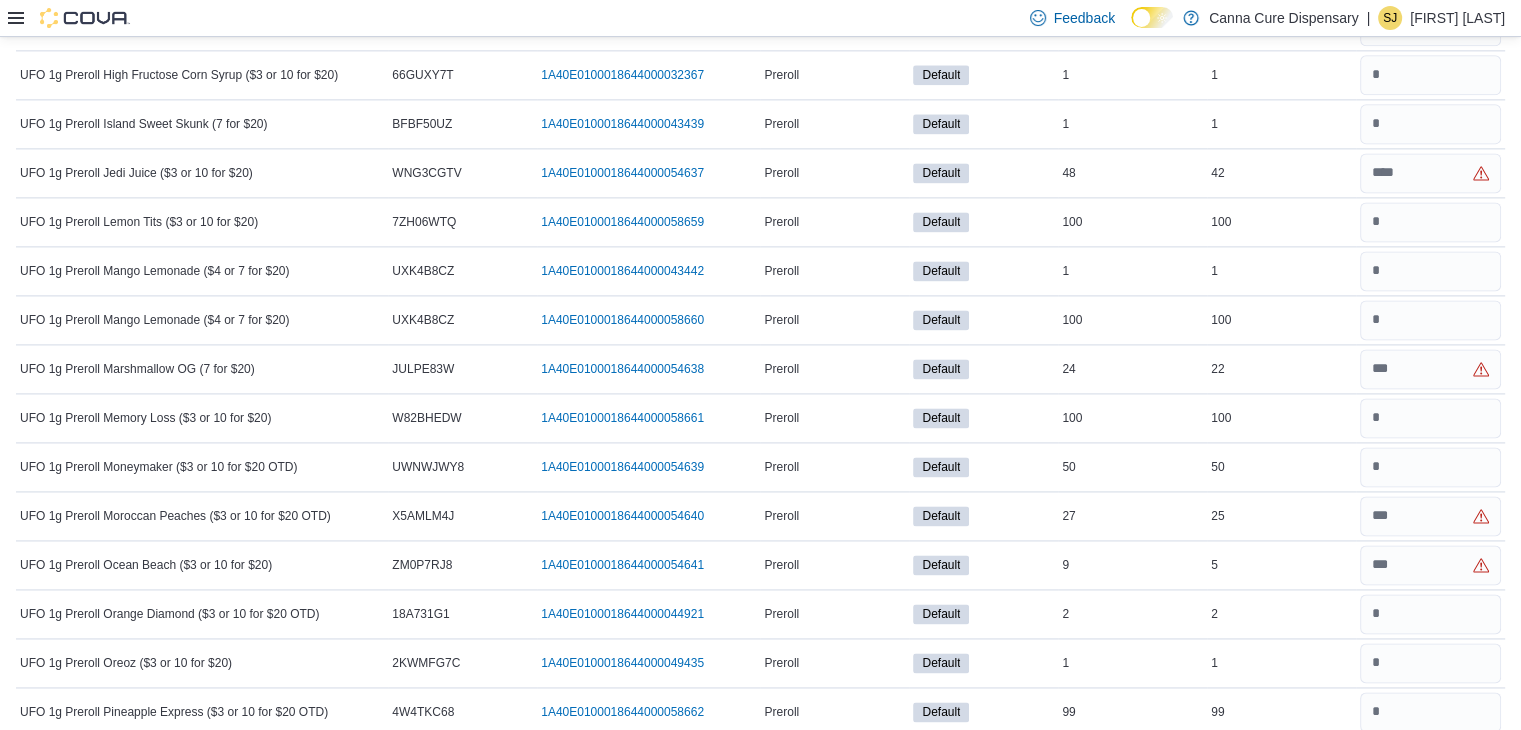 scroll, scrollTop: 10345, scrollLeft: 0, axis: vertical 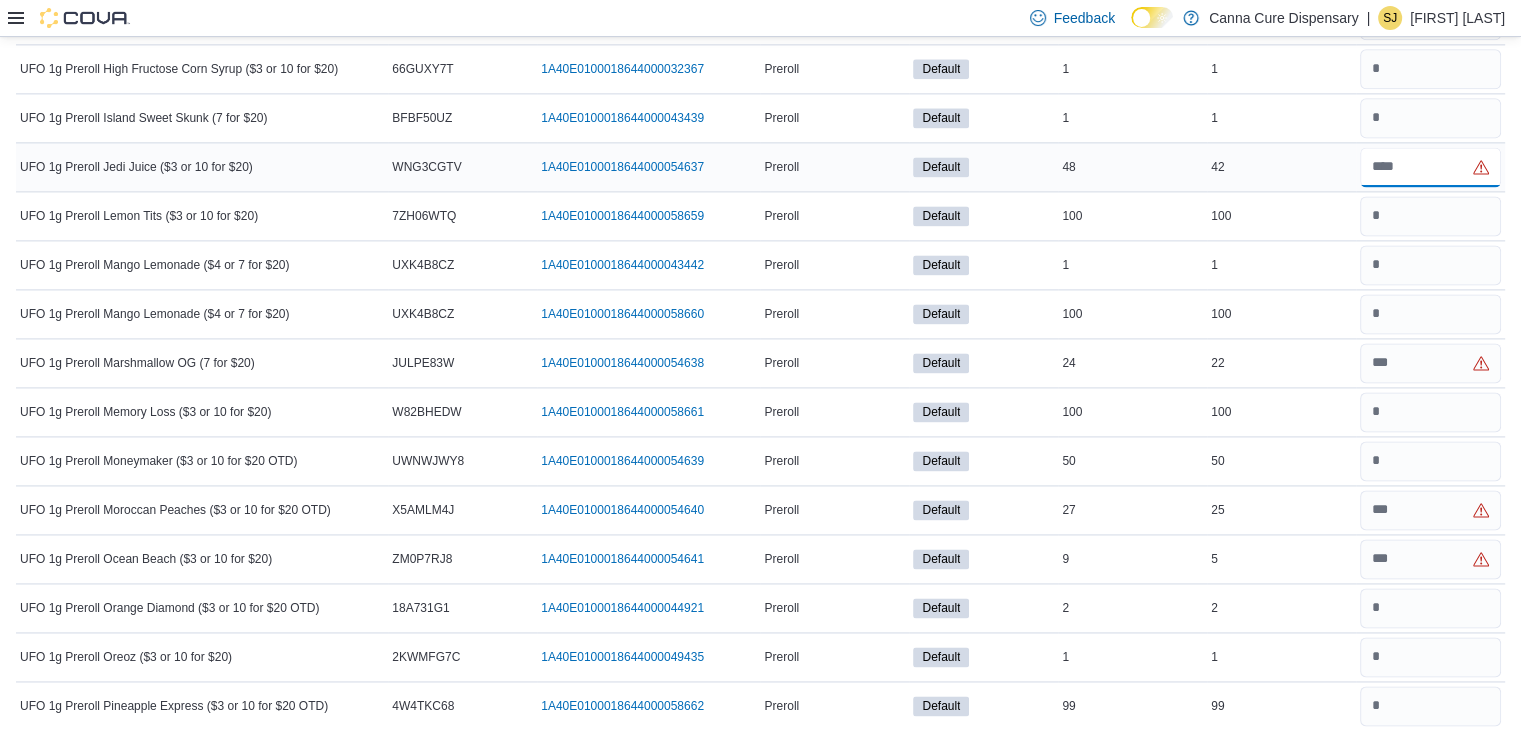 click at bounding box center (1430, 167) 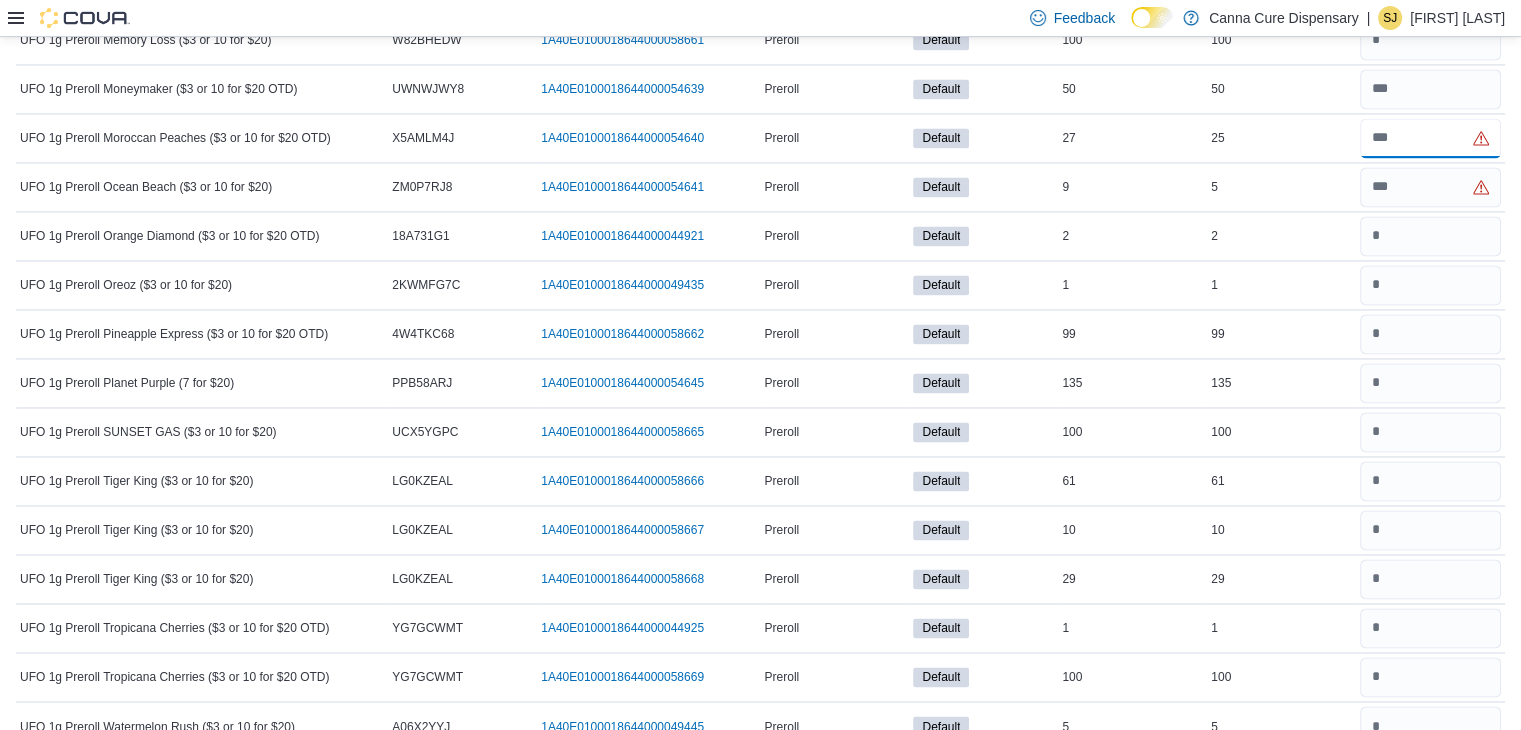 scroll, scrollTop: 10727, scrollLeft: 0, axis: vertical 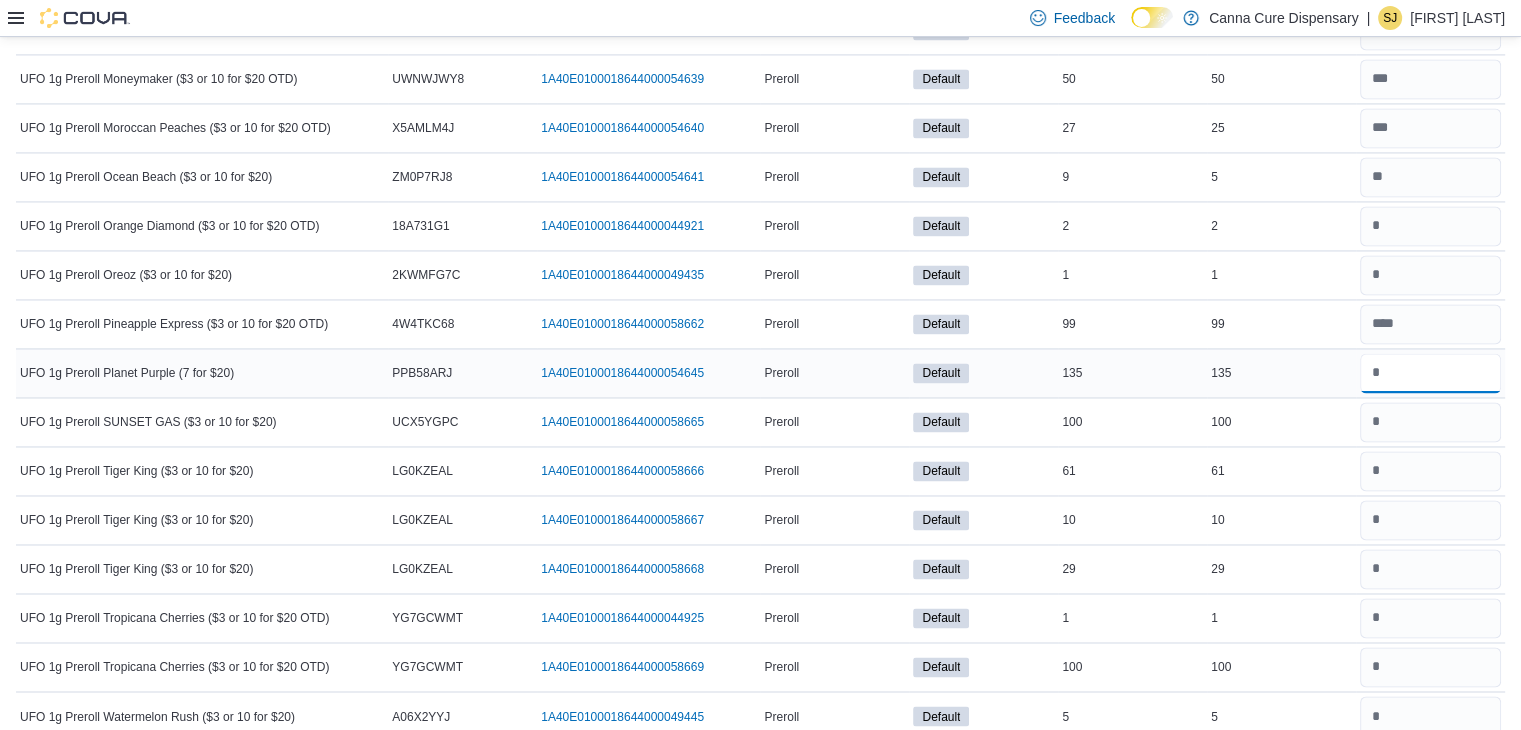 click at bounding box center (1430, 373) 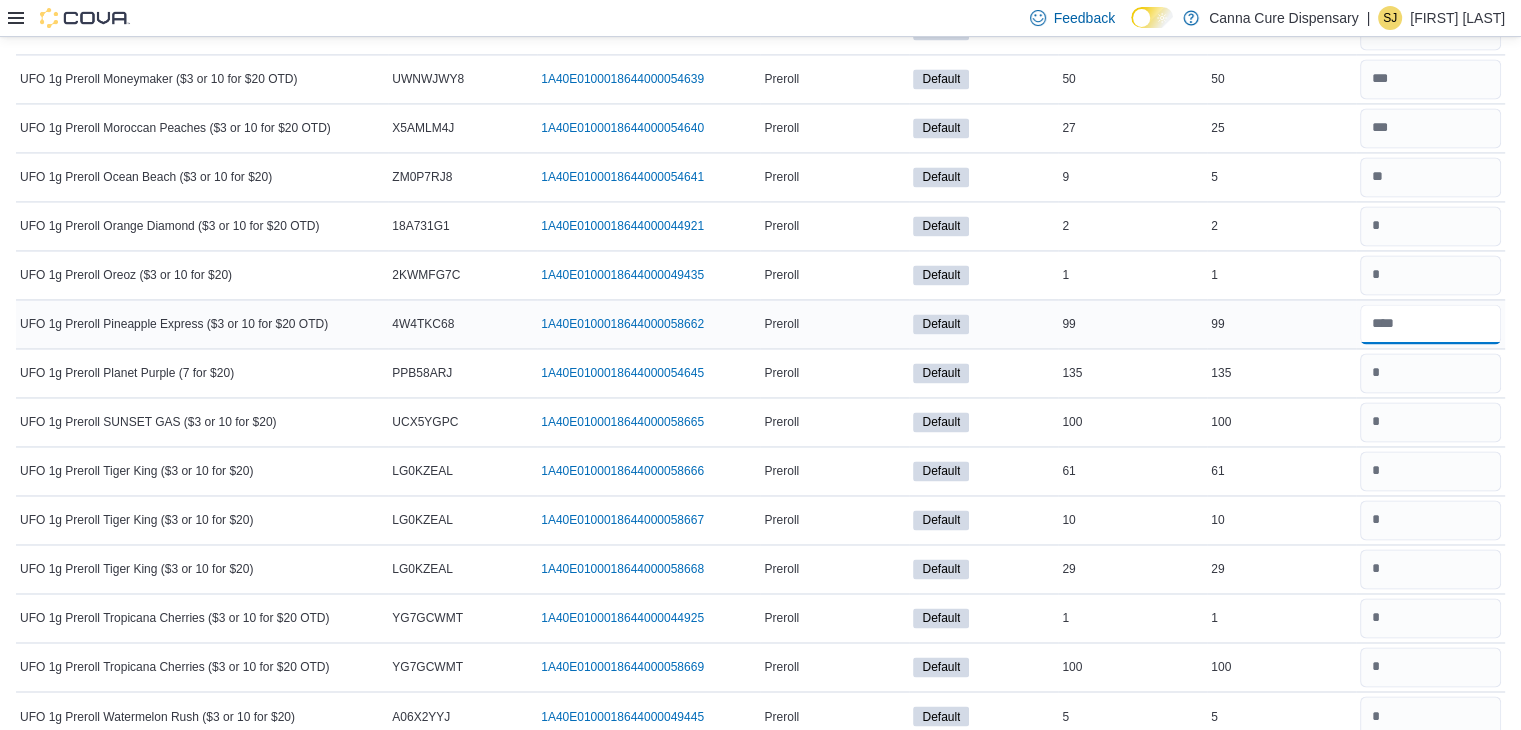 click at bounding box center (1430, 324) 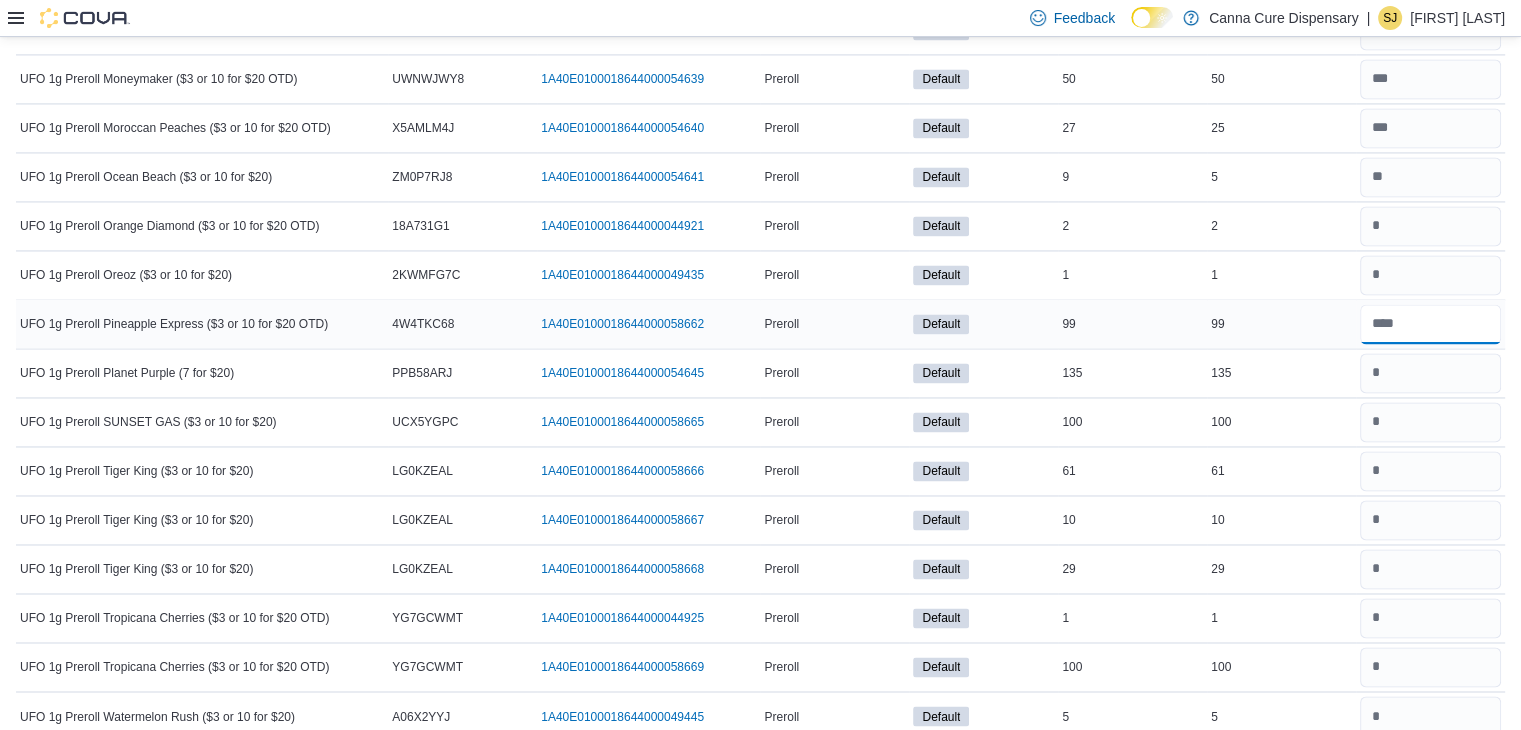 click at bounding box center [1430, 324] 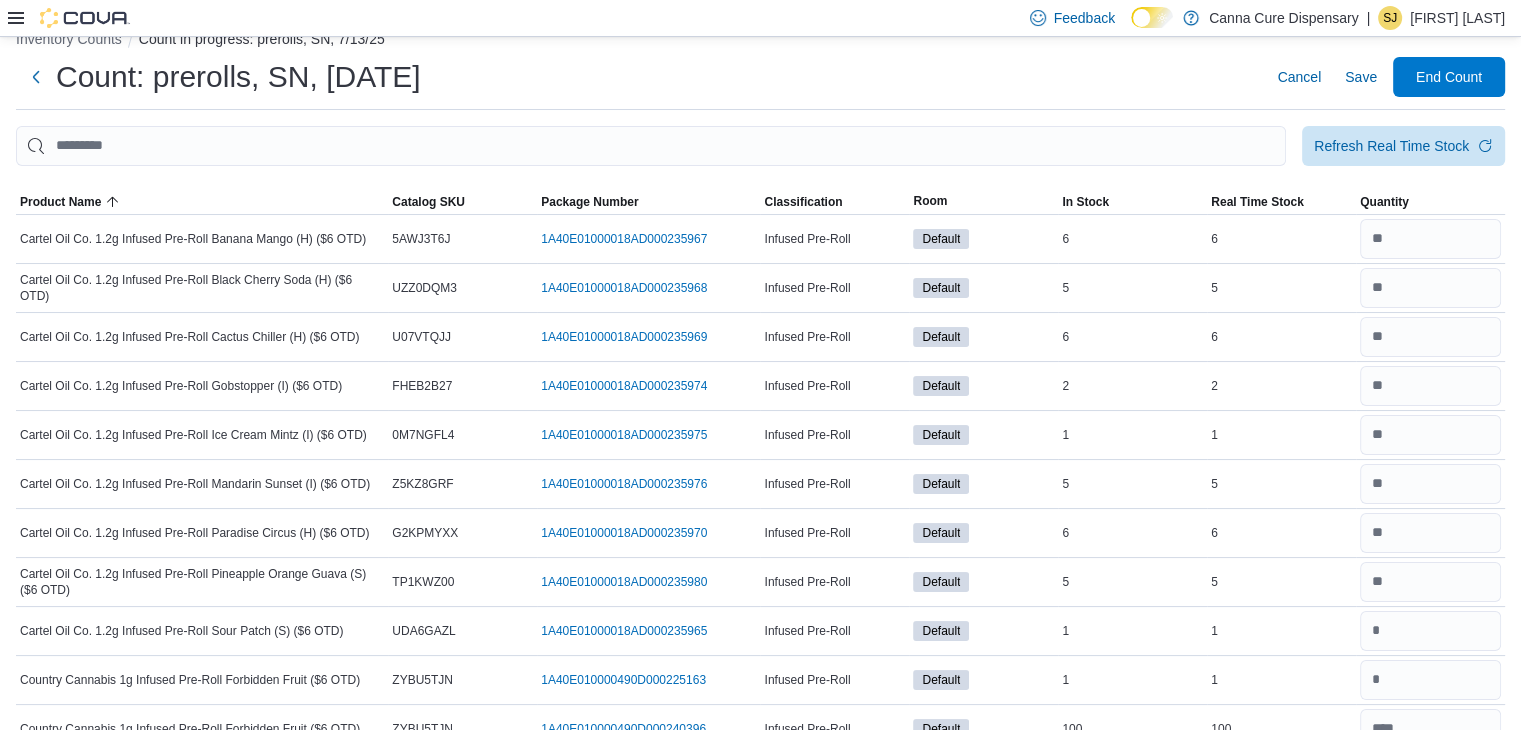 scroll, scrollTop: 0, scrollLeft: 0, axis: both 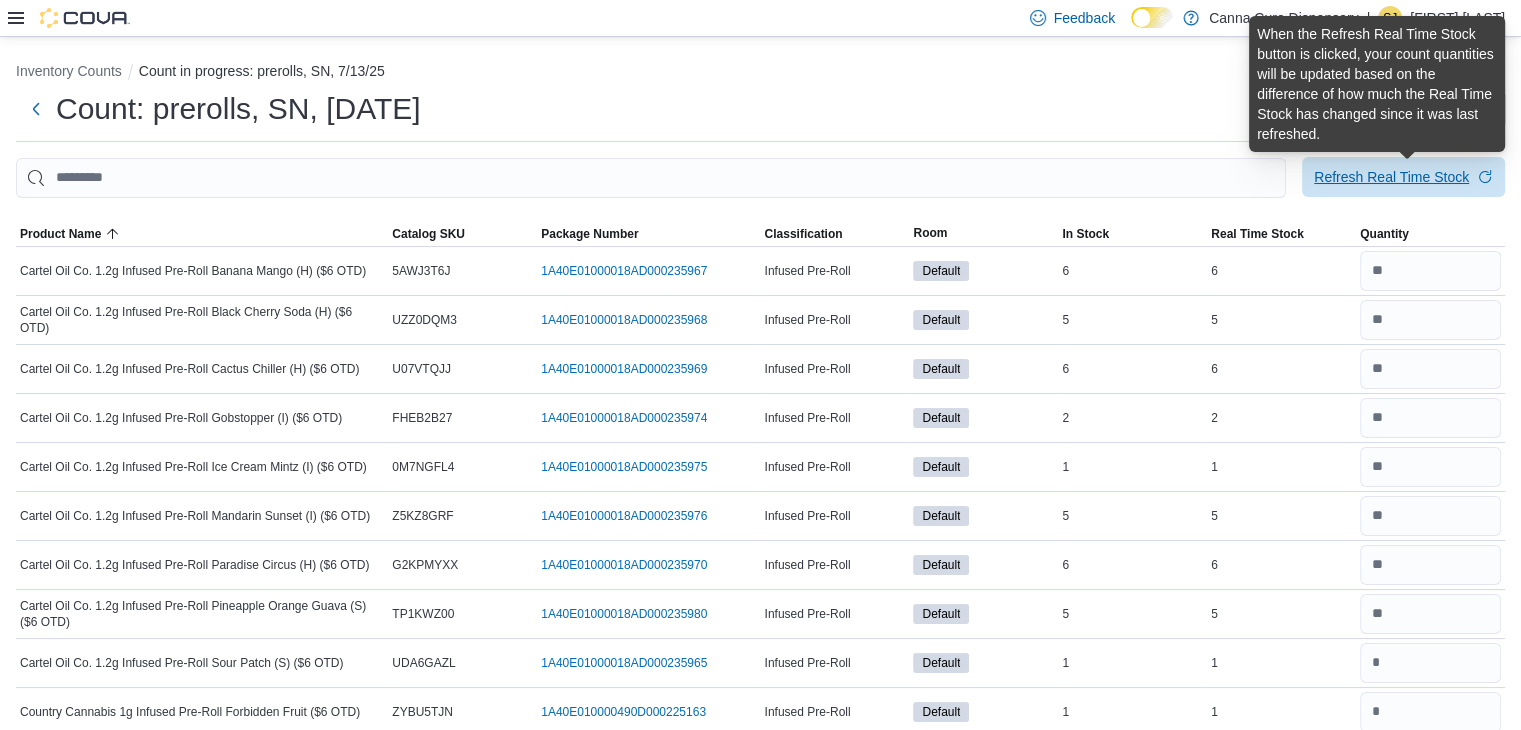 click on "Refresh Real Time Stock" at bounding box center (1391, 177) 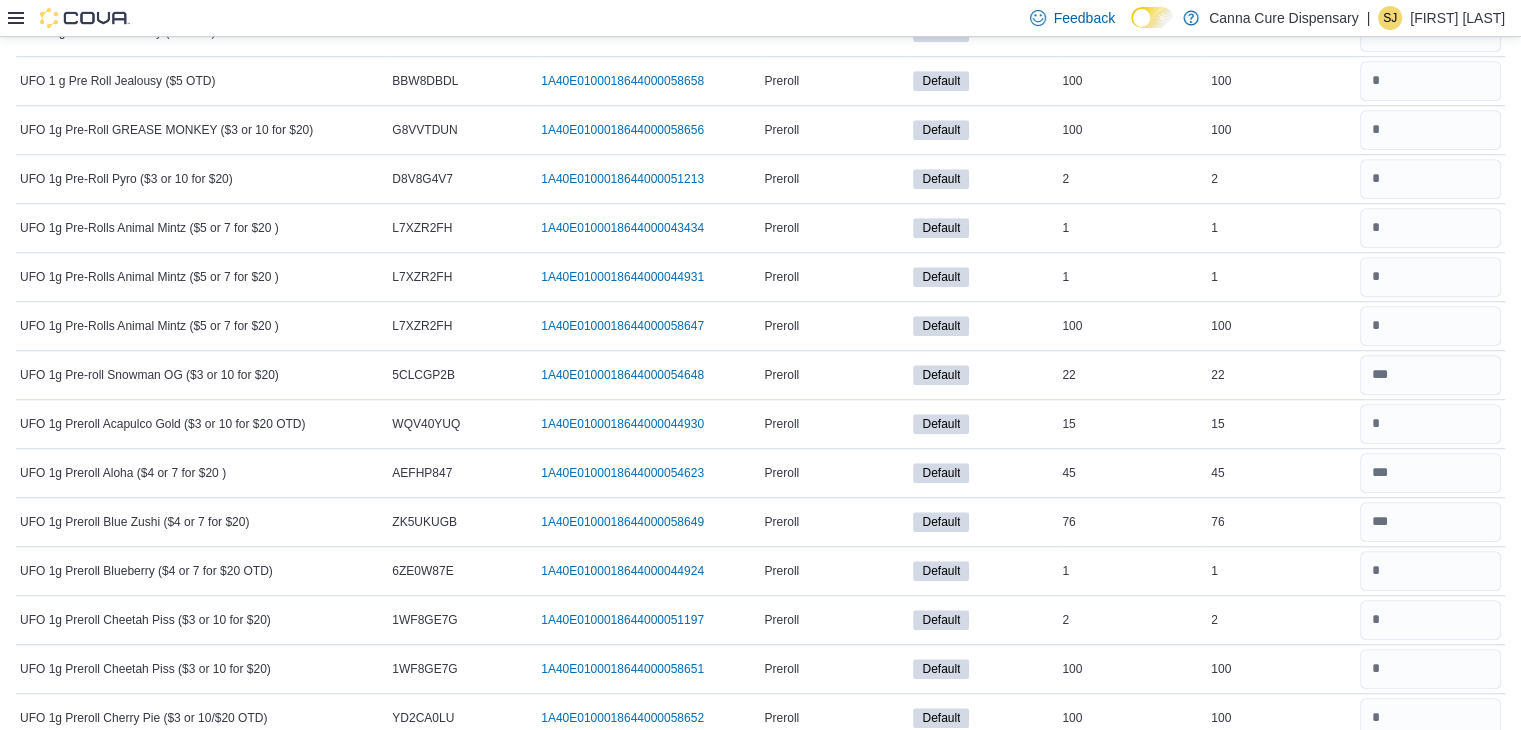 scroll, scrollTop: 9112, scrollLeft: 0, axis: vertical 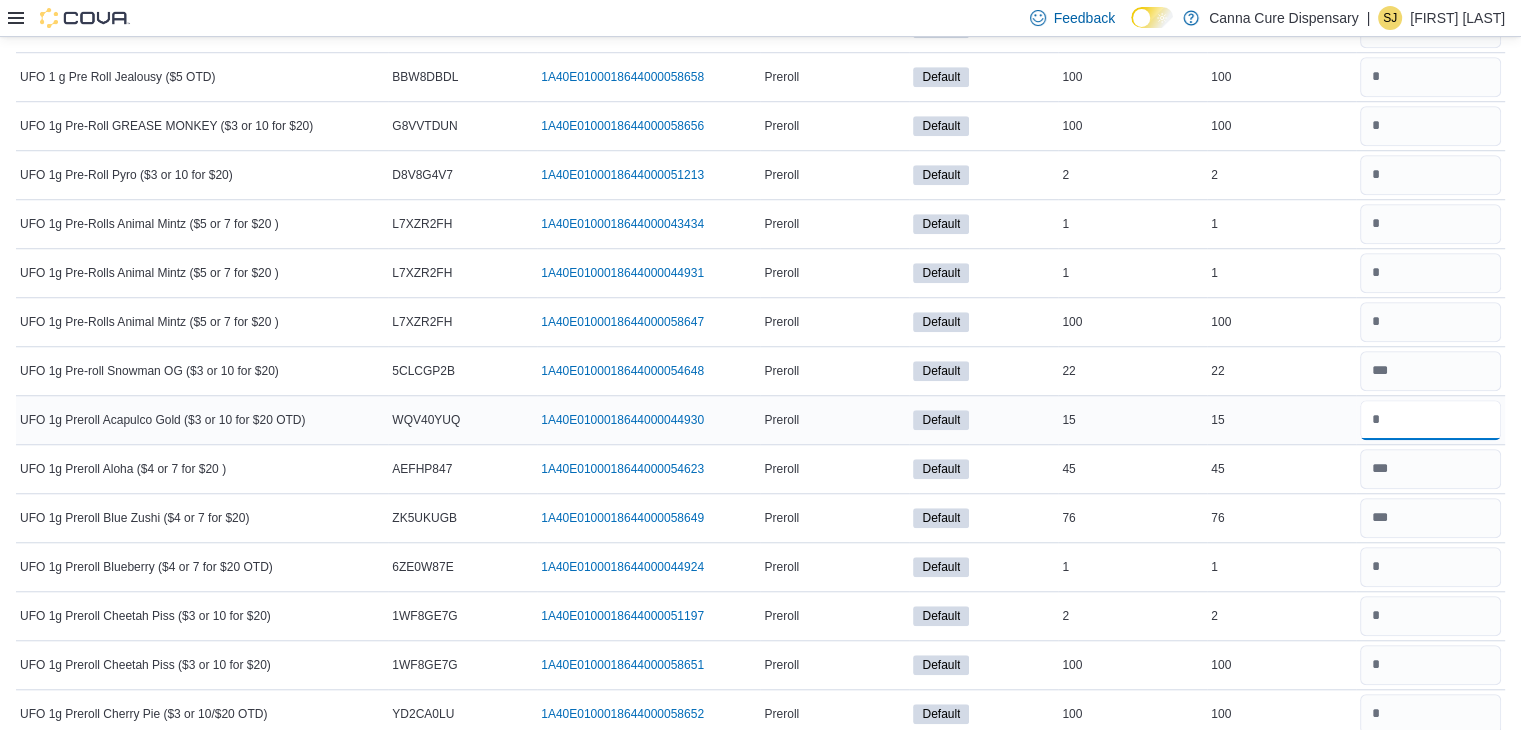 click at bounding box center [1430, 420] 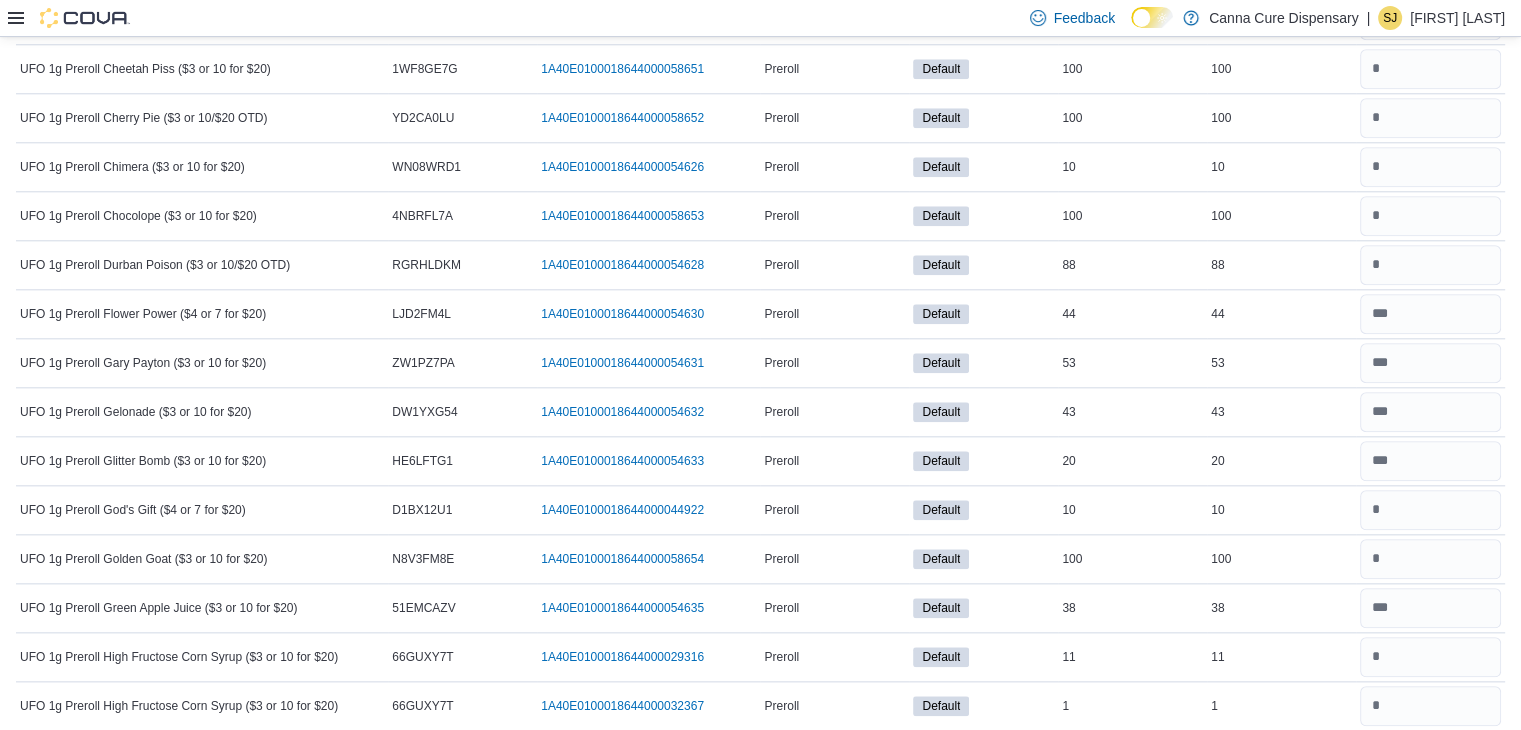 scroll, scrollTop: 9484, scrollLeft: 0, axis: vertical 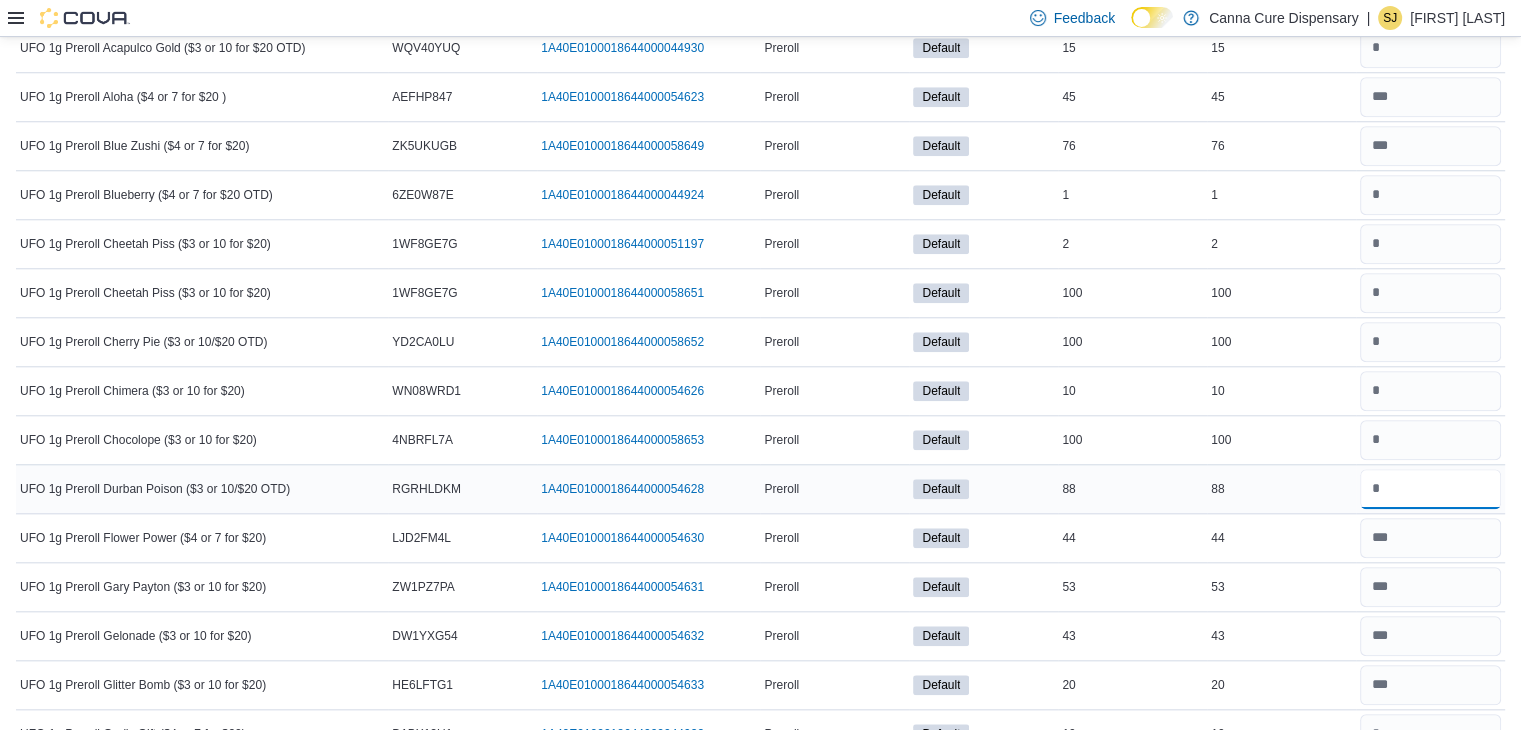 click at bounding box center (1430, 489) 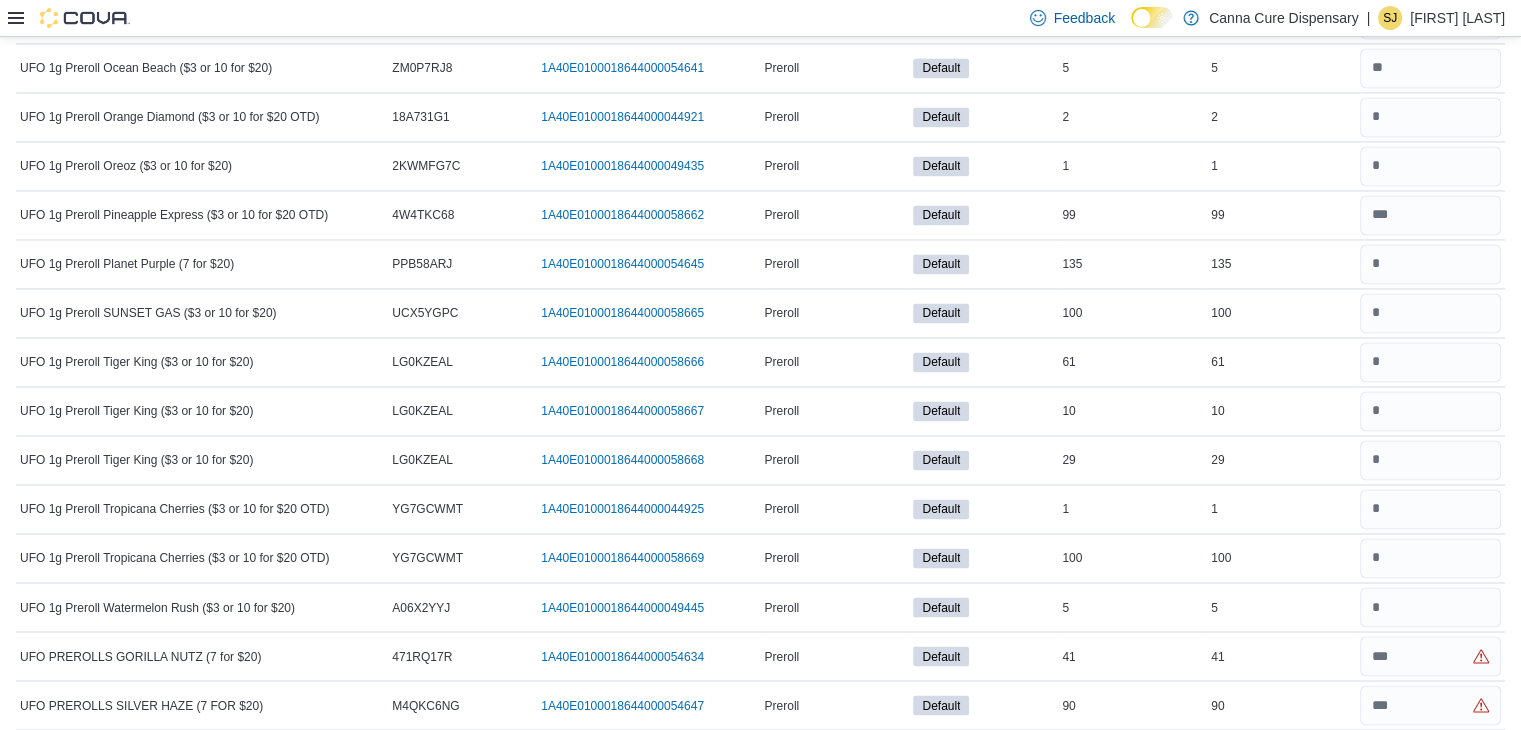 scroll, scrollTop: 10838, scrollLeft: 0, axis: vertical 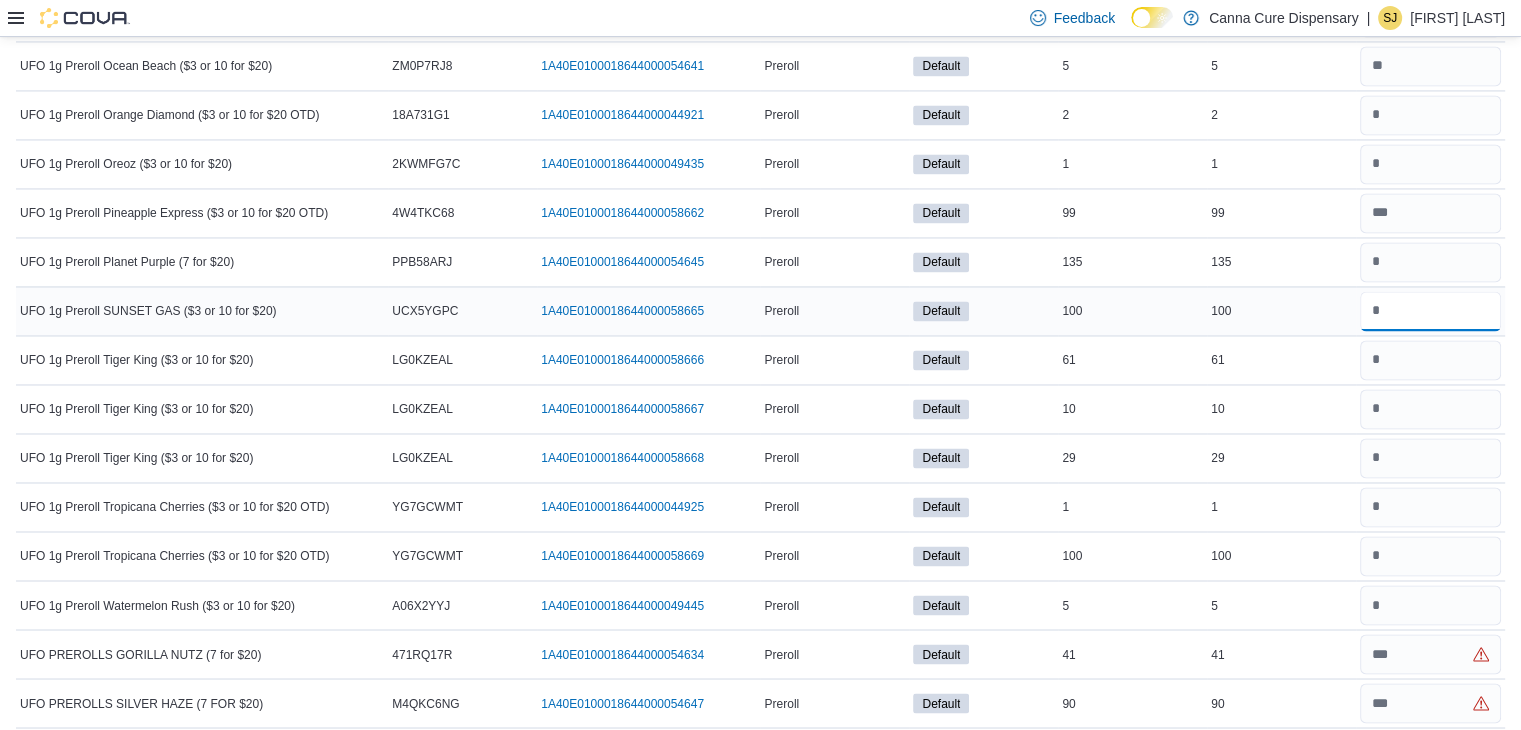 click at bounding box center (1430, 311) 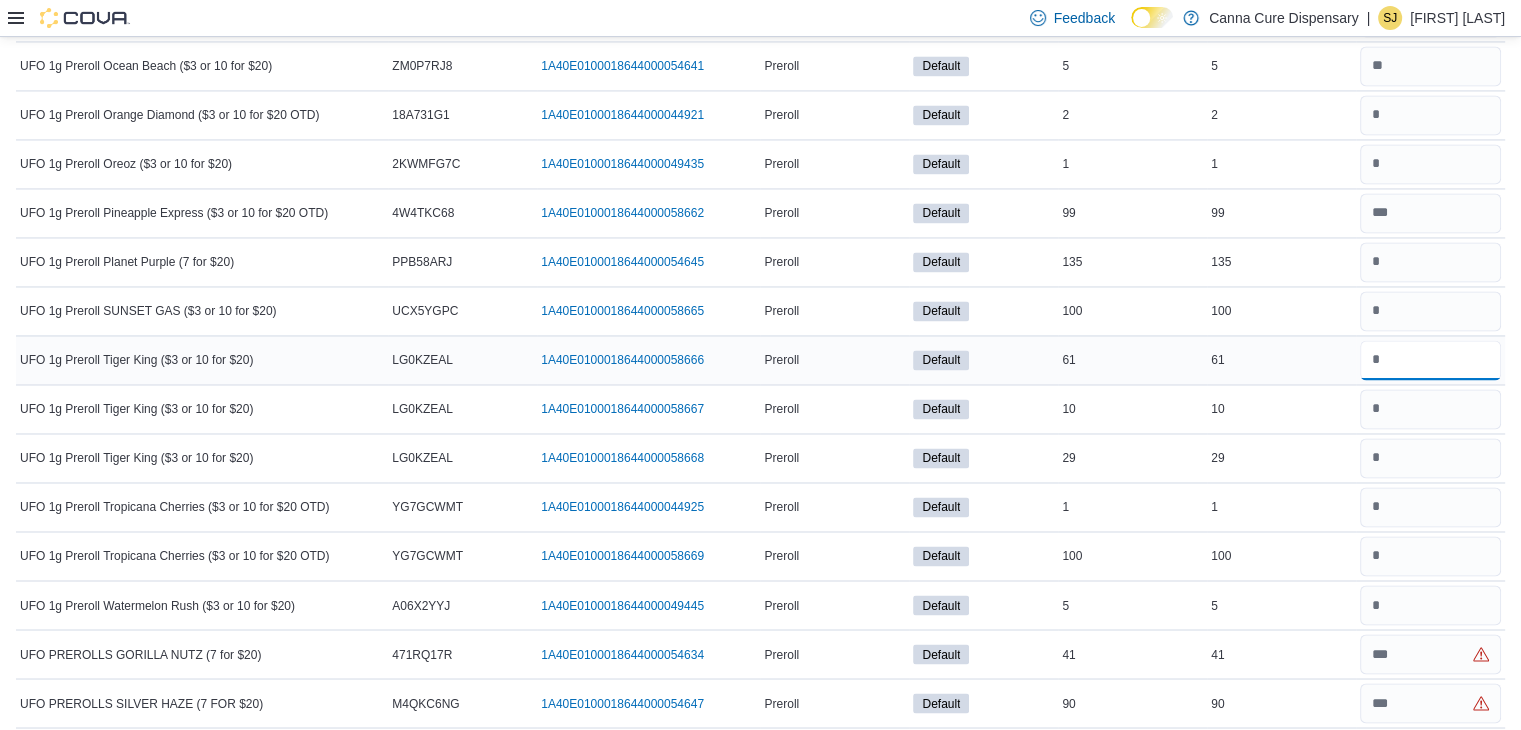 click at bounding box center (1430, 360) 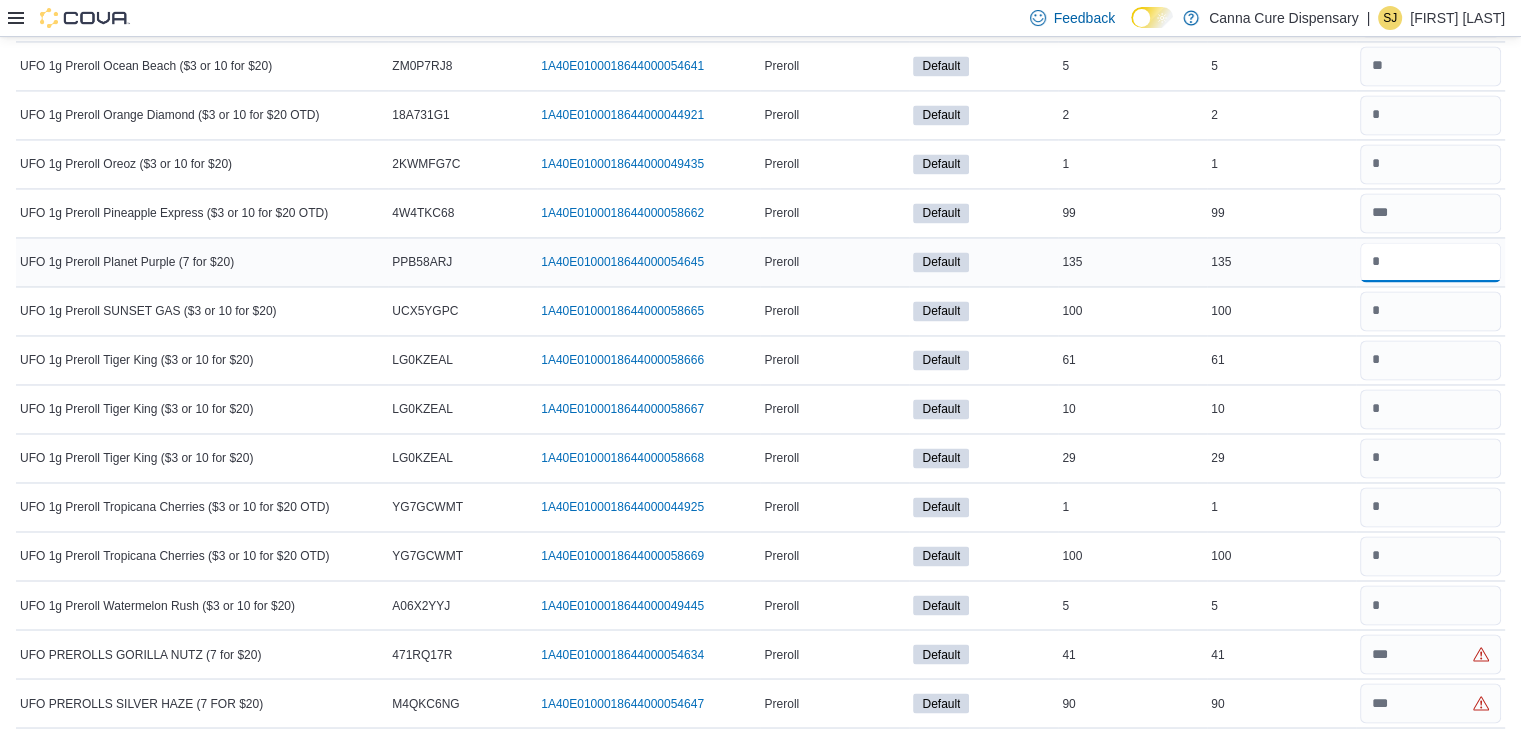 click at bounding box center (1430, 262) 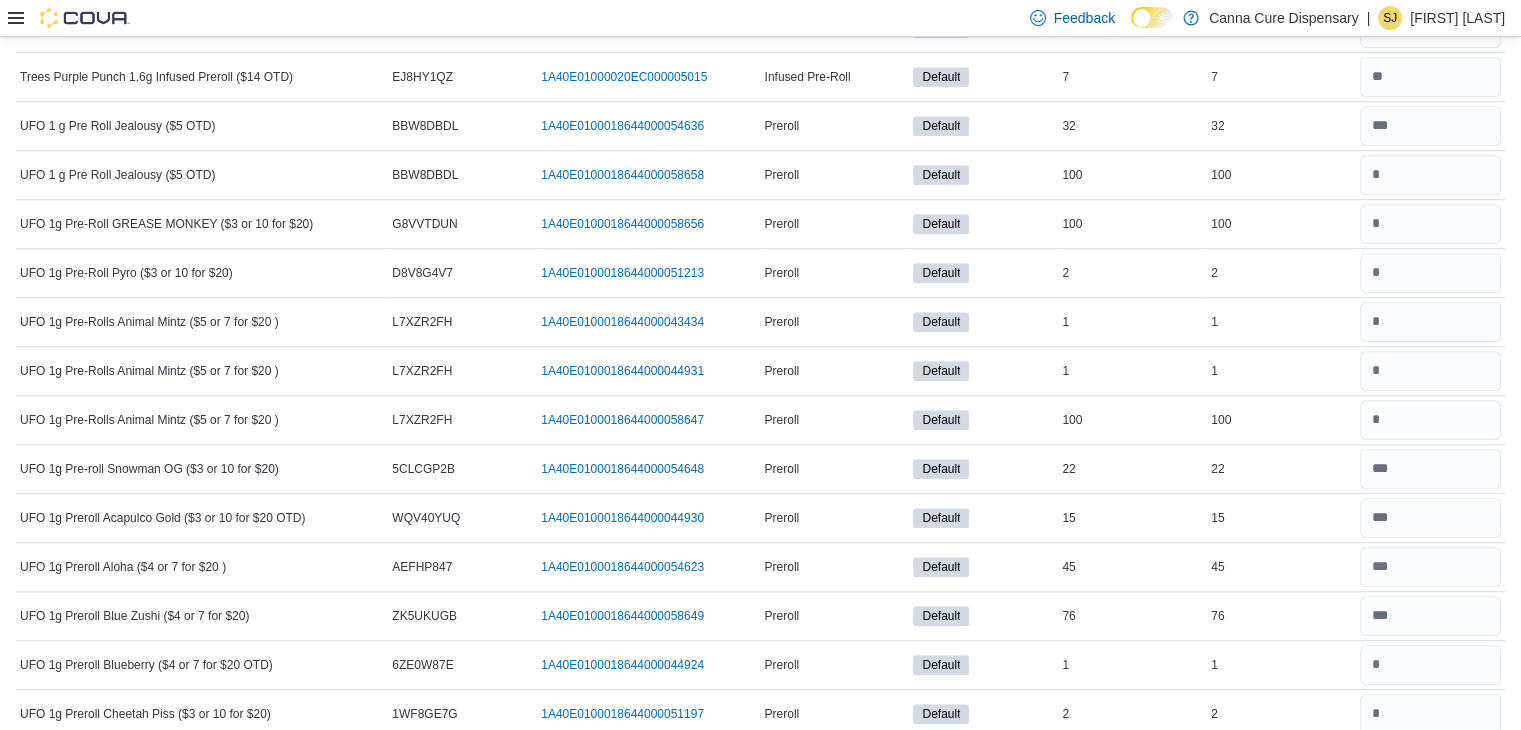 scroll, scrollTop: 9015, scrollLeft: 0, axis: vertical 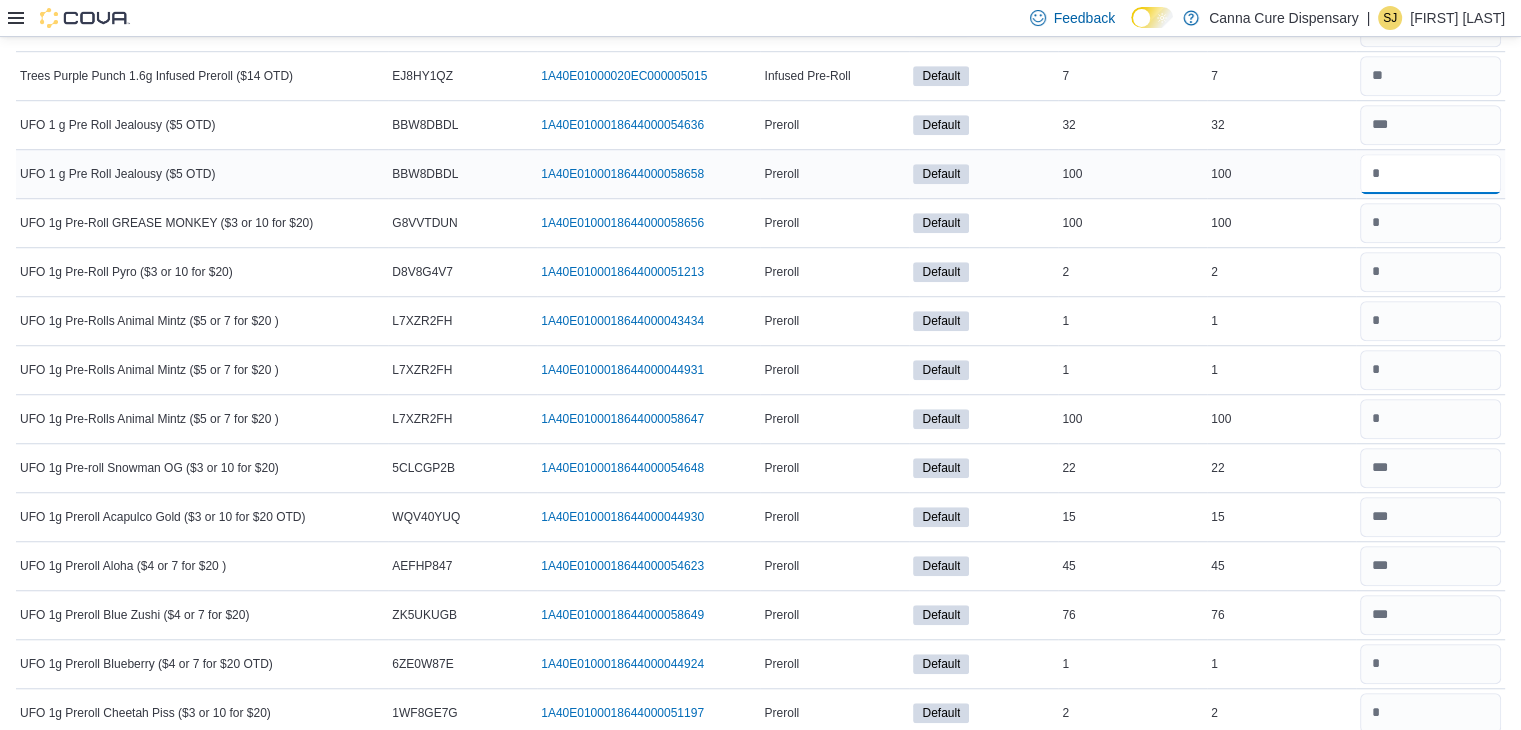 click at bounding box center [1430, 174] 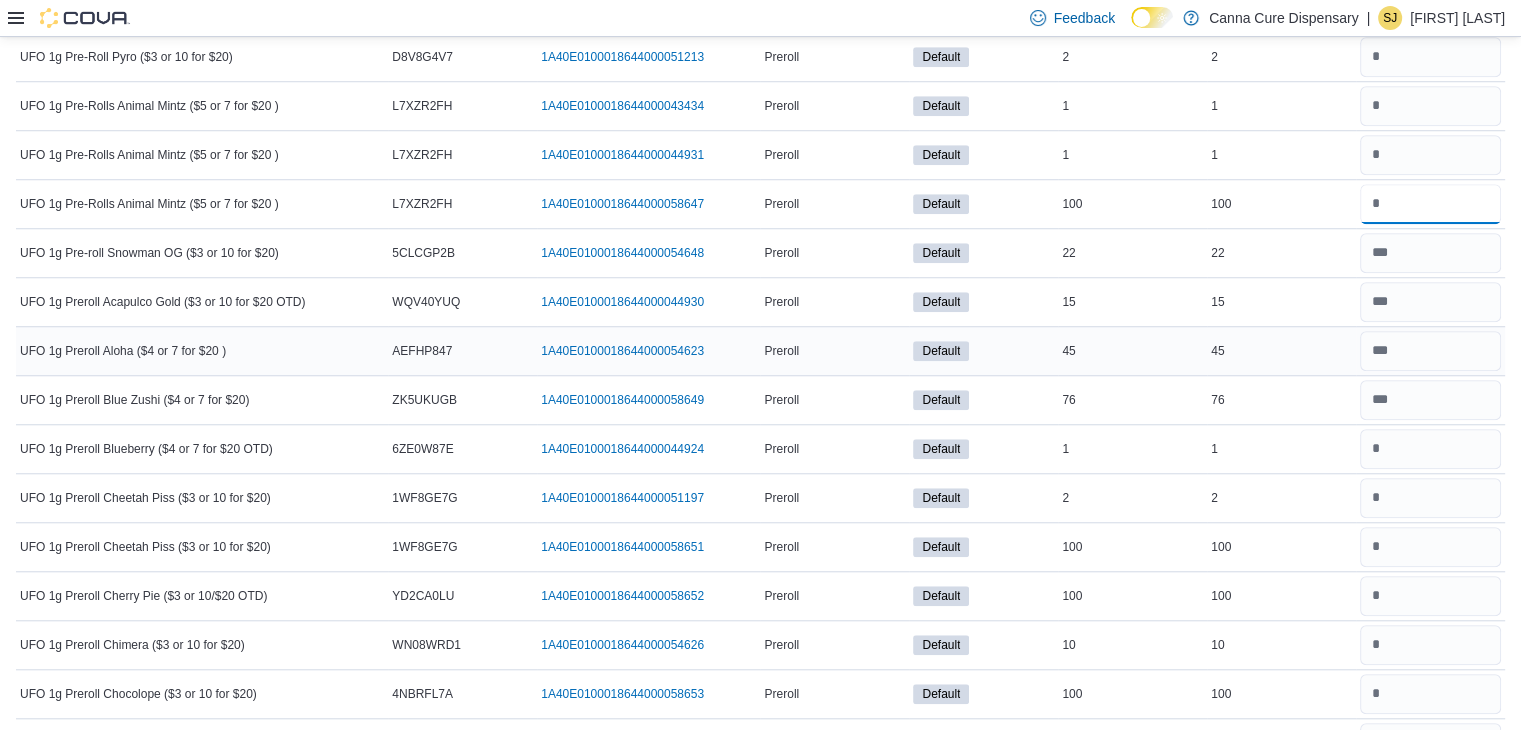scroll, scrollTop: 9231, scrollLeft: 0, axis: vertical 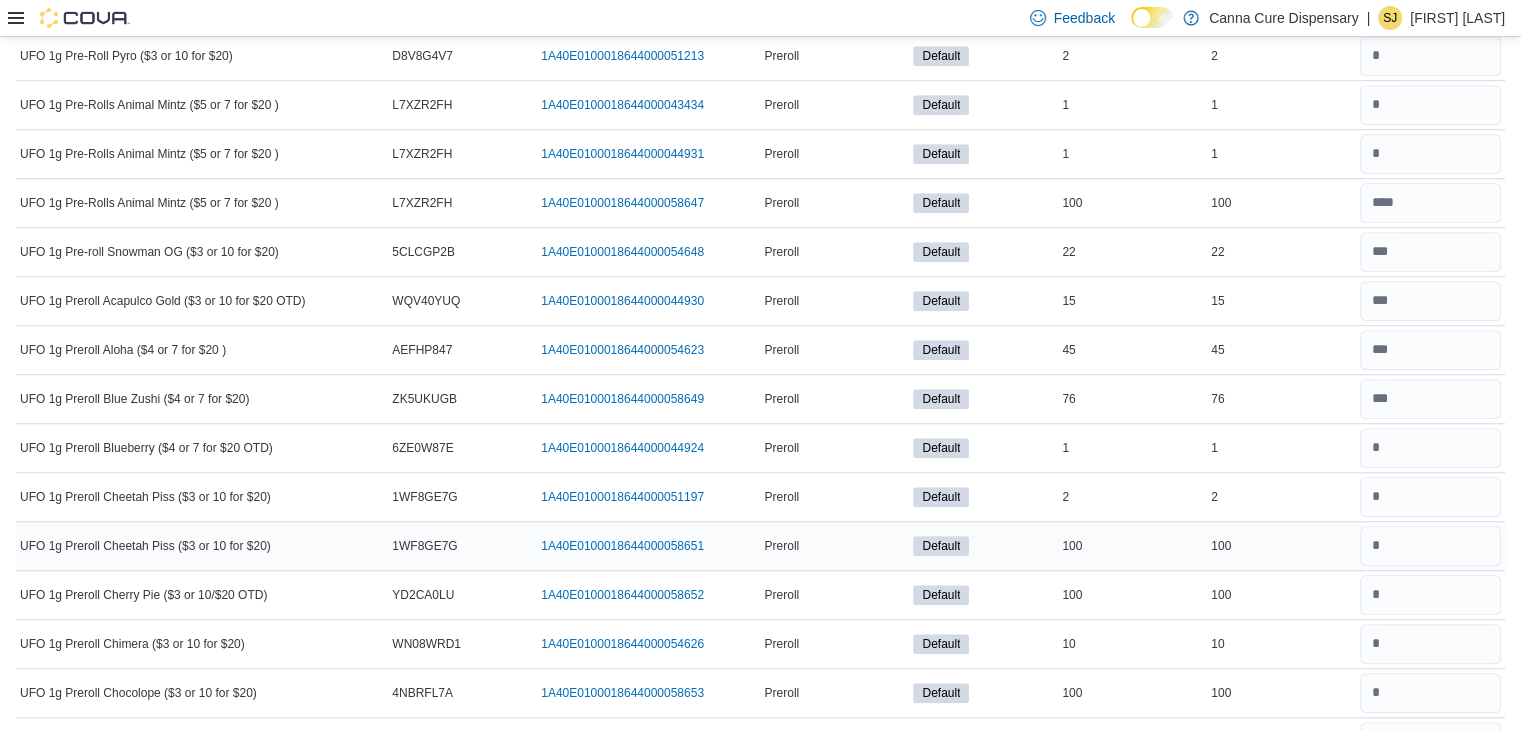 drag, startPoint x: 1416, startPoint y: 526, endPoint x: 1420, endPoint y: 512, distance: 14.56022 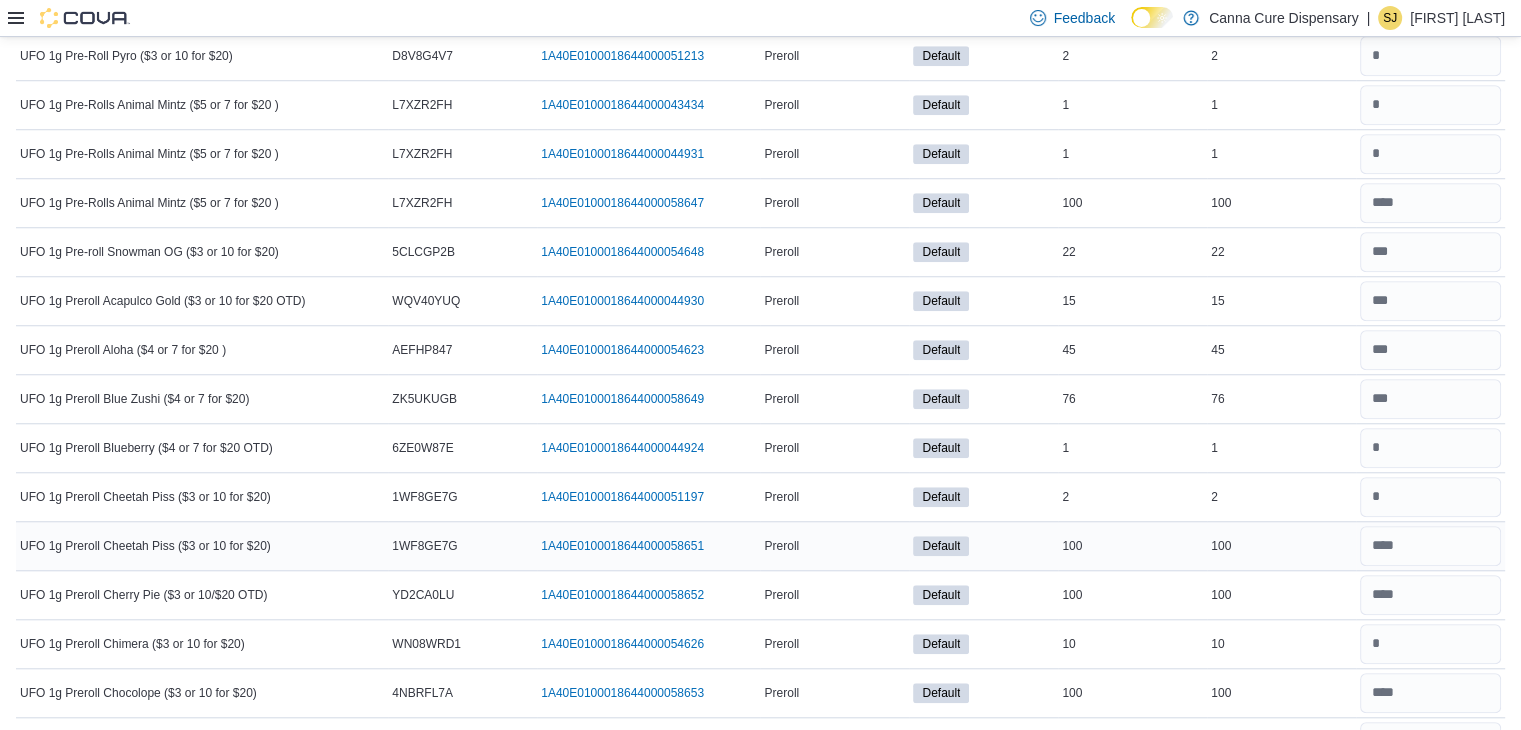 scroll, scrollTop: 9616, scrollLeft: 0, axis: vertical 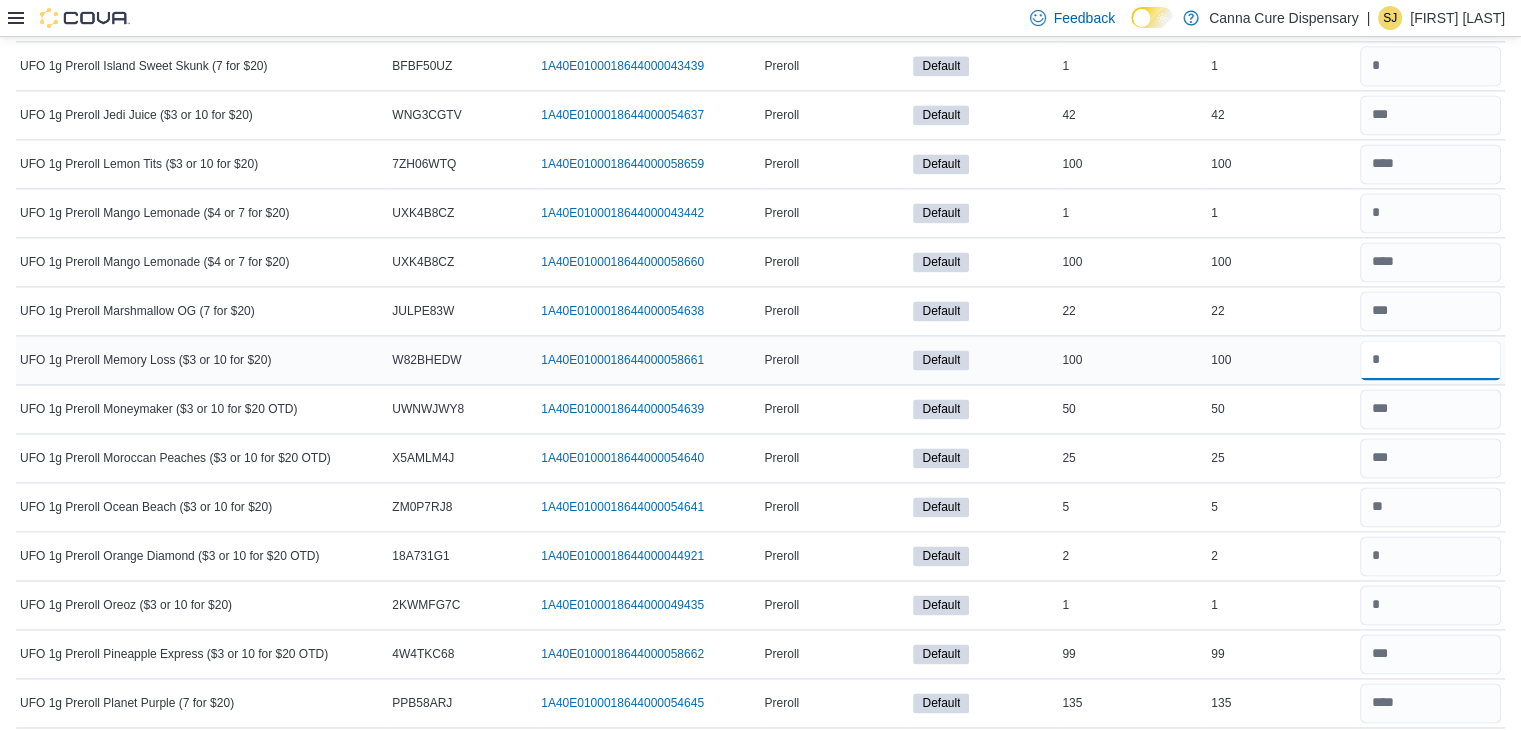 click at bounding box center [1430, 360] 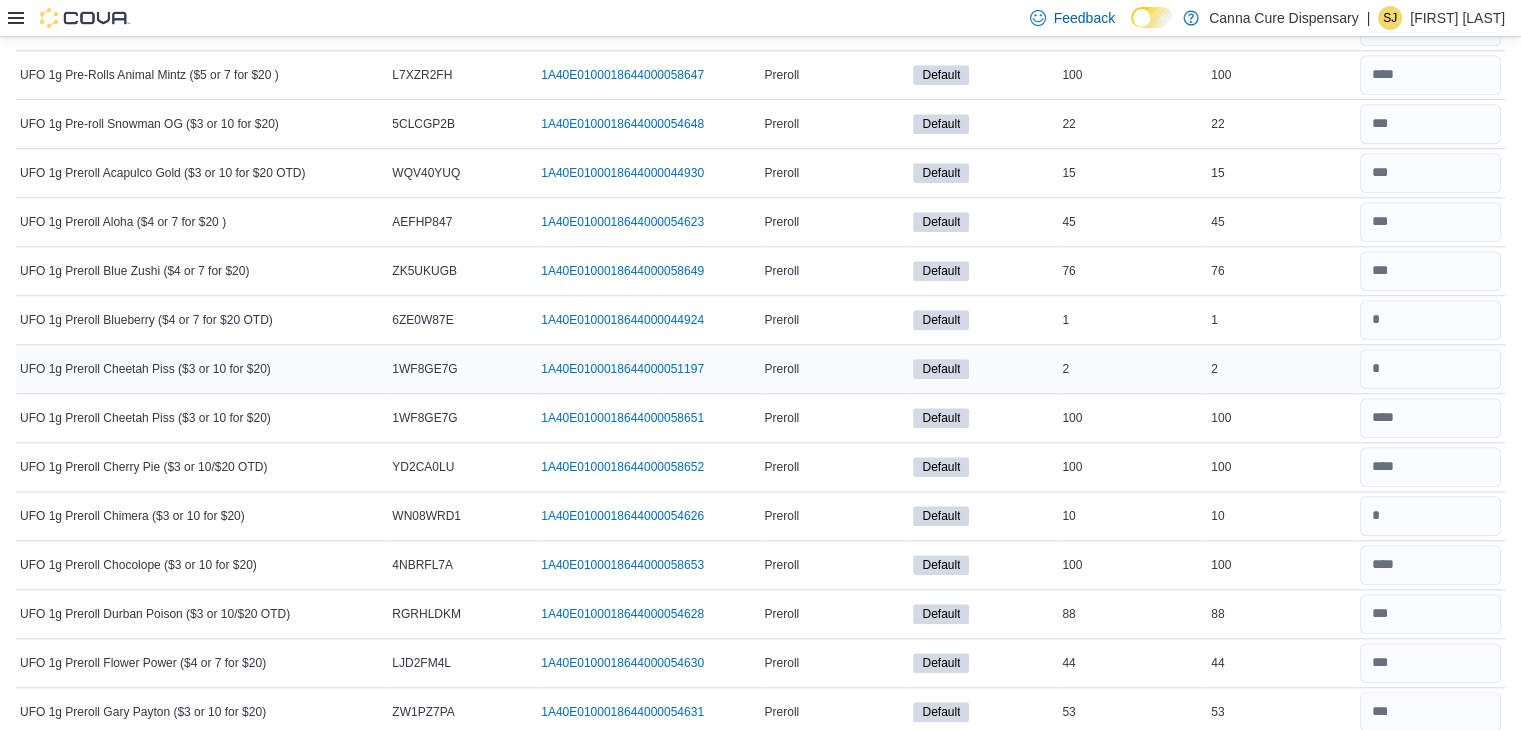 scroll, scrollTop: 9353, scrollLeft: 0, axis: vertical 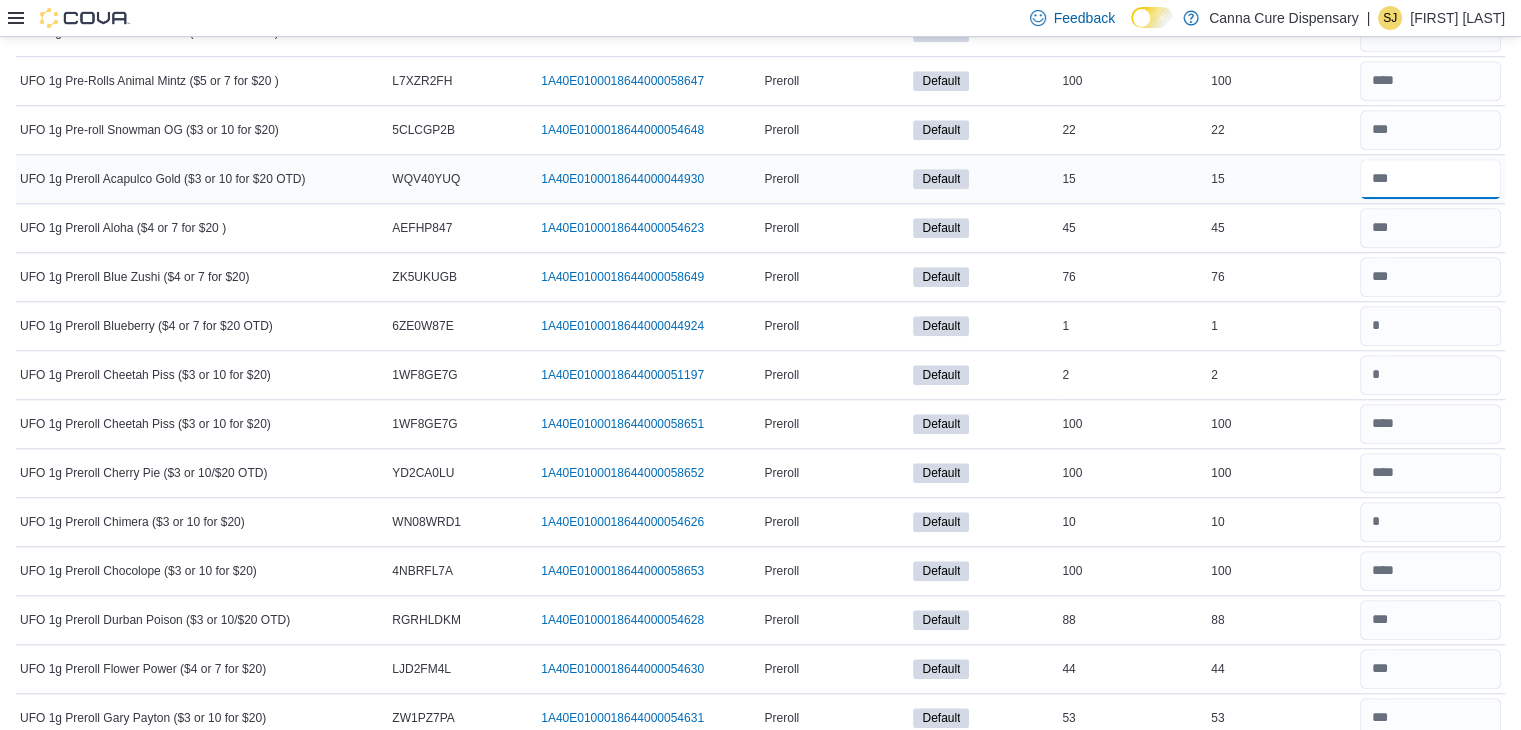 click at bounding box center (1430, 179) 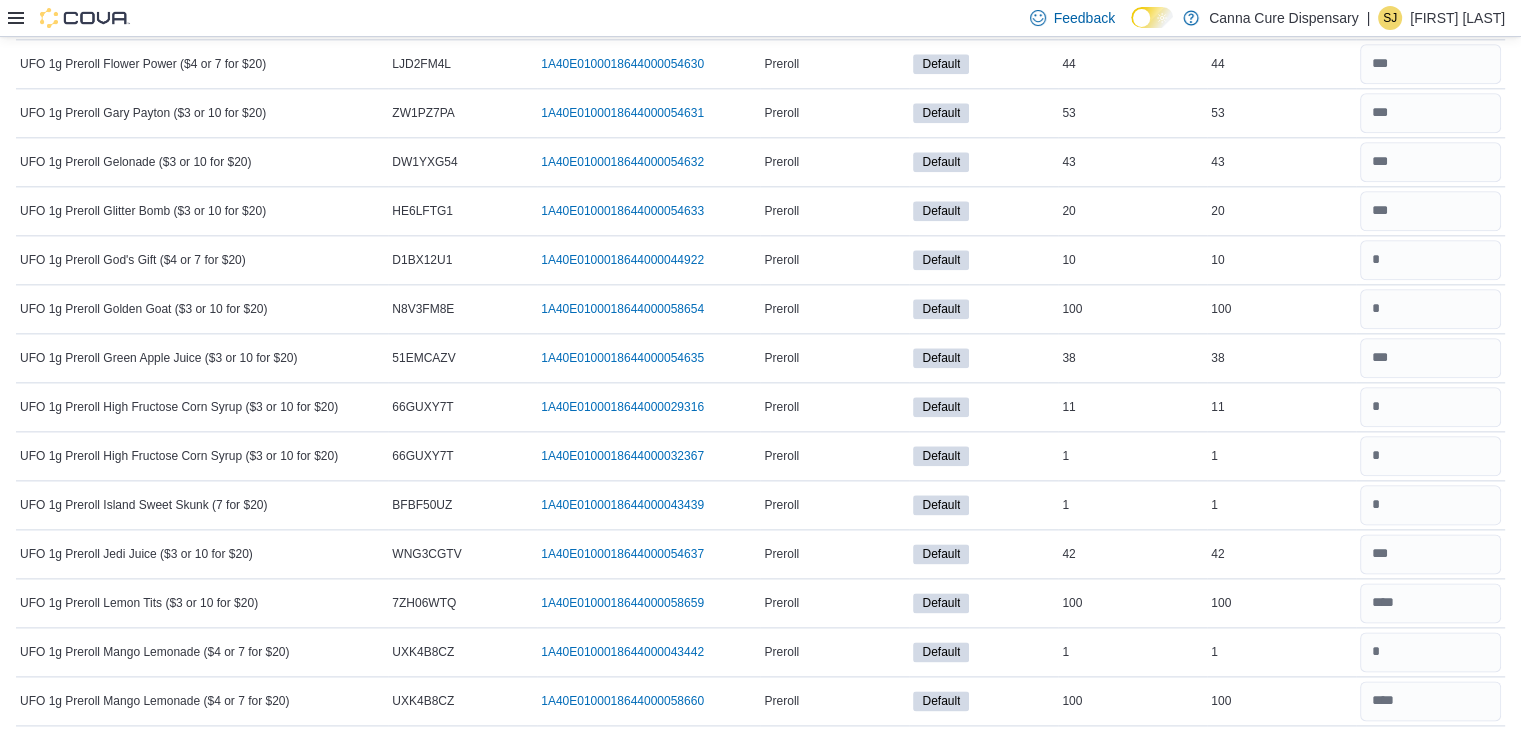 scroll, scrollTop: 9959, scrollLeft: 0, axis: vertical 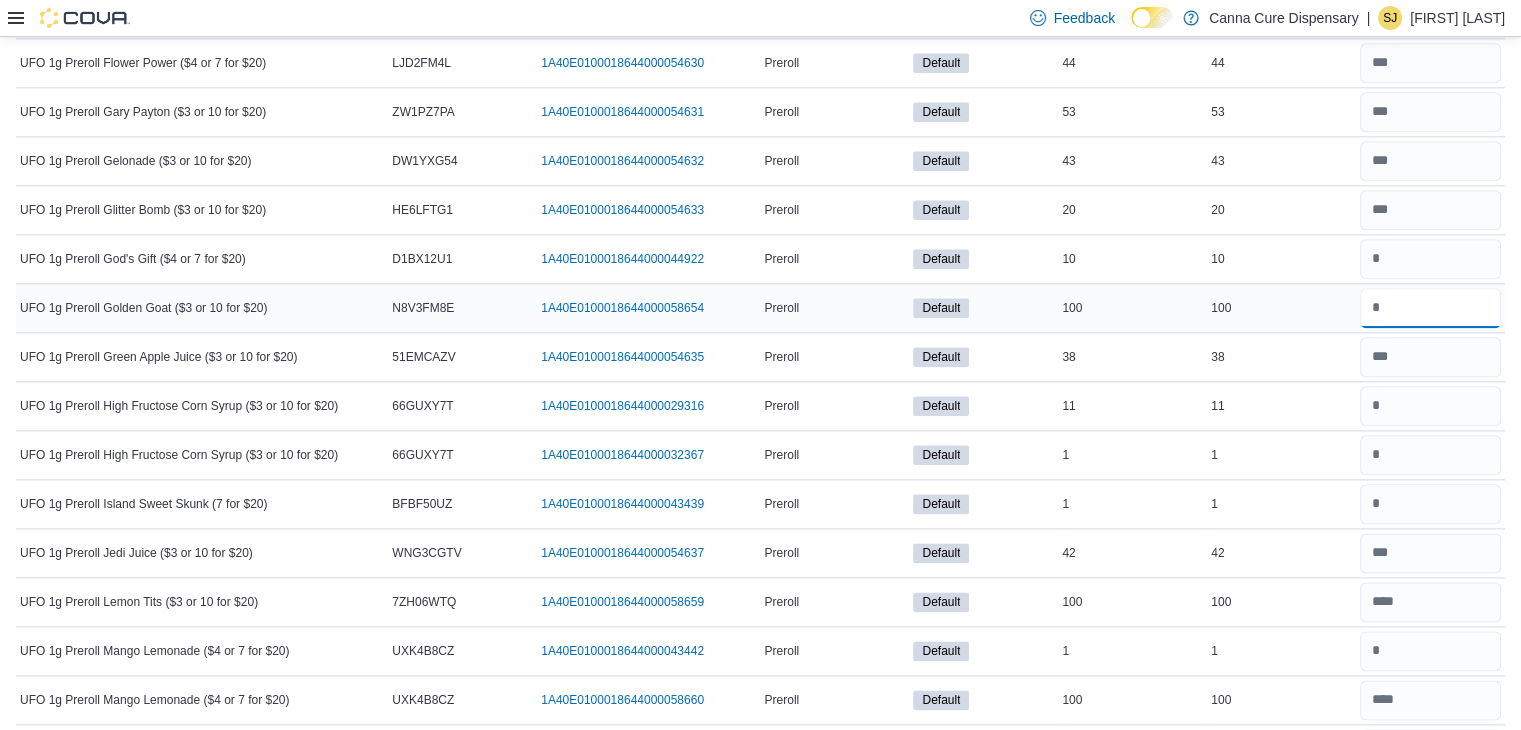 click at bounding box center (1430, 308) 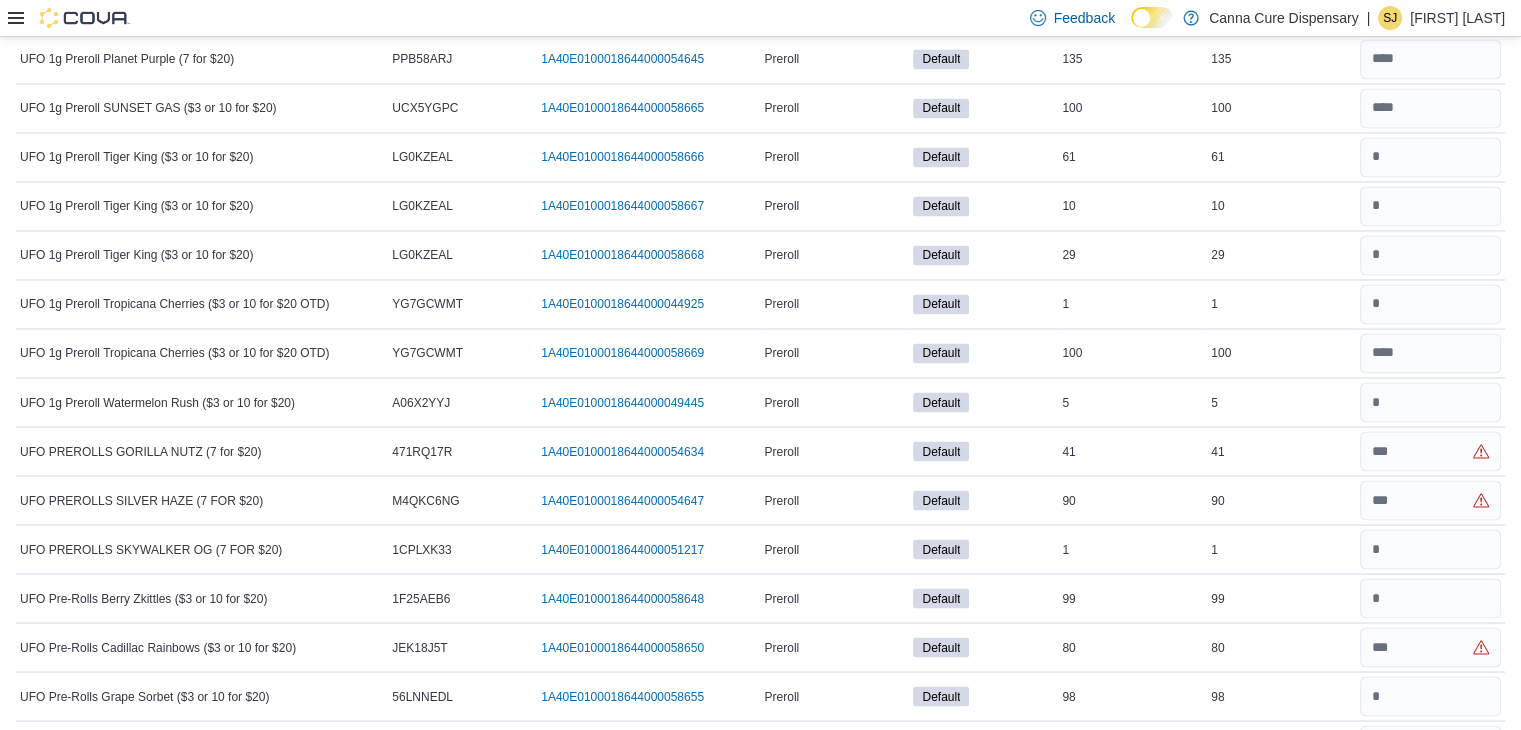 scroll, scrollTop: 11050, scrollLeft: 0, axis: vertical 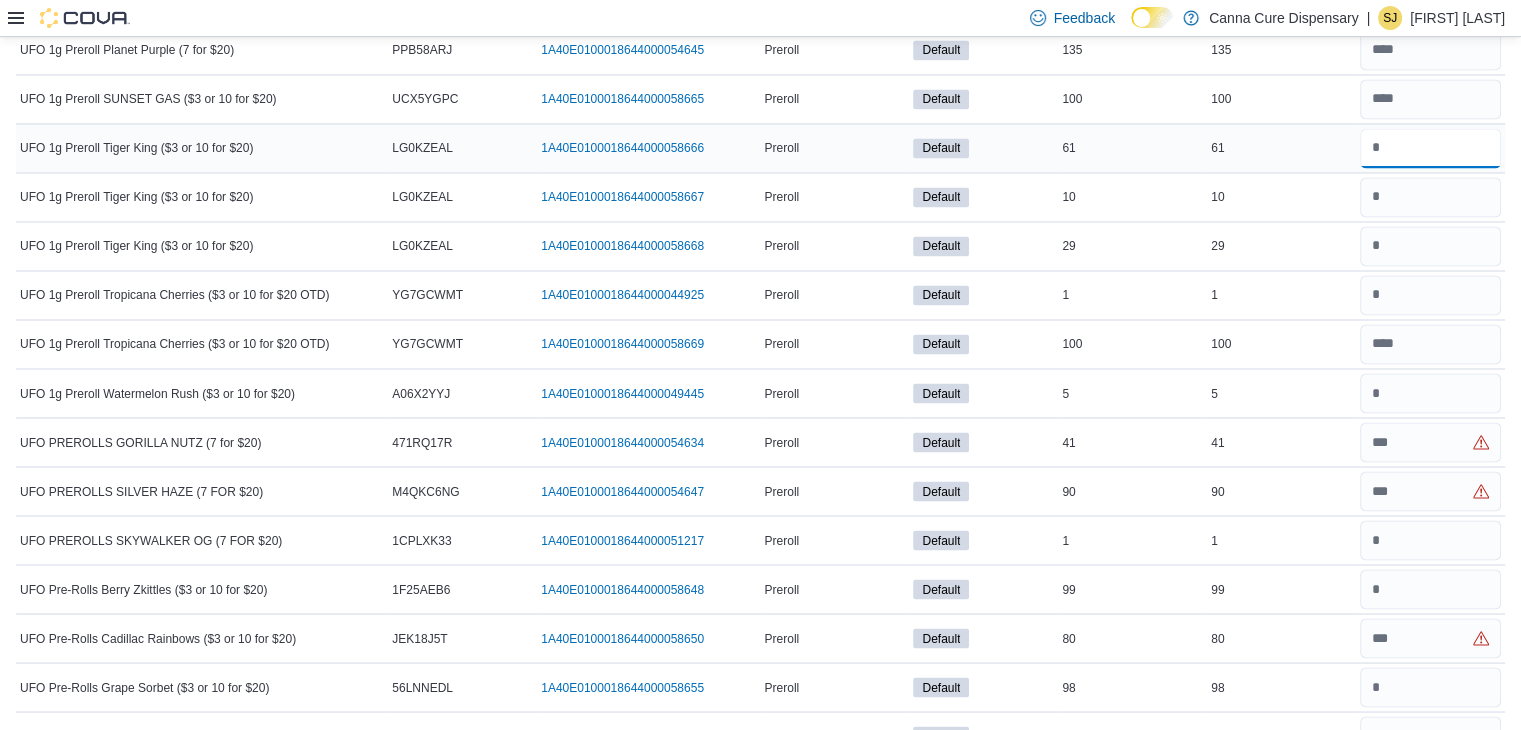 click at bounding box center (1430, 148) 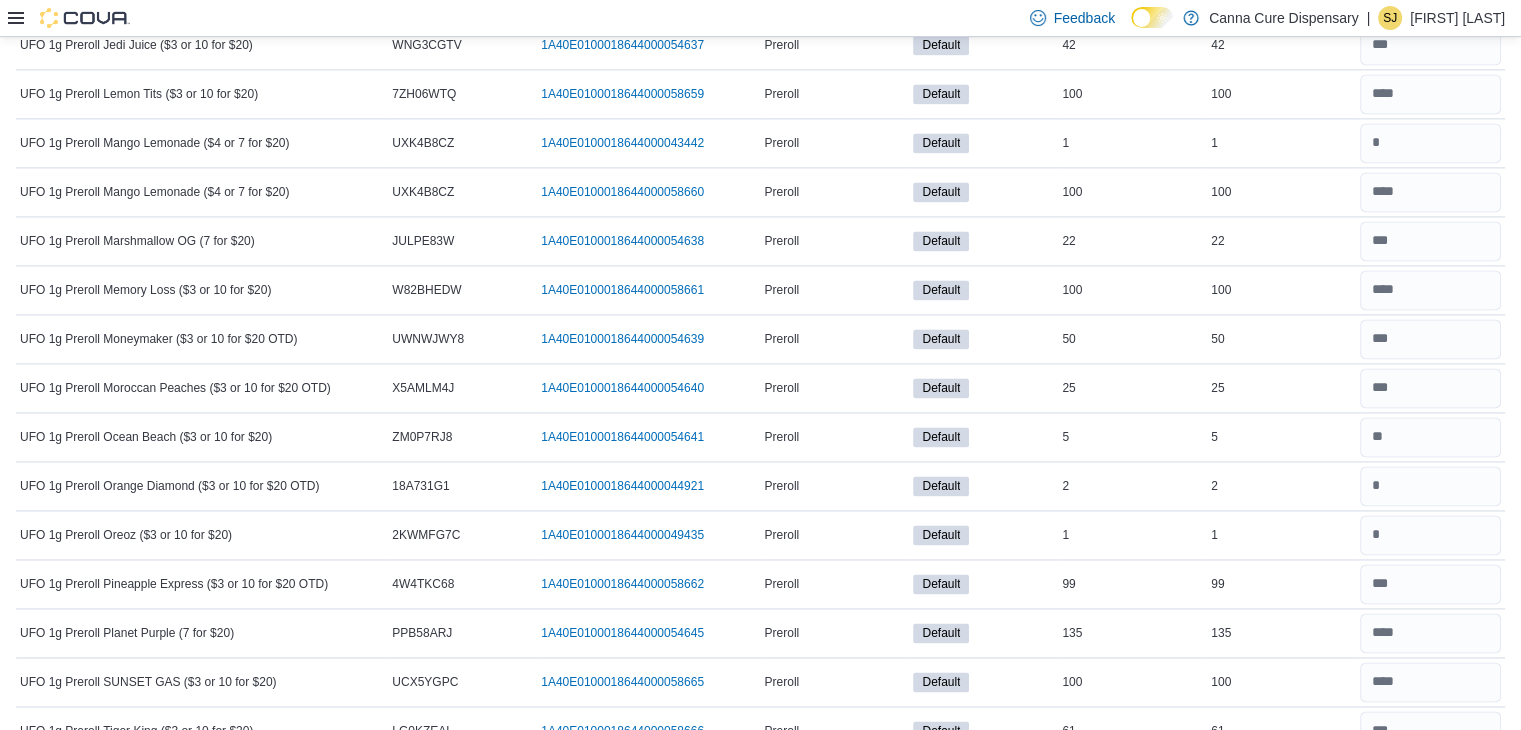 scroll, scrollTop: 10466, scrollLeft: 0, axis: vertical 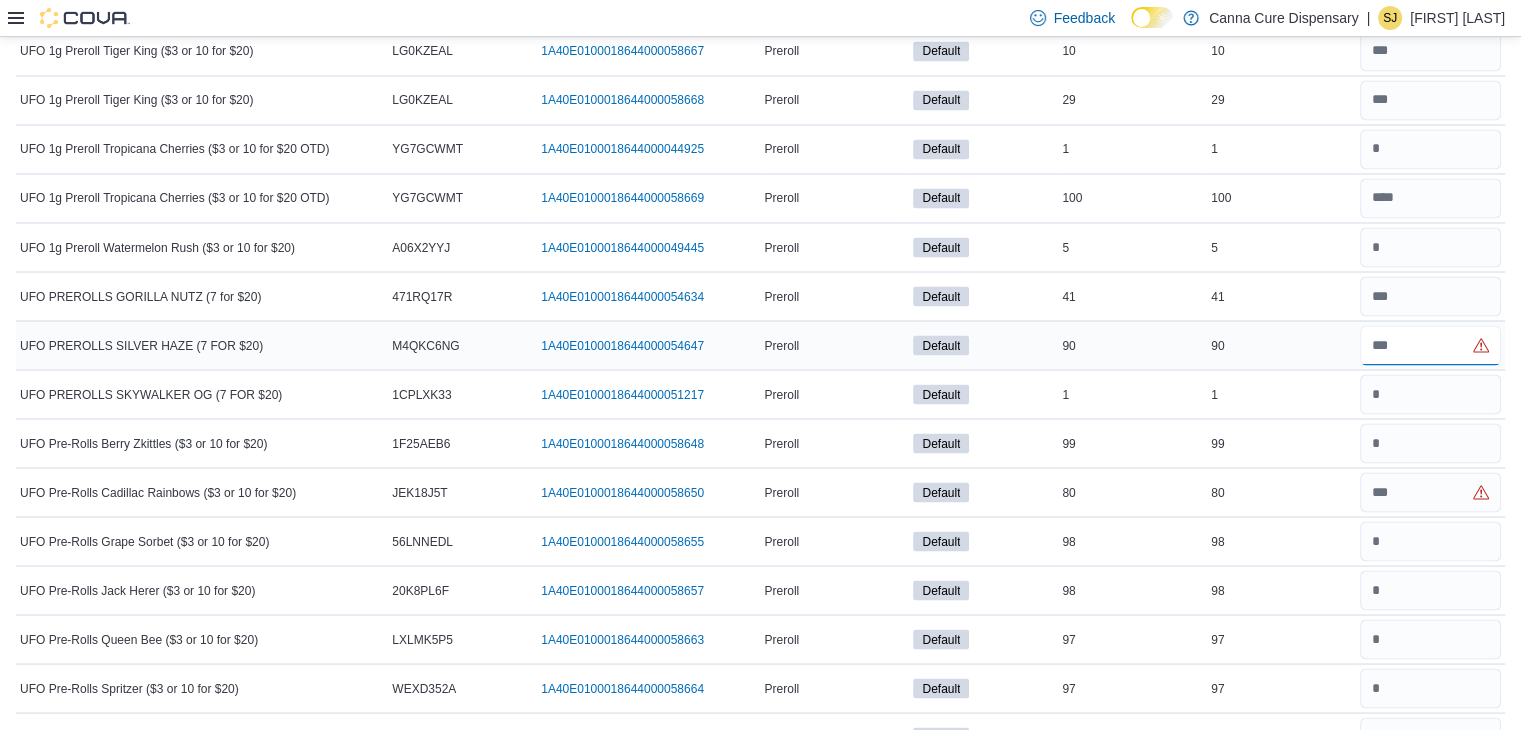 click at bounding box center [1430, 345] 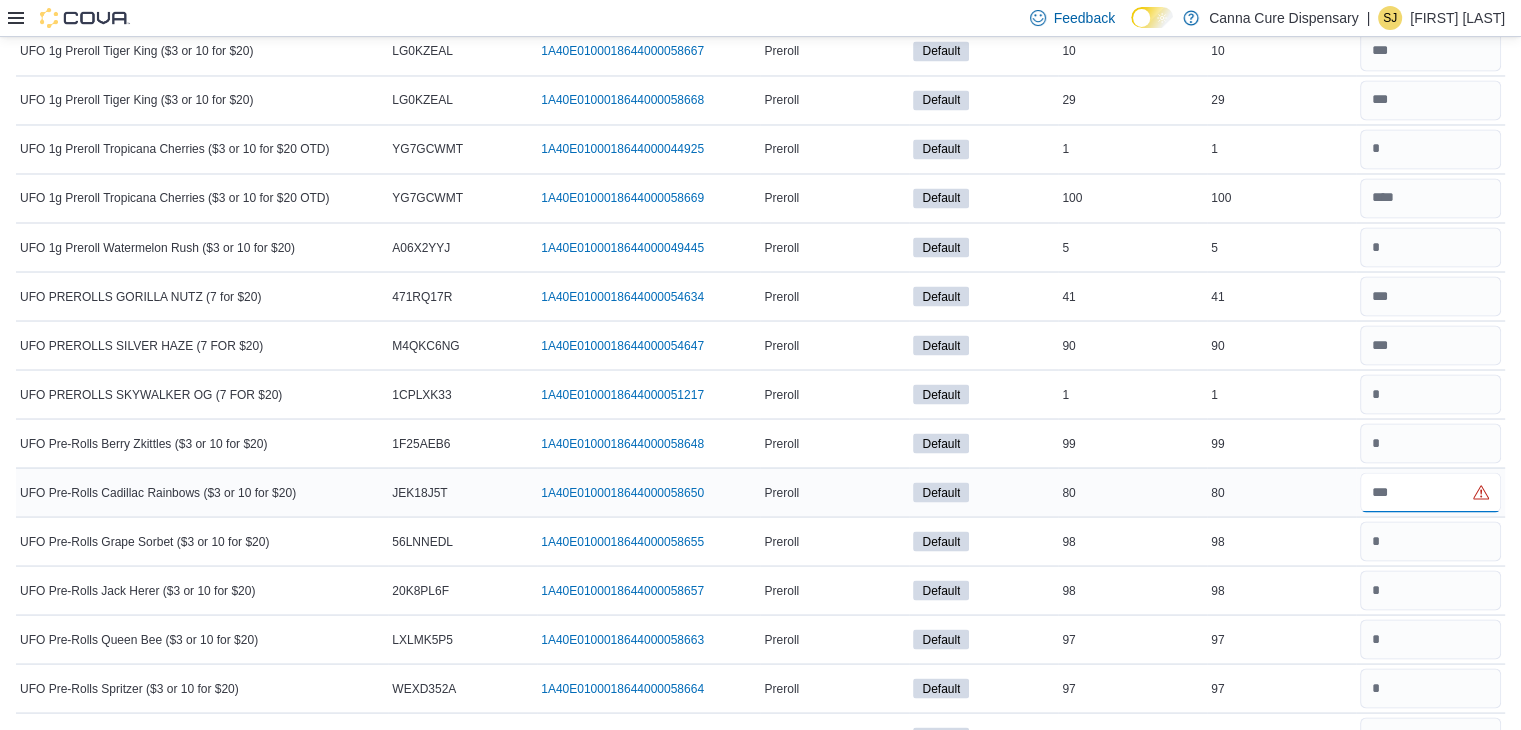 click at bounding box center (1430, 492) 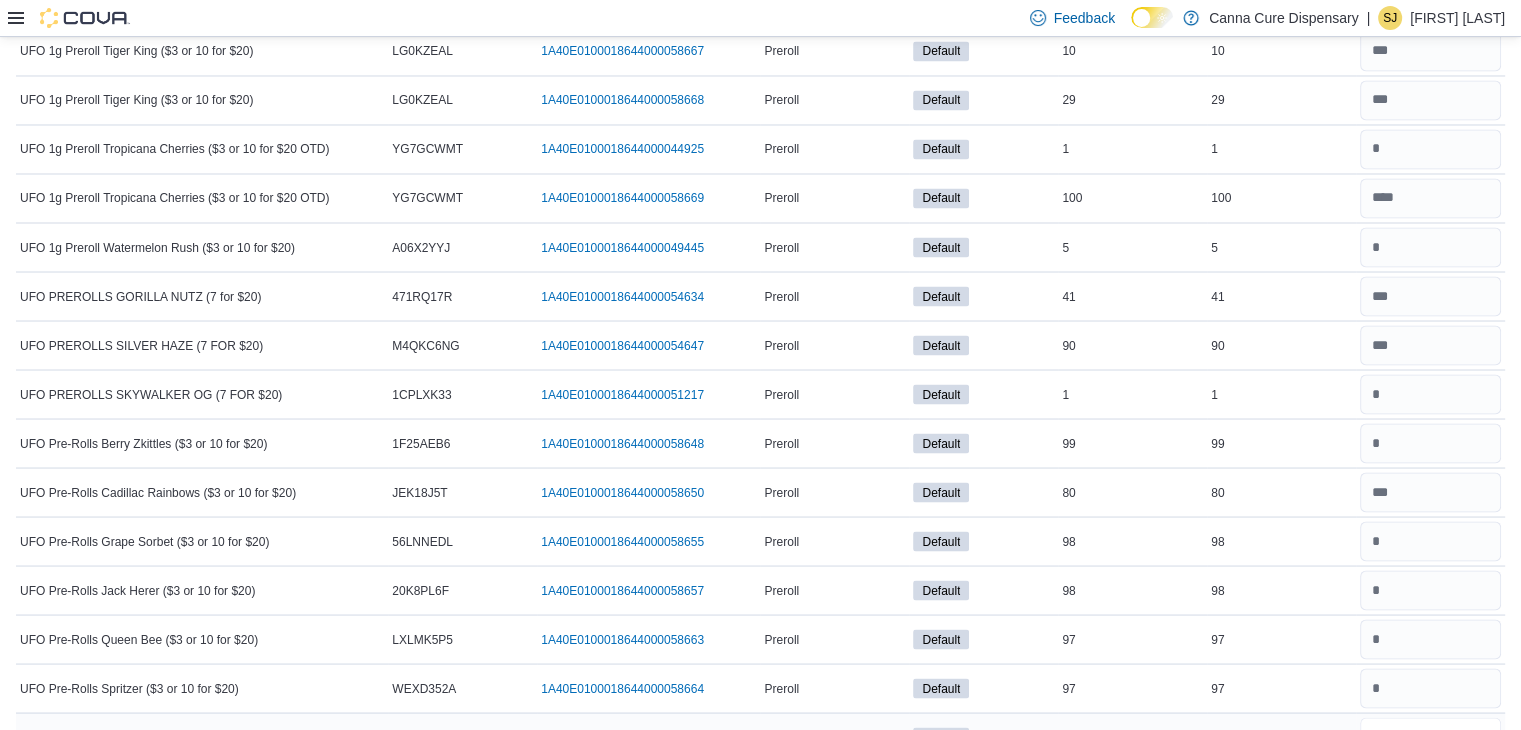 click at bounding box center [1430, 737] 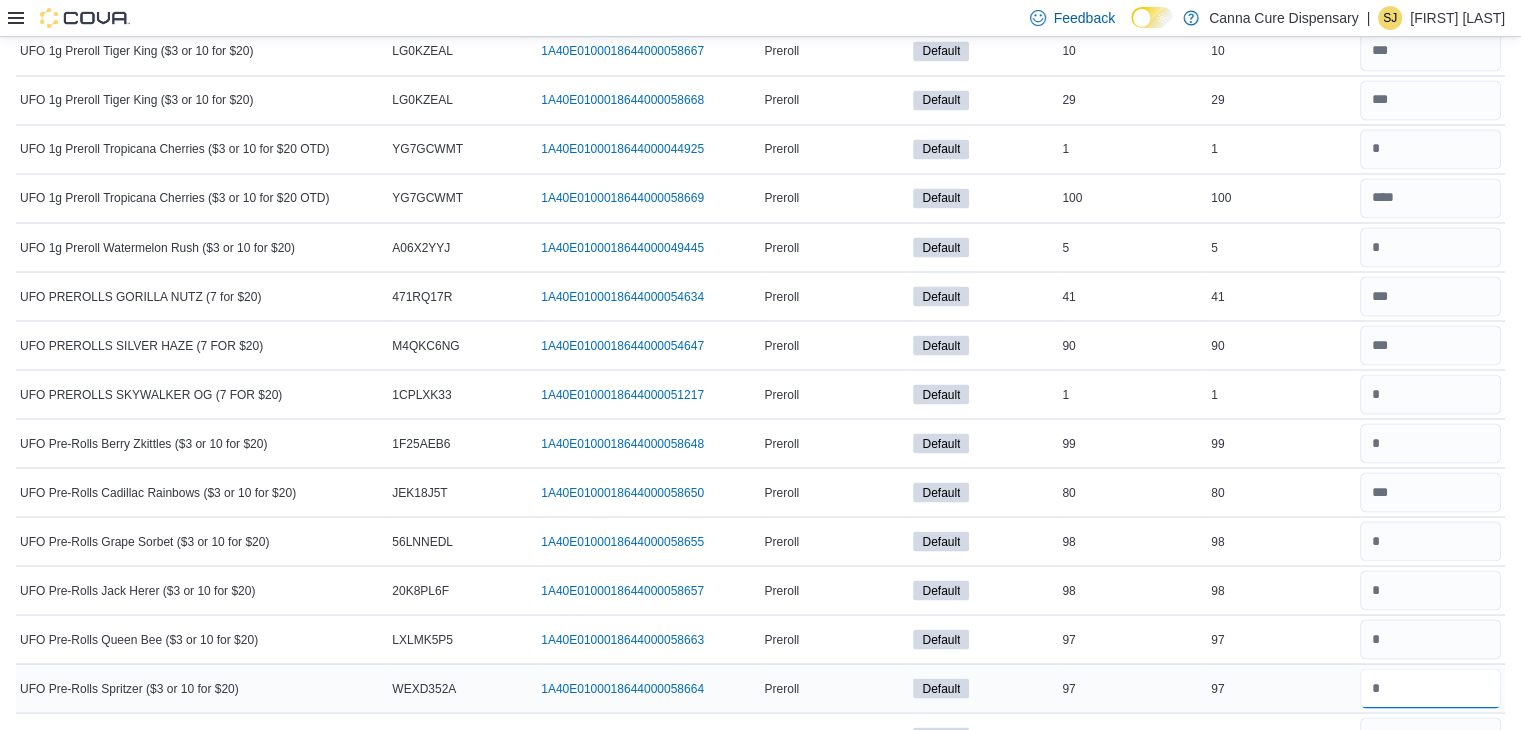 click at bounding box center [1430, 688] 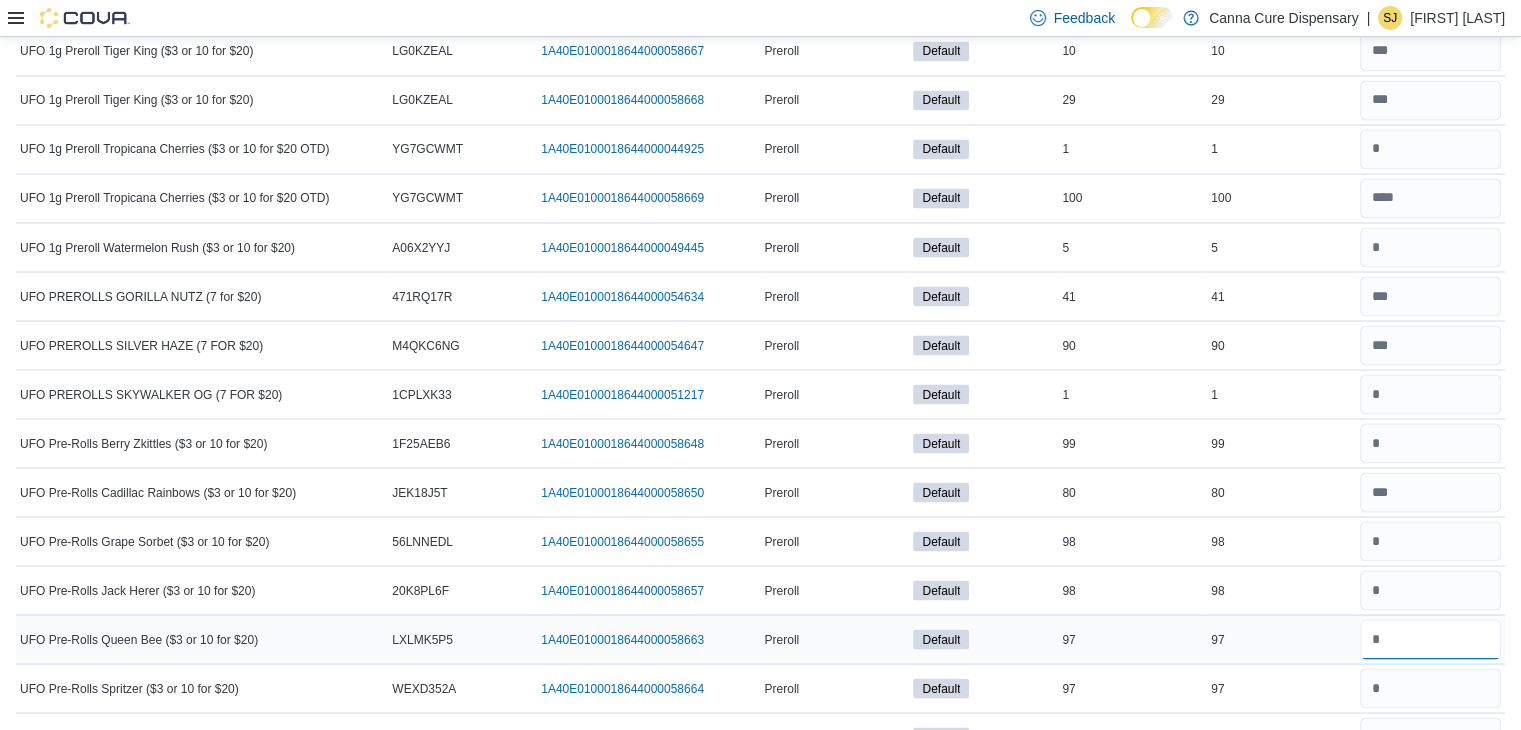 click at bounding box center (1430, 639) 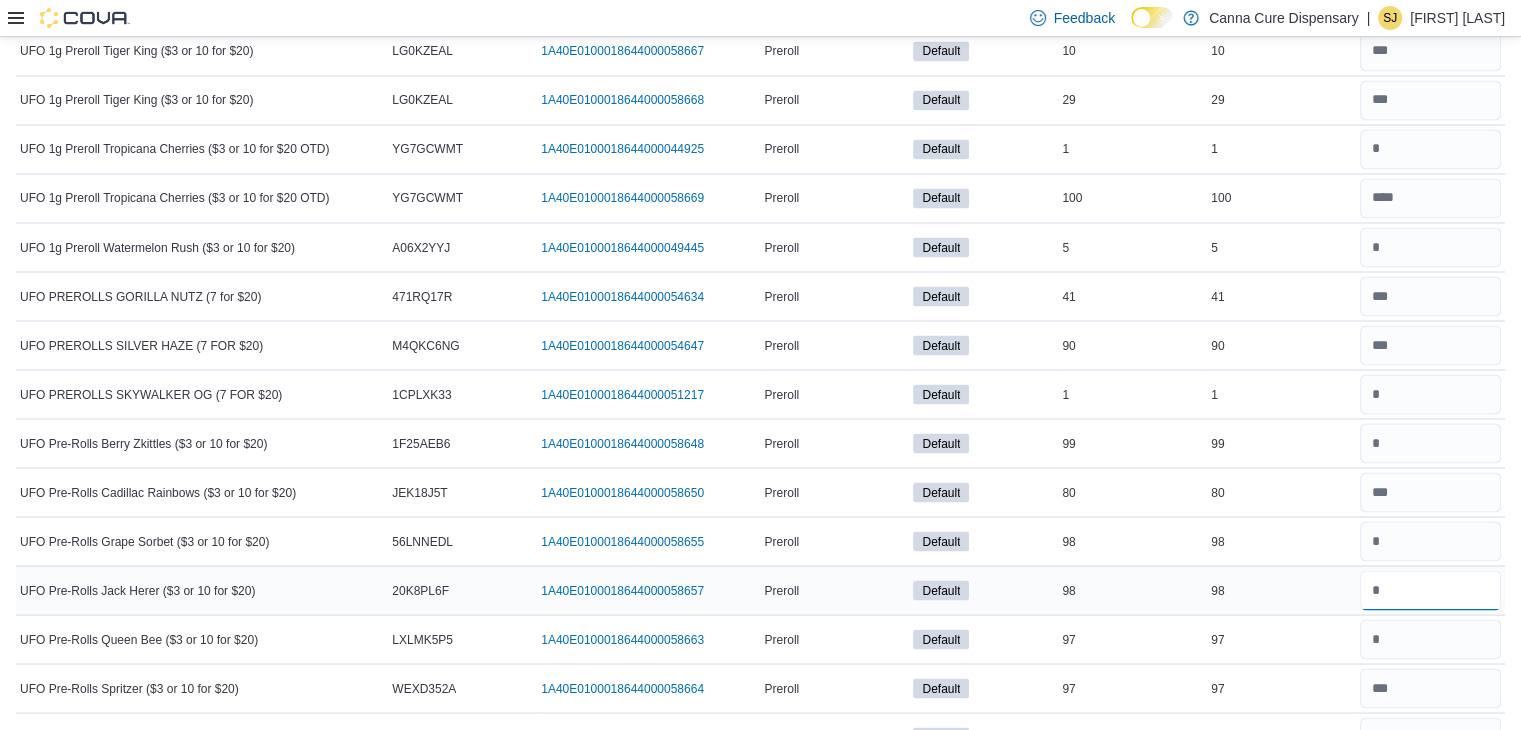 click at bounding box center (1430, 590) 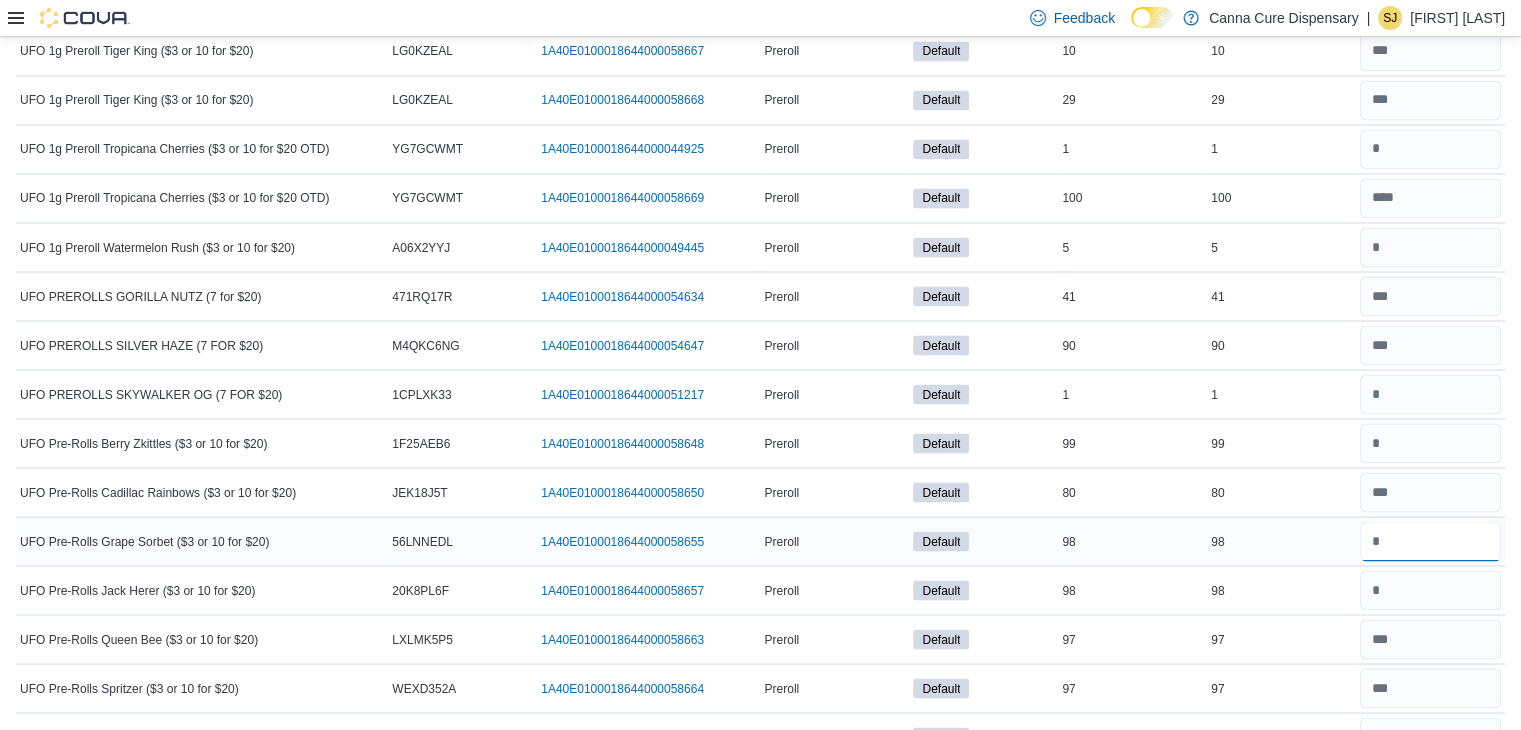 click at bounding box center [1430, 541] 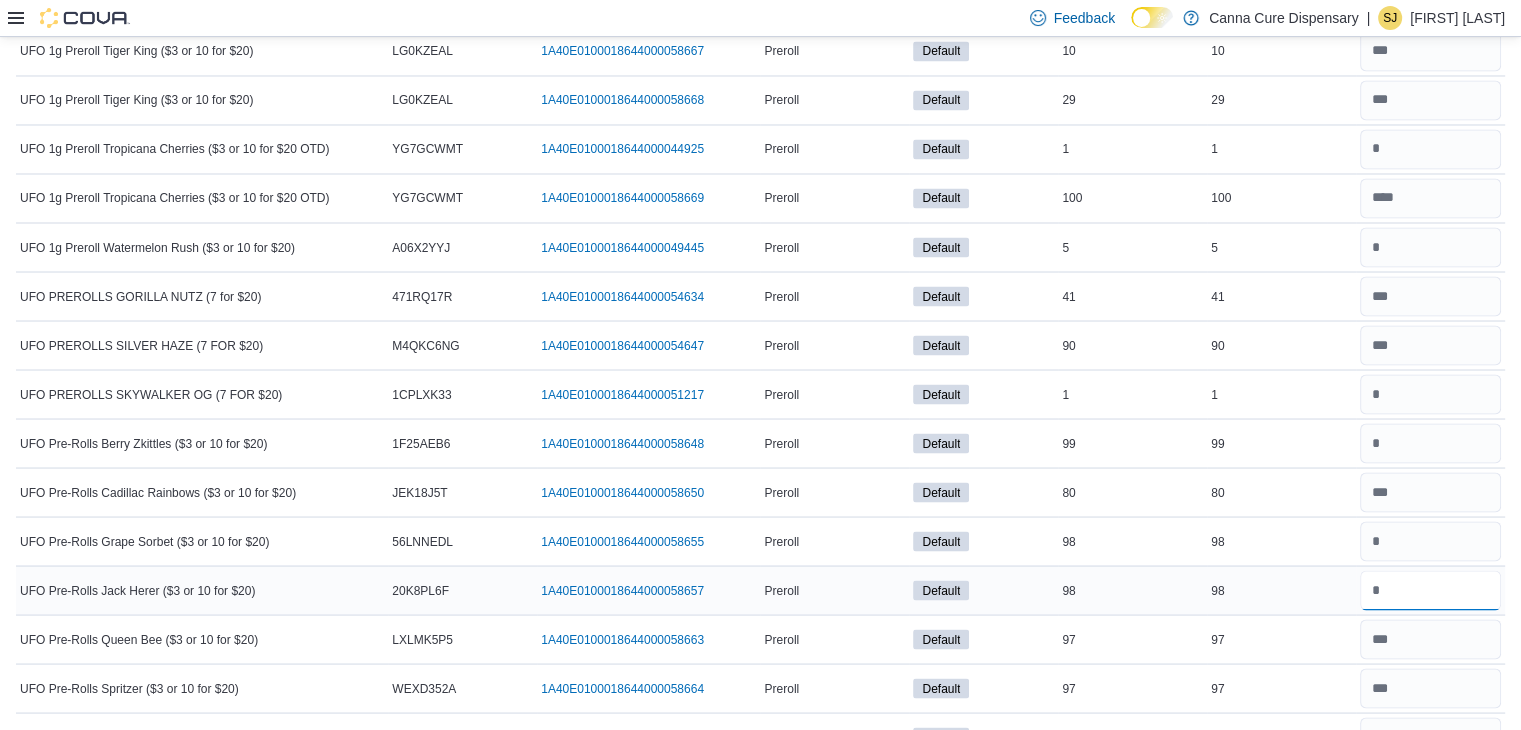 click at bounding box center [1430, 590] 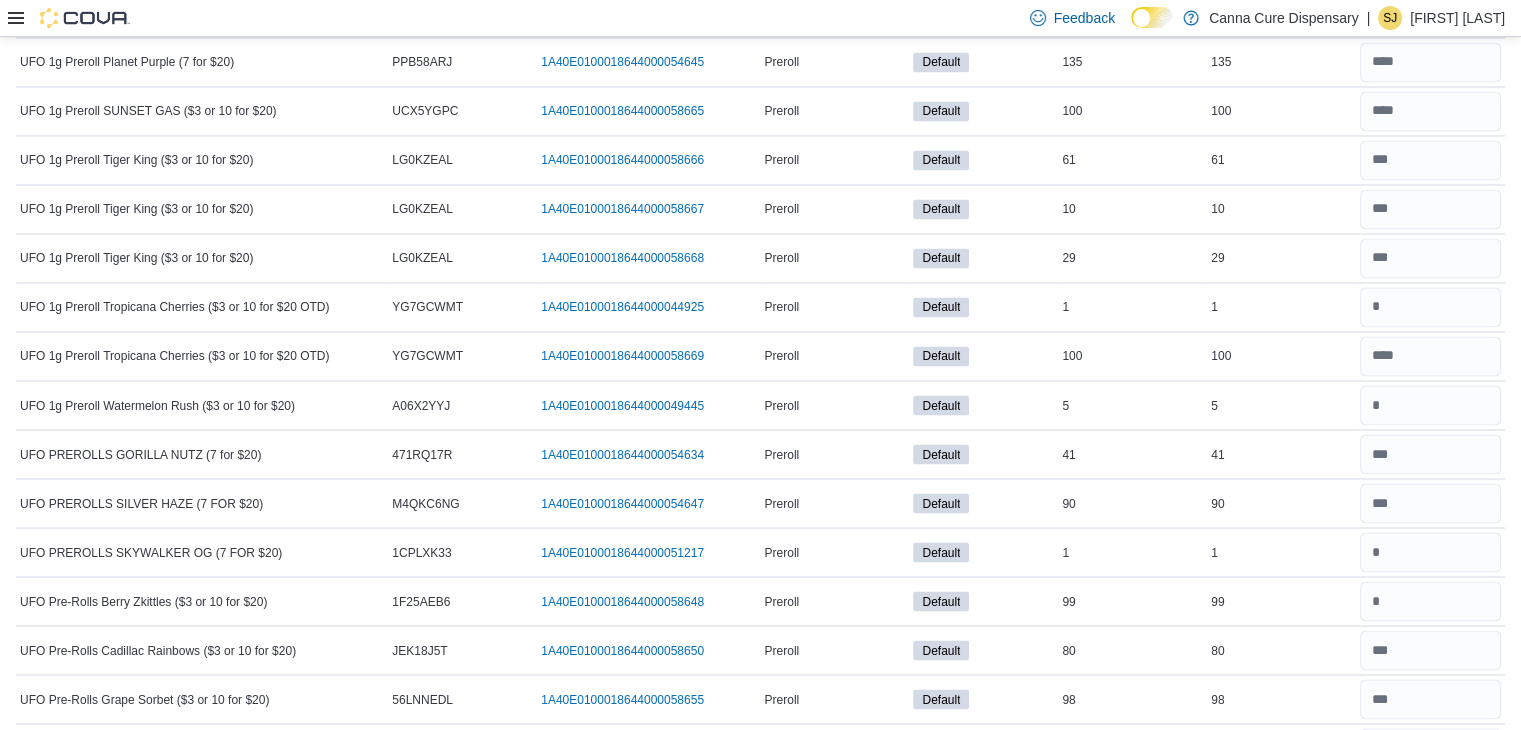 scroll, scrollTop: 11196, scrollLeft: 0, axis: vertical 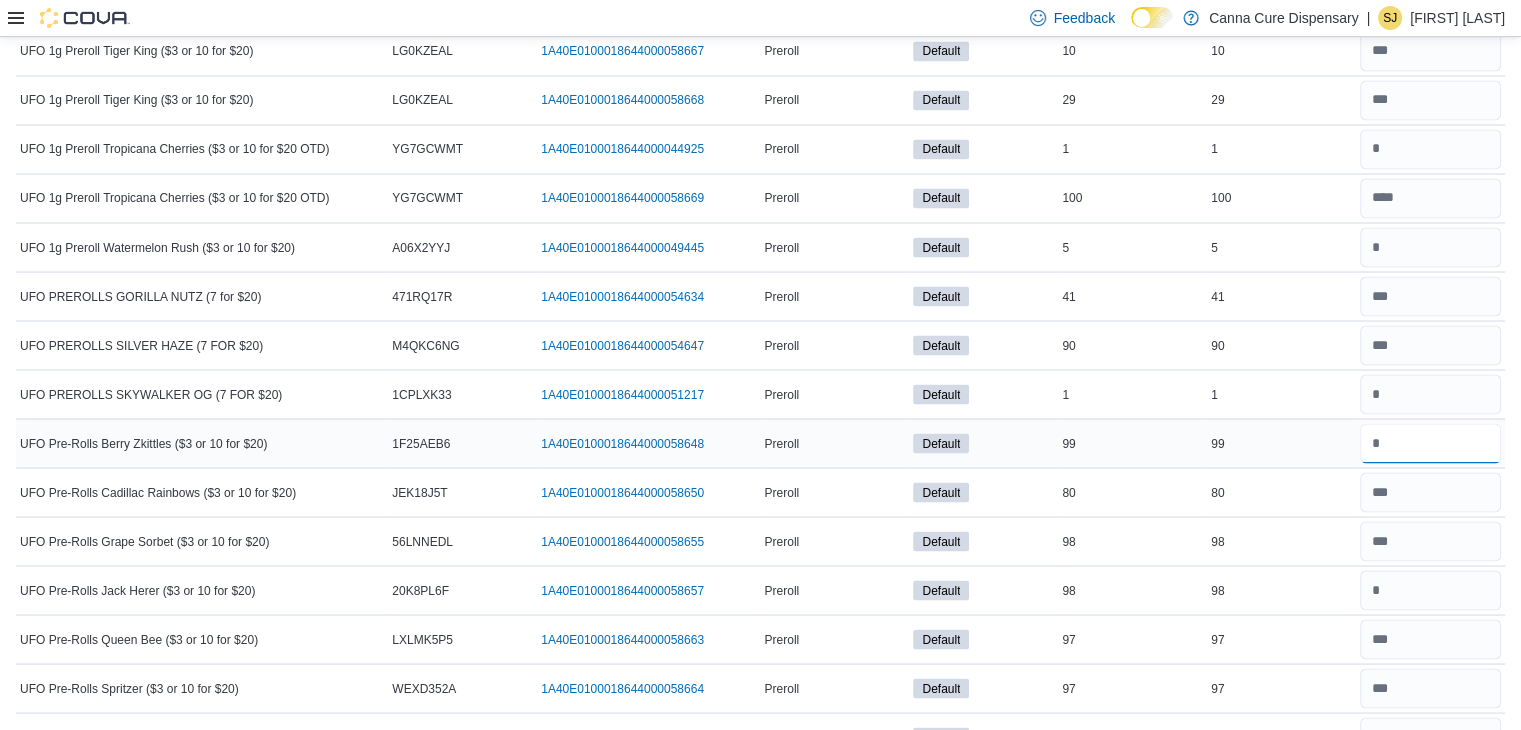 click at bounding box center [1430, 443] 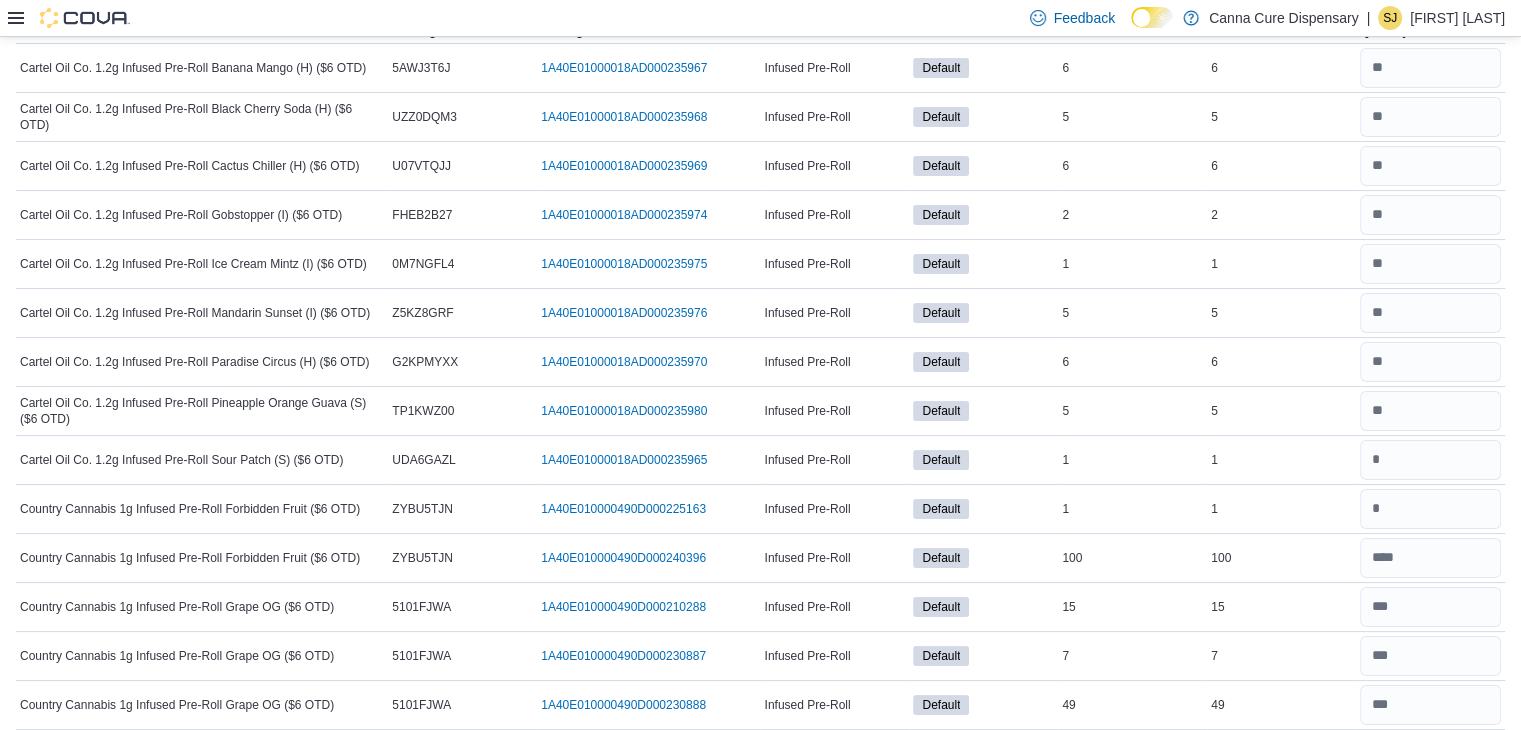 scroll, scrollTop: 0, scrollLeft: 0, axis: both 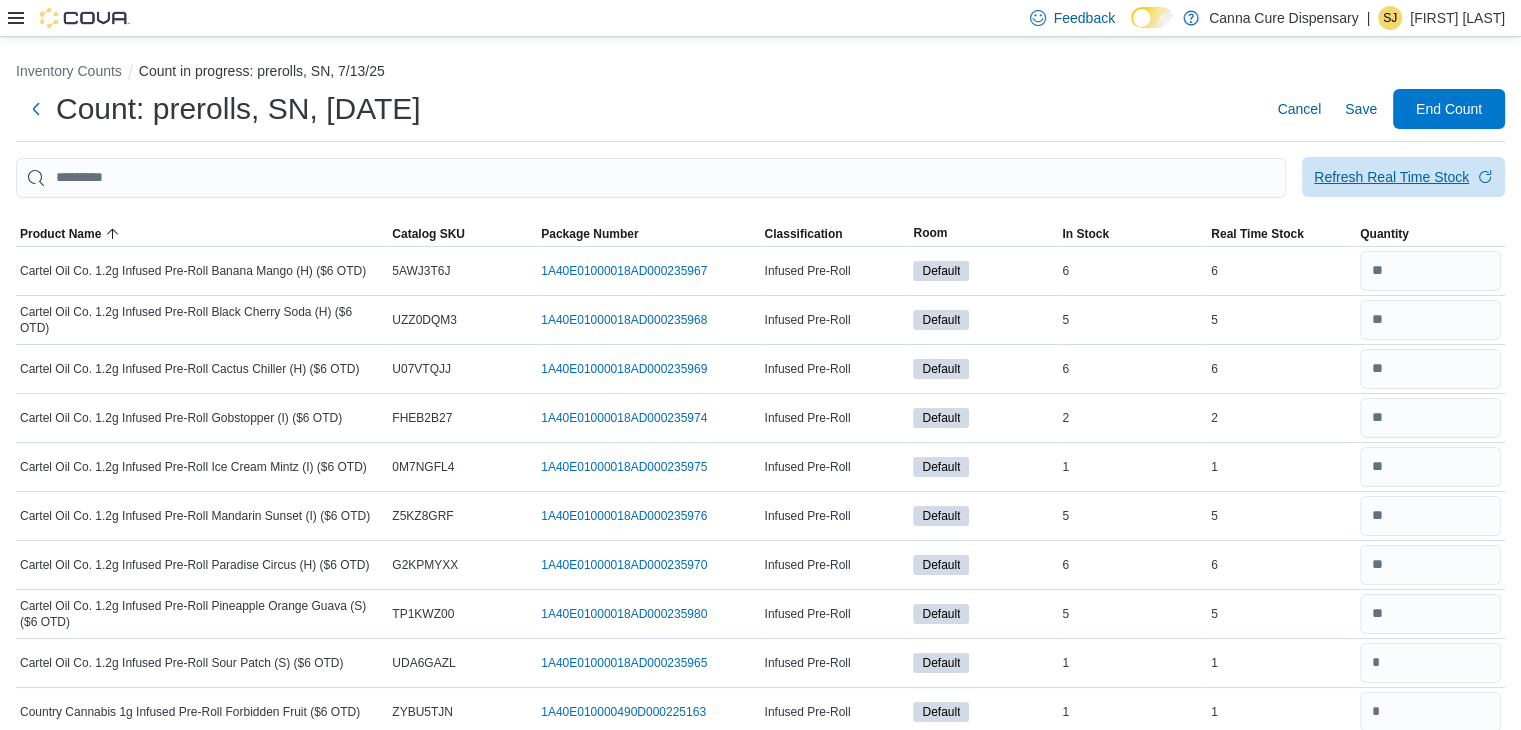 click on "Refresh Real Time Stock" at bounding box center (1403, 177) 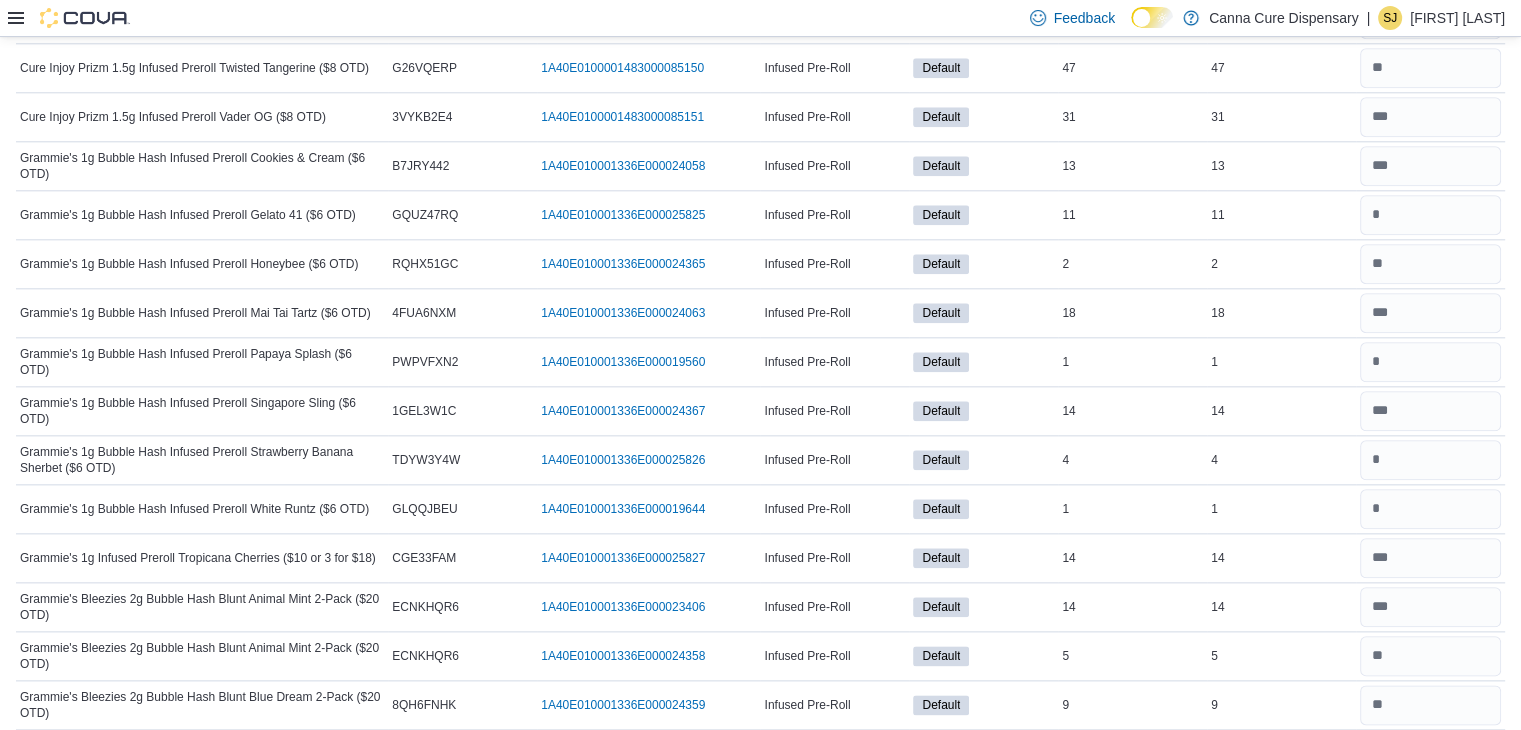 scroll, scrollTop: 2216, scrollLeft: 0, axis: vertical 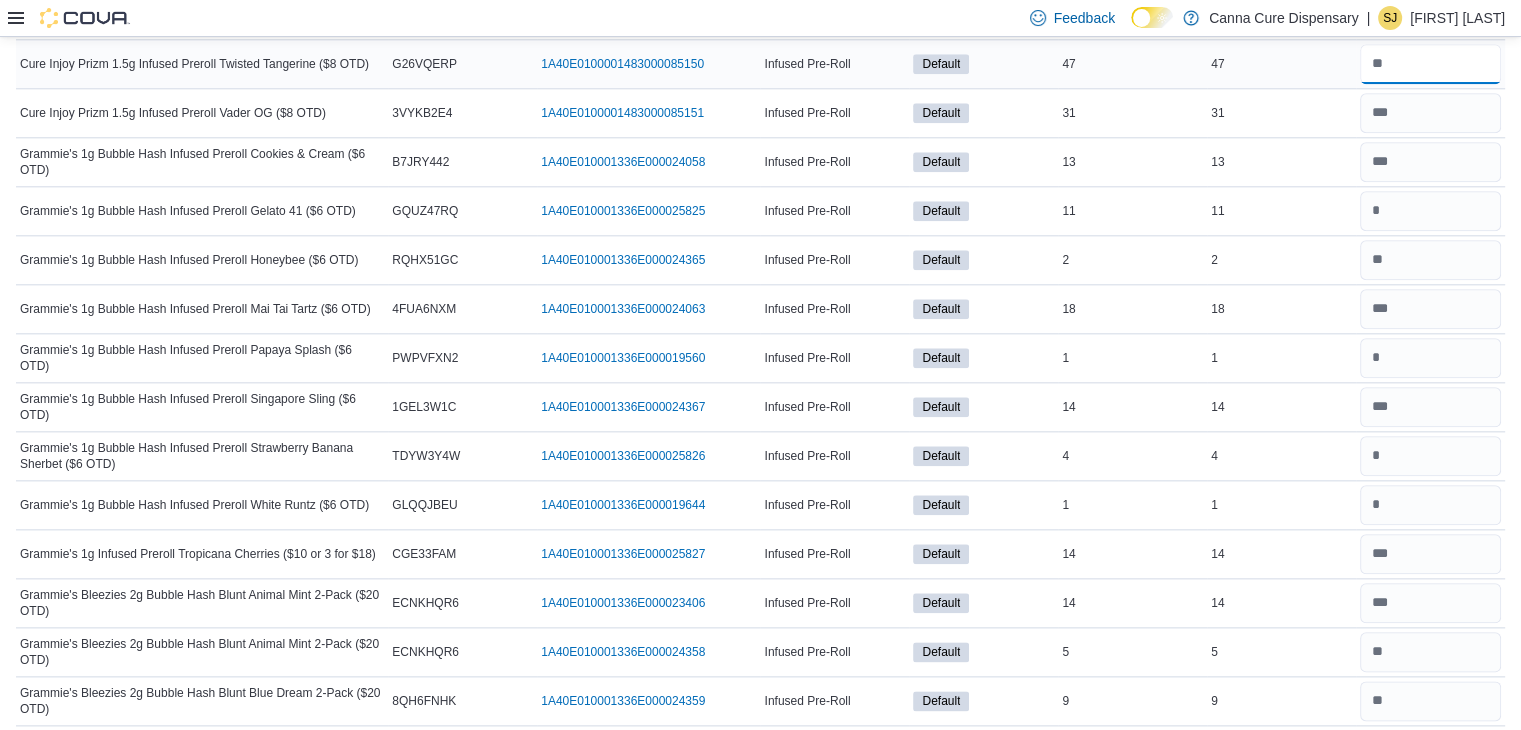 click at bounding box center (1430, 64) 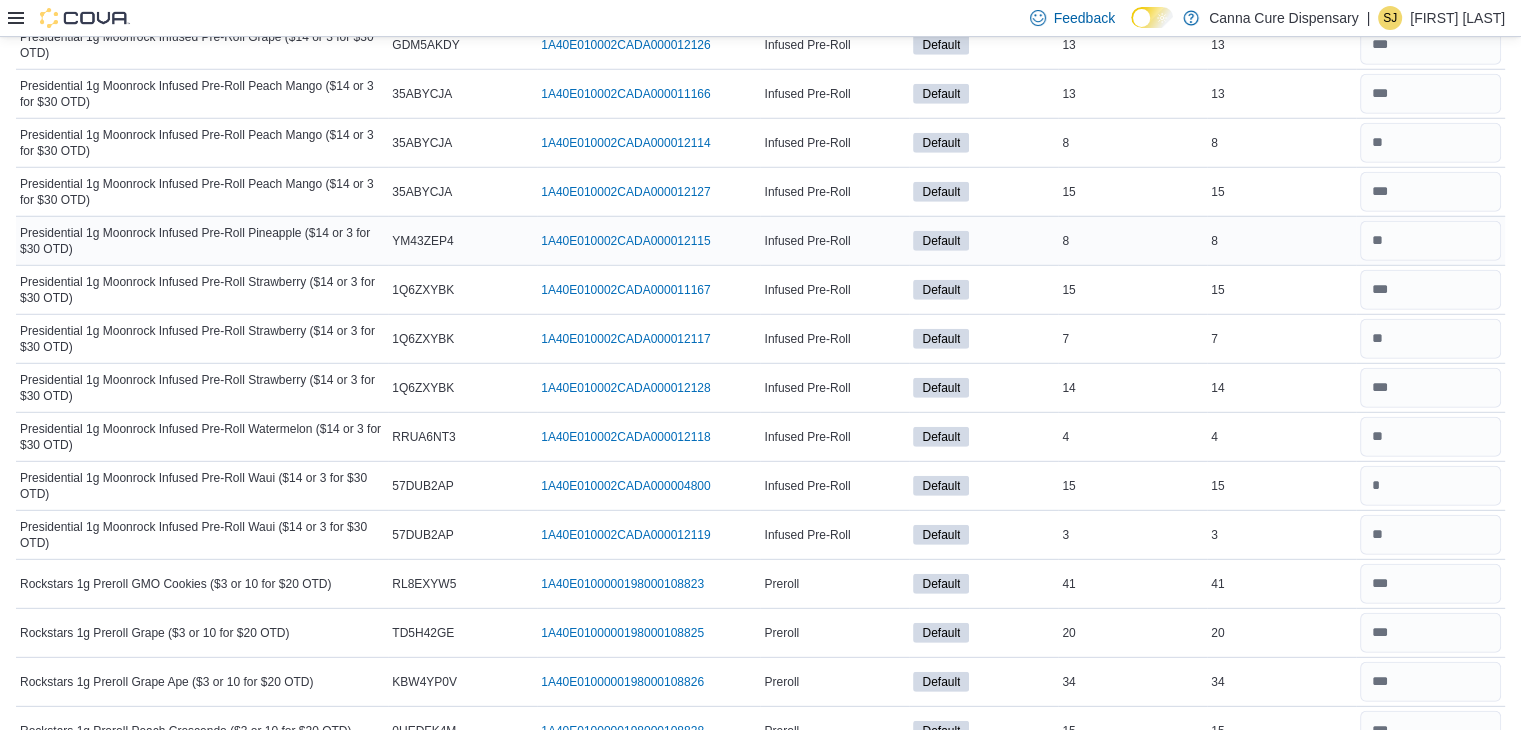 scroll, scrollTop: 5716, scrollLeft: 0, axis: vertical 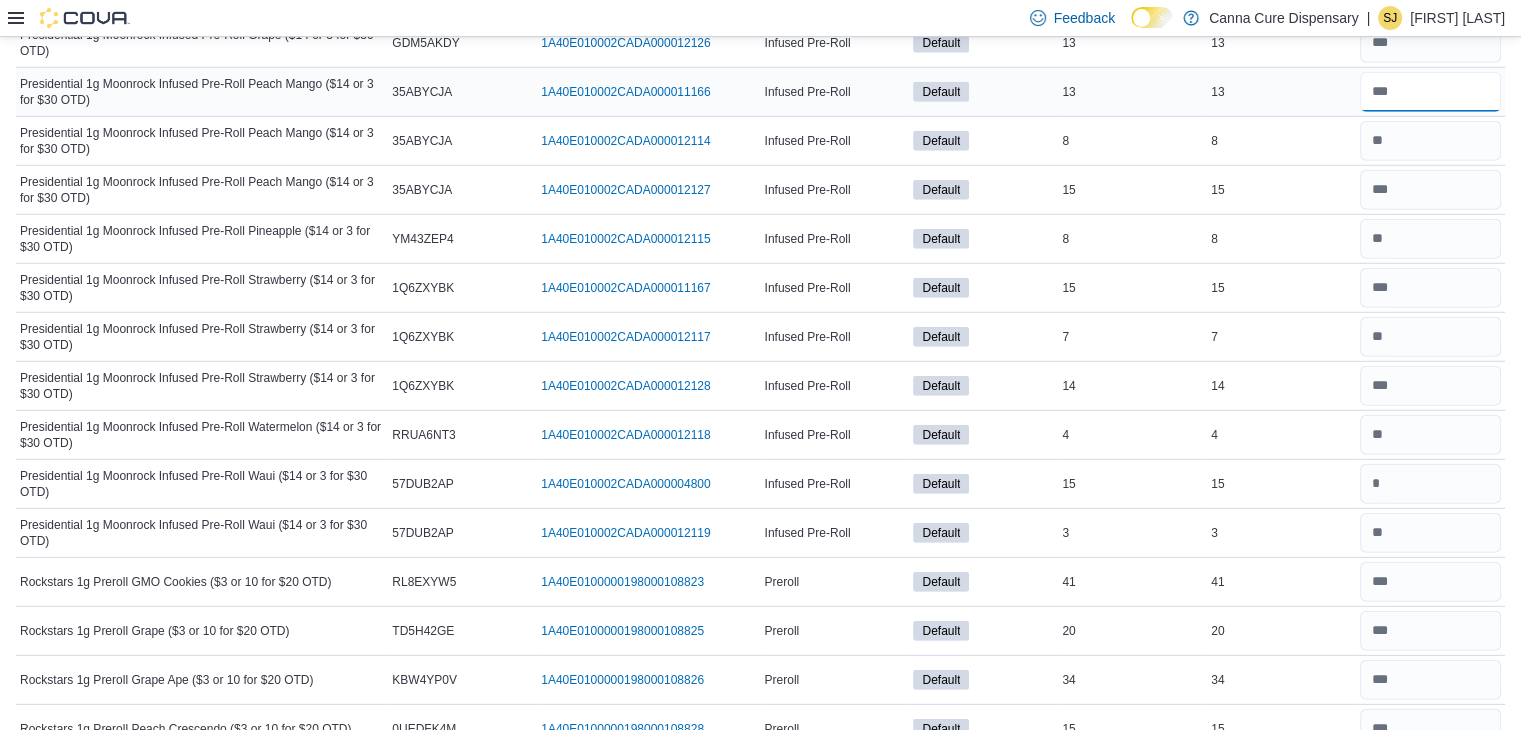 click at bounding box center [1430, 92] 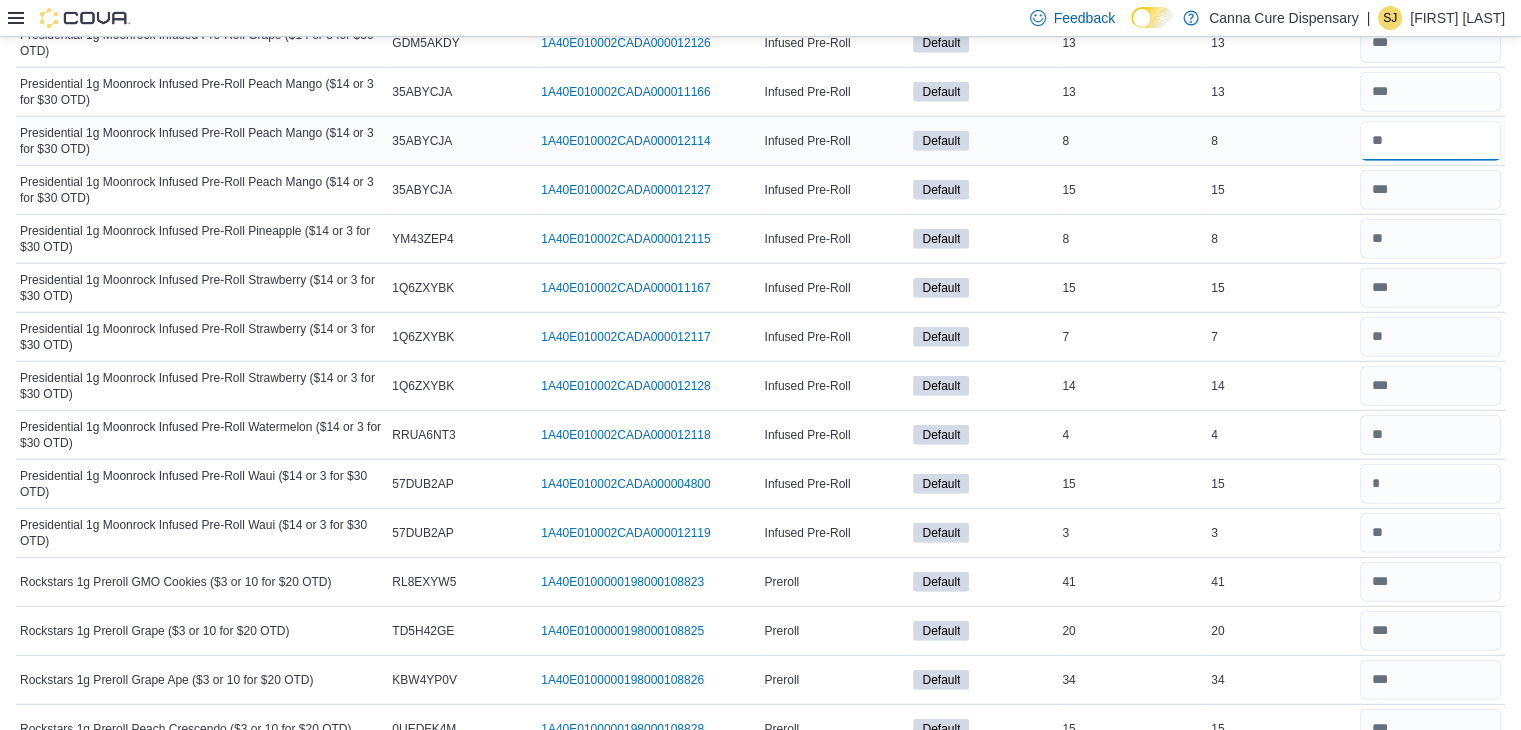 click at bounding box center (1430, 141) 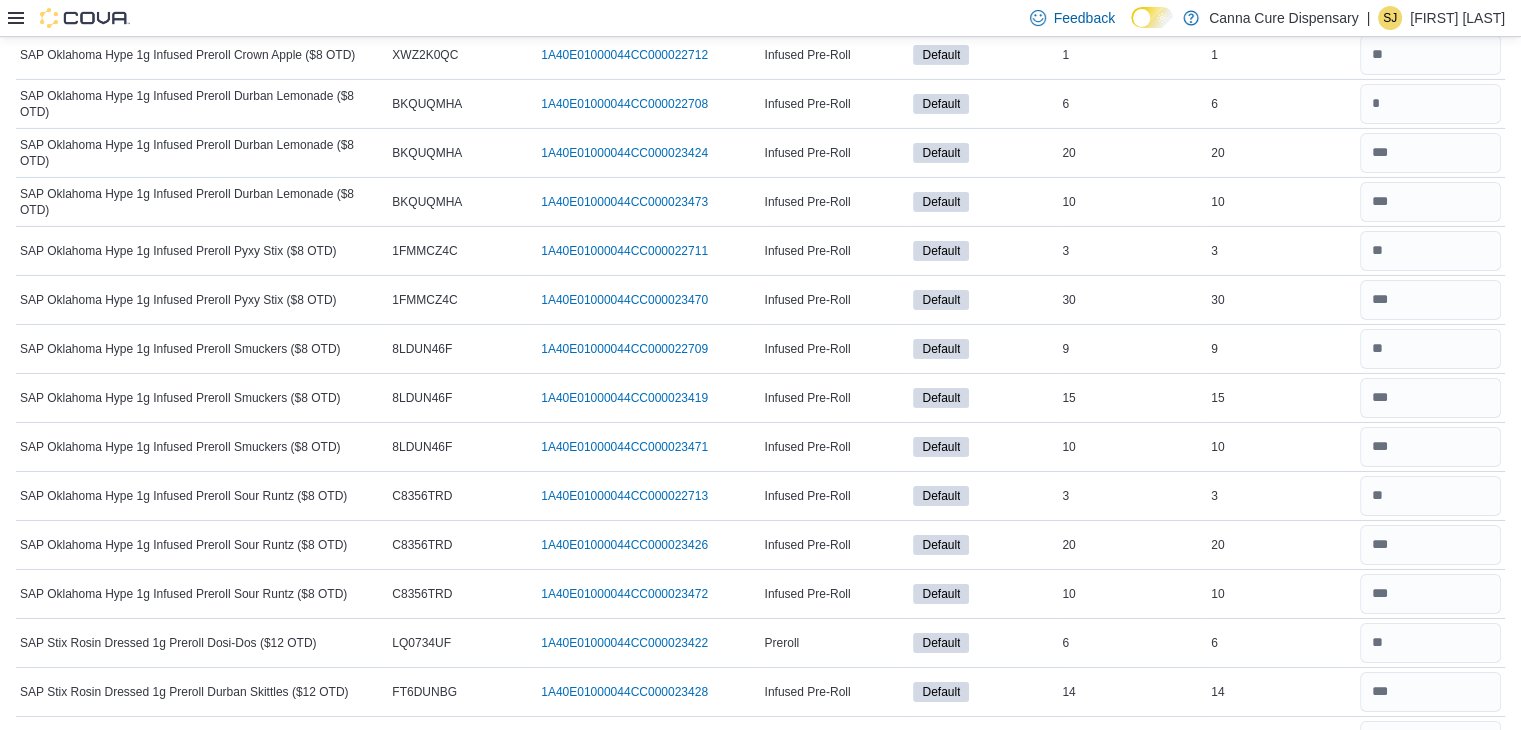scroll, scrollTop: 6783, scrollLeft: 0, axis: vertical 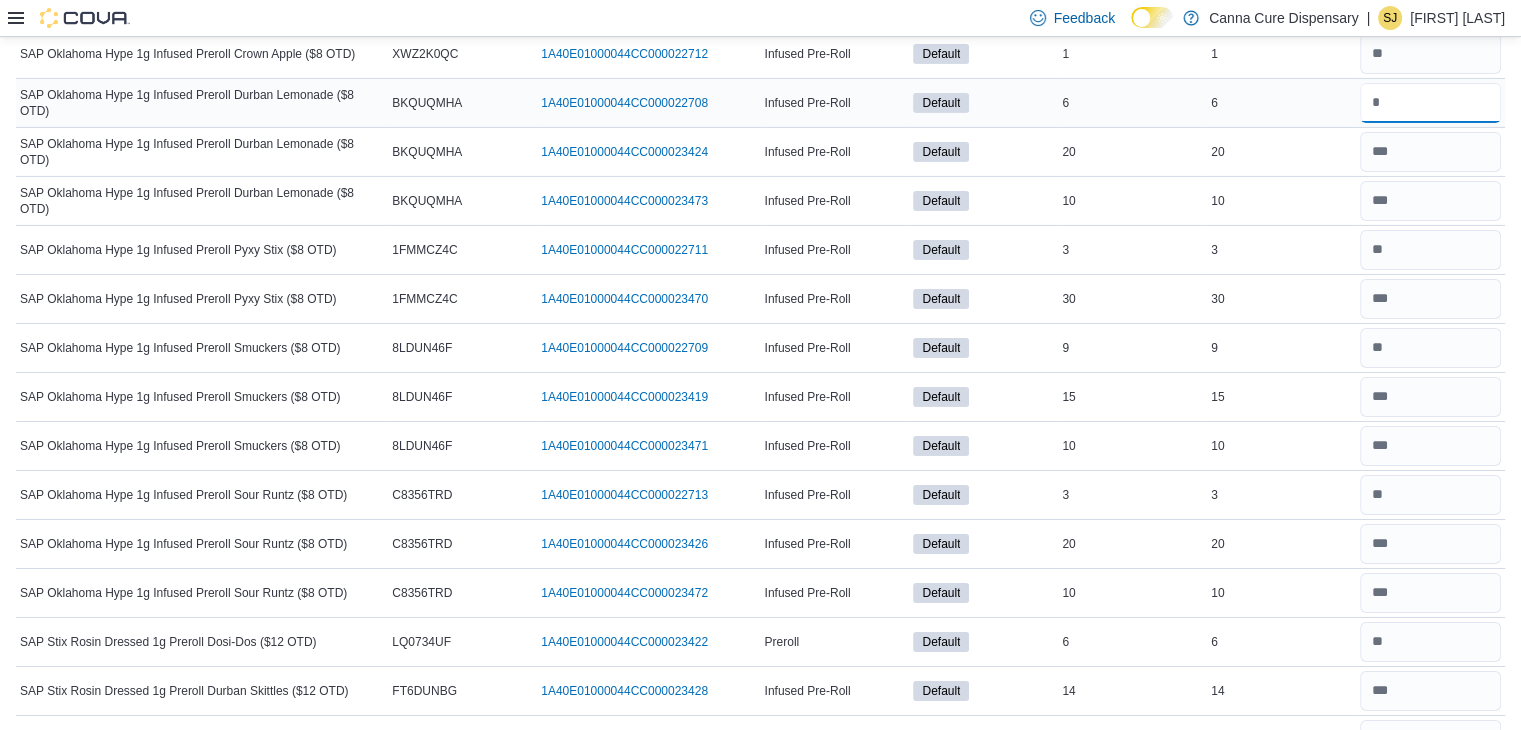 click at bounding box center [1430, 103] 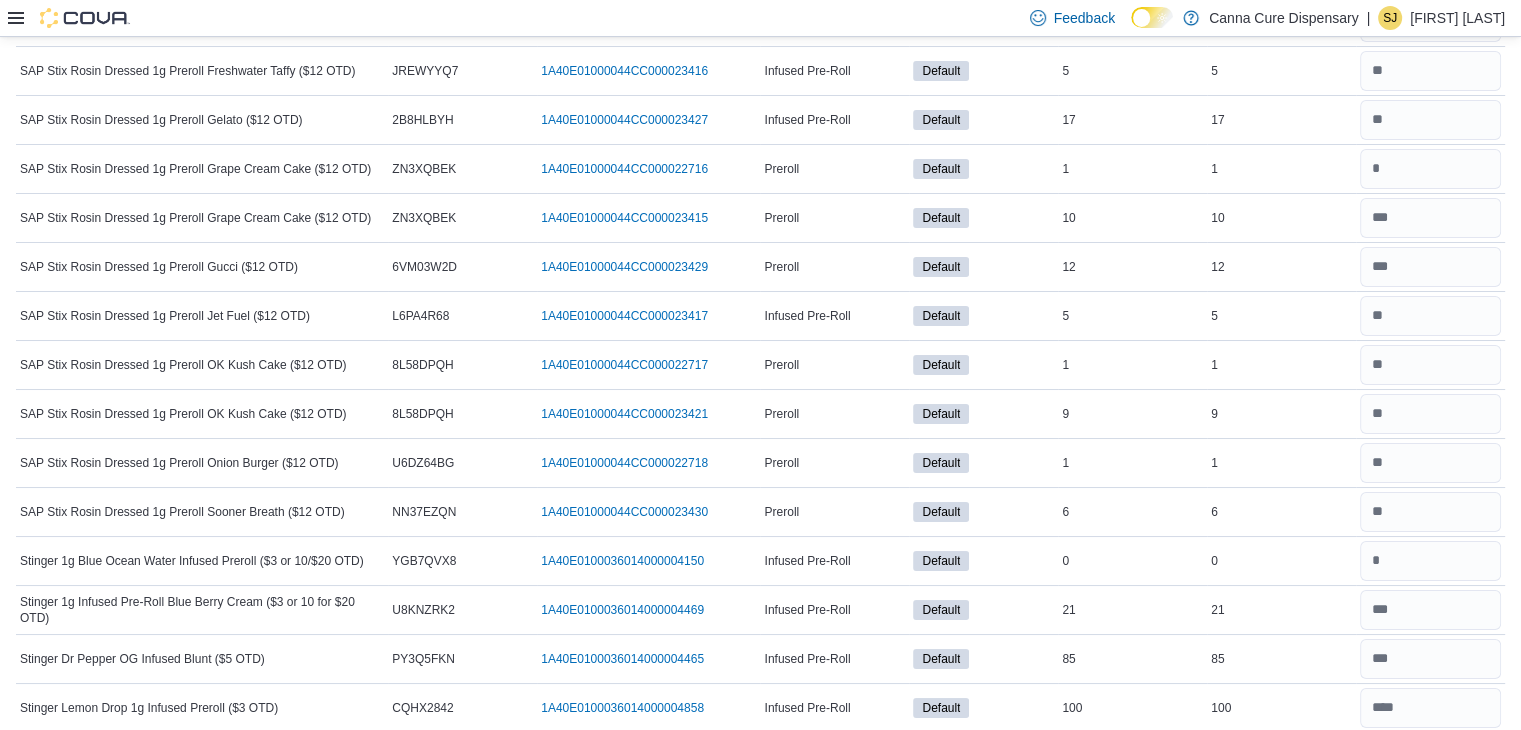 scroll, scrollTop: 7454, scrollLeft: 0, axis: vertical 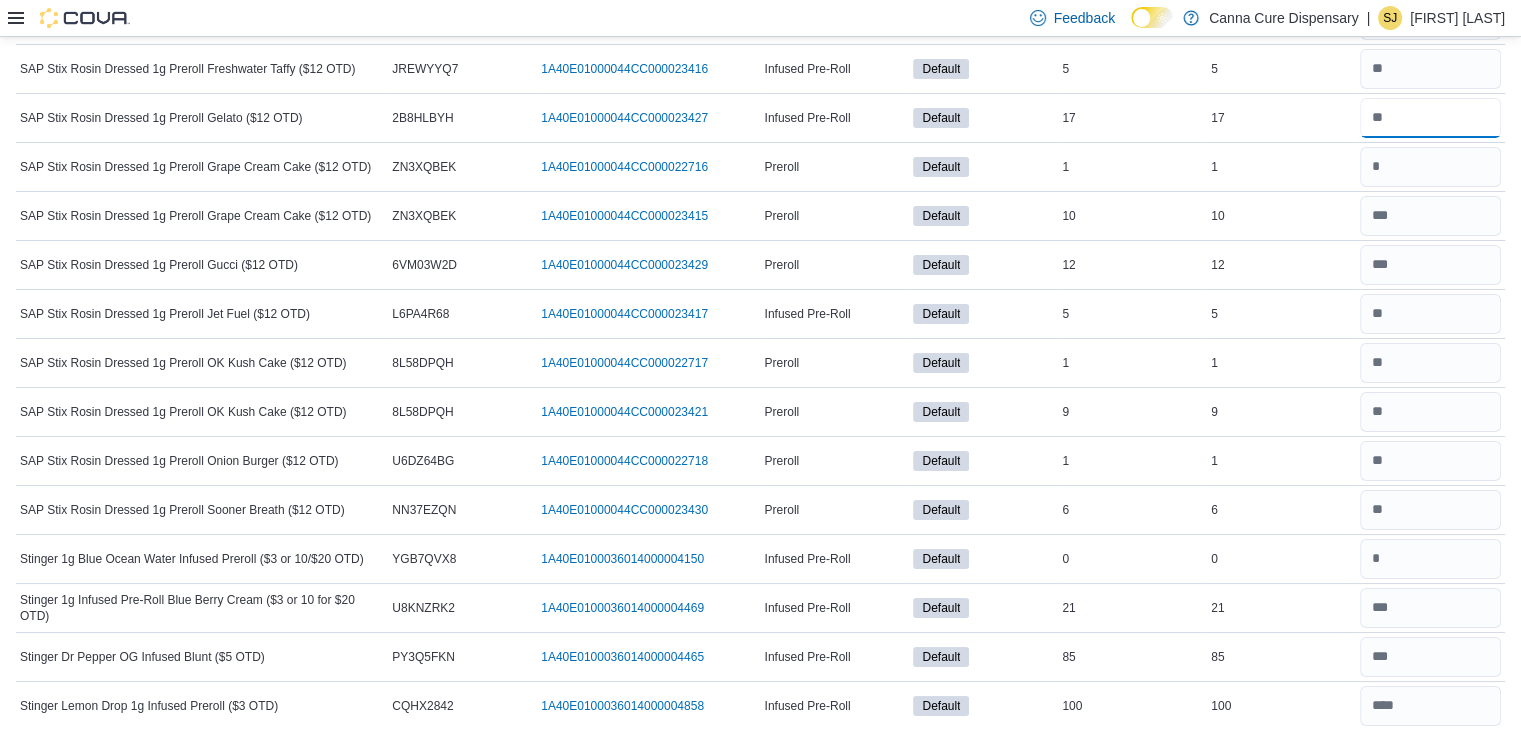 click at bounding box center (1430, 118) 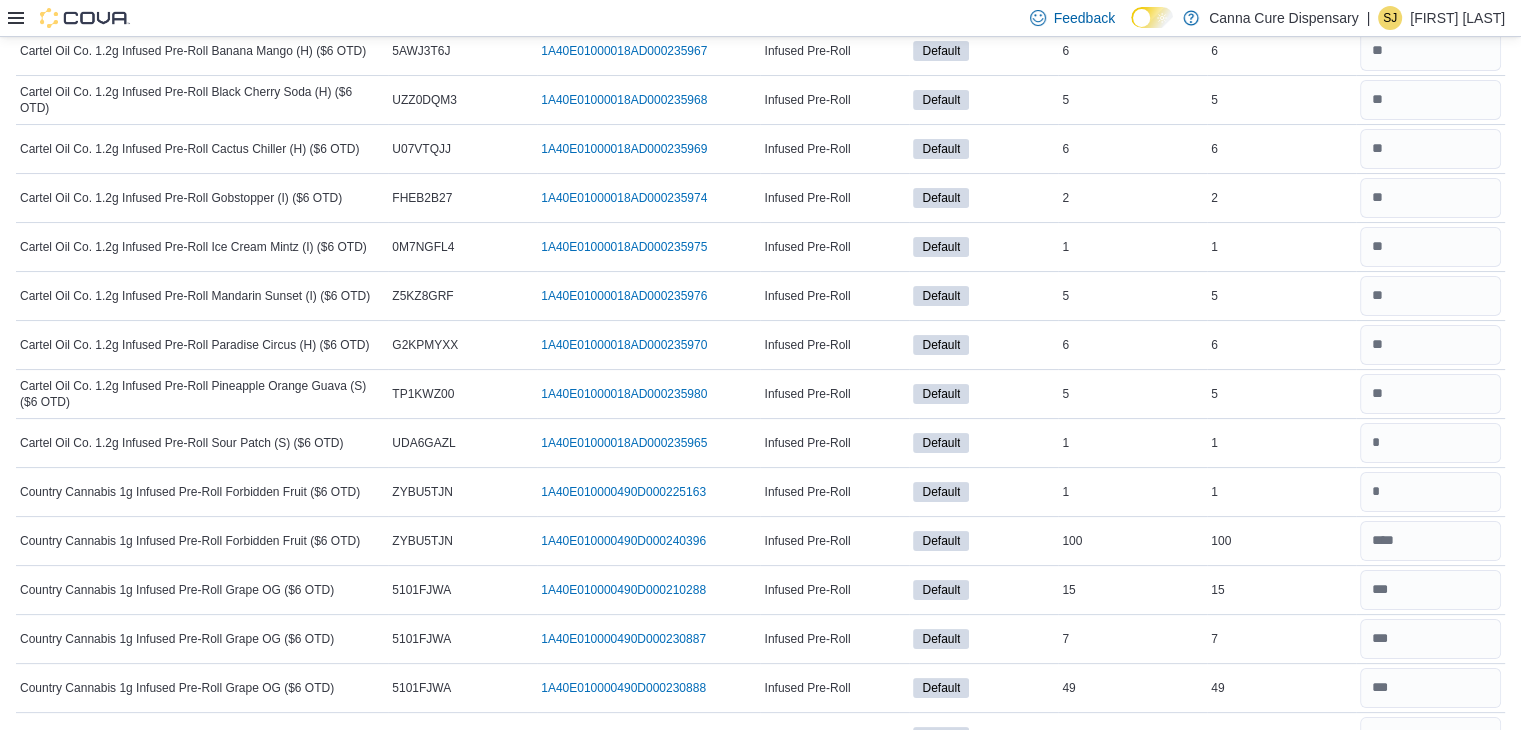 scroll, scrollTop: 0, scrollLeft: 0, axis: both 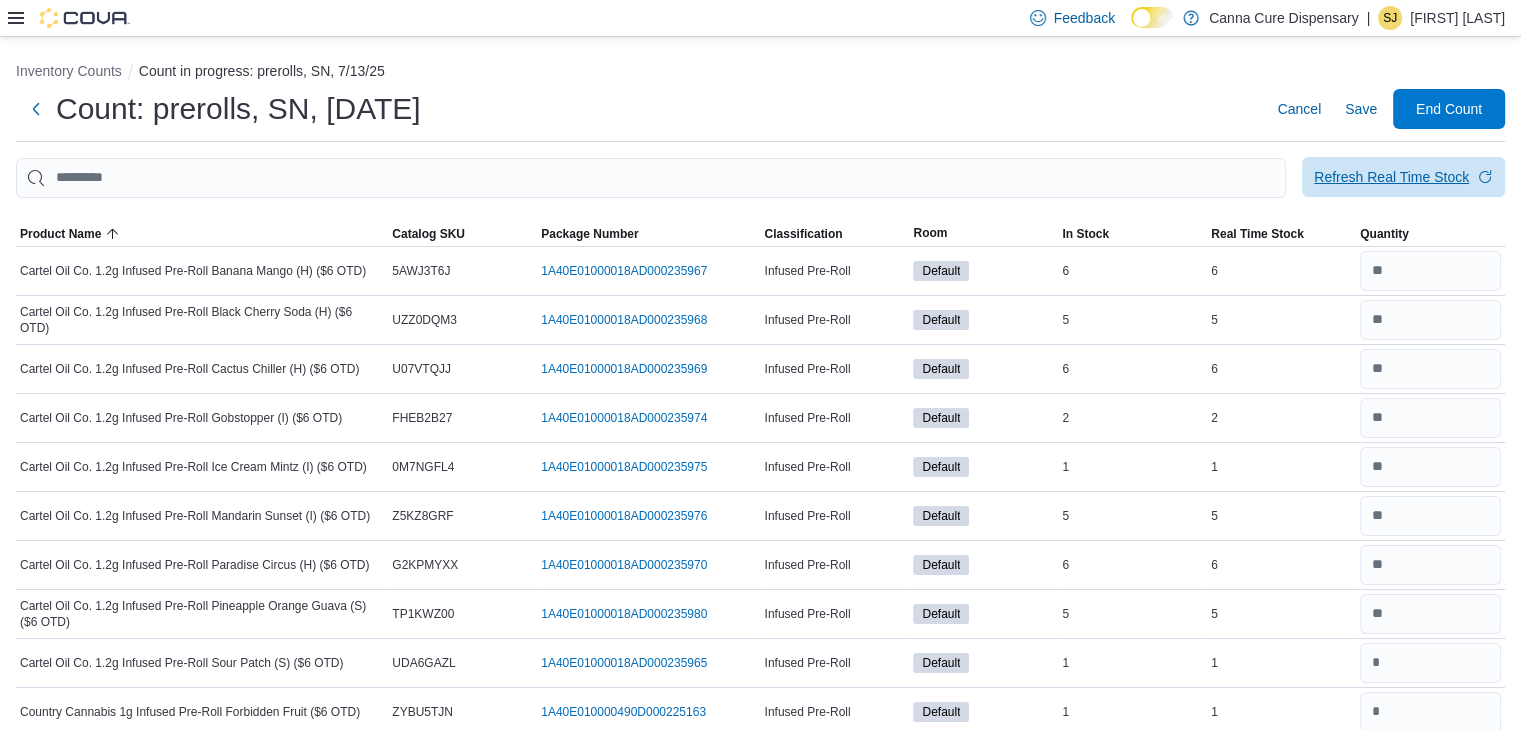 click on "Refresh Real Time Stock" at bounding box center [1403, 177] 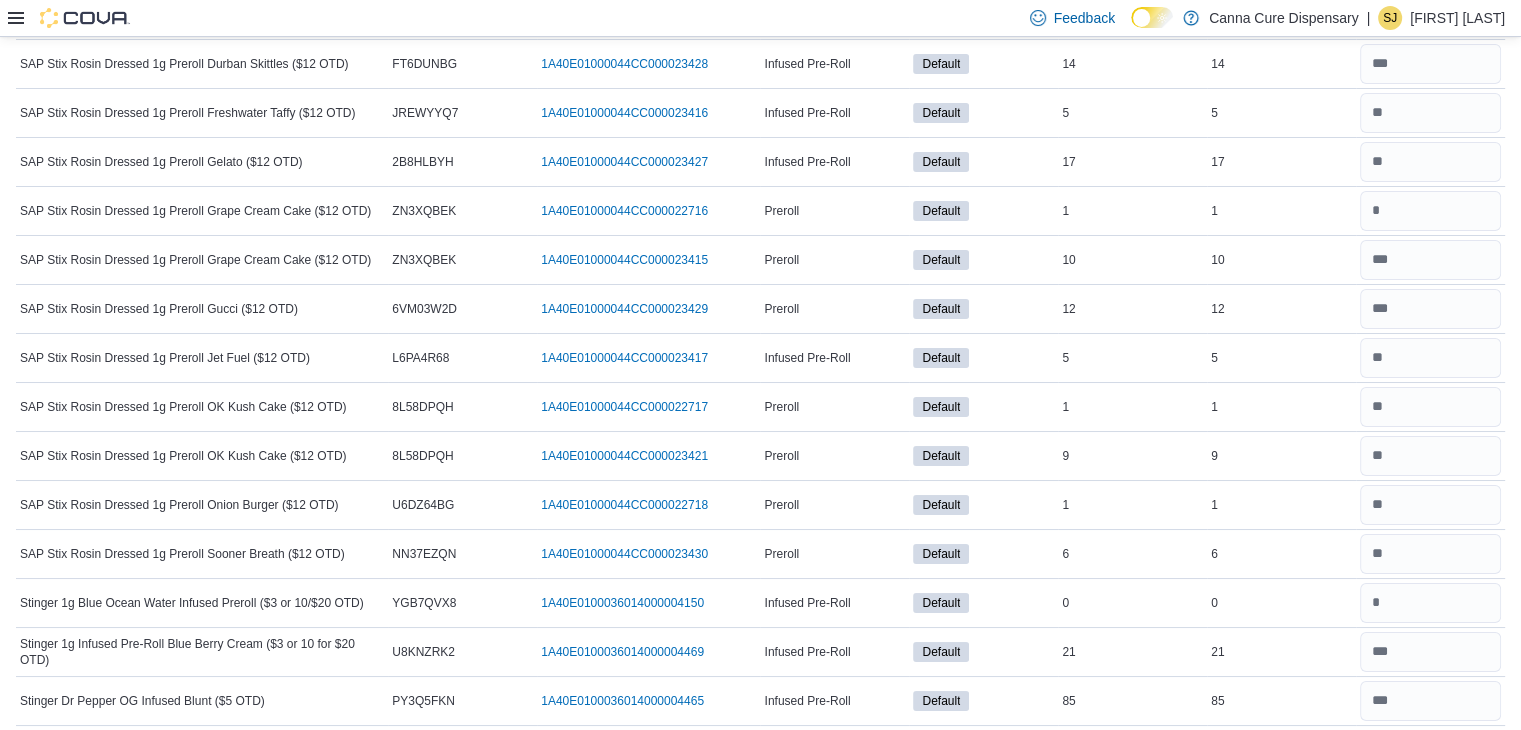 scroll, scrollTop: 7412, scrollLeft: 0, axis: vertical 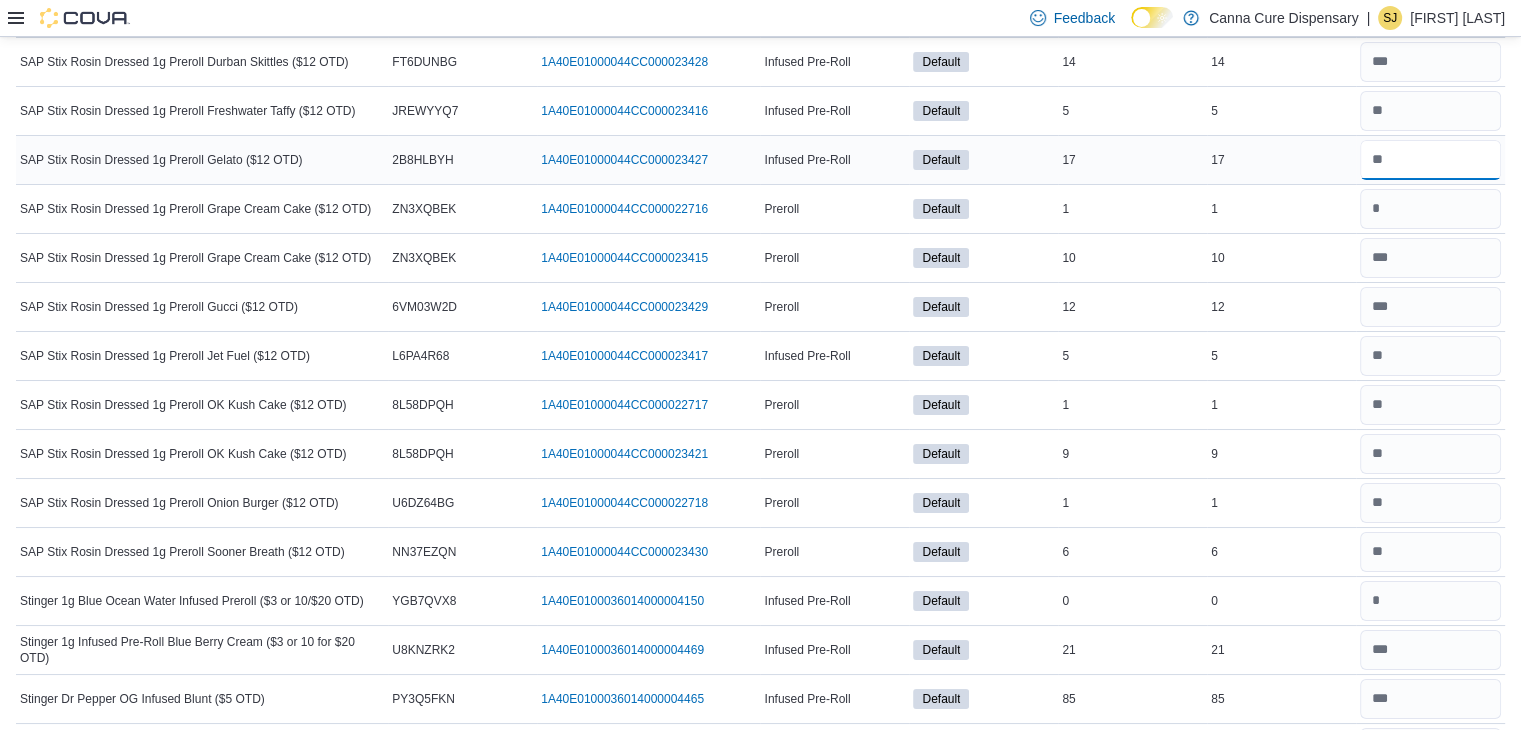 click at bounding box center (1430, 160) 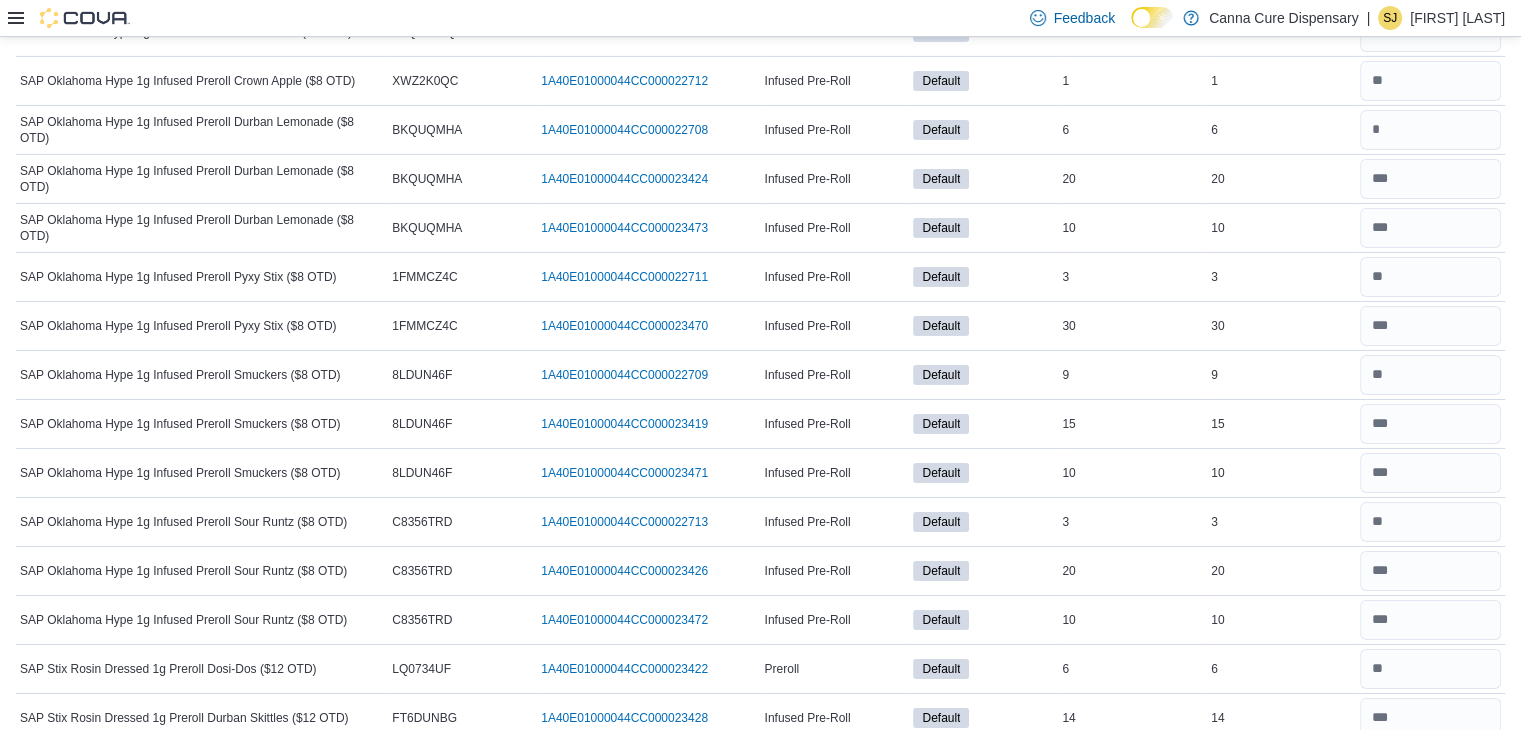 scroll, scrollTop: 6756, scrollLeft: 0, axis: vertical 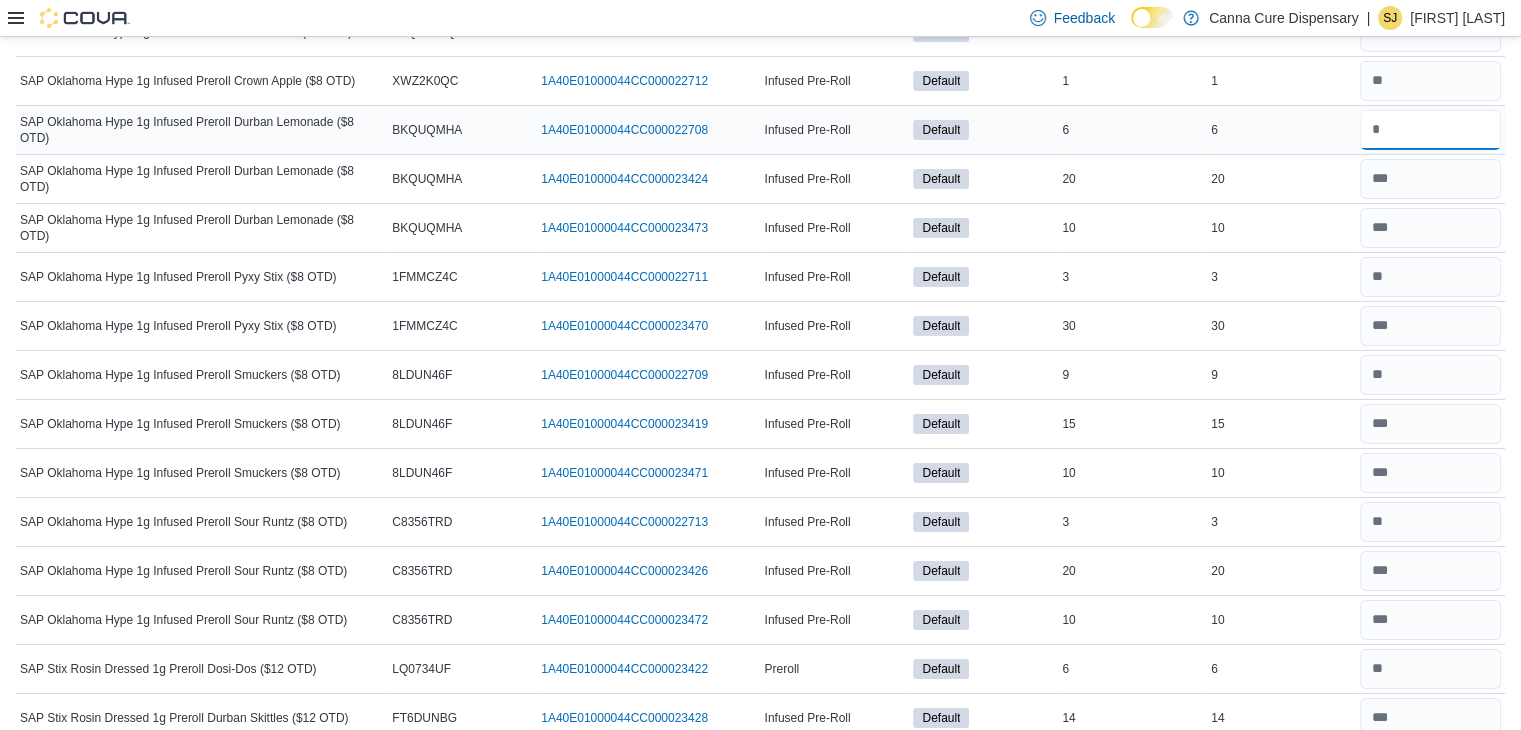 click at bounding box center (1430, 130) 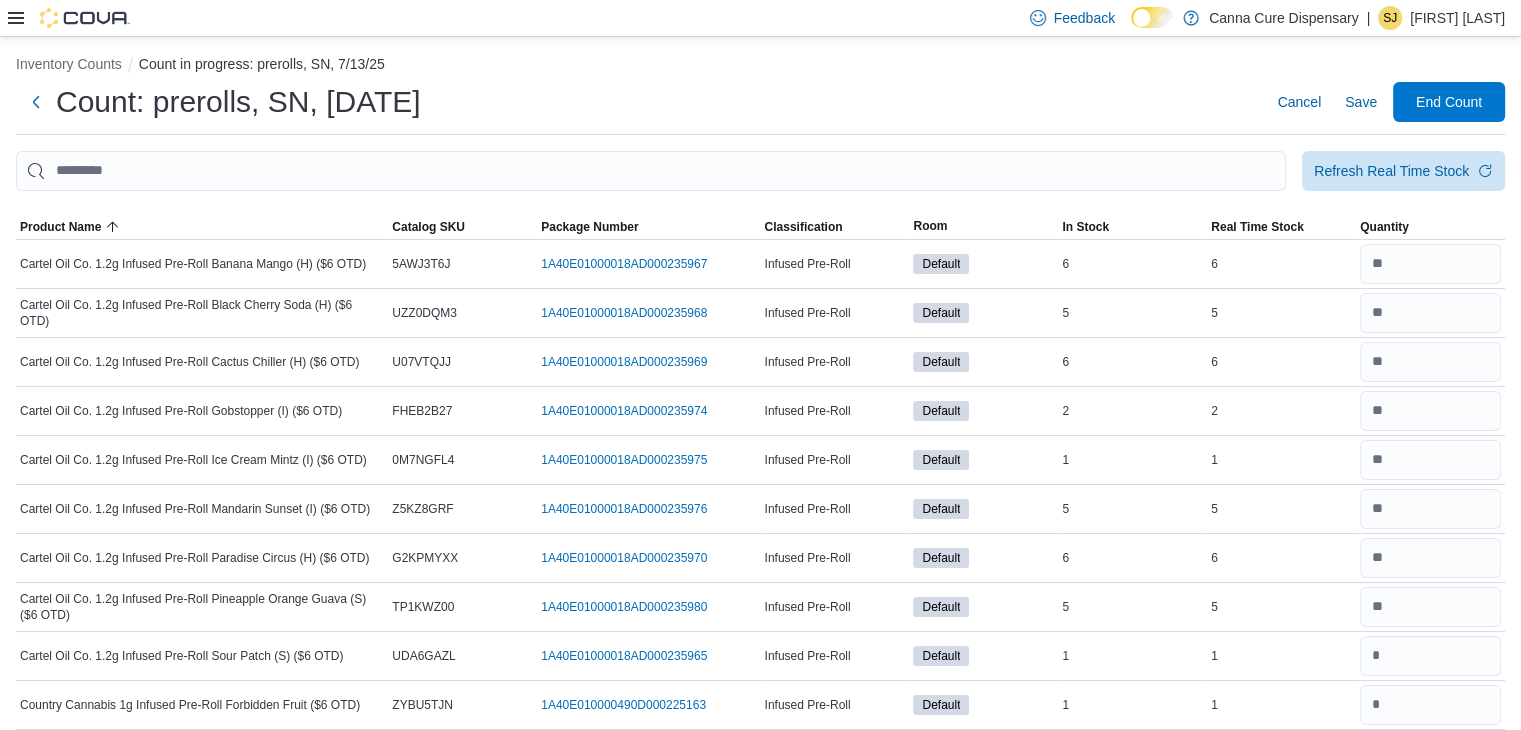 scroll, scrollTop: 0, scrollLeft: 0, axis: both 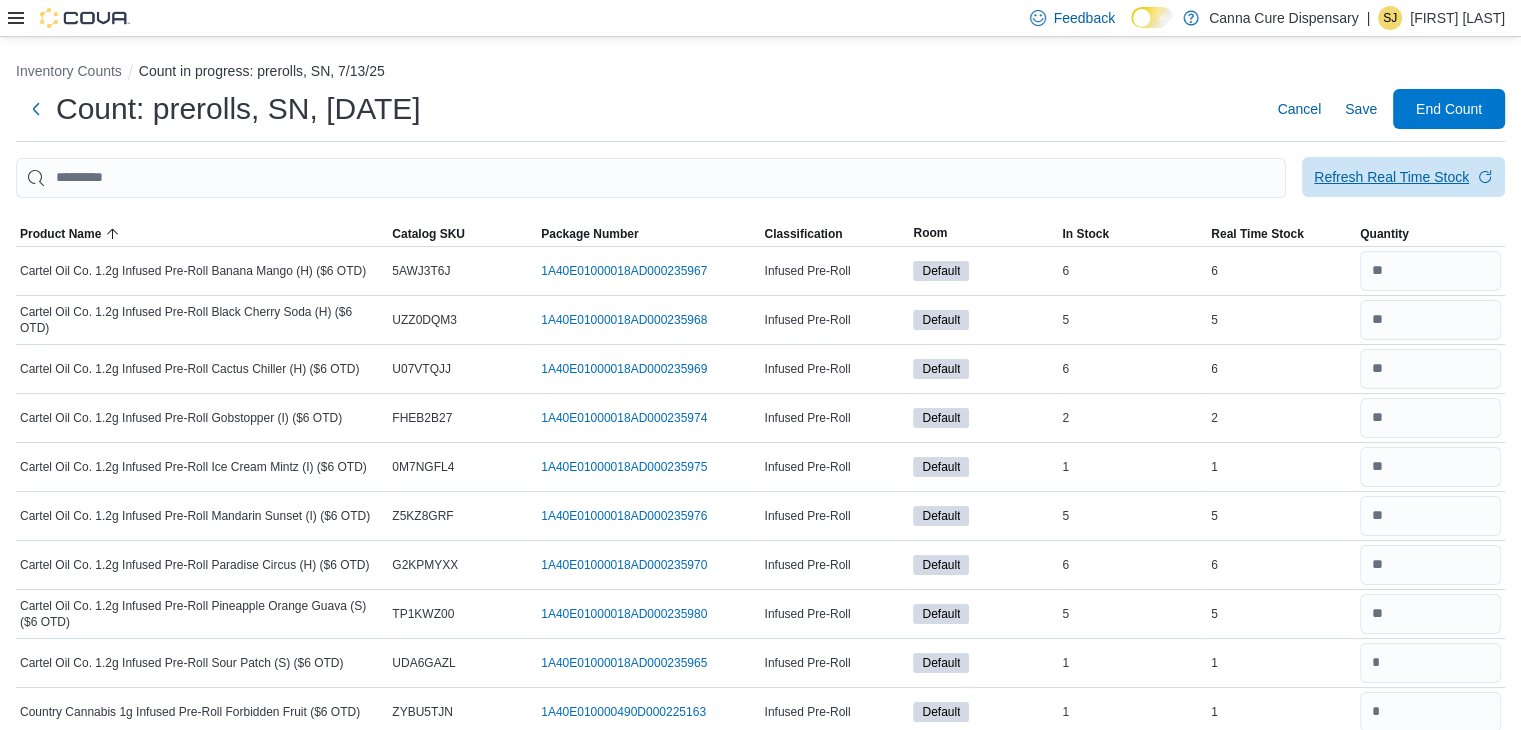 click on "Refresh Real Time Stock" at bounding box center (1391, 177) 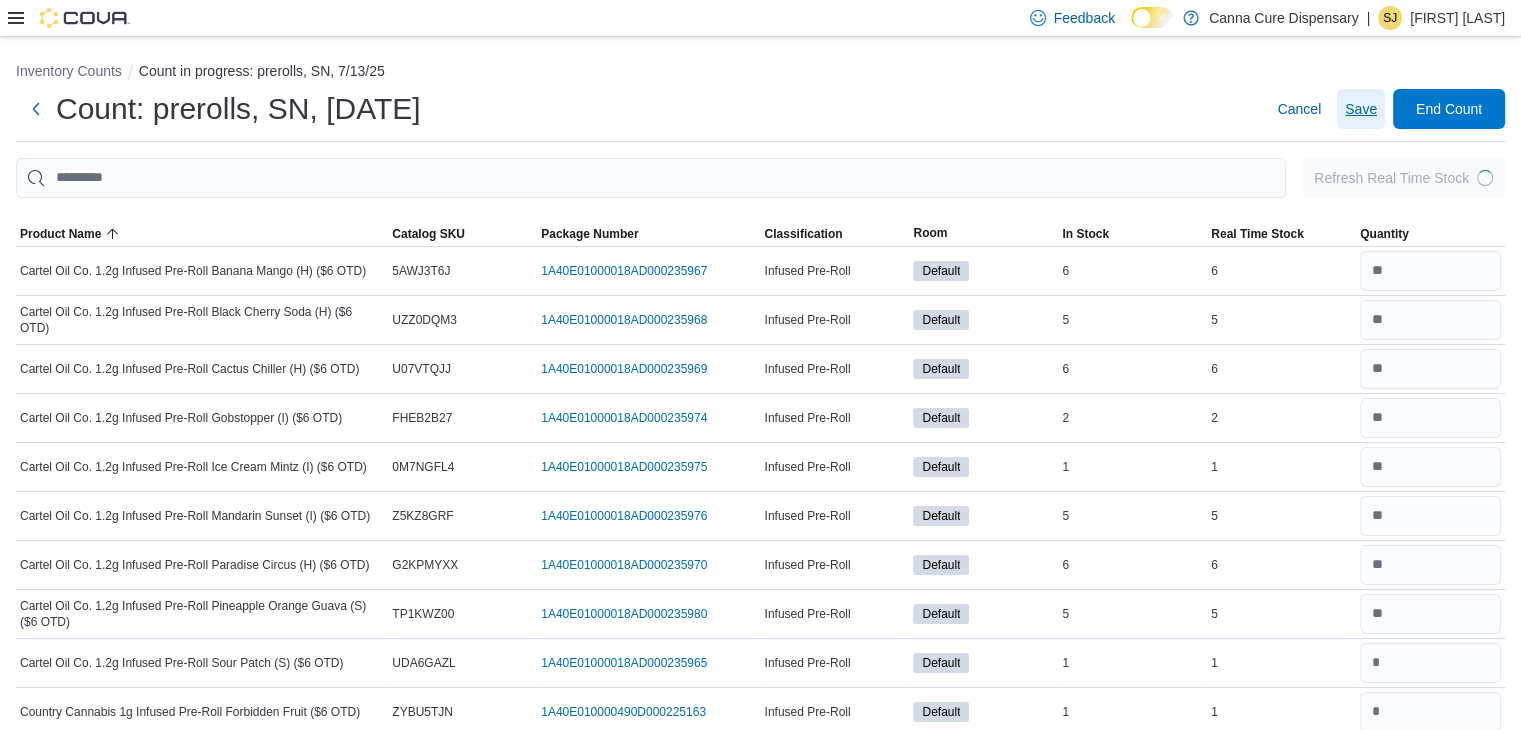 click on "Save" at bounding box center [1361, 109] 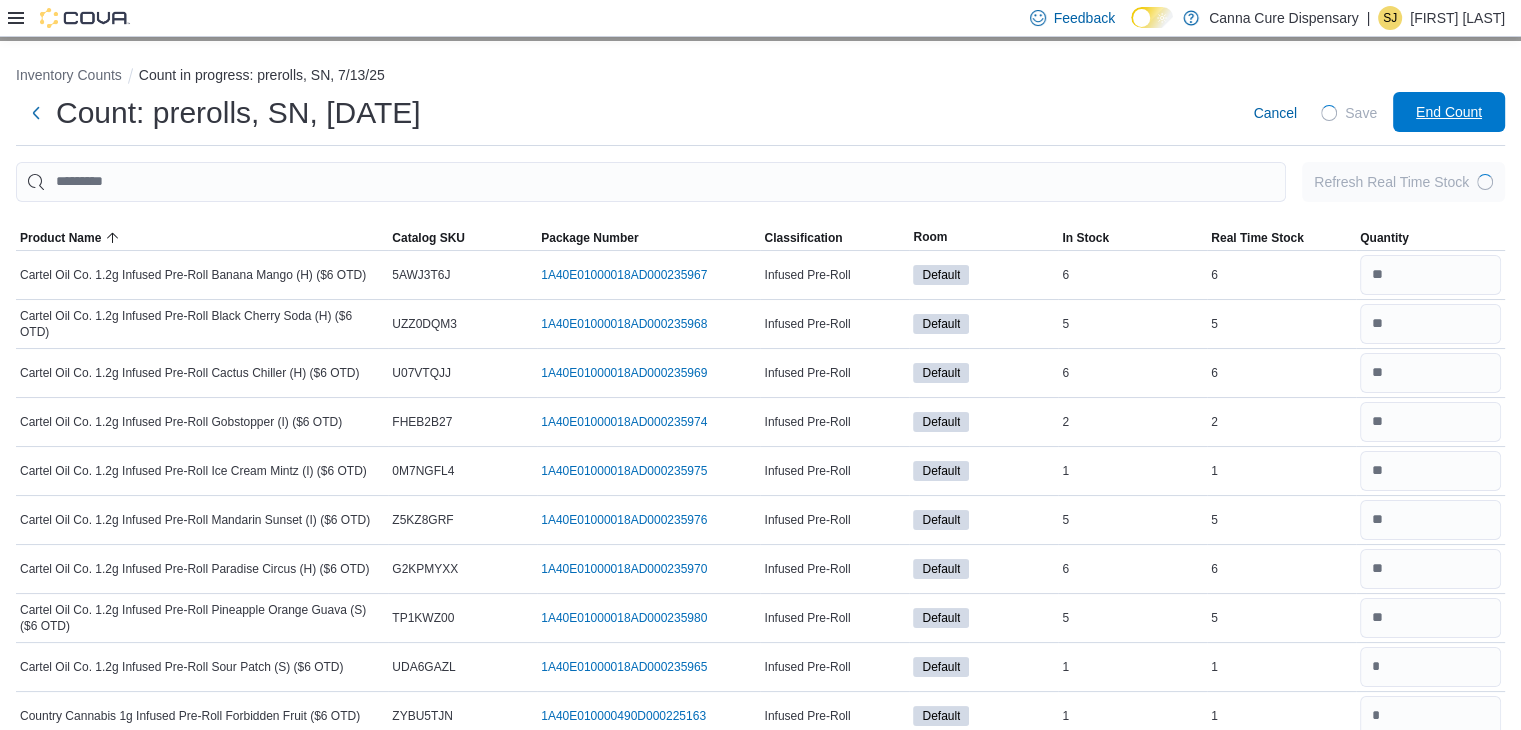 click on "End Count" at bounding box center [1449, 112] 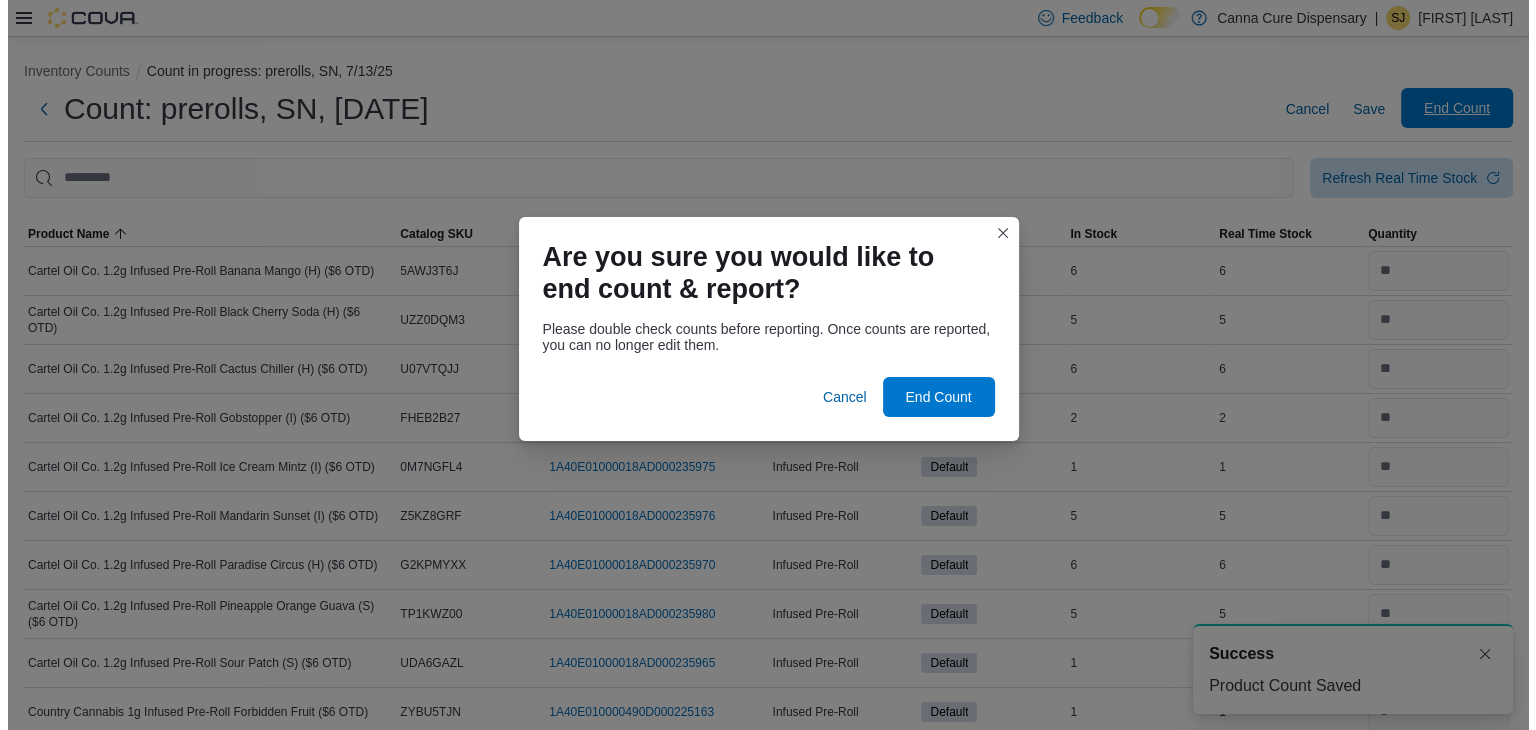 scroll, scrollTop: 0, scrollLeft: 0, axis: both 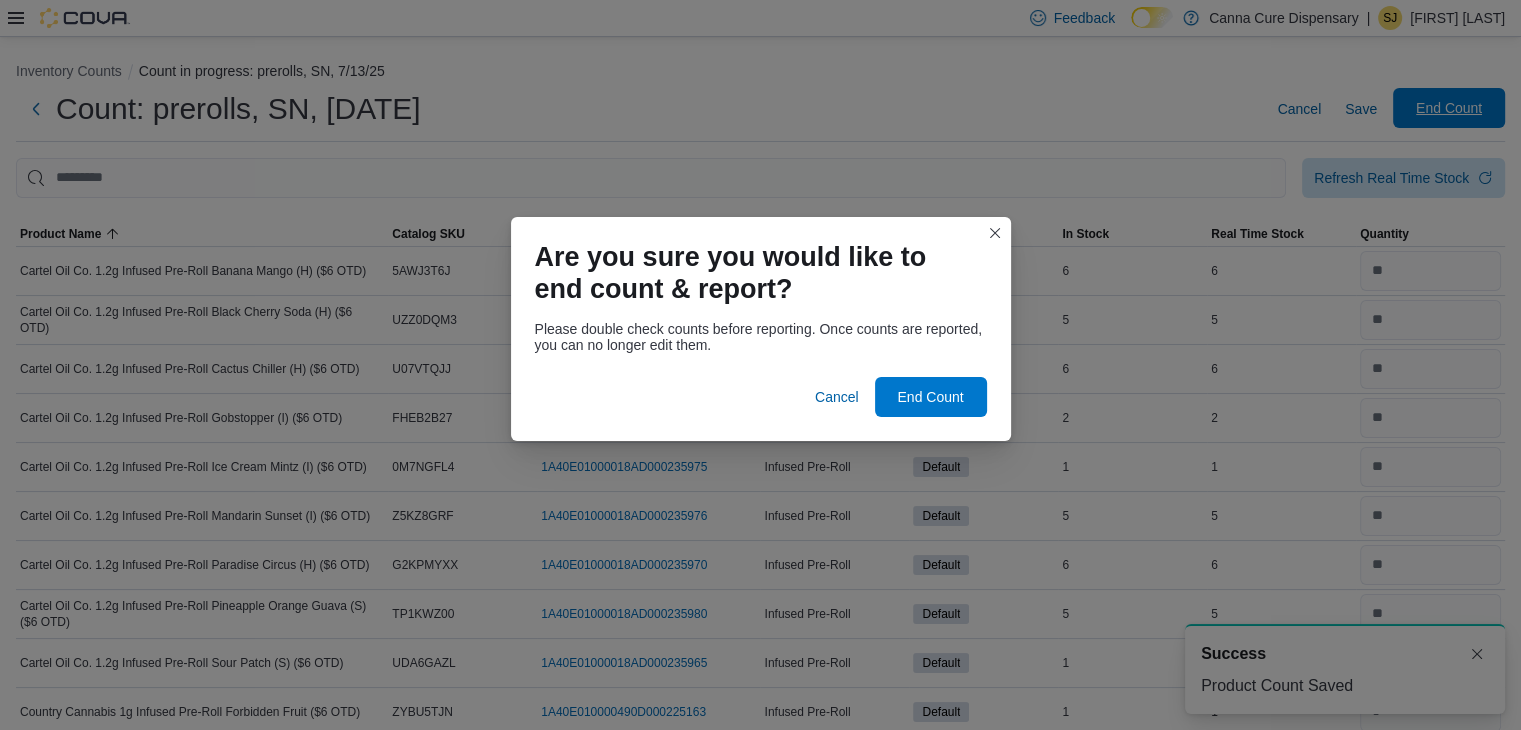 click on "Are you sure you would like to end count & report? Please double check counts before reporting. Once counts are reported, you can no longer edit them. Cancel End Count" at bounding box center [760, 365] 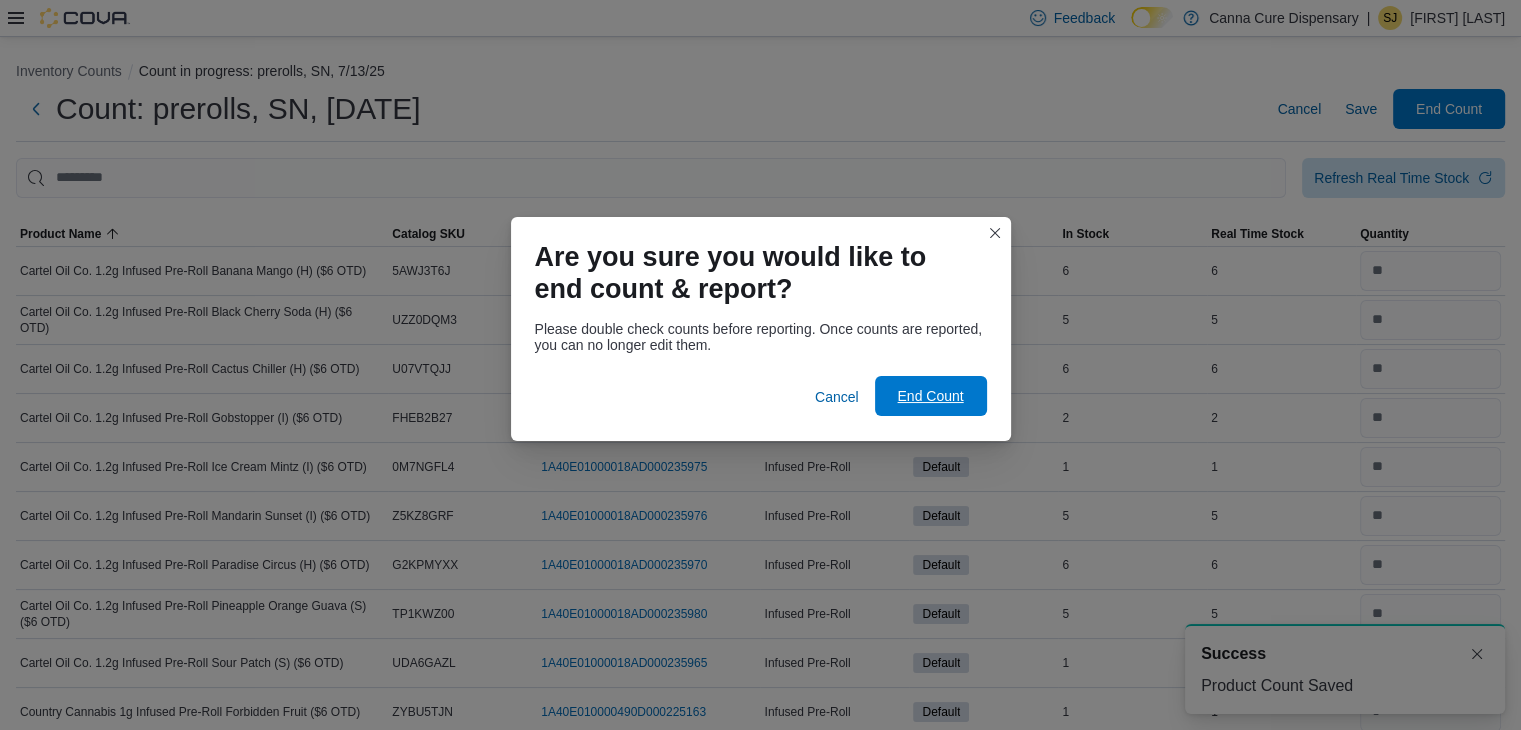 click on "End Count" at bounding box center (930, 396) 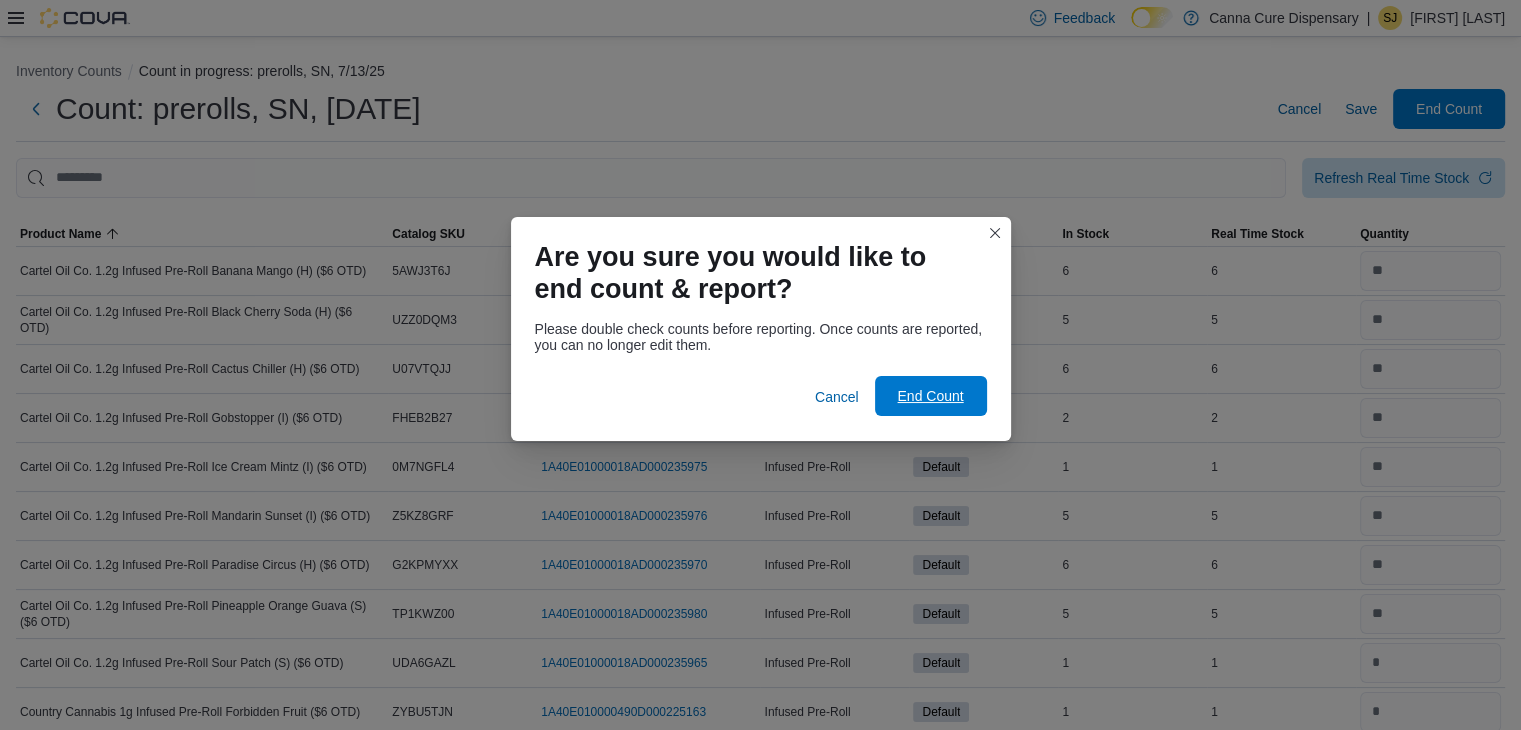 click on "End Count" at bounding box center (930, 396) 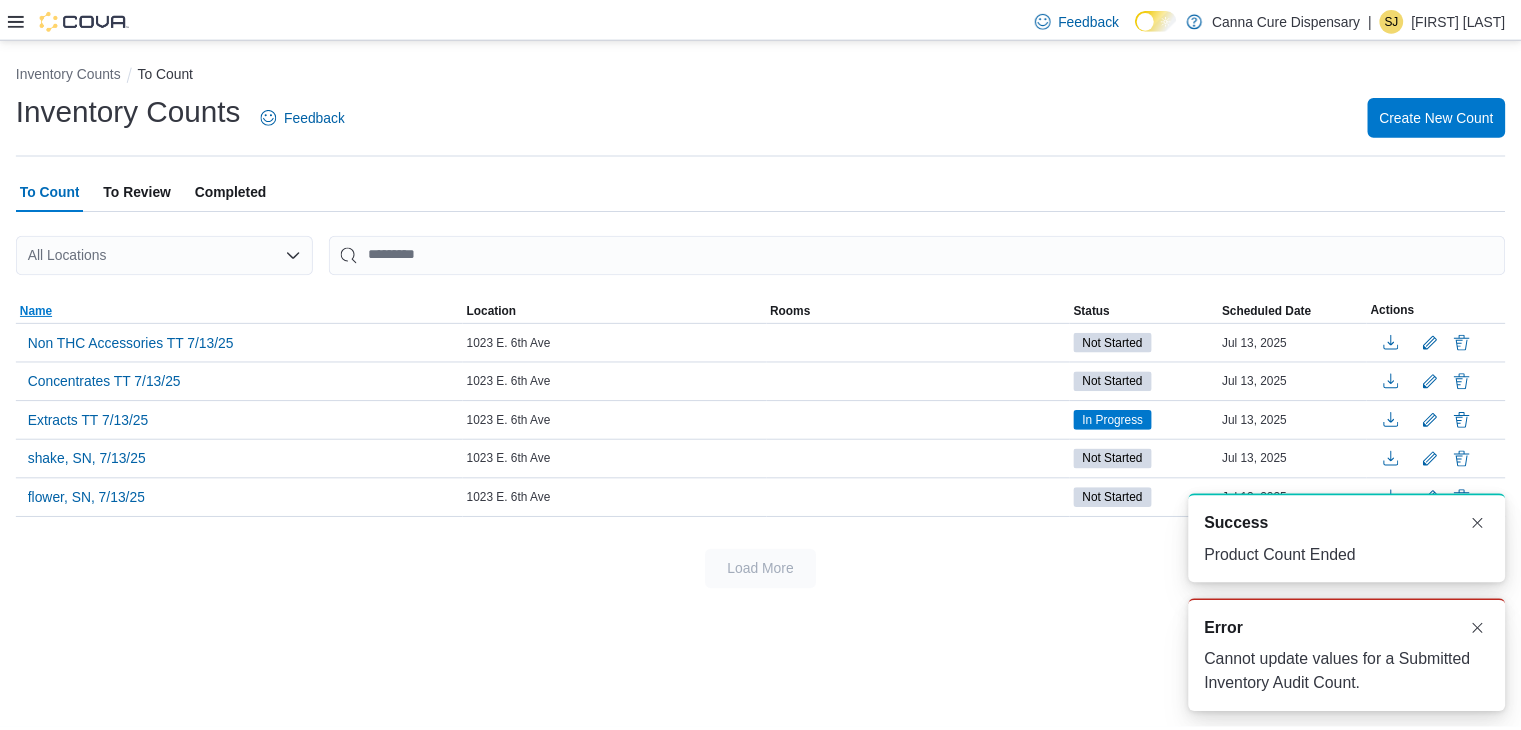 scroll, scrollTop: 0, scrollLeft: 0, axis: both 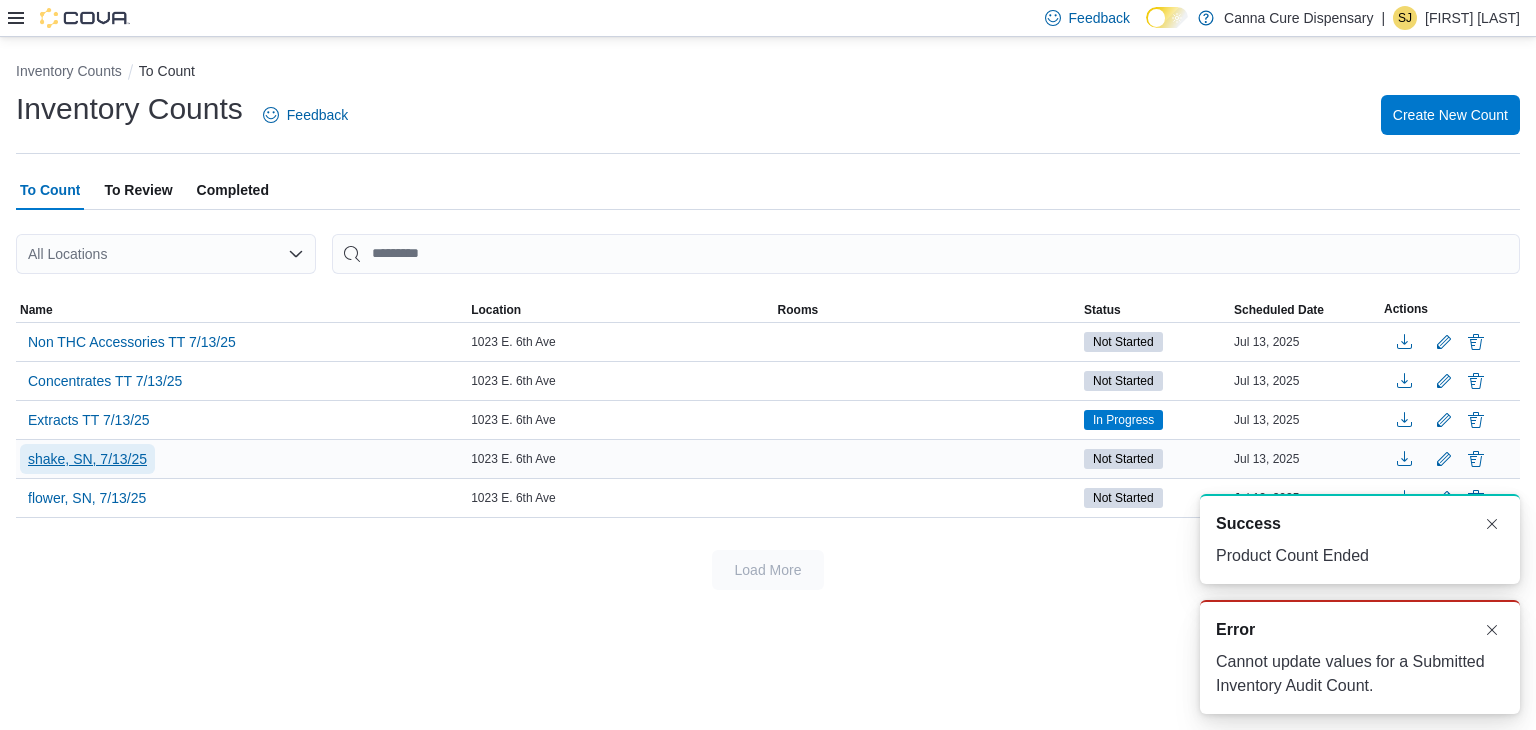 click on "shake, SN, 7/13/25" at bounding box center [87, 459] 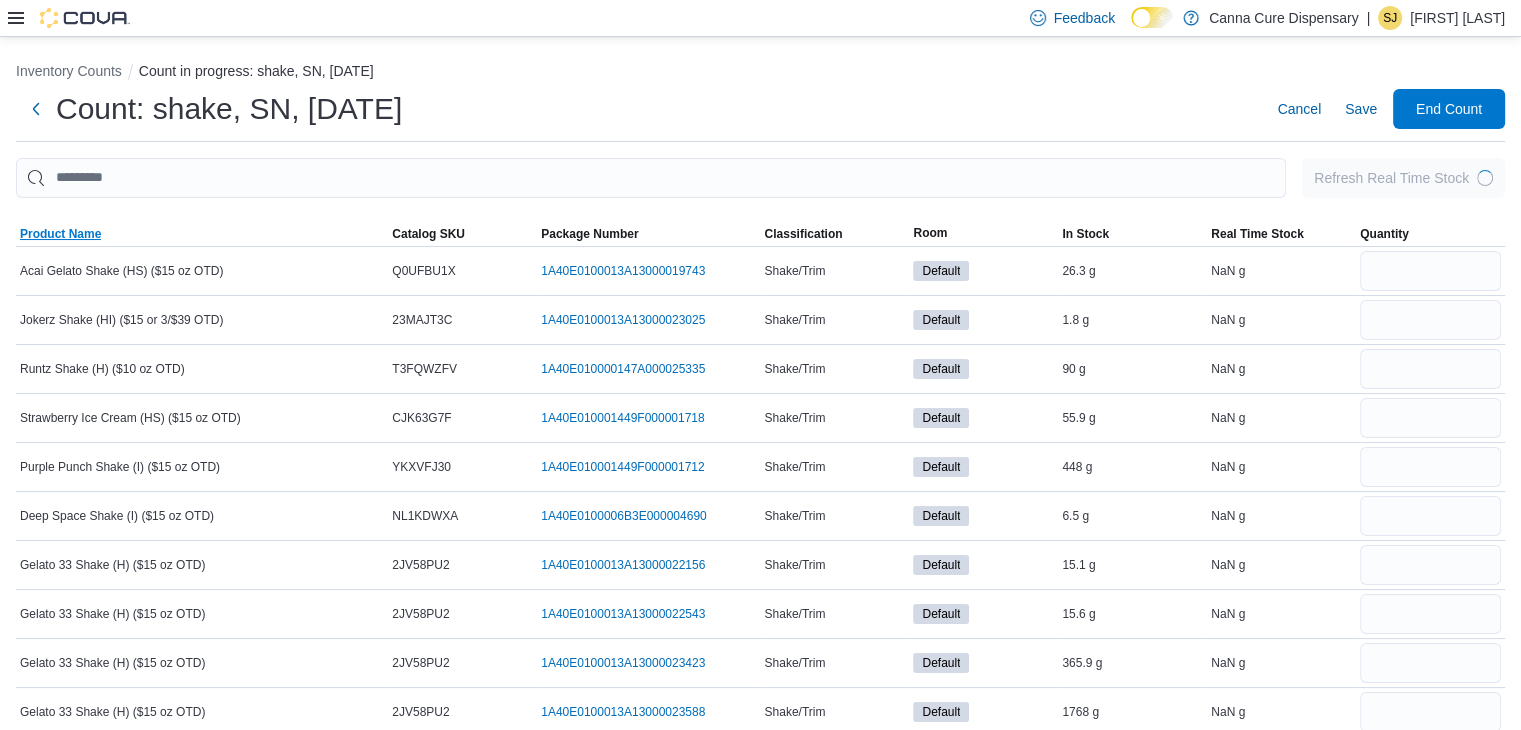 click on "Product Name" at bounding box center (60, 234) 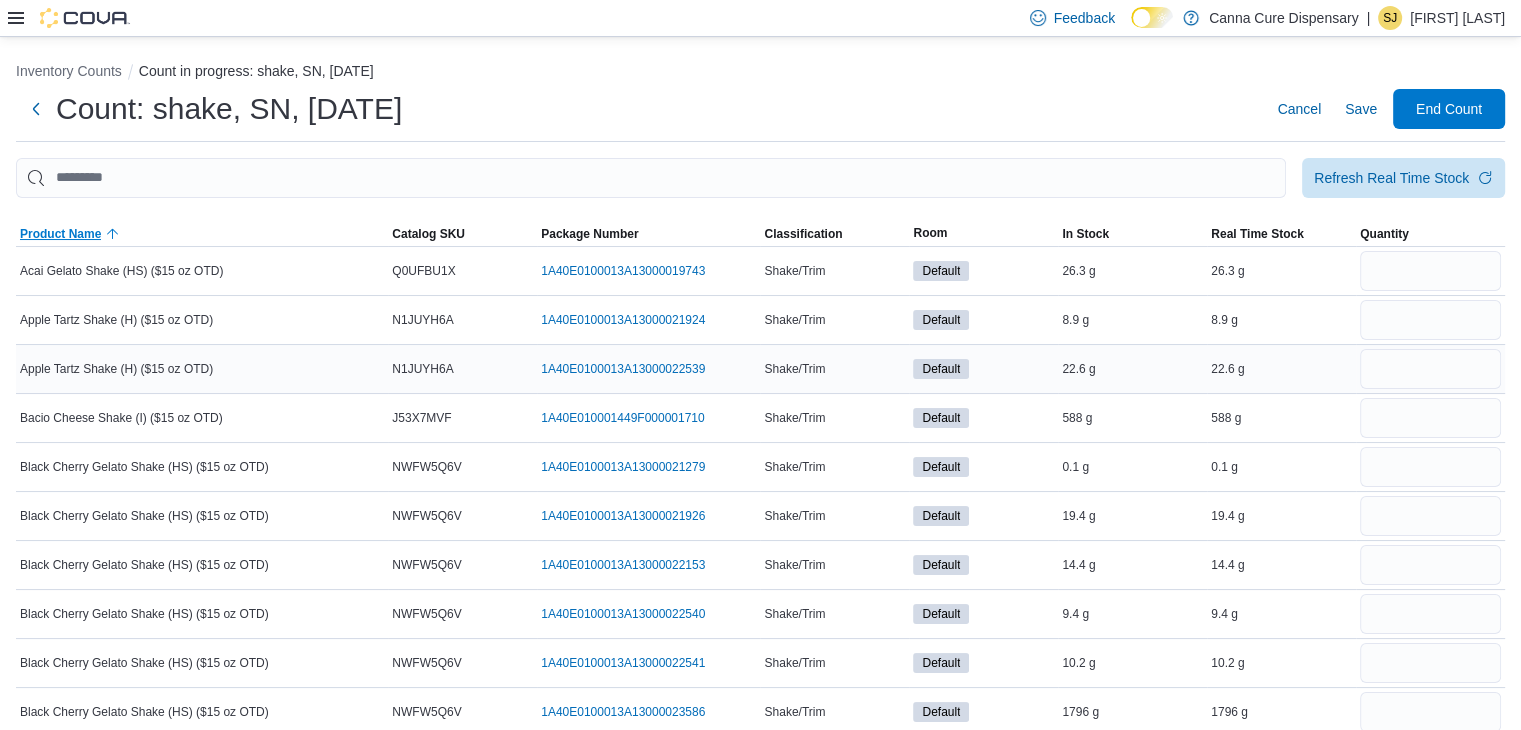 scroll, scrollTop: 0, scrollLeft: 0, axis: both 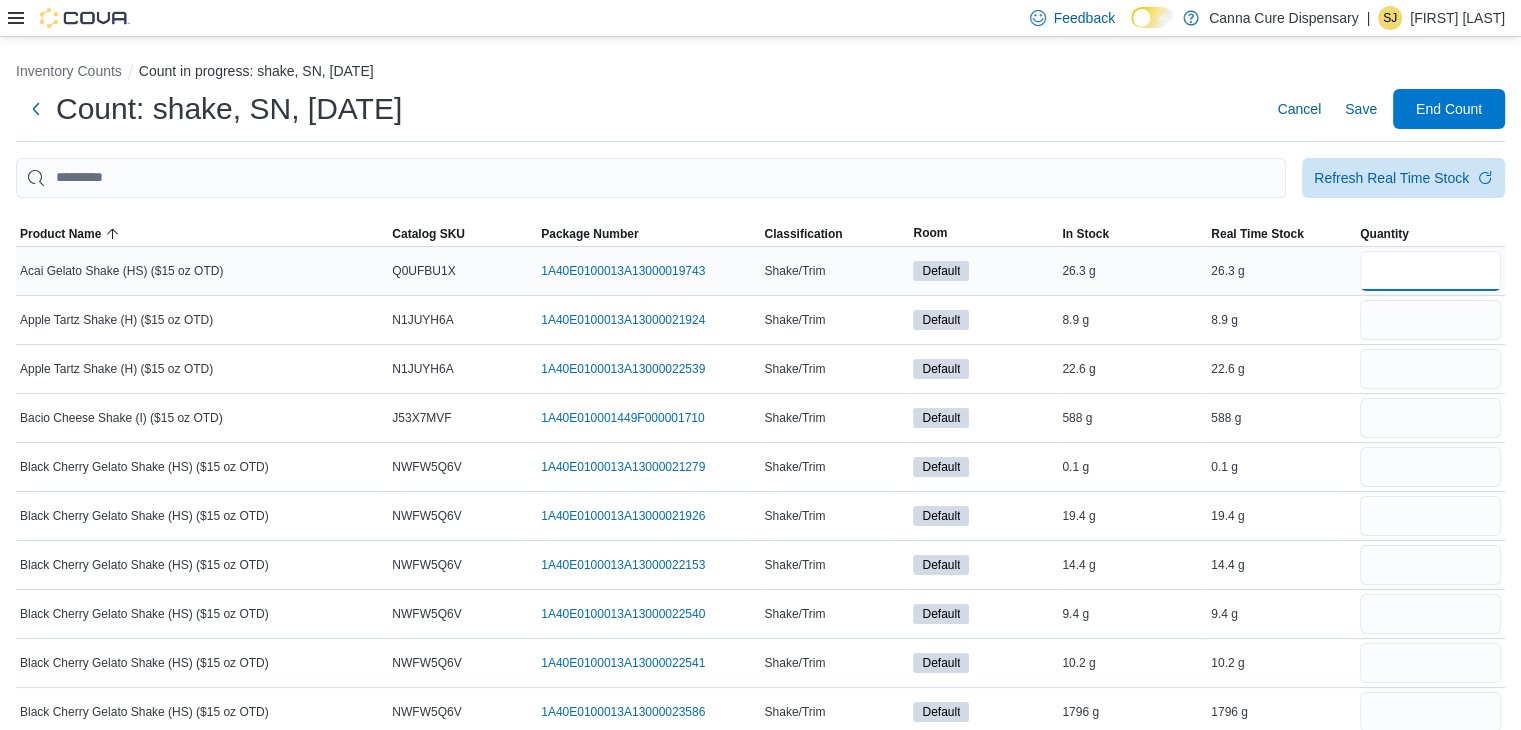 click at bounding box center [1430, 271] 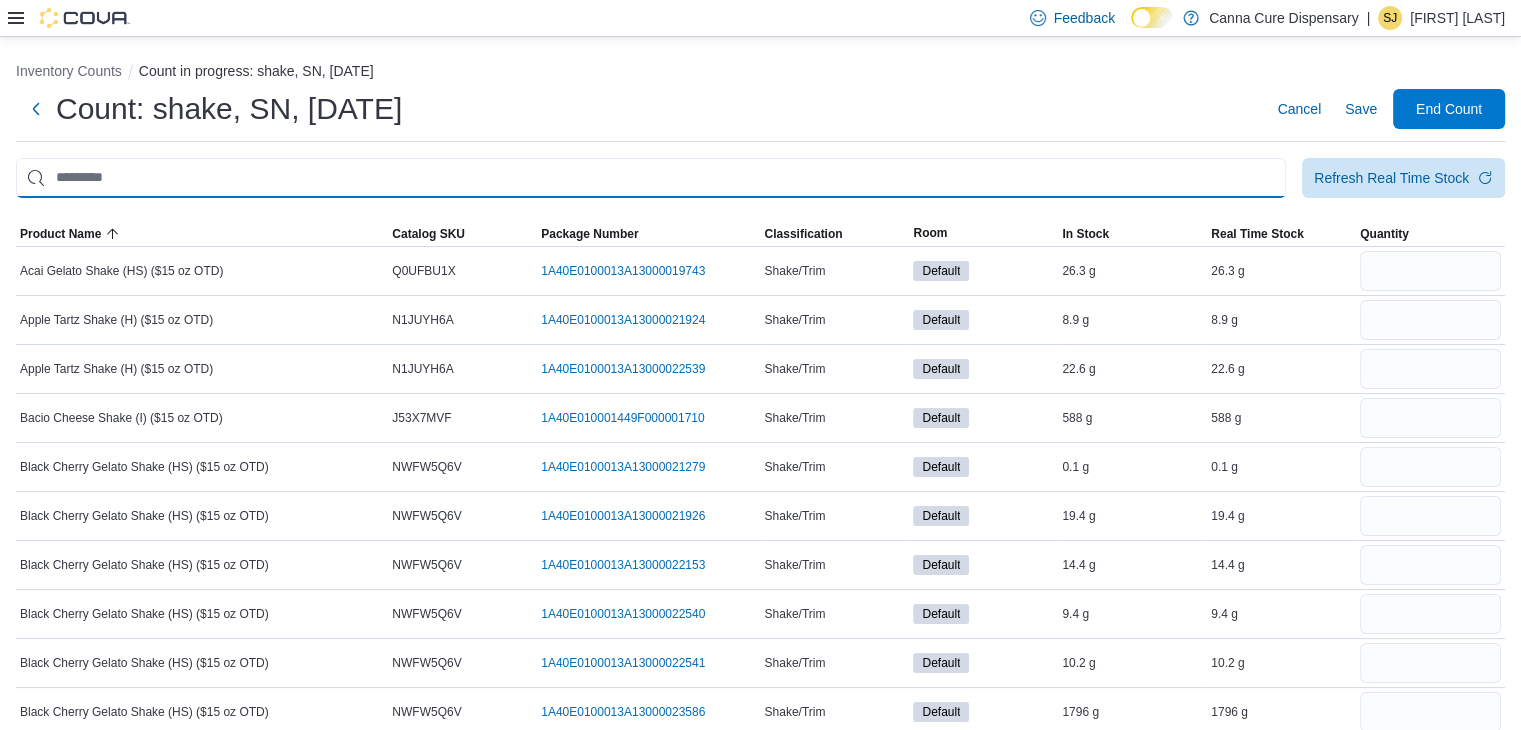 click at bounding box center (651, 178) 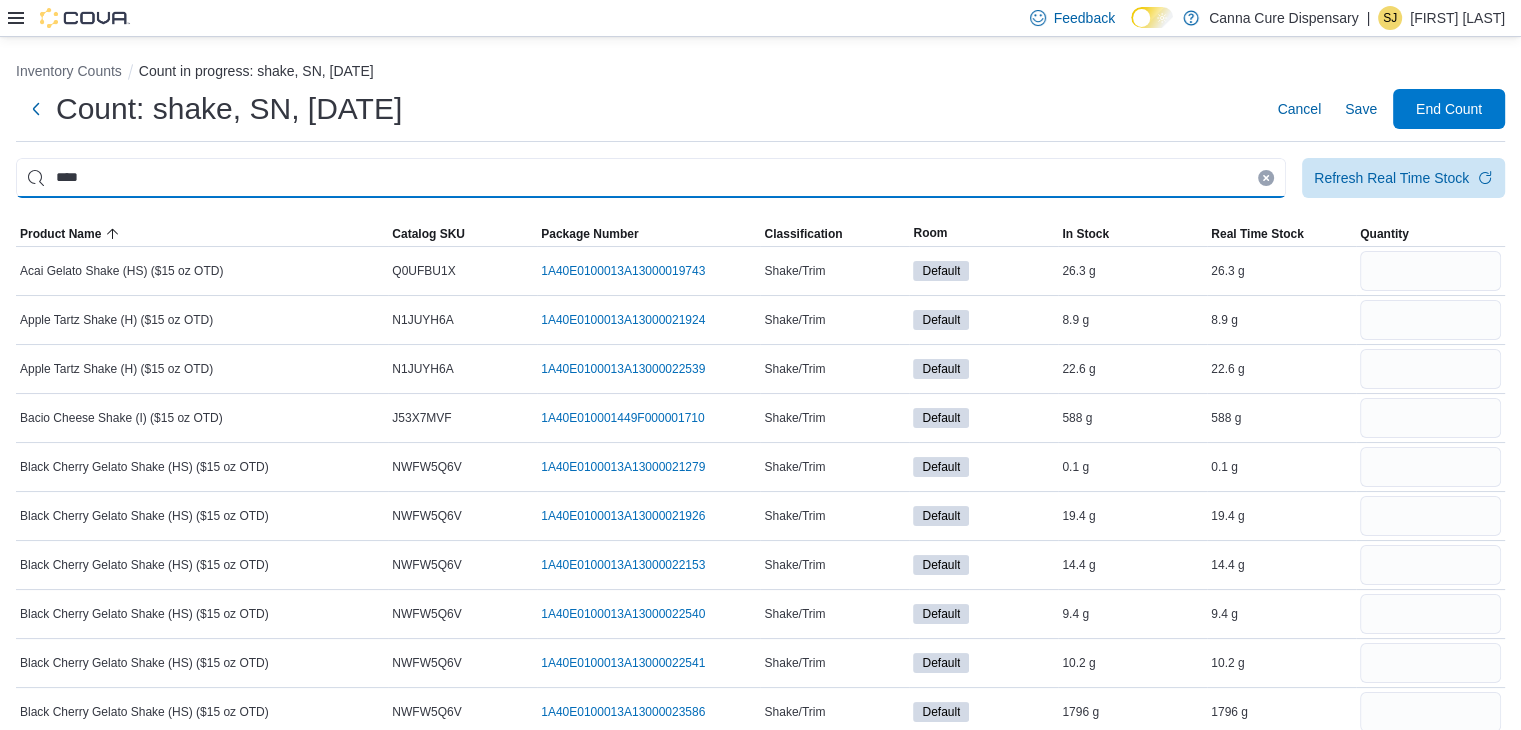 scroll, scrollTop: 0, scrollLeft: 0, axis: both 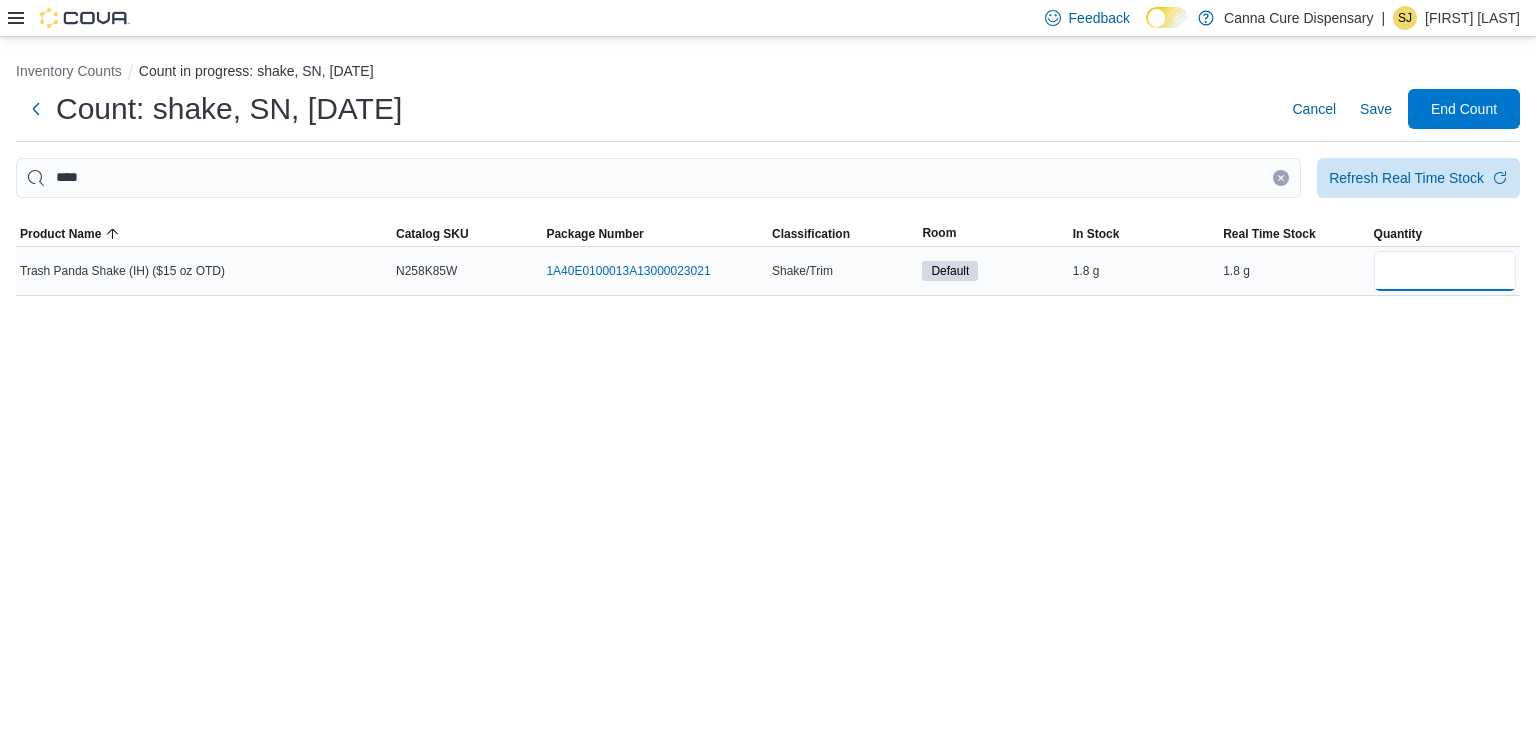 click at bounding box center [1445, 271] 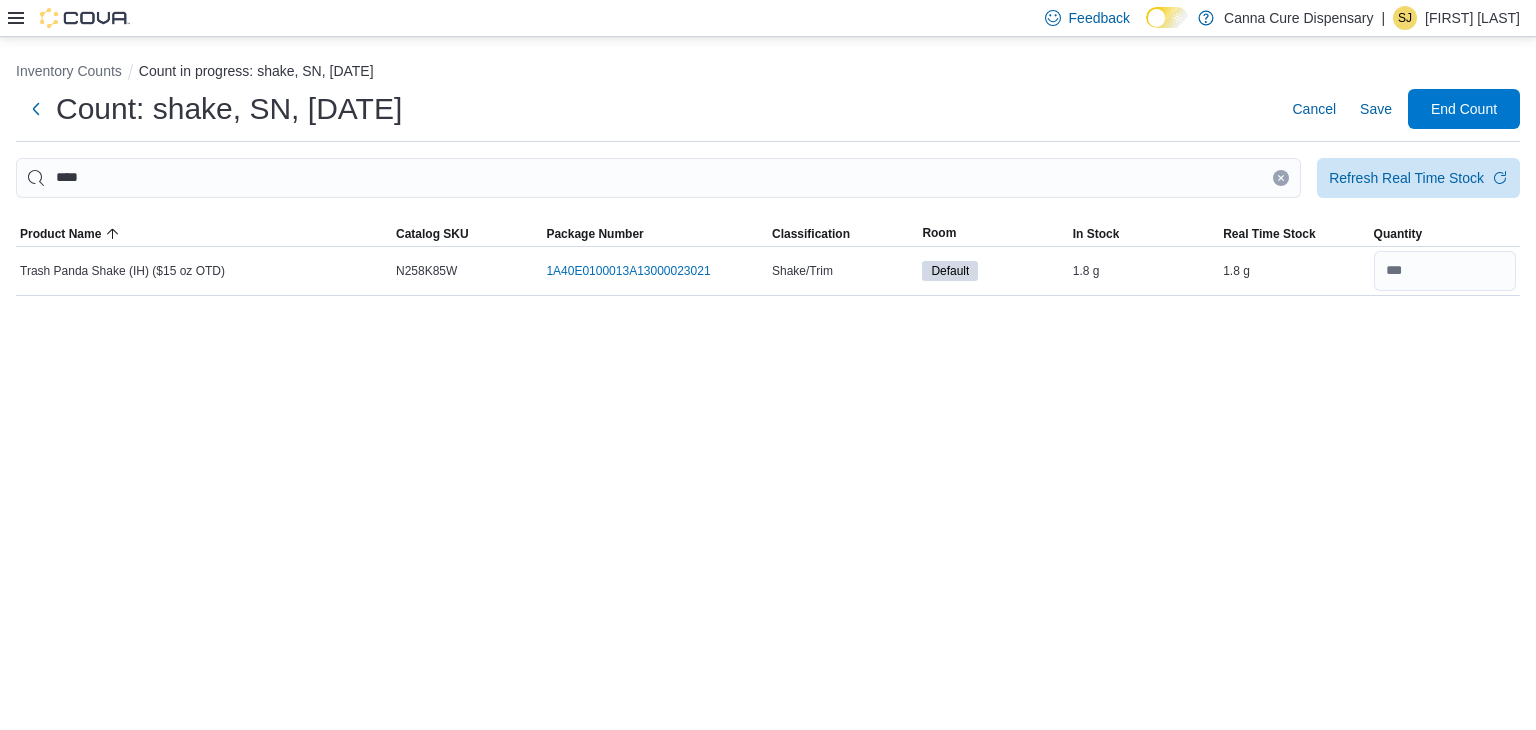 click 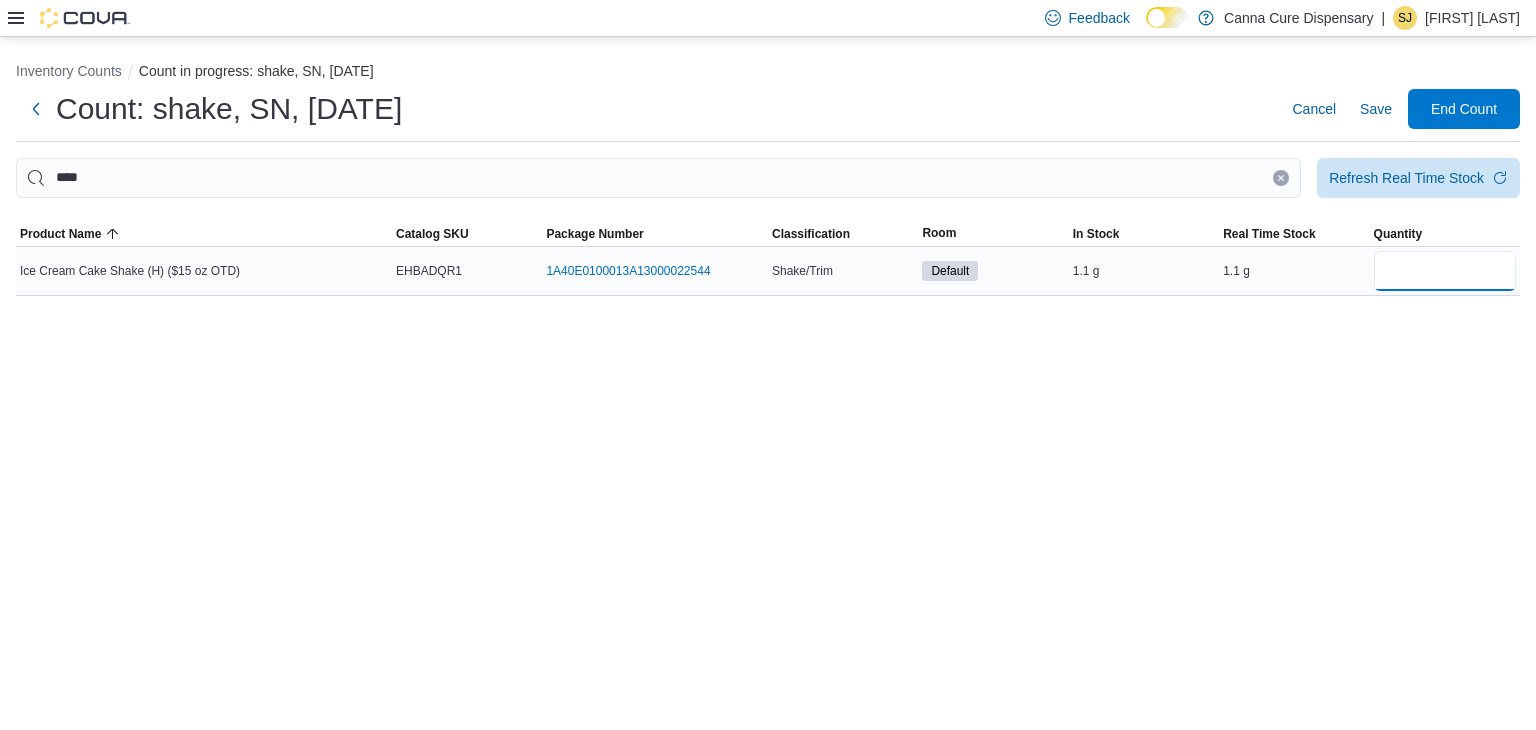 click at bounding box center [1445, 271] 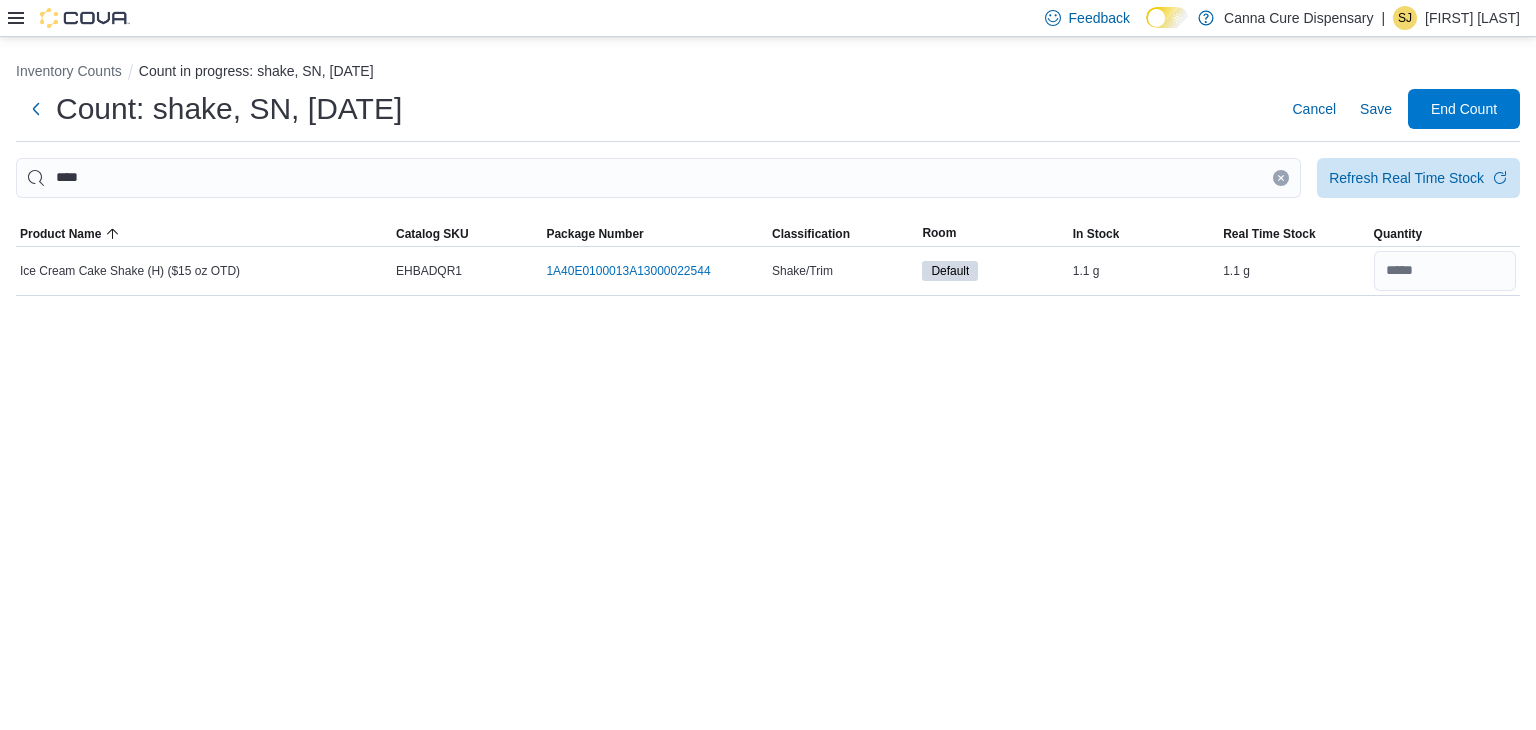 click at bounding box center (1281, 178) 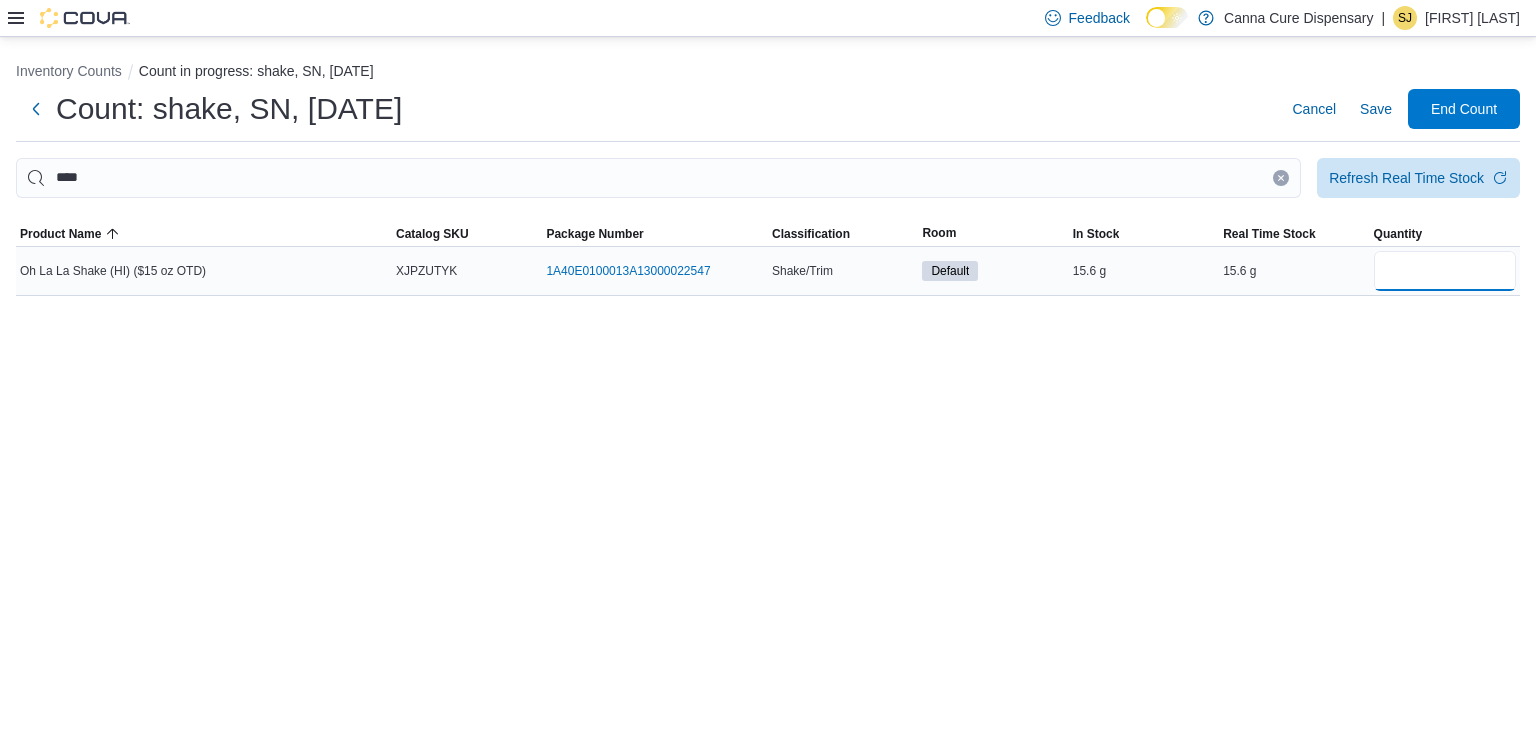click at bounding box center (1445, 271) 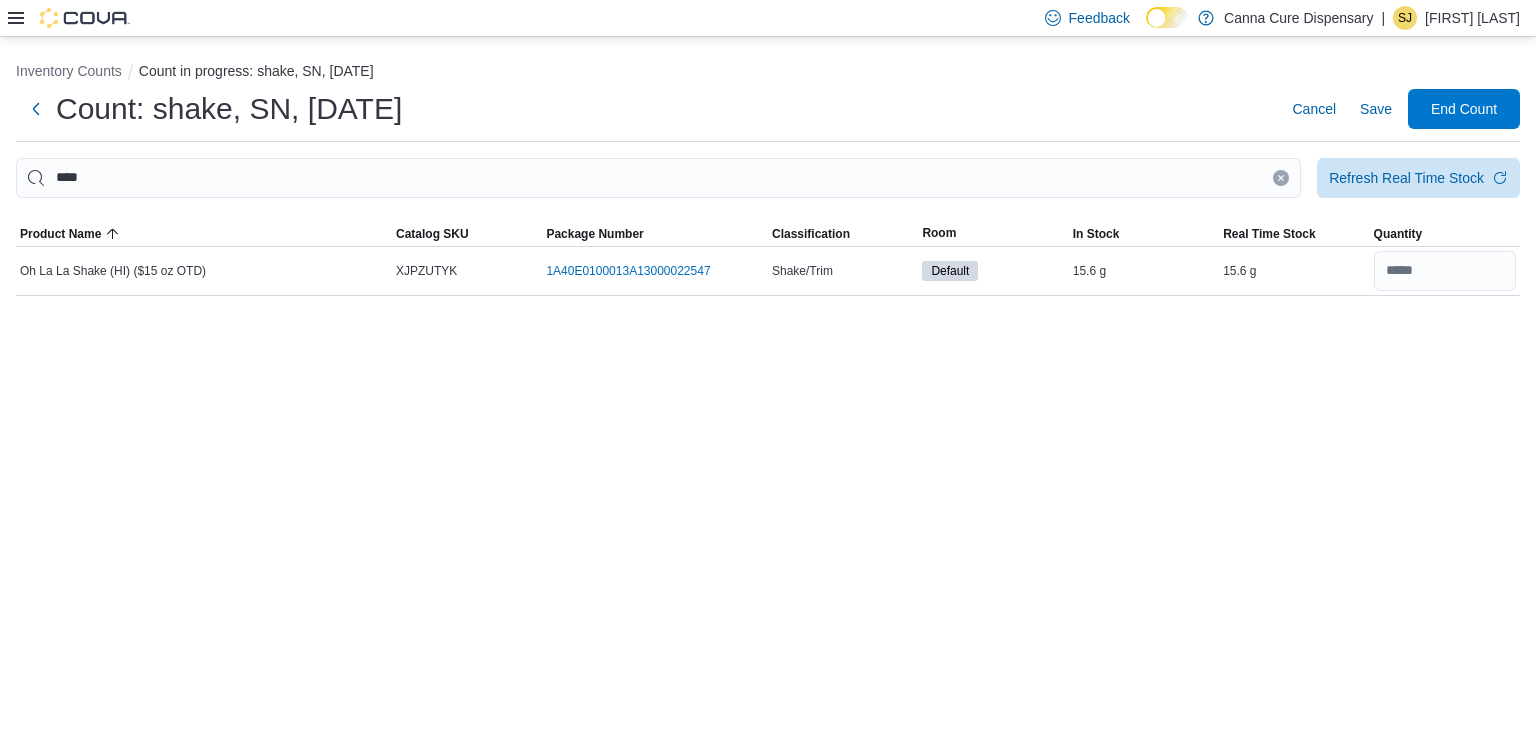 click 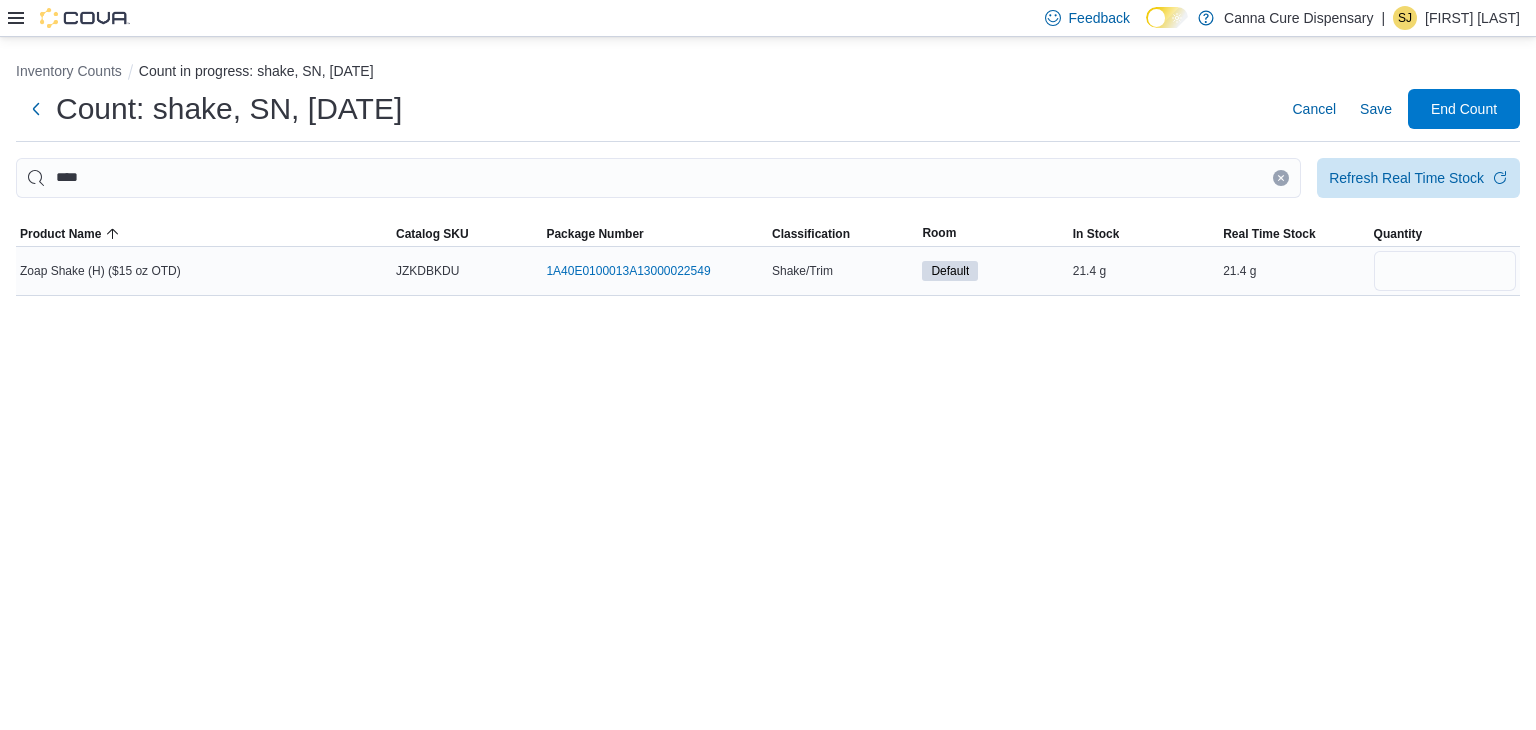 click at bounding box center [1445, 271] 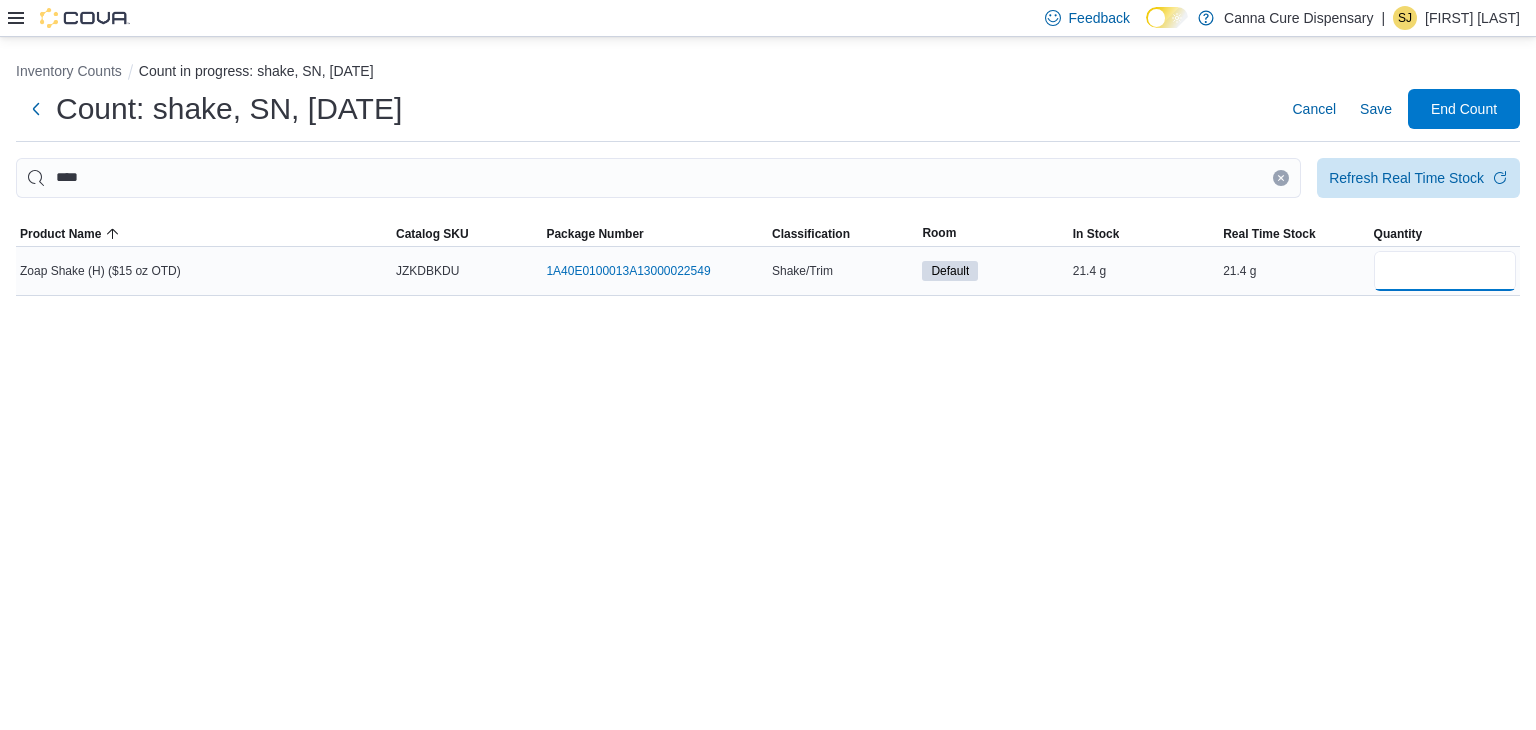 click at bounding box center (1445, 271) 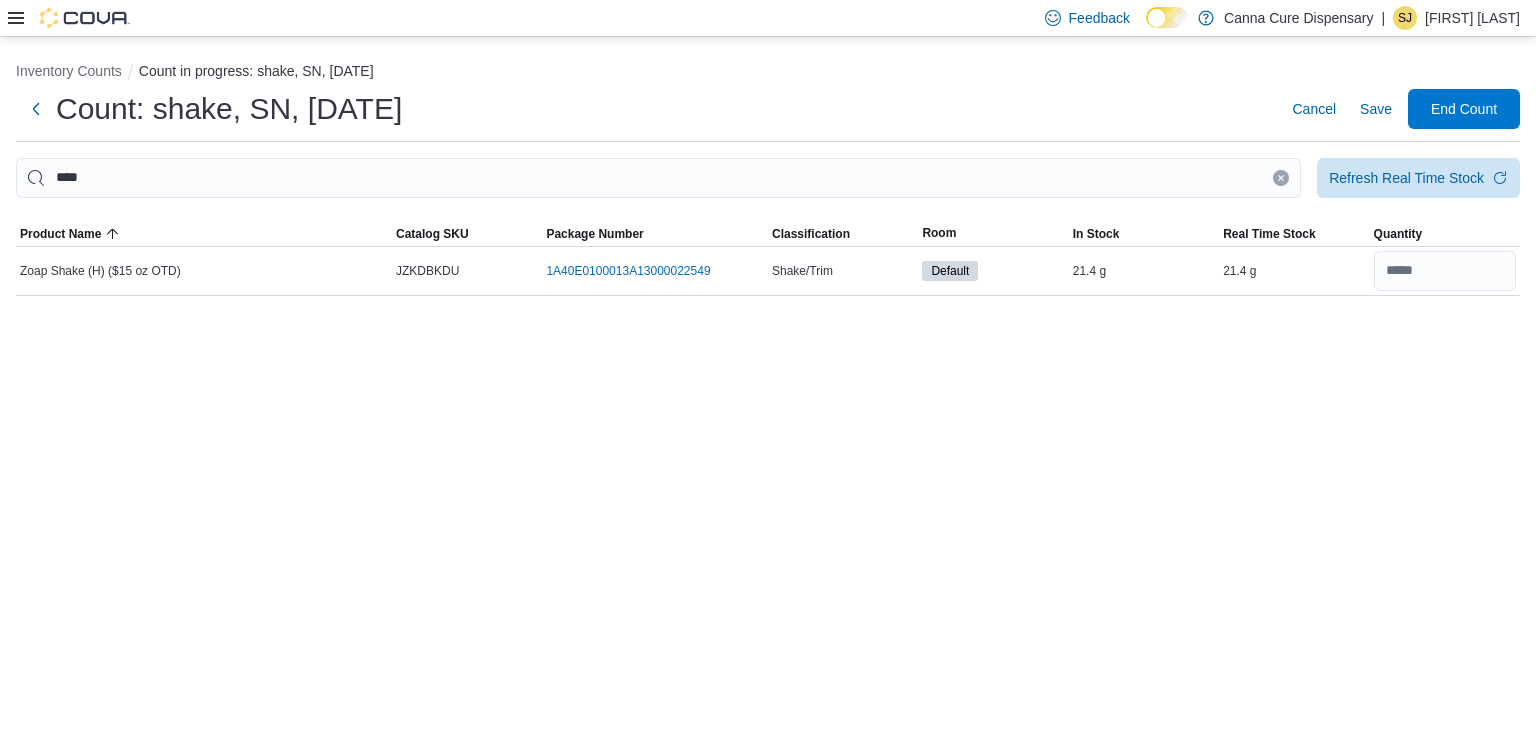 click 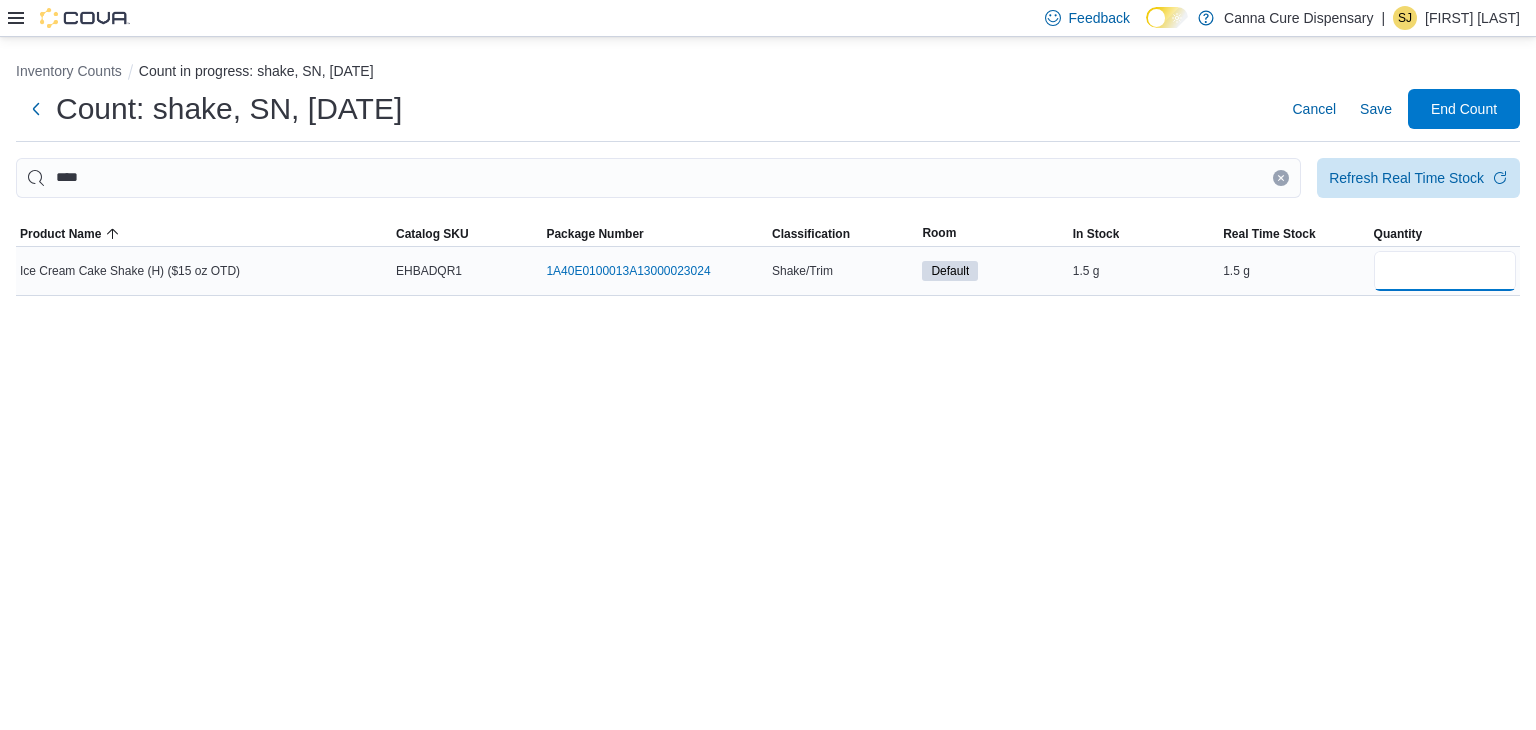 click at bounding box center [1445, 271] 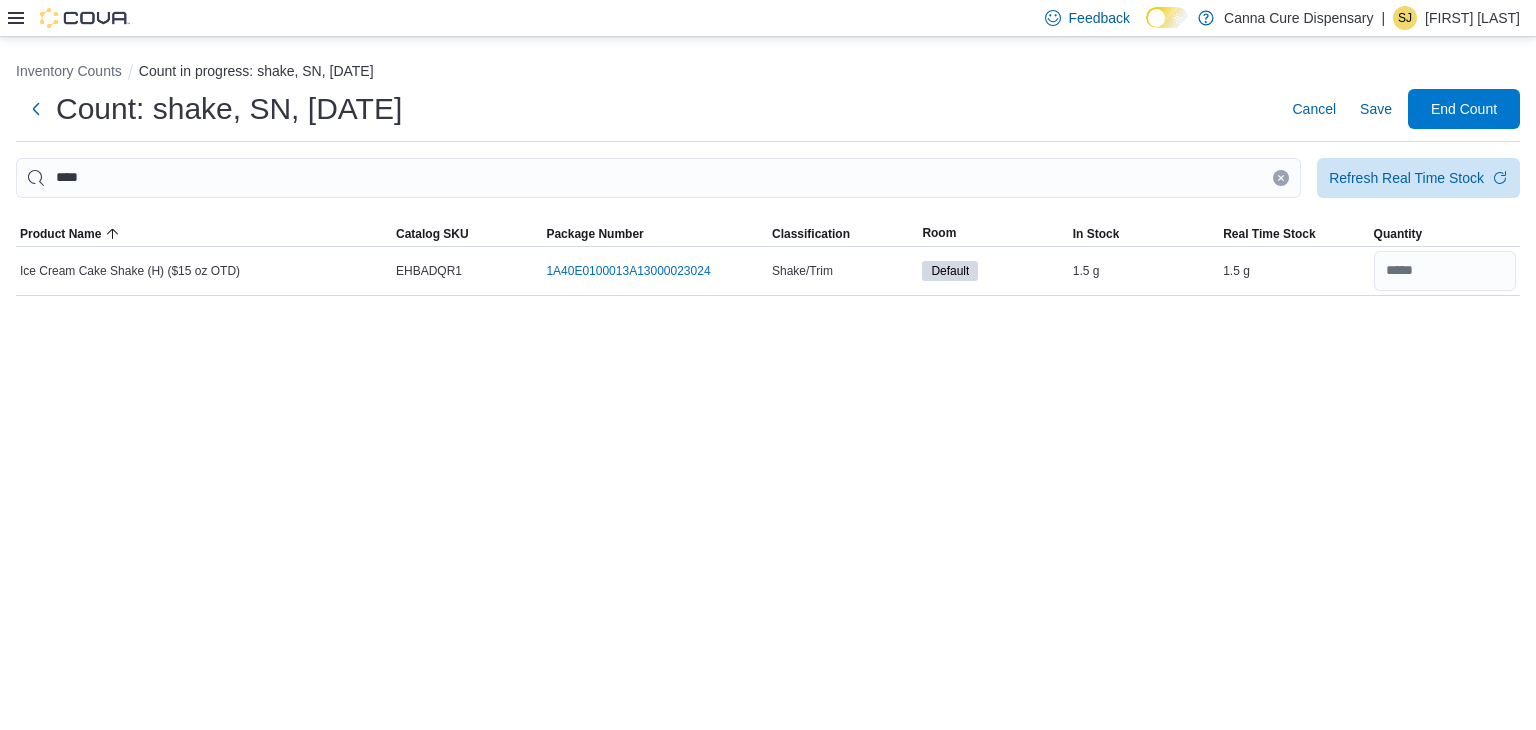 click 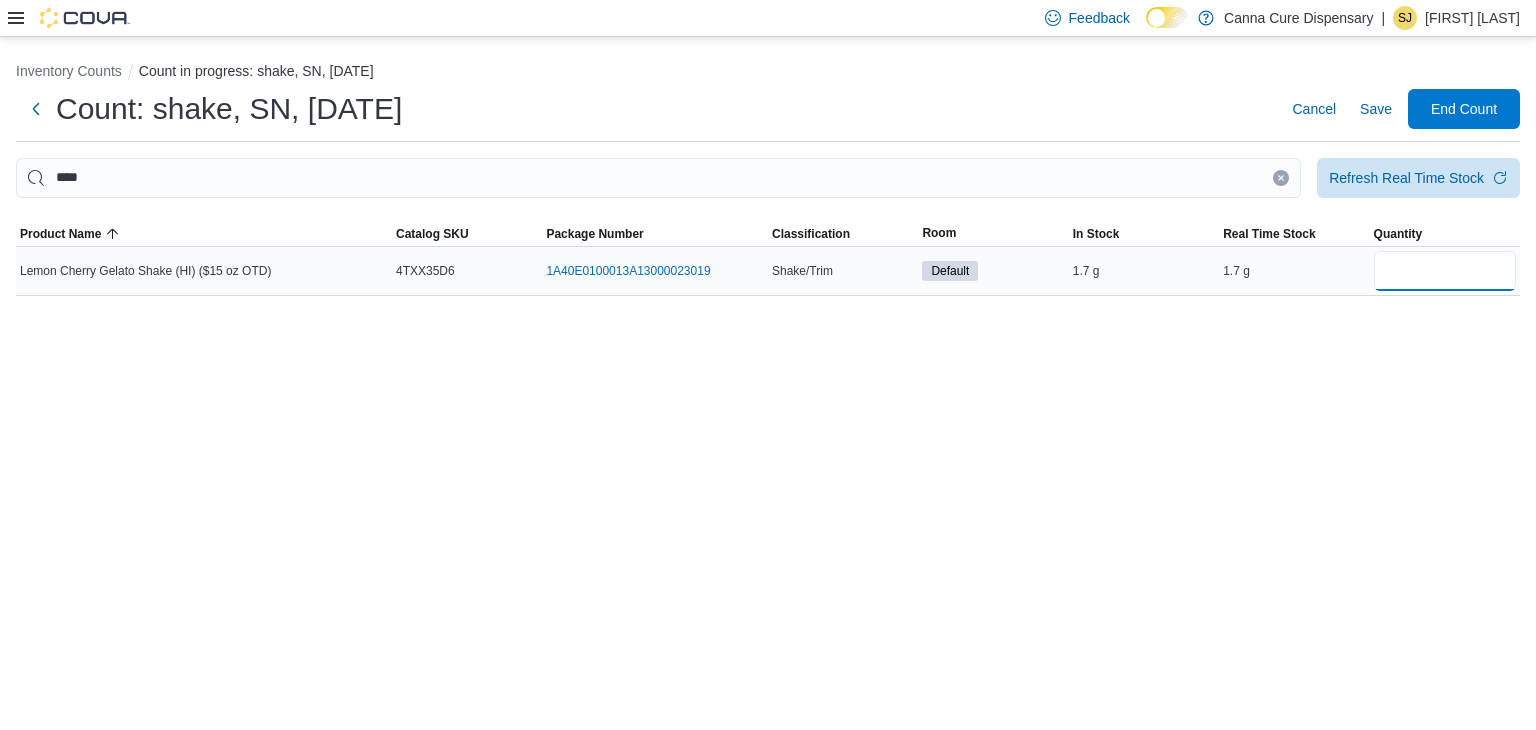 click at bounding box center (1445, 271) 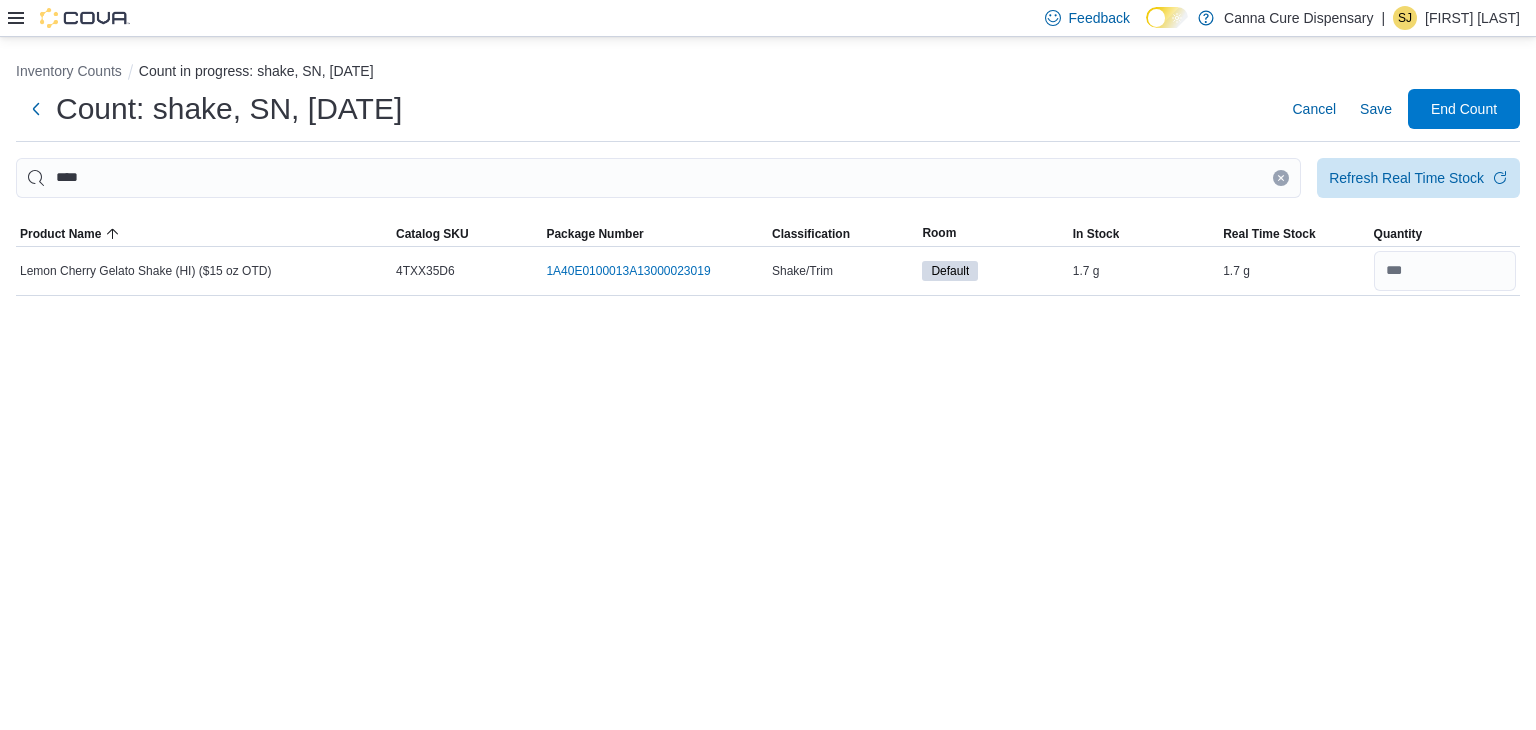 click 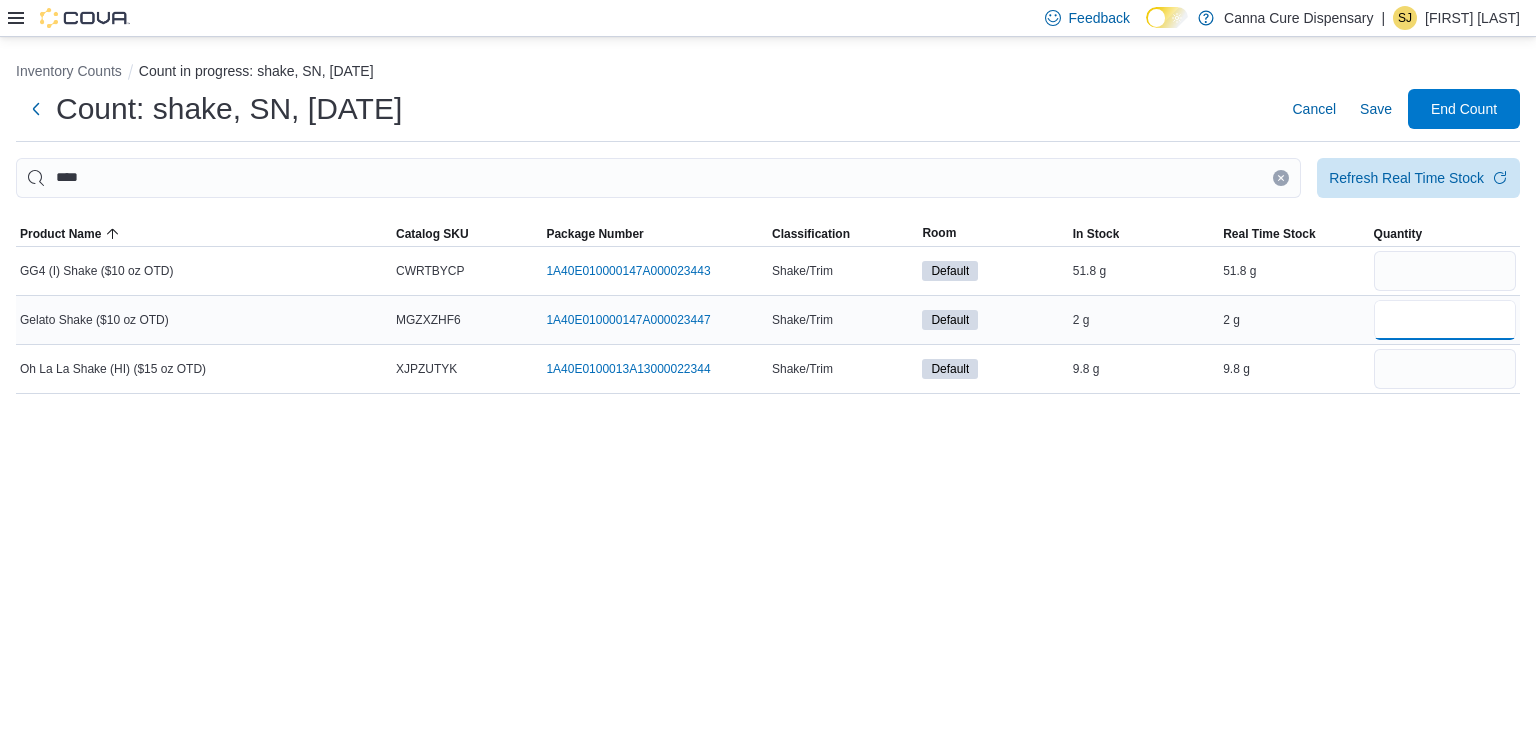 click at bounding box center (1445, 320) 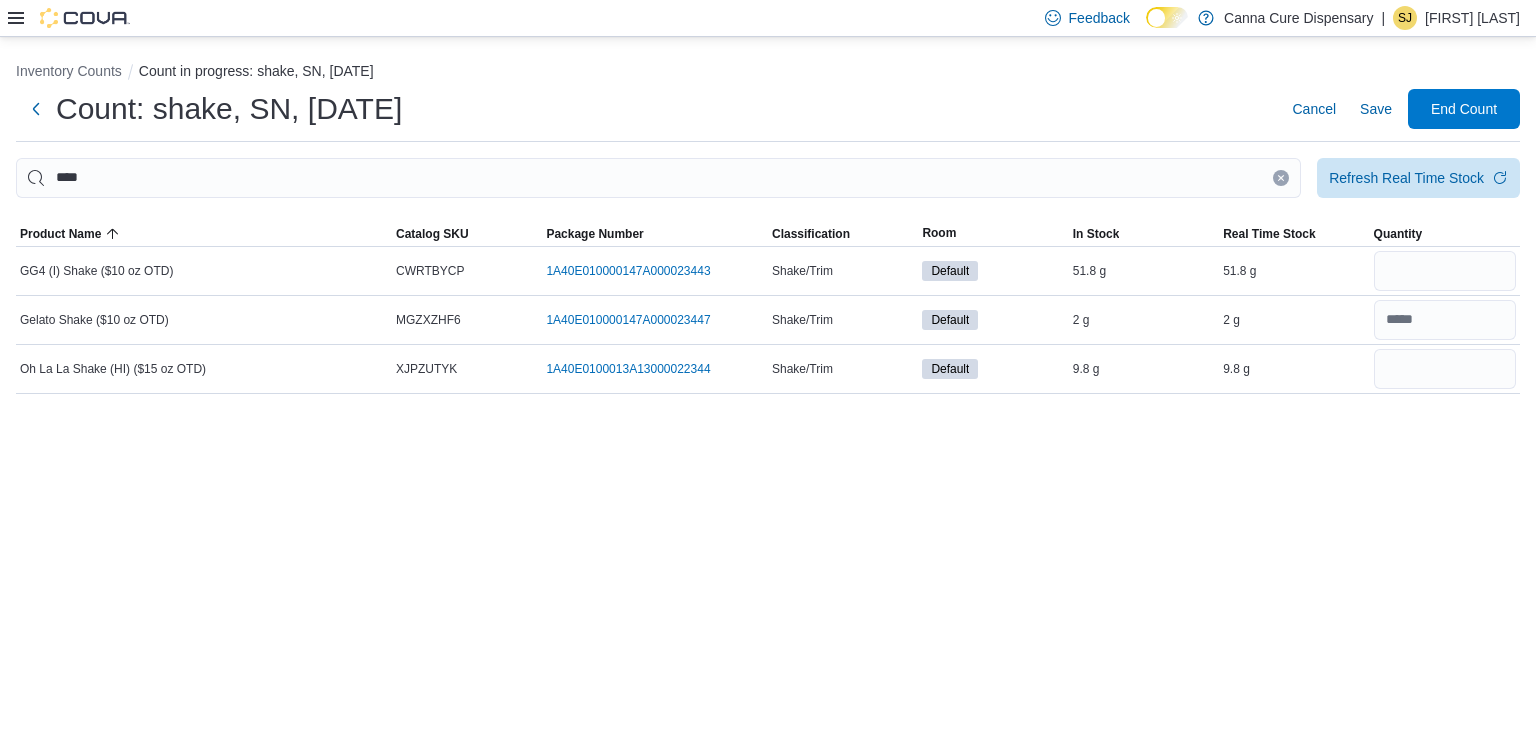 click 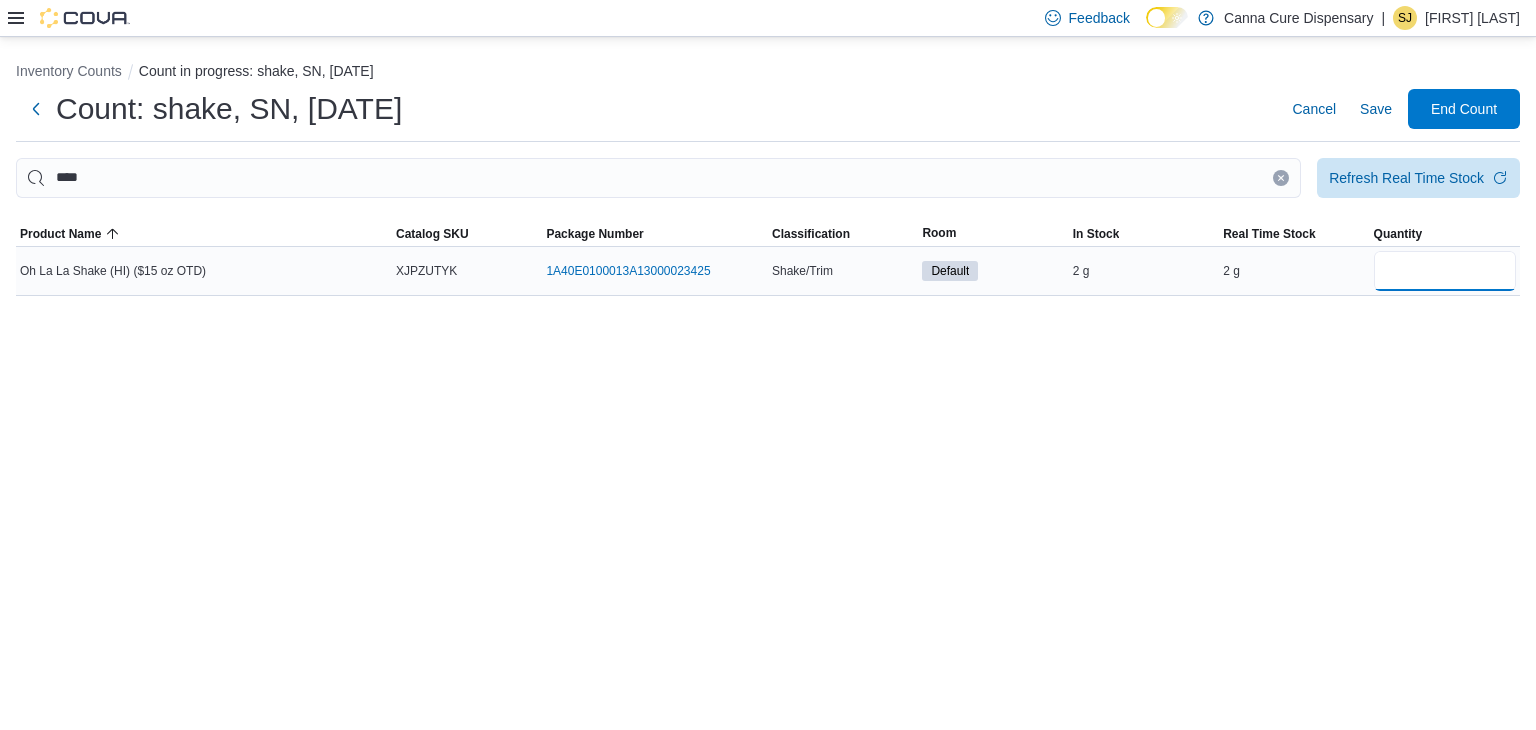 click at bounding box center [1445, 271] 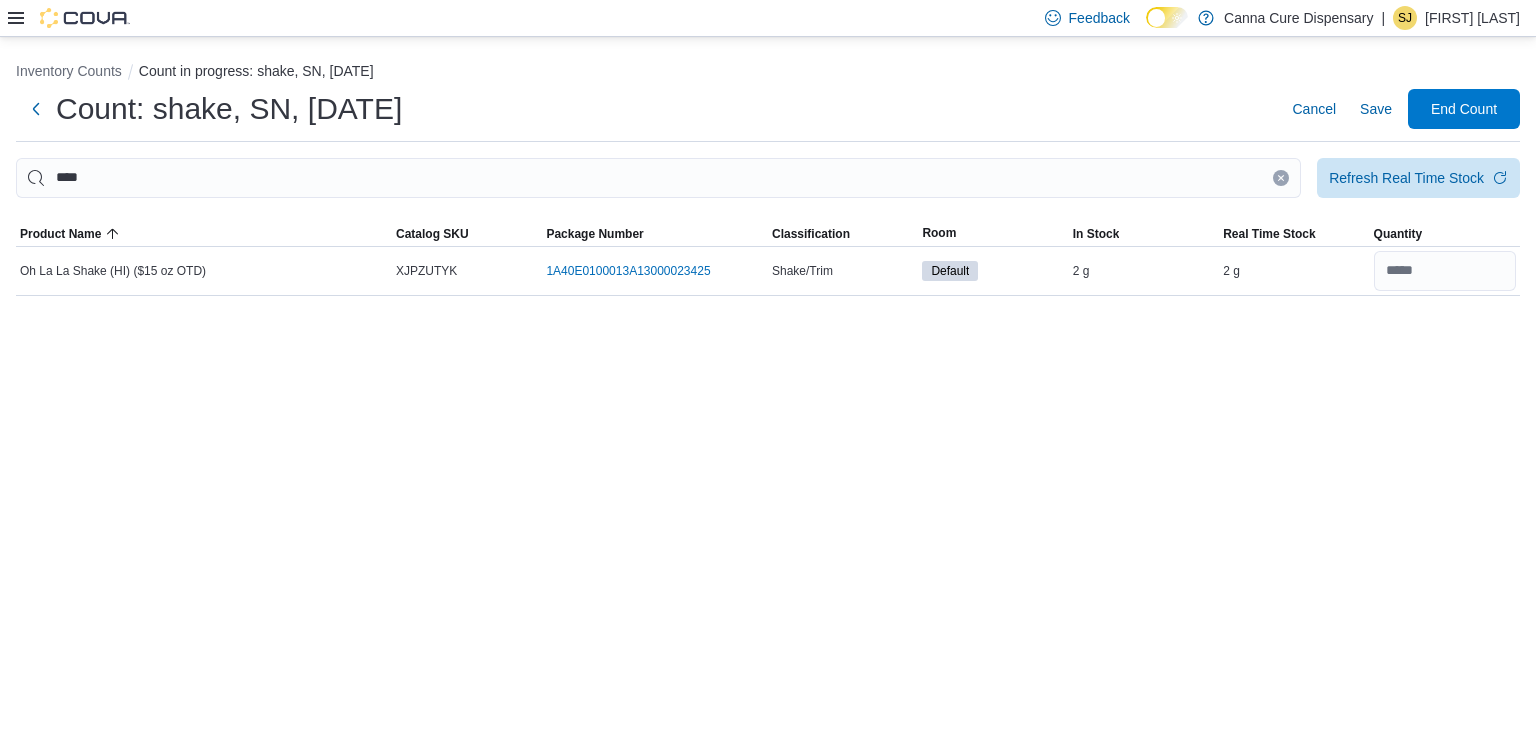 click 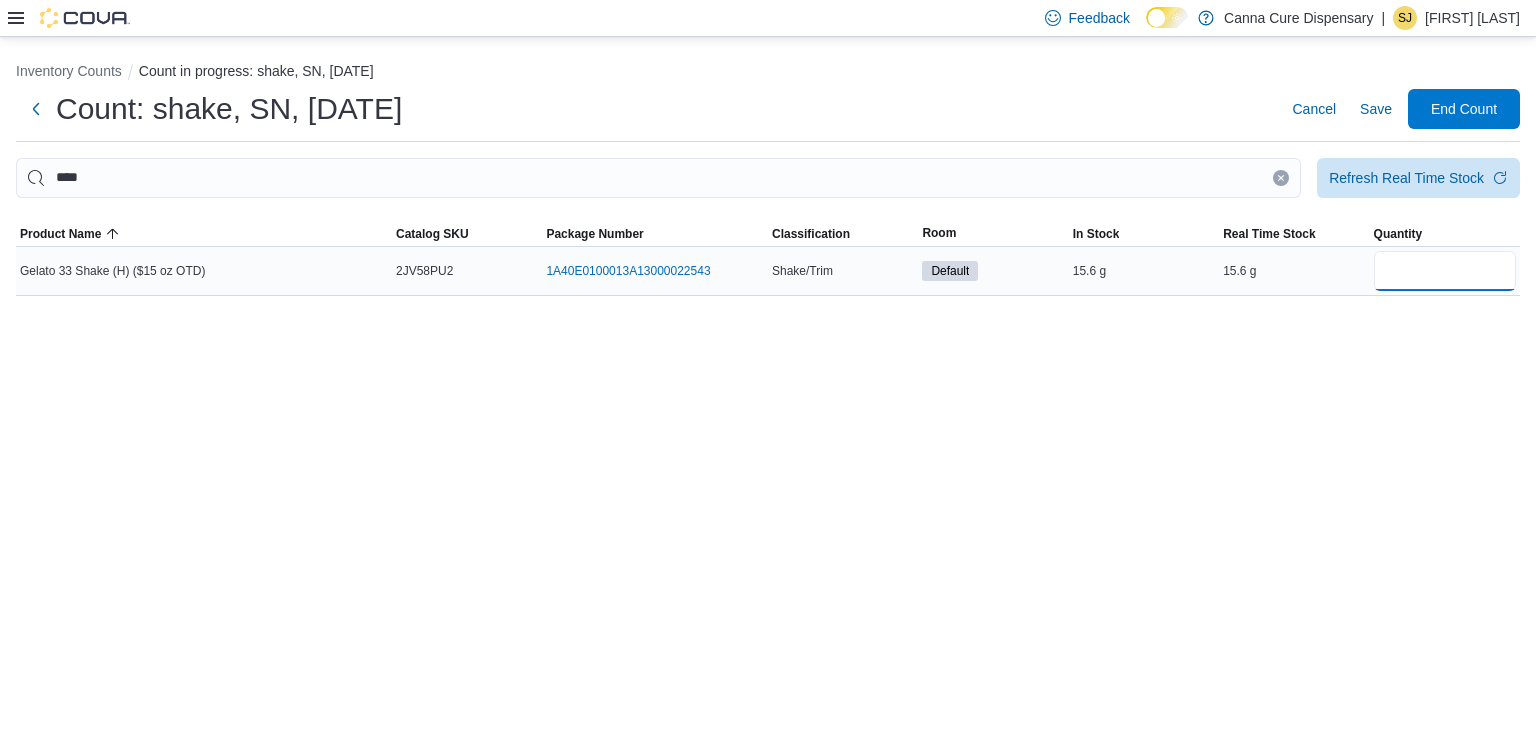 click at bounding box center [1445, 271] 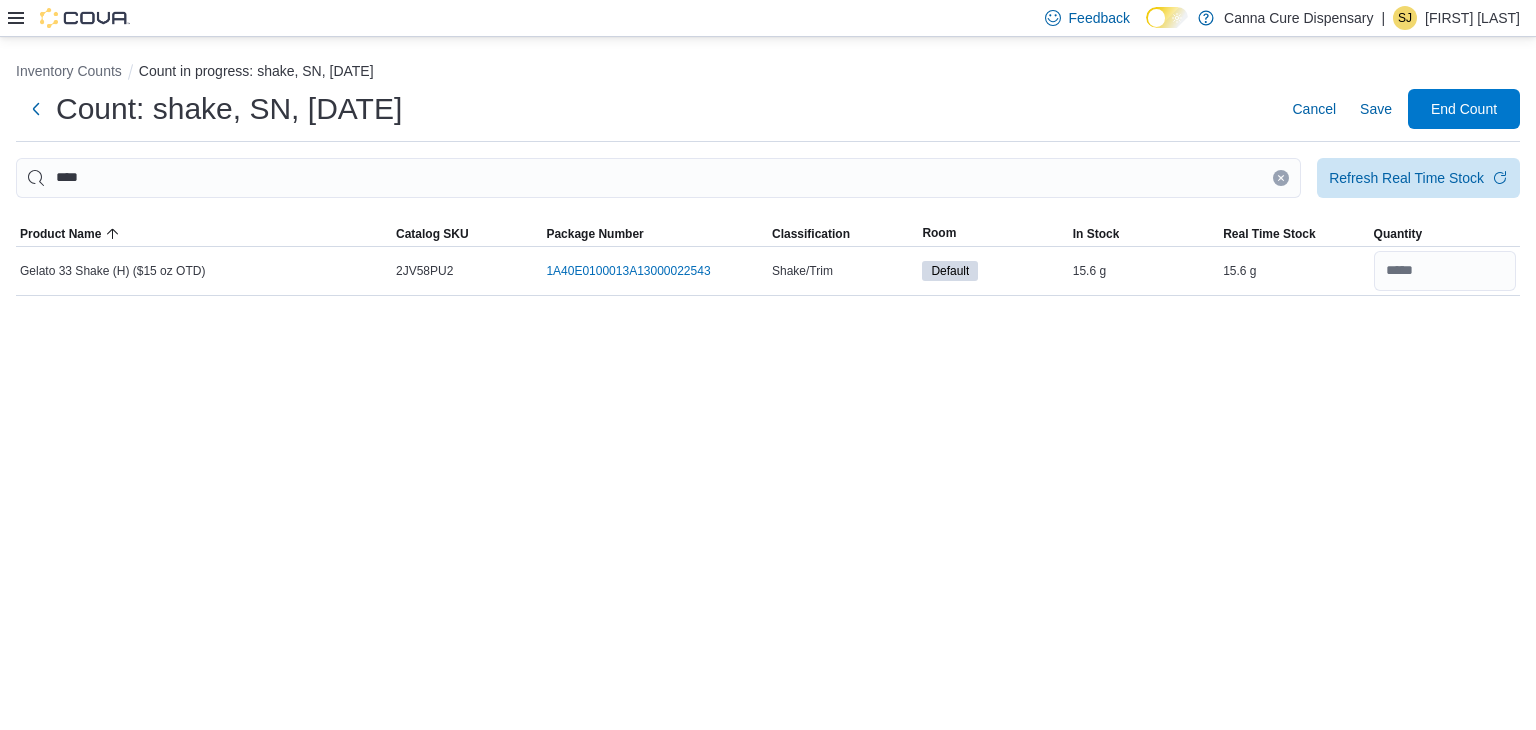click 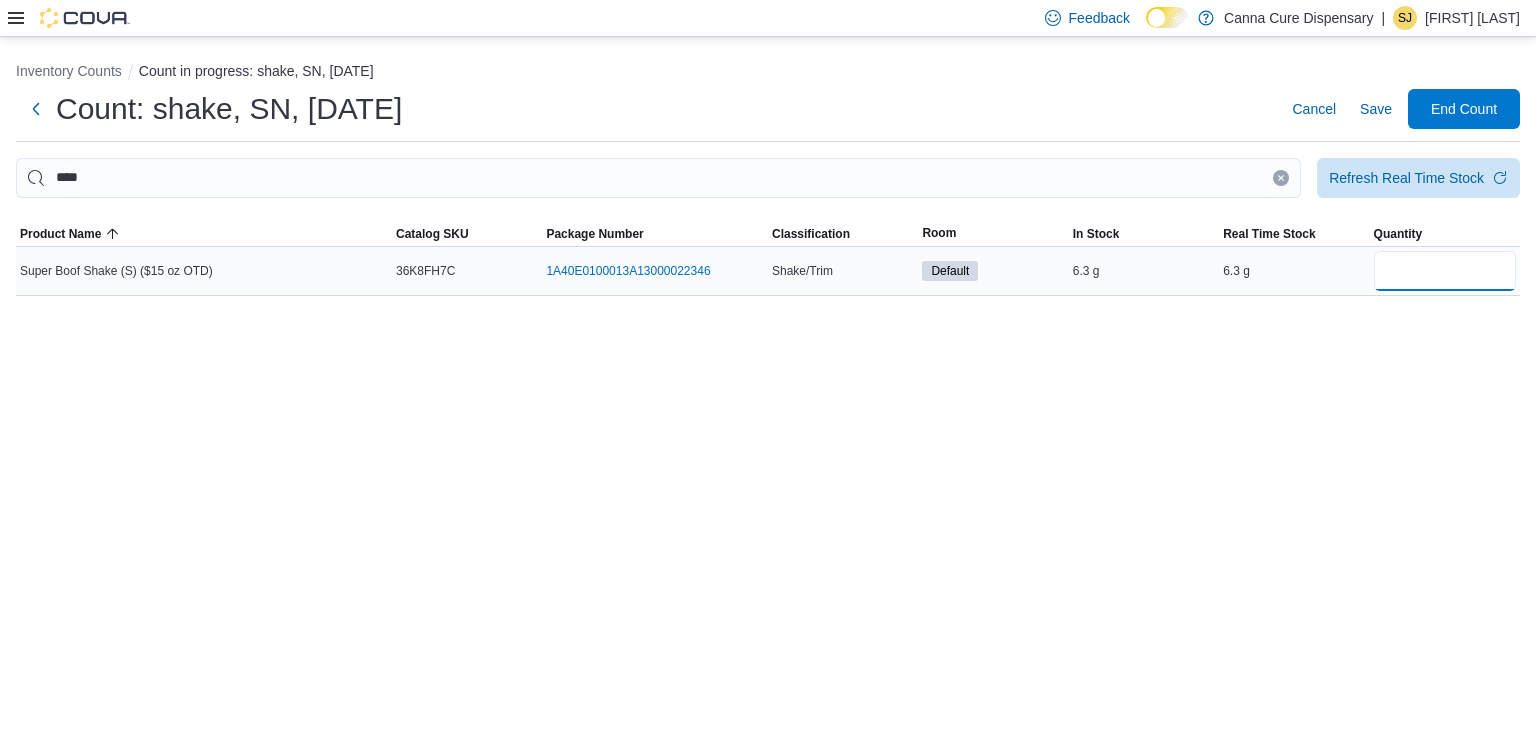 click at bounding box center [1445, 271] 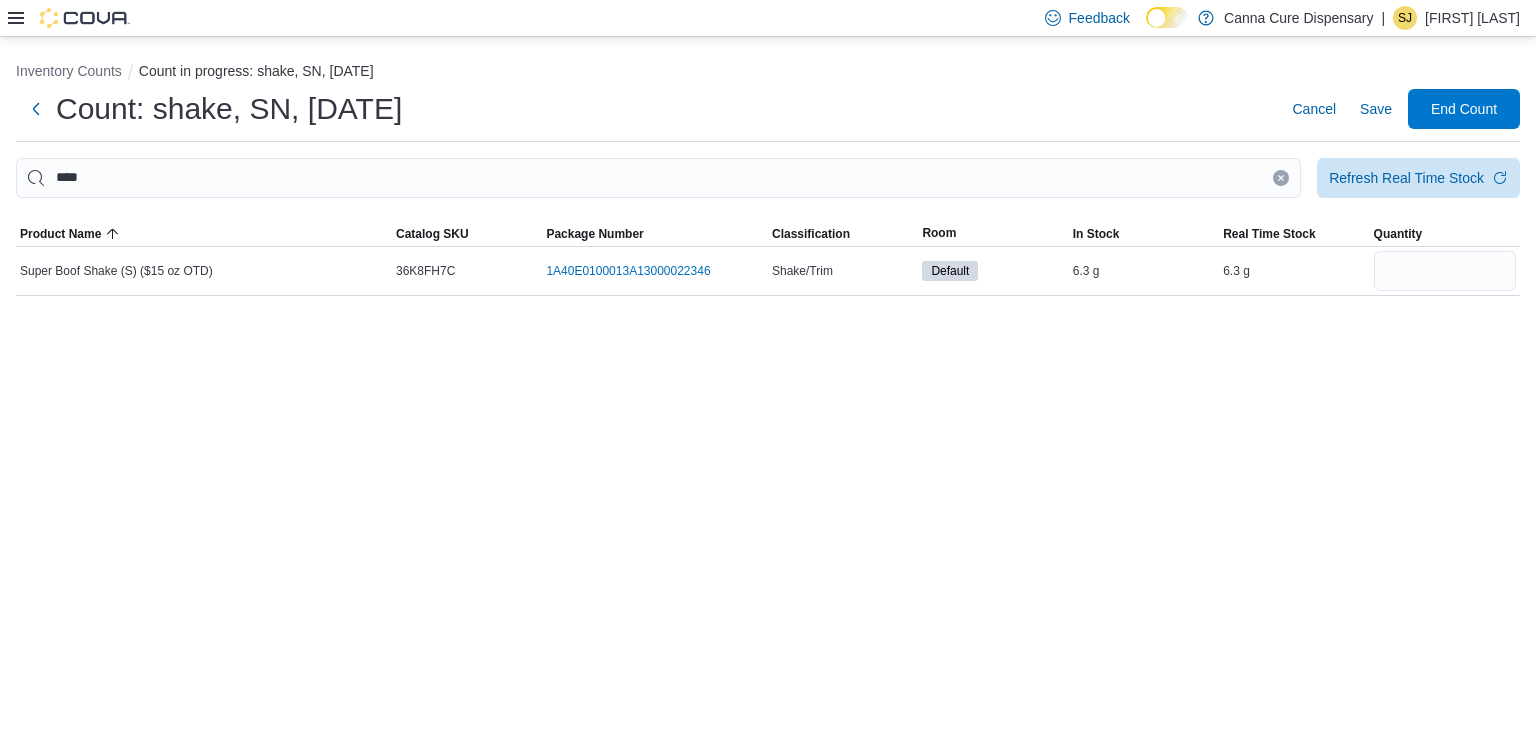 click 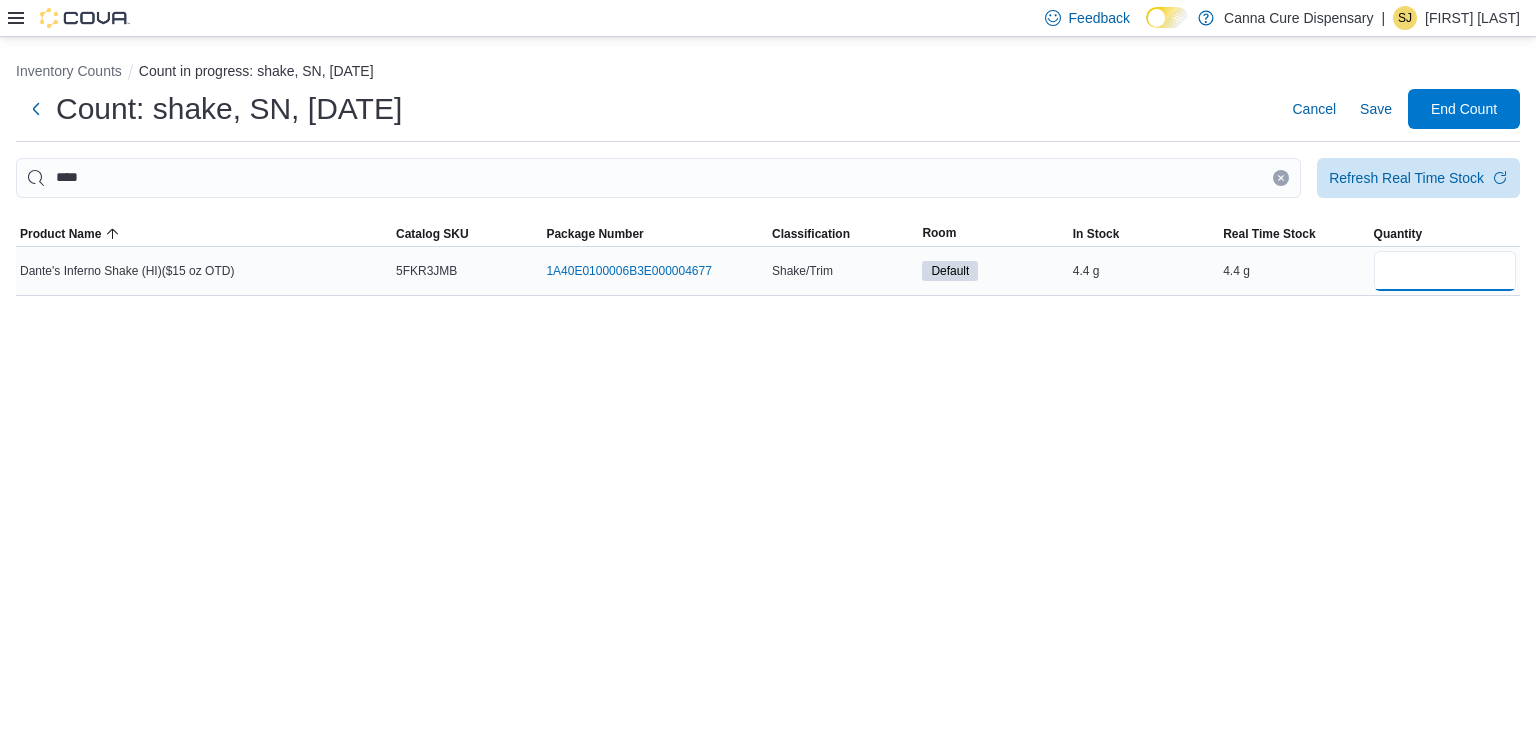 click at bounding box center [1445, 271] 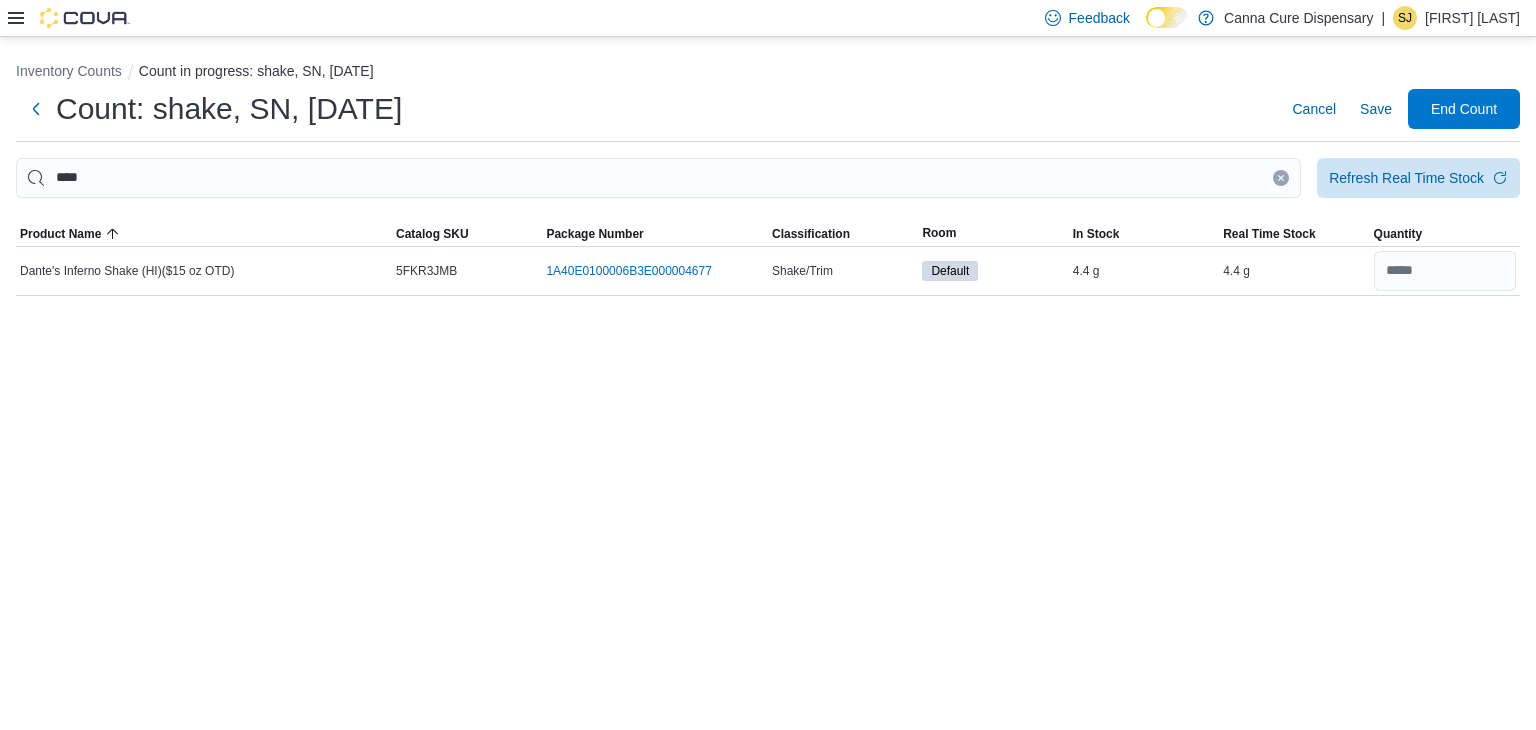 click at bounding box center (1281, 178) 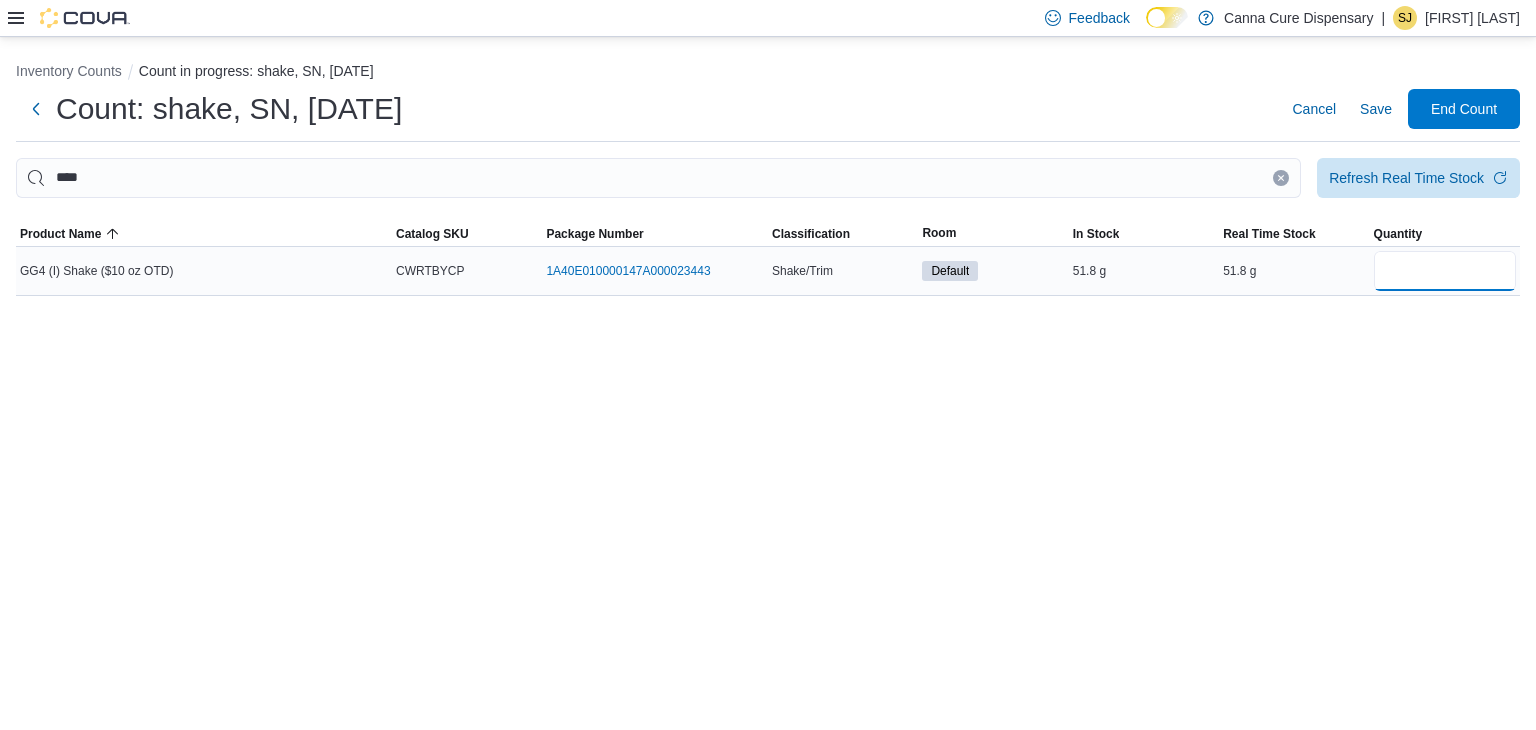 click at bounding box center [1445, 271] 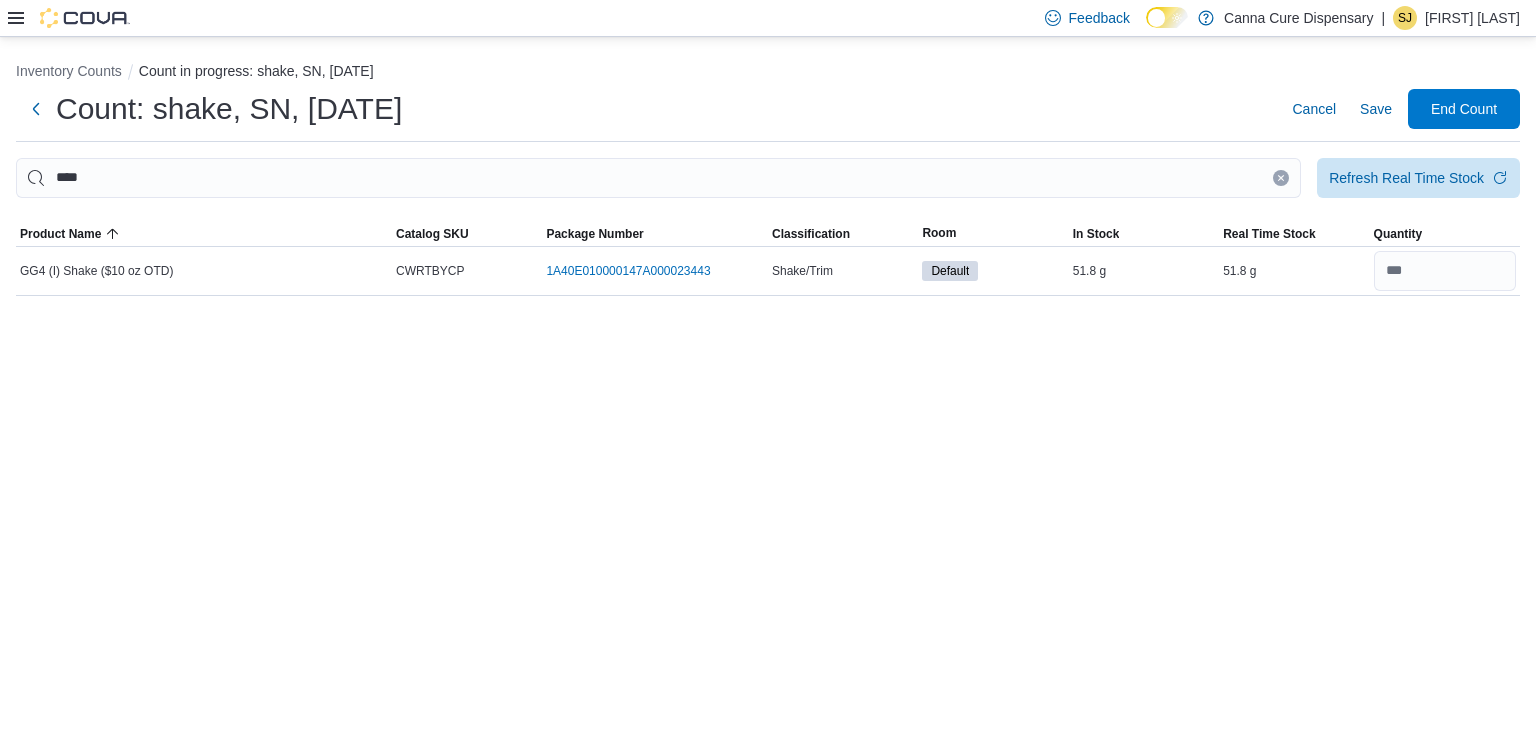 click at bounding box center [1281, 178] 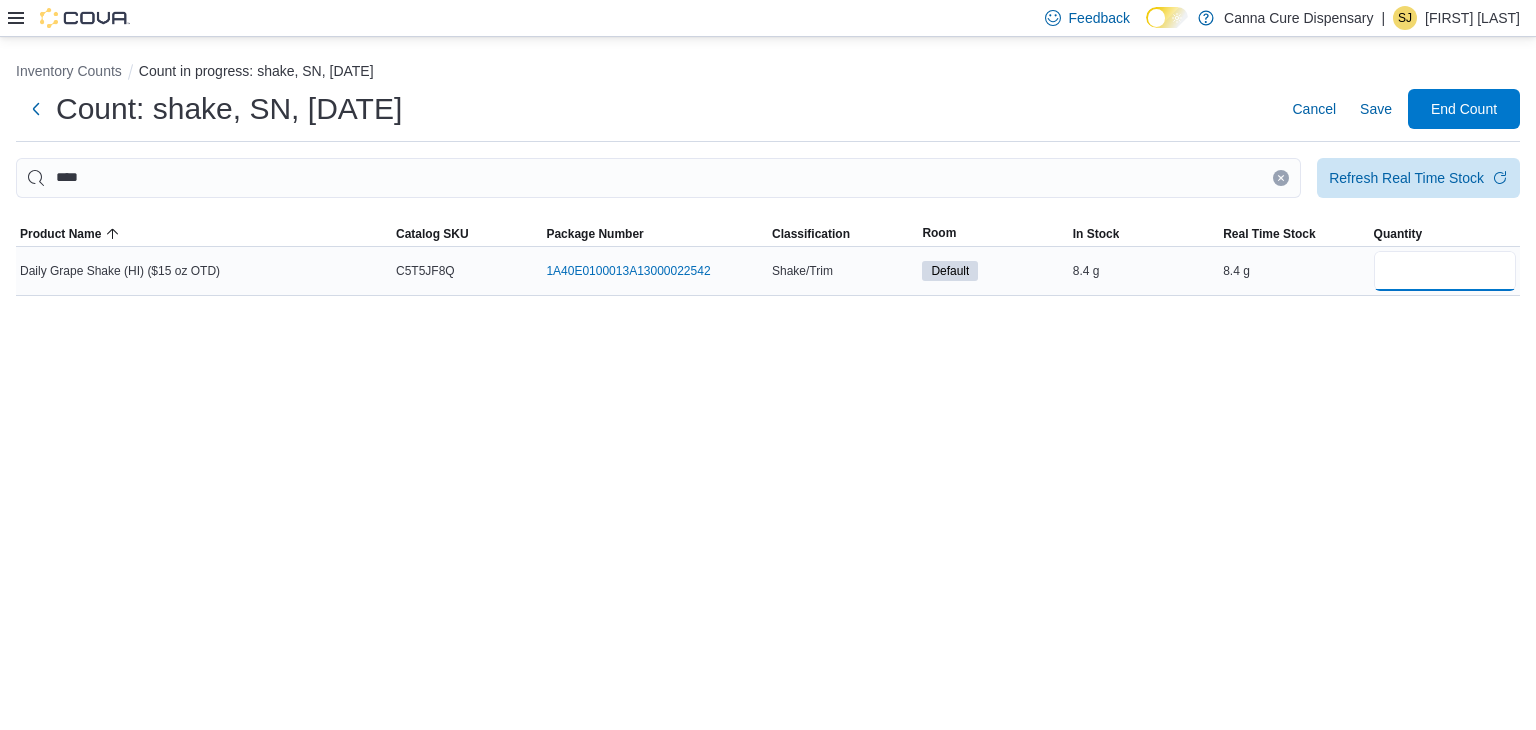 click at bounding box center [1445, 271] 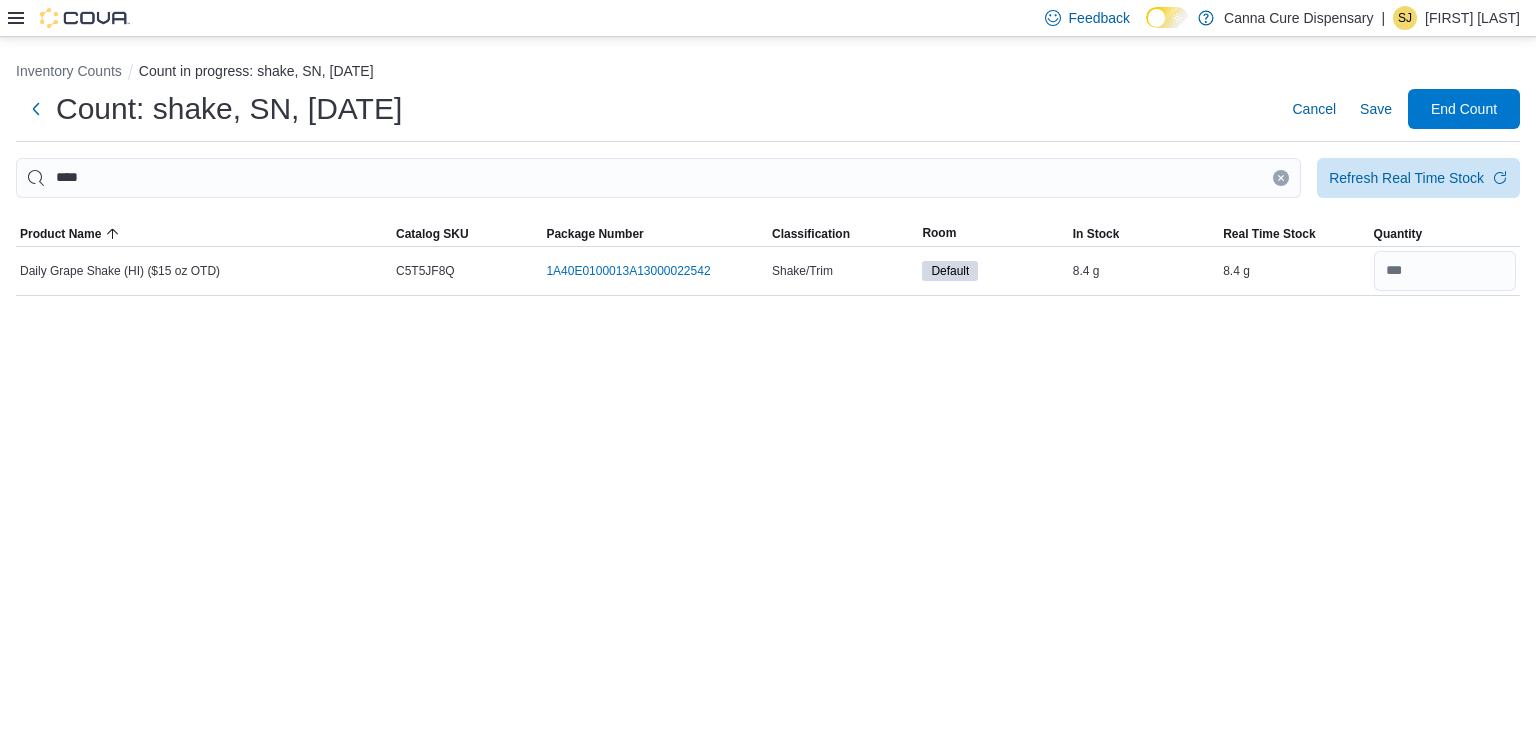 click 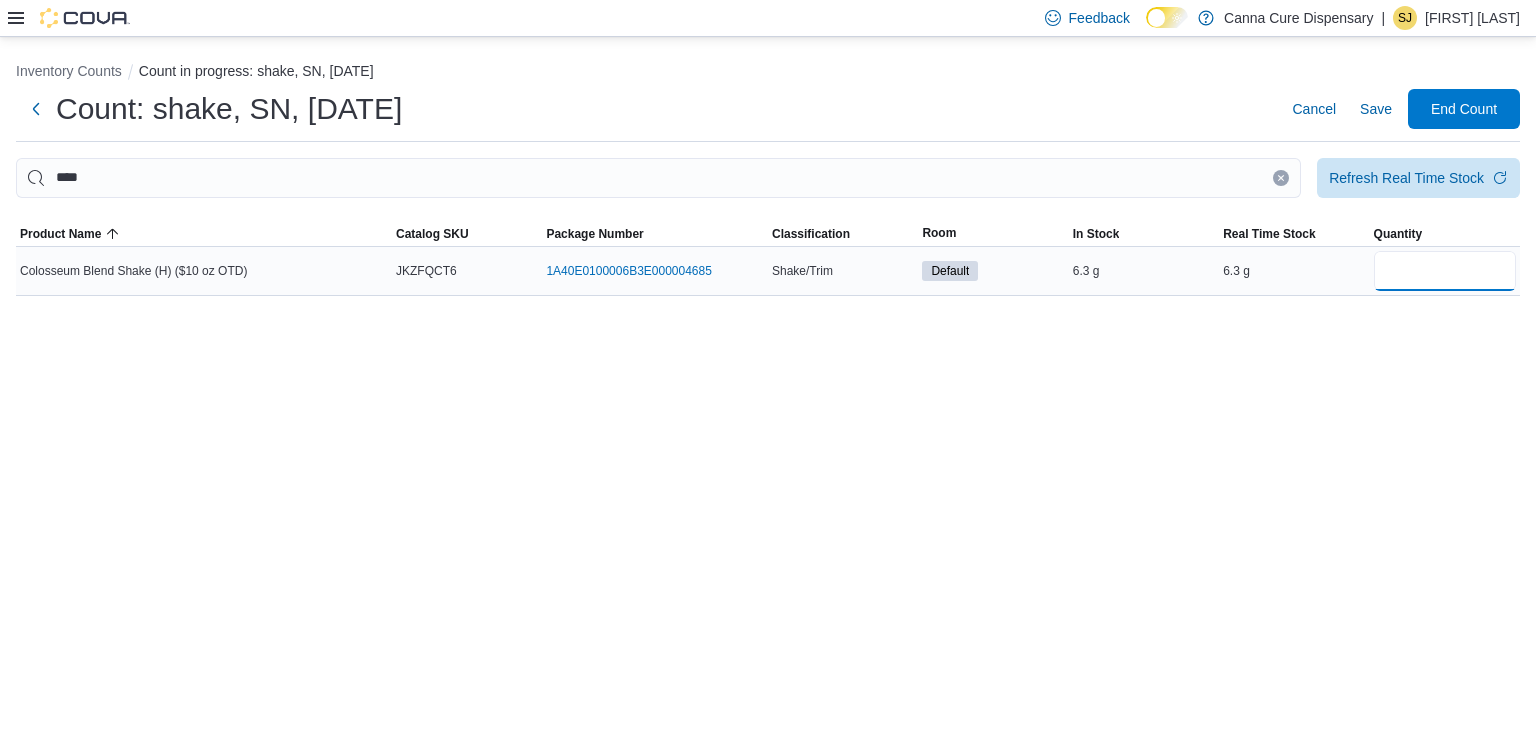 click at bounding box center (1445, 271) 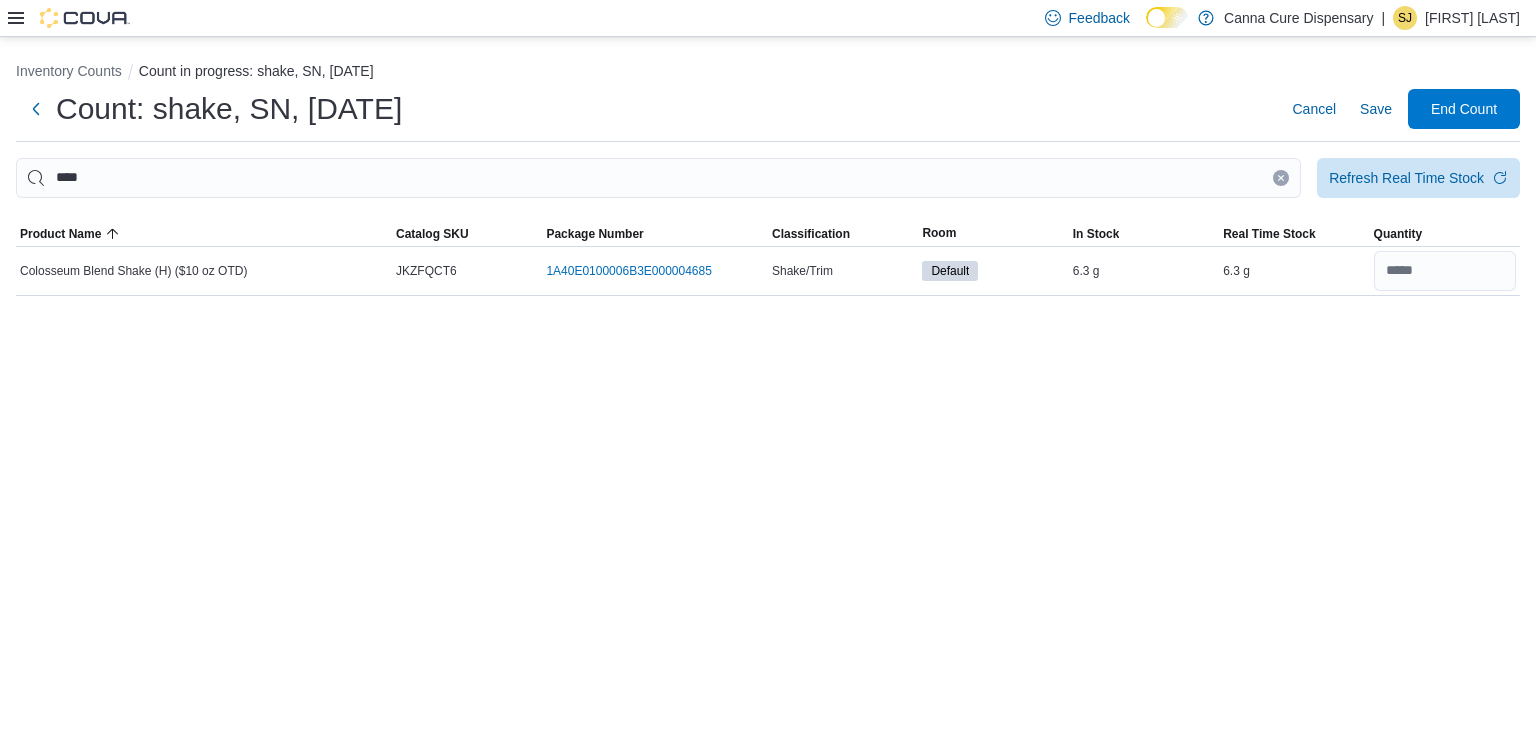 click 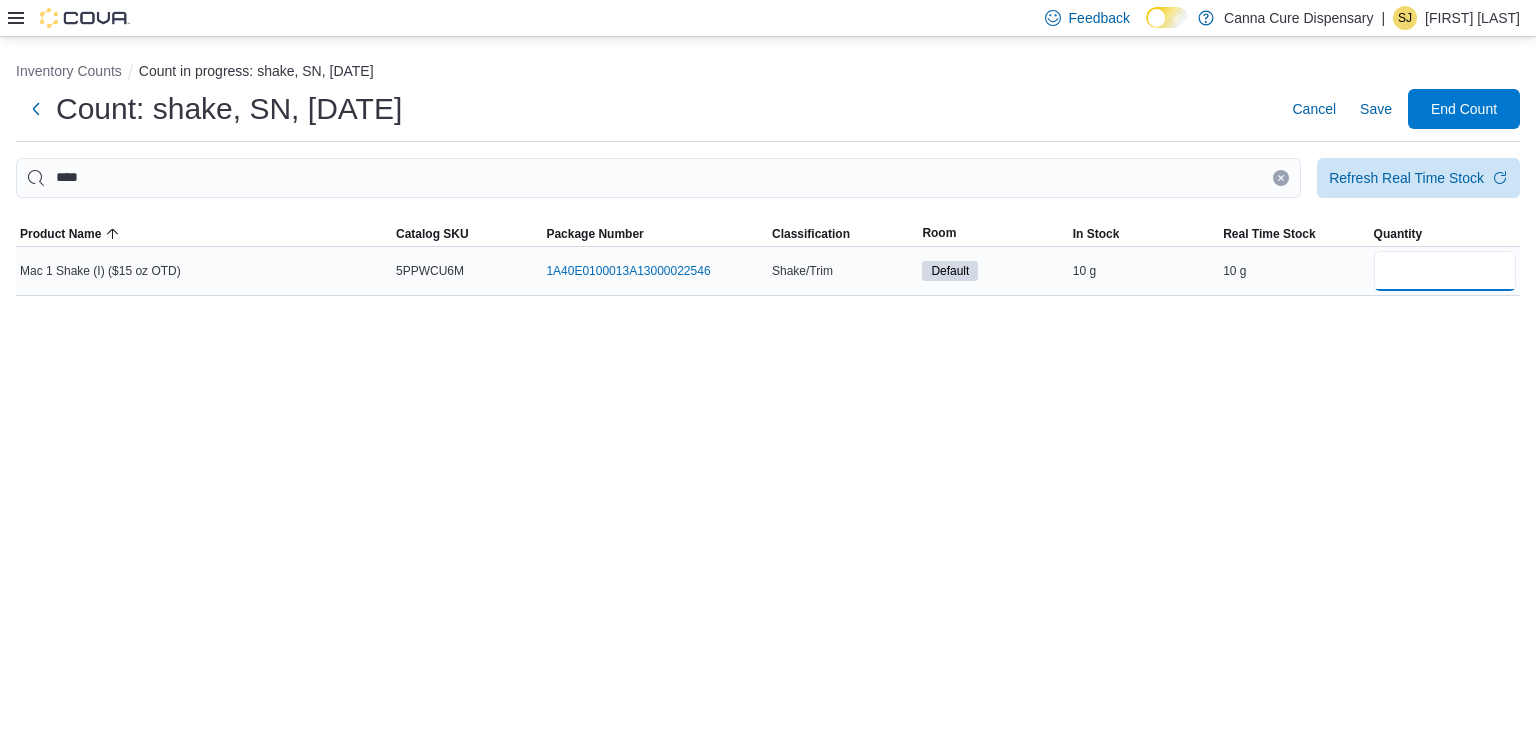 click at bounding box center [1445, 271] 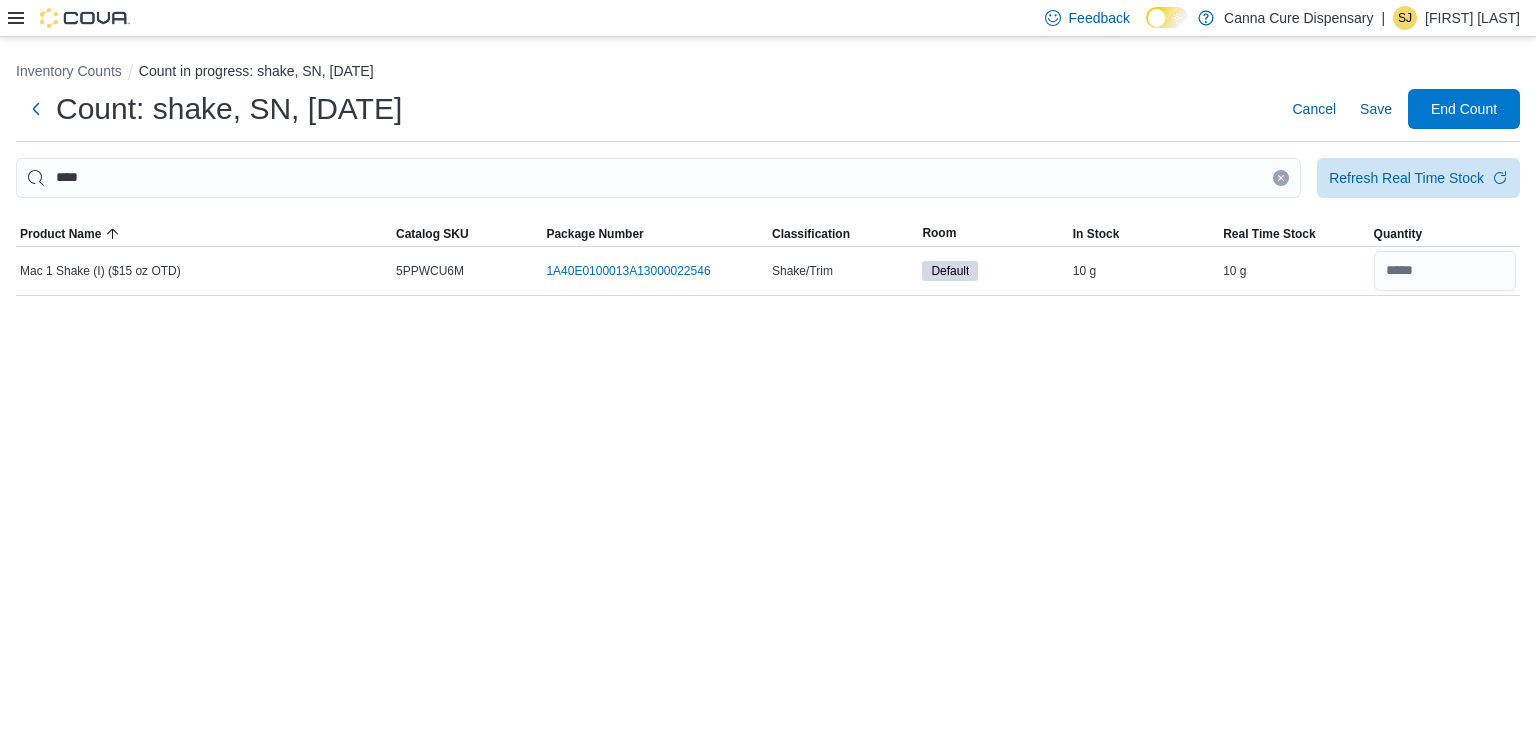 click at bounding box center (1281, 178) 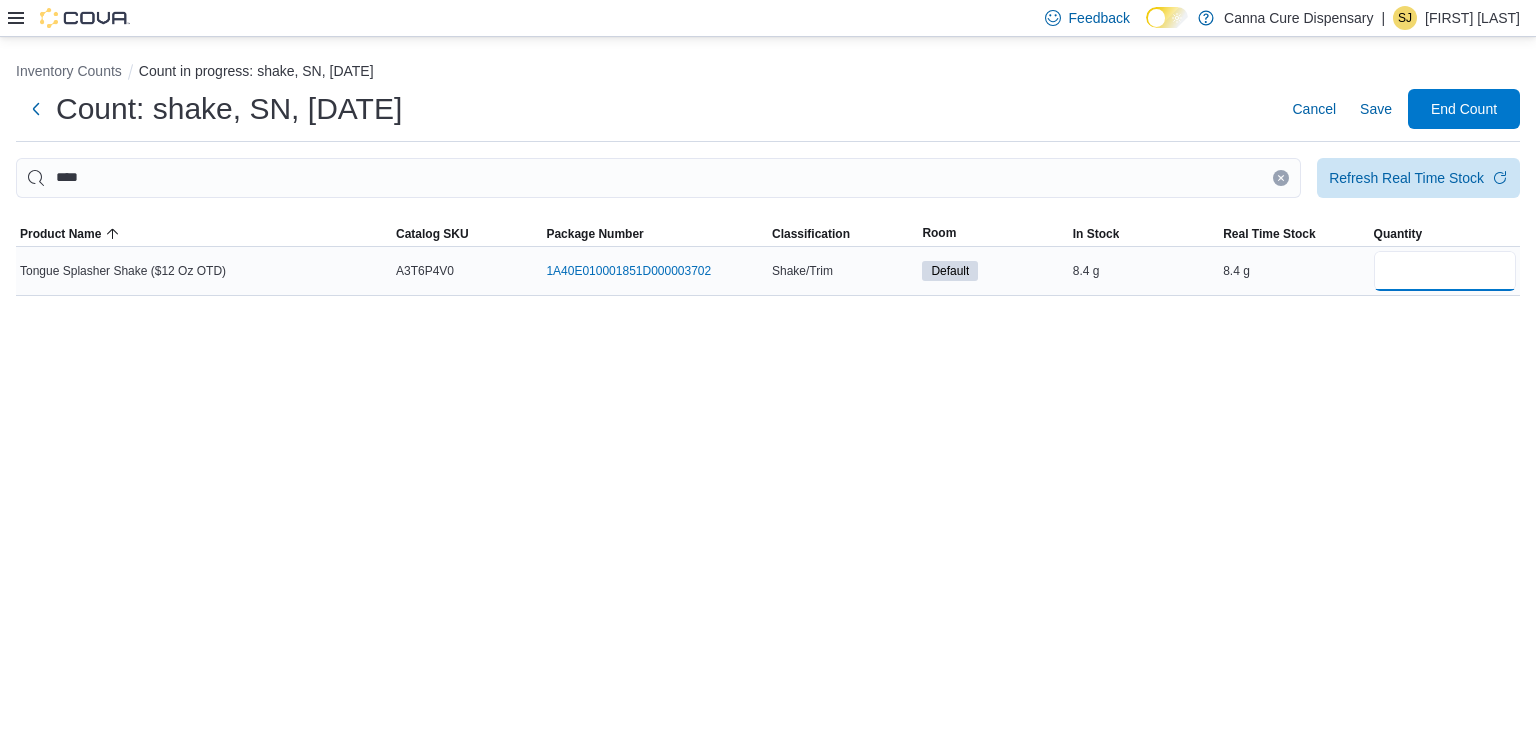 click at bounding box center [1445, 271] 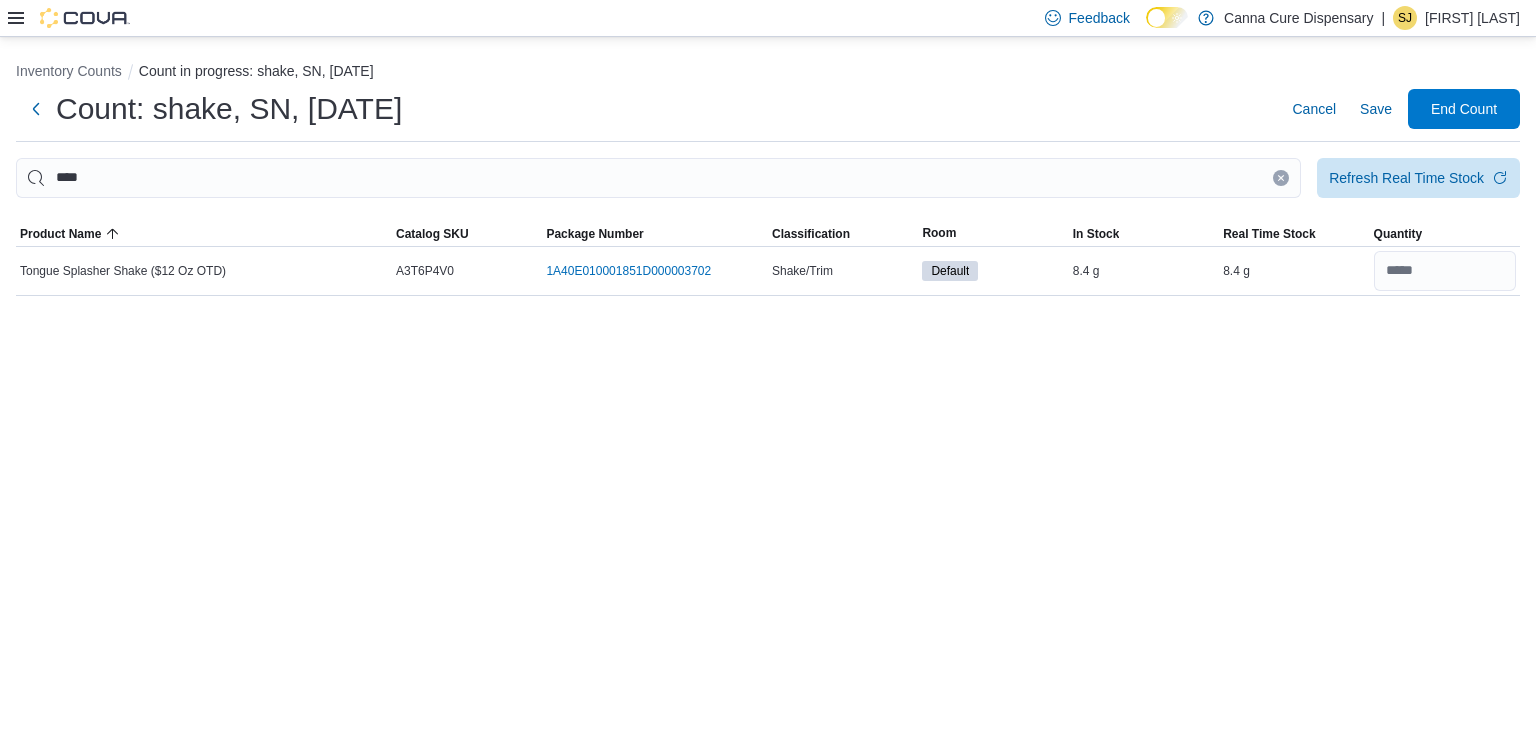 click 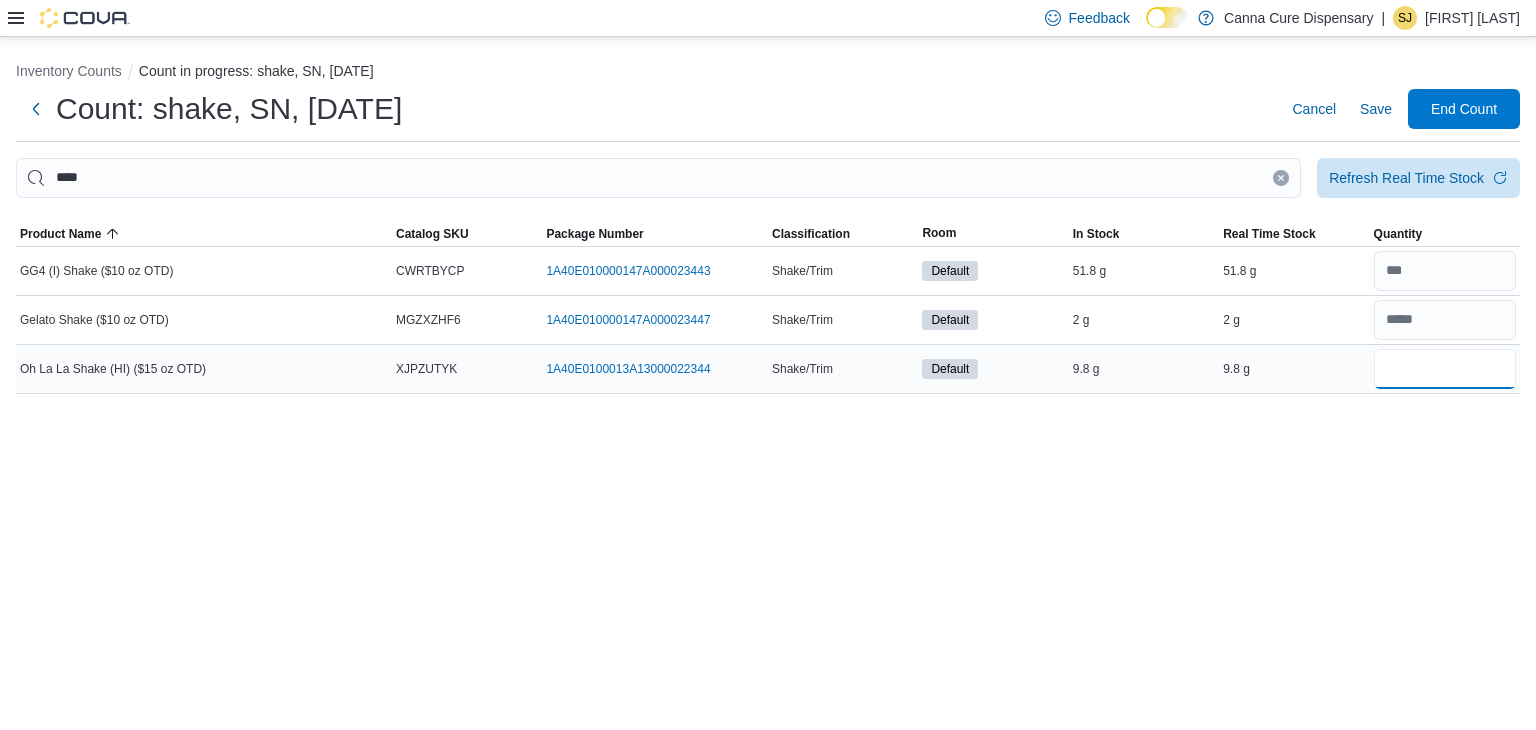 click at bounding box center [1445, 369] 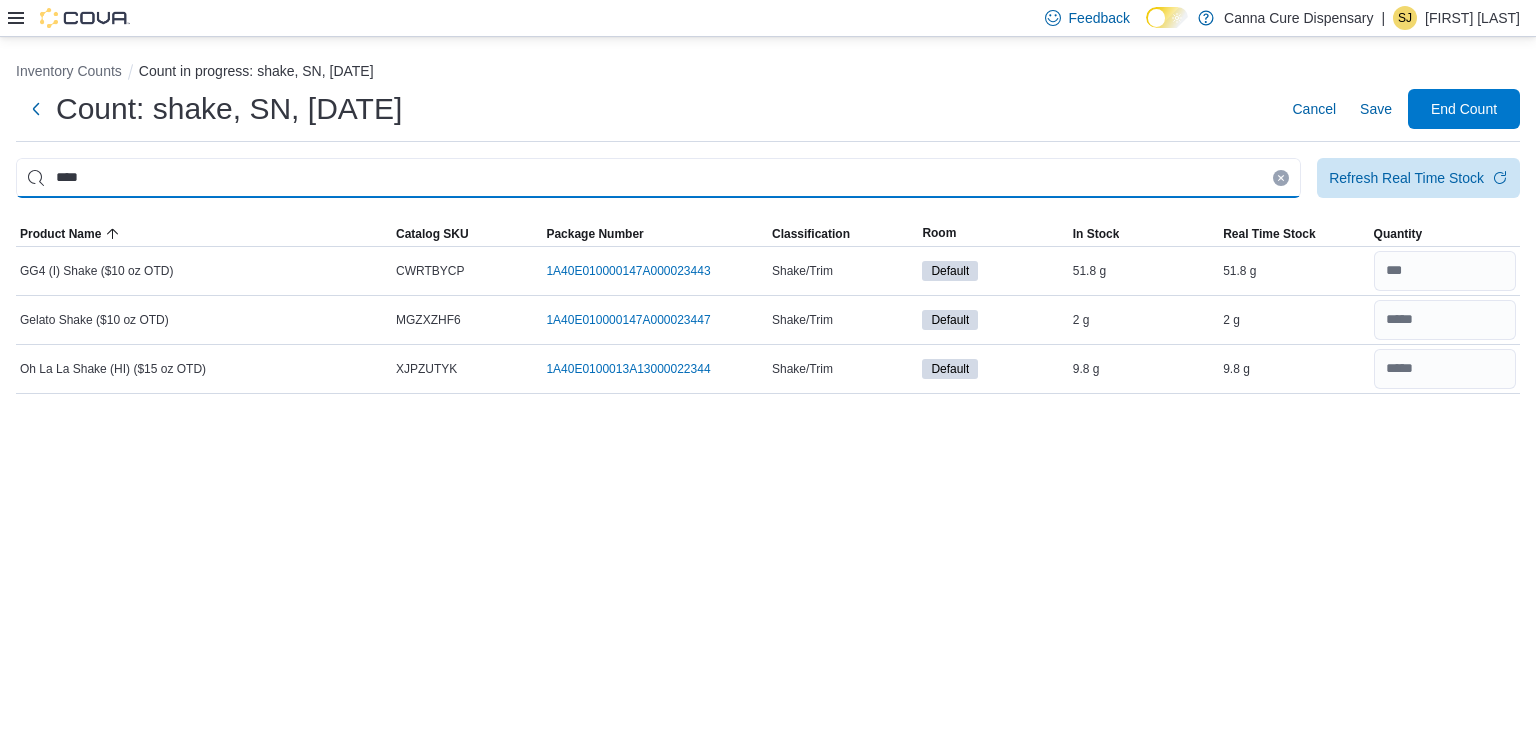 drag, startPoint x: 1278, startPoint y: 164, endPoint x: 1284, endPoint y: 181, distance: 18.027756 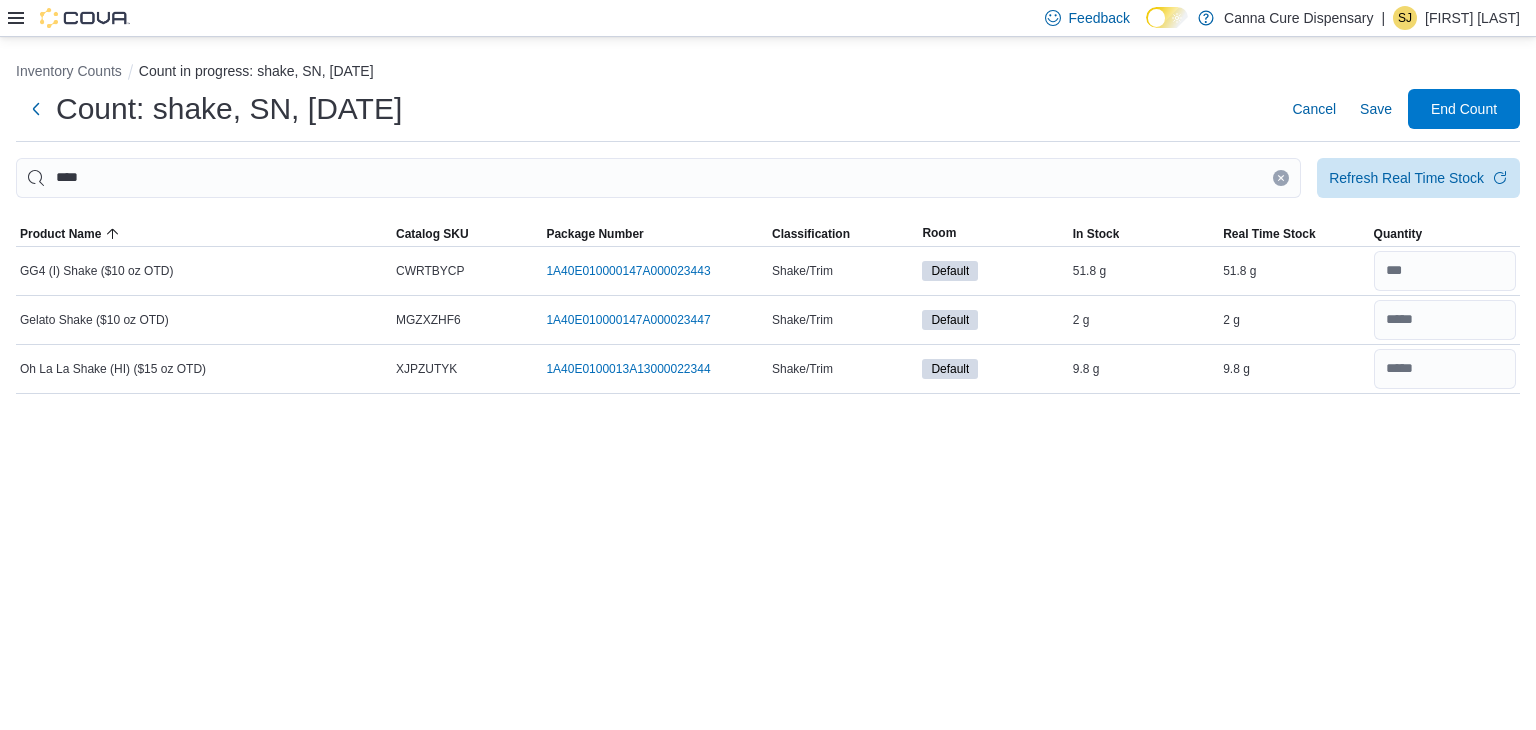click at bounding box center [1281, 178] 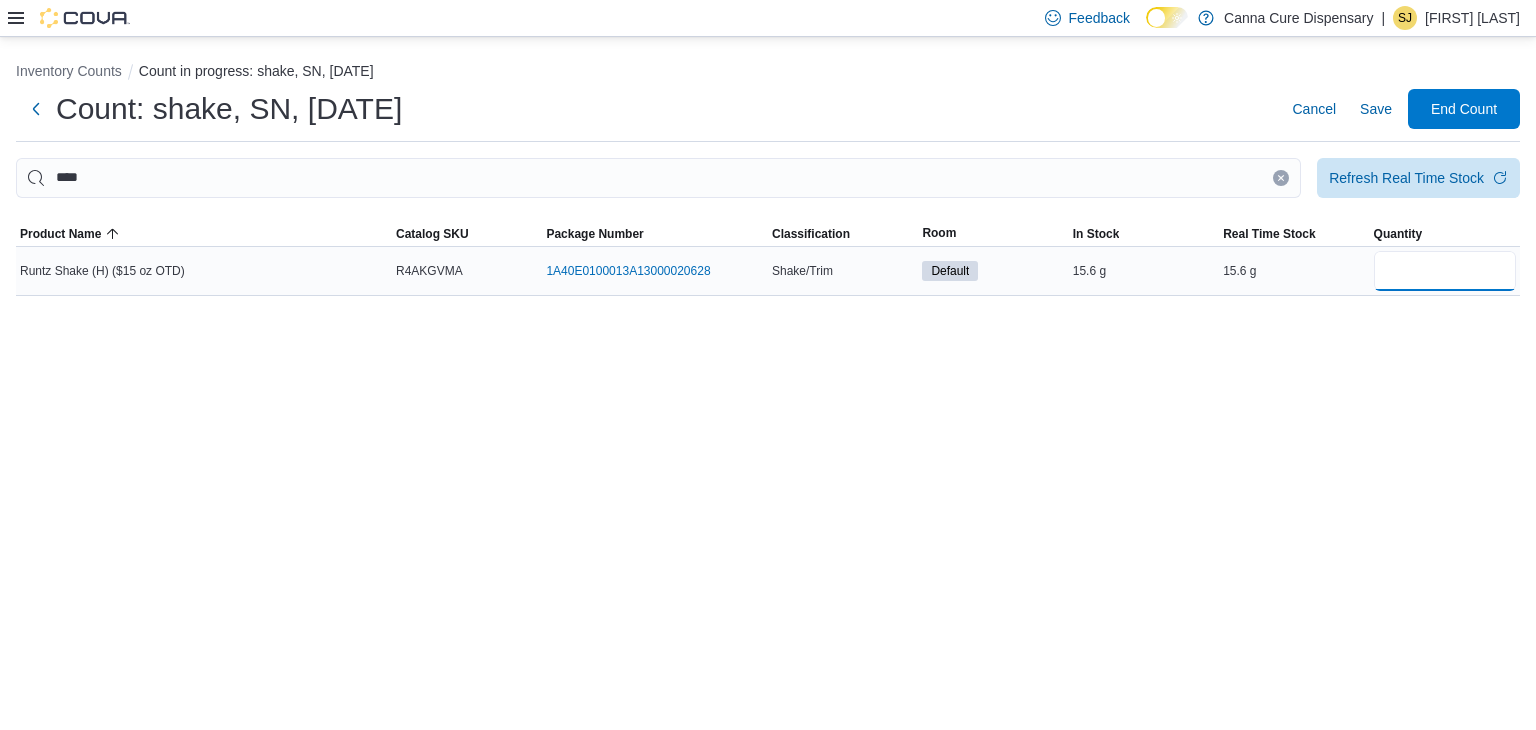 click at bounding box center [1445, 271] 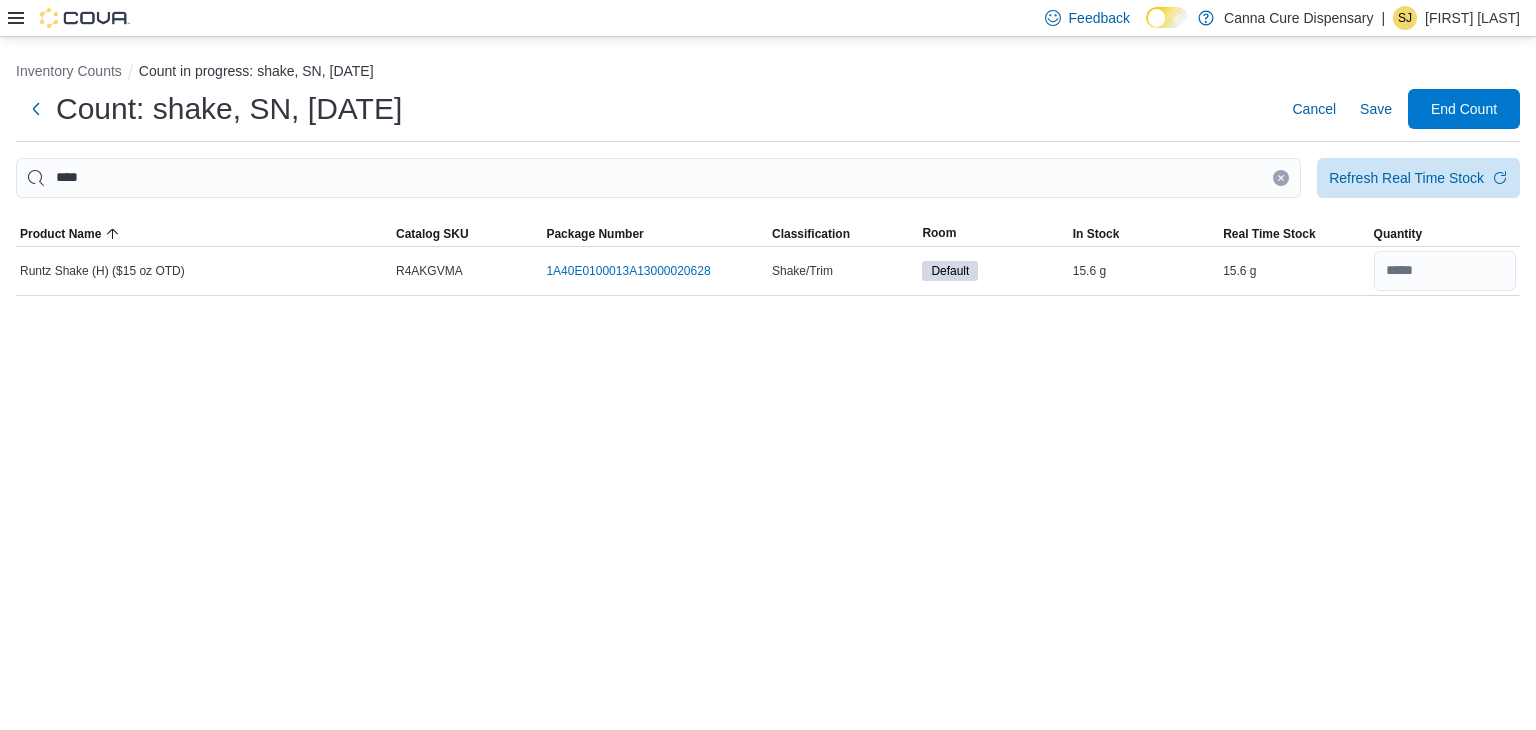 click 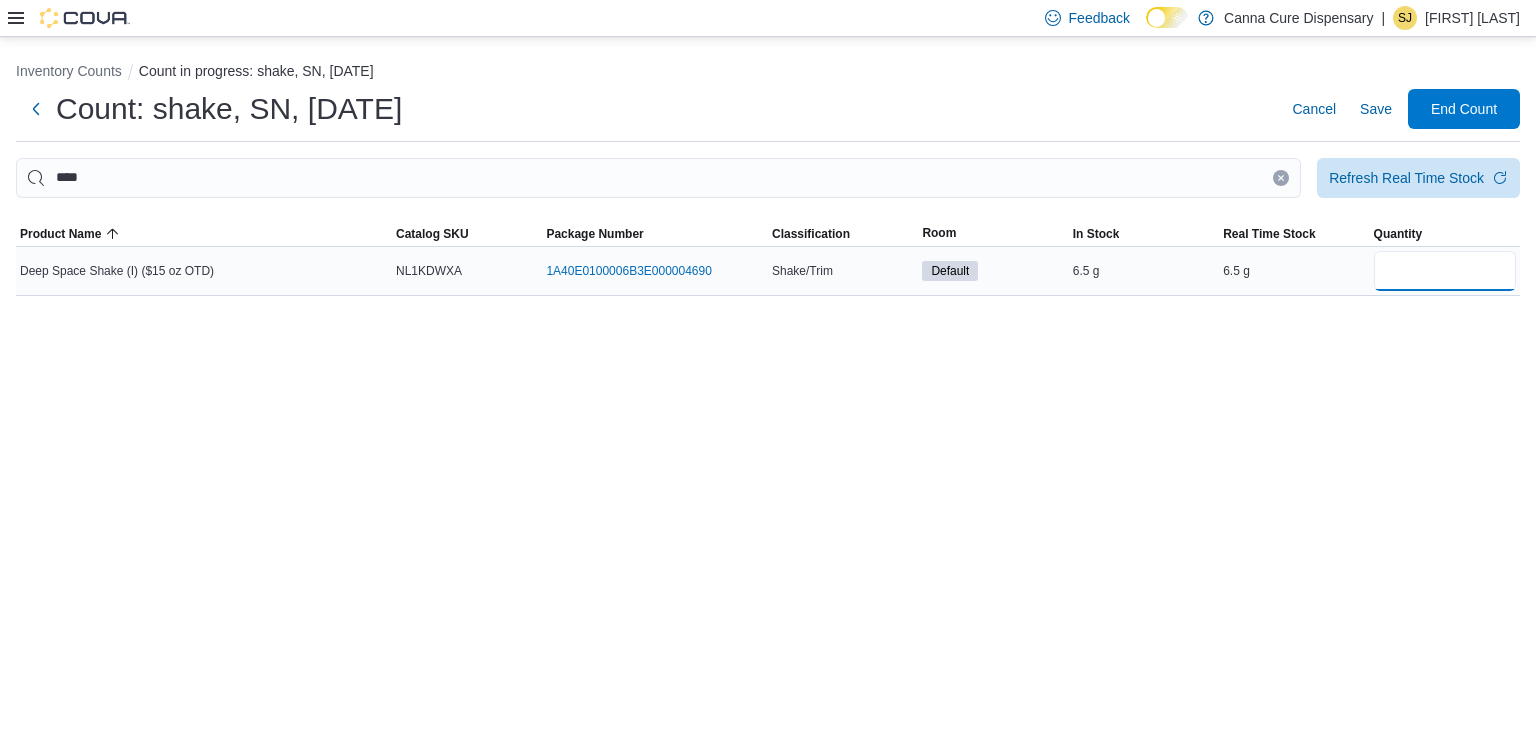 click at bounding box center [1445, 271] 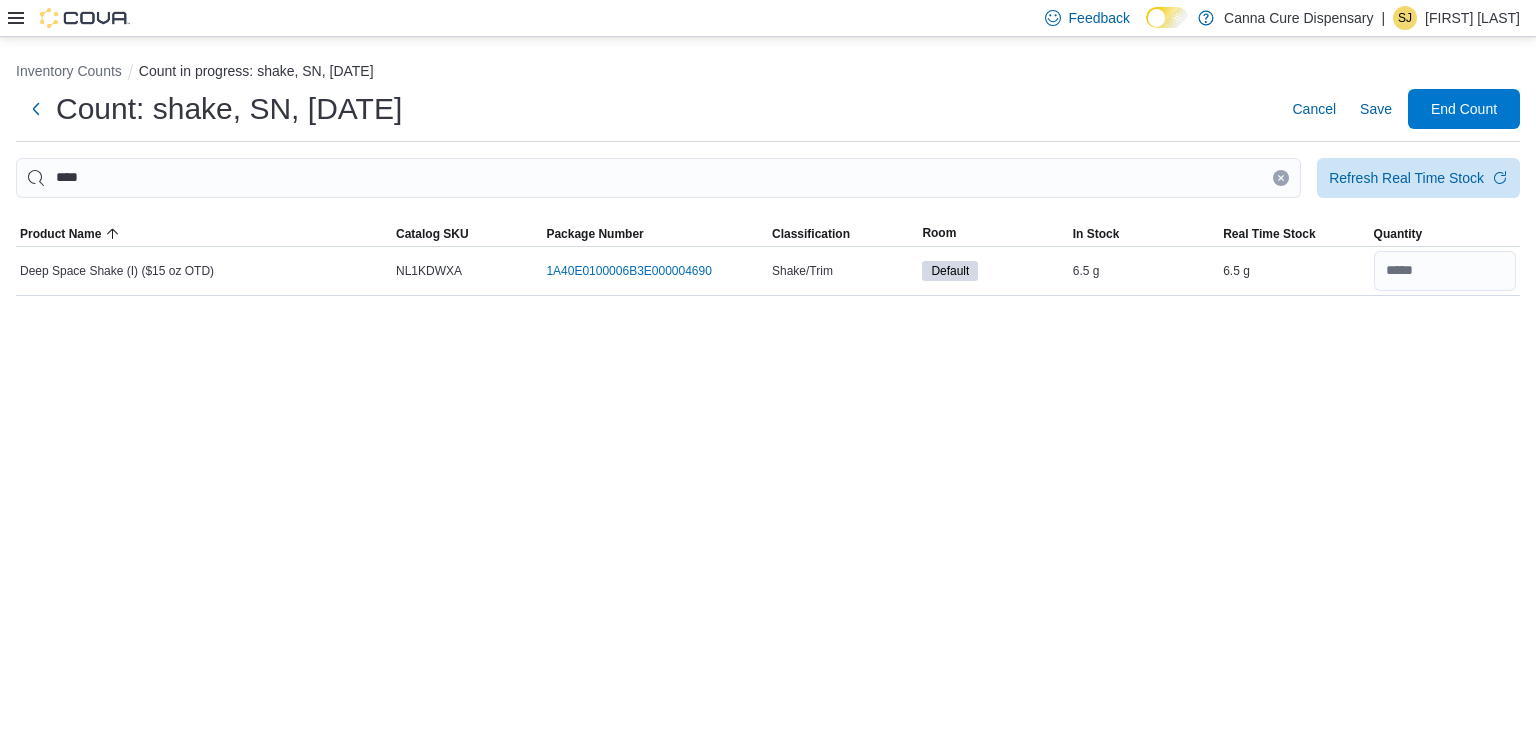 click at bounding box center (1281, 178) 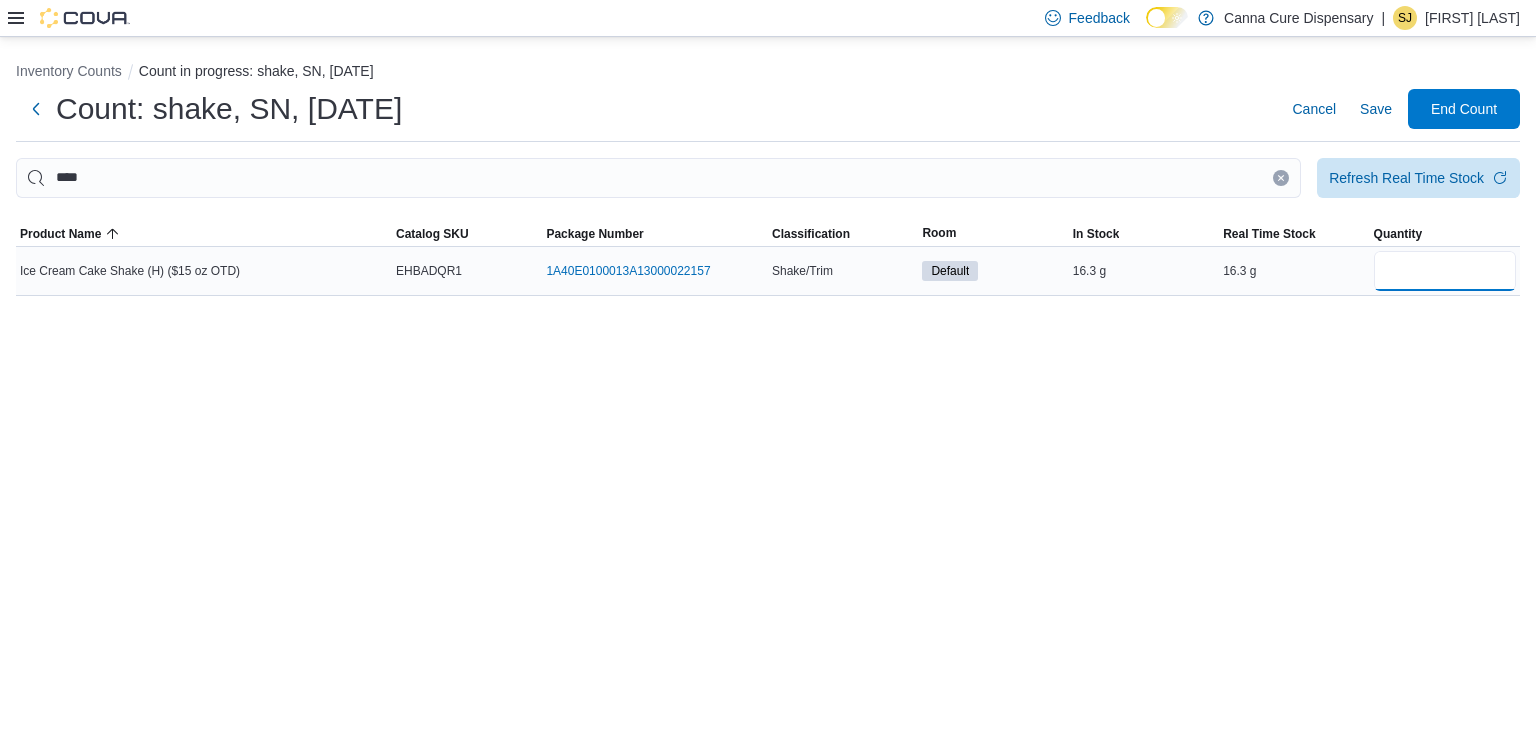 click at bounding box center (1445, 271) 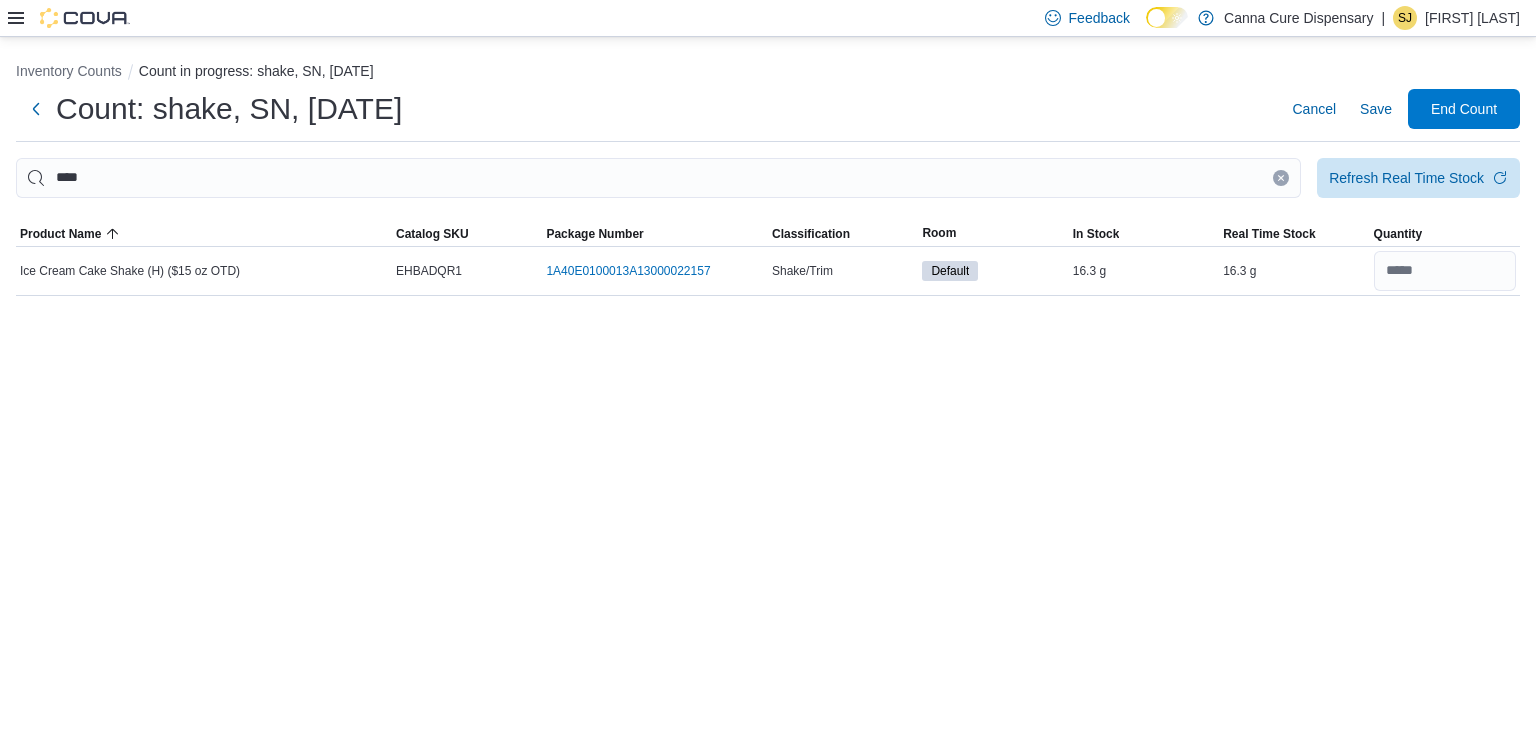 click at bounding box center (1281, 178) 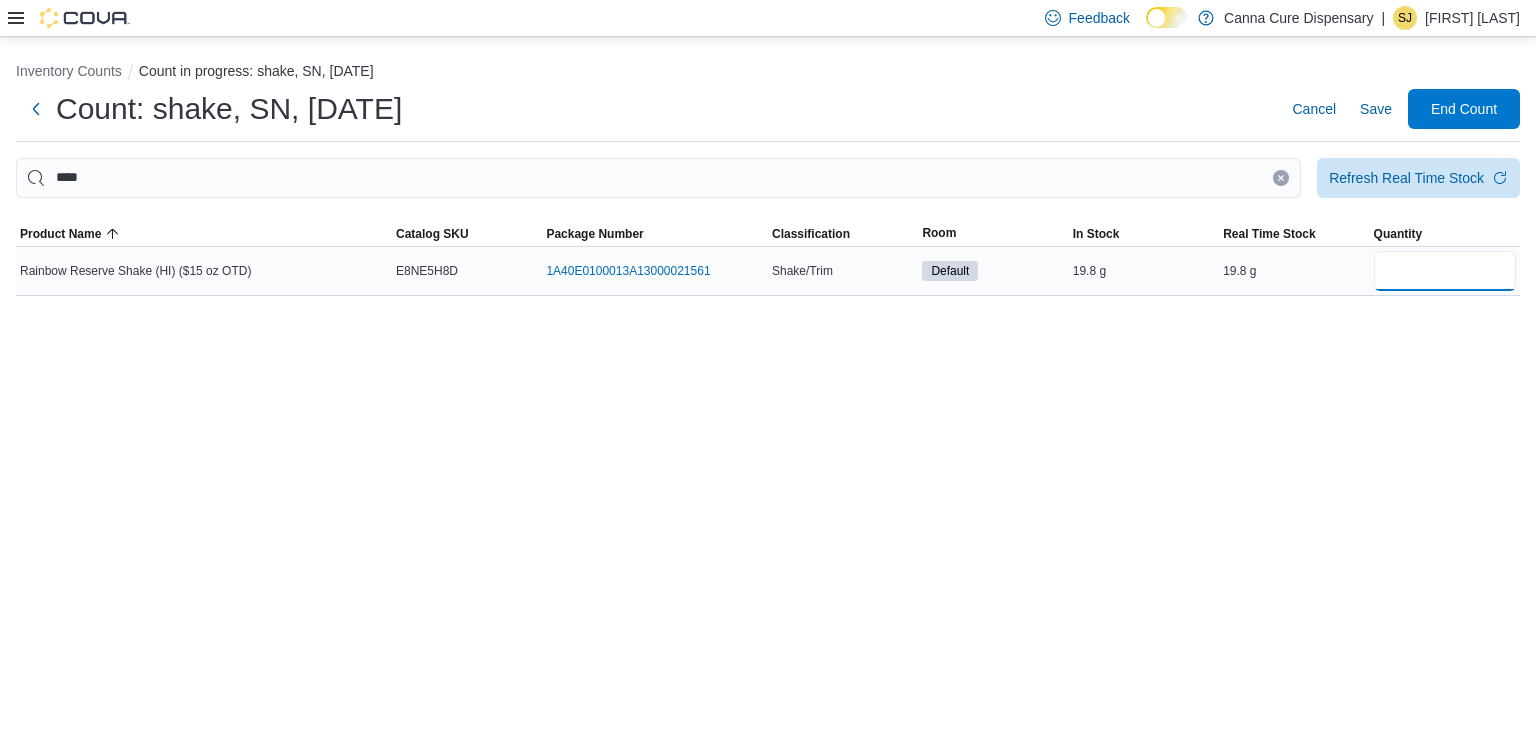 click at bounding box center (1445, 271) 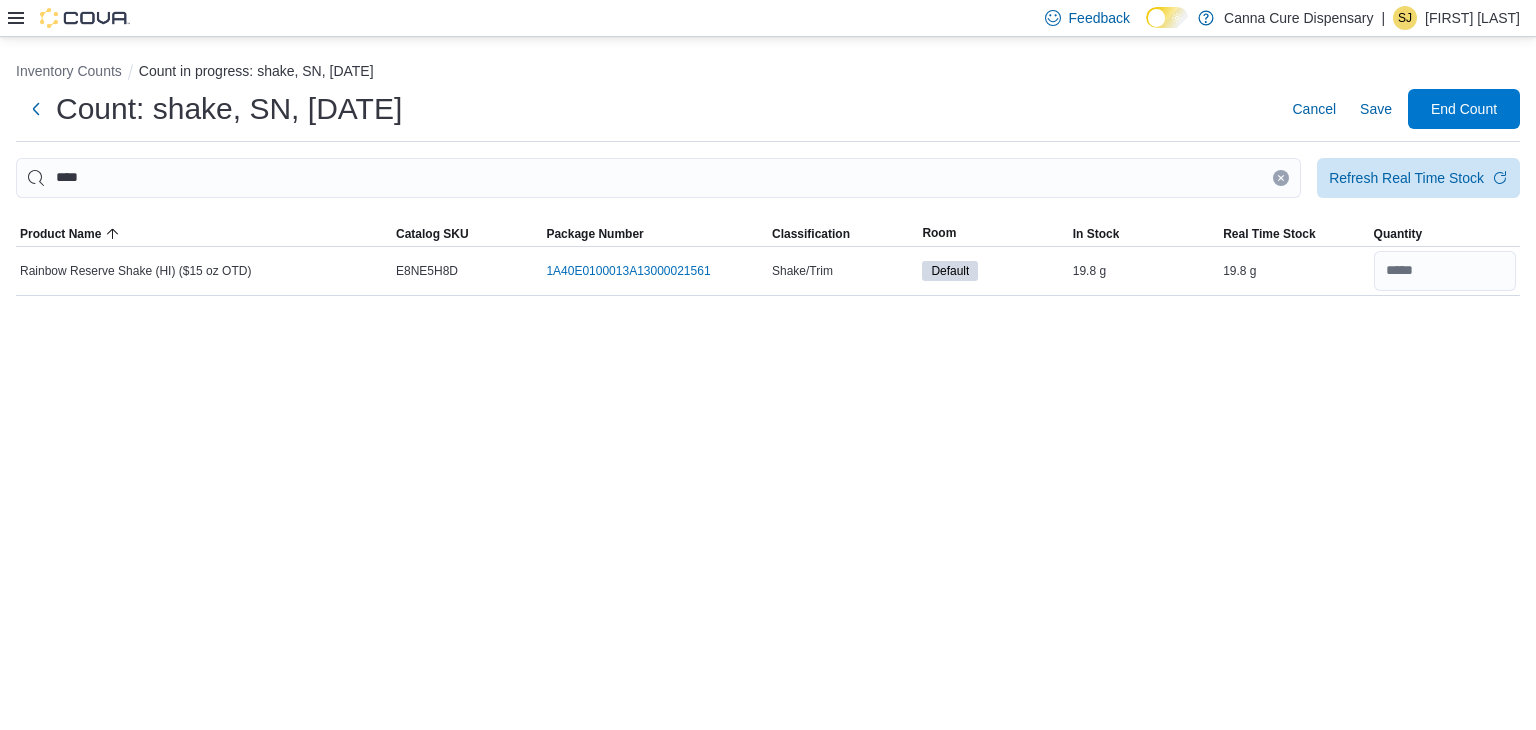 click 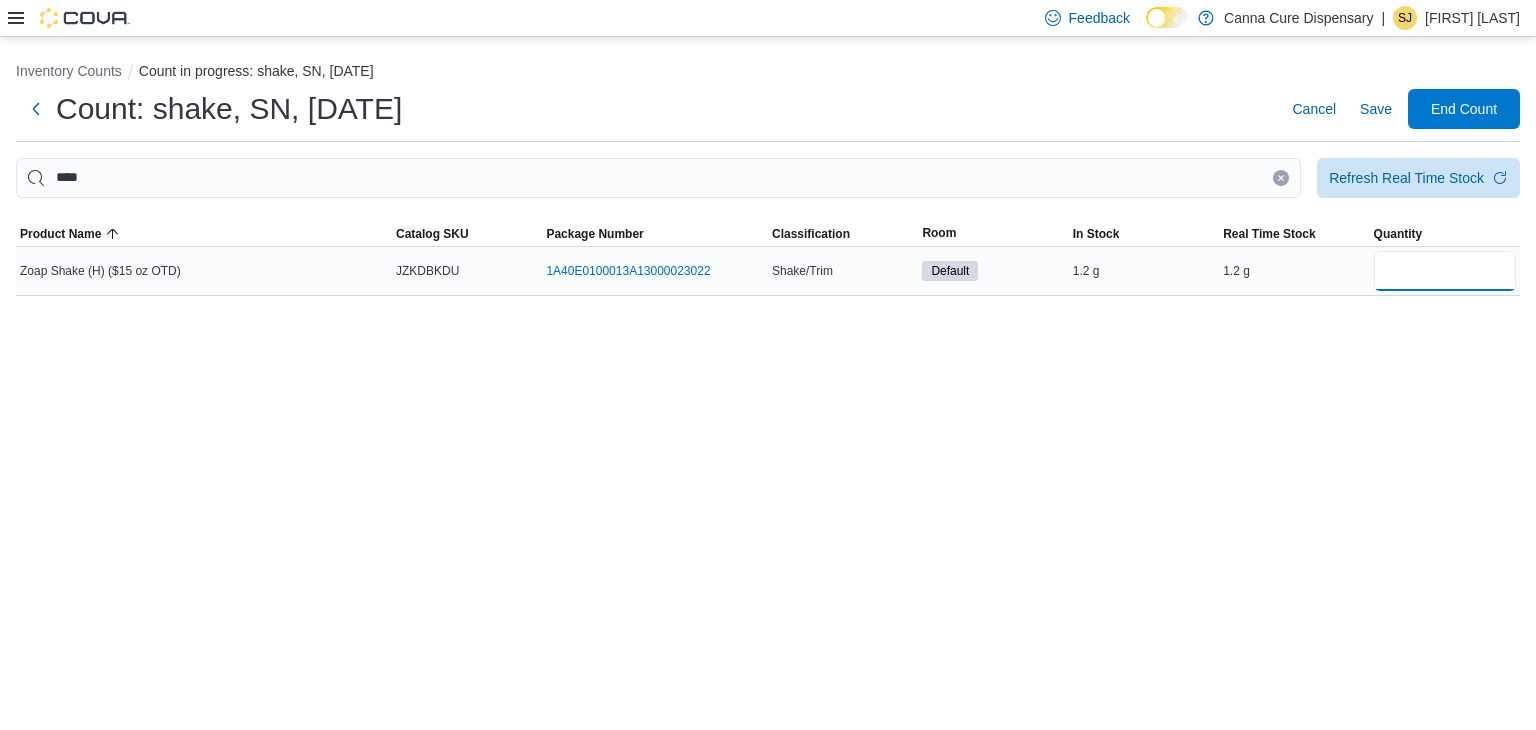 click at bounding box center (1445, 271) 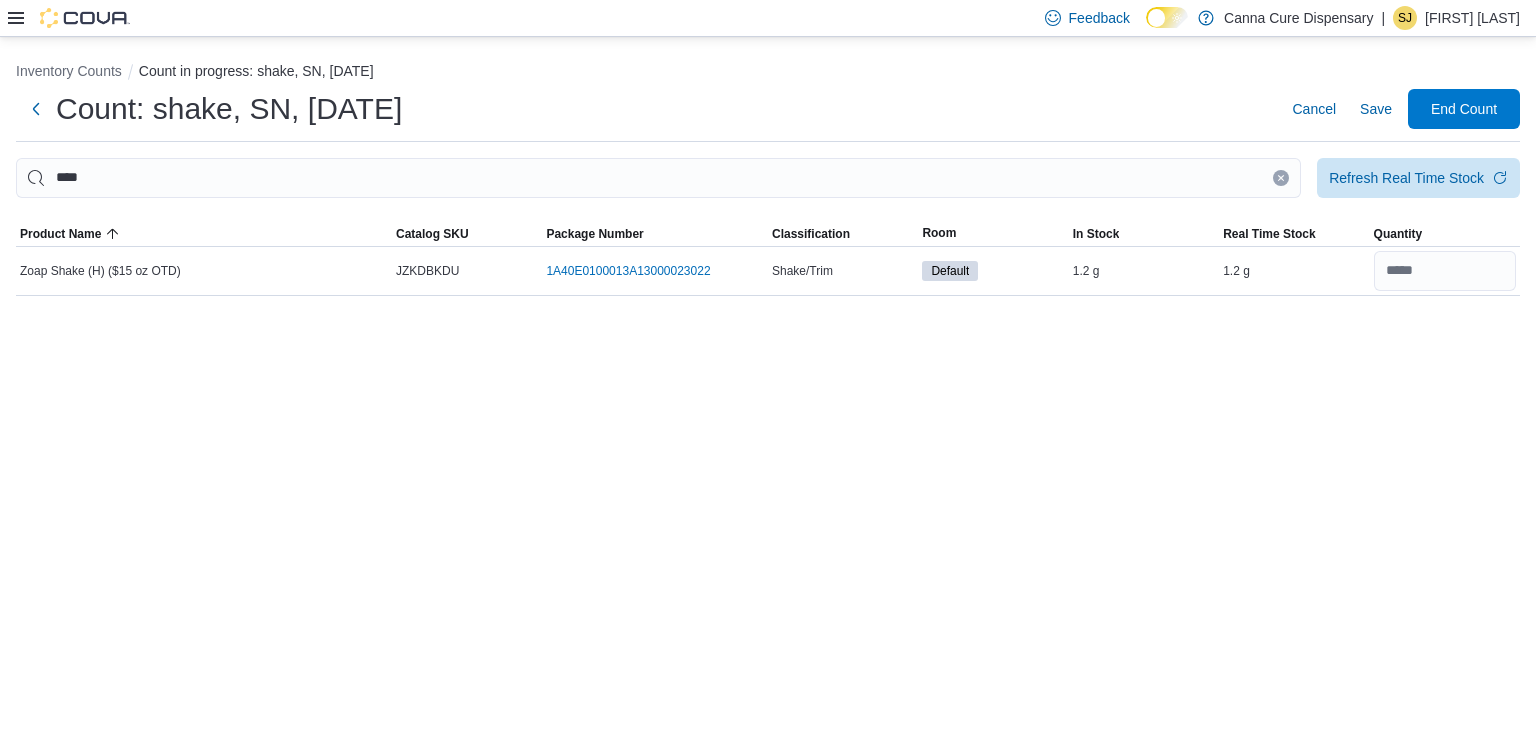 click 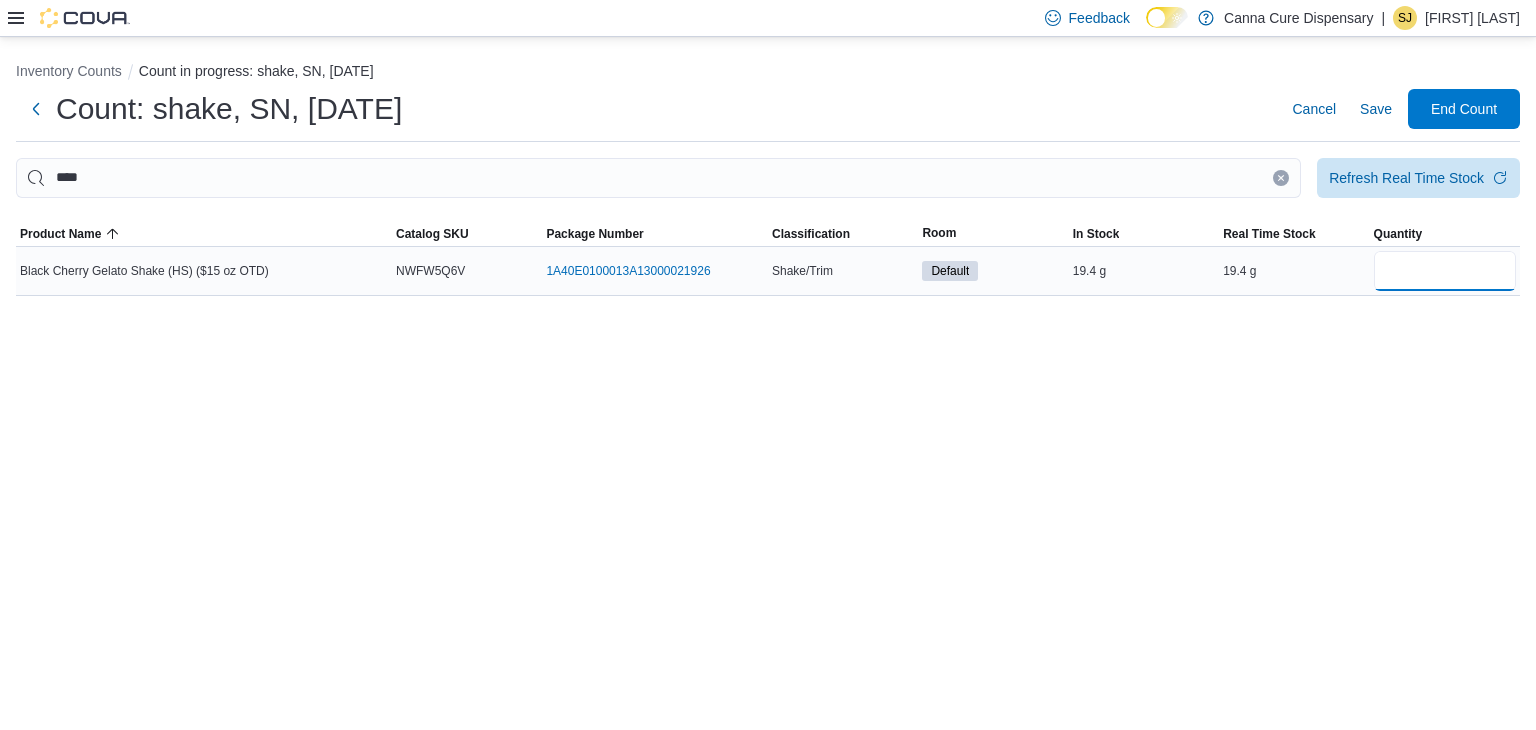click at bounding box center [1445, 271] 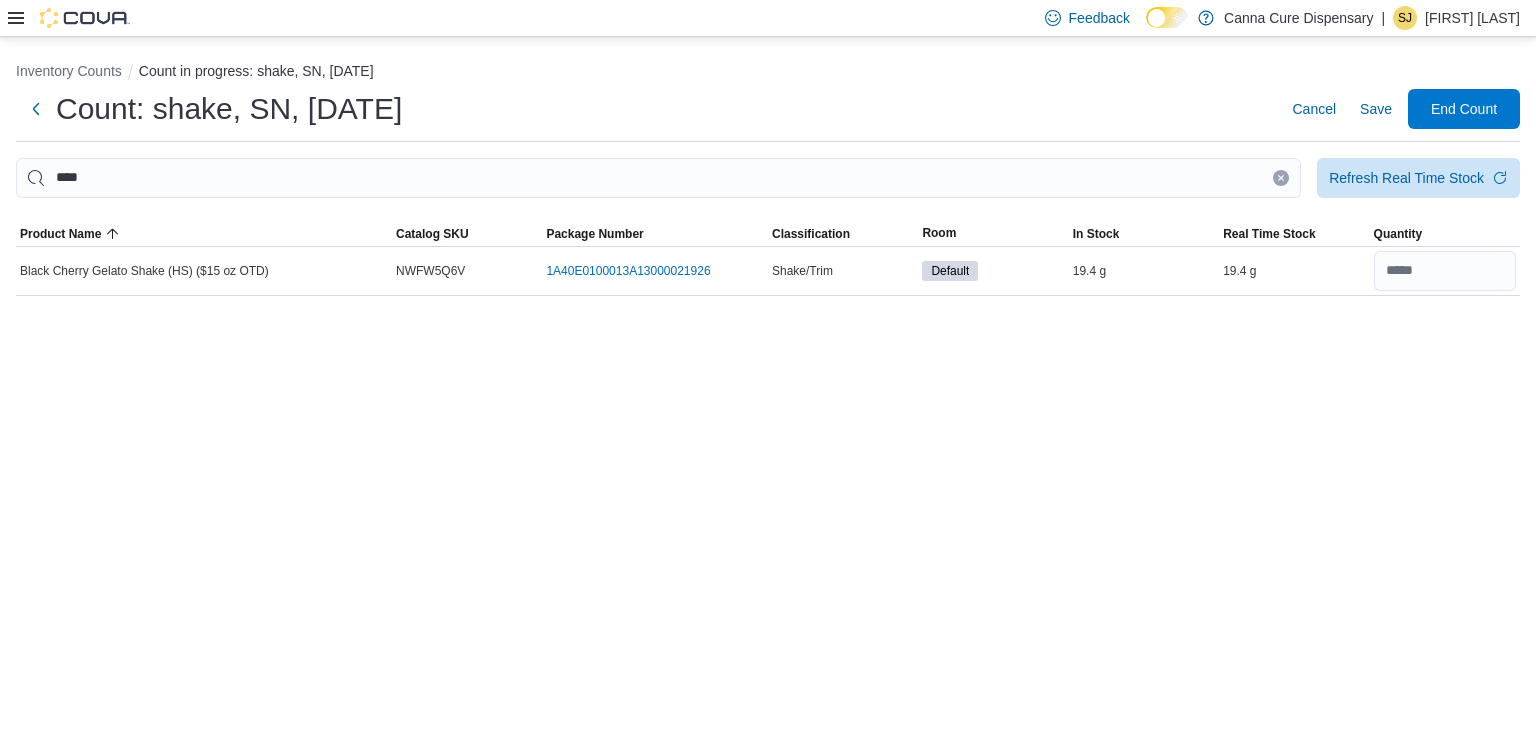 click at bounding box center (1281, 178) 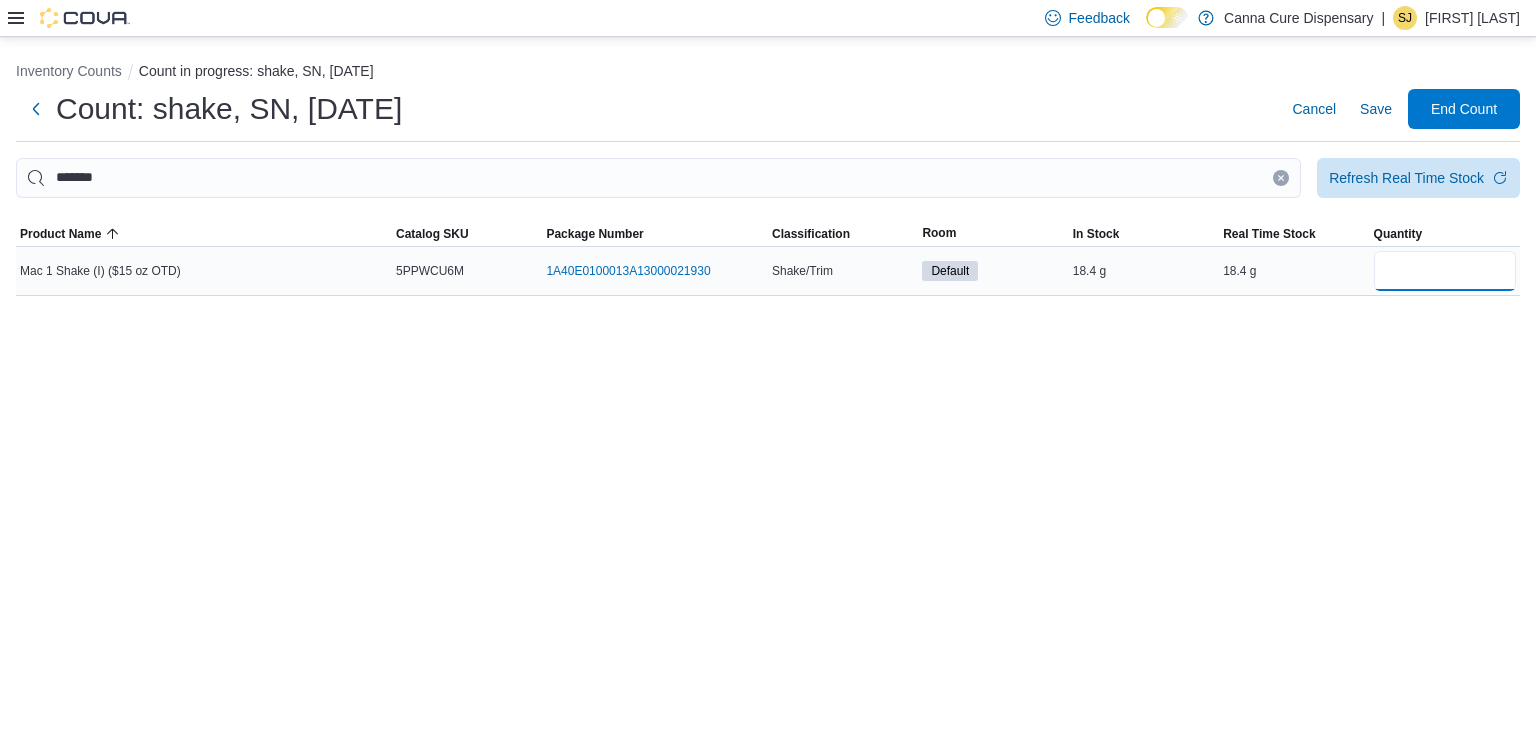 click at bounding box center (1445, 271) 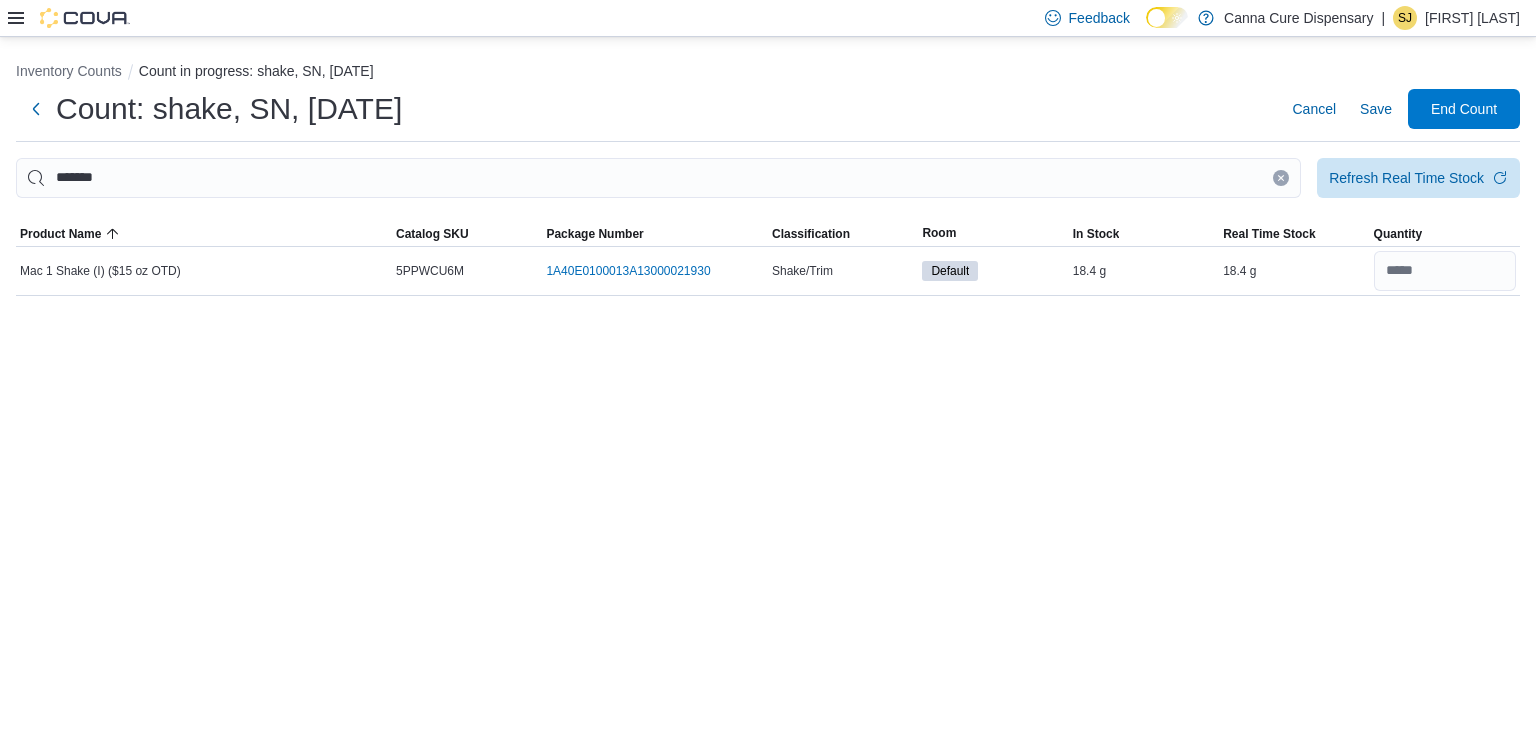click at bounding box center [1281, 178] 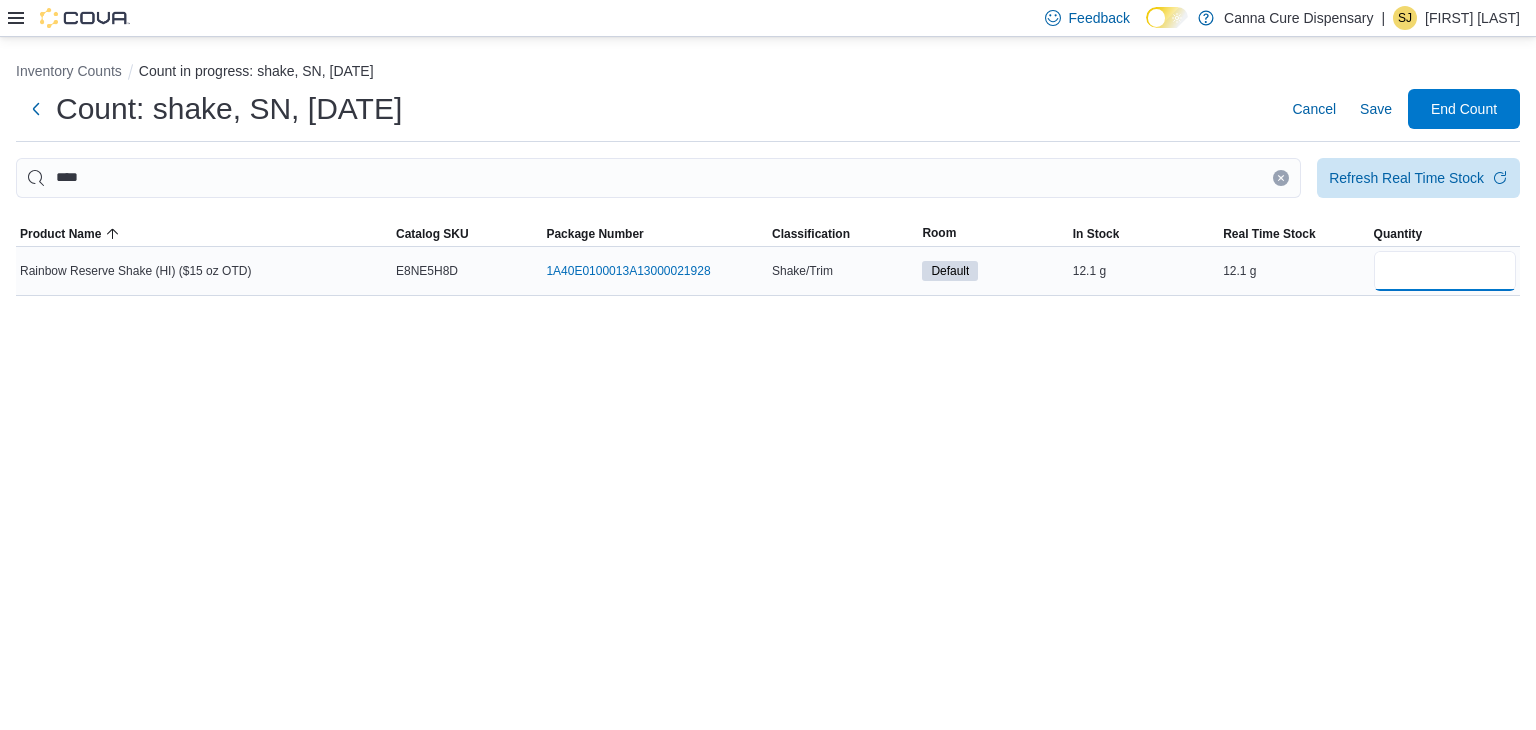 click at bounding box center [1445, 271] 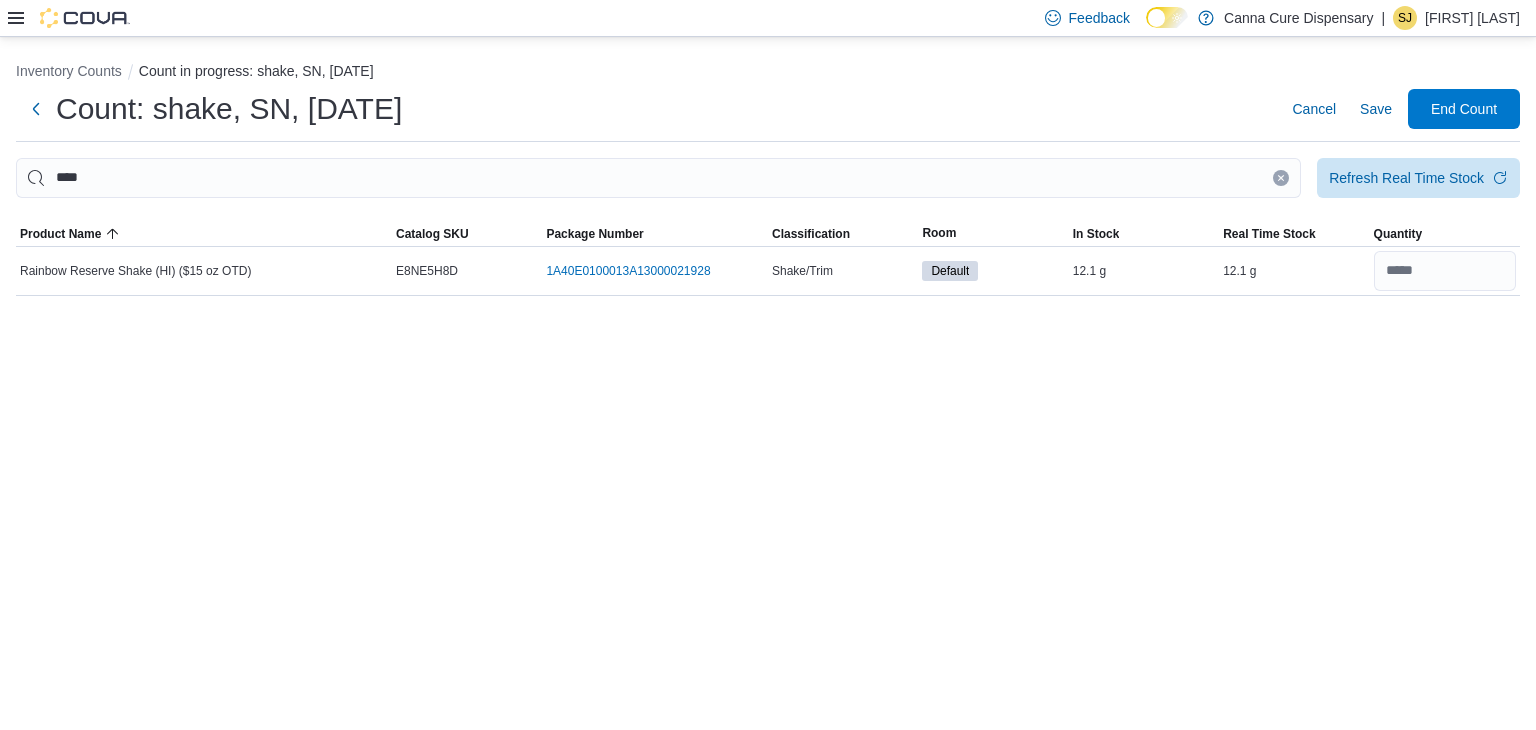 click 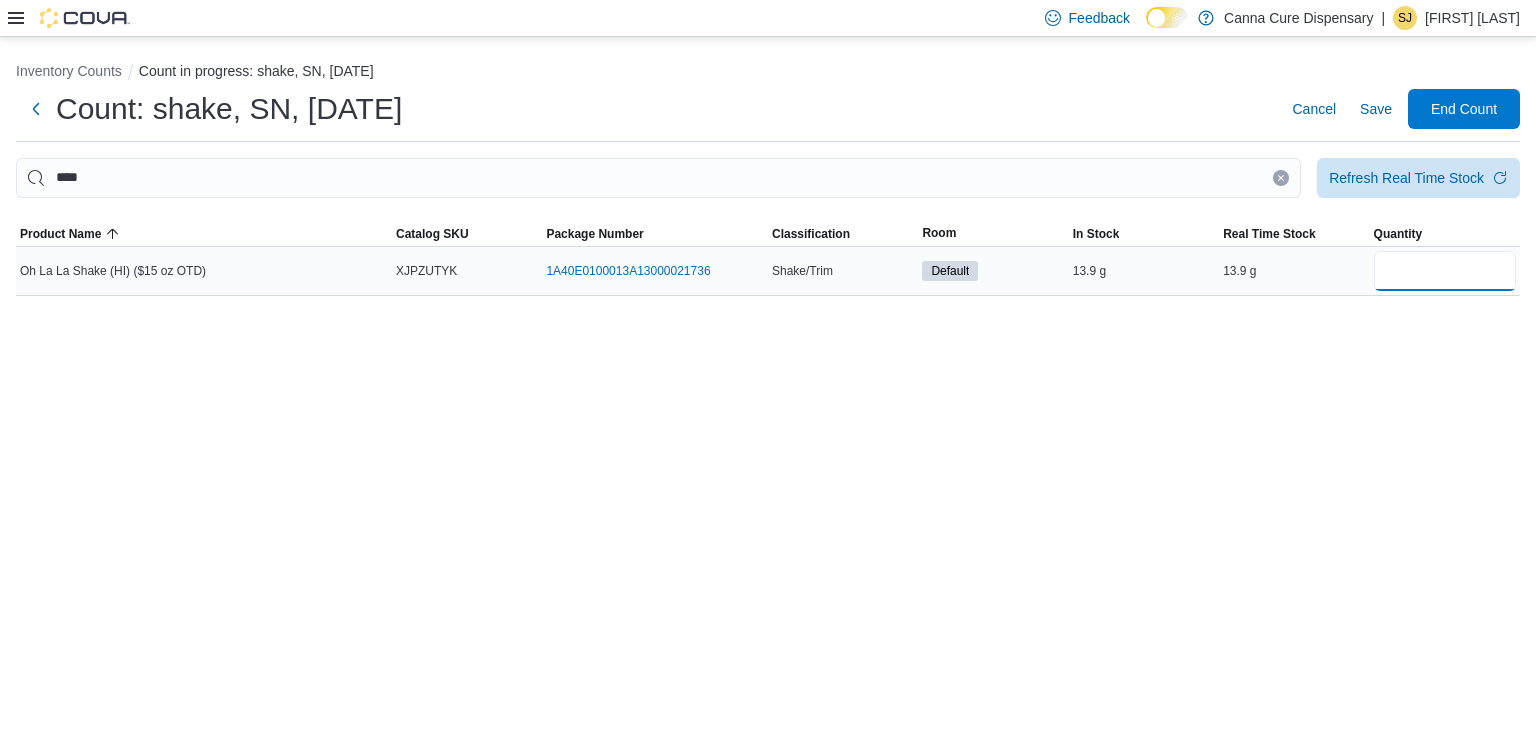 click at bounding box center [1445, 271] 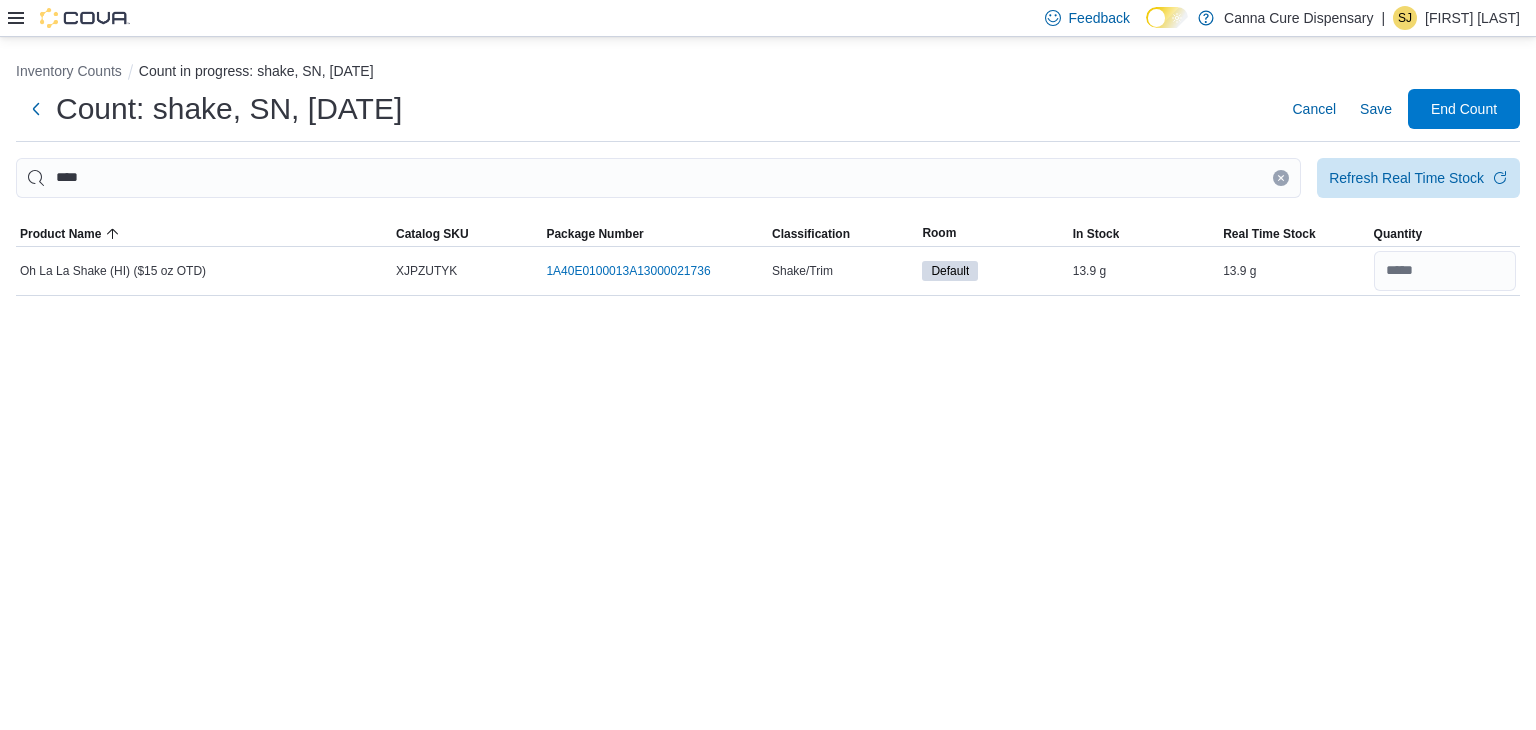 click 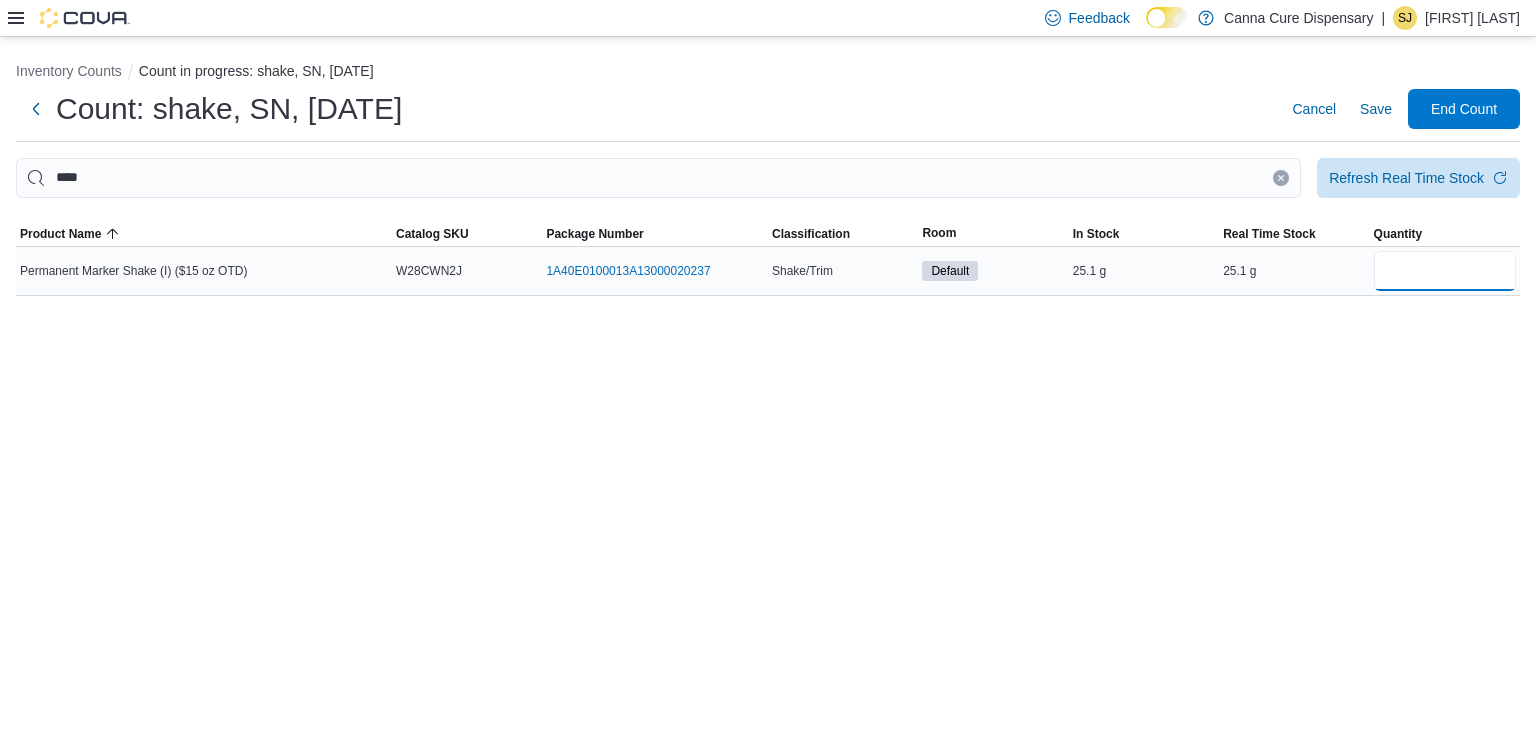 click at bounding box center [1445, 271] 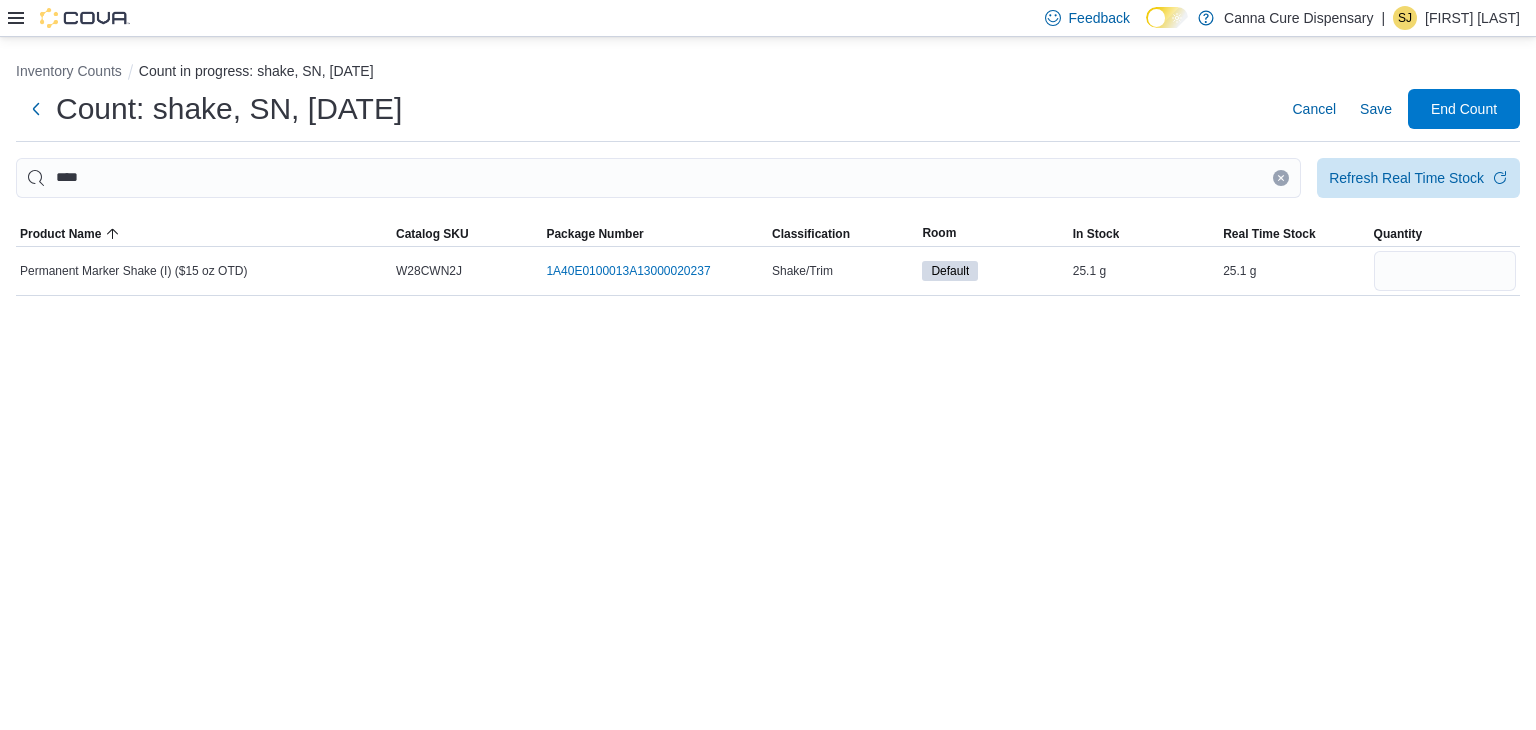 click 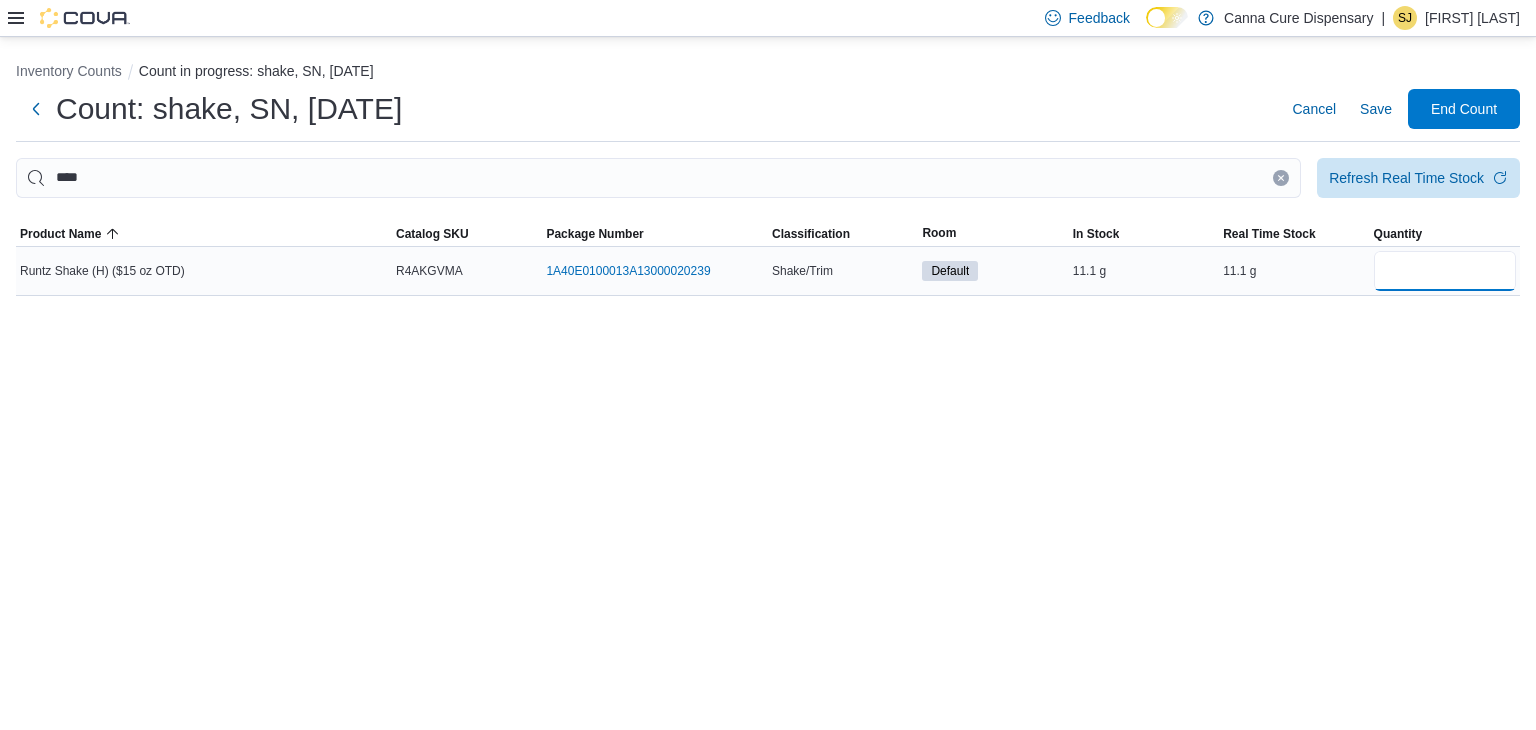 click at bounding box center [1445, 271] 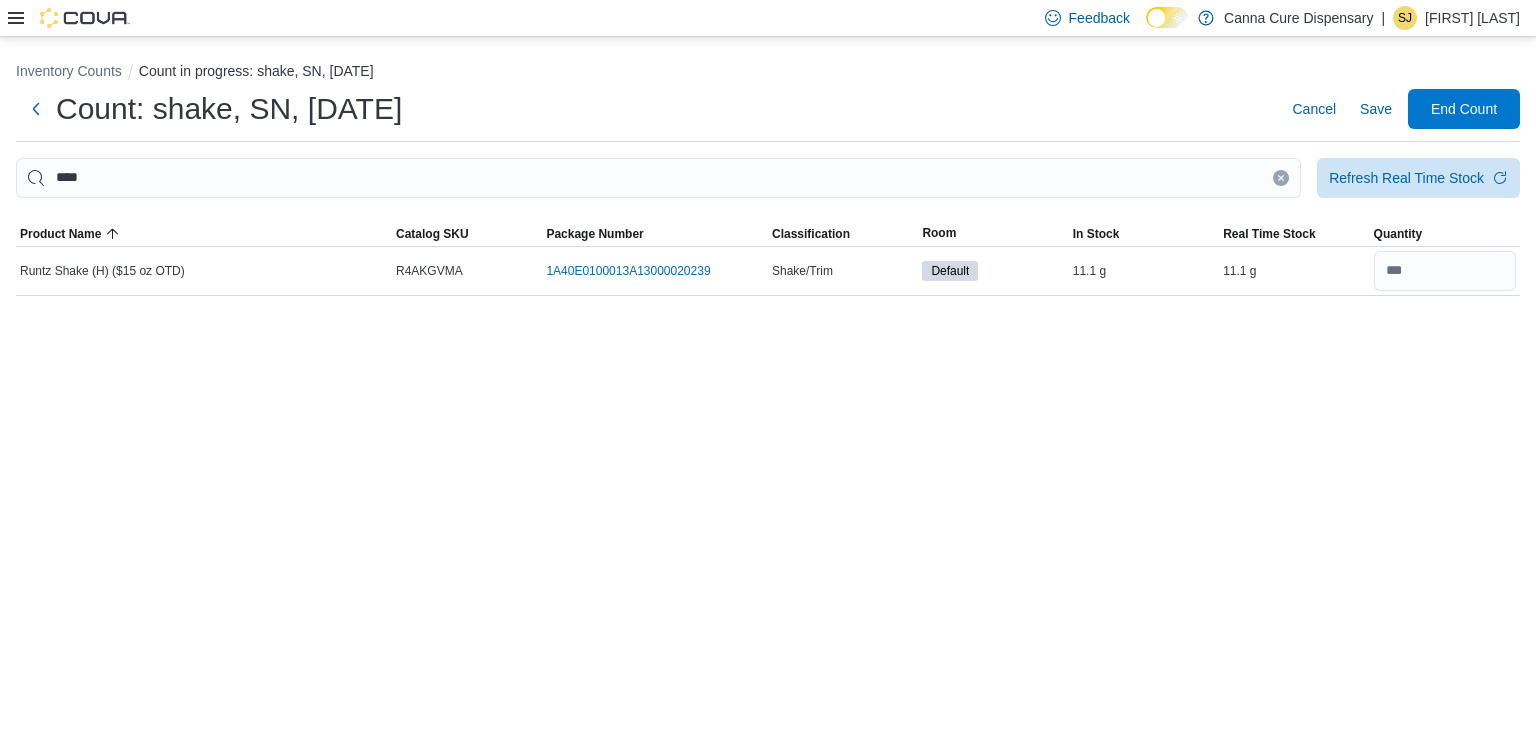 click at bounding box center (1281, 178) 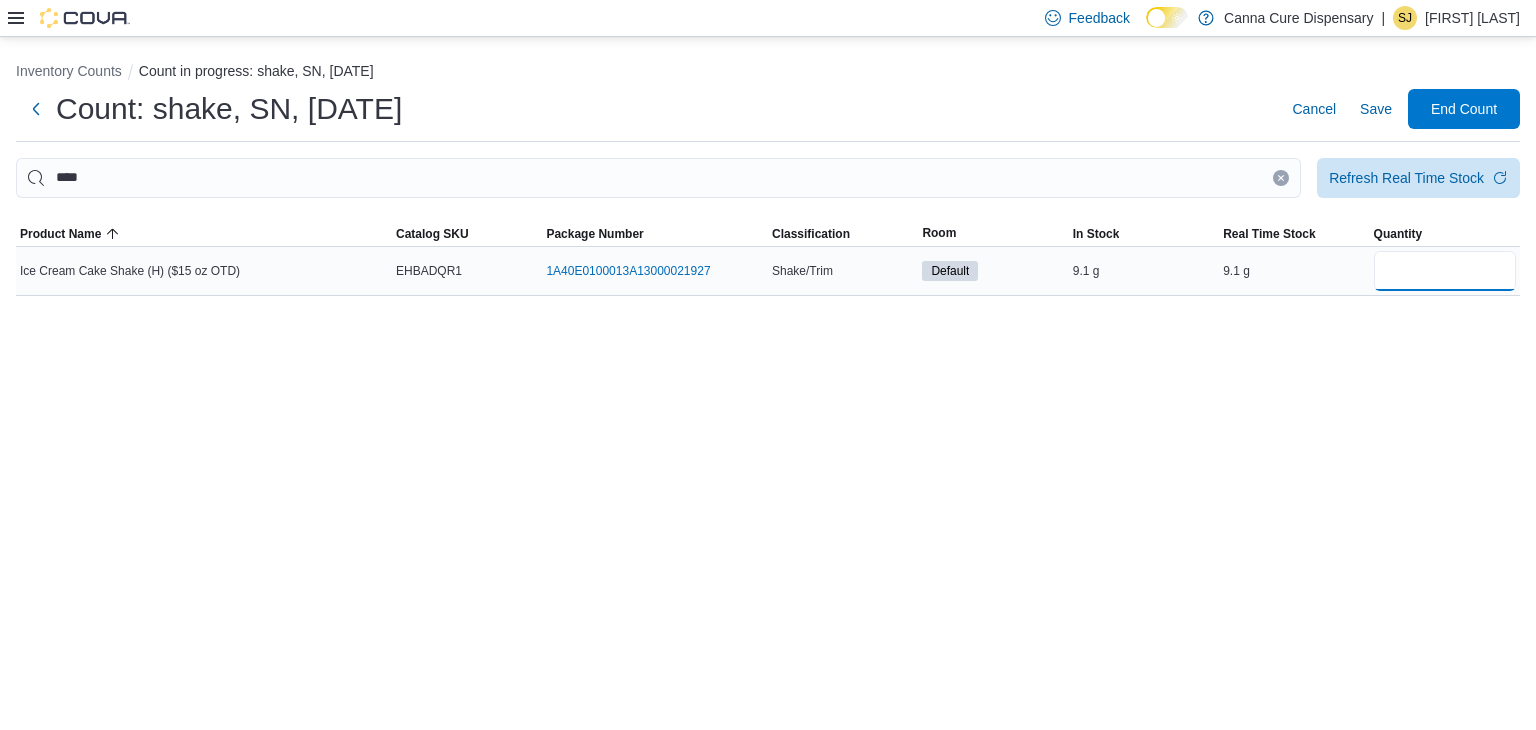 click at bounding box center (1445, 271) 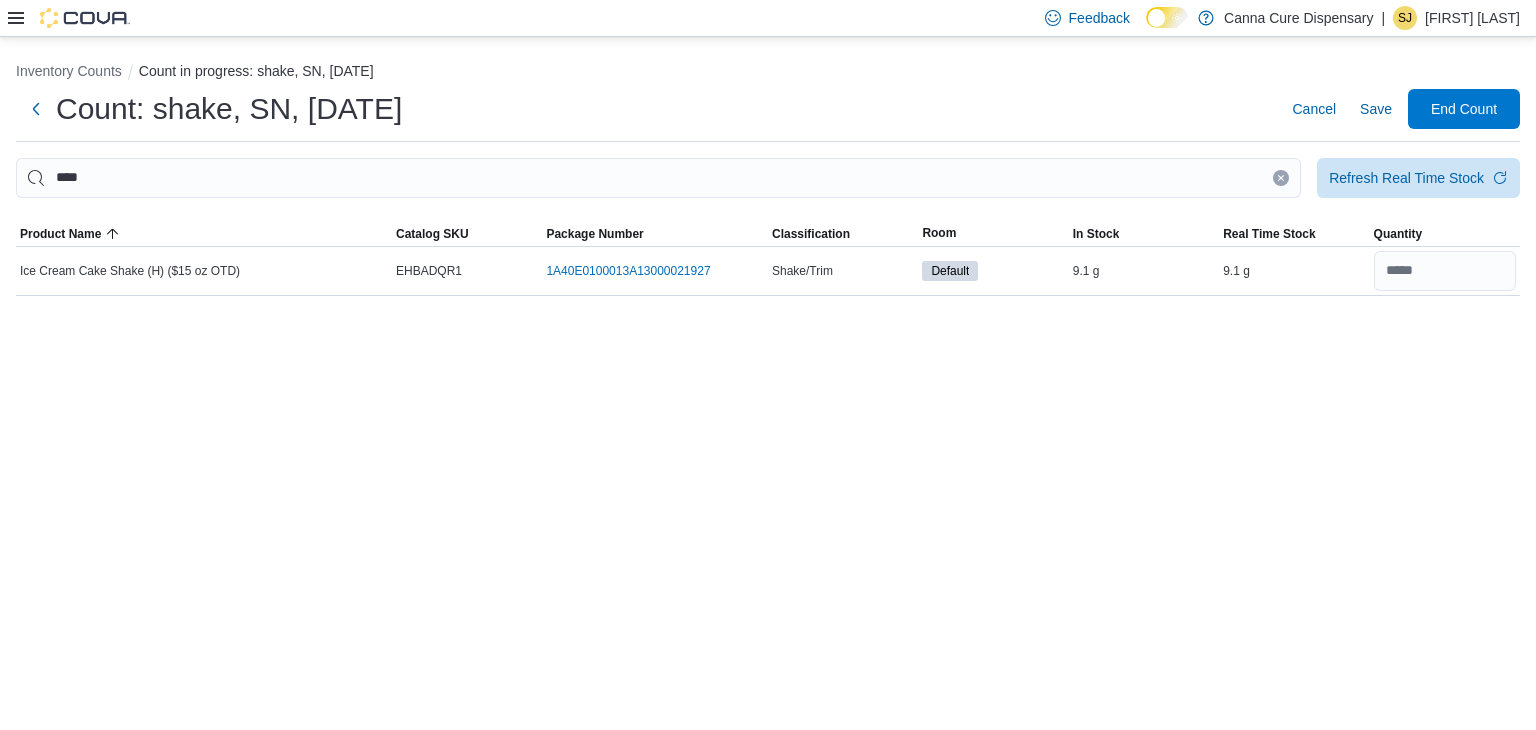click at bounding box center (1281, 178) 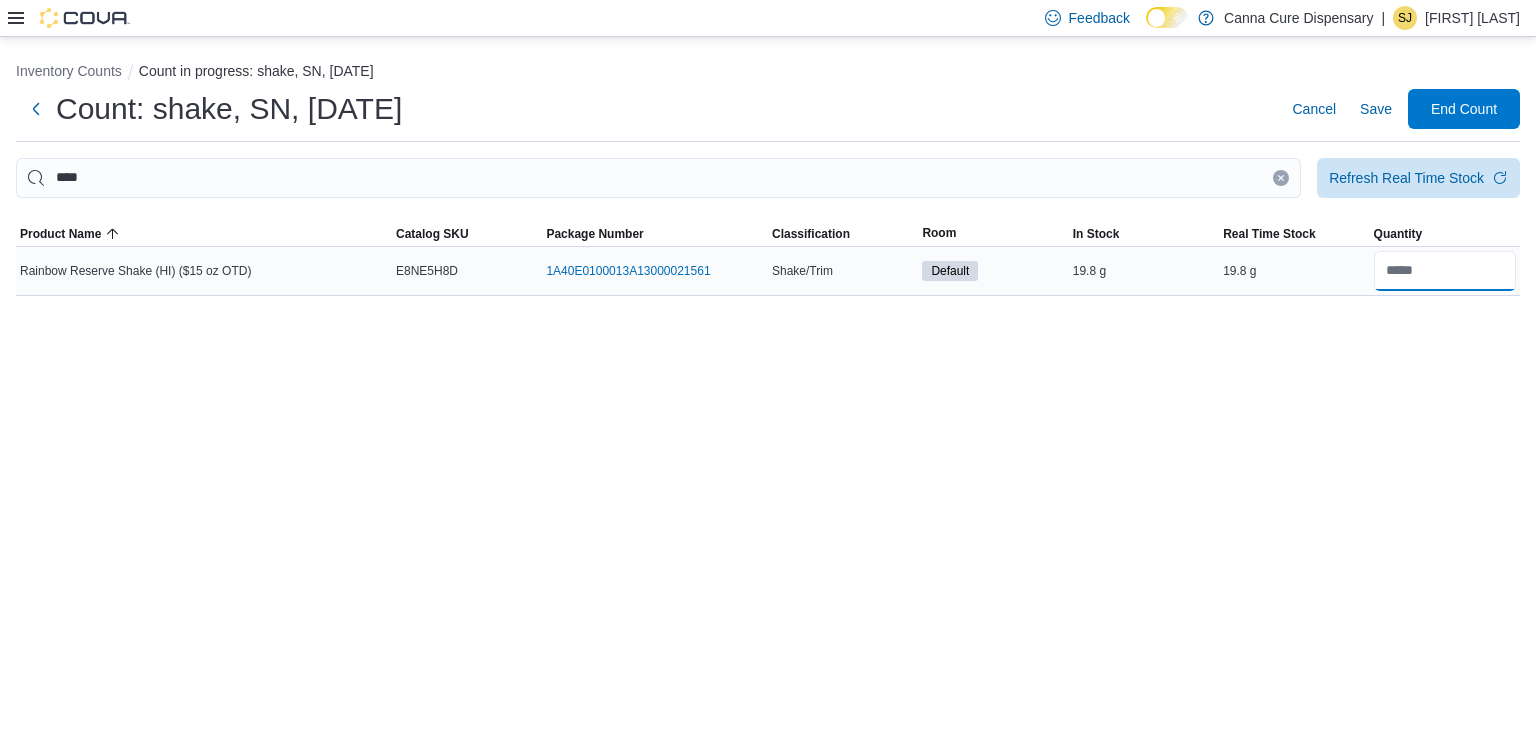 click at bounding box center (1445, 271) 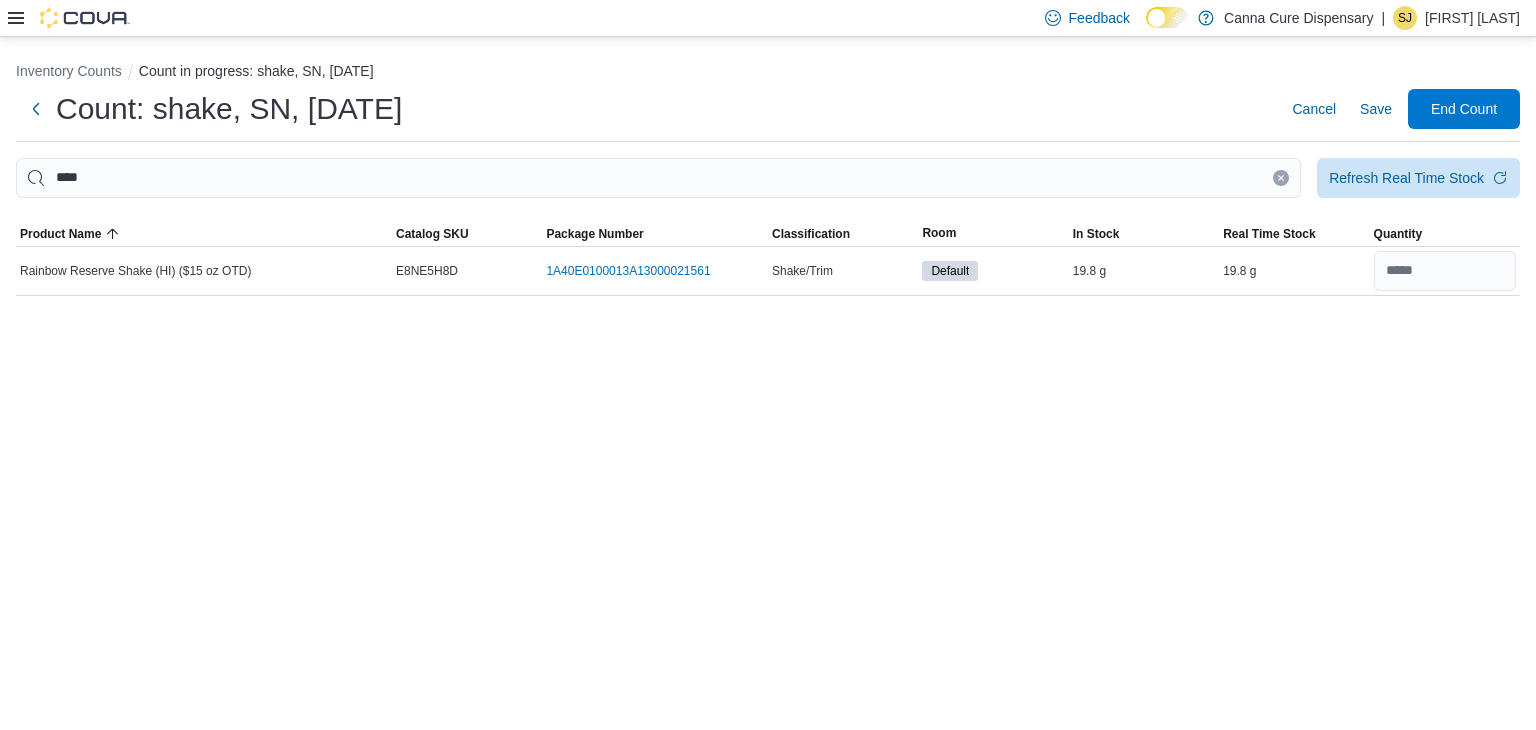 click 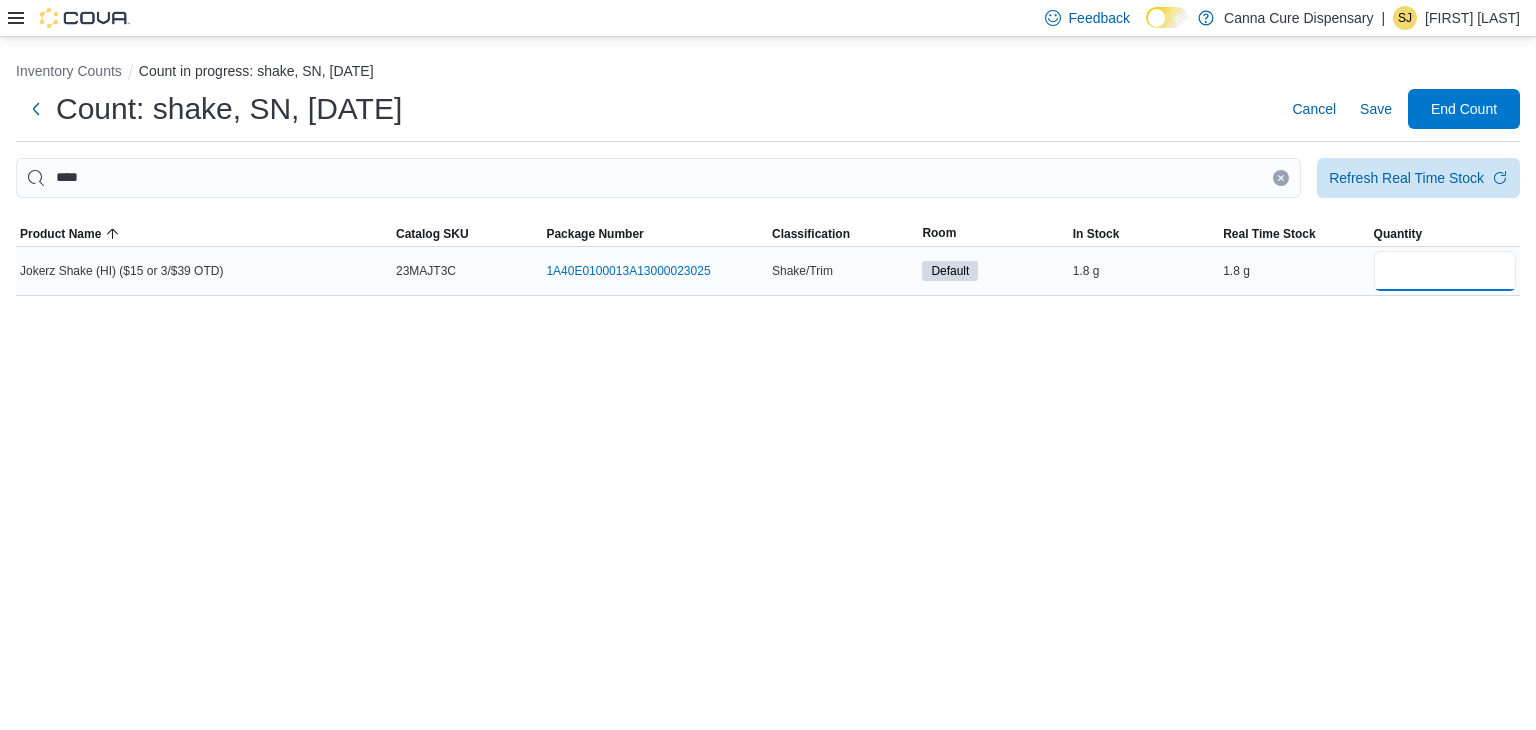 click at bounding box center (1445, 271) 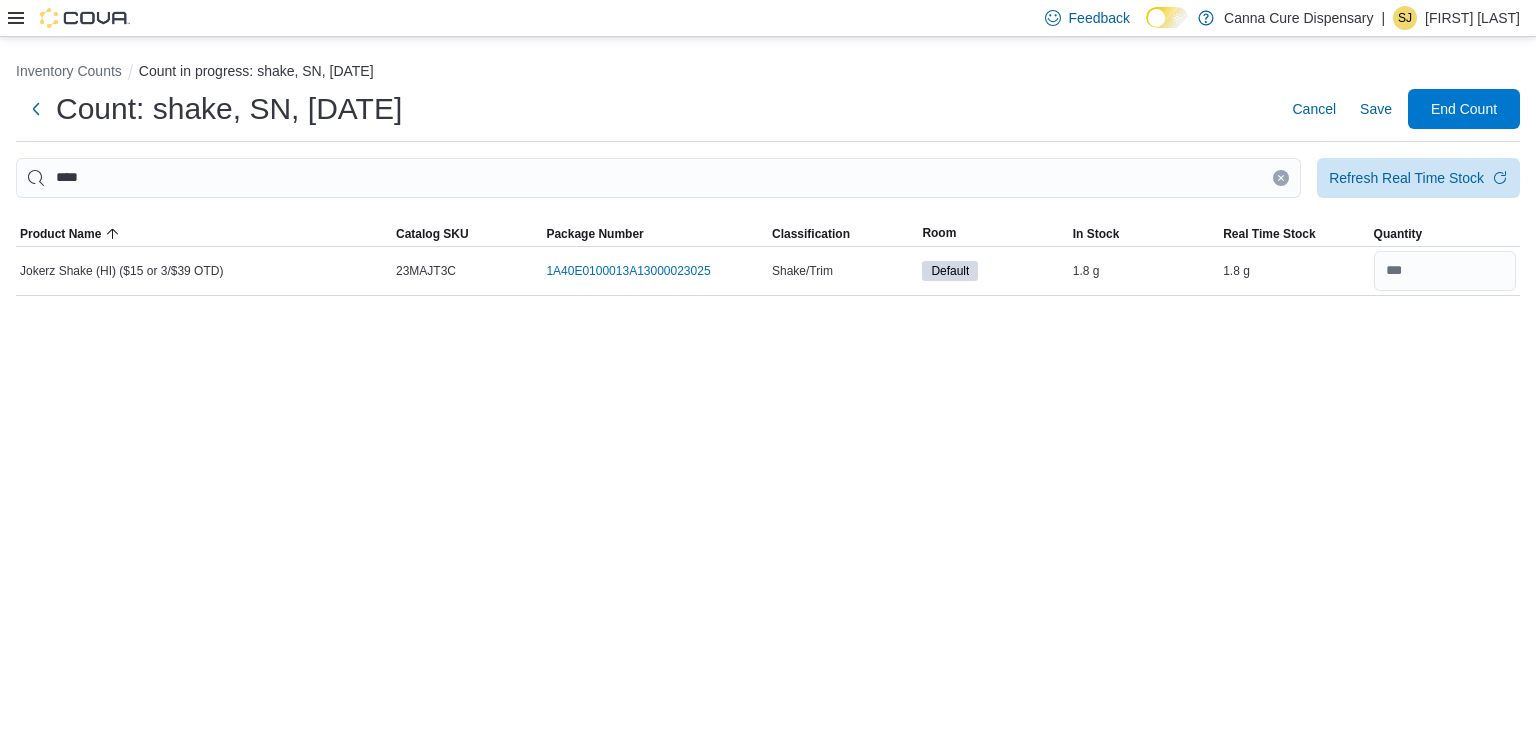 click 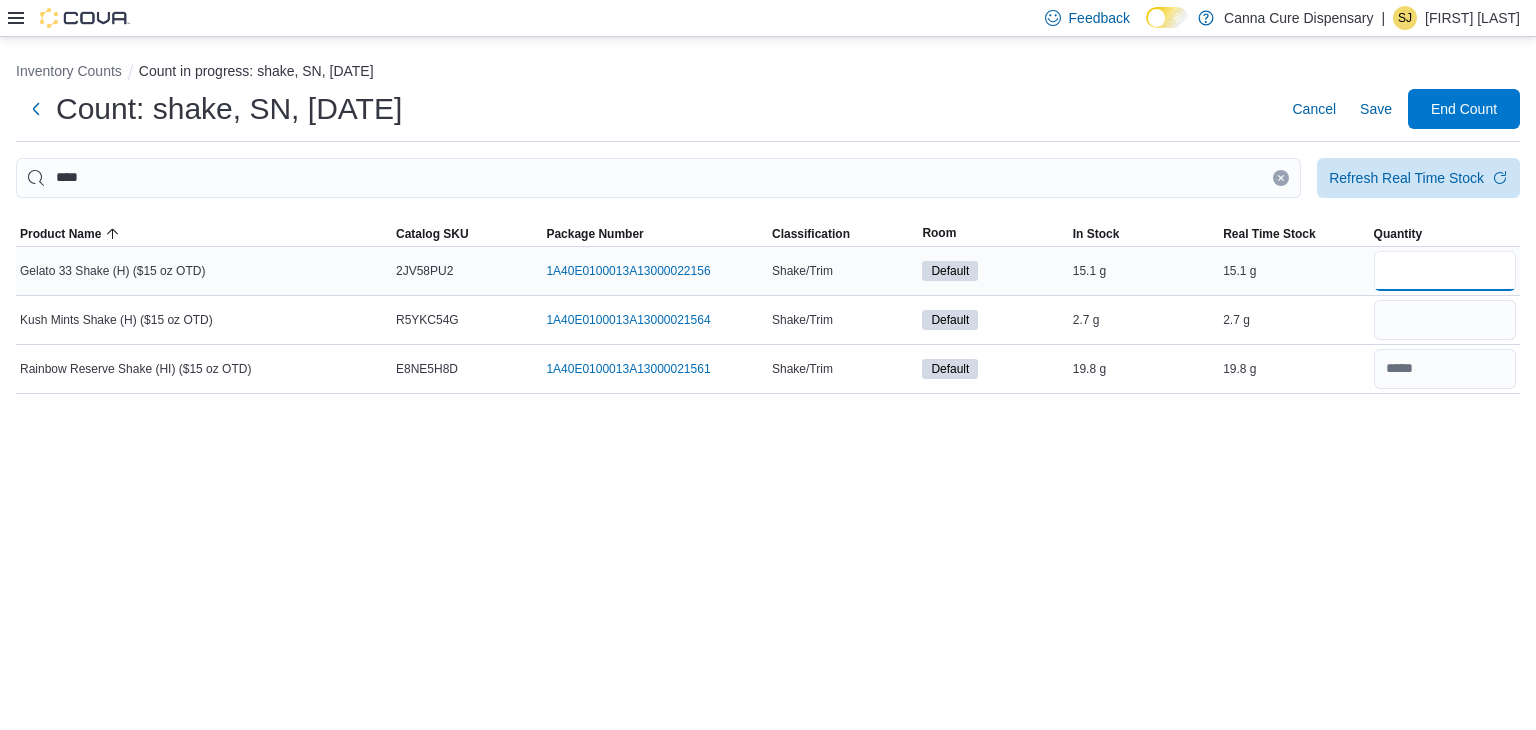 click at bounding box center [1445, 271] 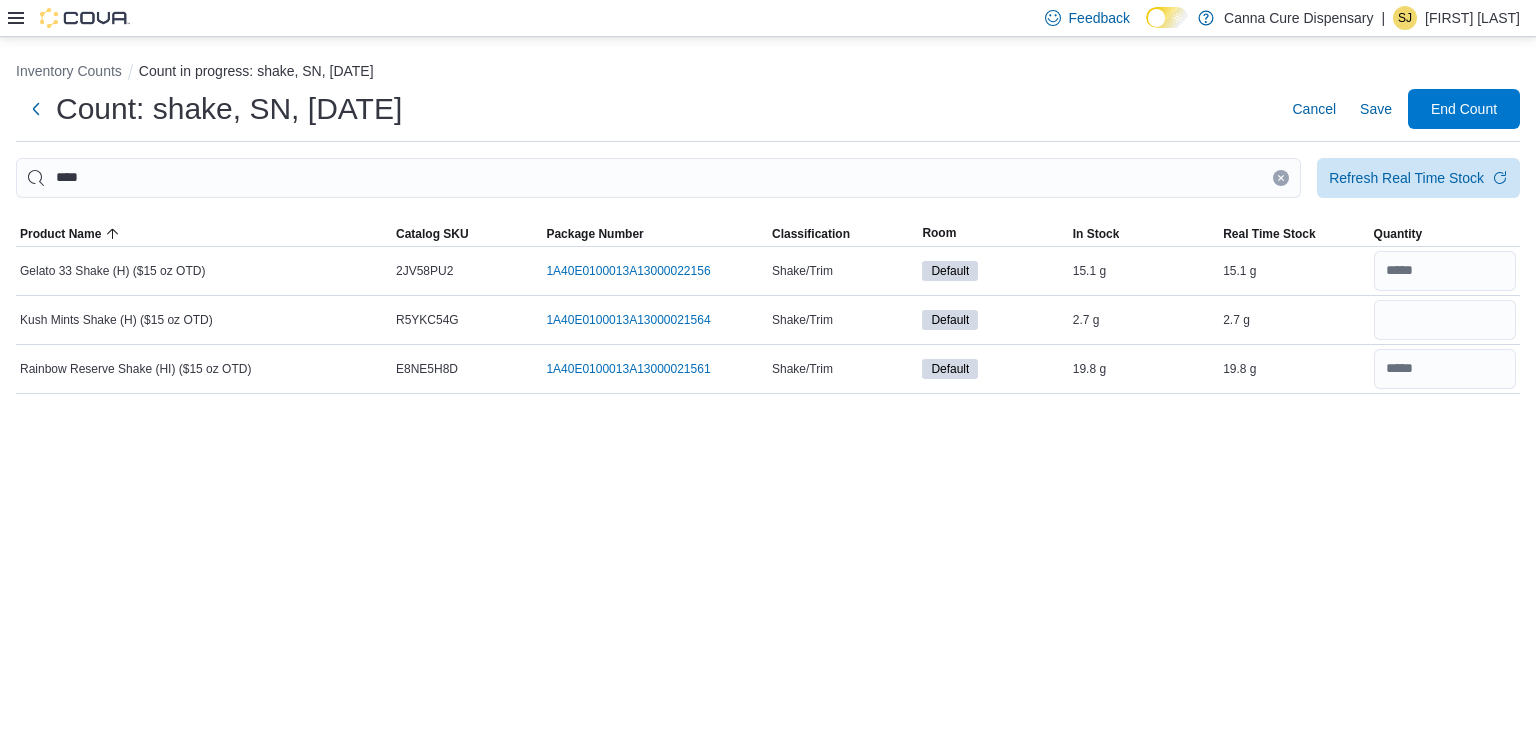 click at bounding box center [1281, 178] 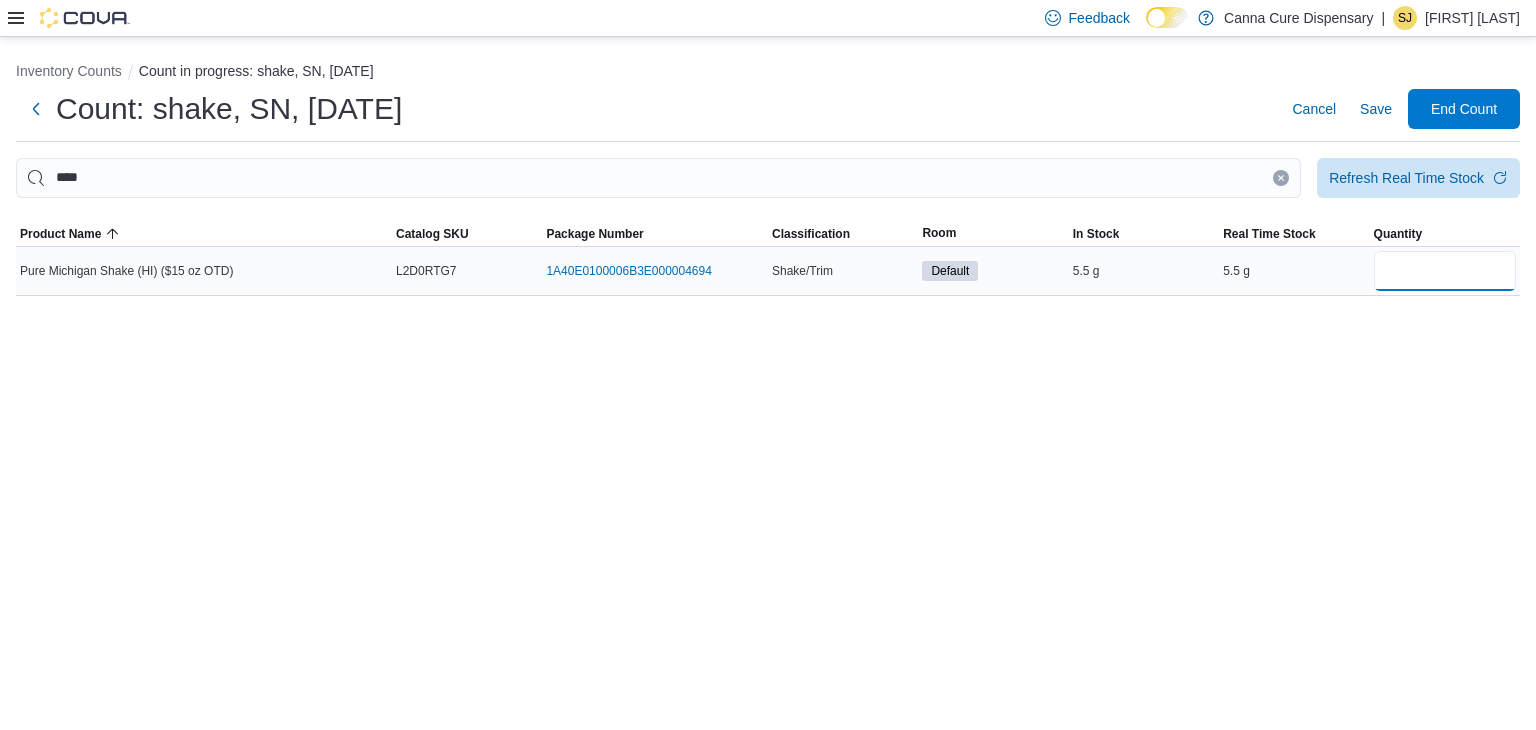 click at bounding box center [1445, 271] 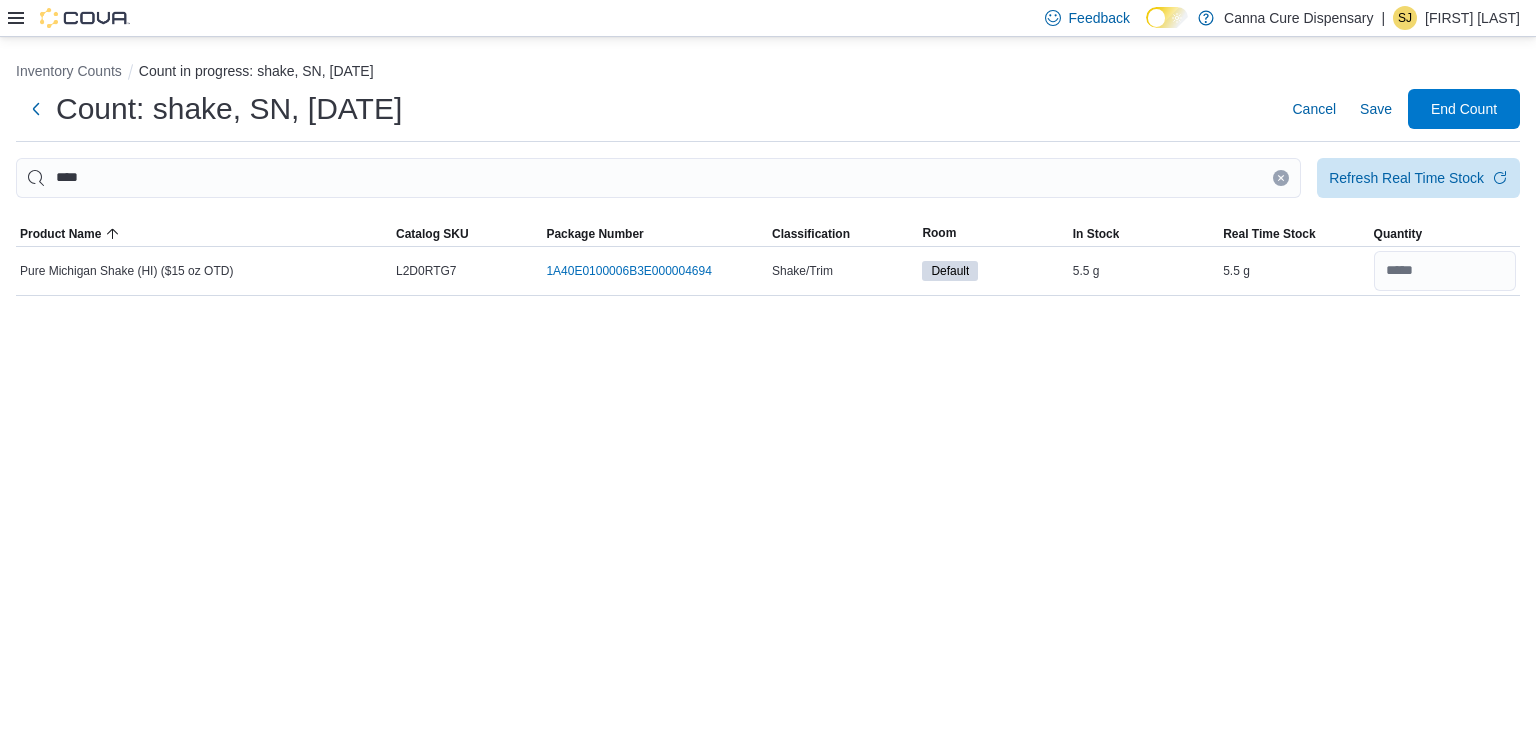 click 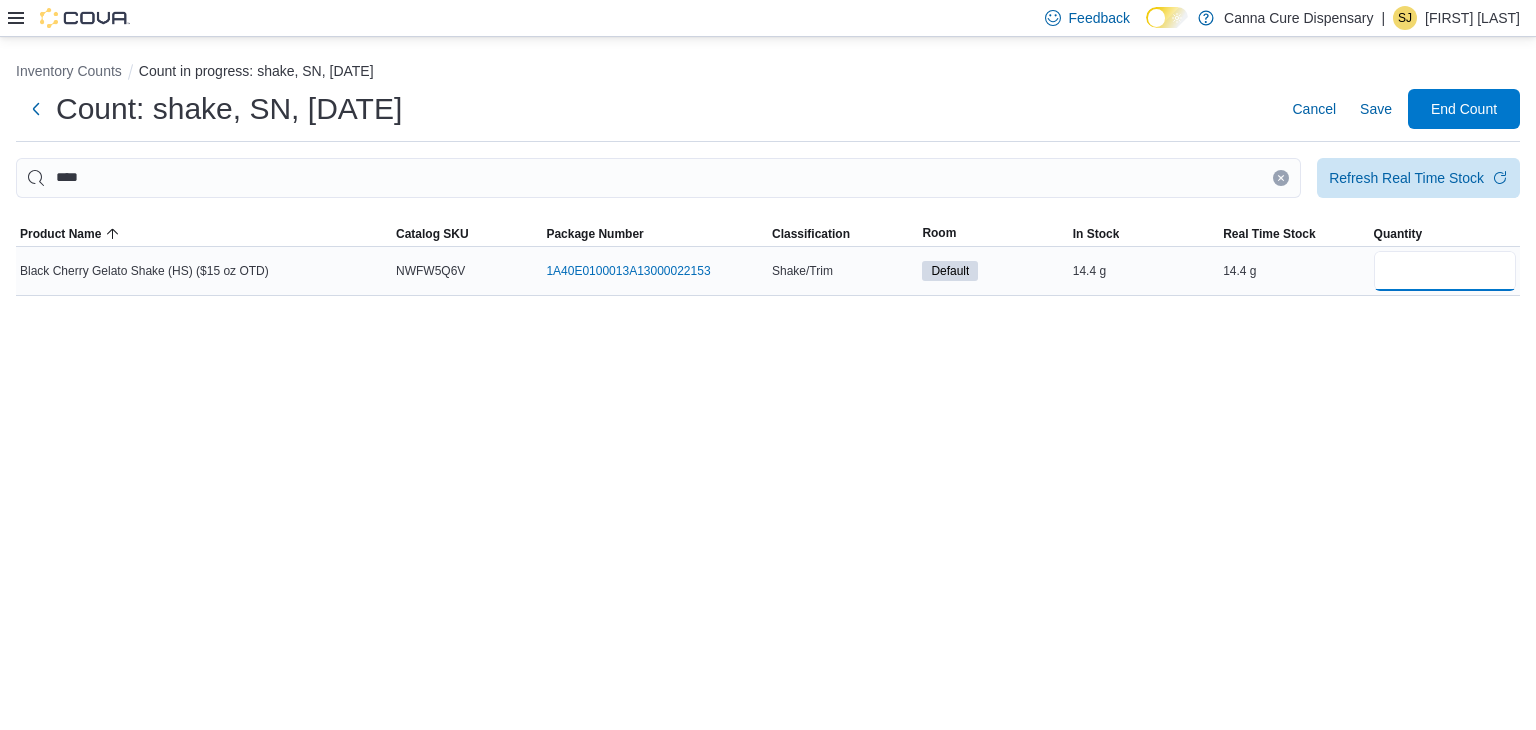 click at bounding box center [1445, 271] 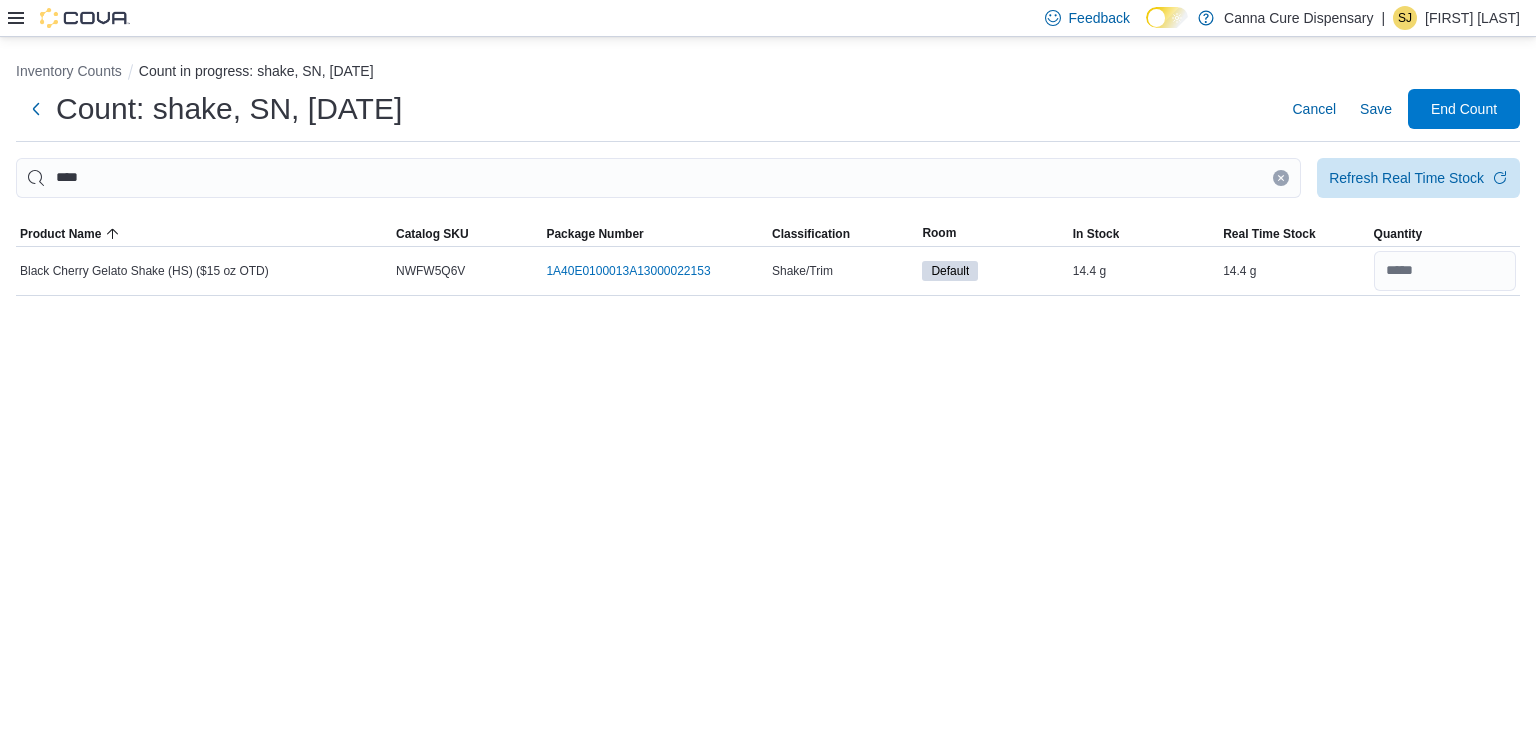 click at bounding box center (1281, 178) 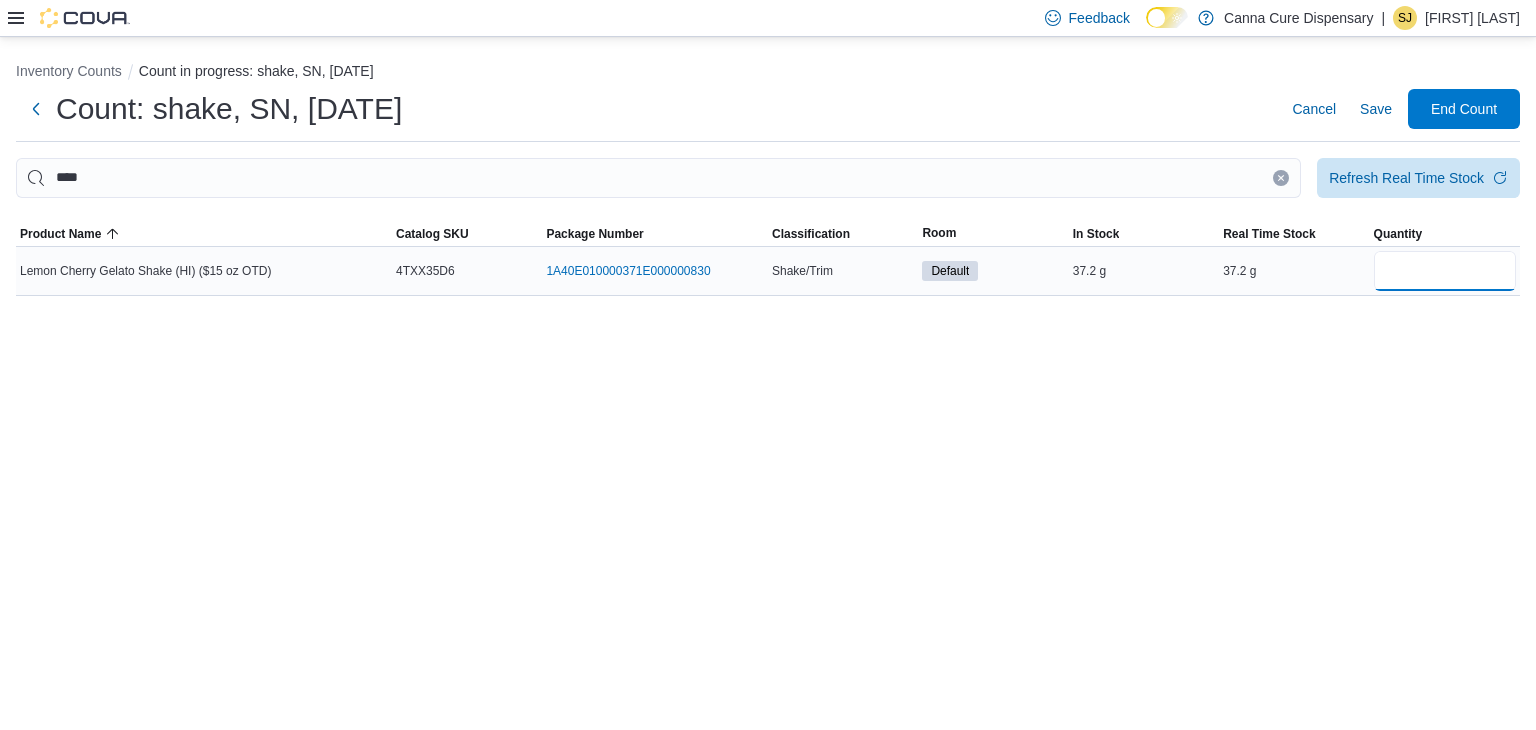 click at bounding box center (1445, 271) 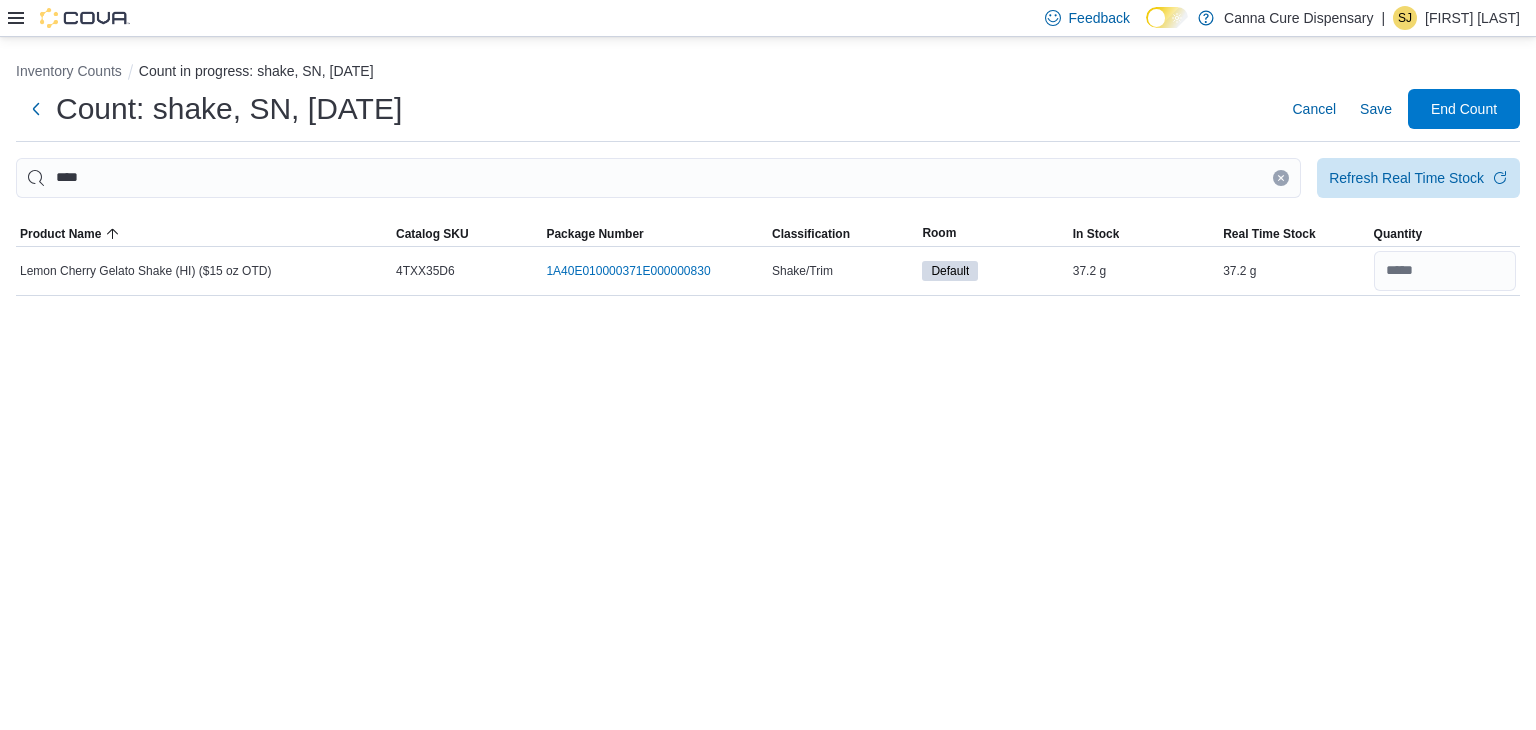 click at bounding box center (1281, 178) 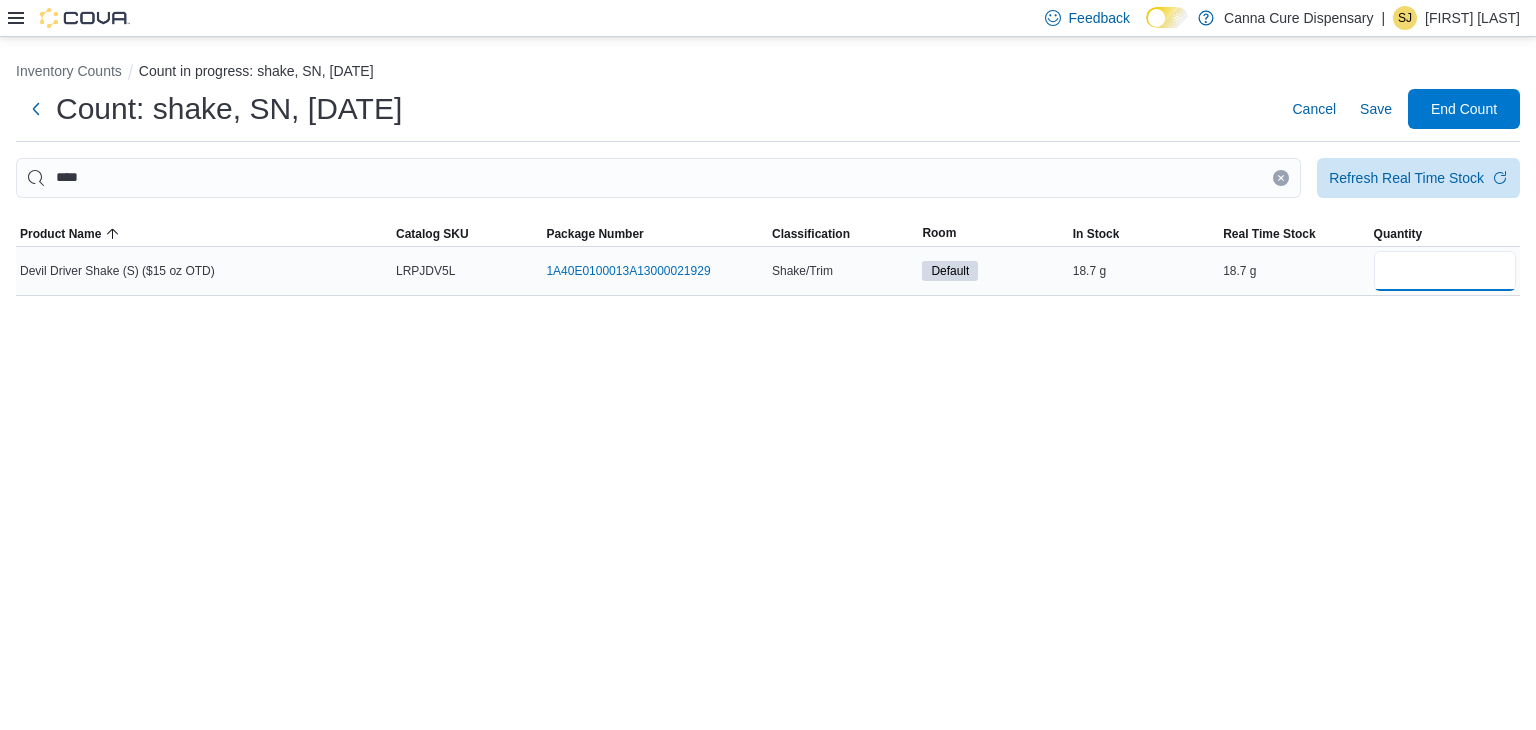click at bounding box center [1445, 271] 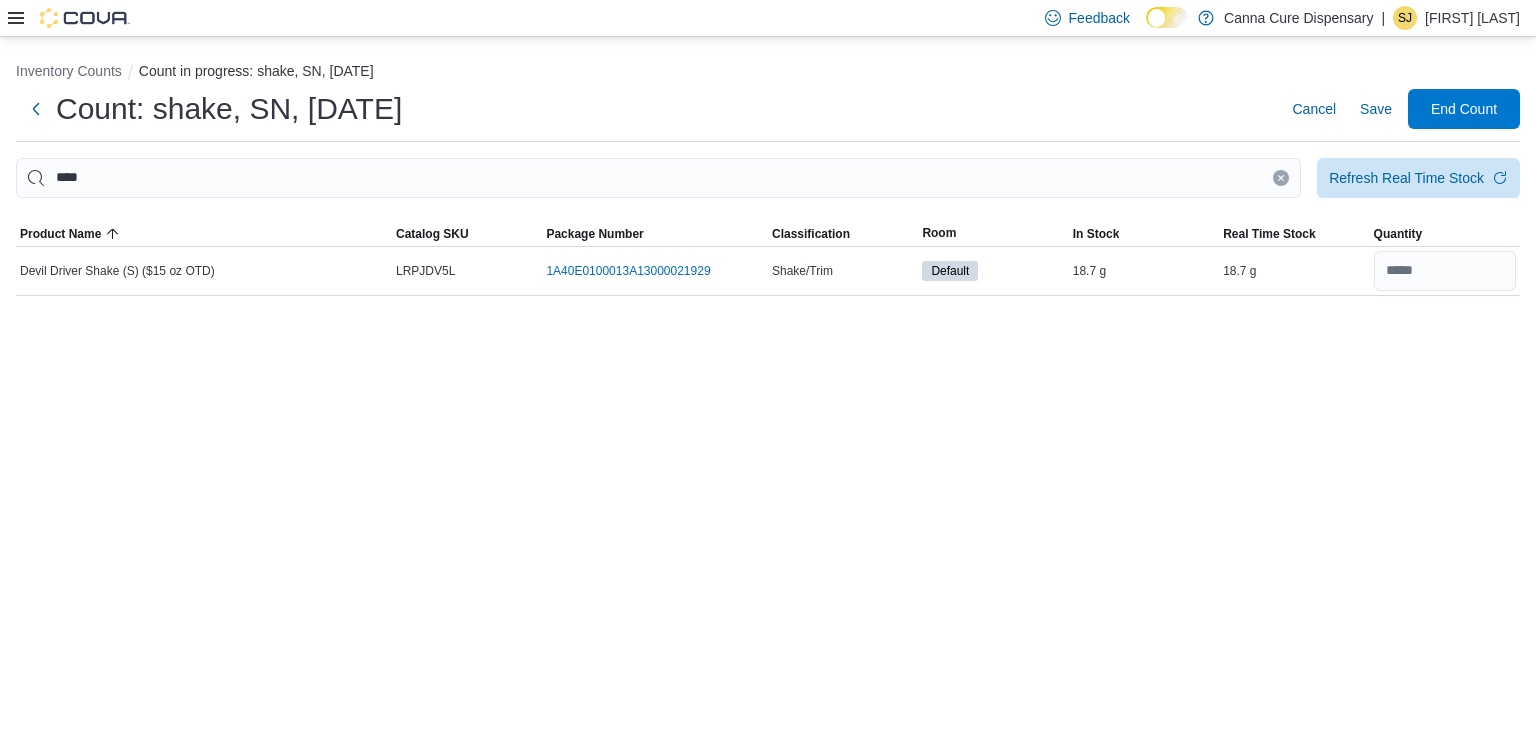 click at bounding box center [1281, 178] 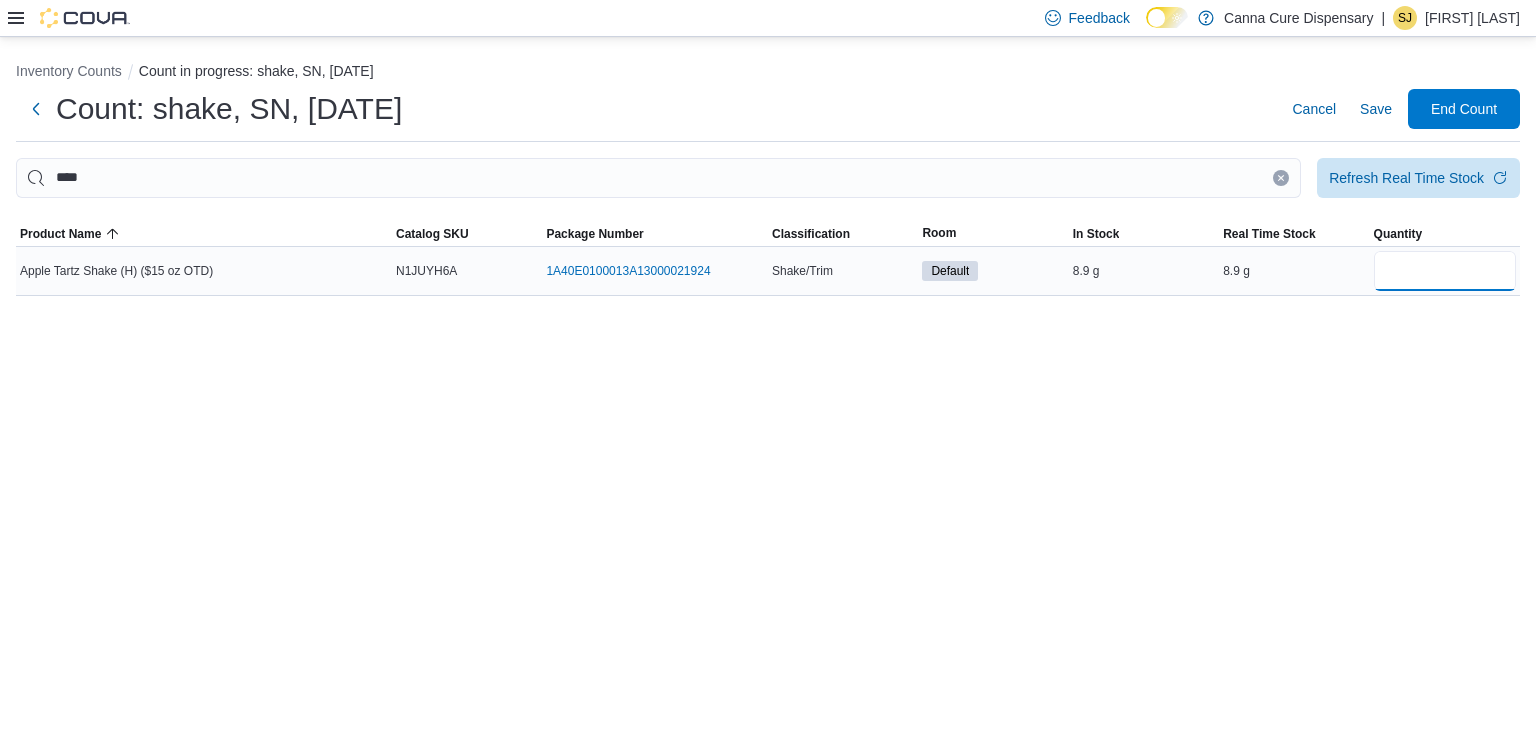 click at bounding box center (1445, 271) 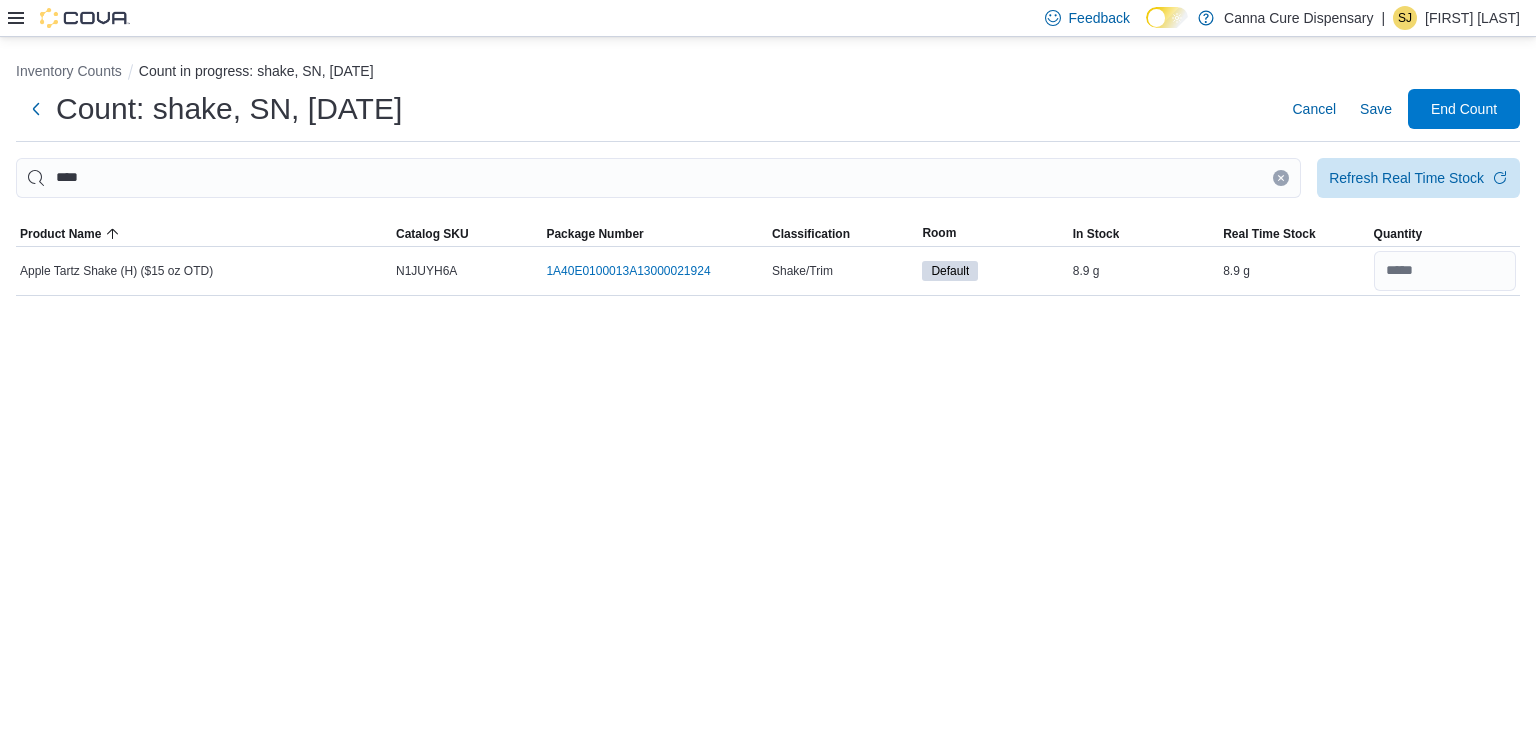 click 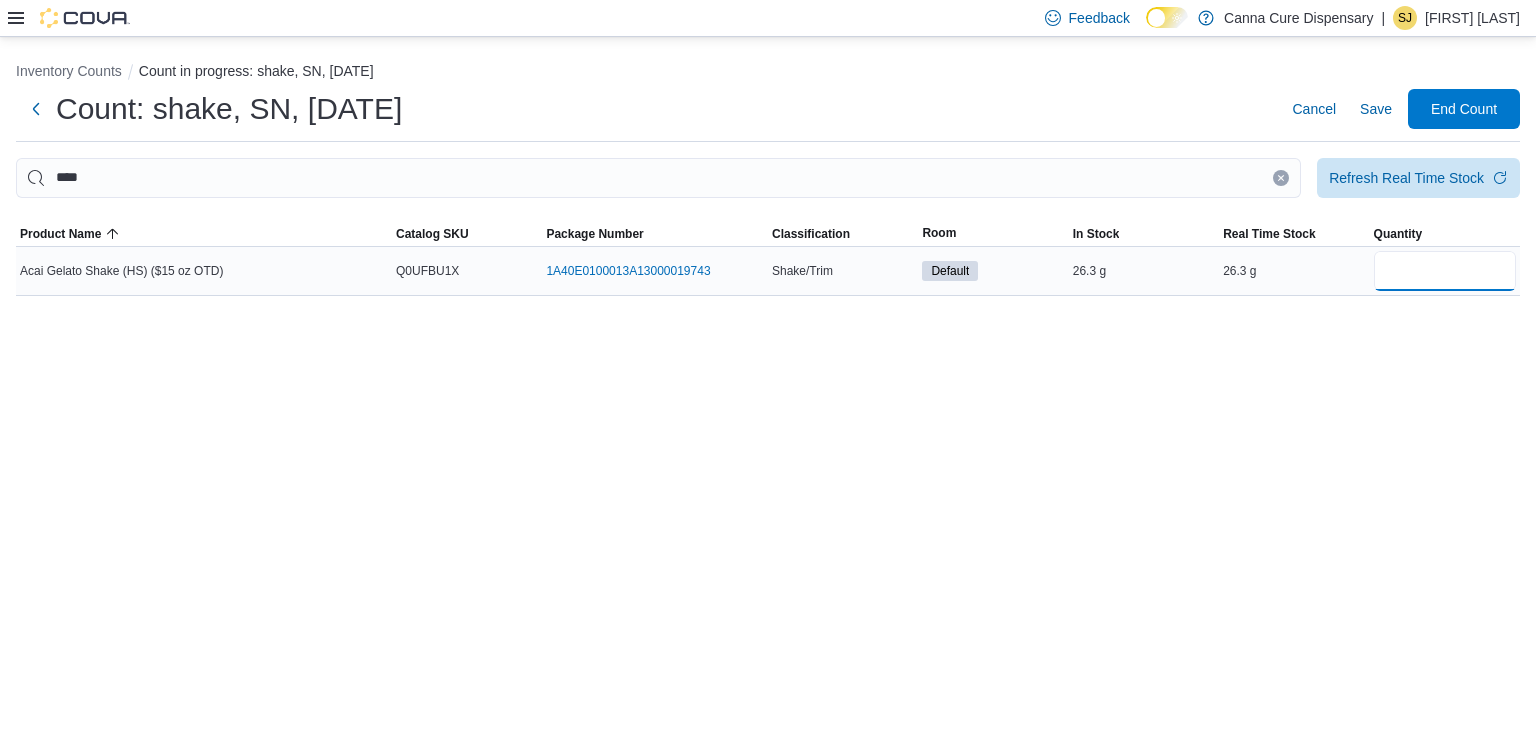 click at bounding box center (1445, 271) 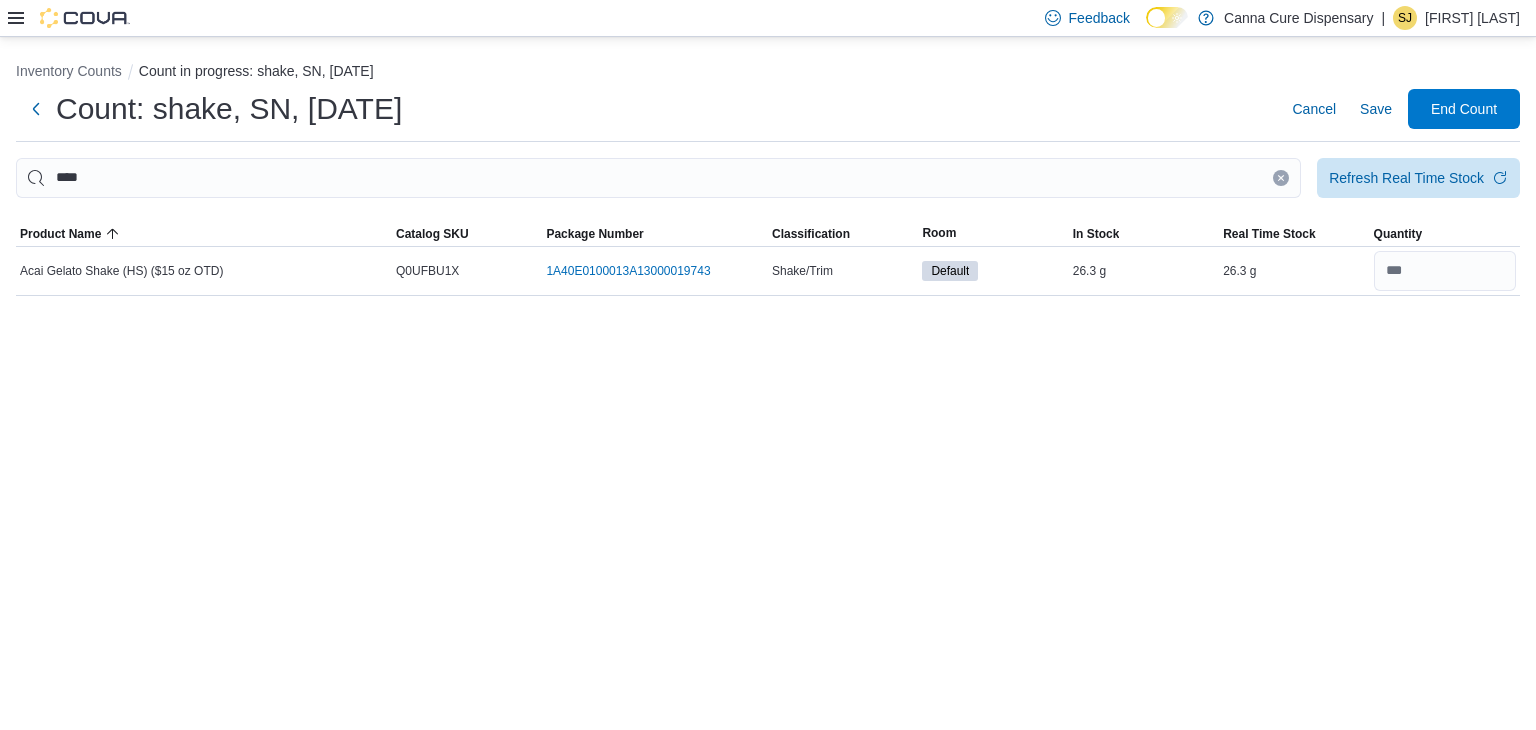 click 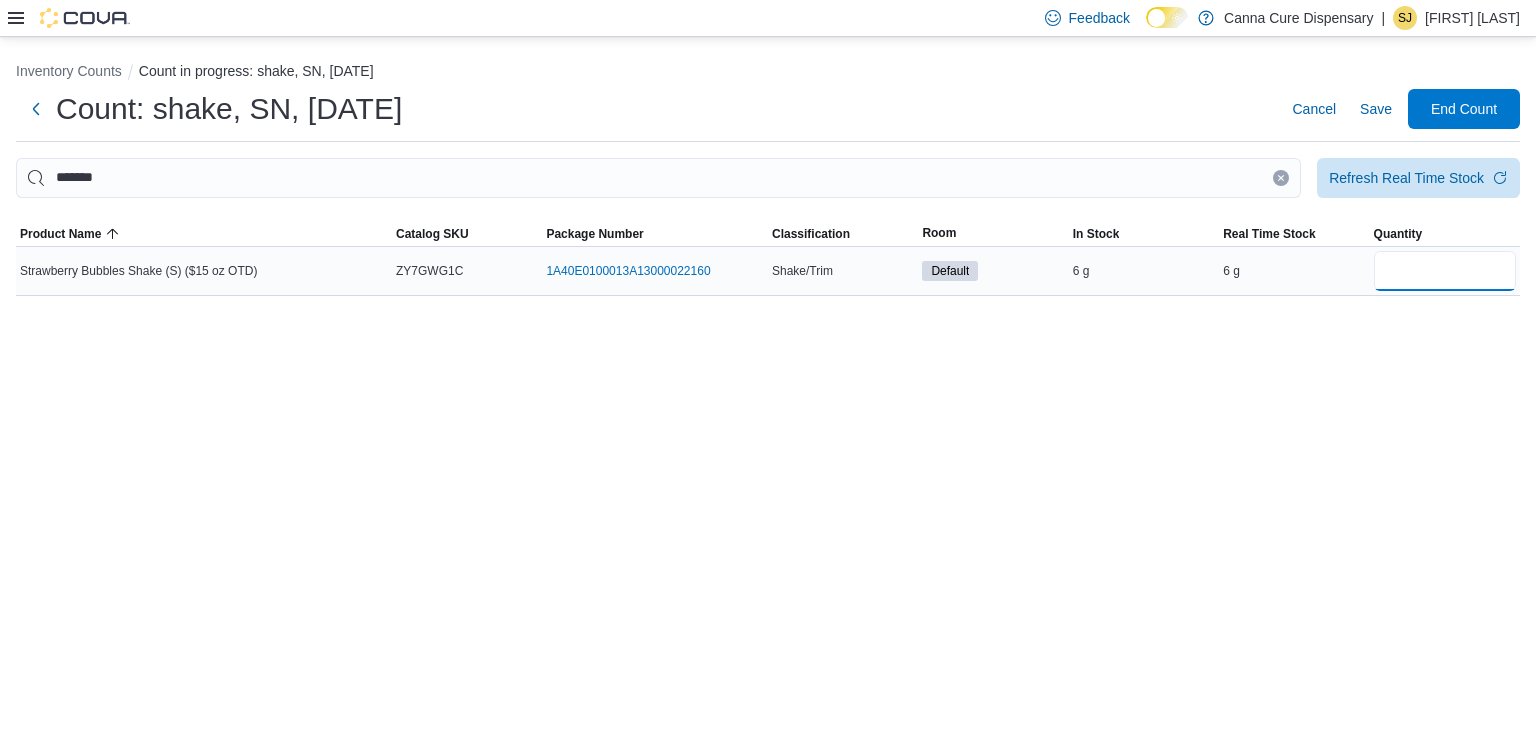 click at bounding box center [1445, 271] 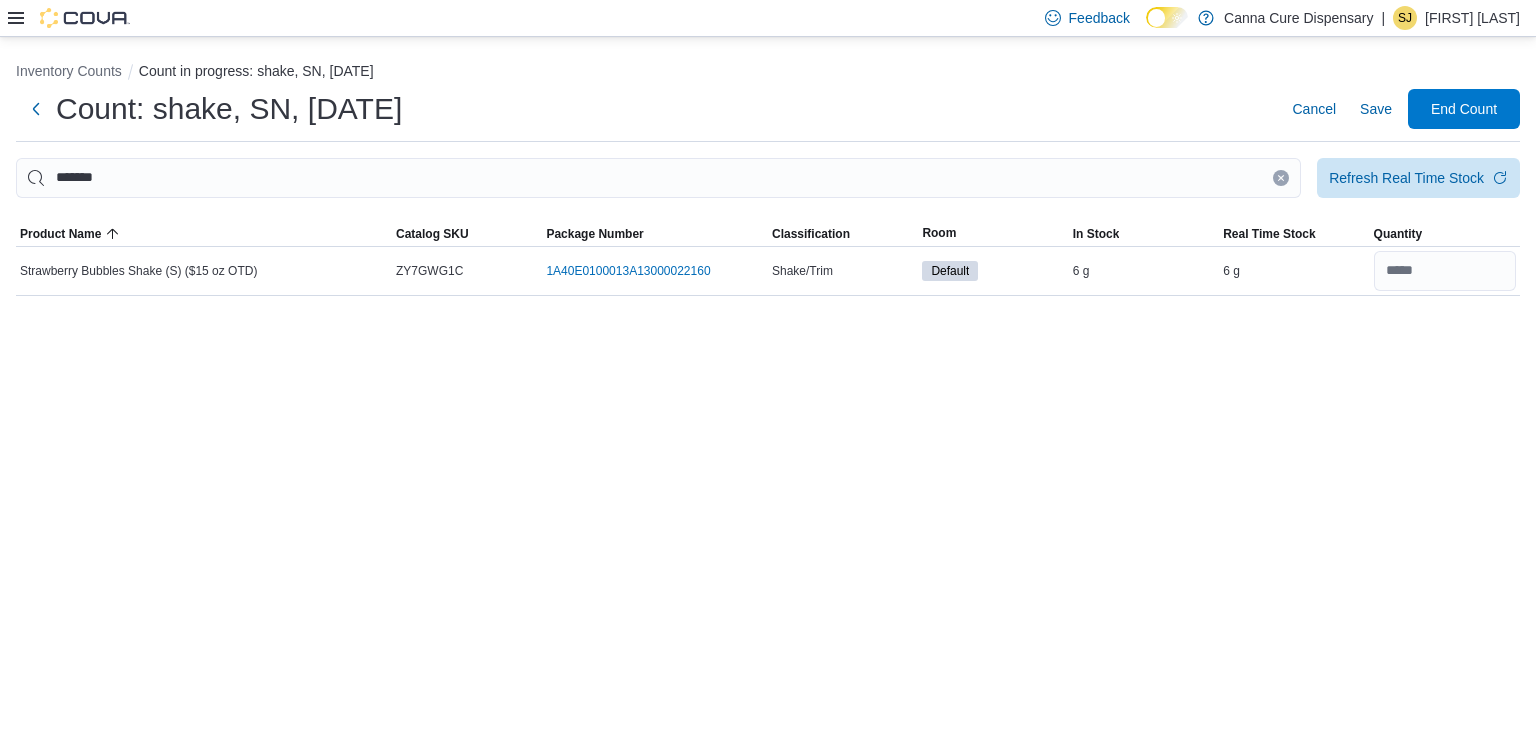 click 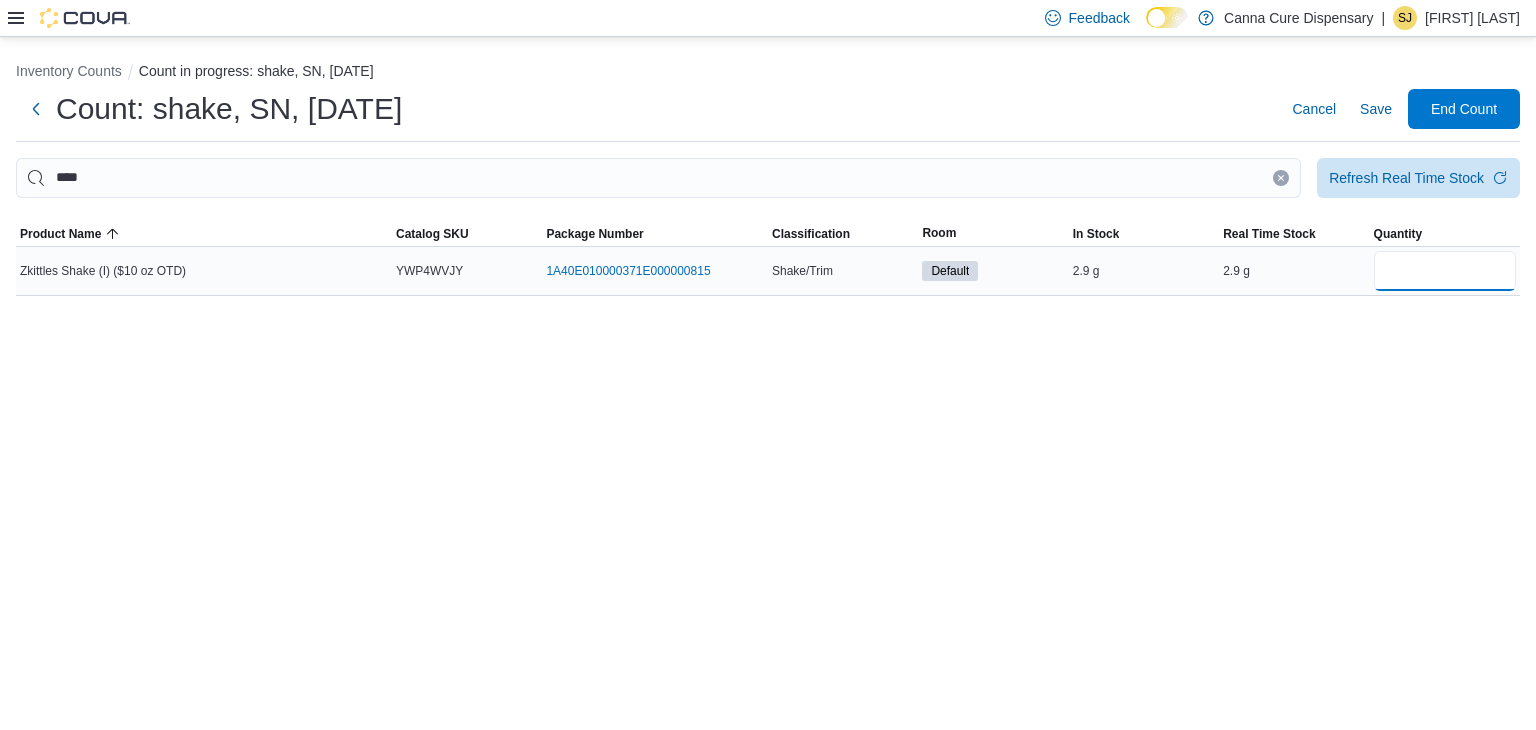click at bounding box center (1445, 271) 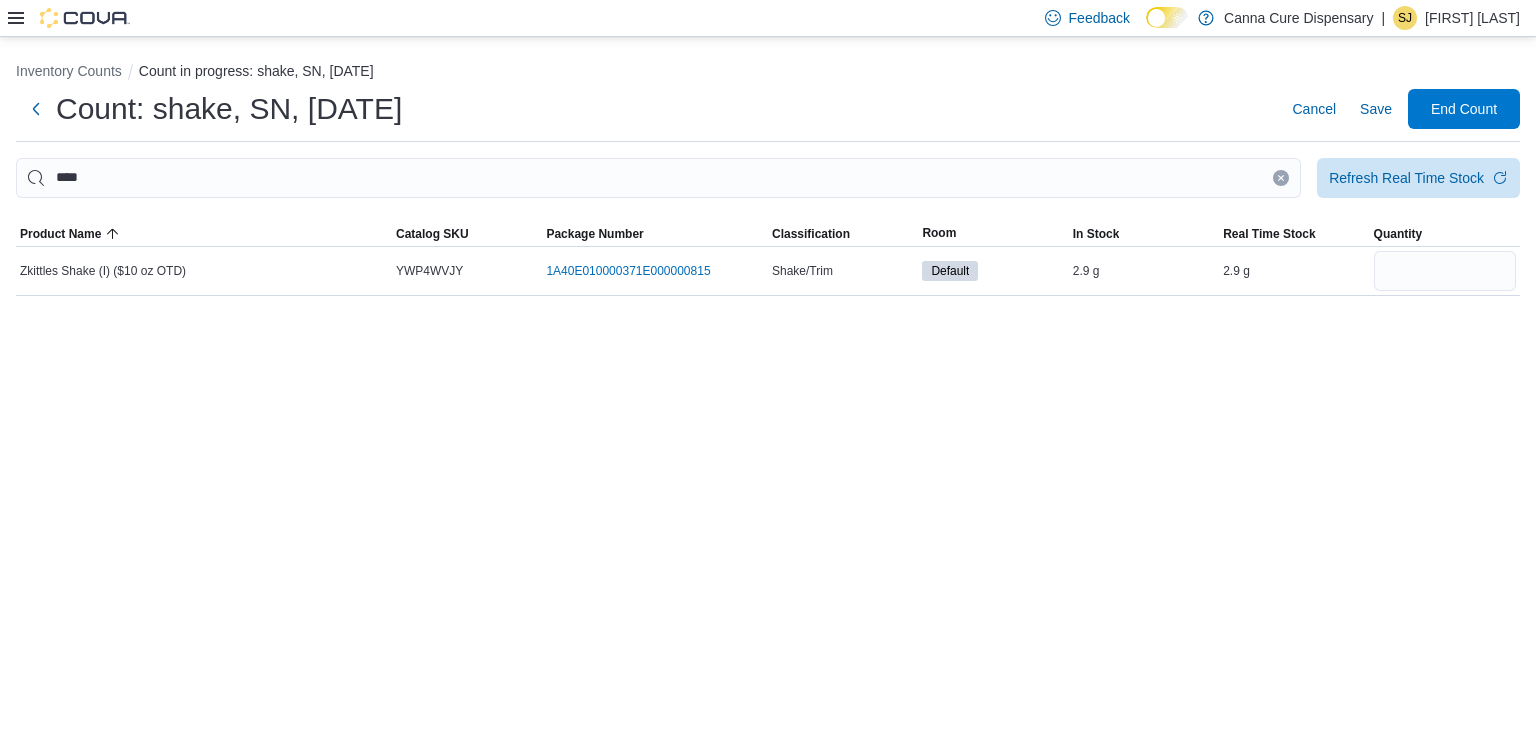 click 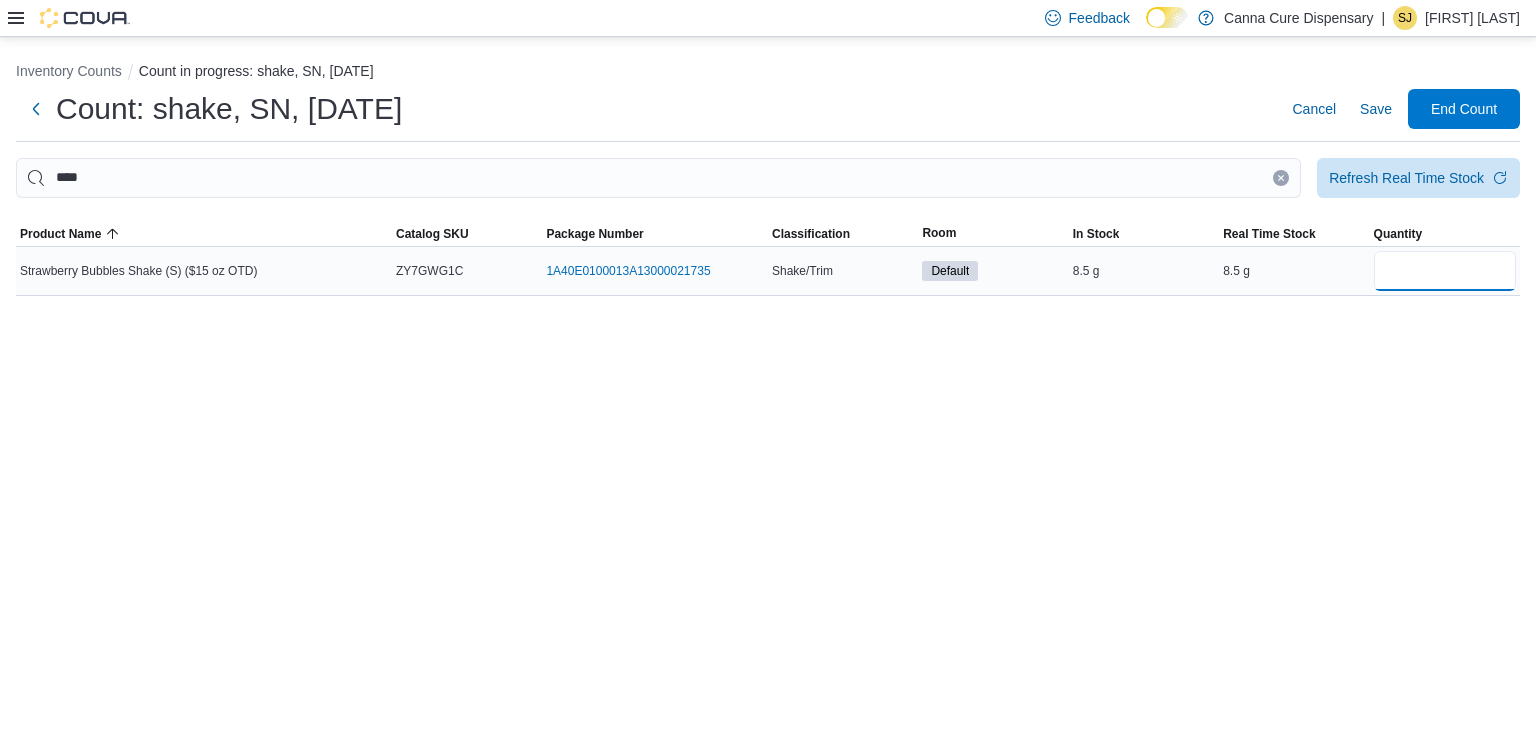 click at bounding box center [1445, 271] 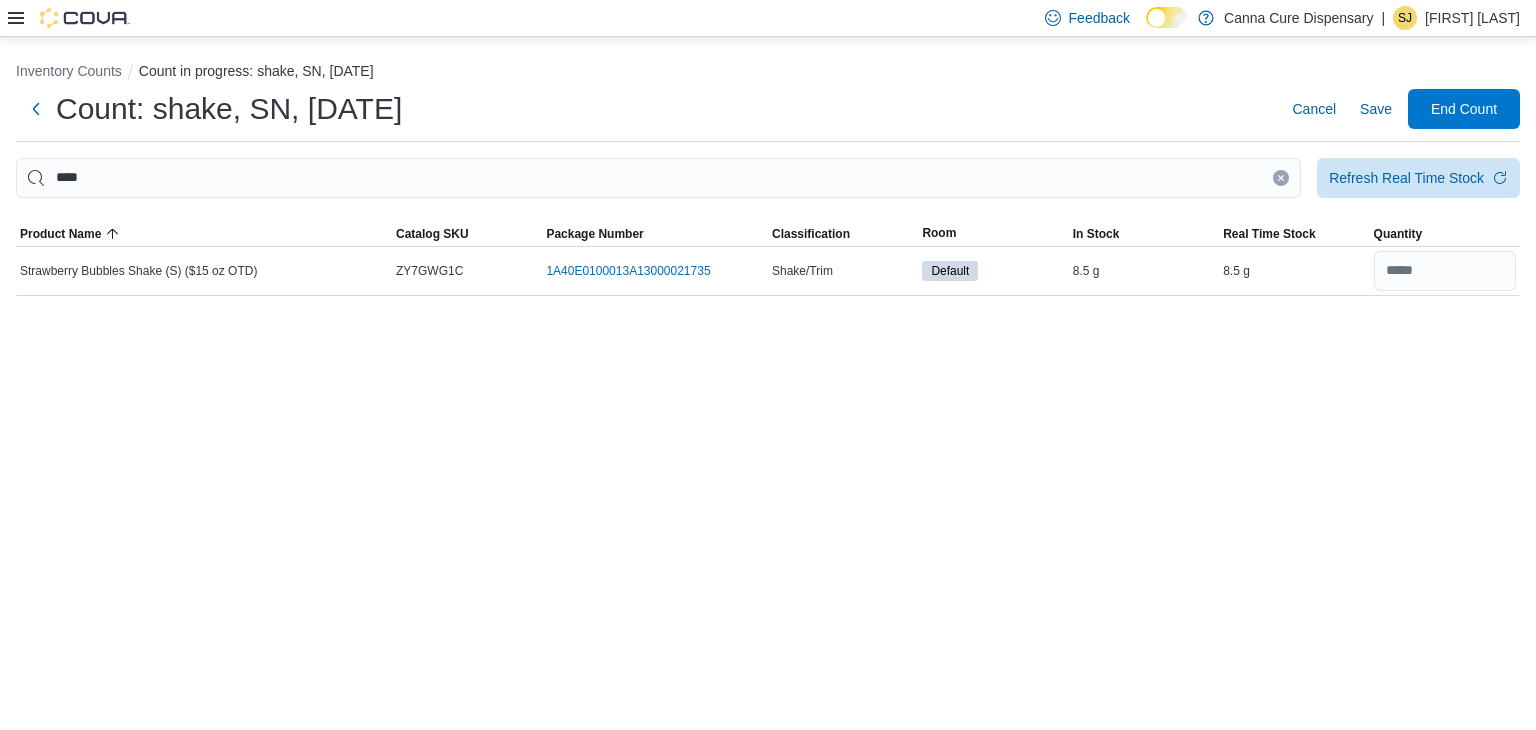 click 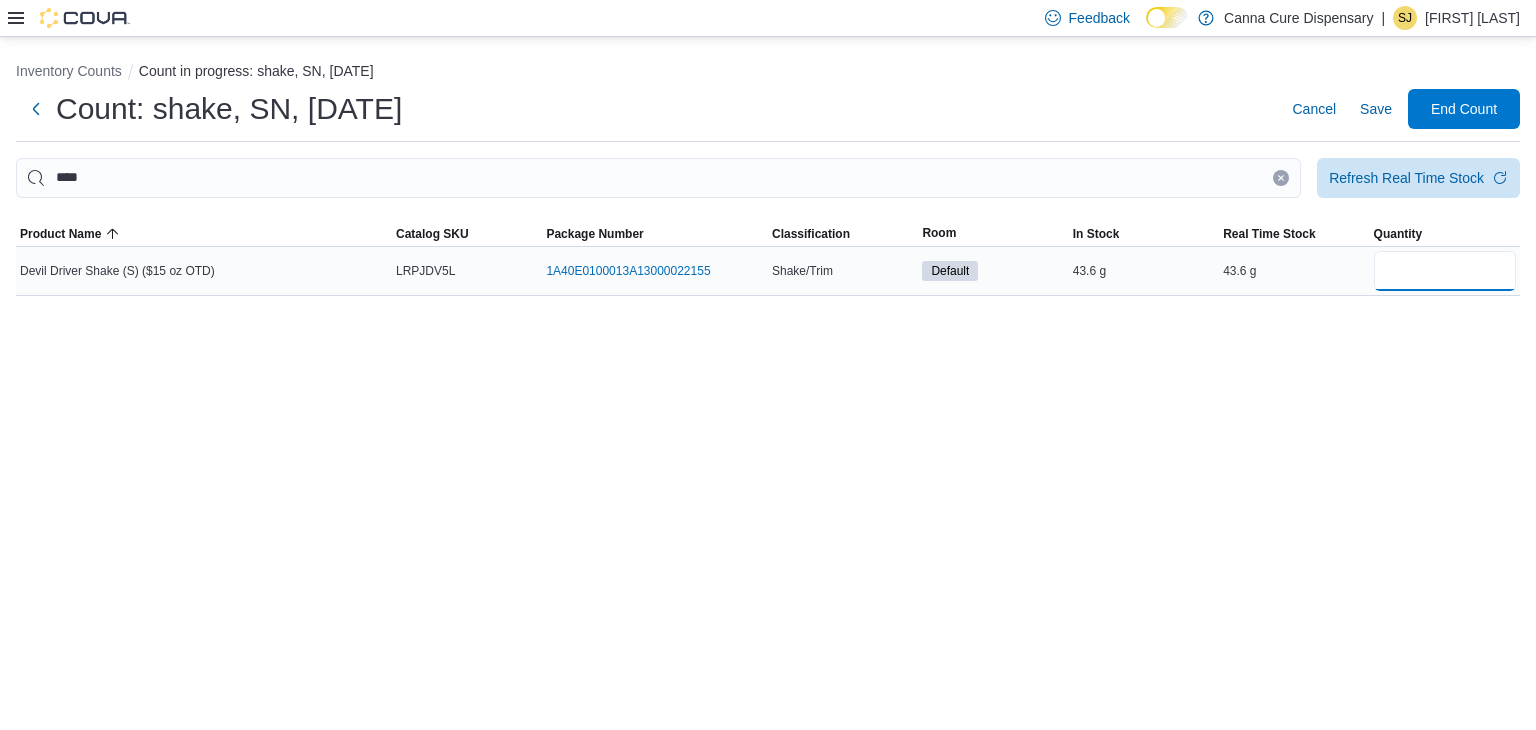 click at bounding box center (1445, 271) 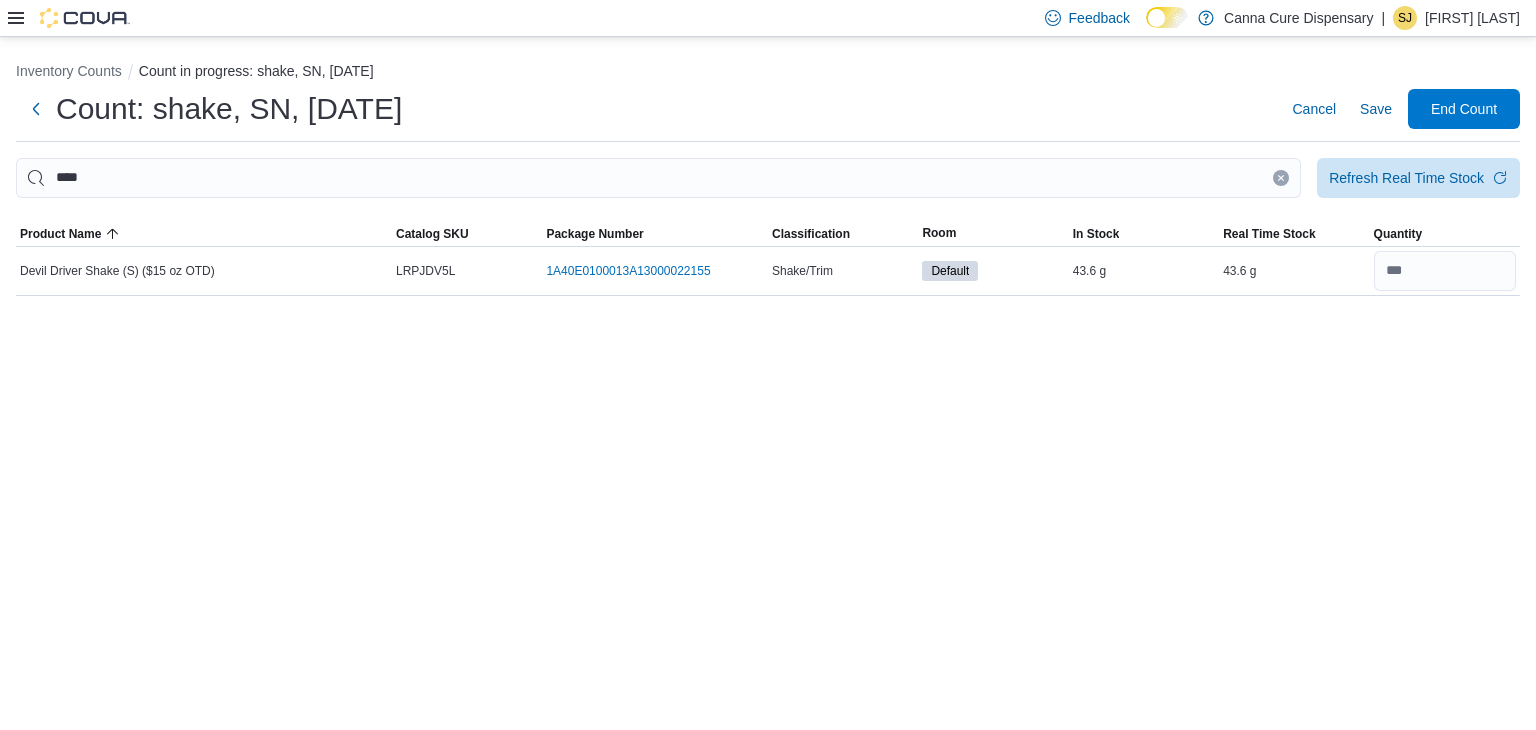 click 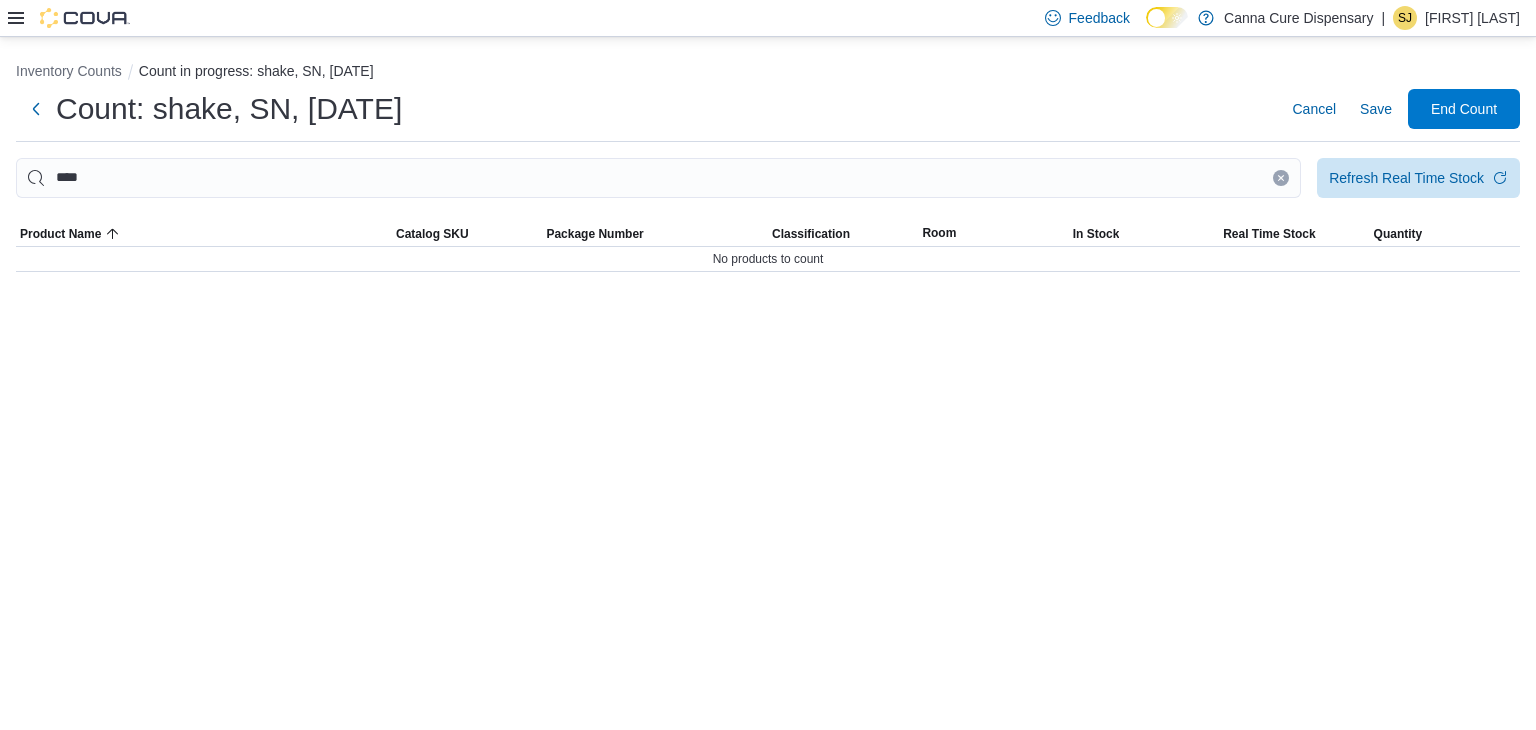 click 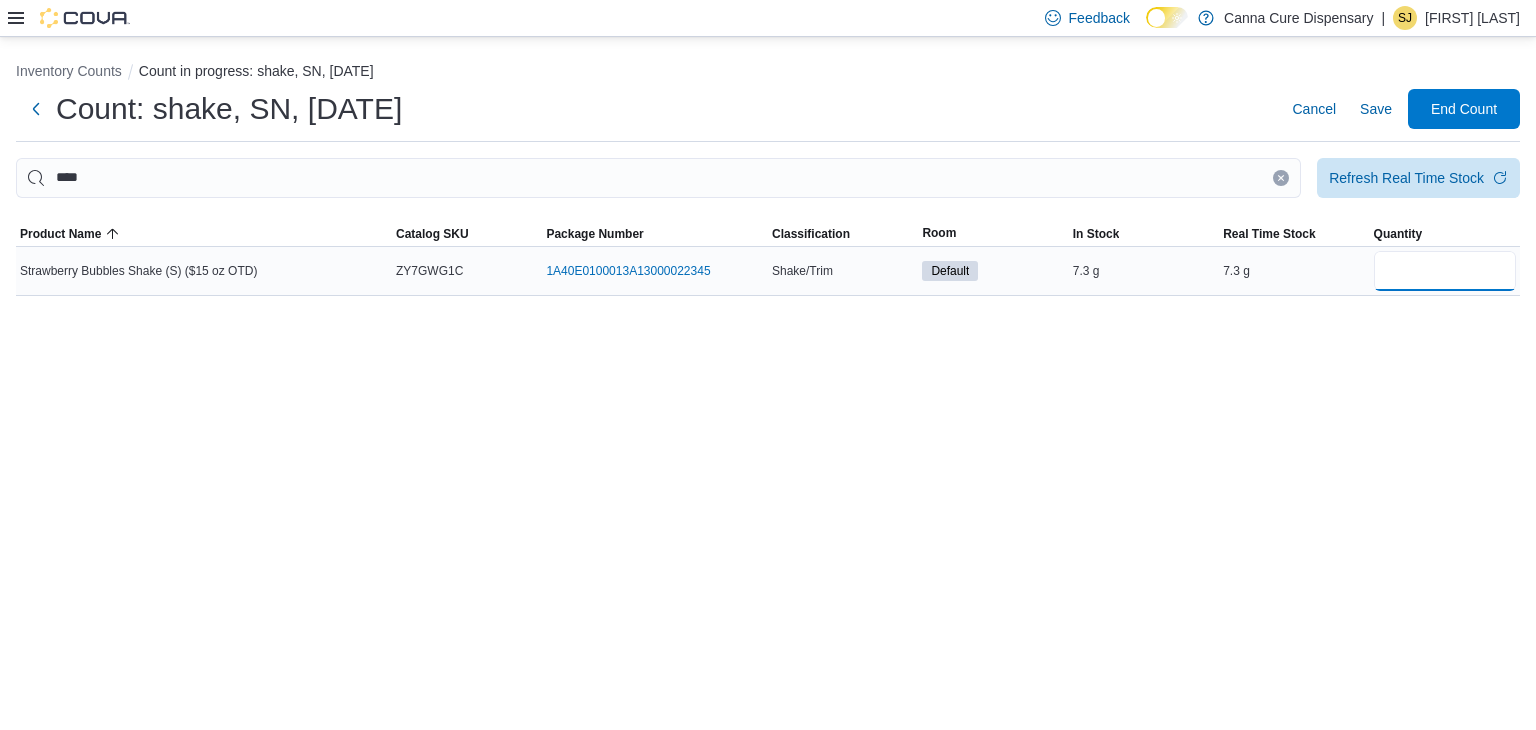 click at bounding box center (1445, 271) 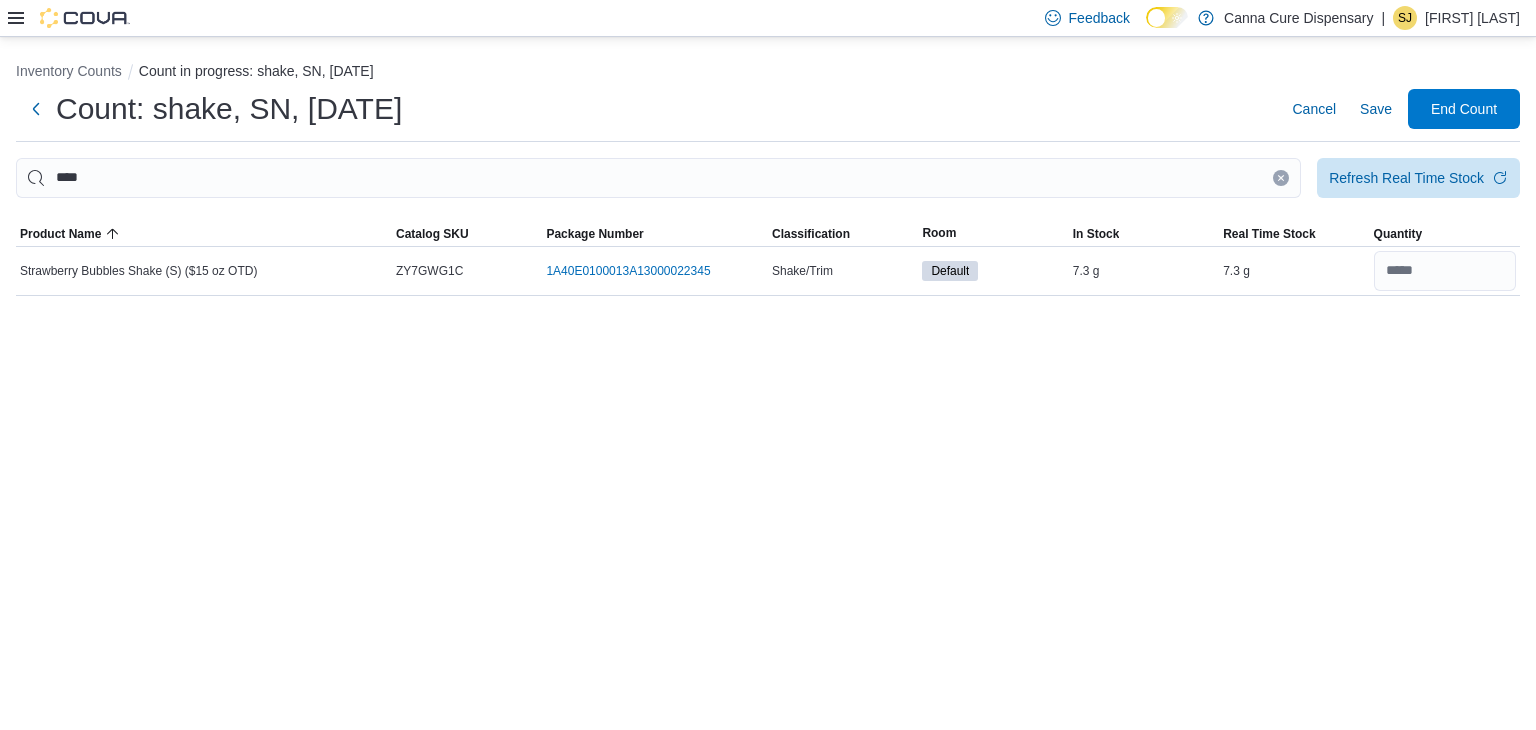 click 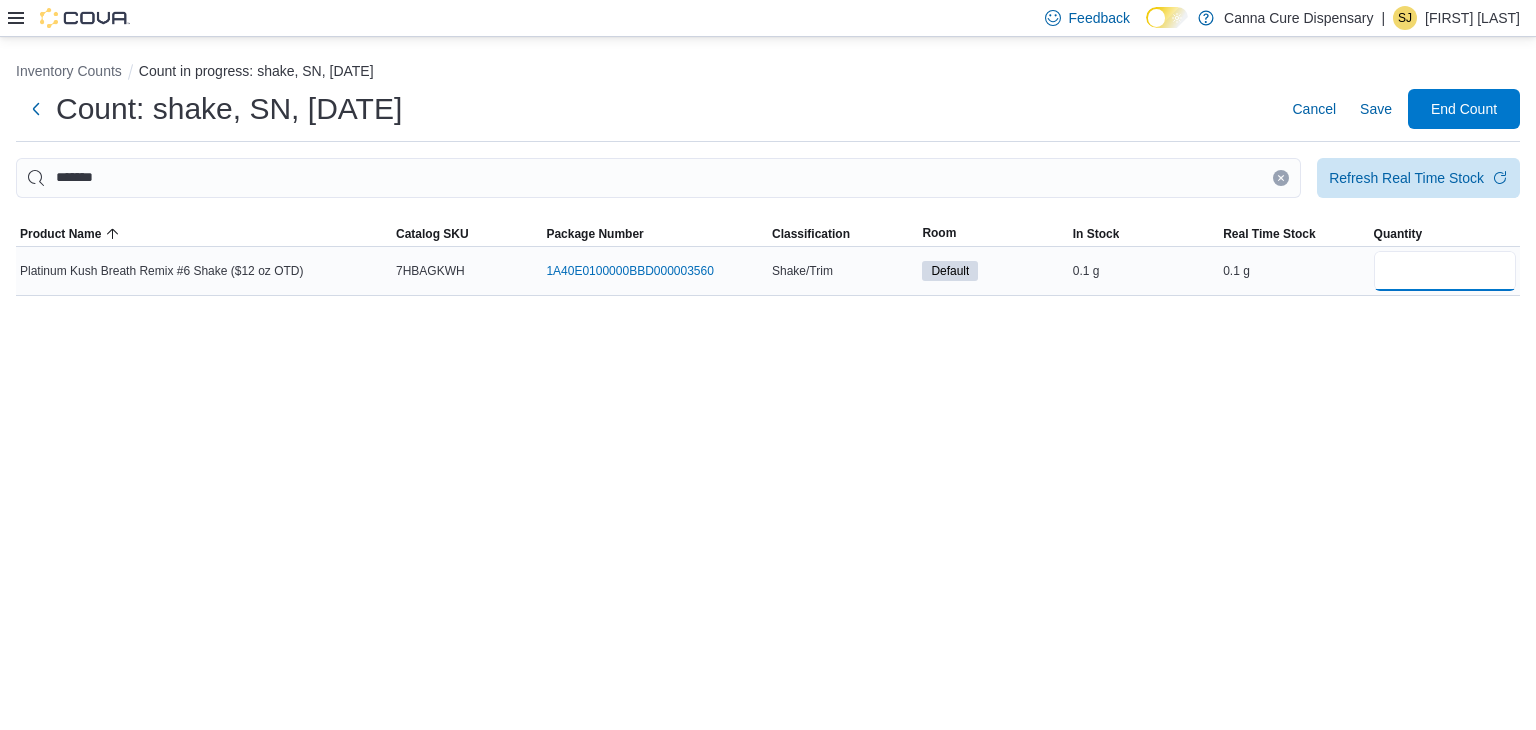 drag, startPoint x: 1460, startPoint y: 263, endPoint x: 1469, endPoint y: 279, distance: 18.35756 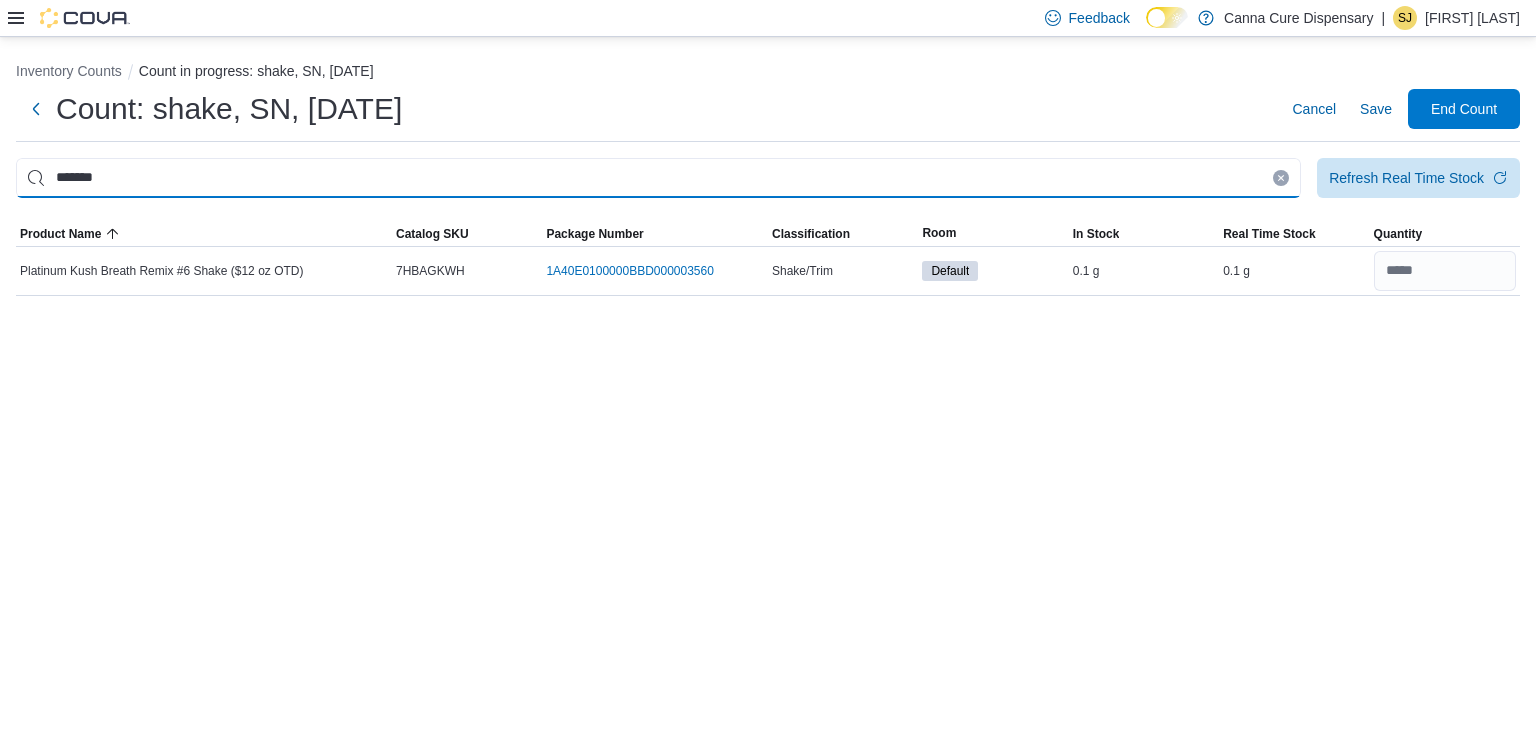 click on "*******" at bounding box center [658, 178] 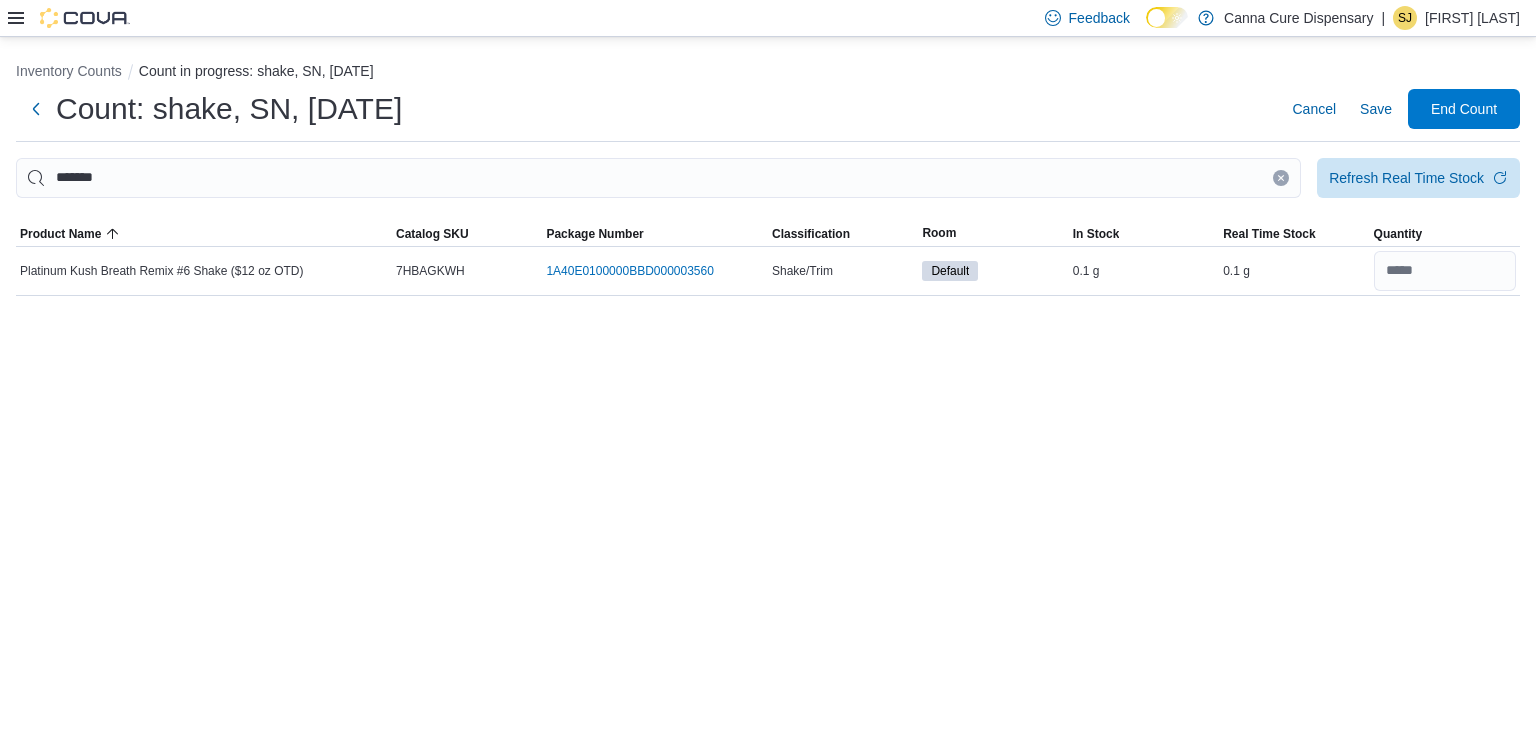 click at bounding box center [1281, 178] 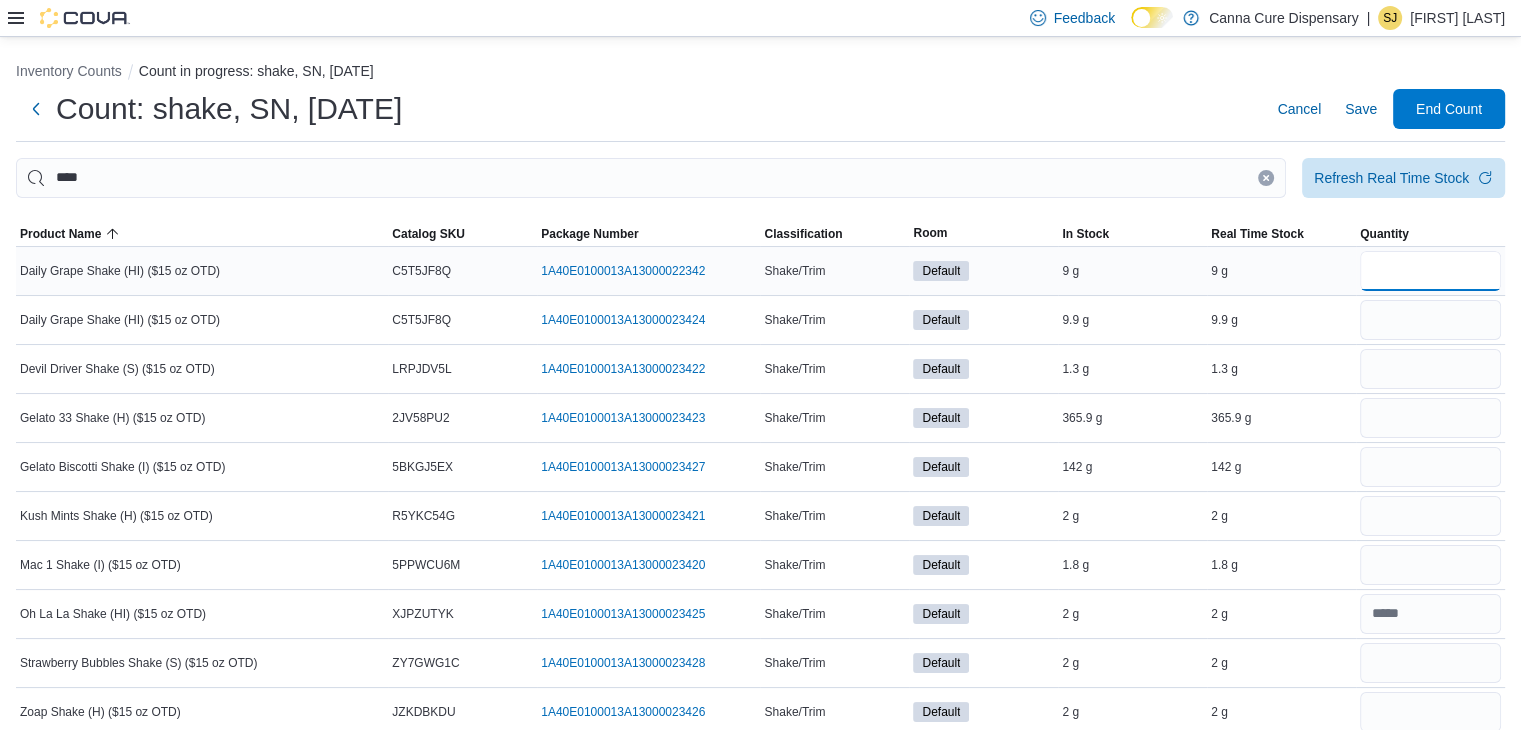 drag, startPoint x: 1386, startPoint y: 272, endPoint x: 1411, endPoint y: 270, distance: 25.079872 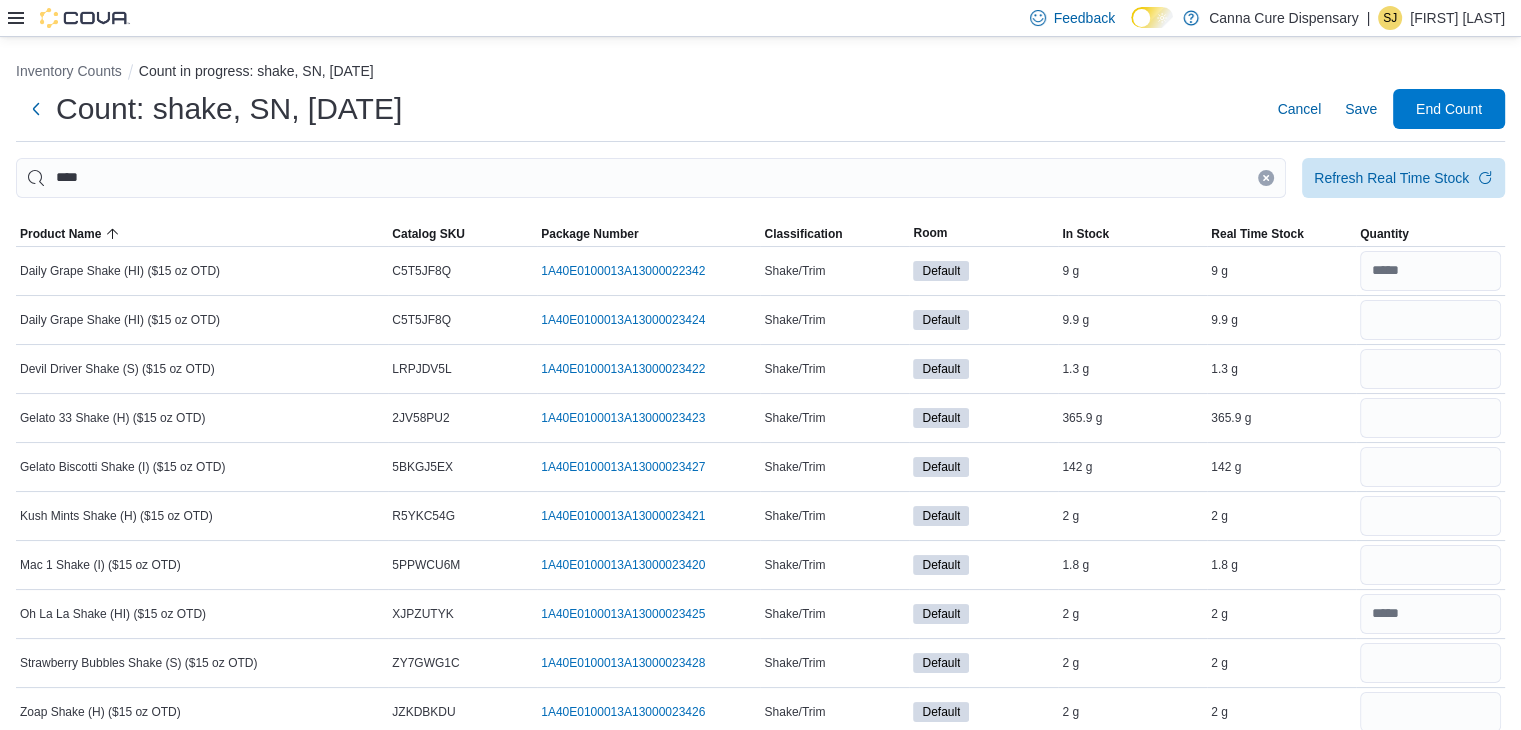 click 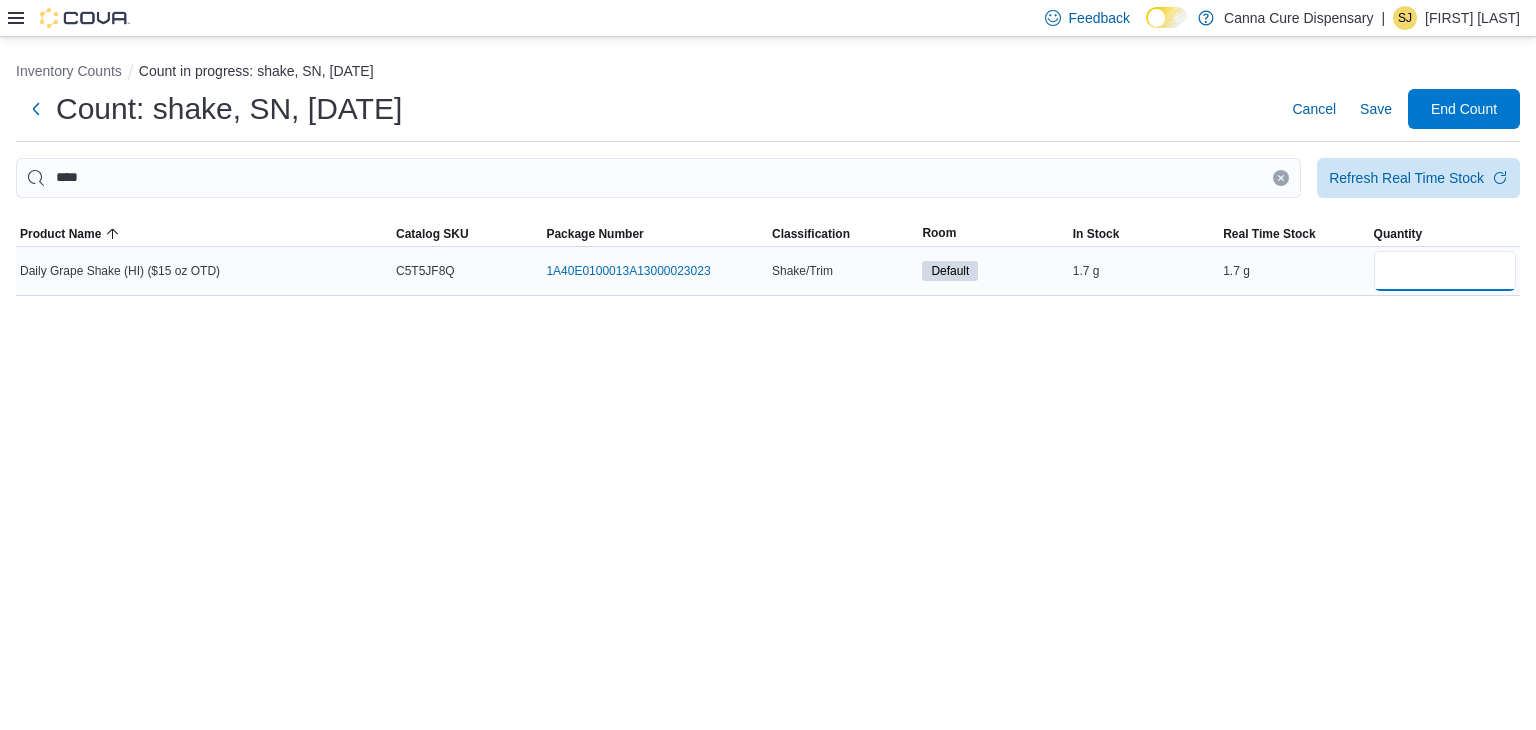 click at bounding box center (1445, 271) 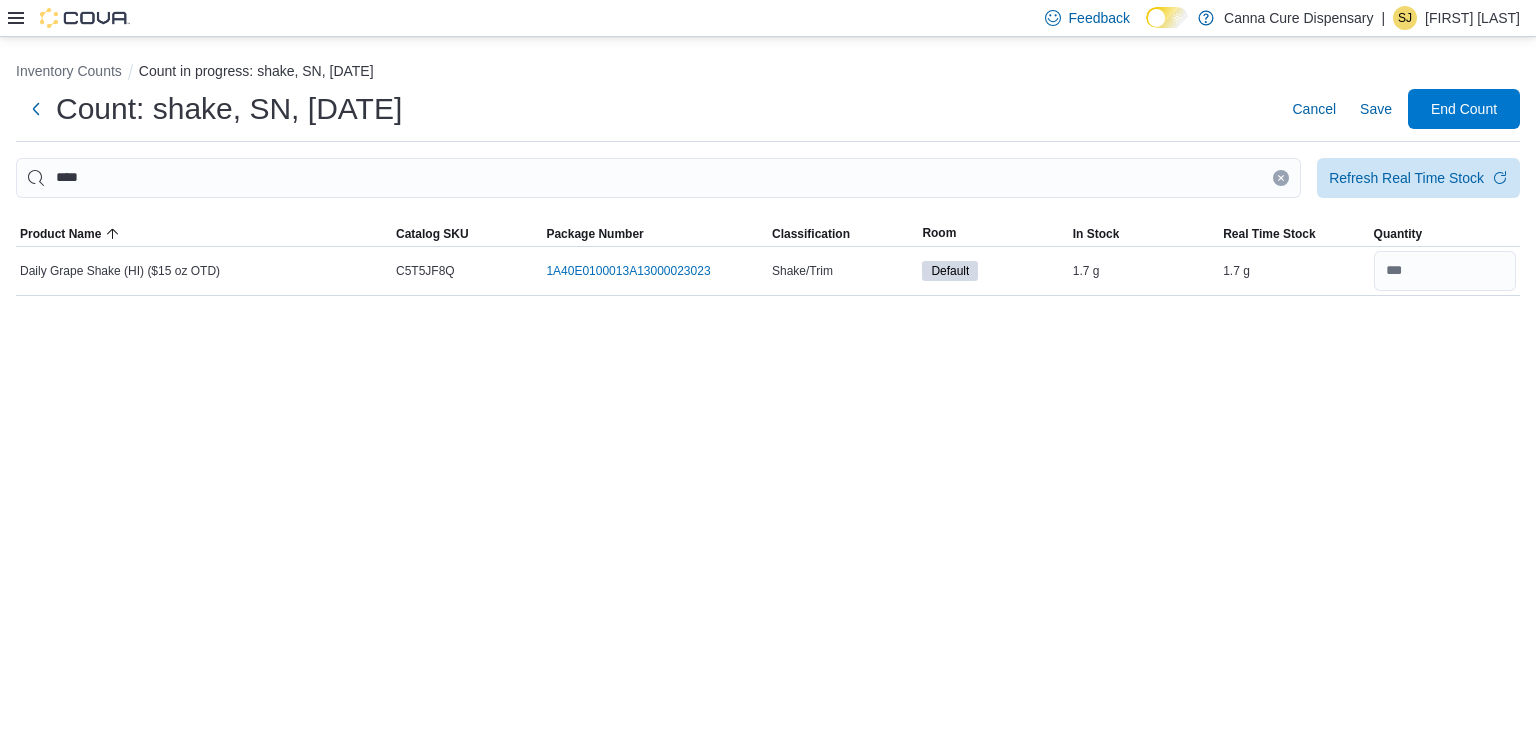 click 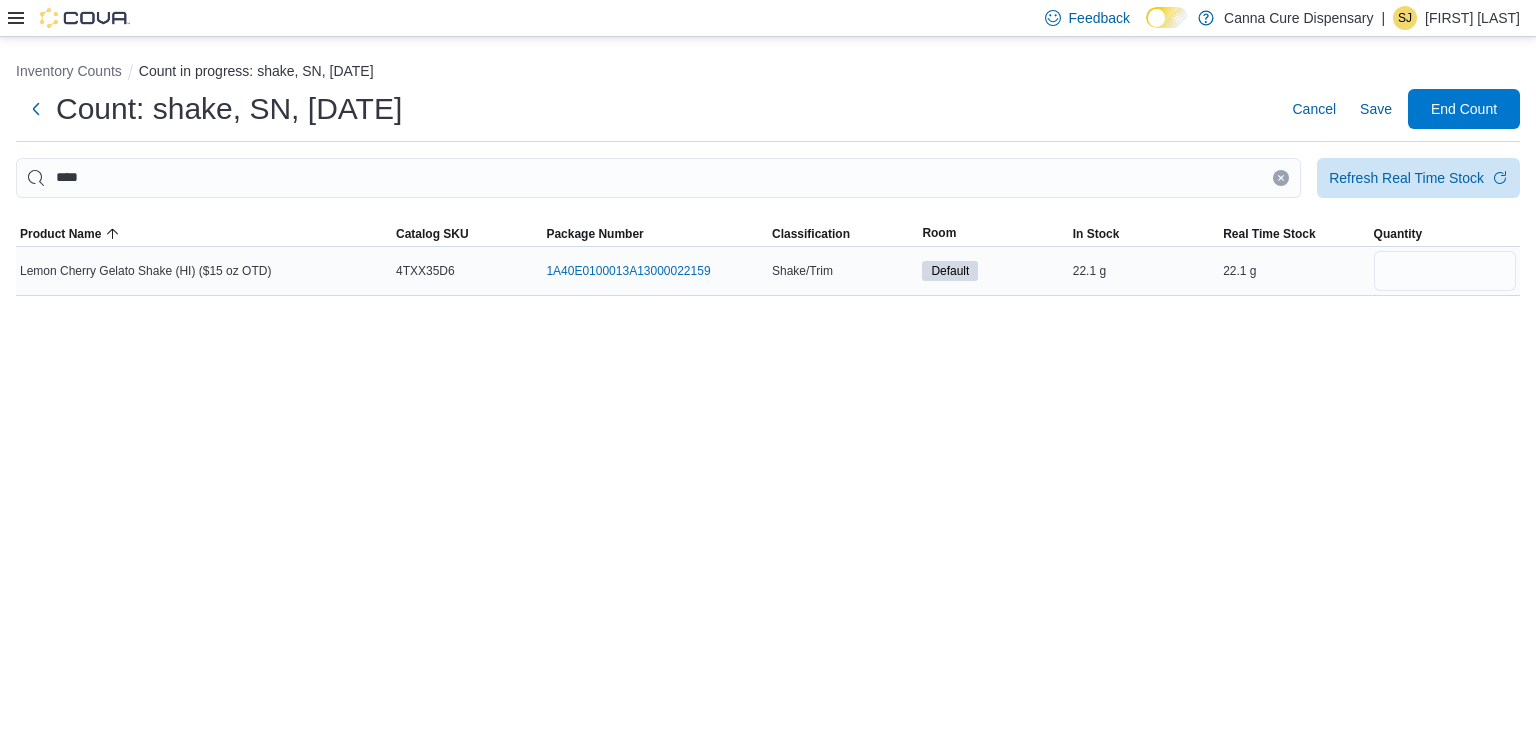 drag, startPoint x: 1372, startPoint y: 269, endPoint x: 1400, endPoint y: 276, distance: 28.86174 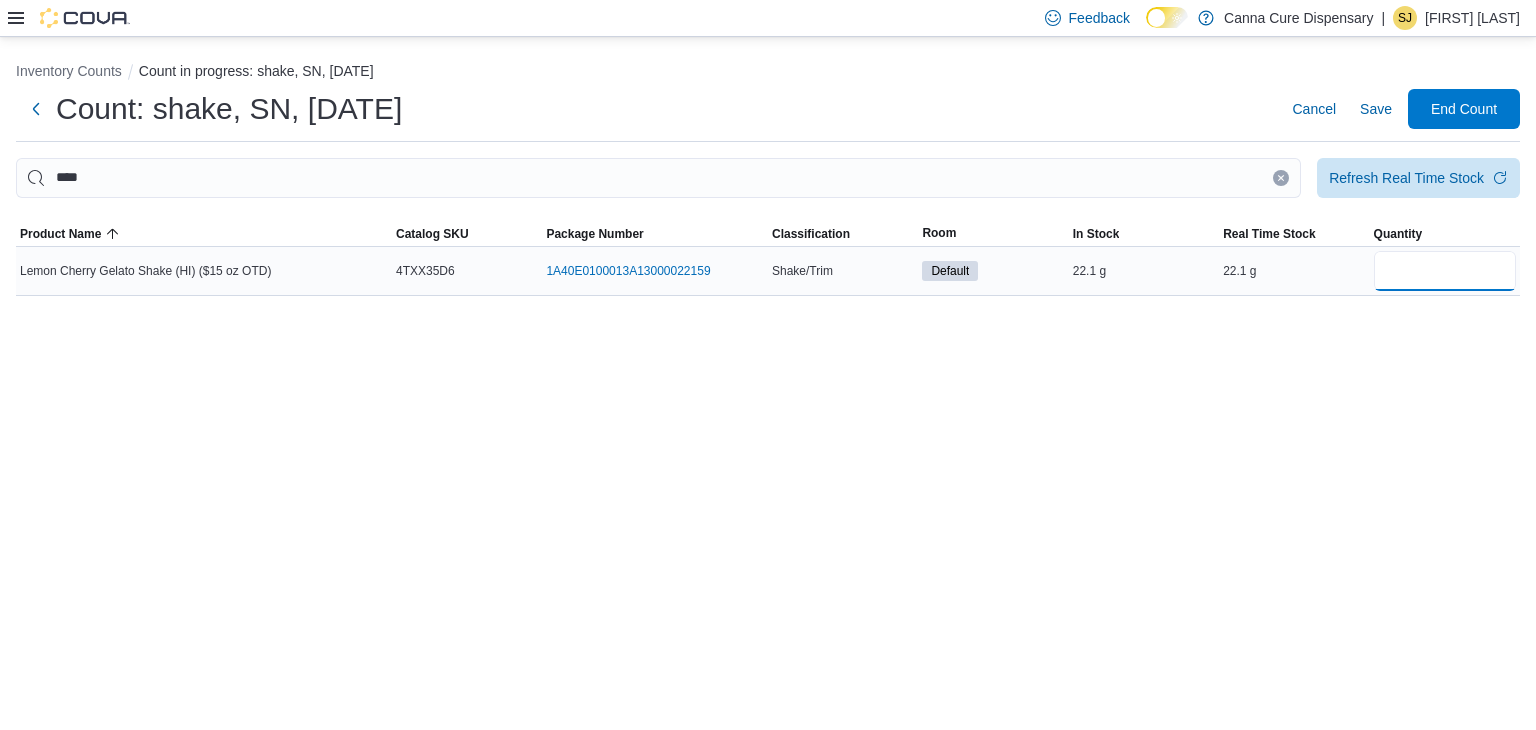 click at bounding box center (1445, 271) 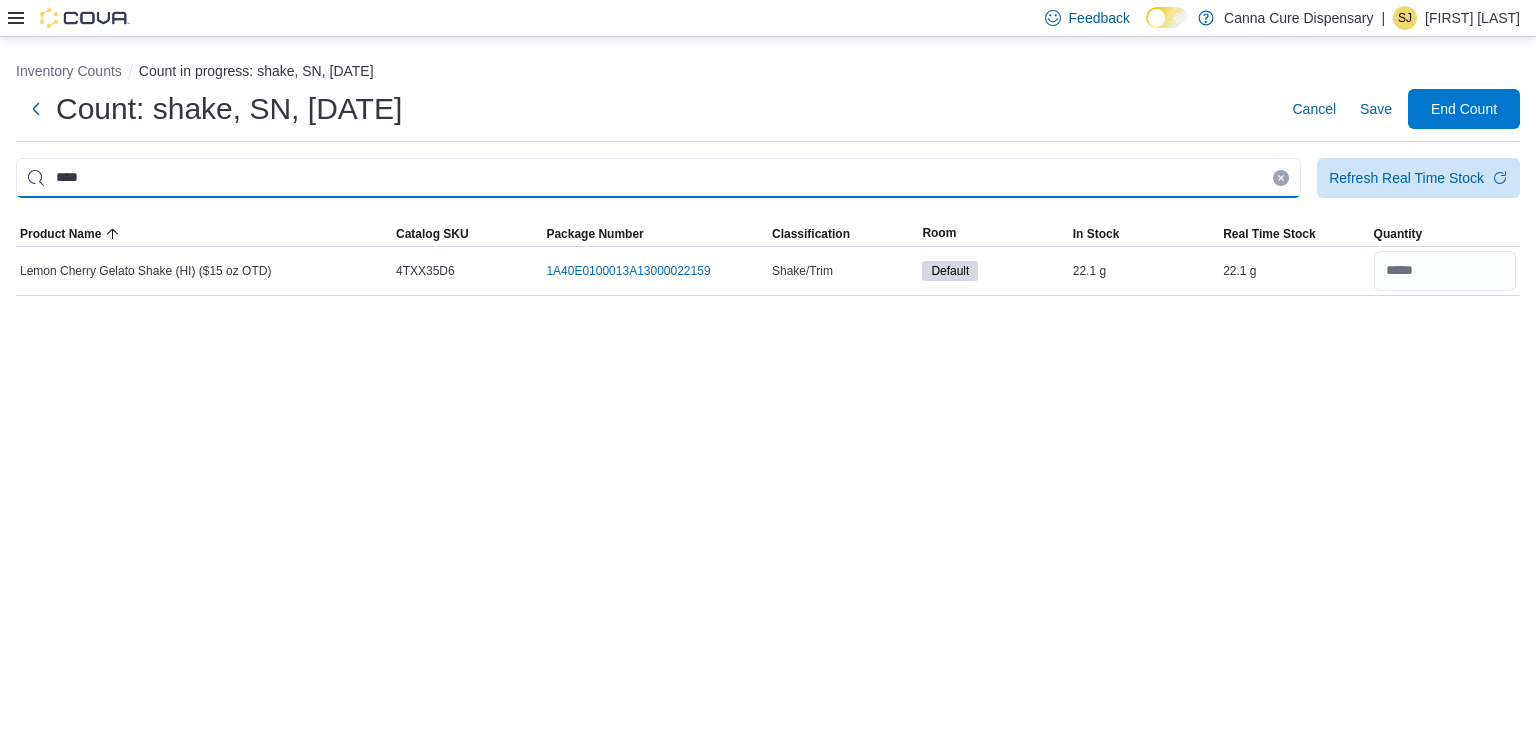 click on "****" at bounding box center (658, 178) 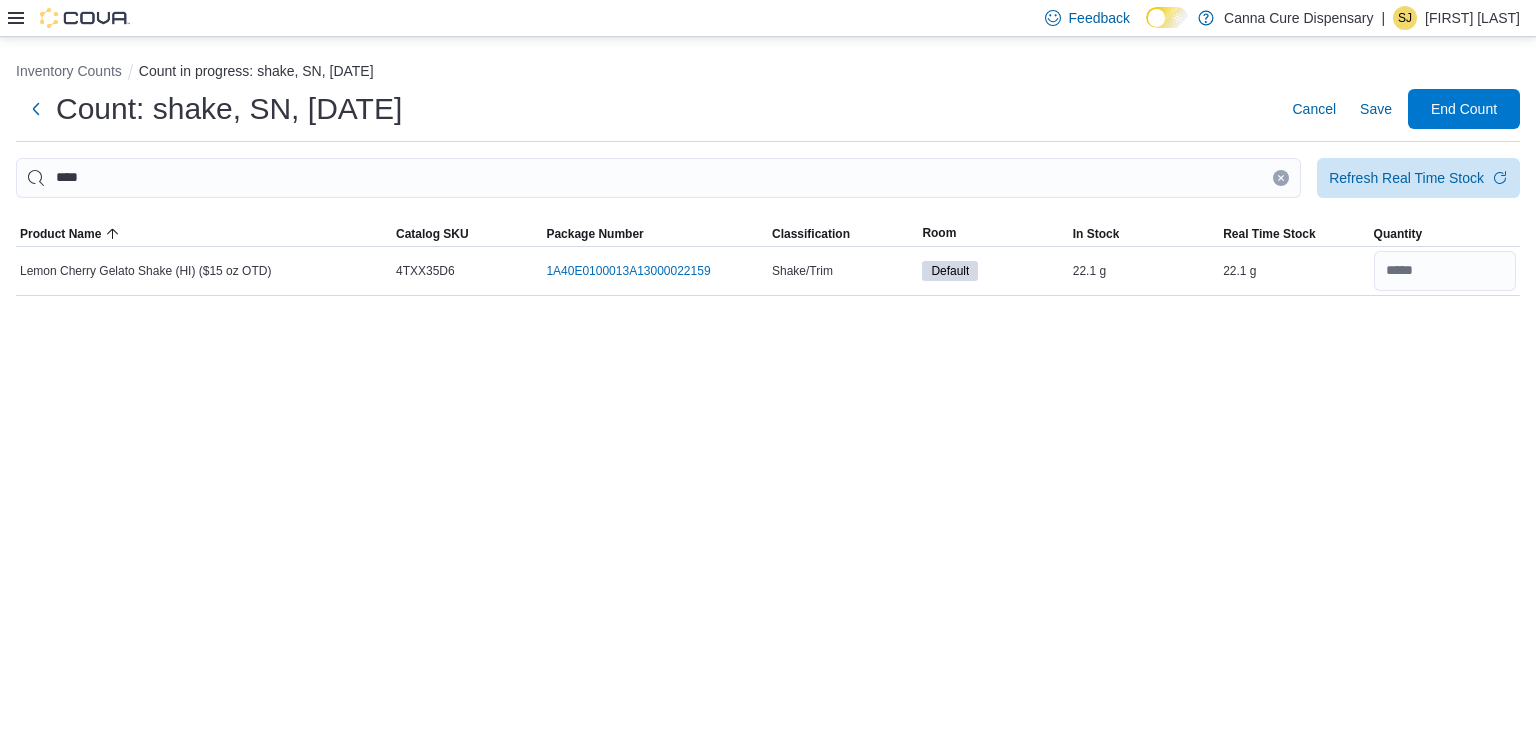 click 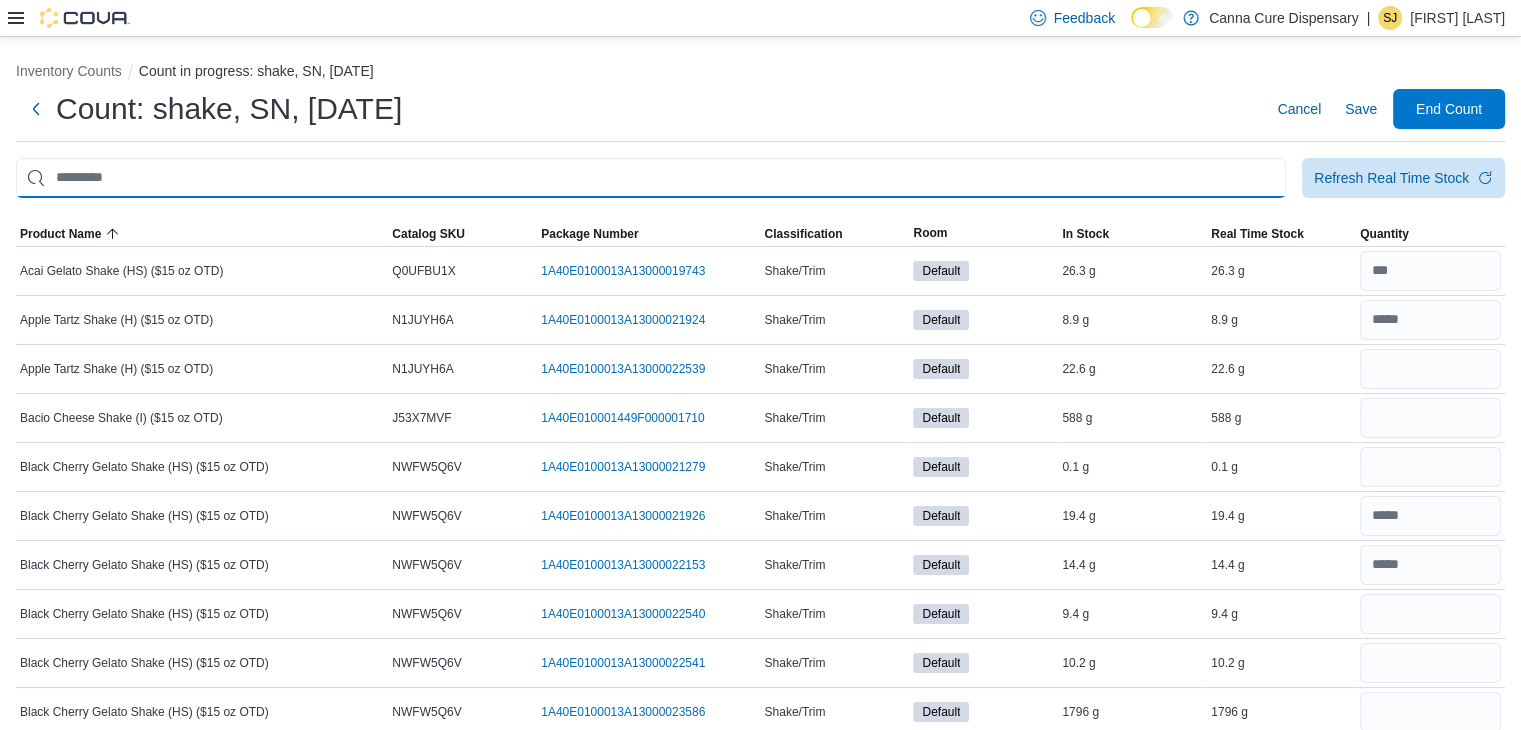 click at bounding box center (651, 178) 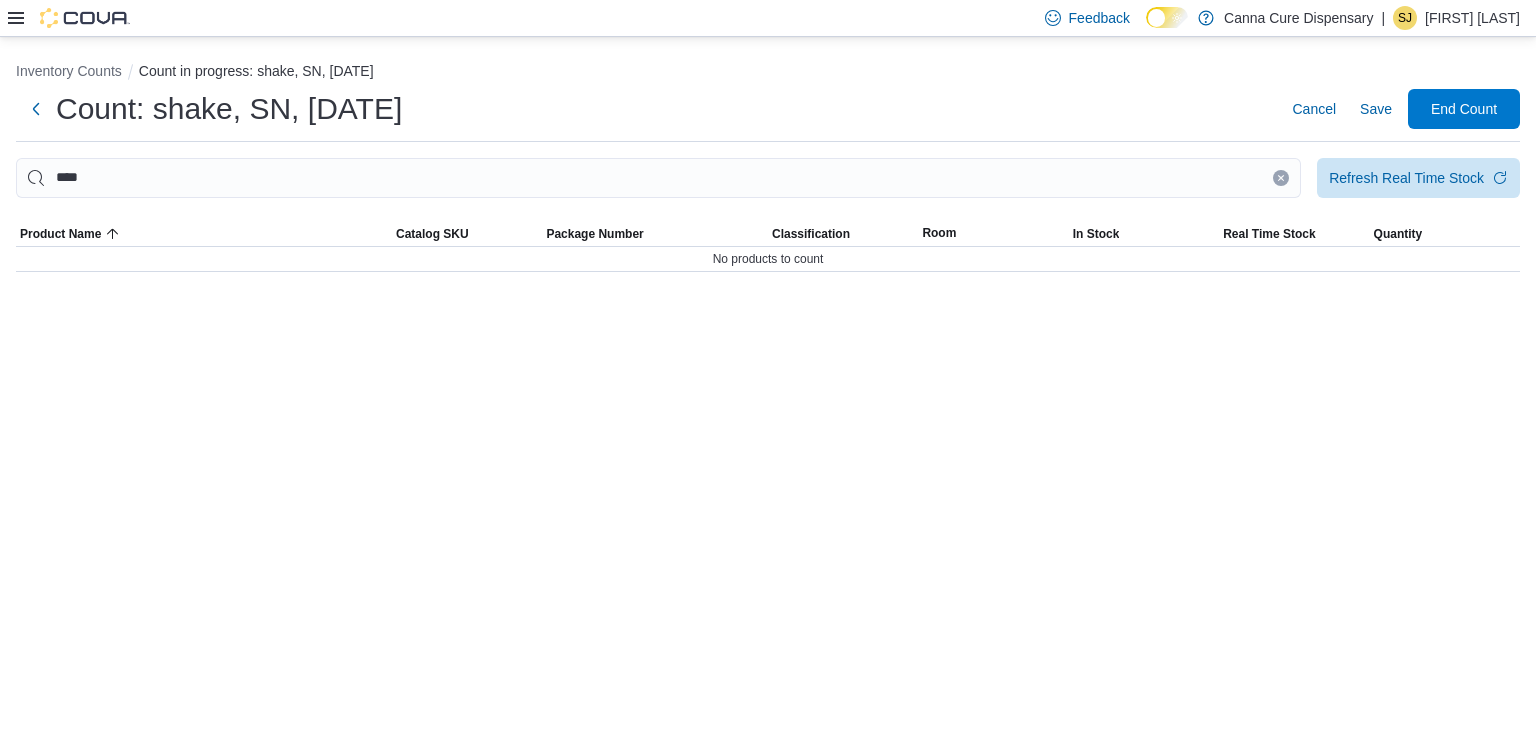 click 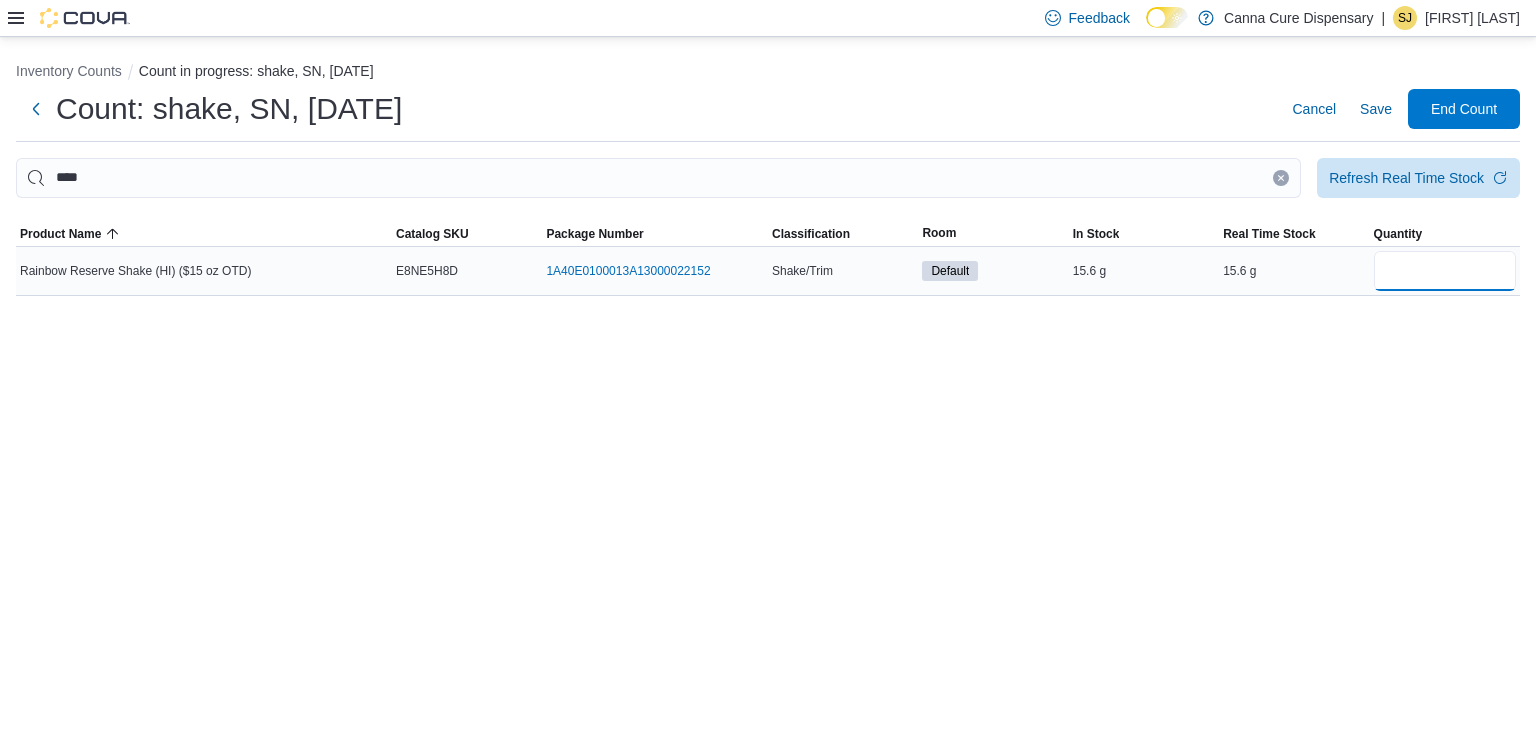 click at bounding box center [1445, 271] 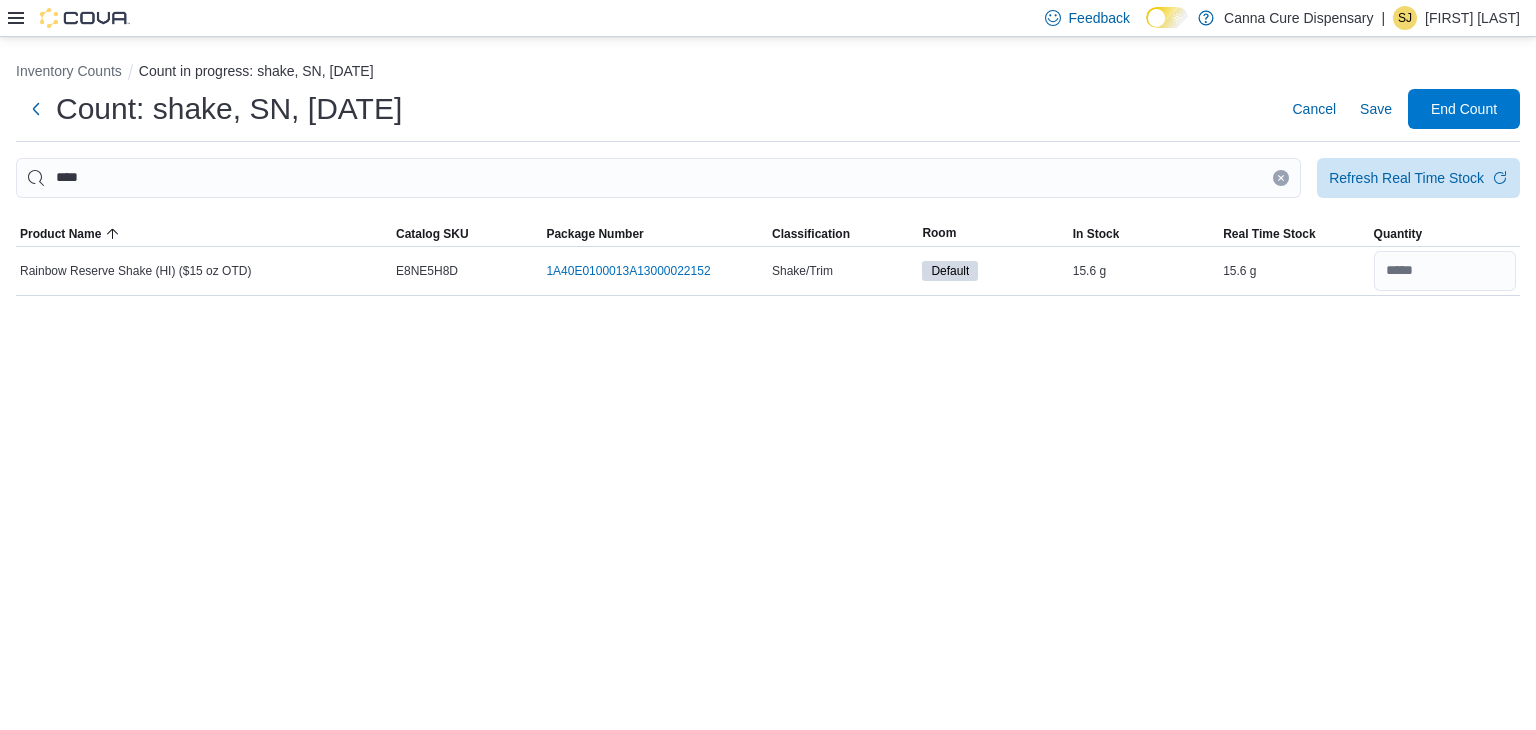 click at bounding box center [1281, 178] 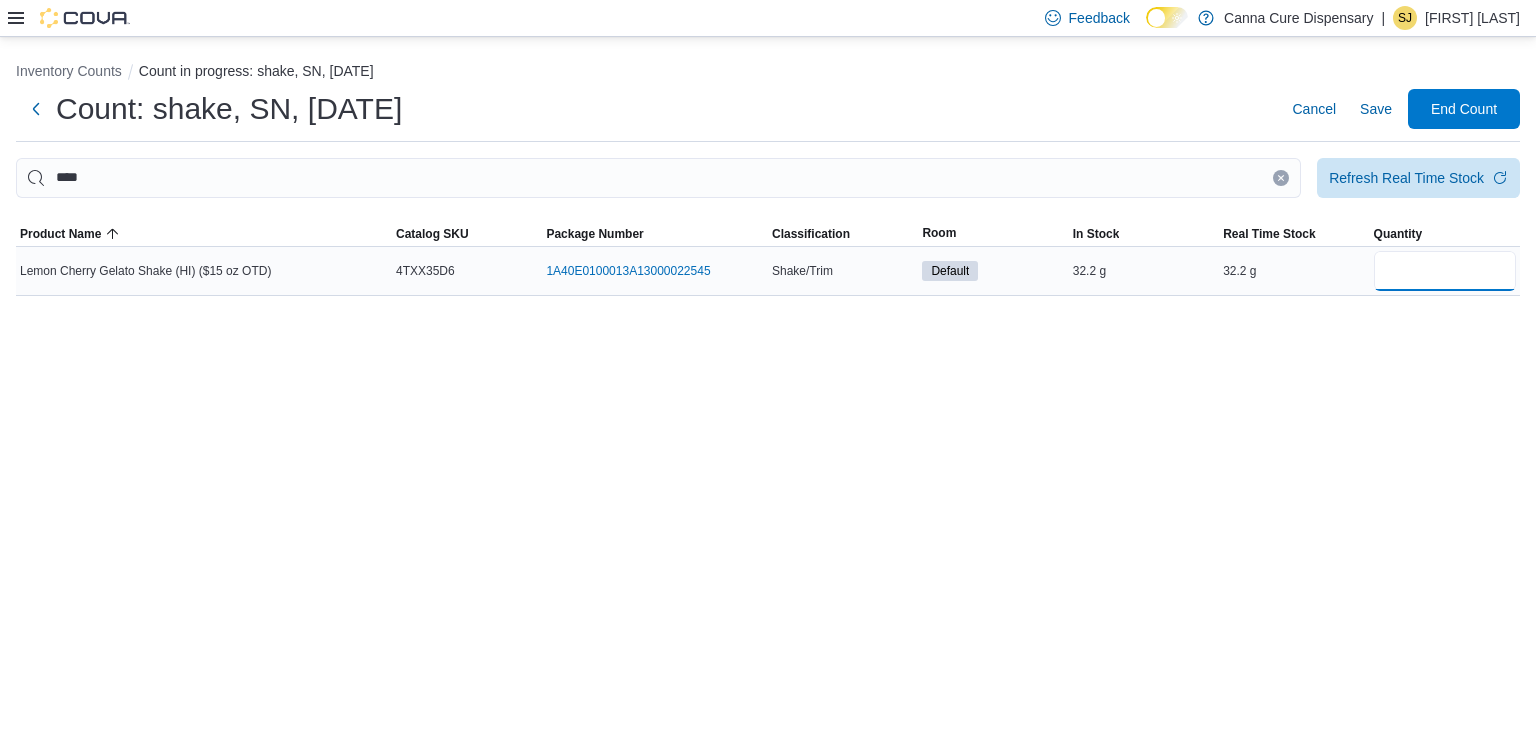 click at bounding box center (1445, 271) 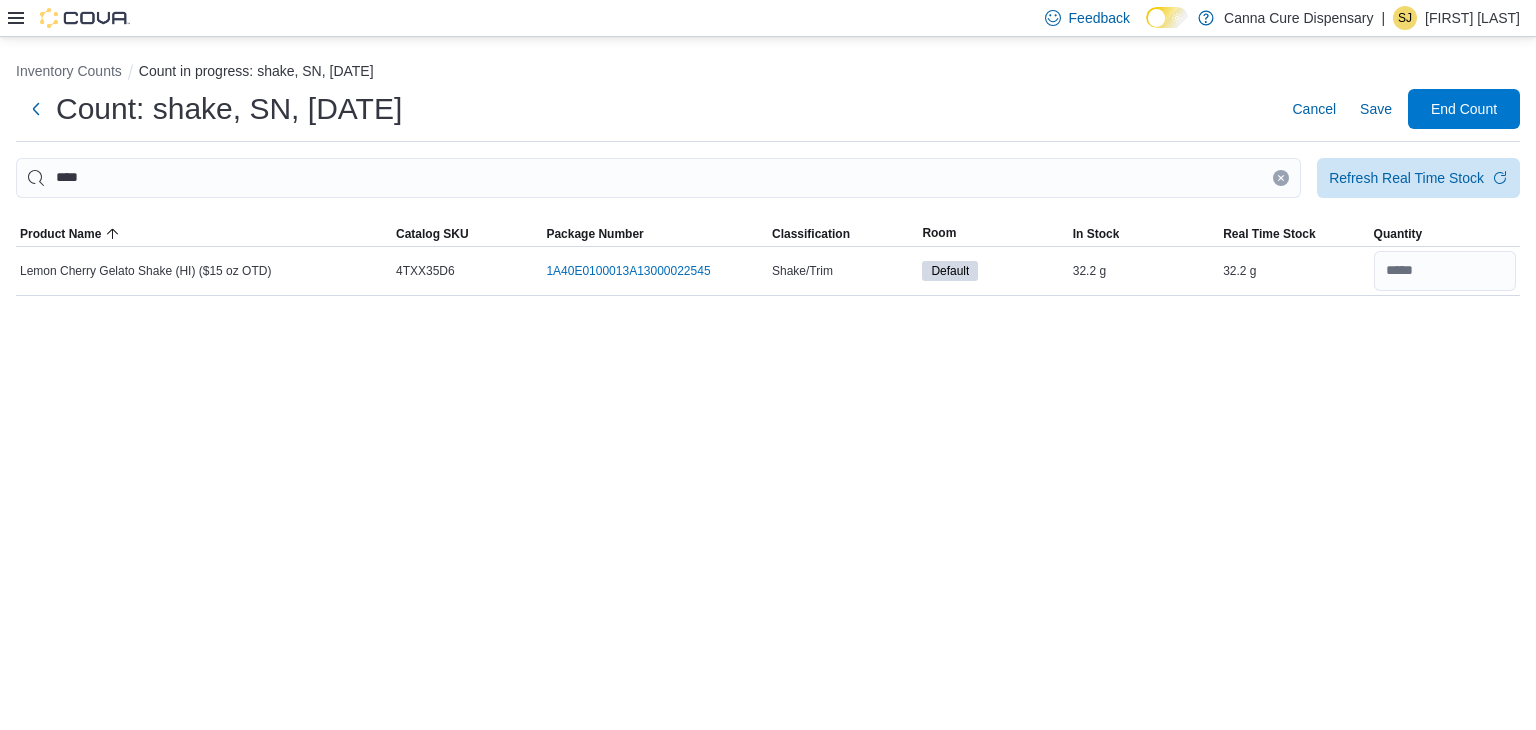 click 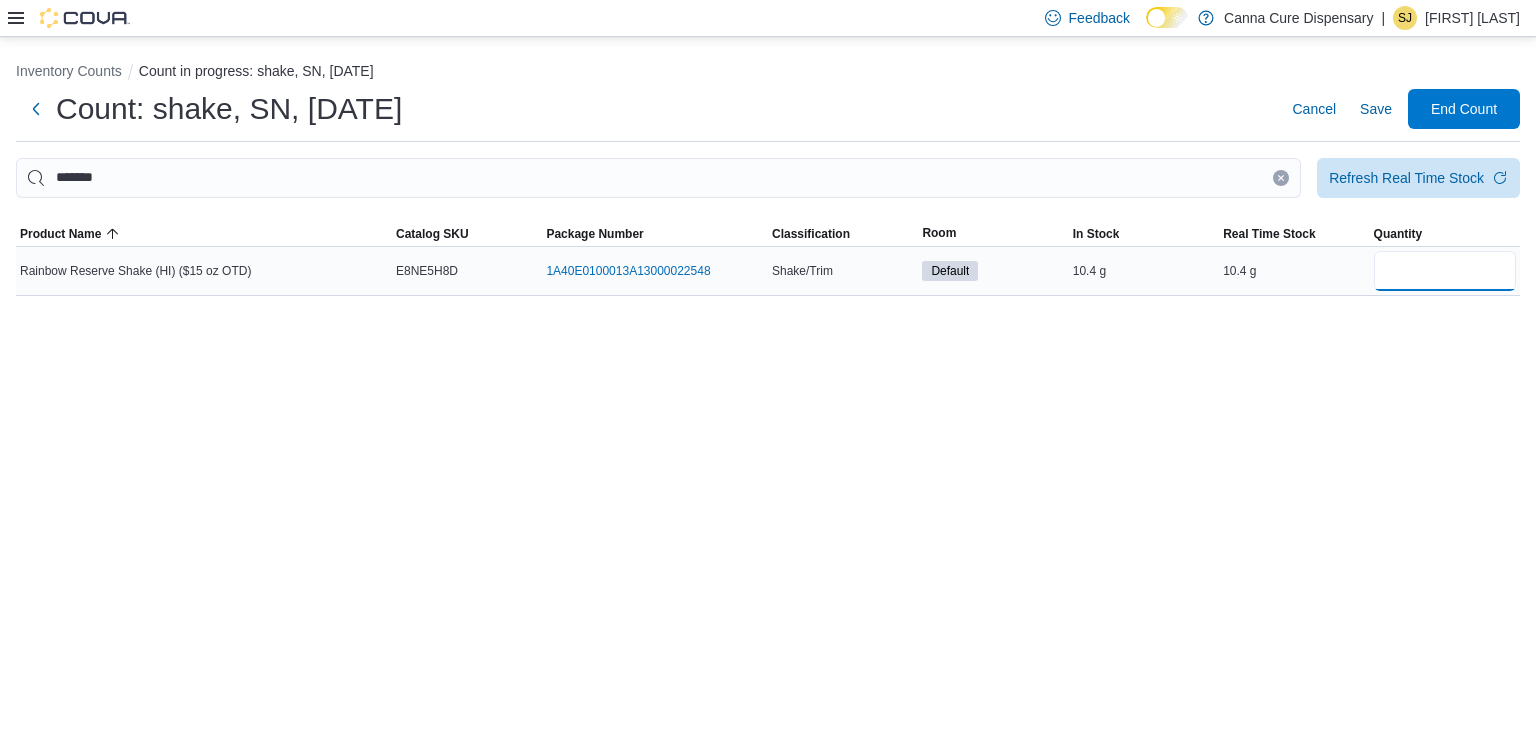 click at bounding box center (1445, 271) 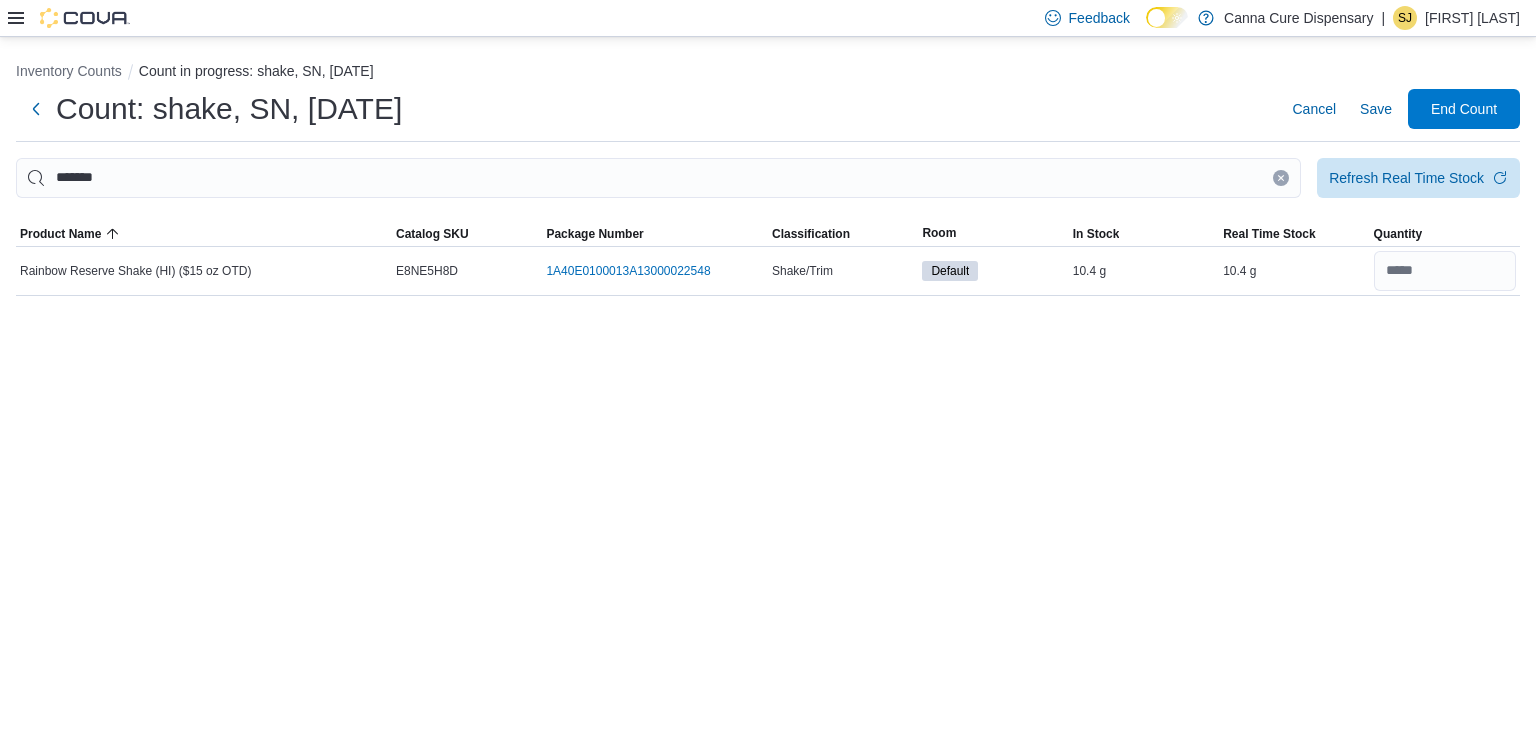 click 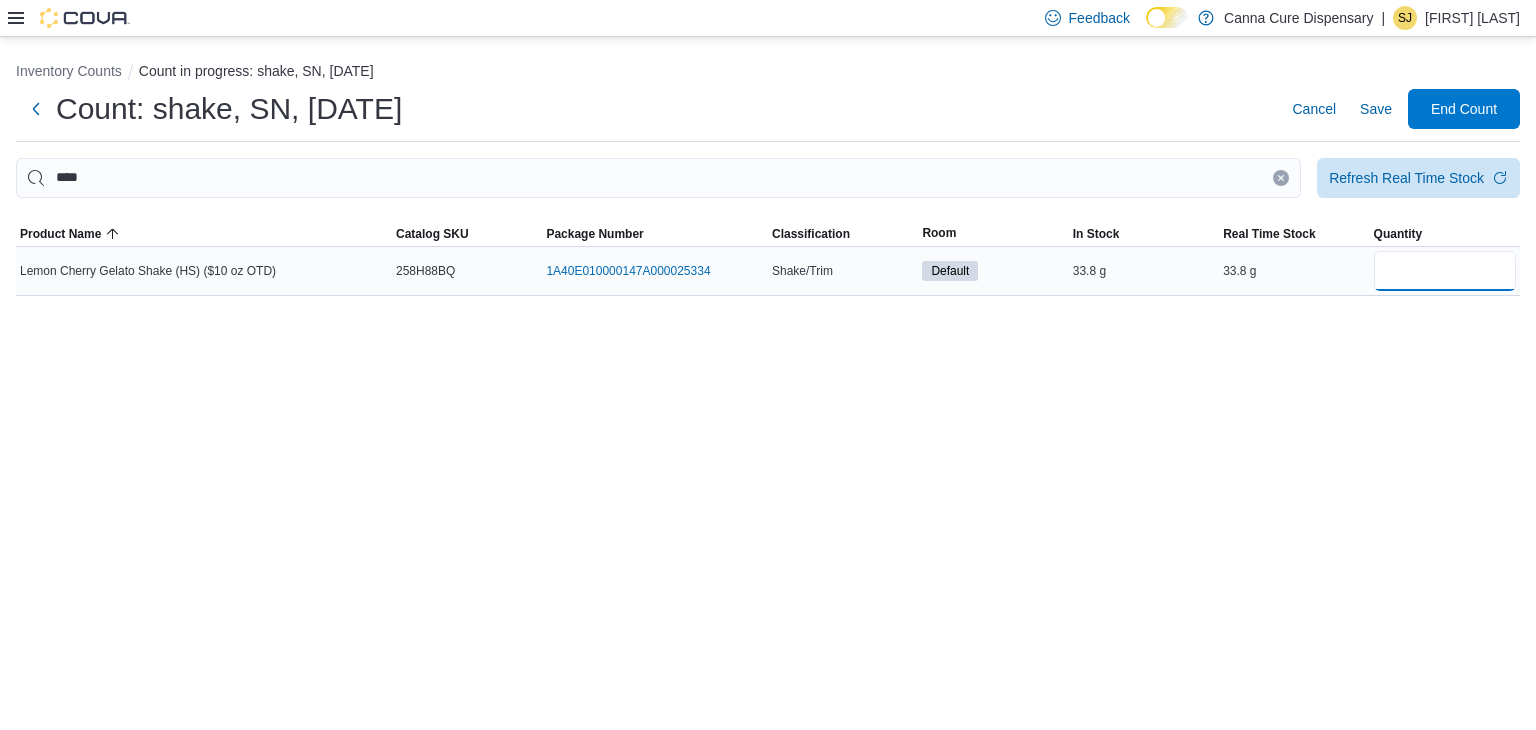 click at bounding box center [1445, 271] 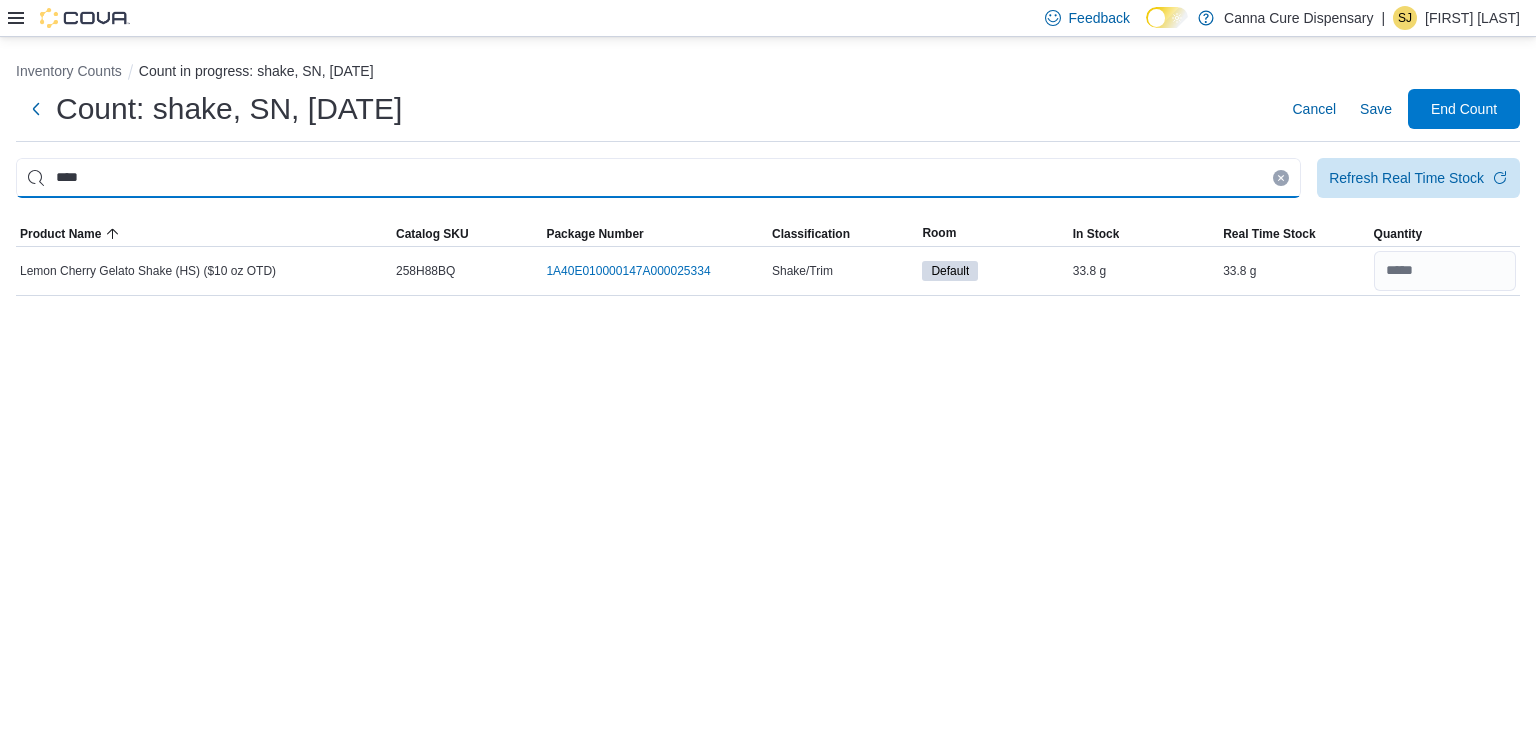 click on "****" at bounding box center (658, 178) 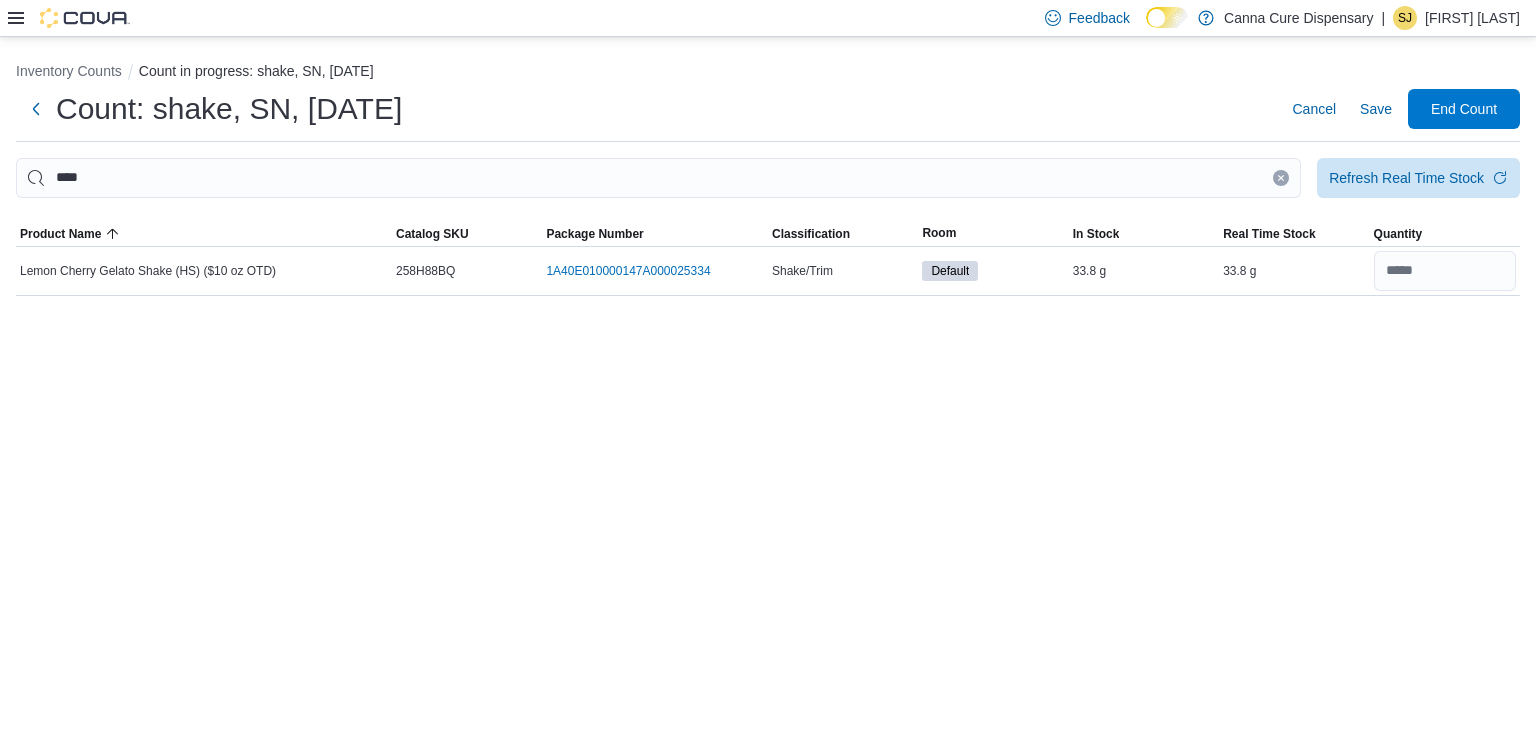 click 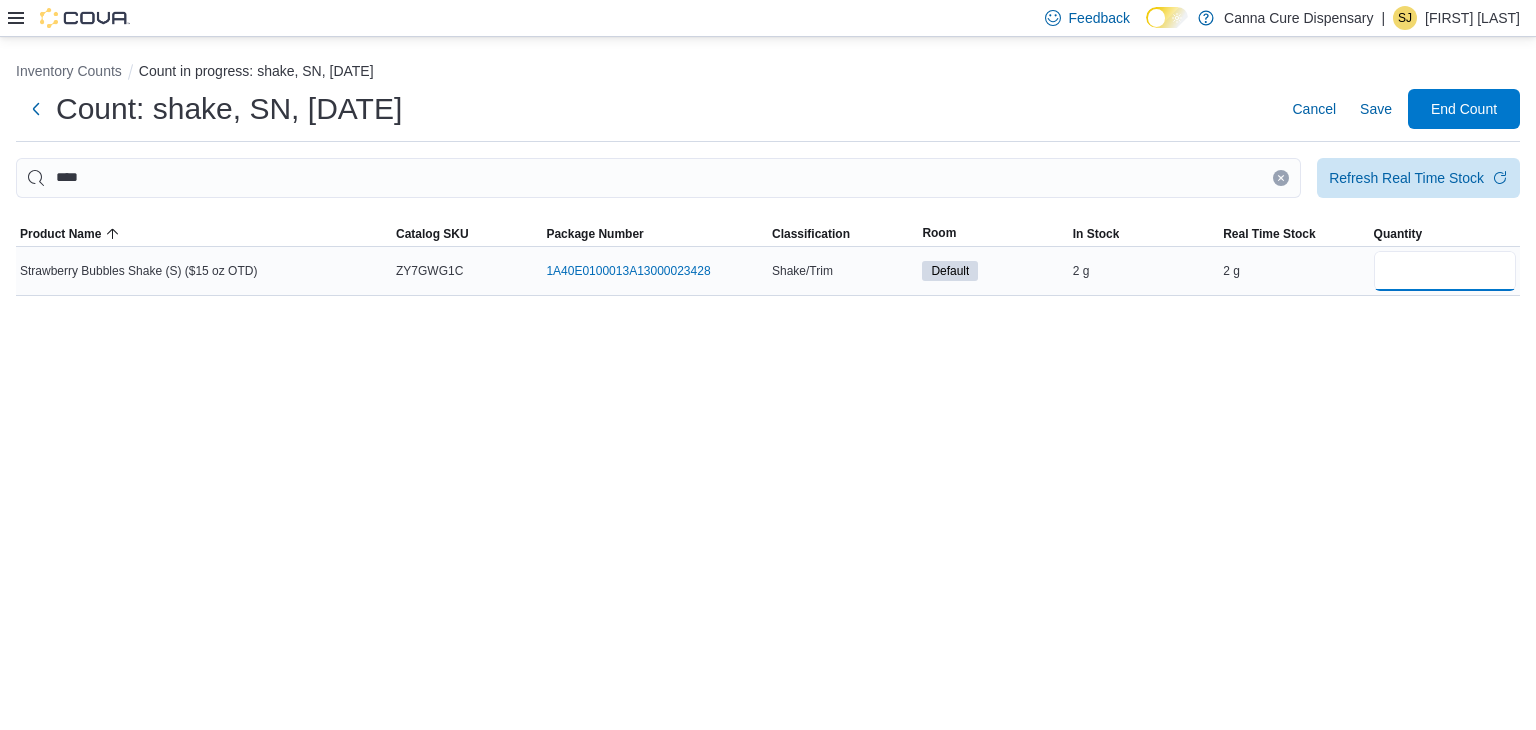 click at bounding box center (1445, 271) 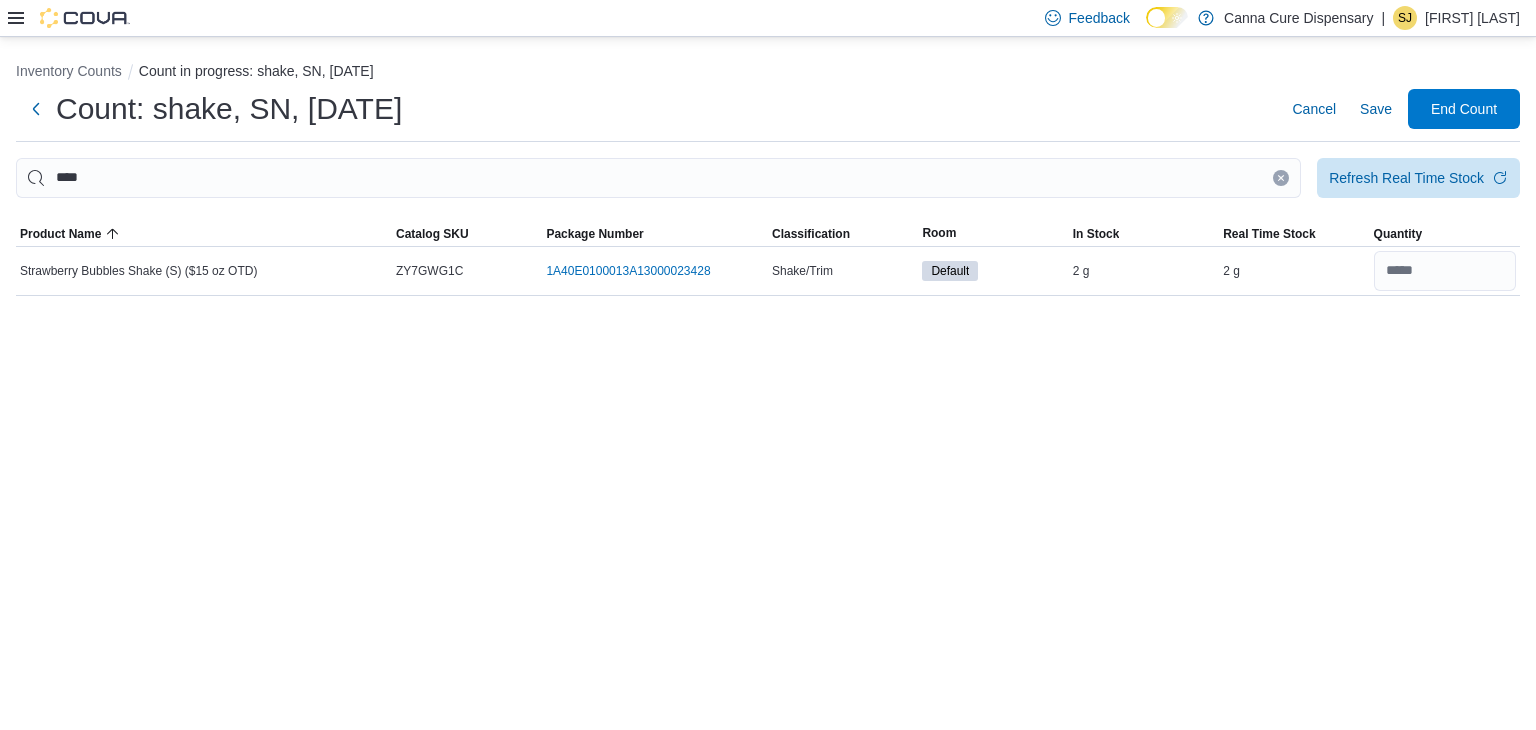 click 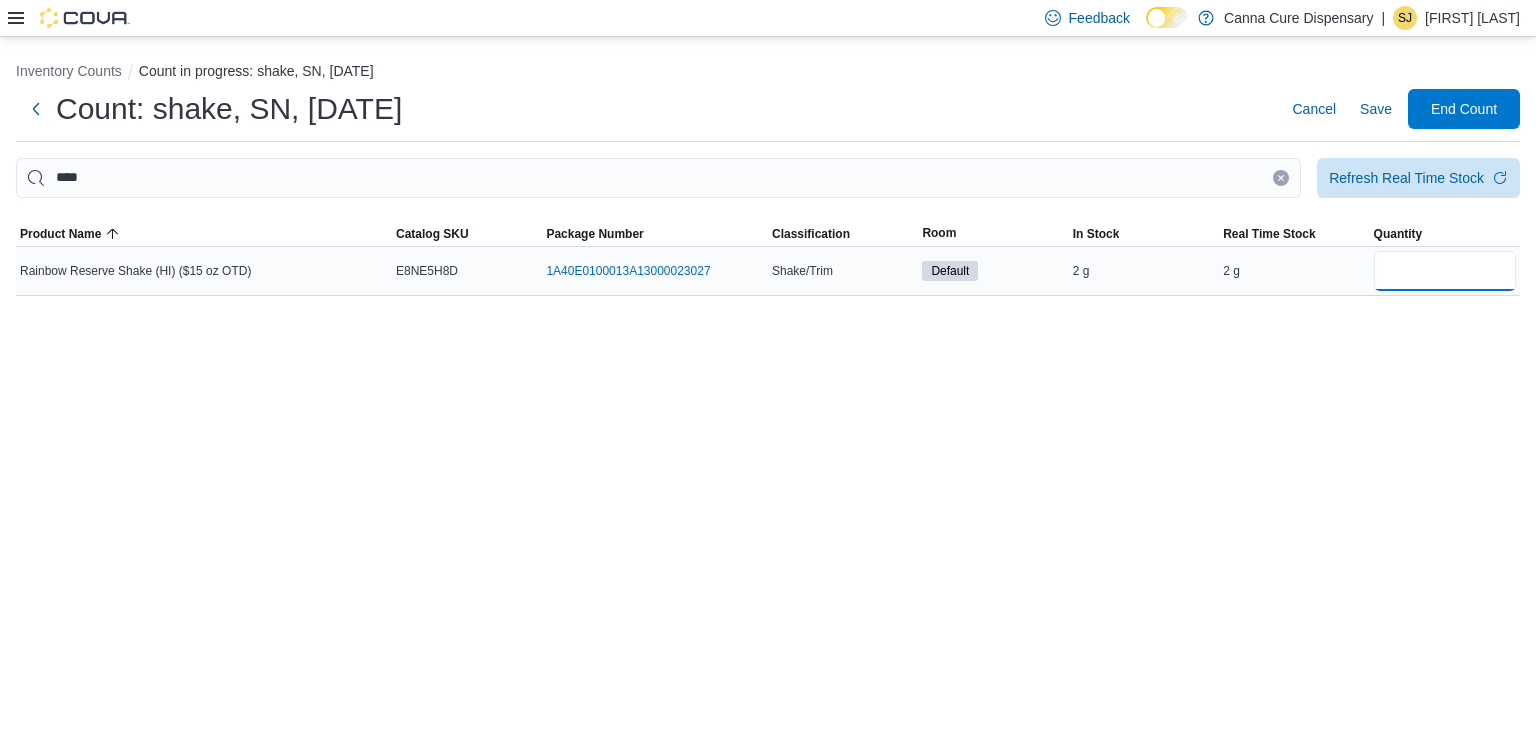click at bounding box center [1445, 271] 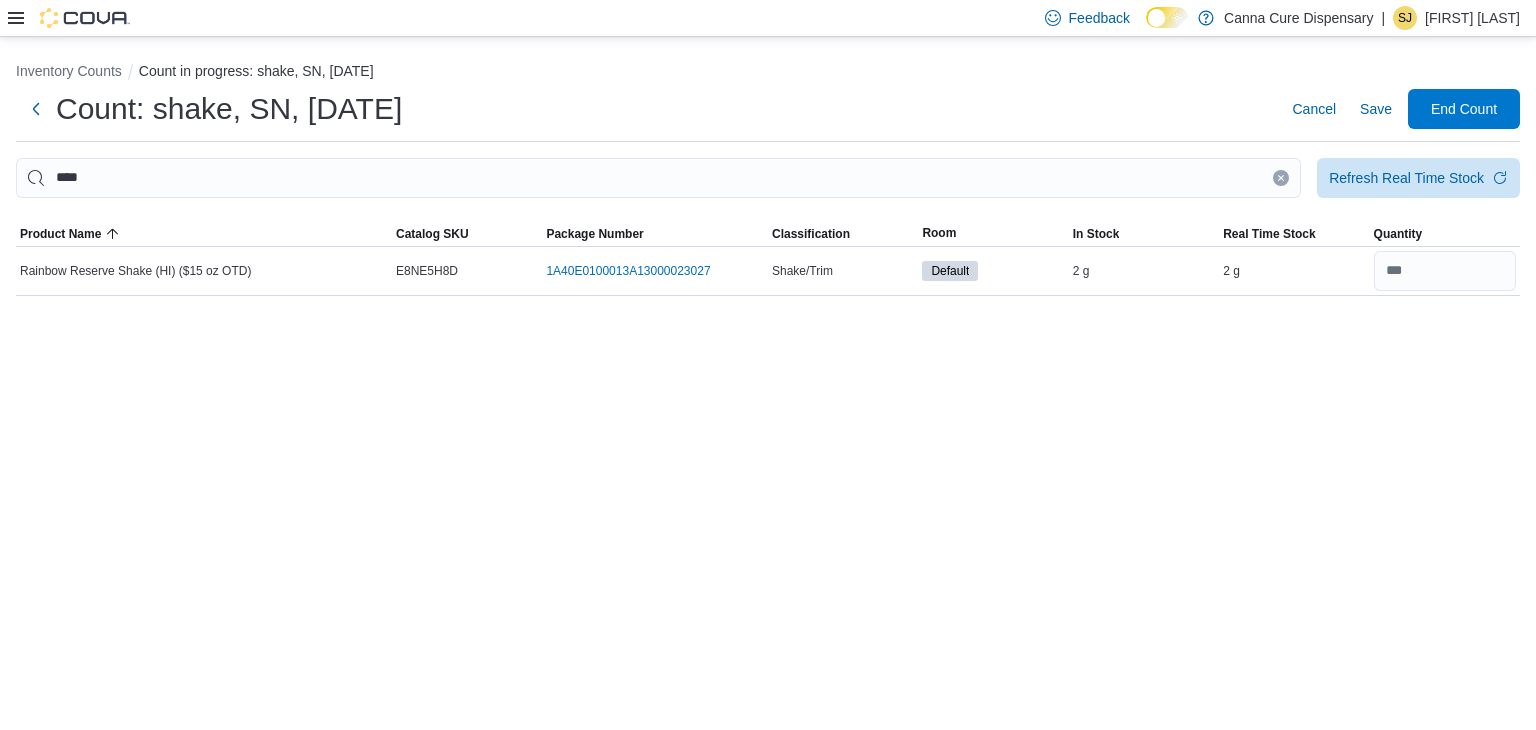 click 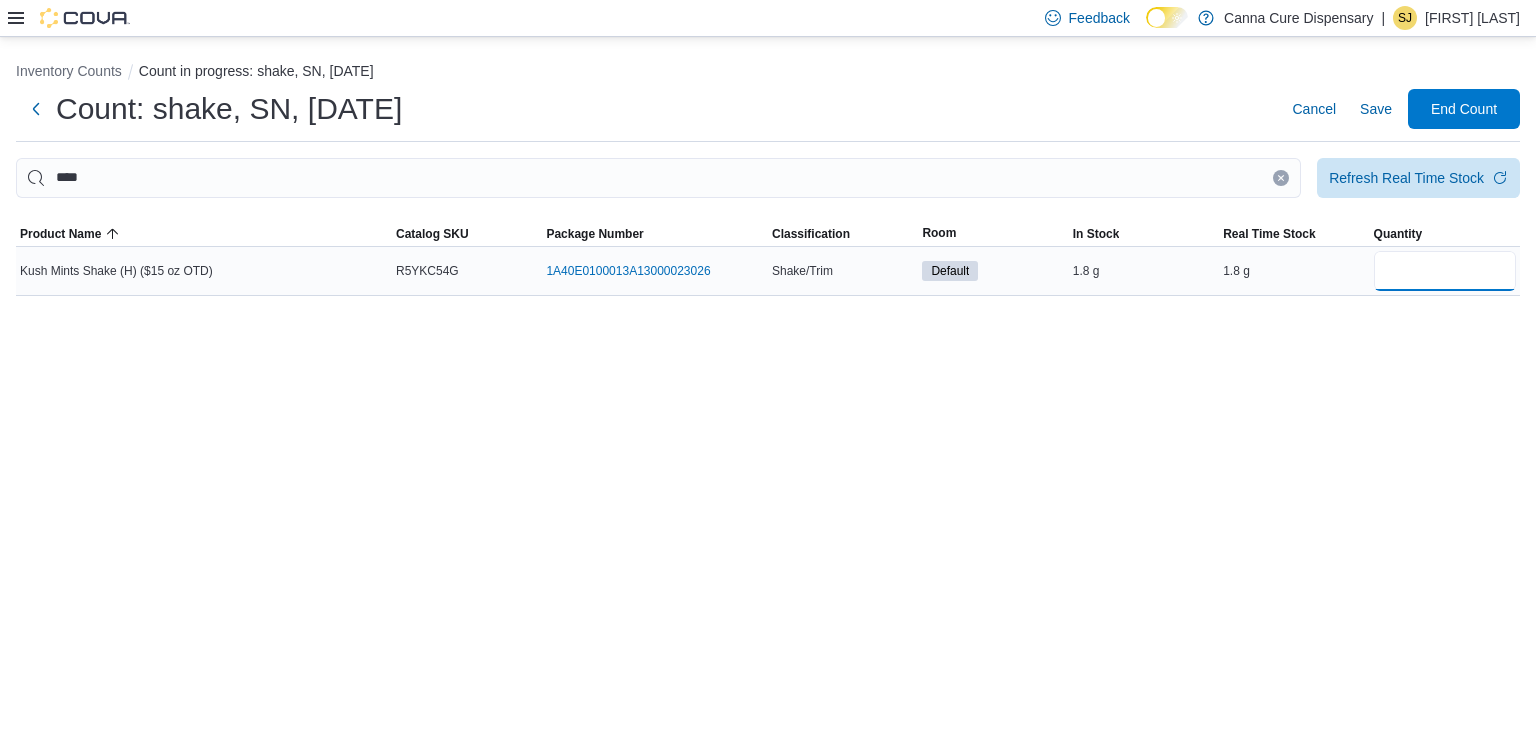 click at bounding box center (1445, 271) 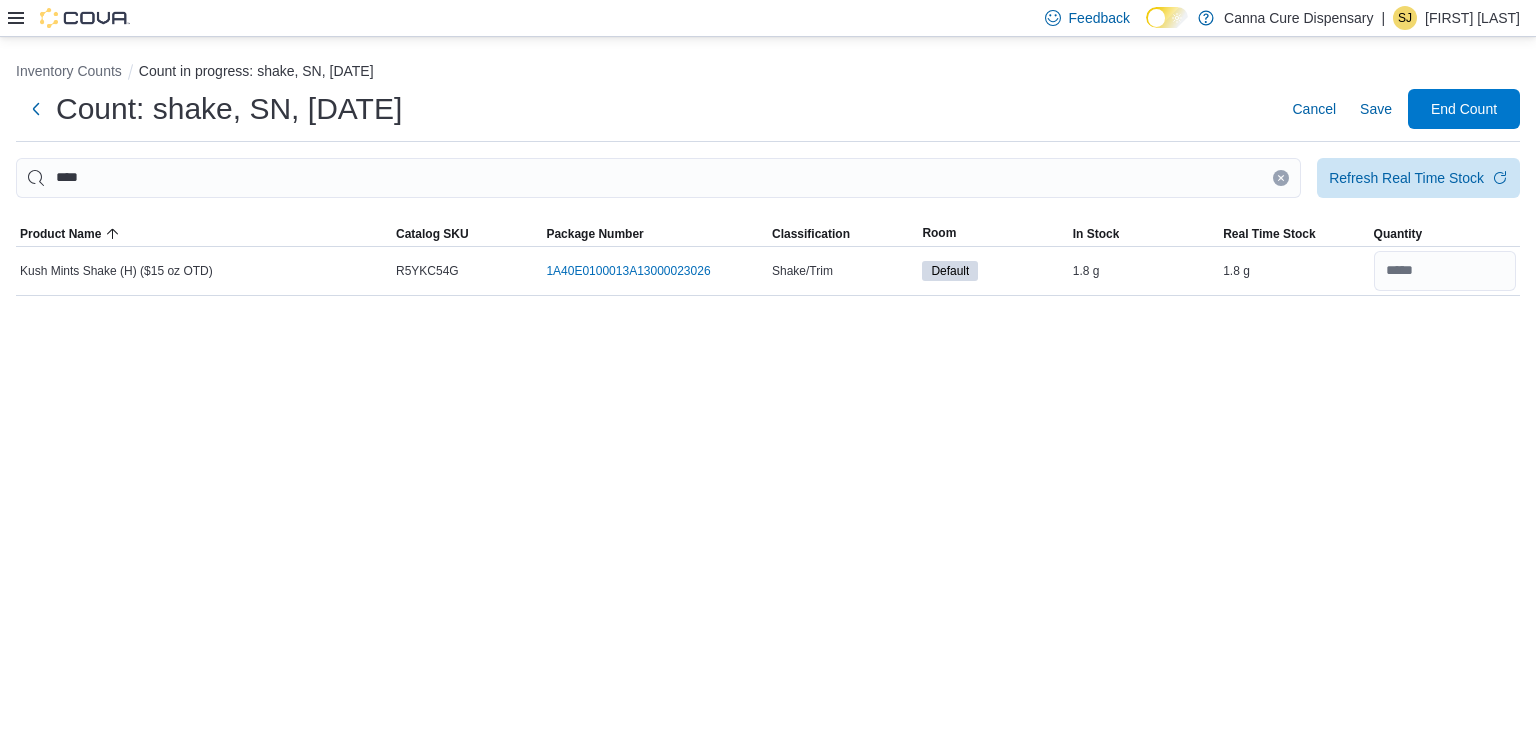 click at bounding box center (1281, 178) 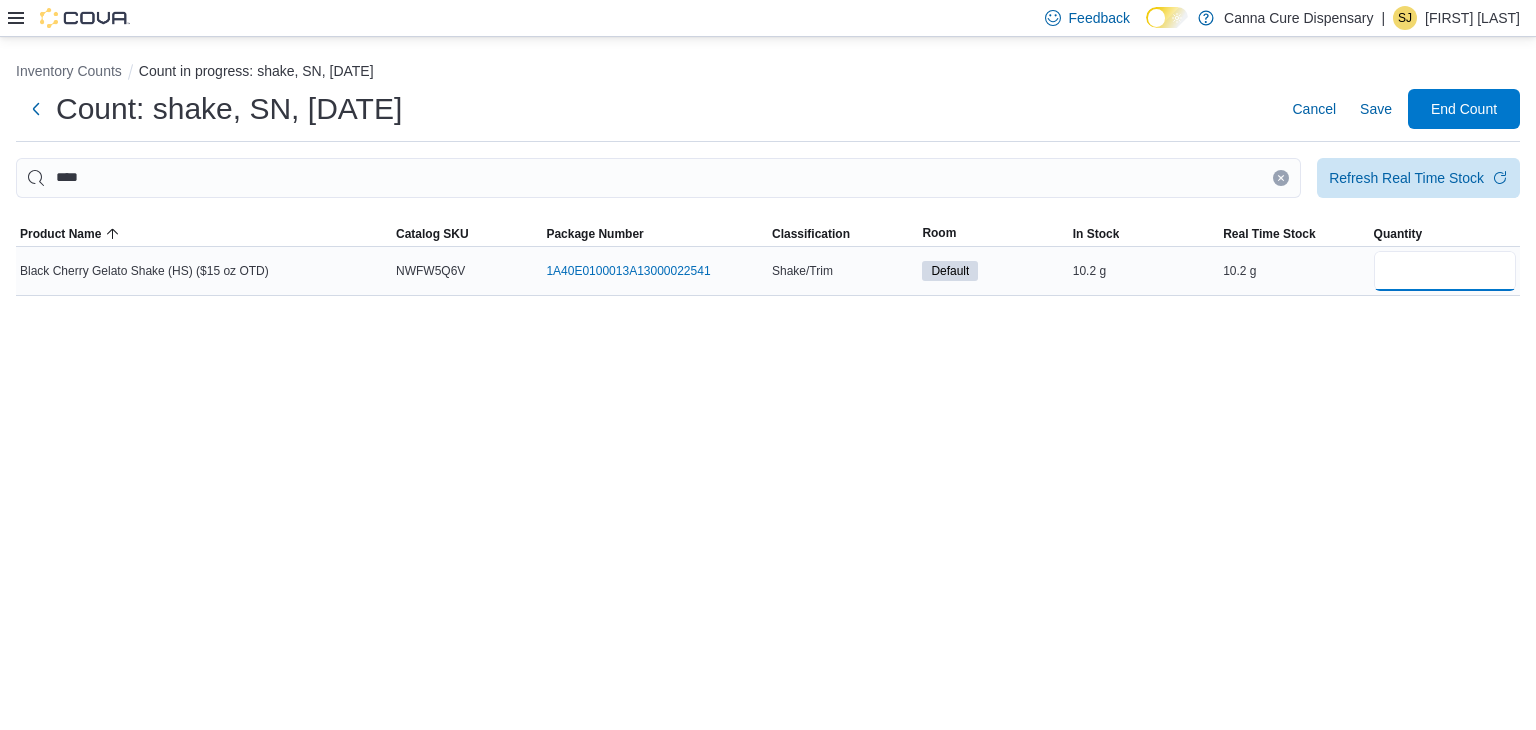 click at bounding box center (1445, 271) 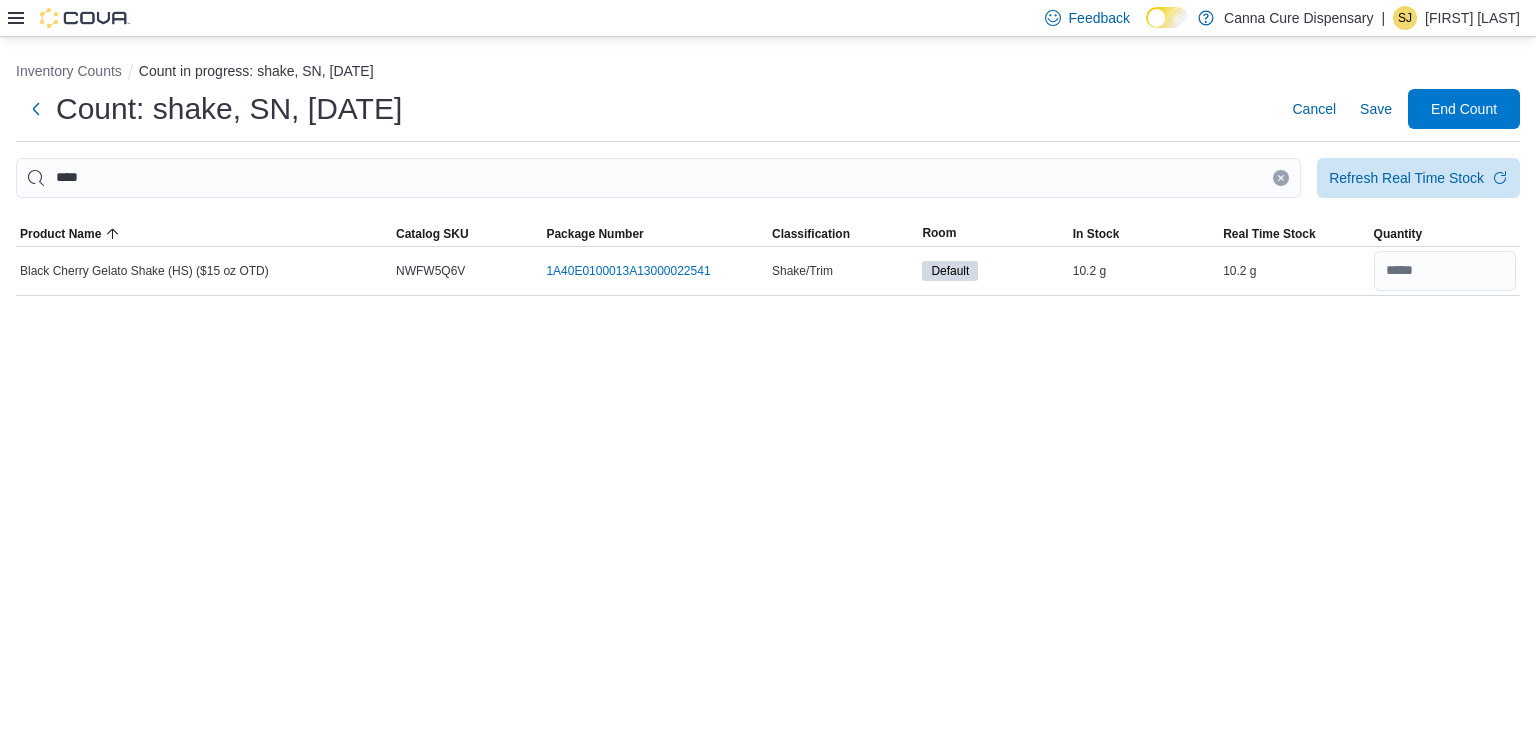 click at bounding box center (1281, 178) 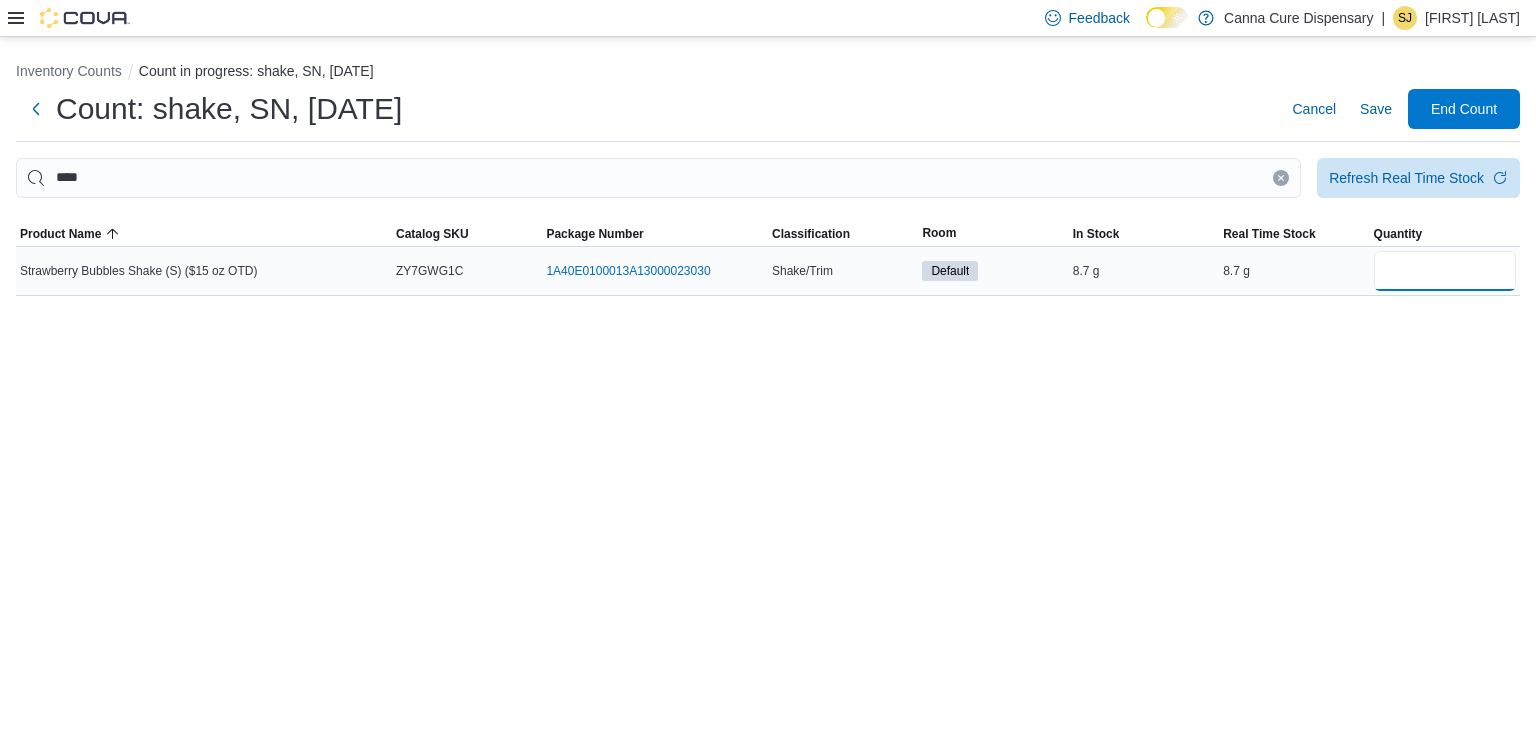 click at bounding box center [1445, 271] 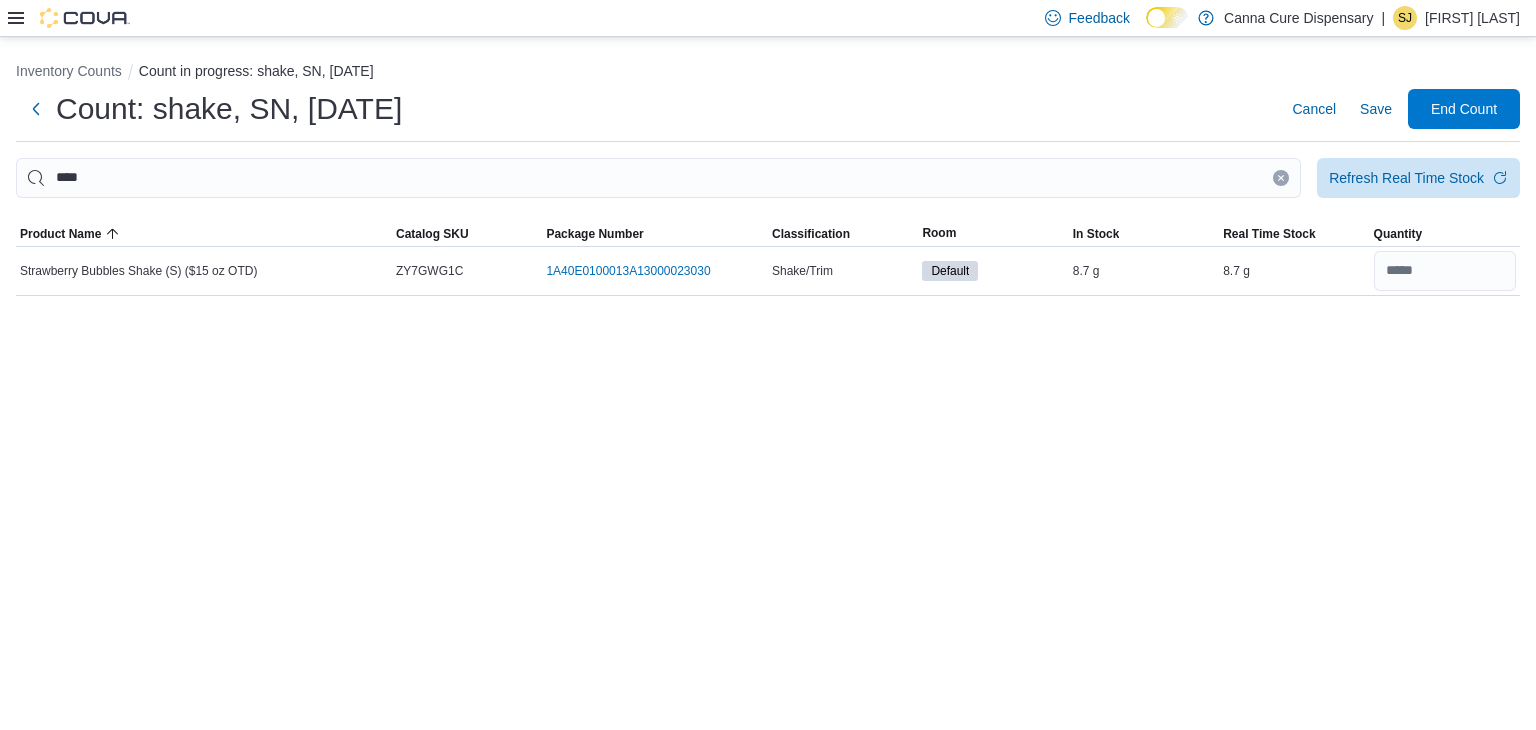 click 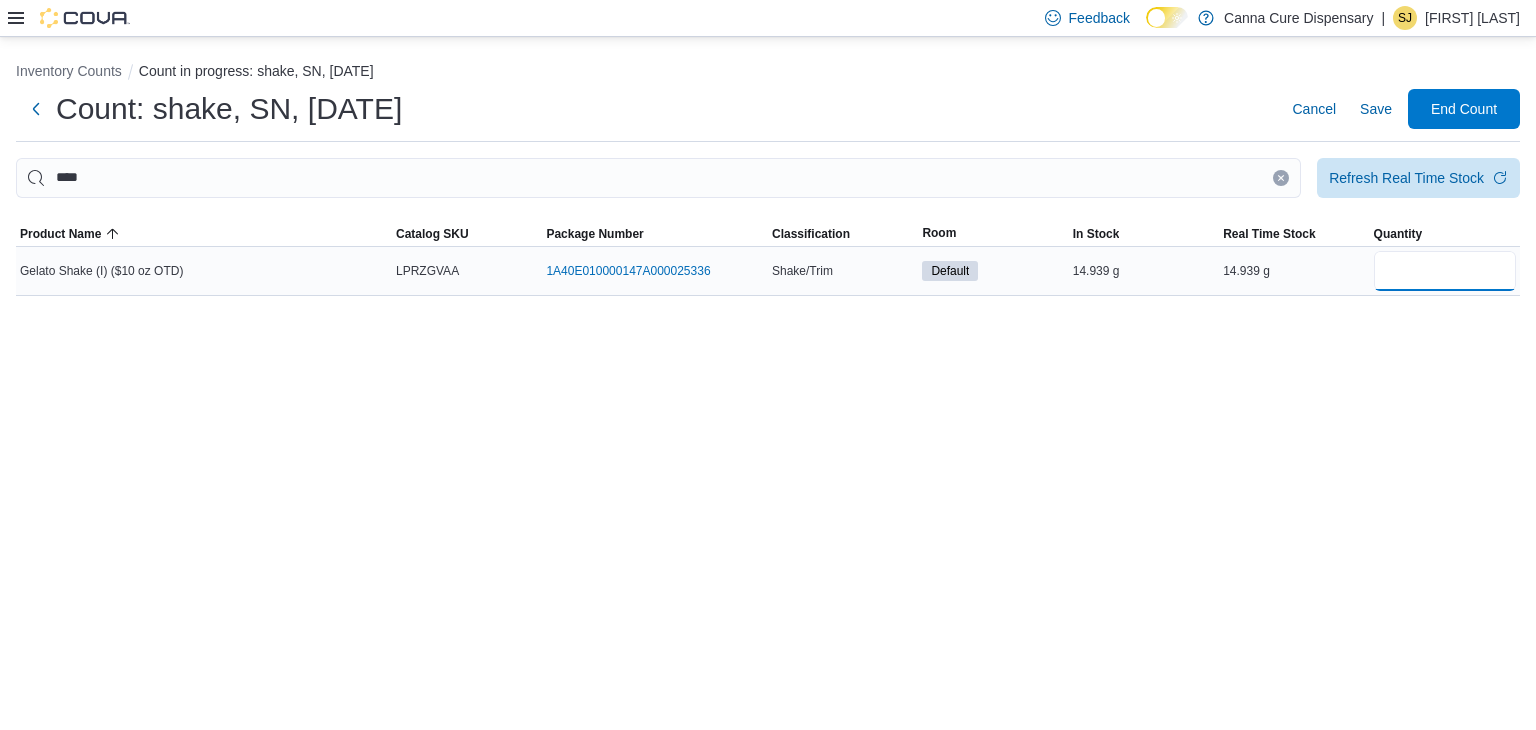 click at bounding box center (1445, 271) 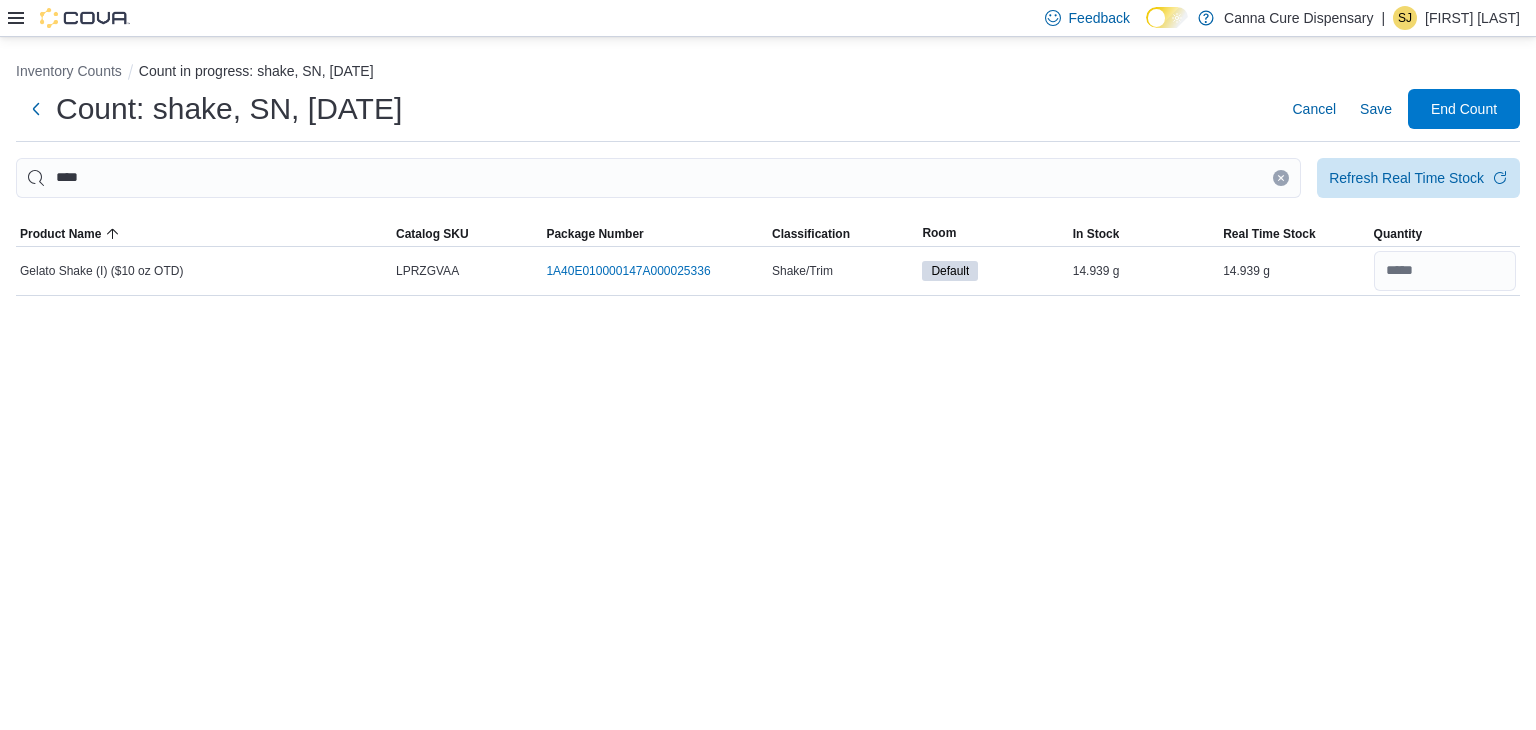 click 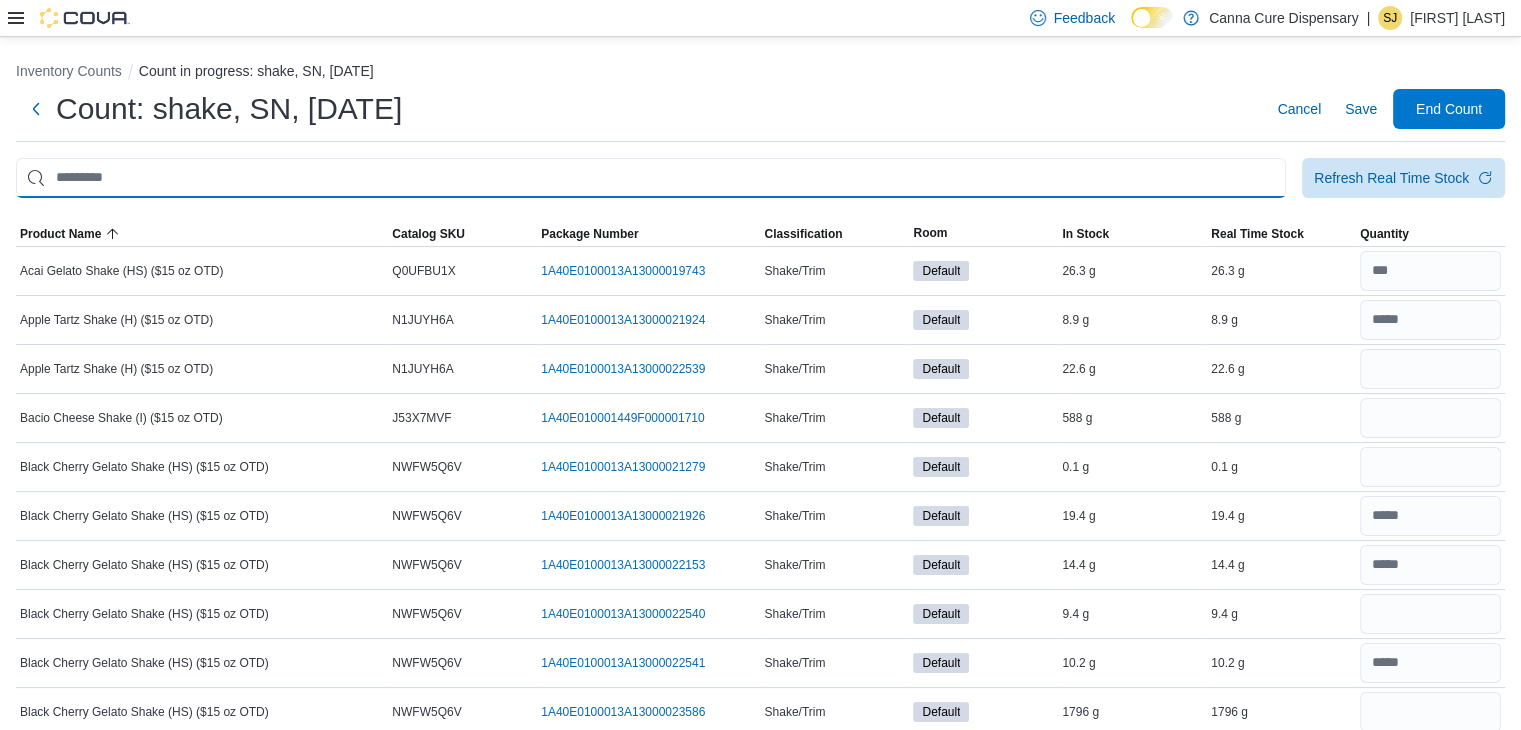 click at bounding box center [651, 178] 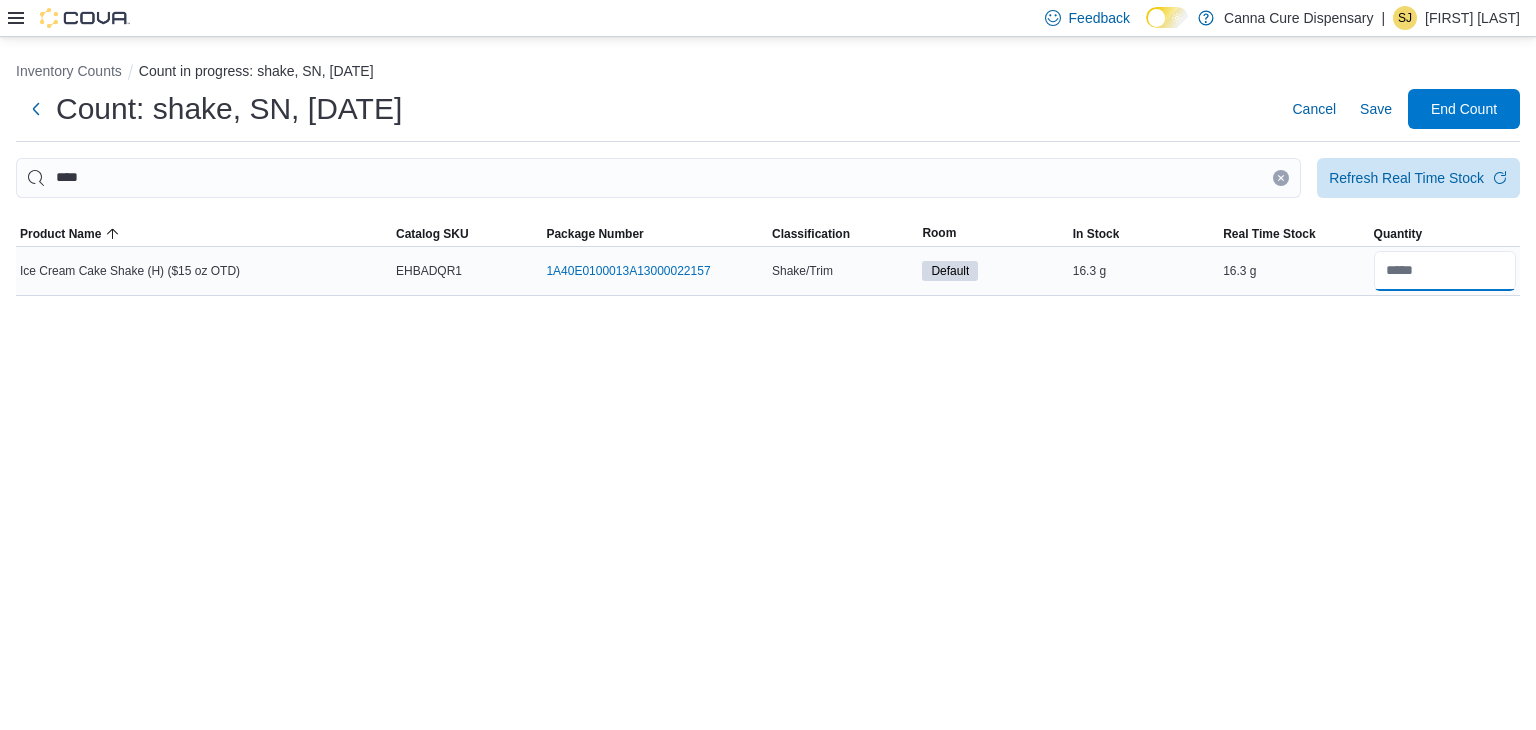 click at bounding box center (1445, 271) 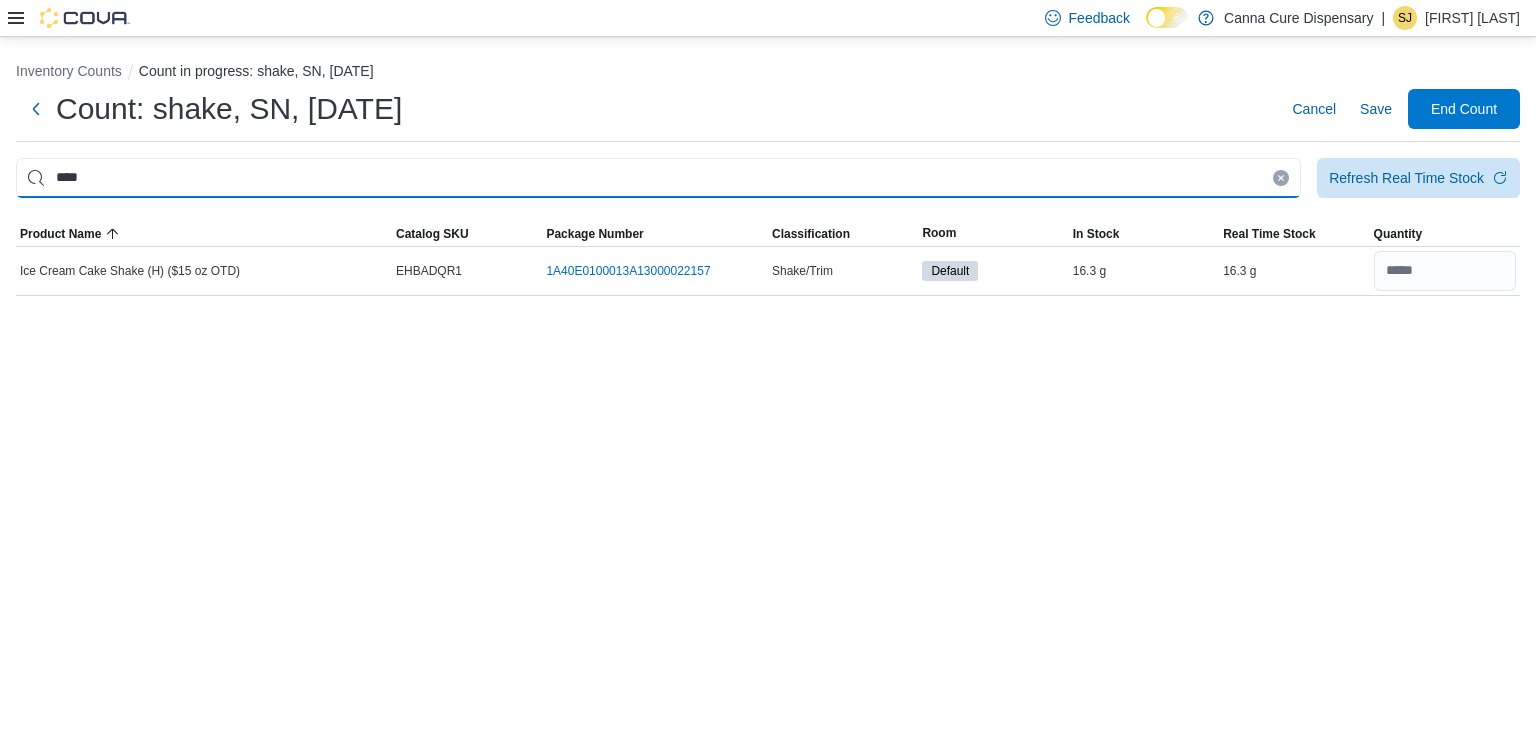 click on "****" at bounding box center (658, 178) 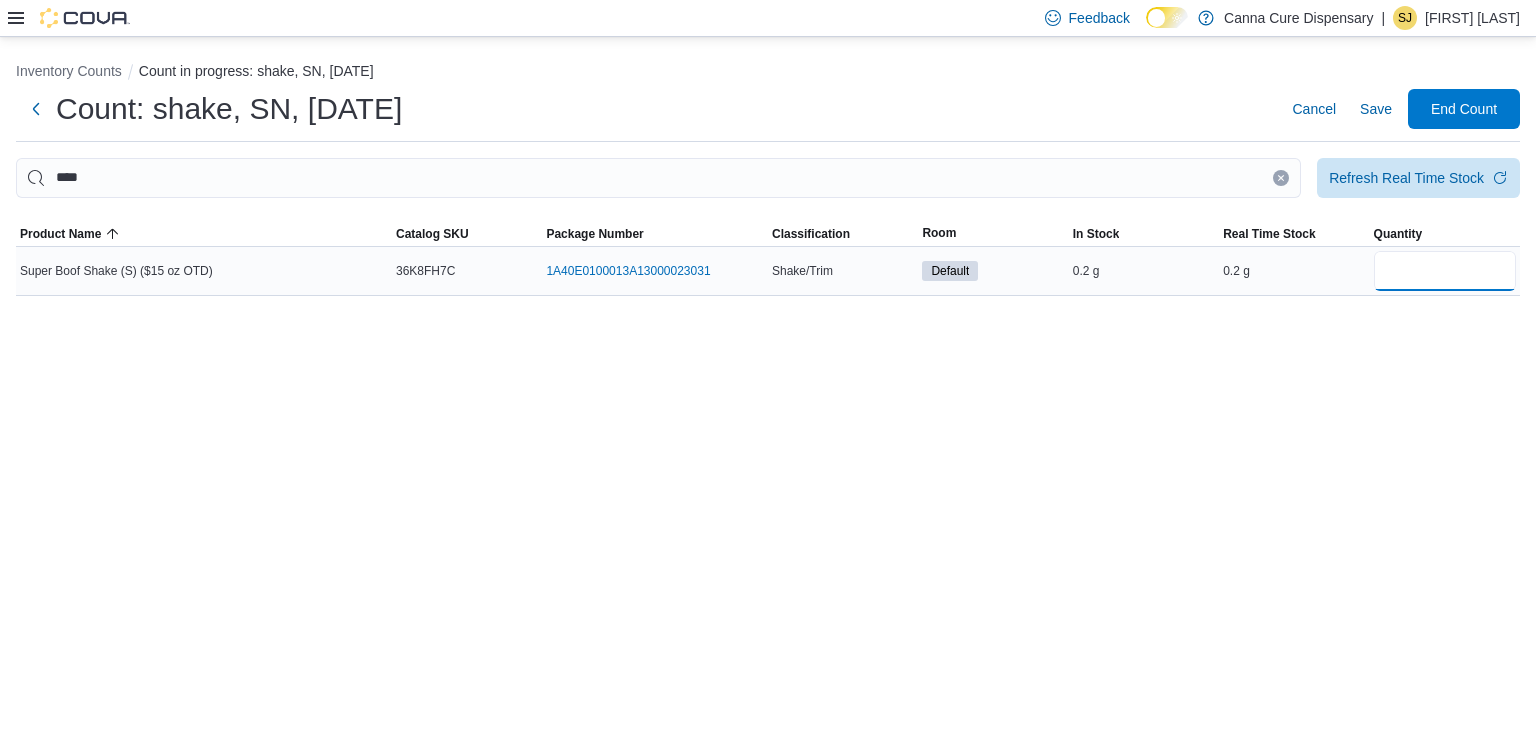 click at bounding box center [1445, 271] 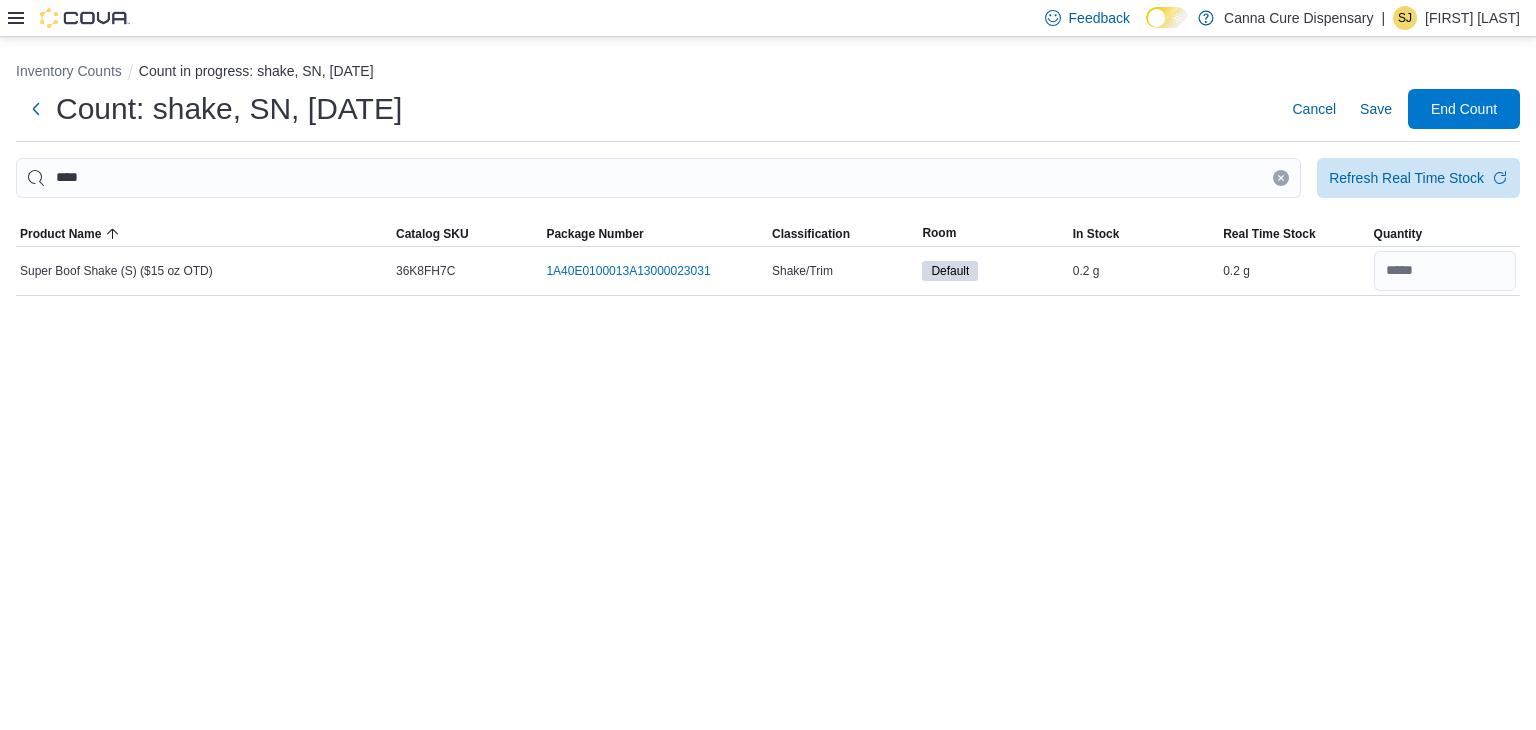 click 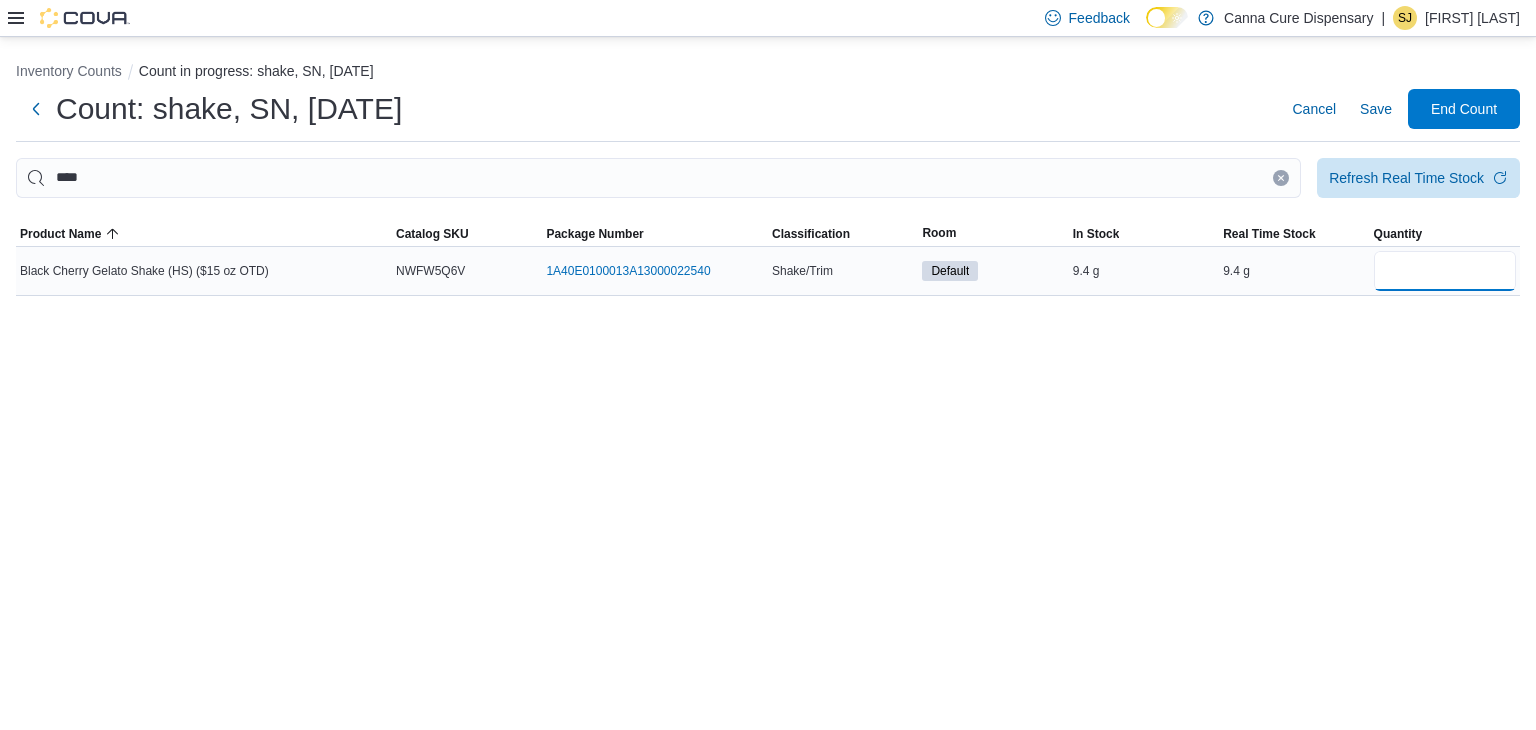 click at bounding box center (1445, 271) 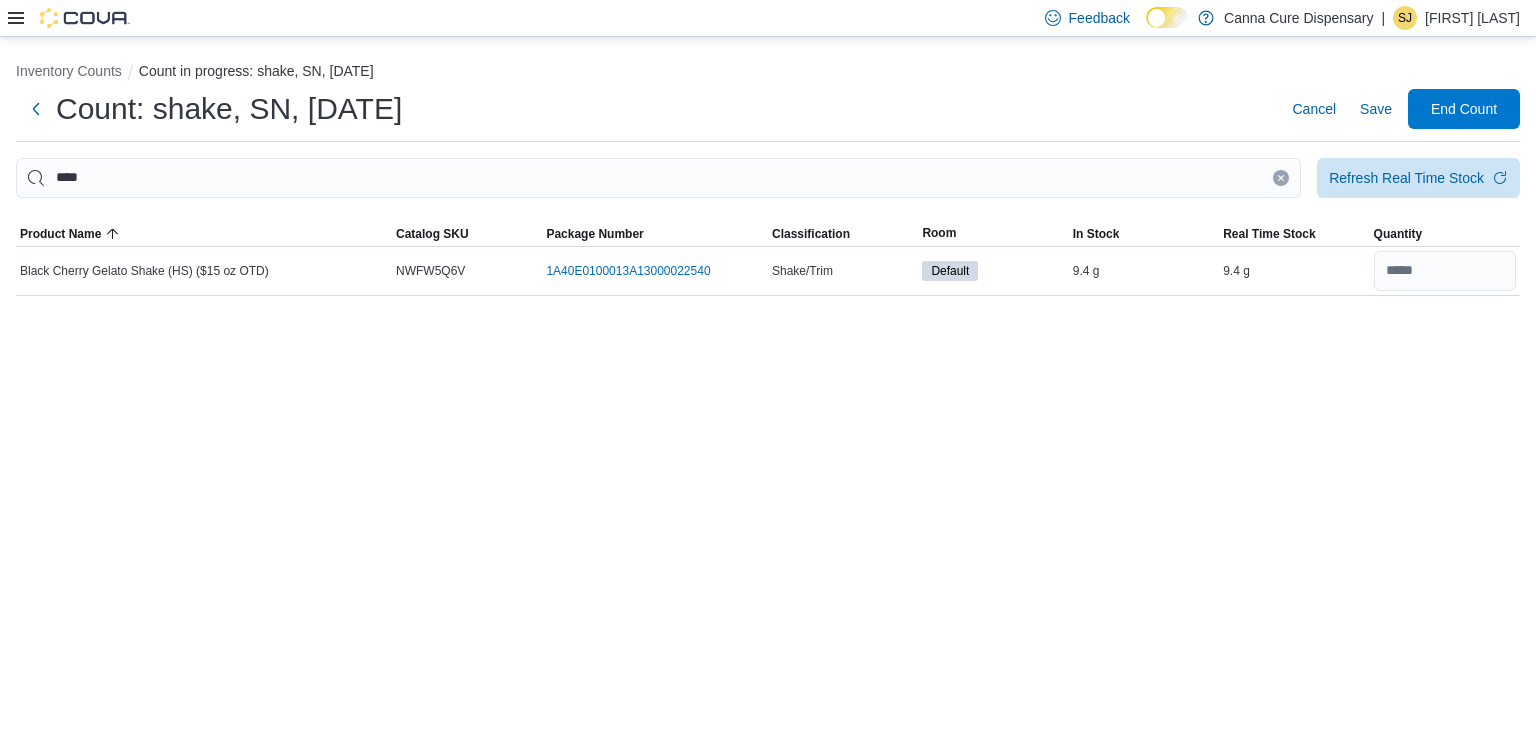 click at bounding box center (1281, 178) 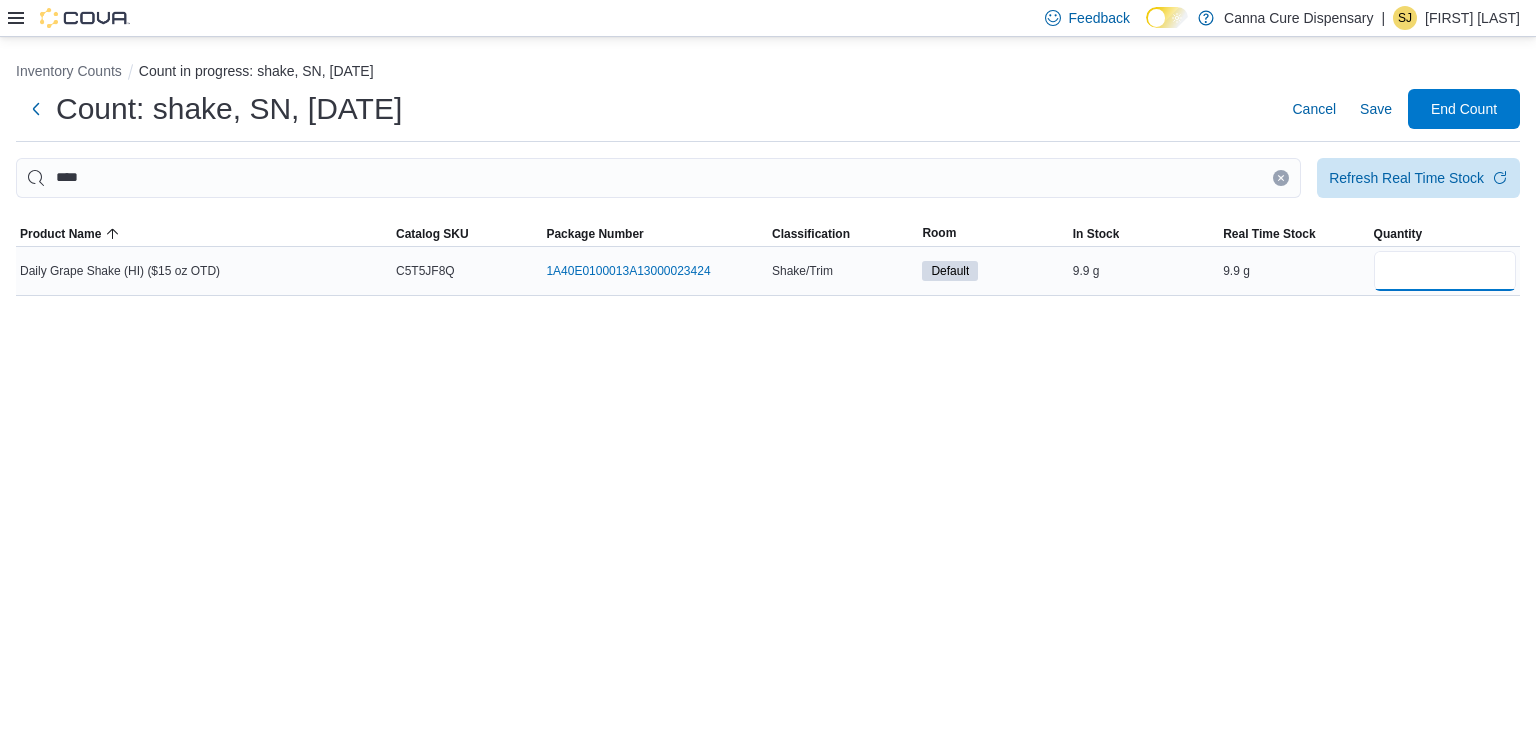 click at bounding box center [1445, 271] 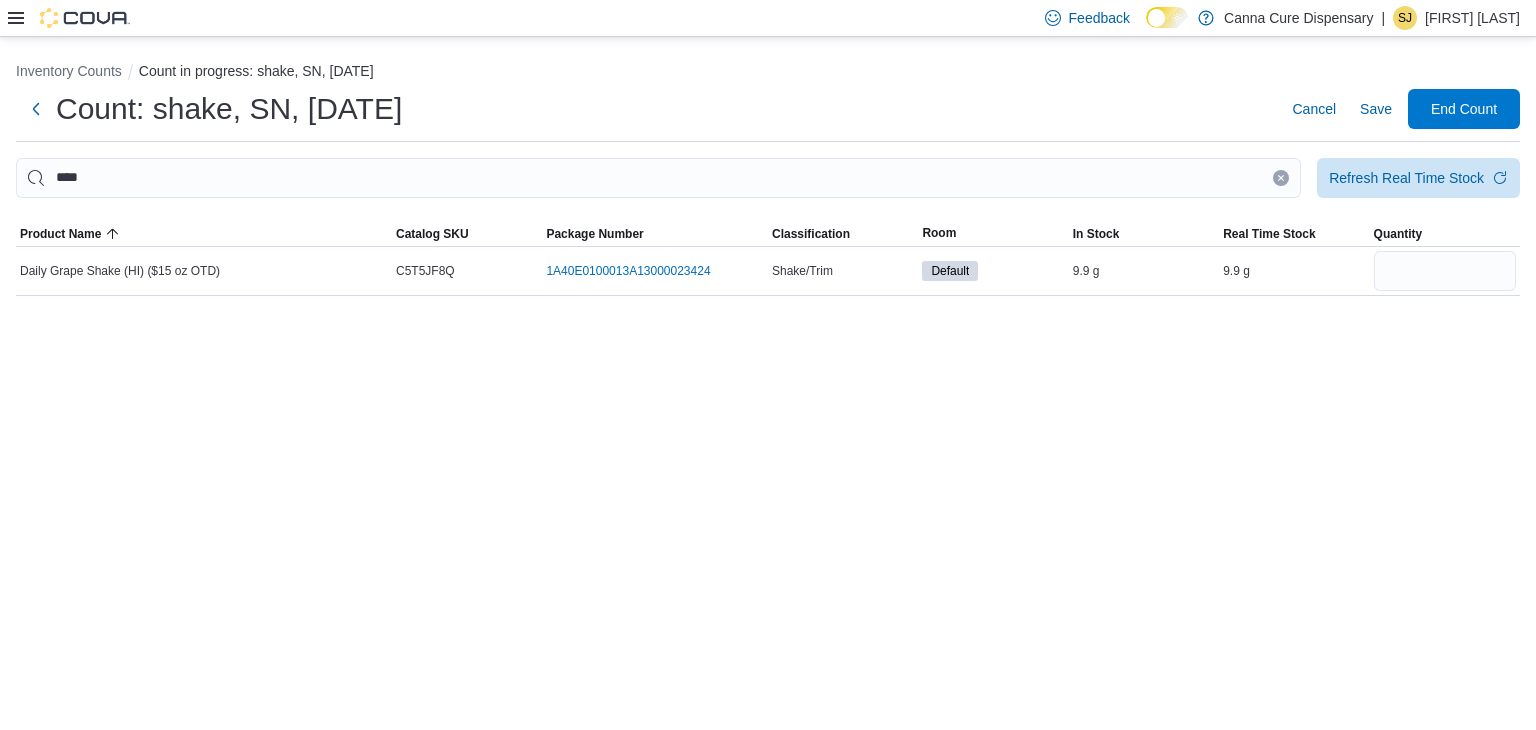 click 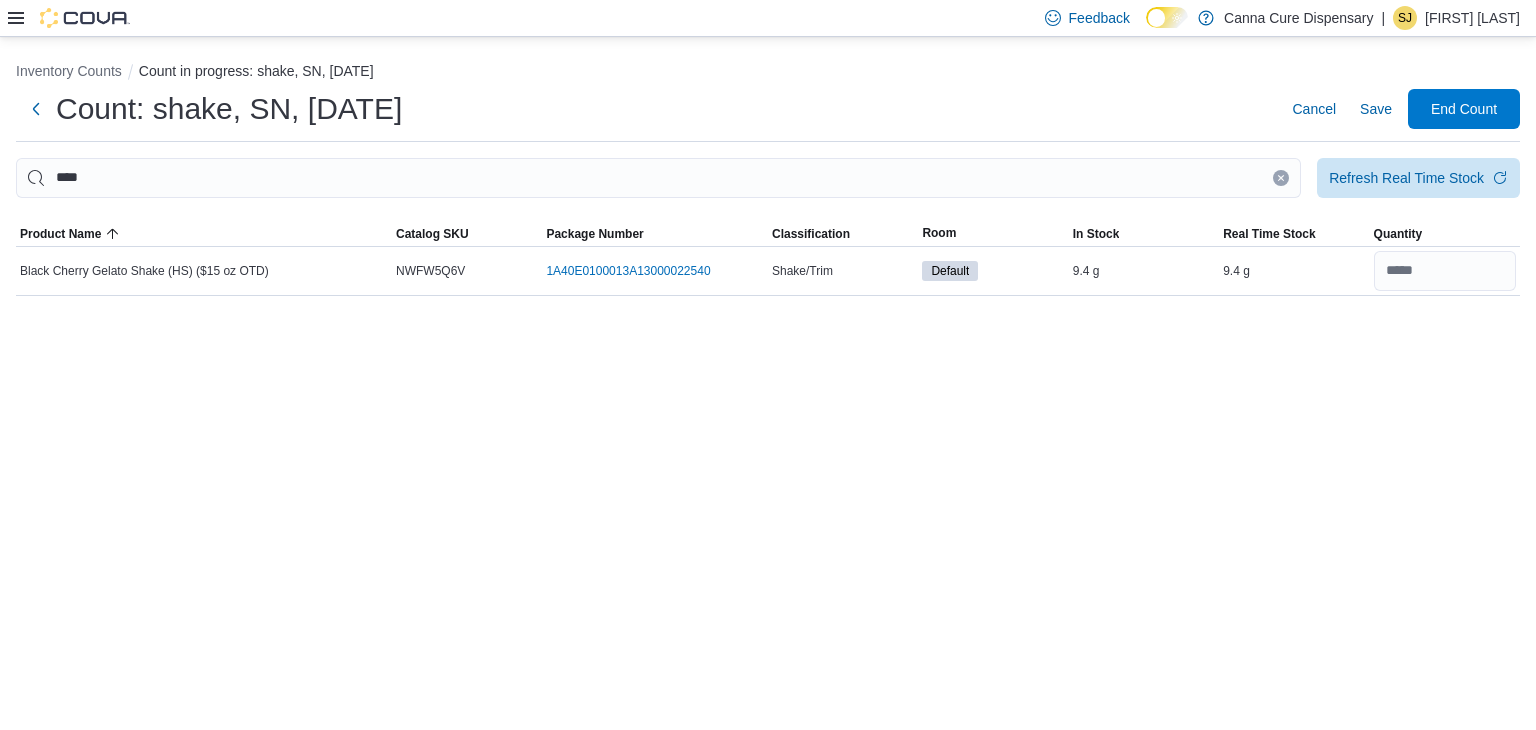 click 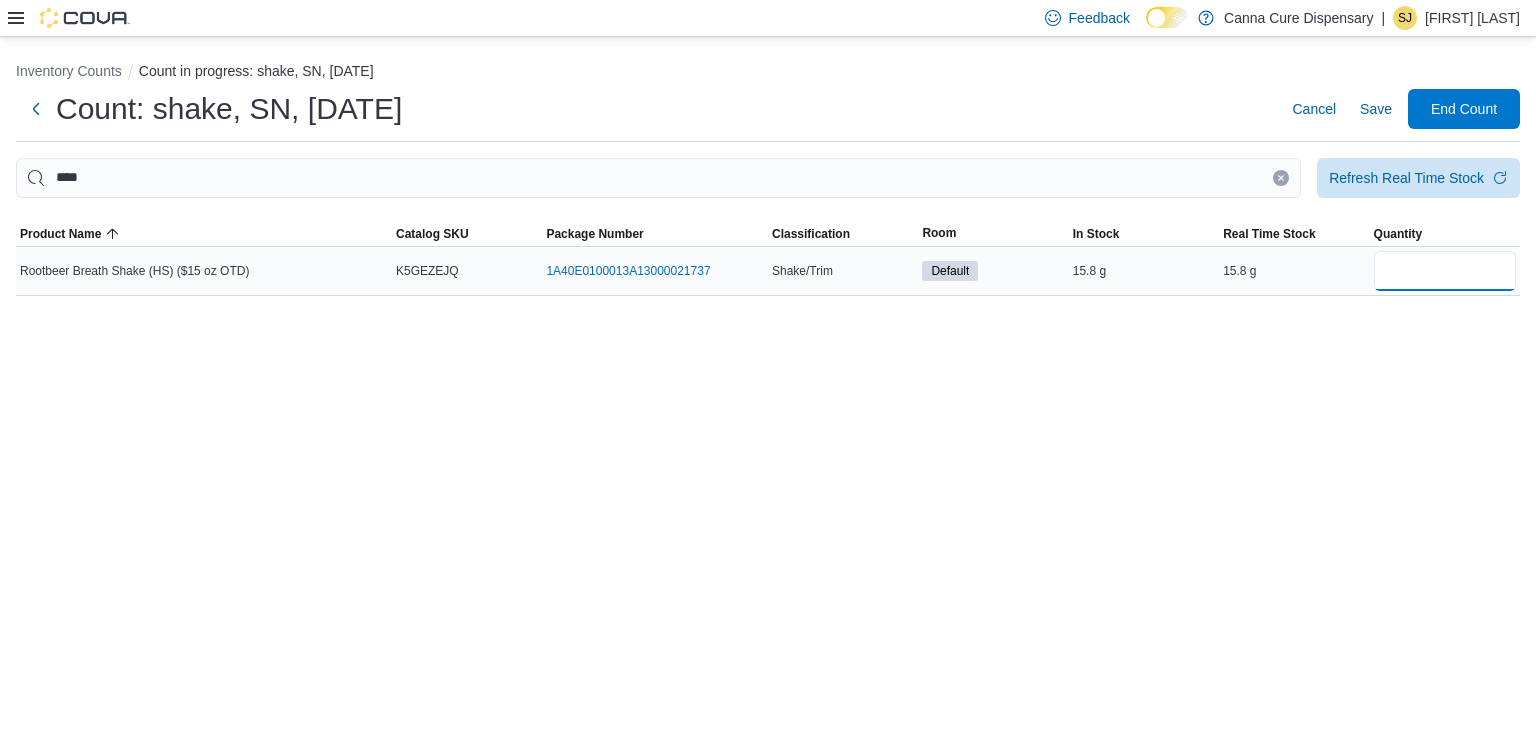 click at bounding box center (1445, 271) 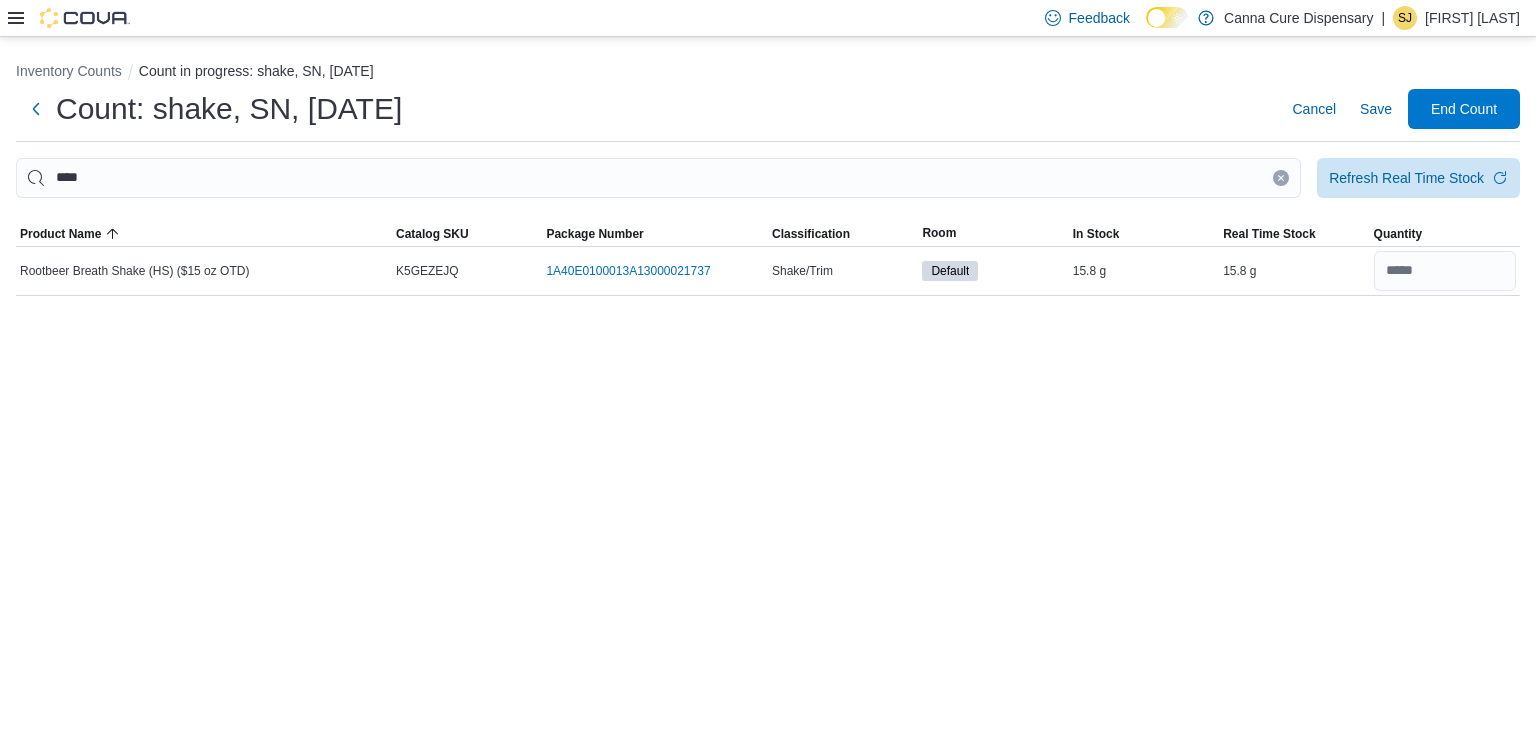 click at bounding box center [1281, 178] 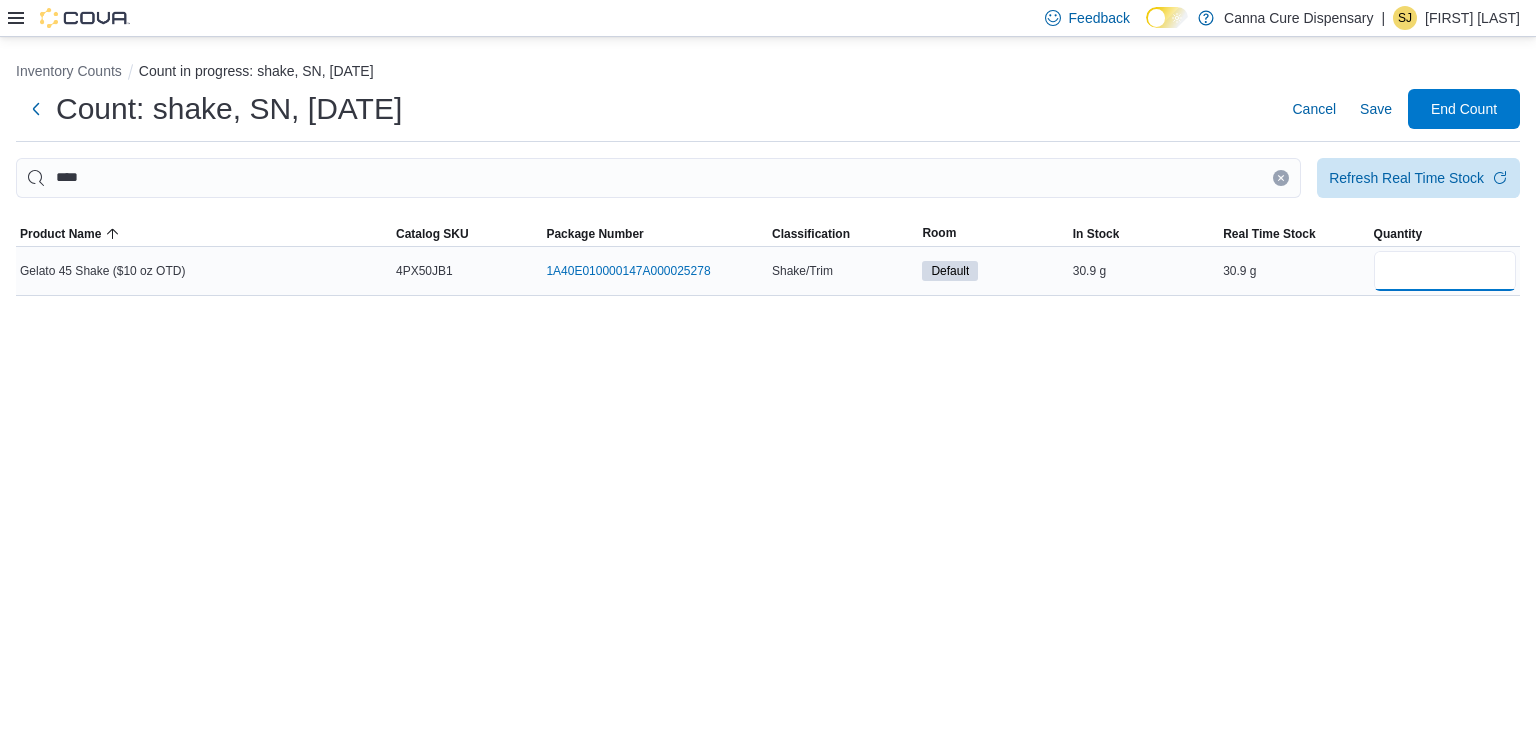 click at bounding box center (1445, 271) 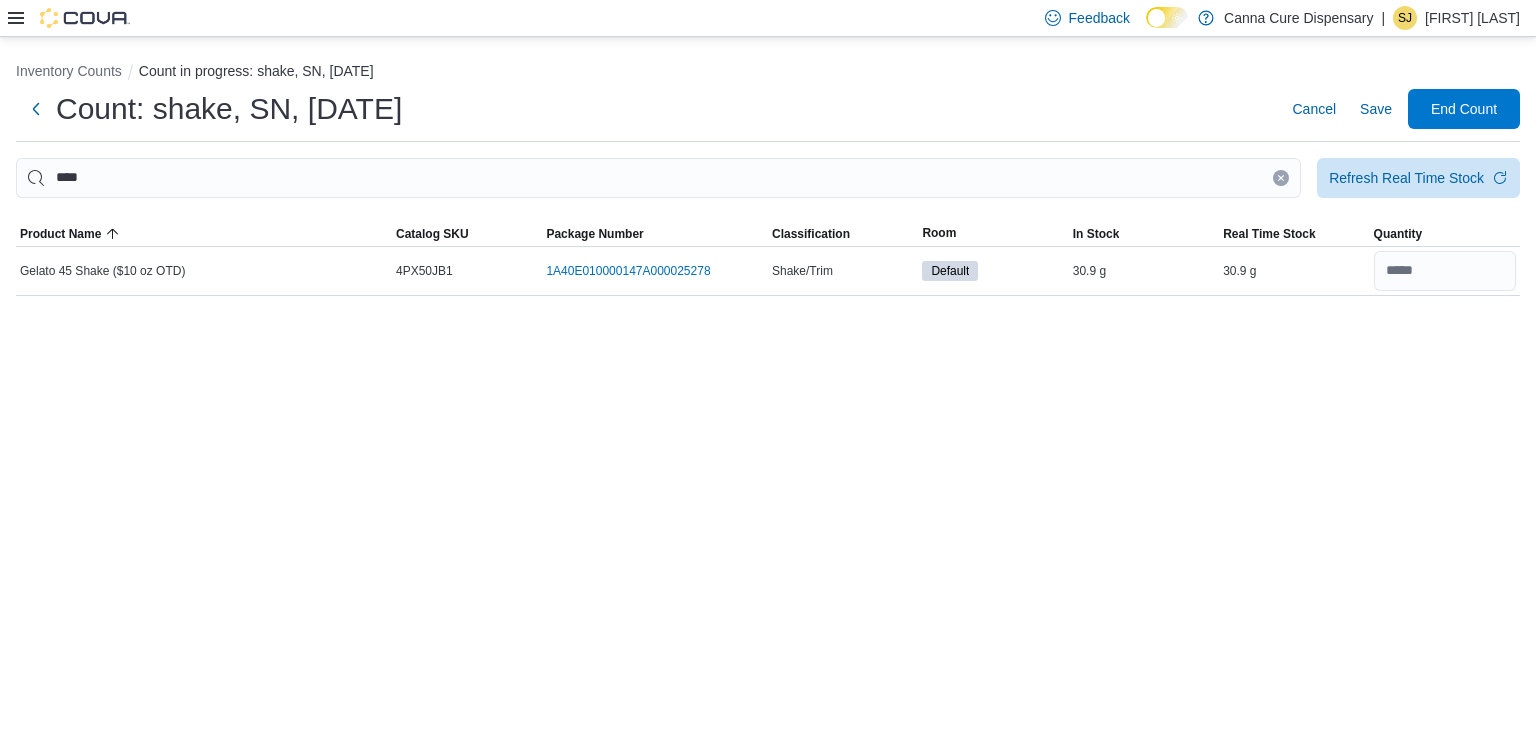 click at bounding box center (1281, 178) 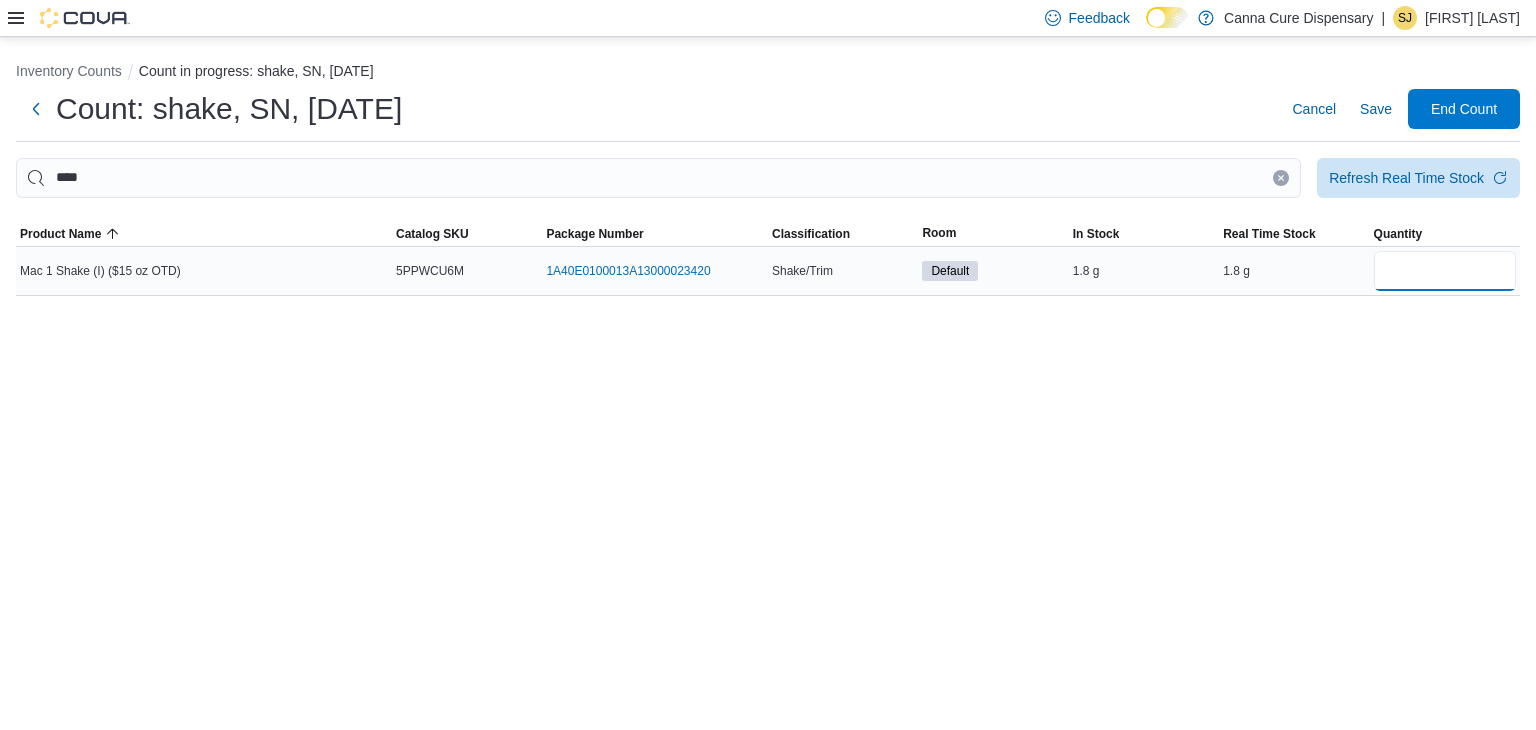 click at bounding box center (1445, 271) 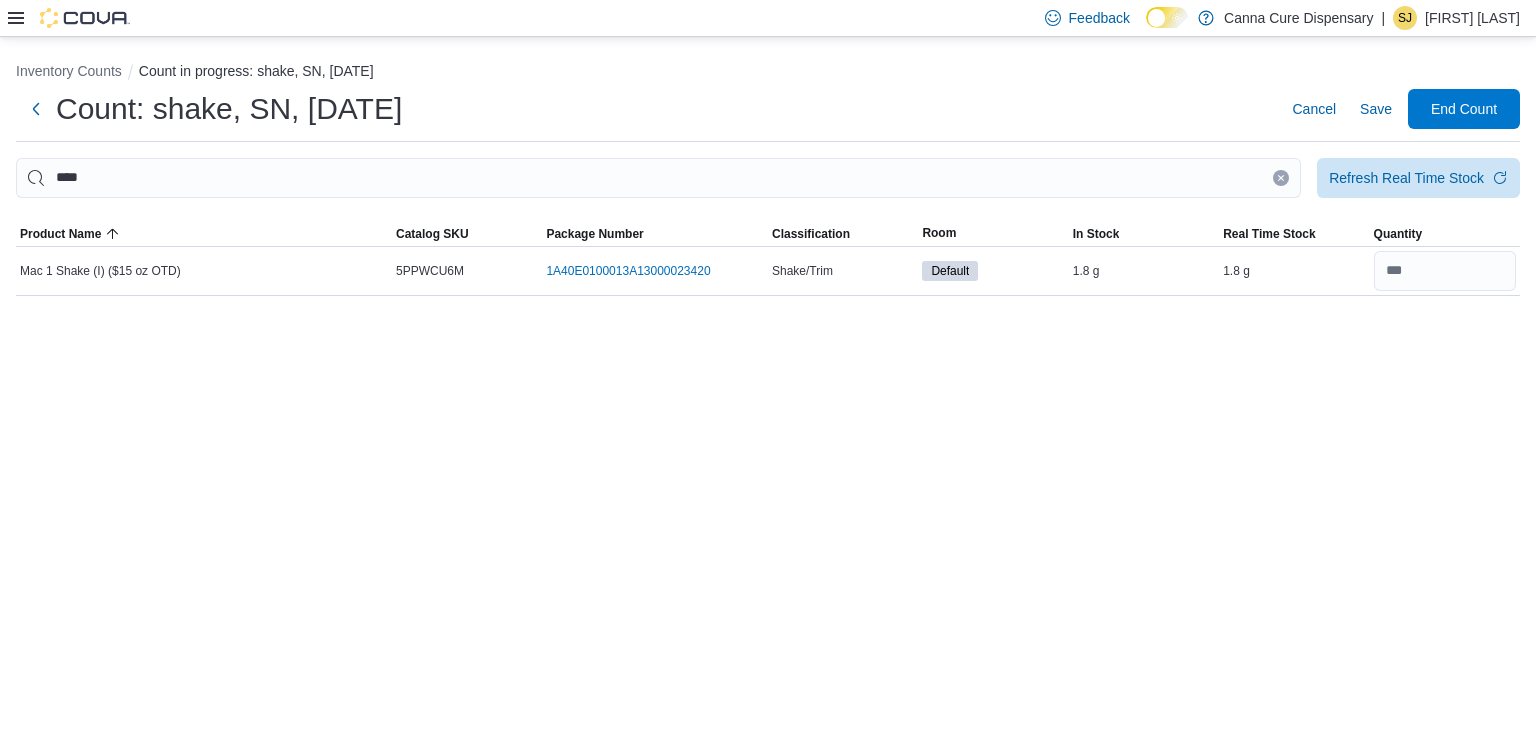 click 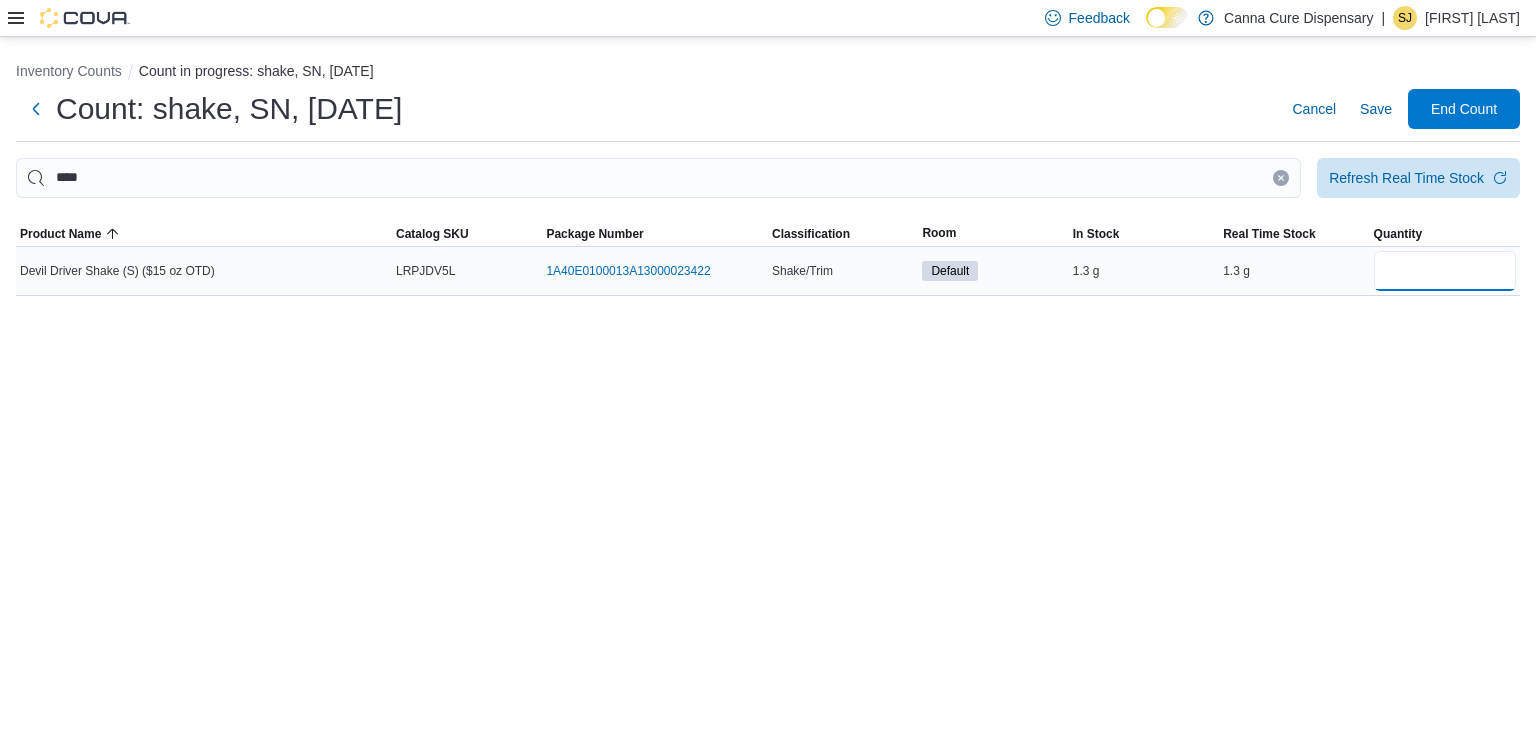 click at bounding box center (1445, 271) 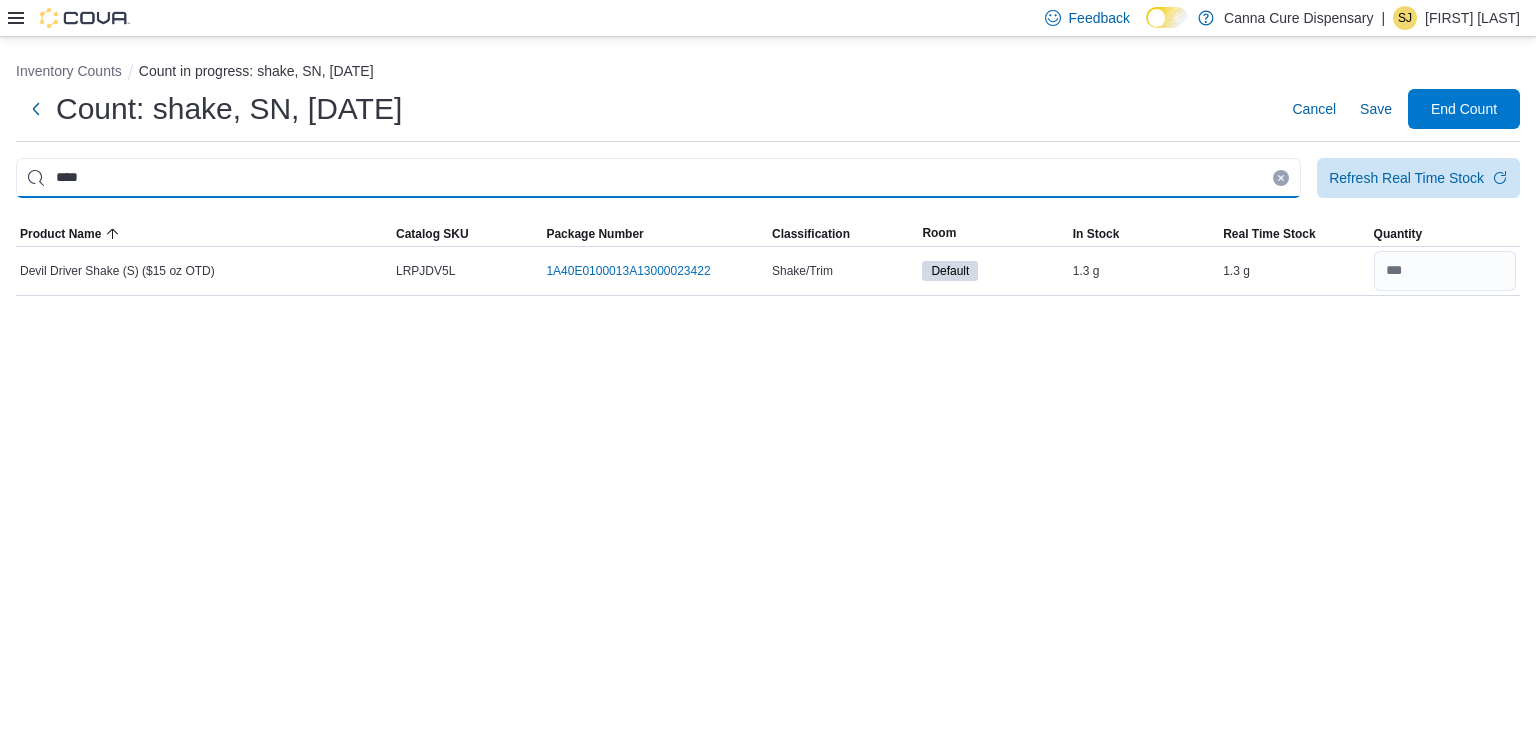 click on "****" at bounding box center (658, 178) 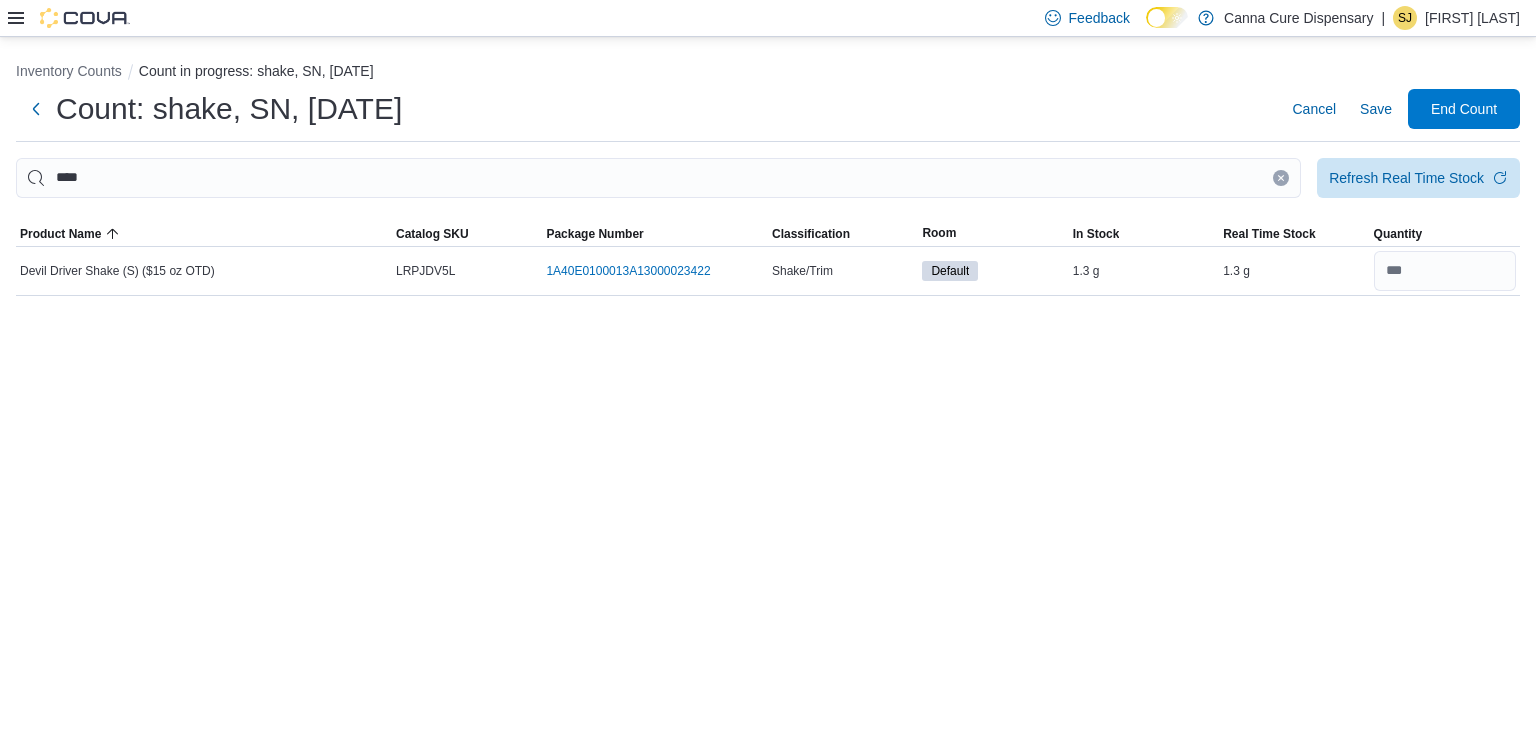 click 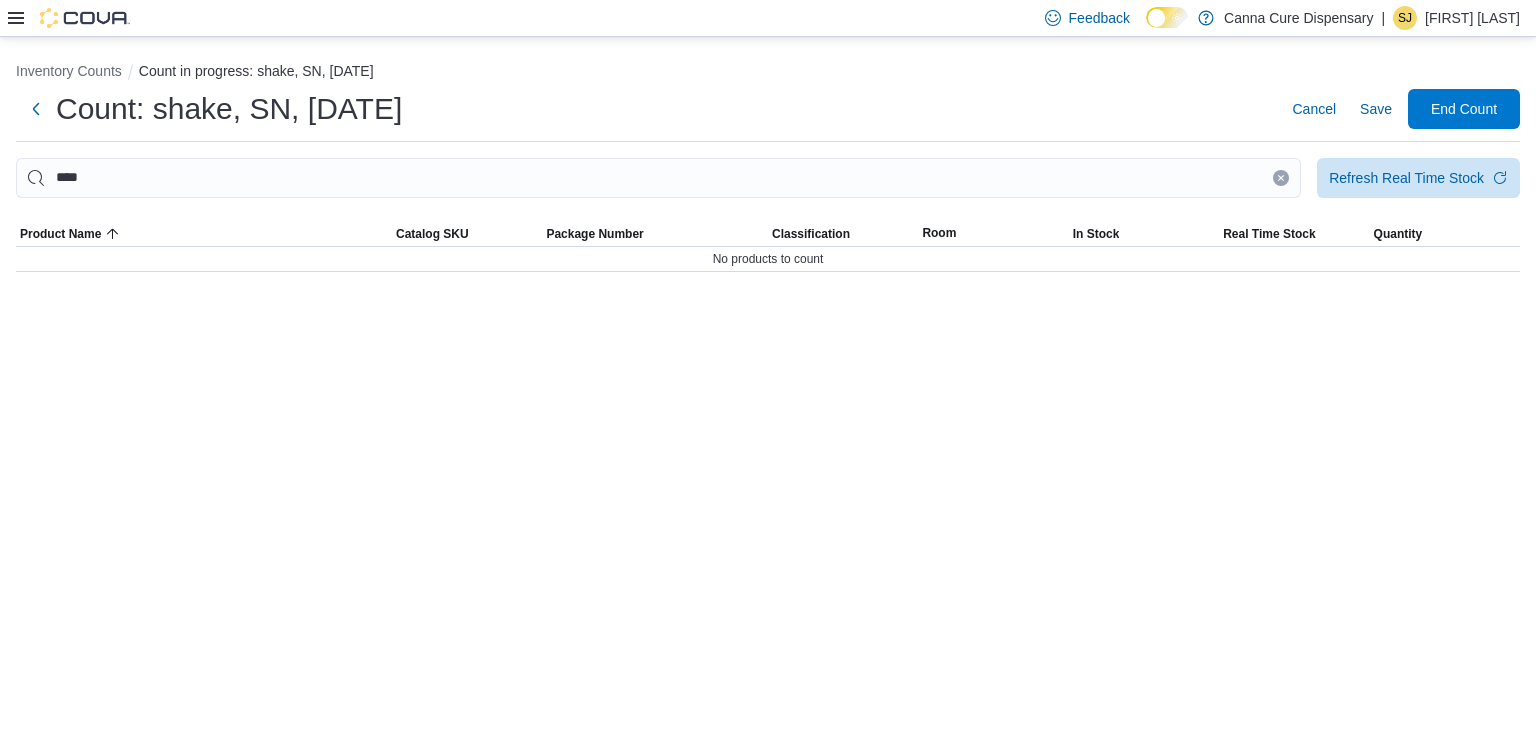 click 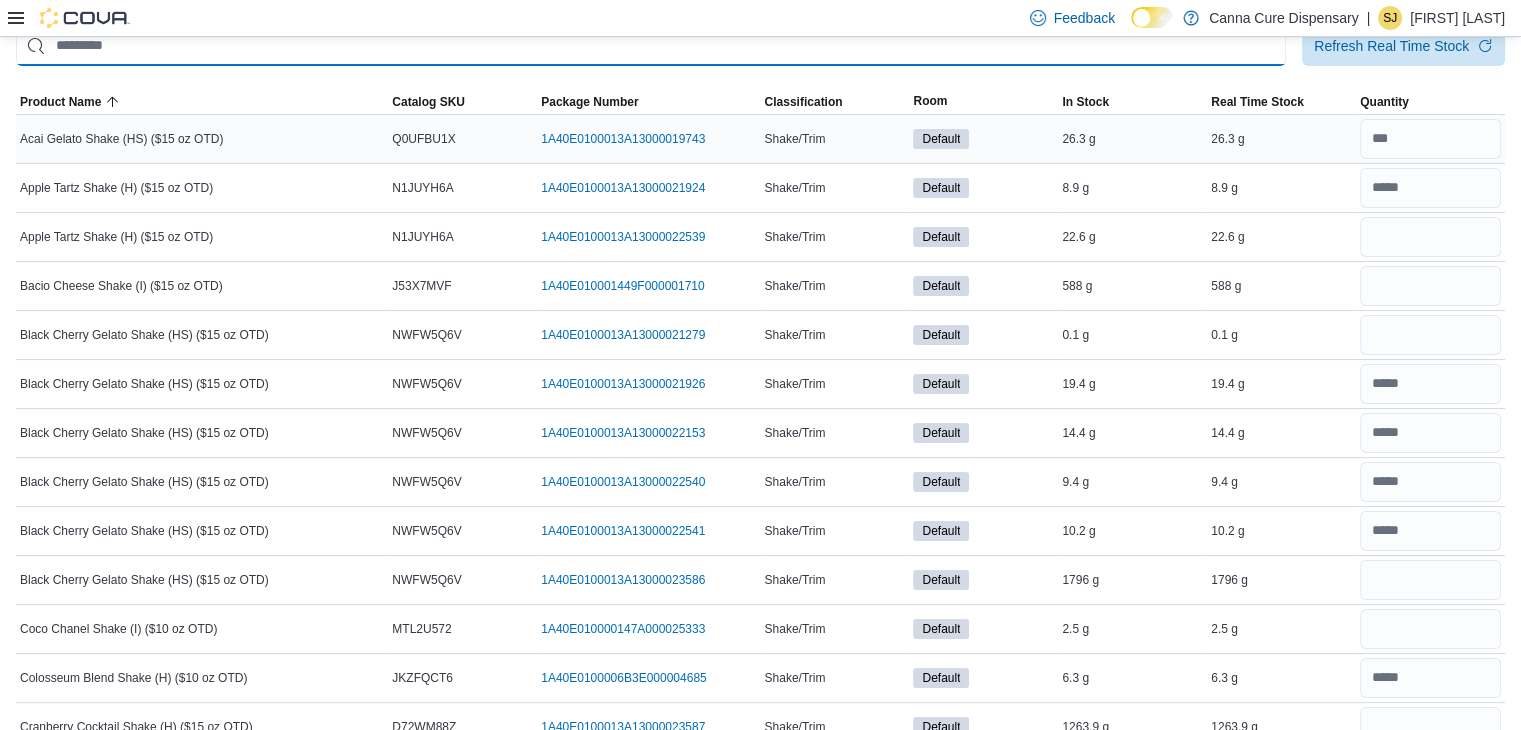 scroll, scrollTop: 134, scrollLeft: 0, axis: vertical 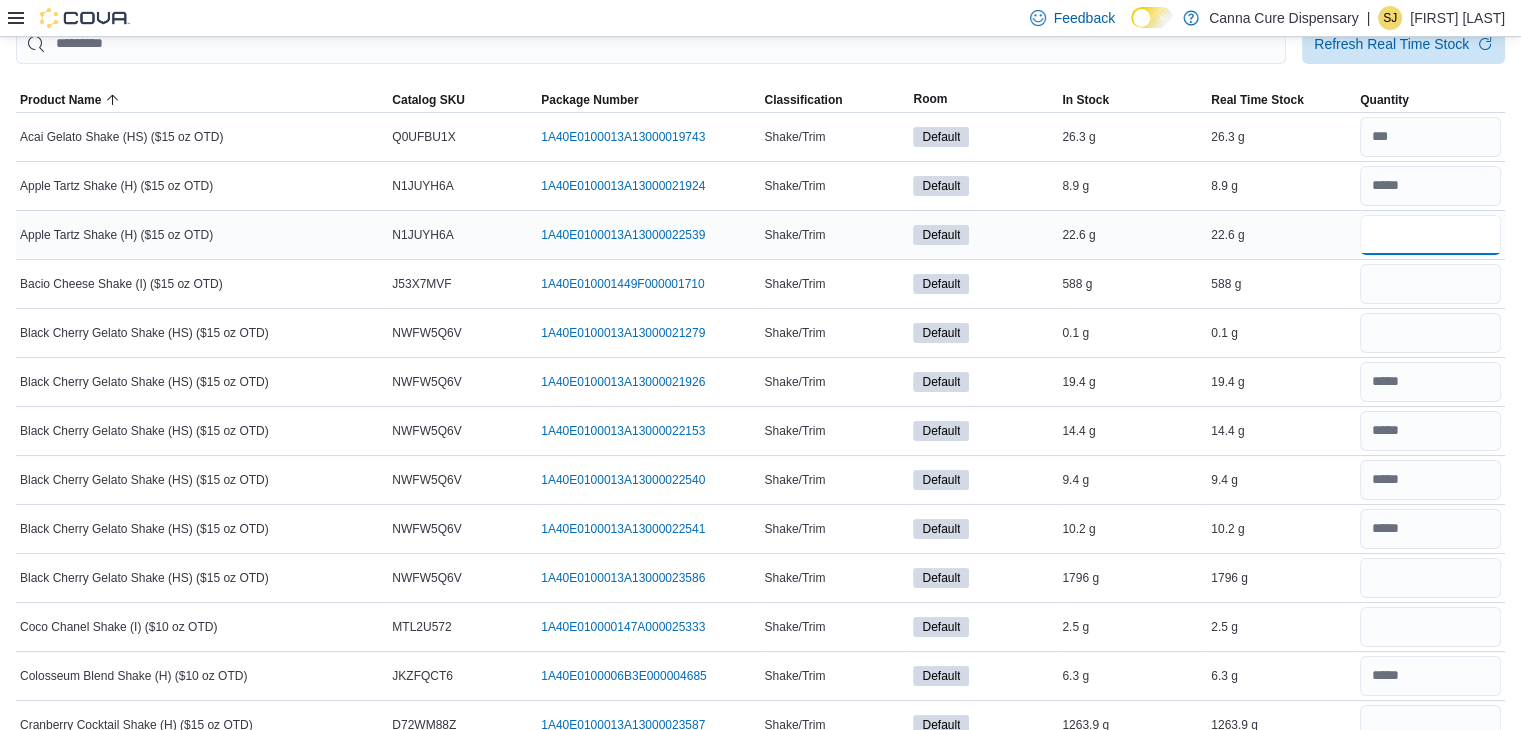 click at bounding box center (1430, 235) 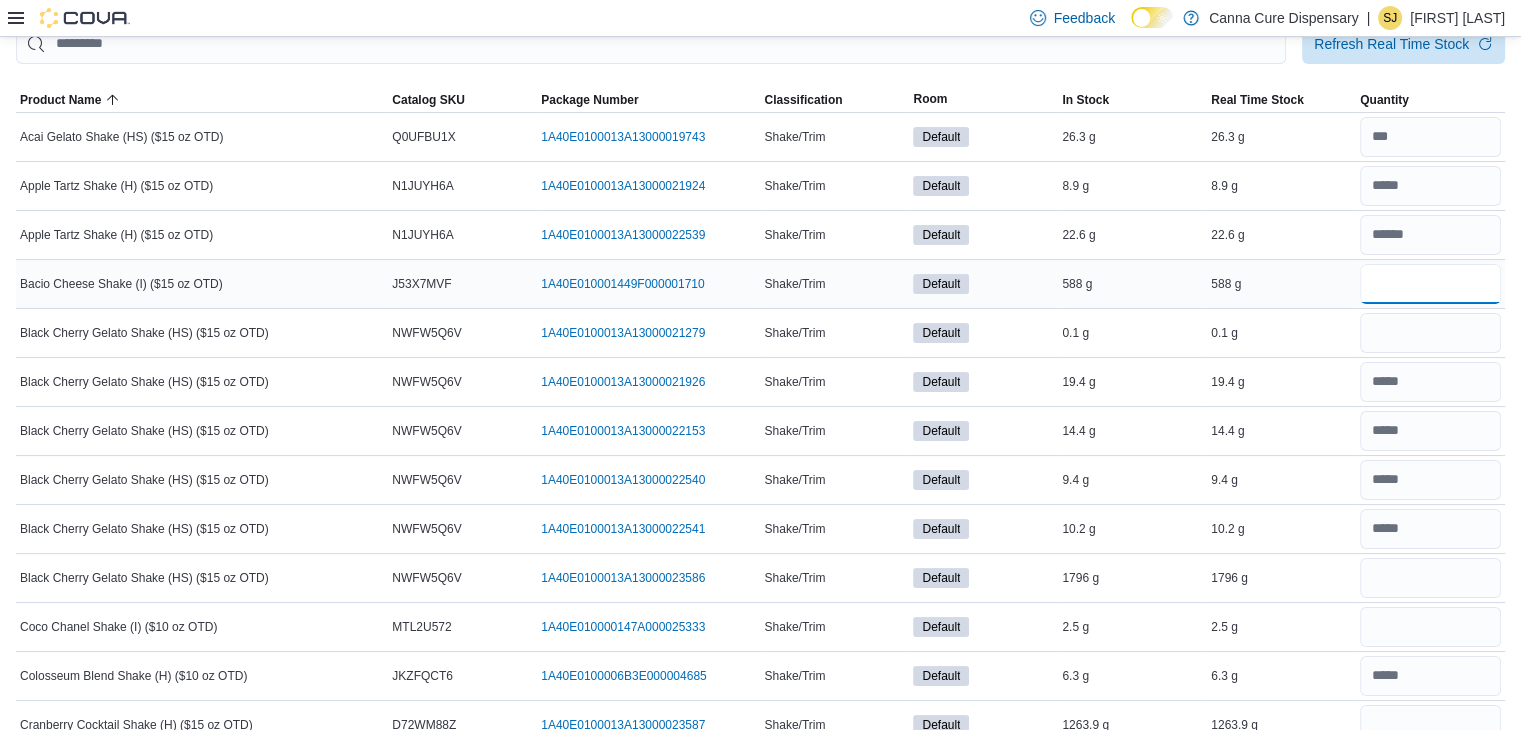 click at bounding box center (1430, 284) 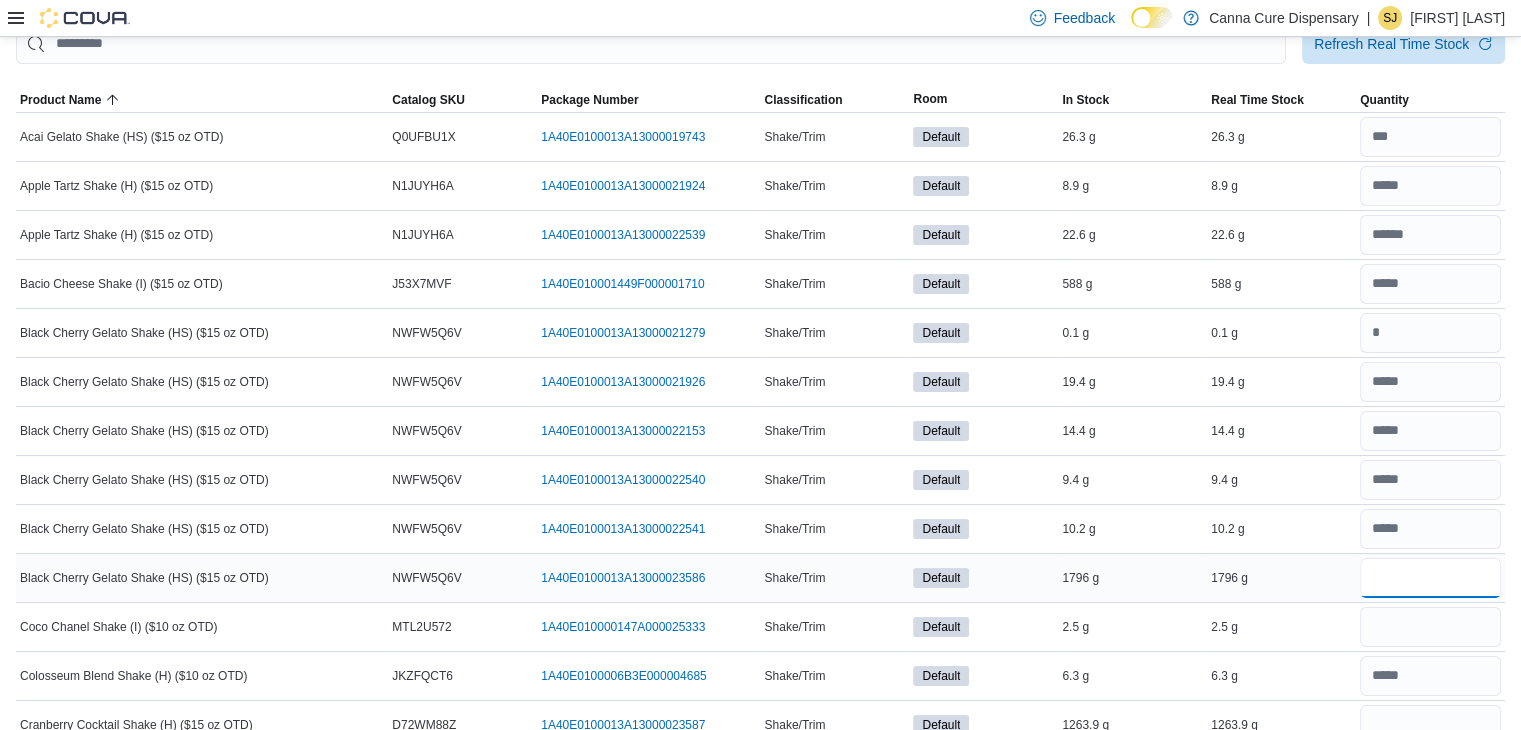 click at bounding box center (1430, 578) 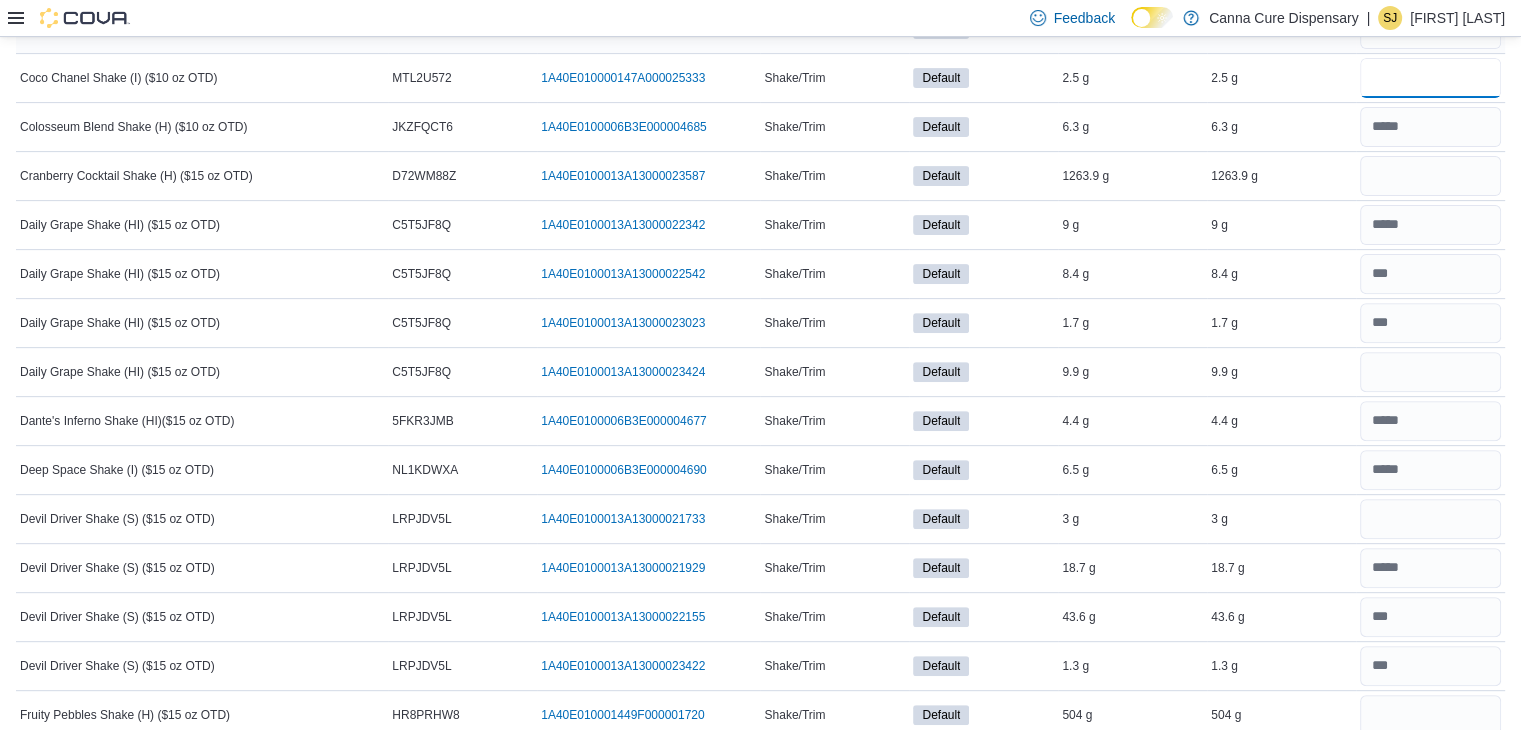 scroll, scrollTop: 684, scrollLeft: 0, axis: vertical 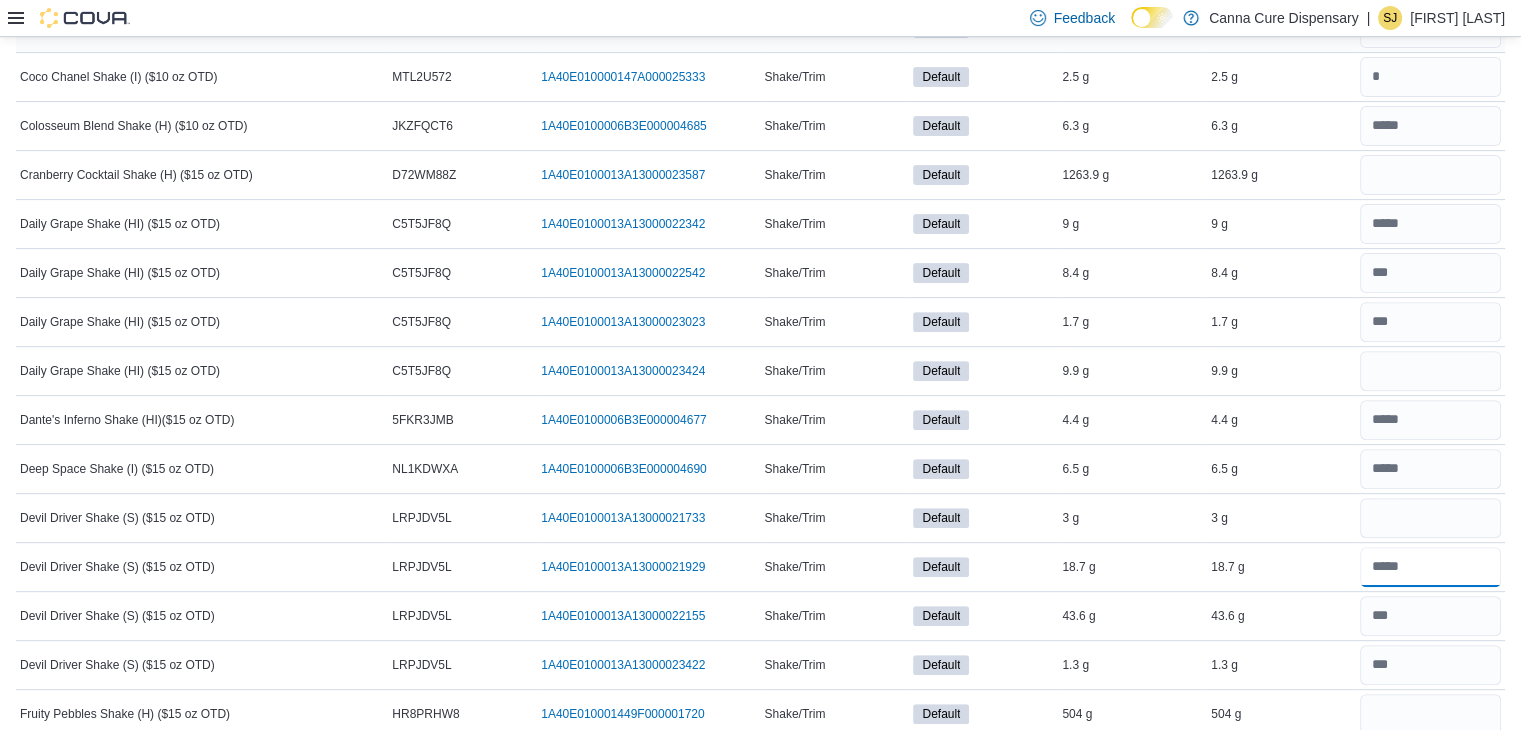 click at bounding box center (1430, 567) 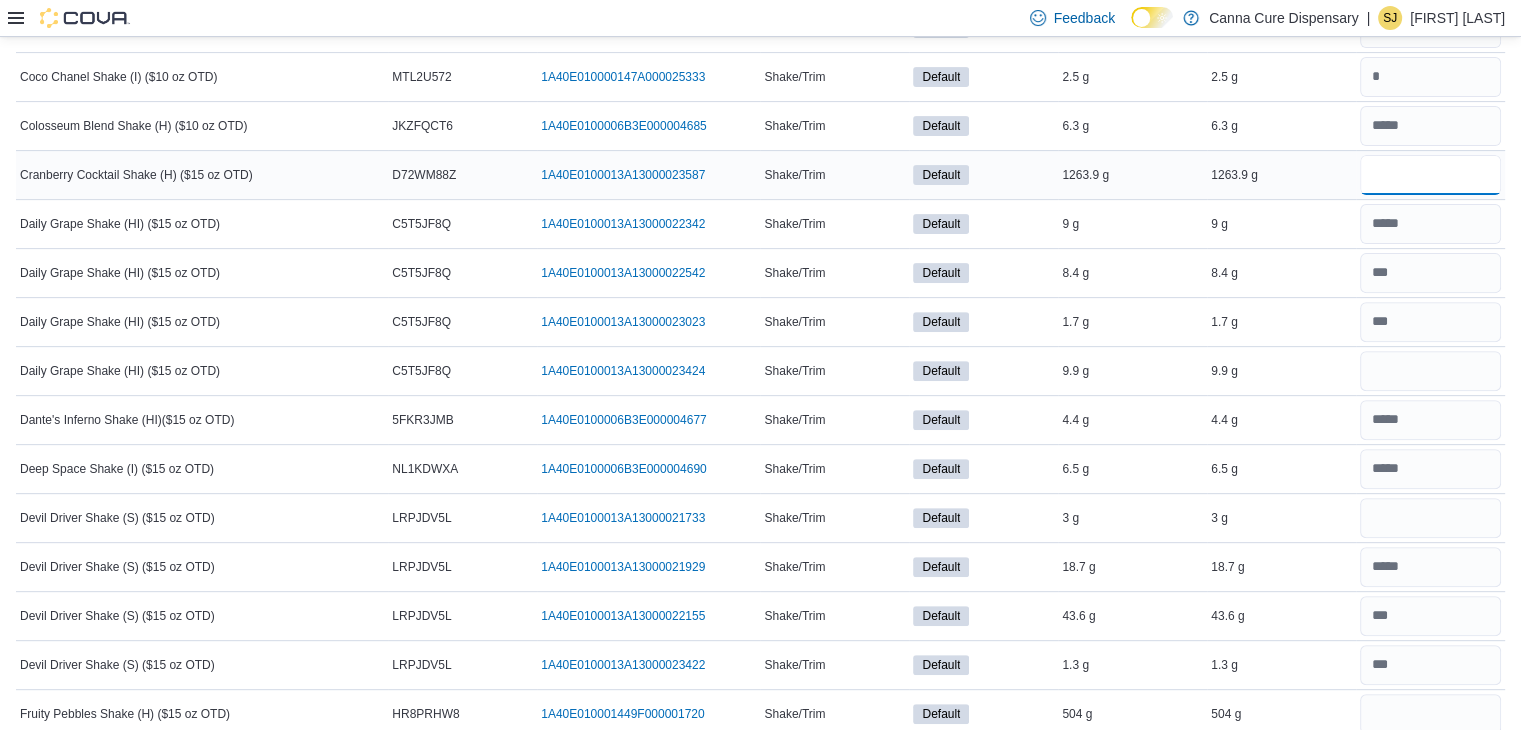 click at bounding box center (1430, 175) 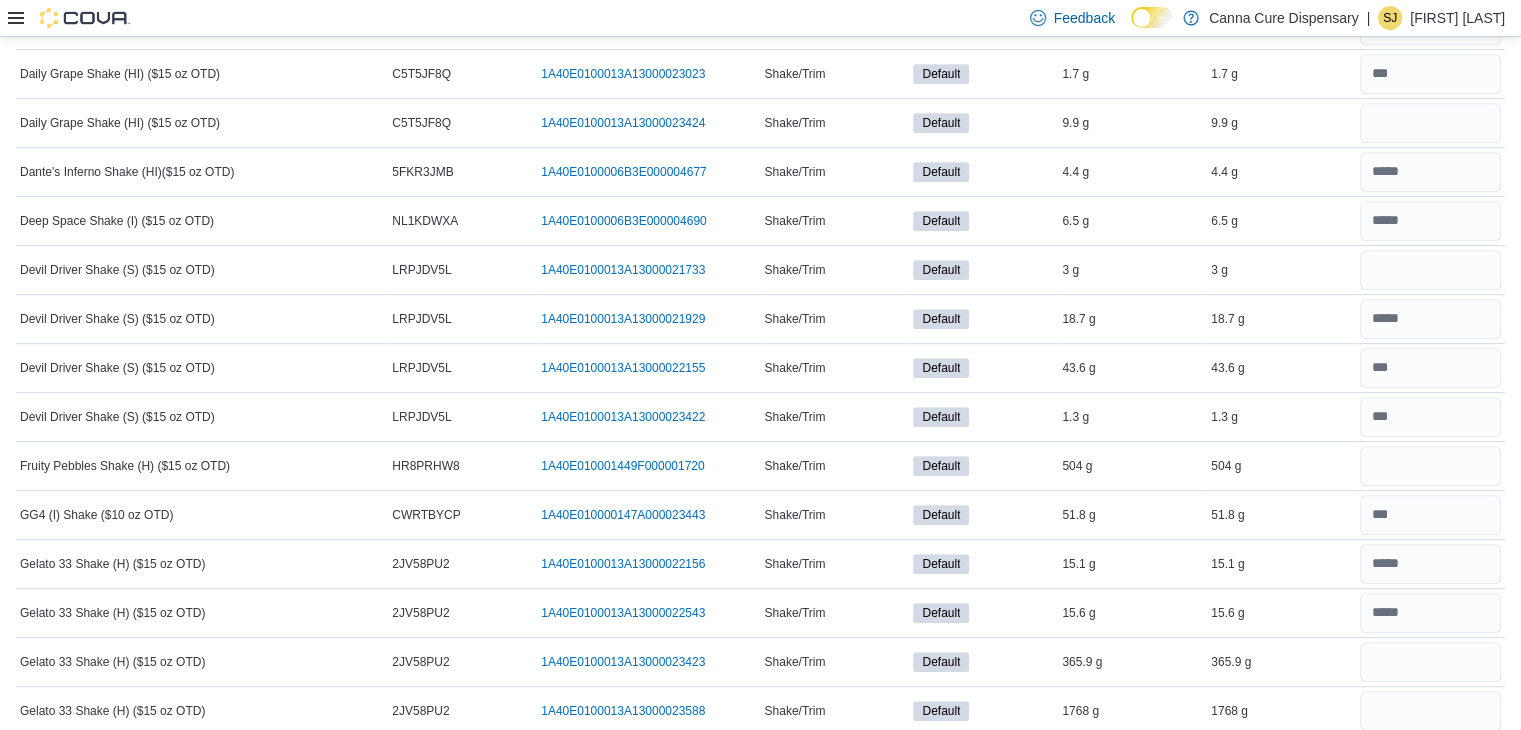 scroll, scrollTop: 934, scrollLeft: 0, axis: vertical 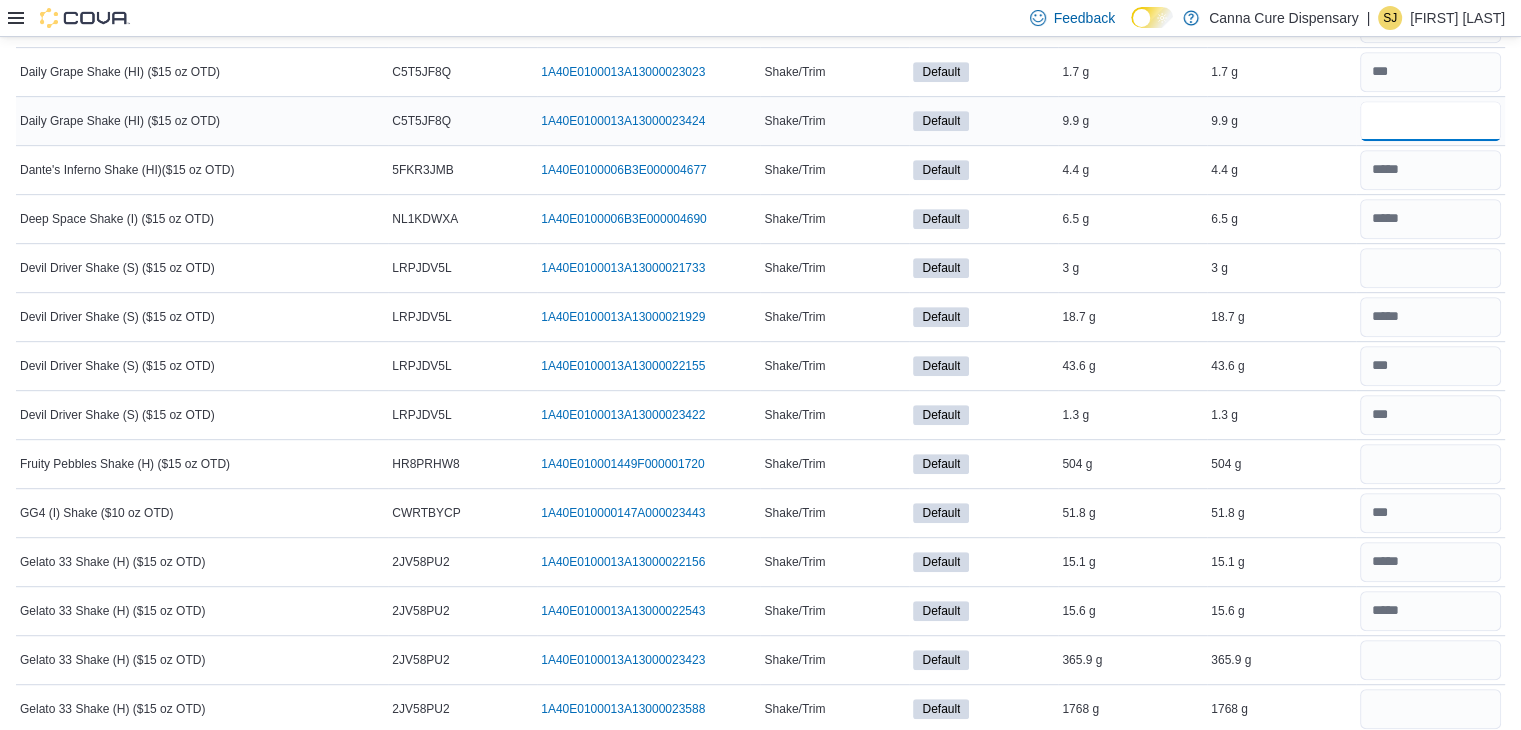 click at bounding box center [1430, 121] 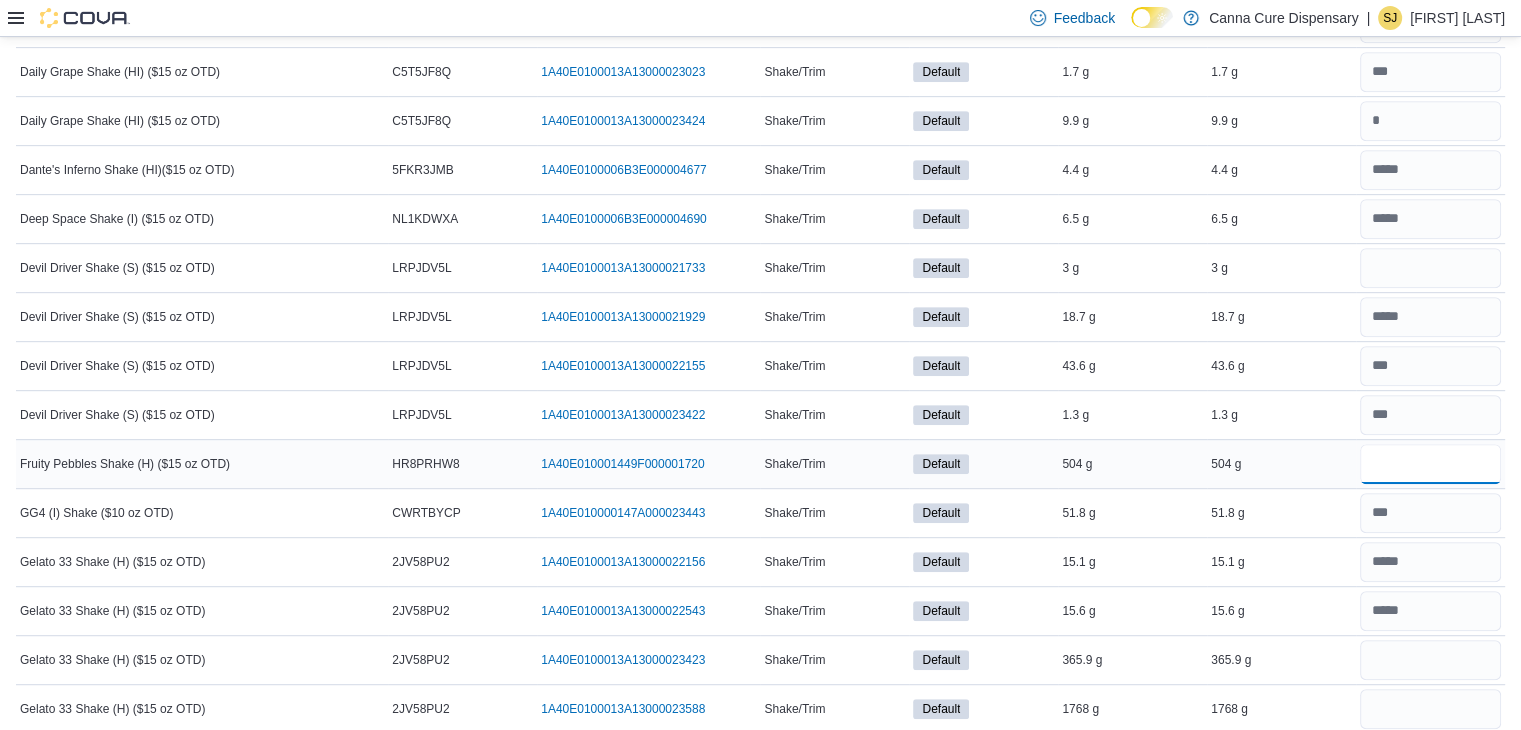 click at bounding box center [1430, 464] 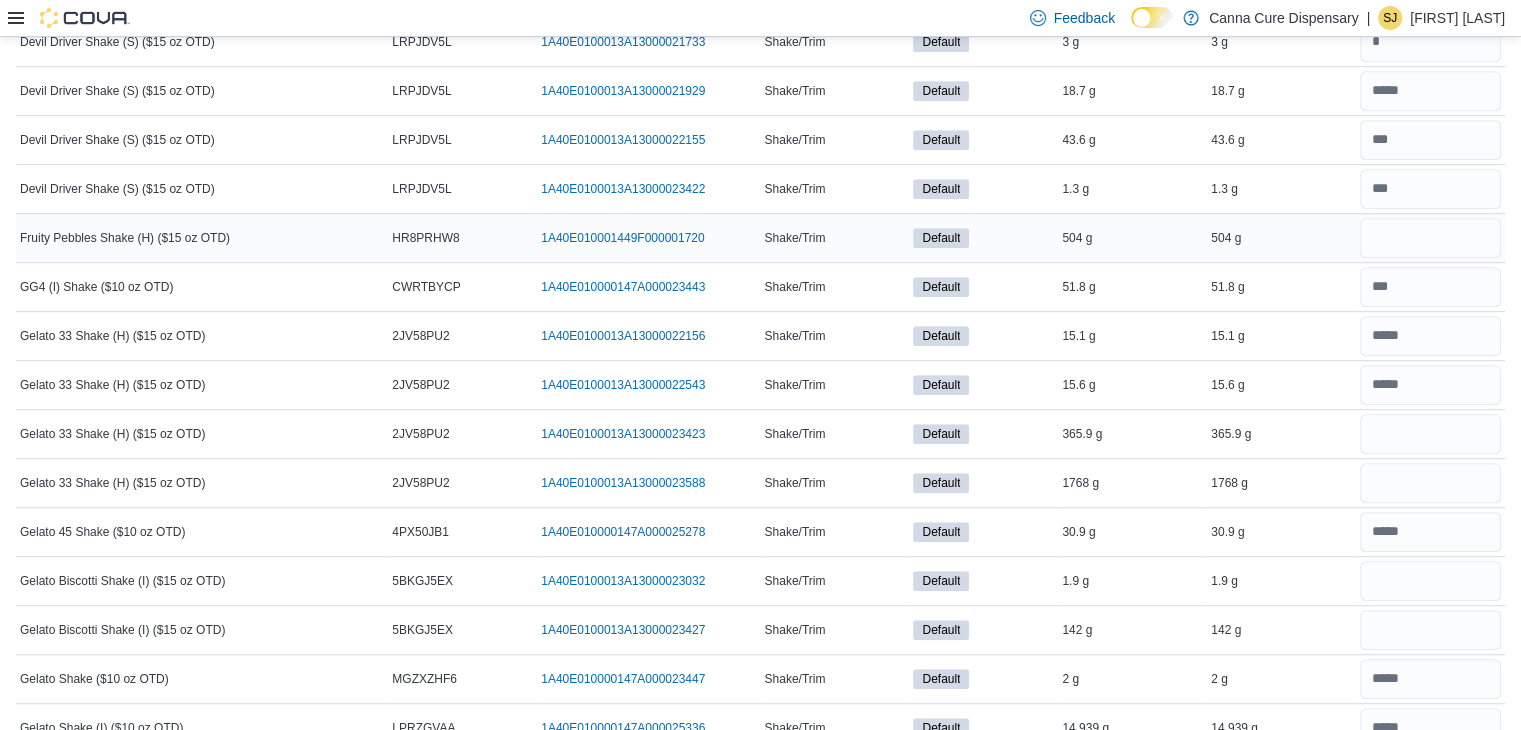 scroll, scrollTop: 1220, scrollLeft: 0, axis: vertical 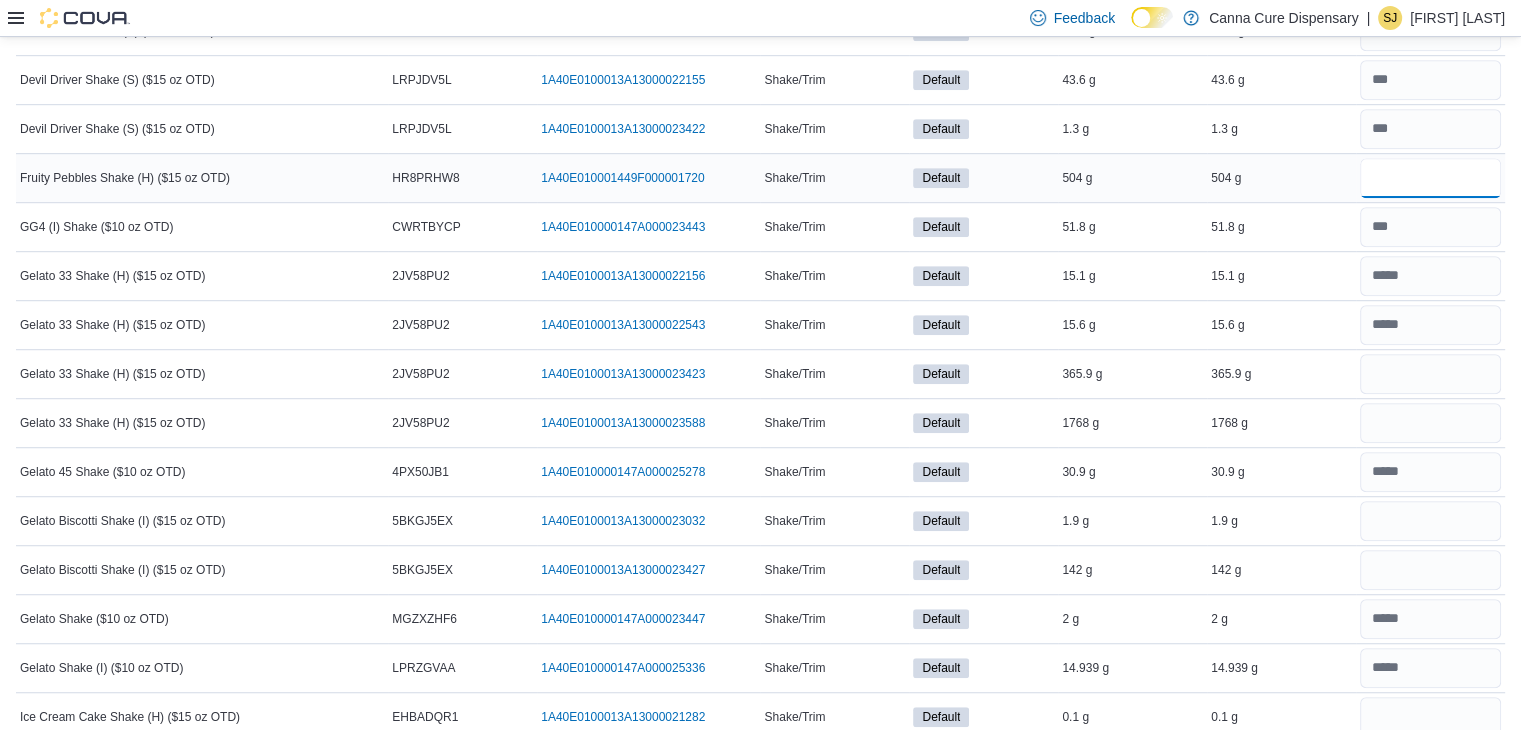 click at bounding box center (1430, 178) 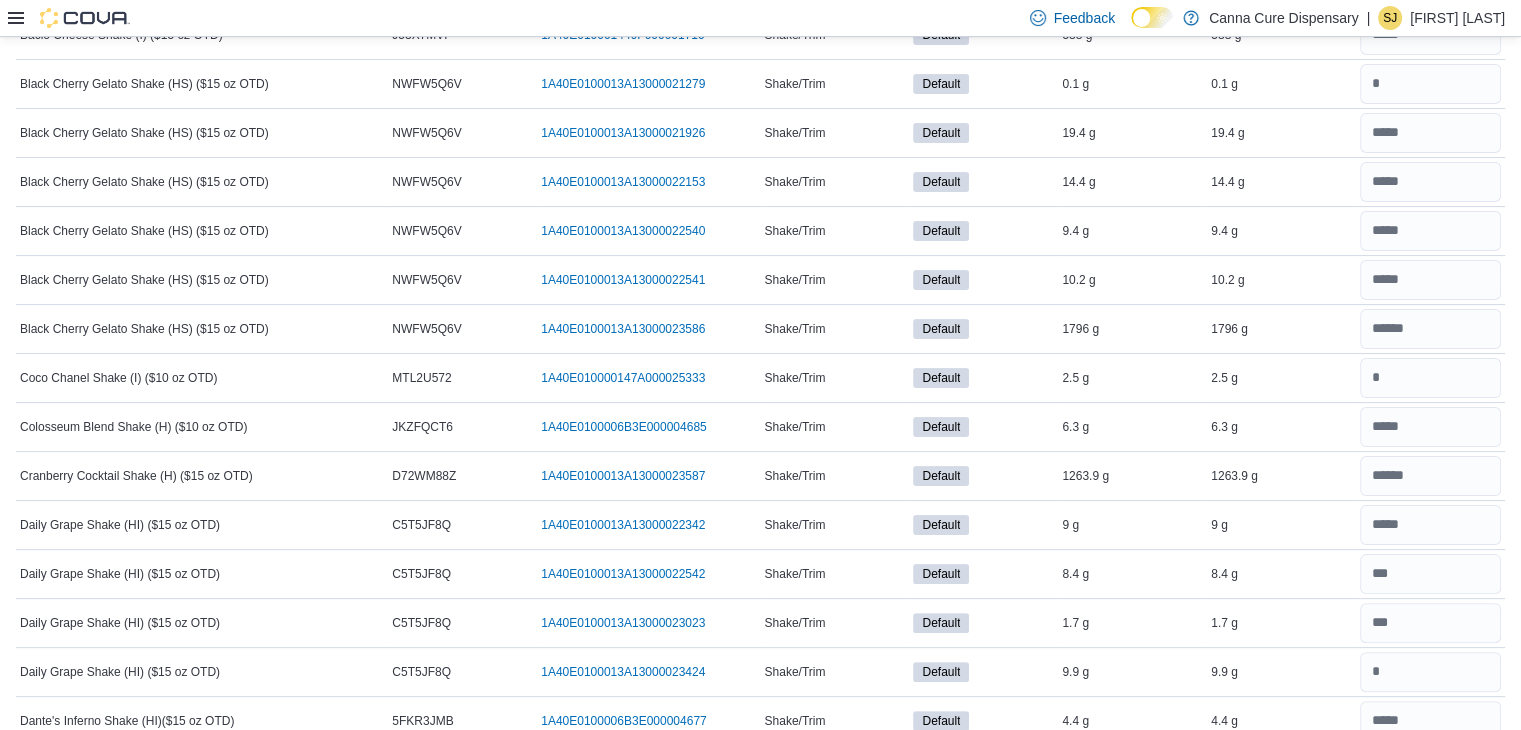 scroll, scrollTop: 0, scrollLeft: 0, axis: both 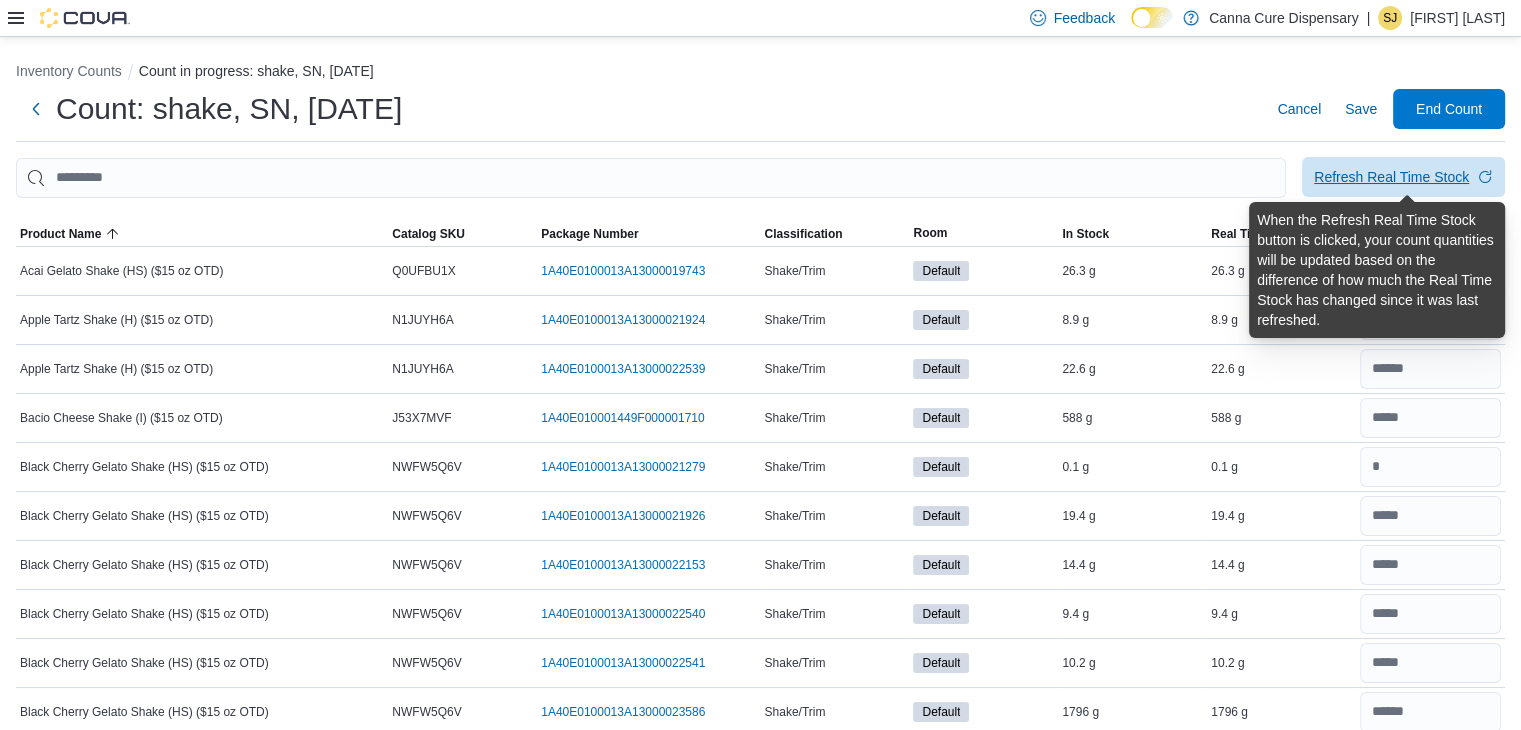 click on "Refresh Real Time Stock" at bounding box center [1391, 177] 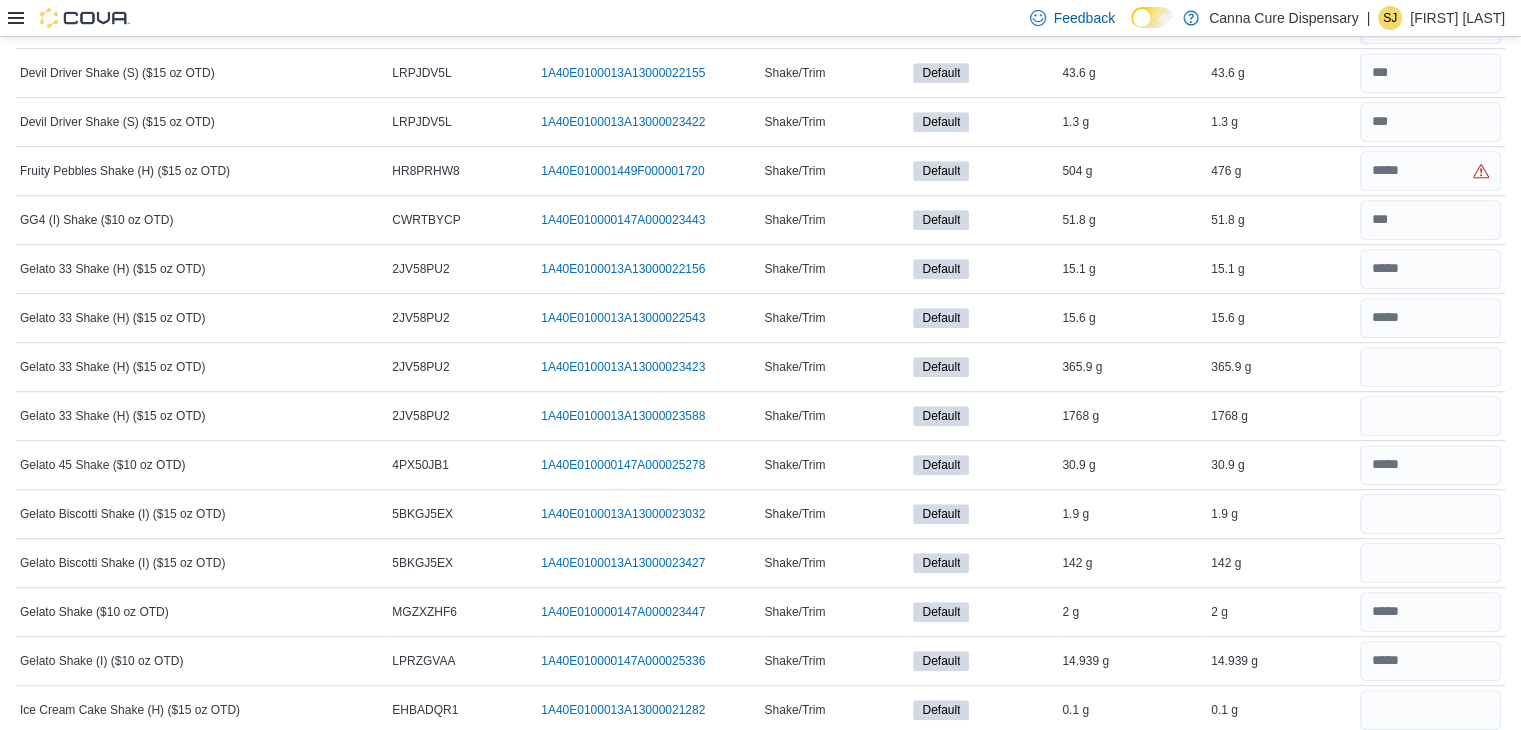 scroll, scrollTop: 1228, scrollLeft: 0, axis: vertical 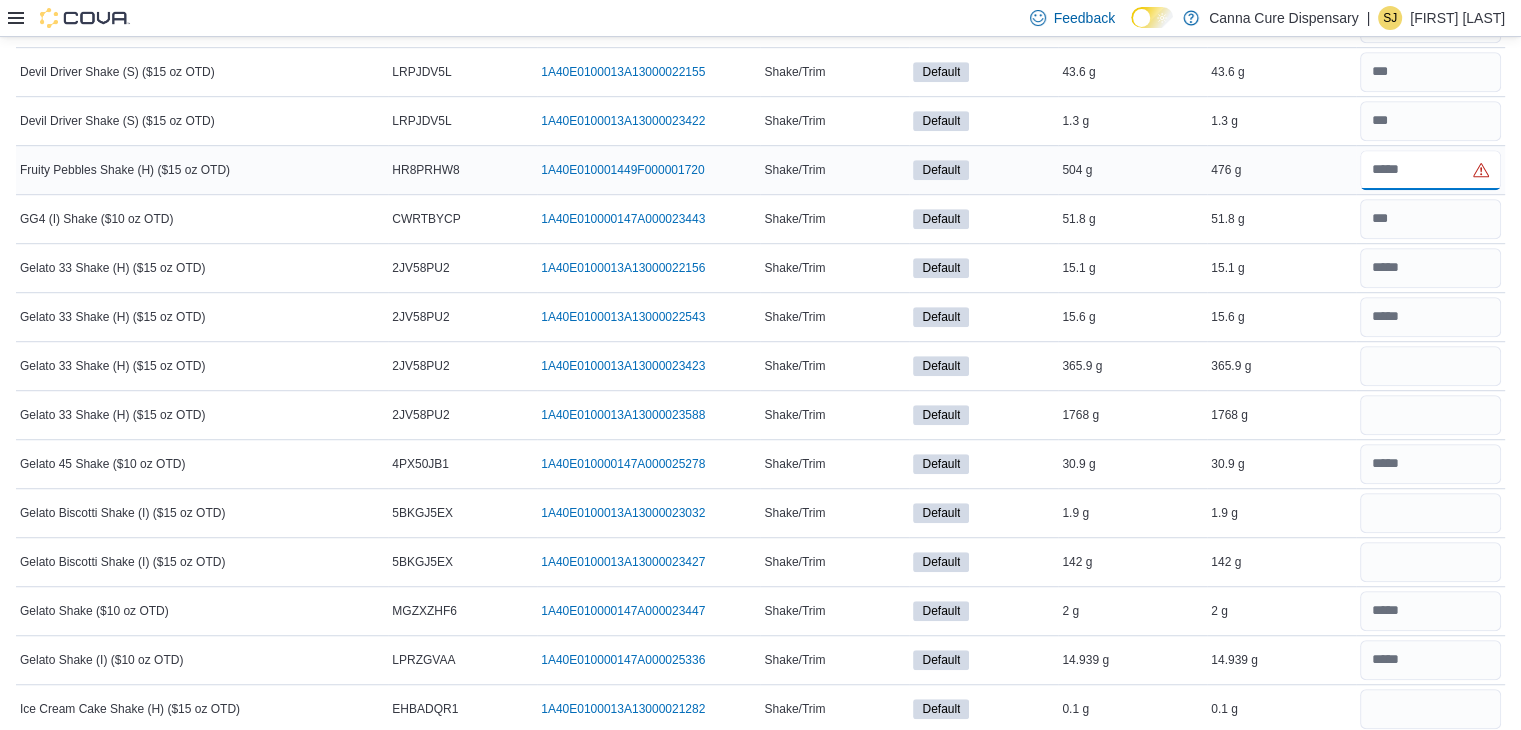 click at bounding box center [1430, 170] 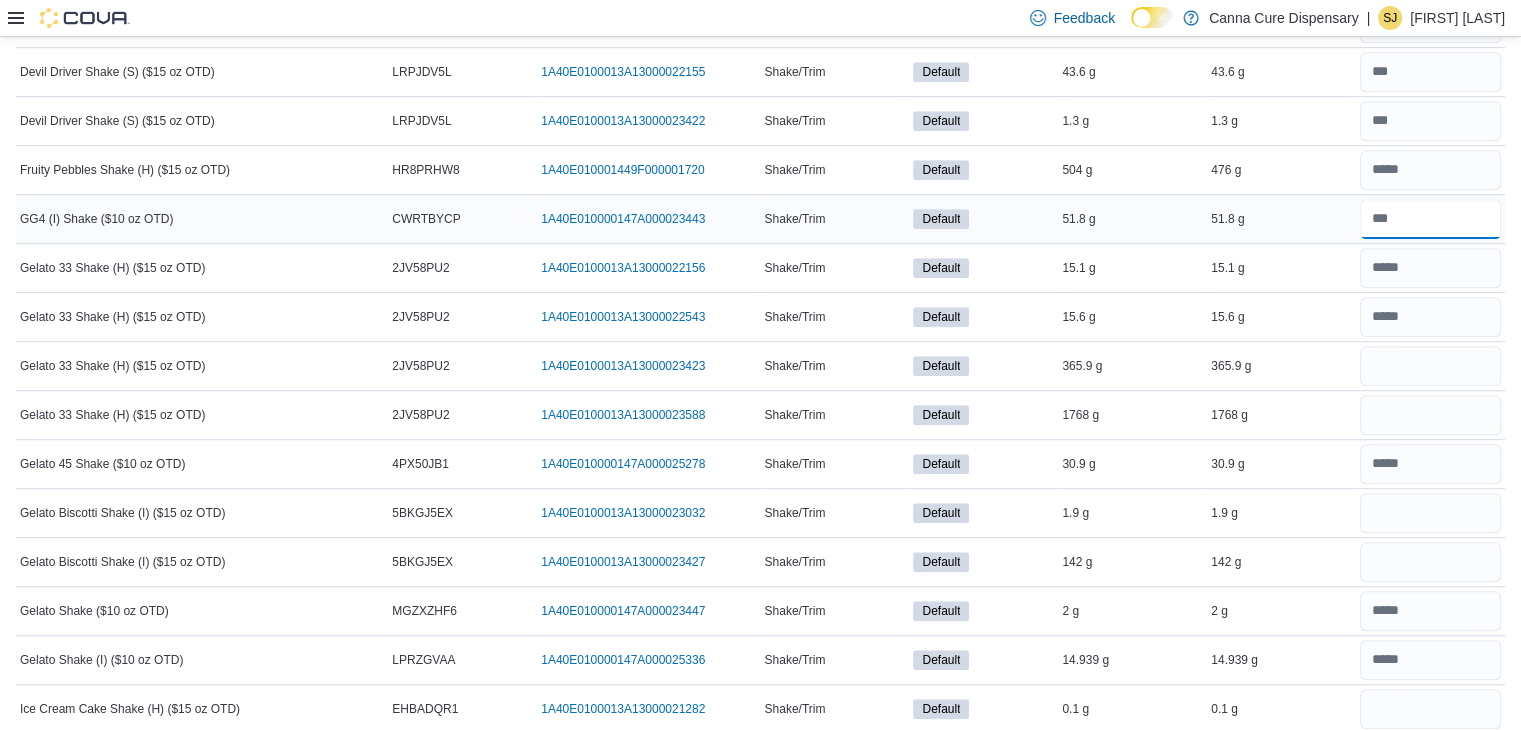 click at bounding box center (1430, 219) 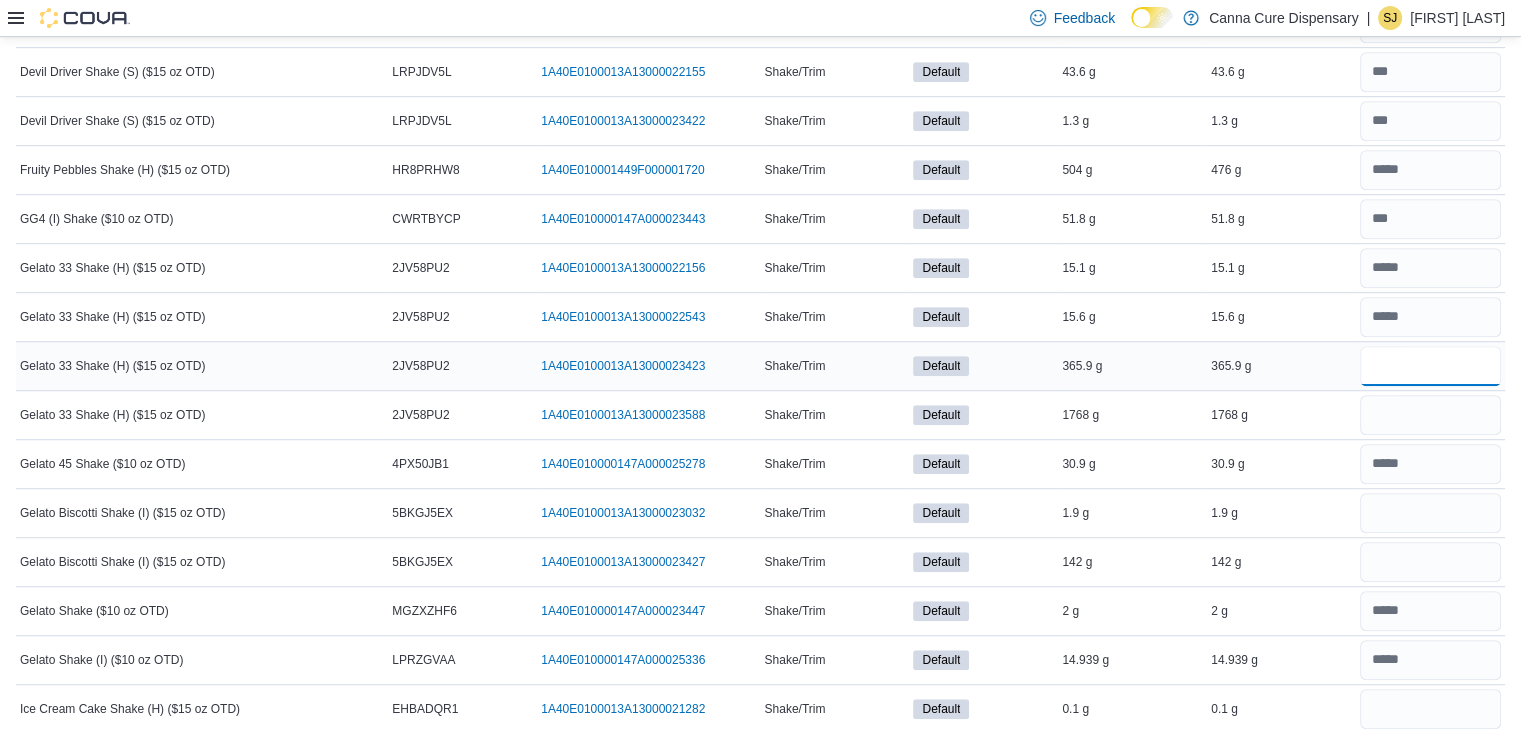 click at bounding box center [1430, 366] 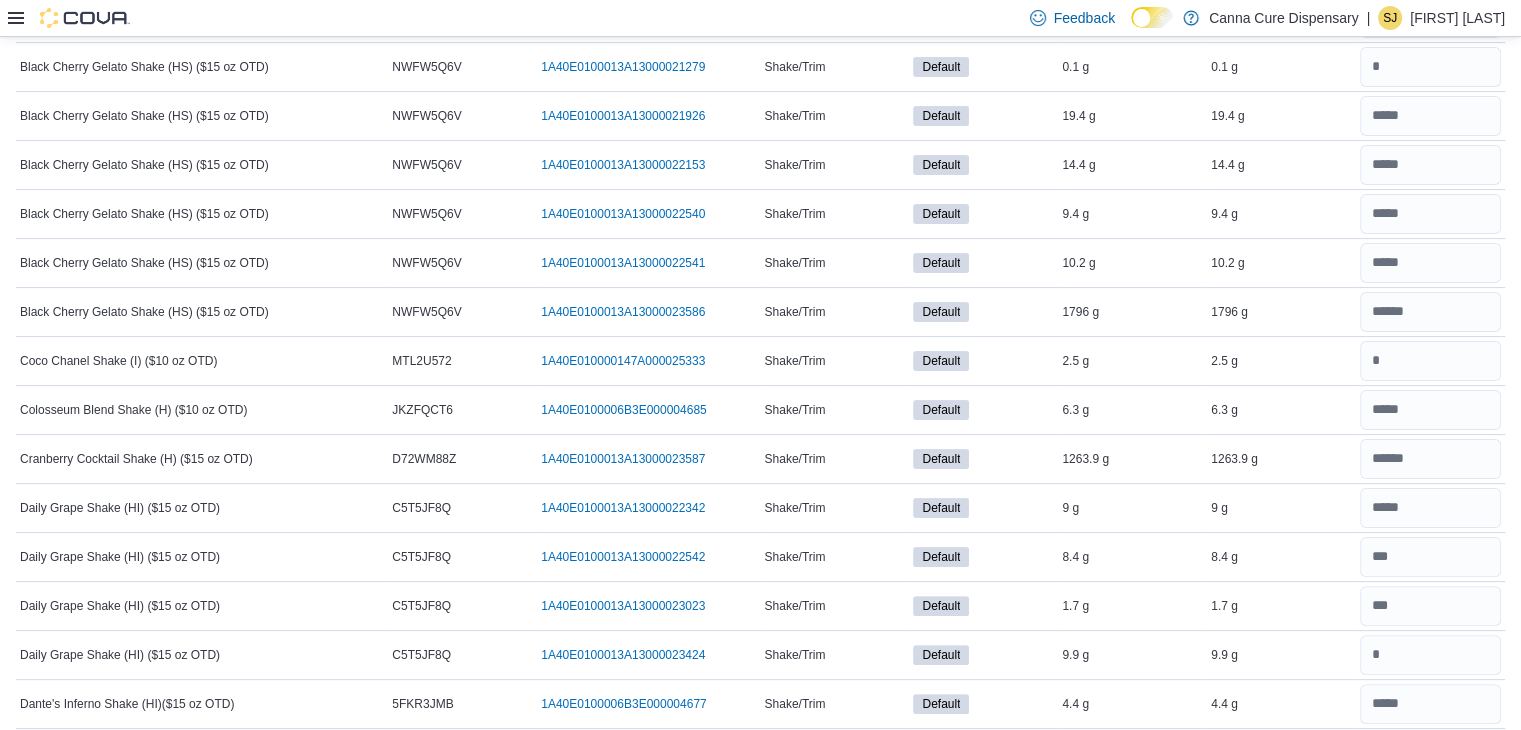 scroll, scrollTop: 0, scrollLeft: 0, axis: both 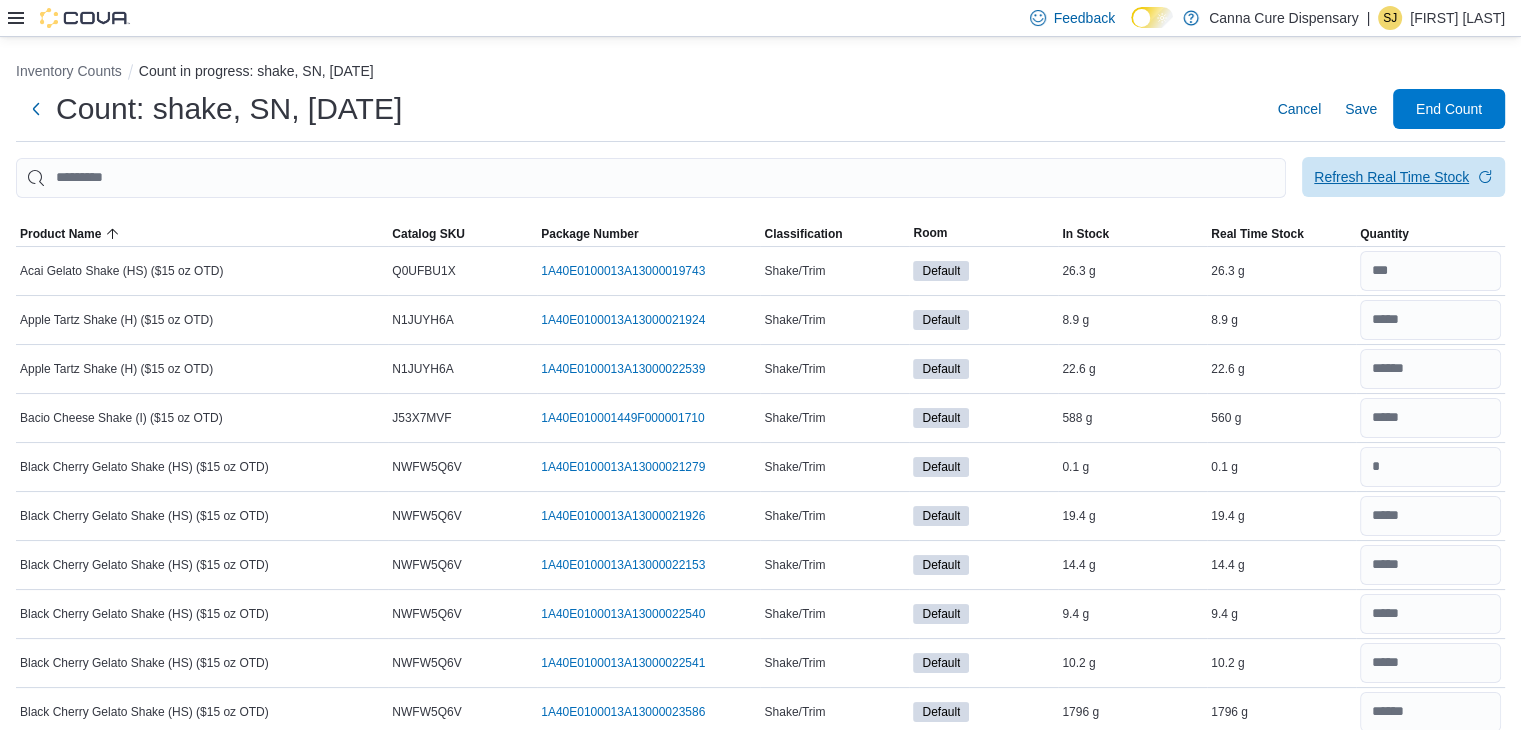 click on "Refresh Real Time Stock" at bounding box center (1403, 177) 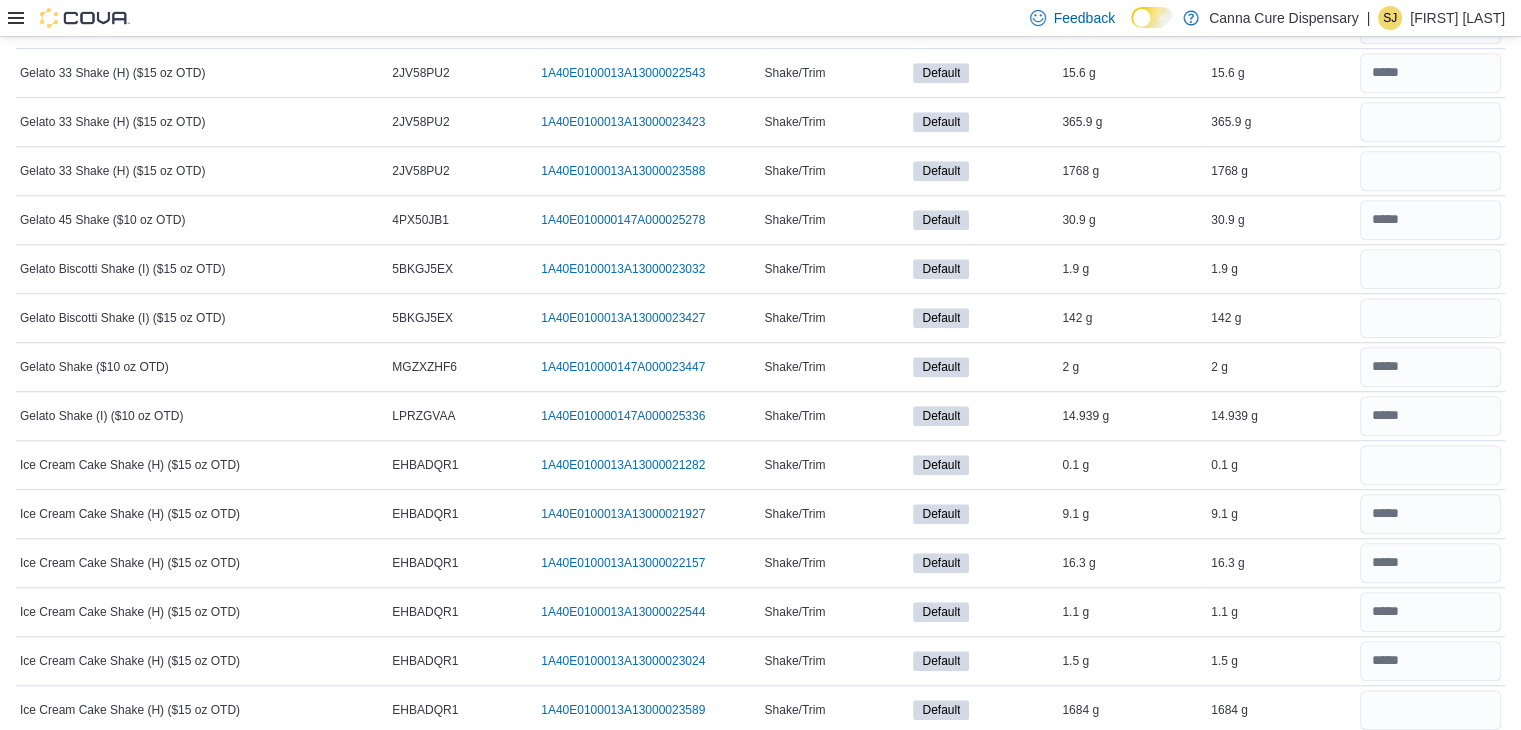 scroll, scrollTop: 1474, scrollLeft: 0, axis: vertical 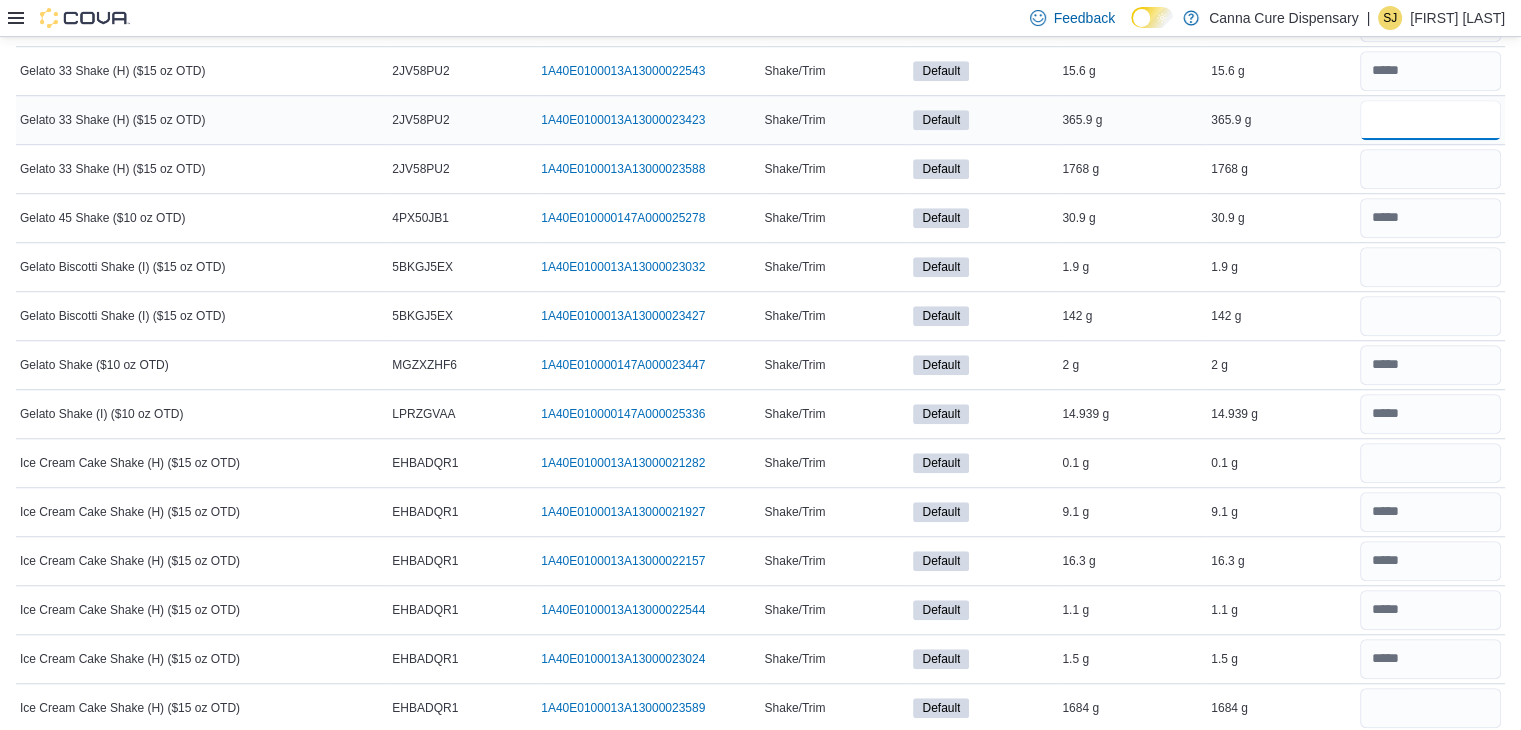 click at bounding box center (1430, 120) 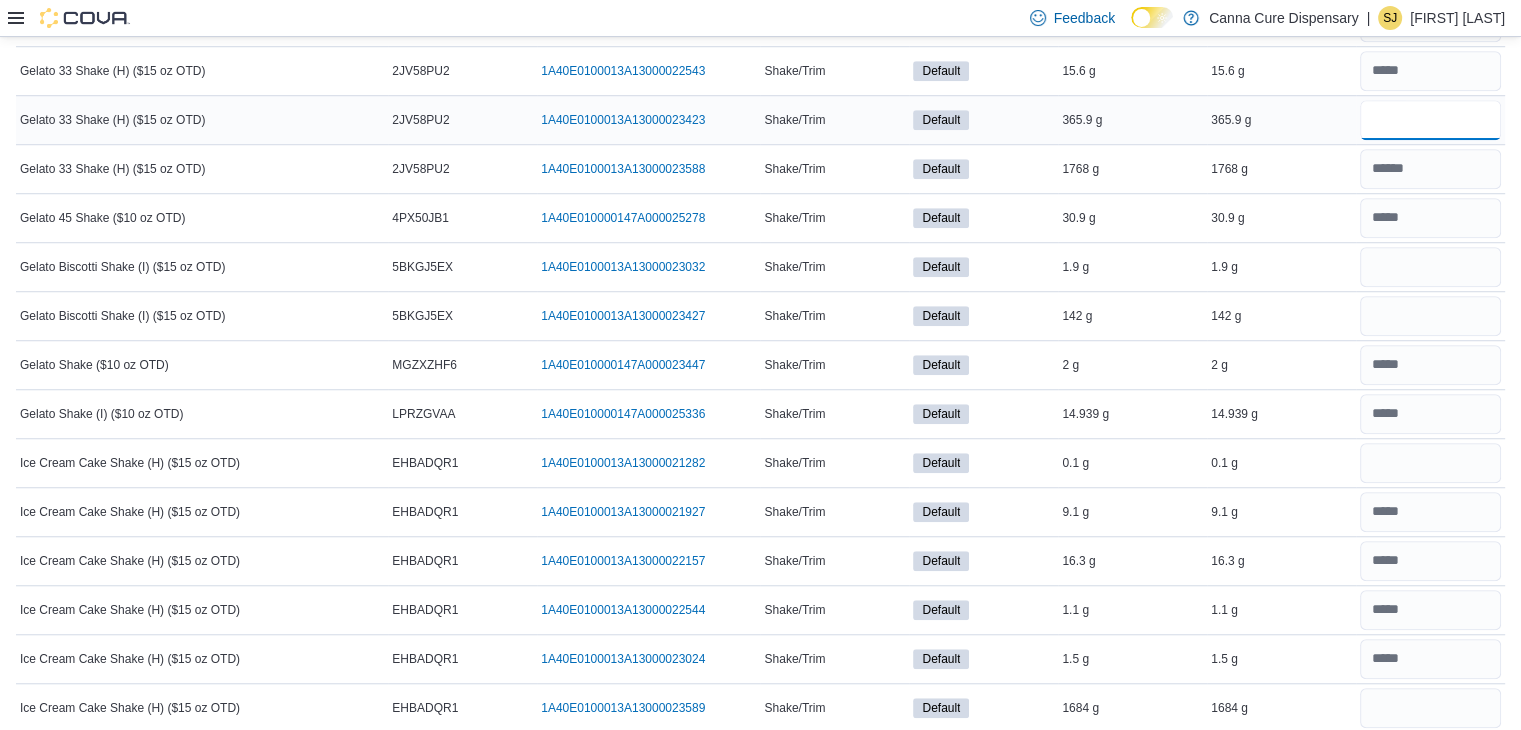 click at bounding box center (1430, 120) 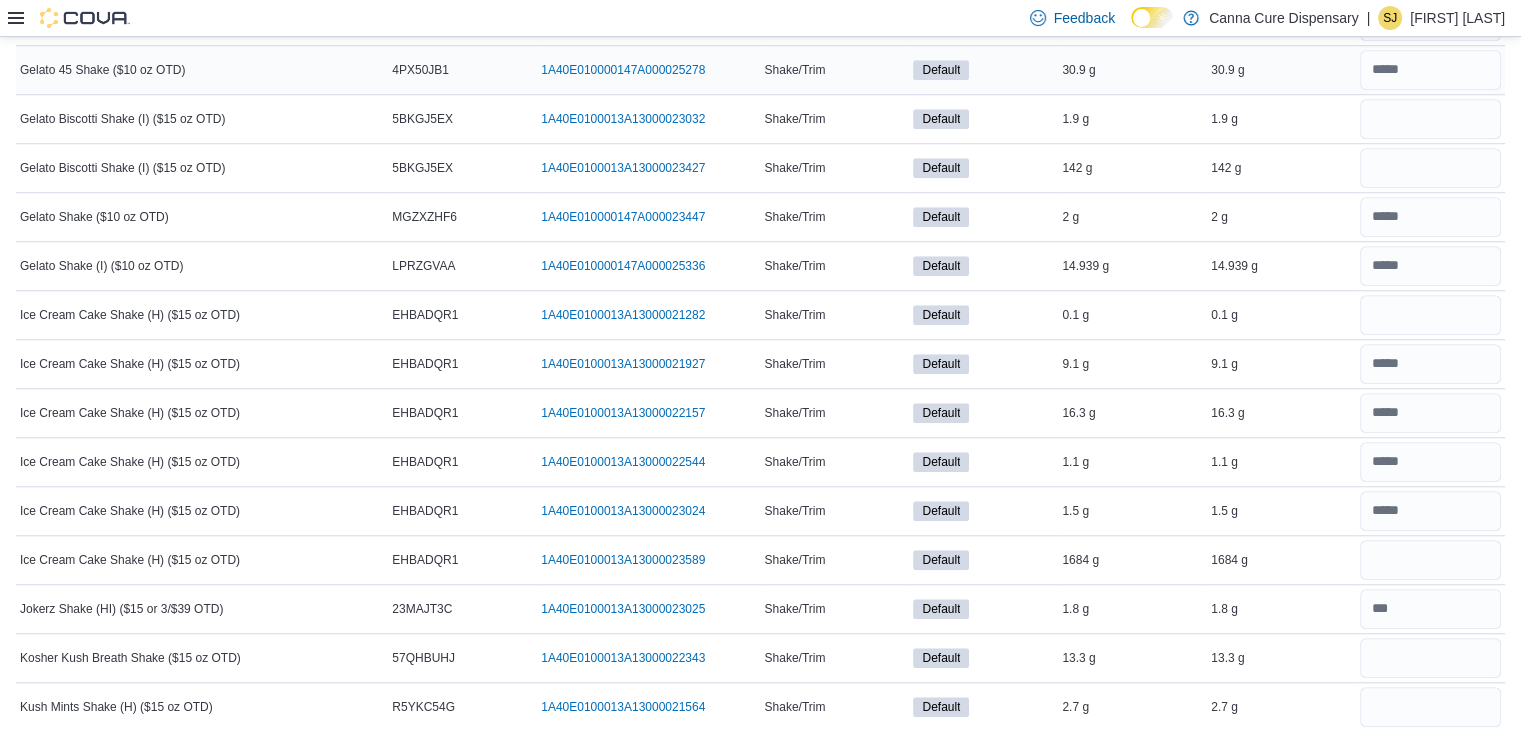 scroll, scrollTop: 1630, scrollLeft: 0, axis: vertical 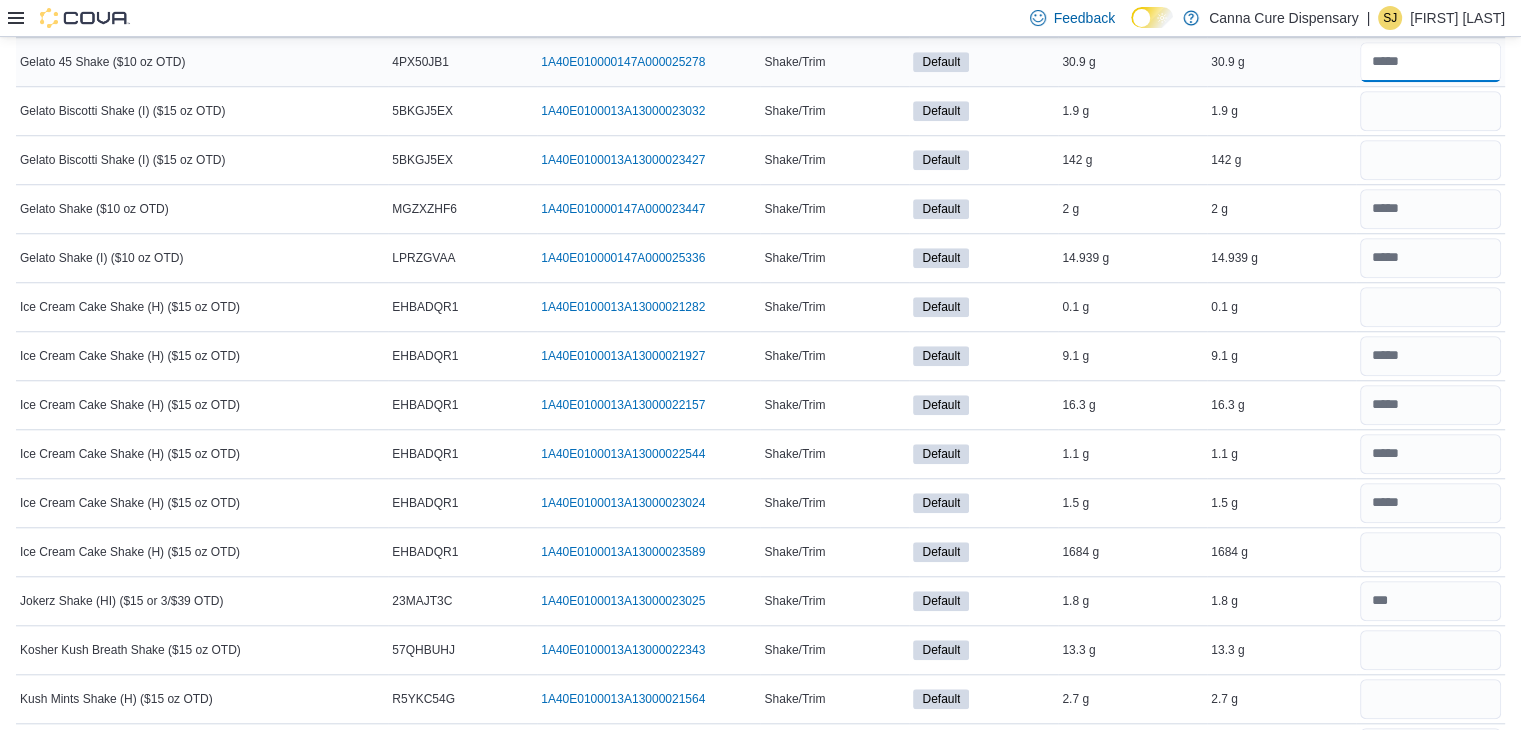 click at bounding box center (1430, 62) 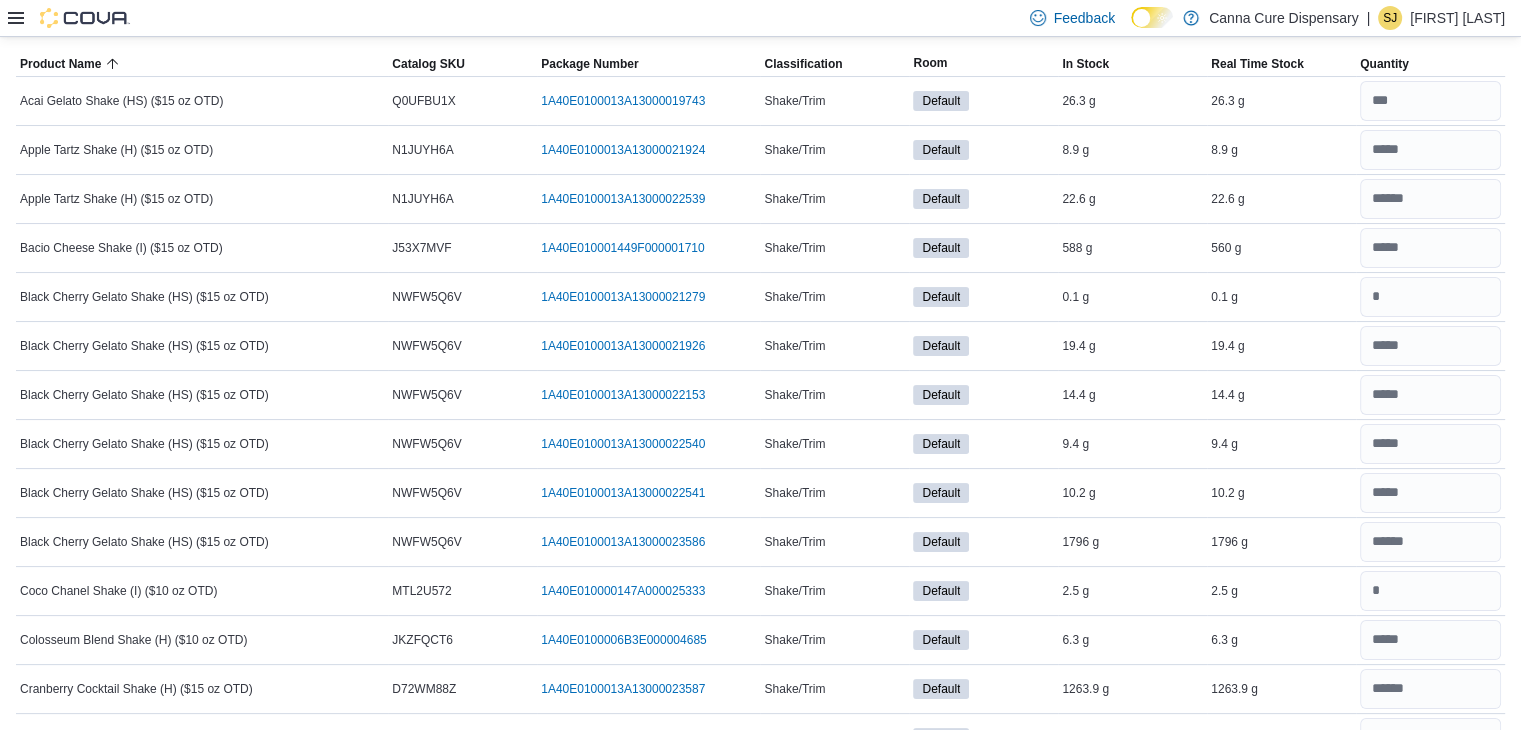 scroll, scrollTop: 0, scrollLeft: 0, axis: both 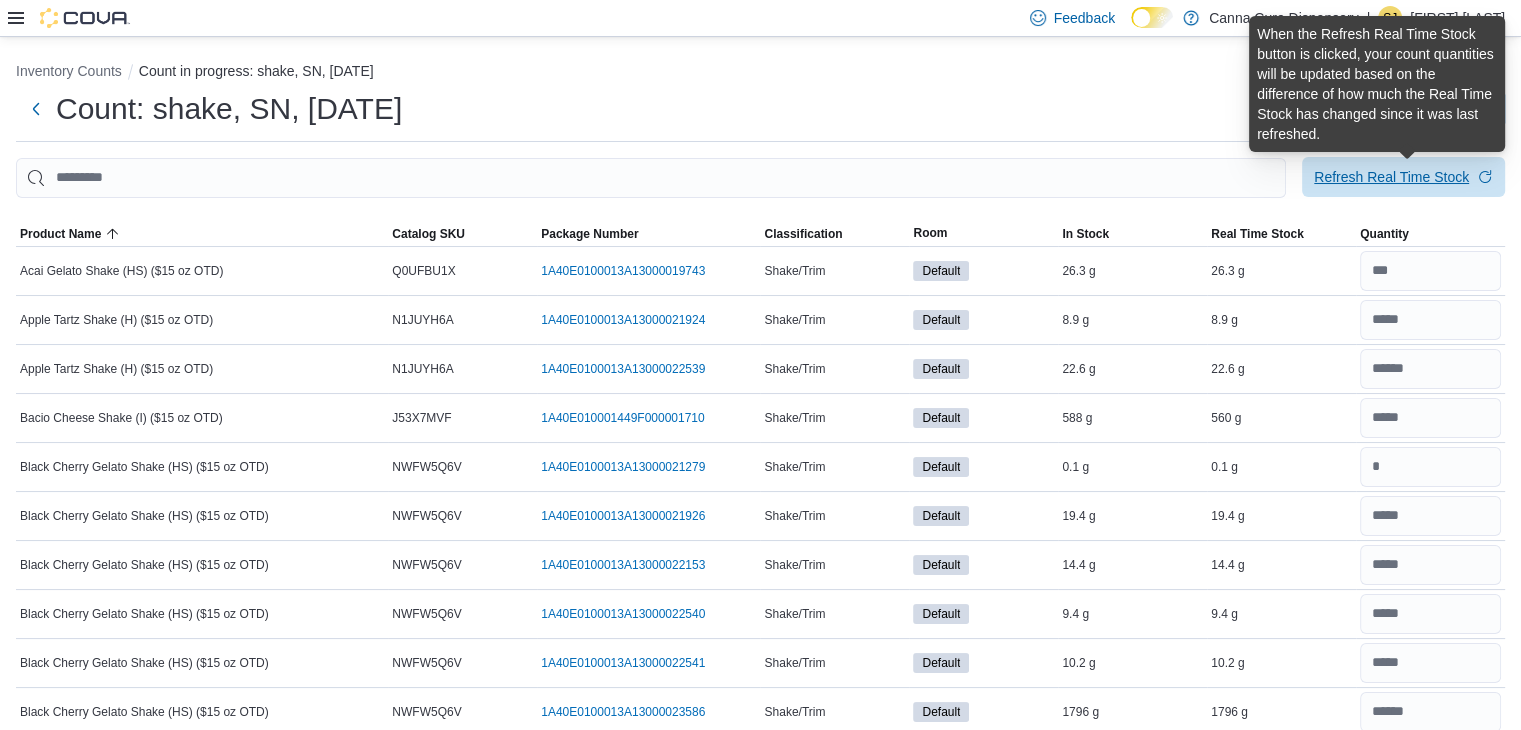 click on "Refresh Real Time Stock" at bounding box center (1391, 177) 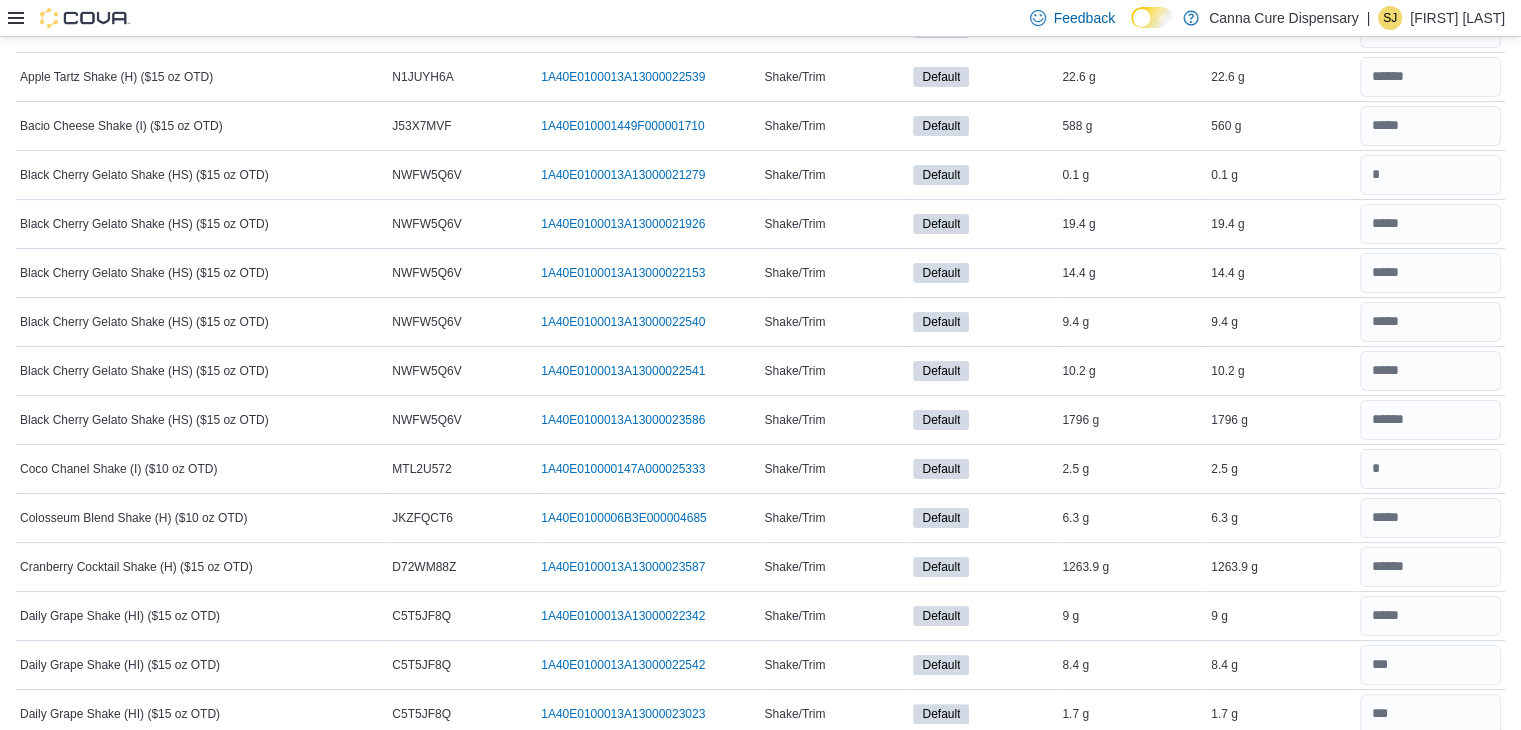 scroll, scrollTop: 0, scrollLeft: 0, axis: both 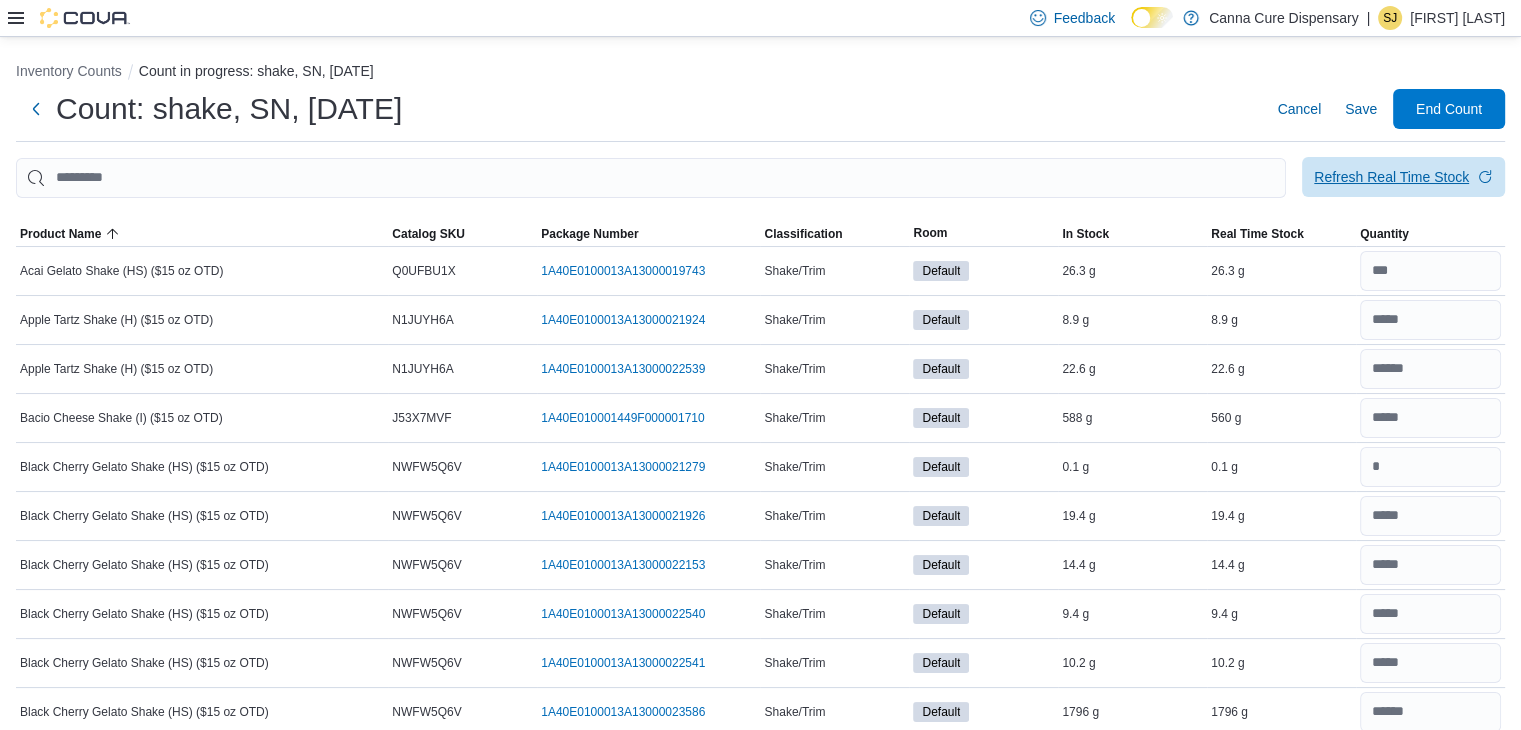 click on "Refresh Real Time Stock" at bounding box center [1403, 177] 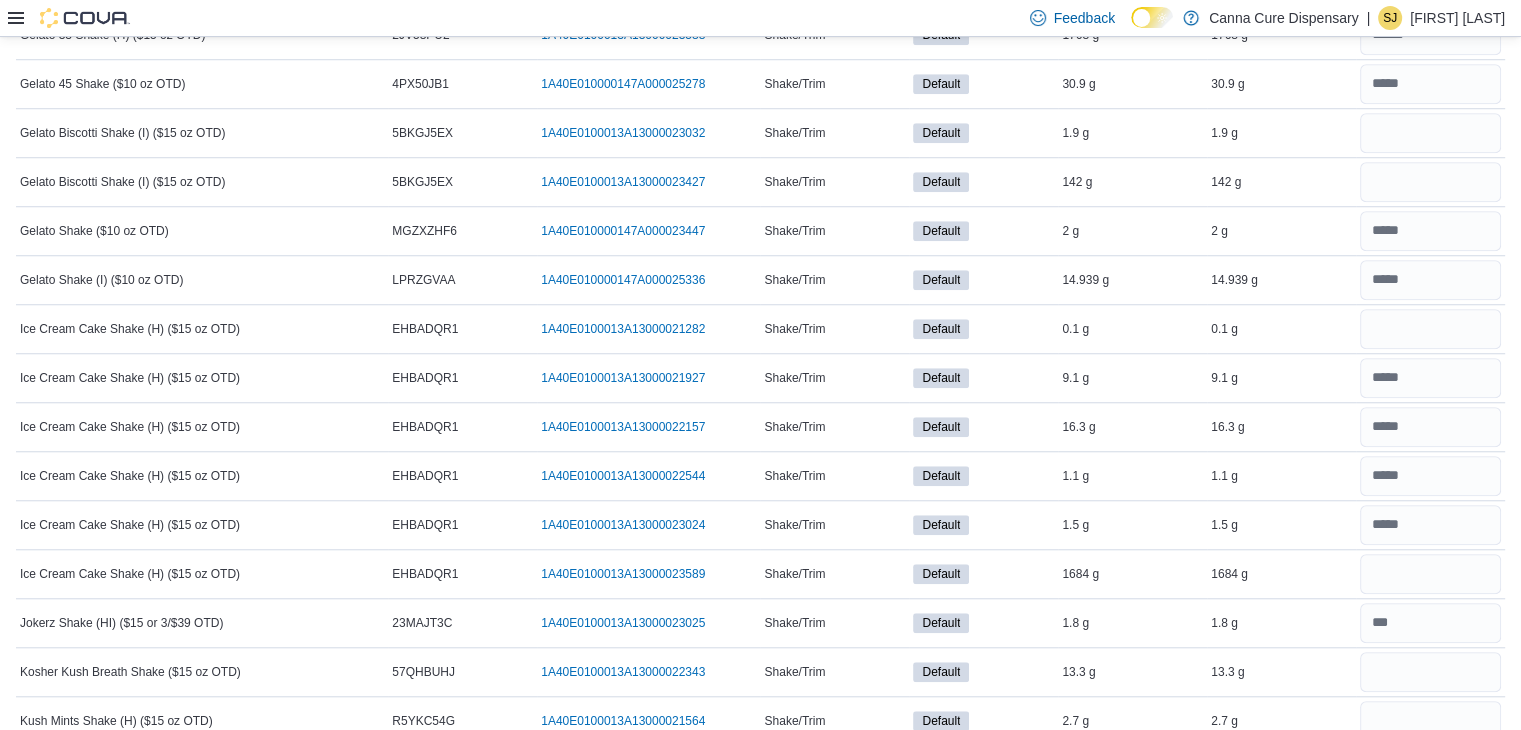 scroll, scrollTop: 1608, scrollLeft: 0, axis: vertical 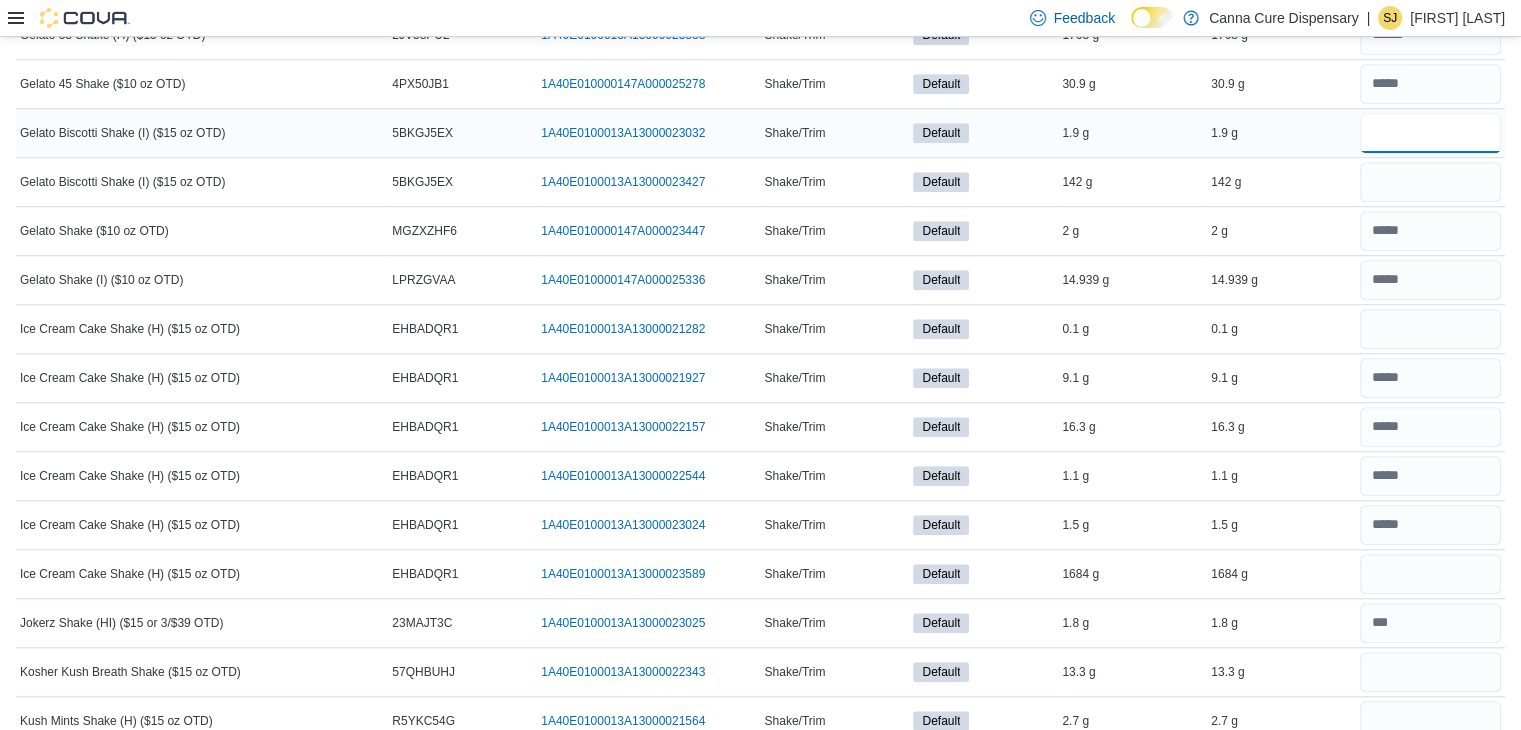 click at bounding box center [1430, 133] 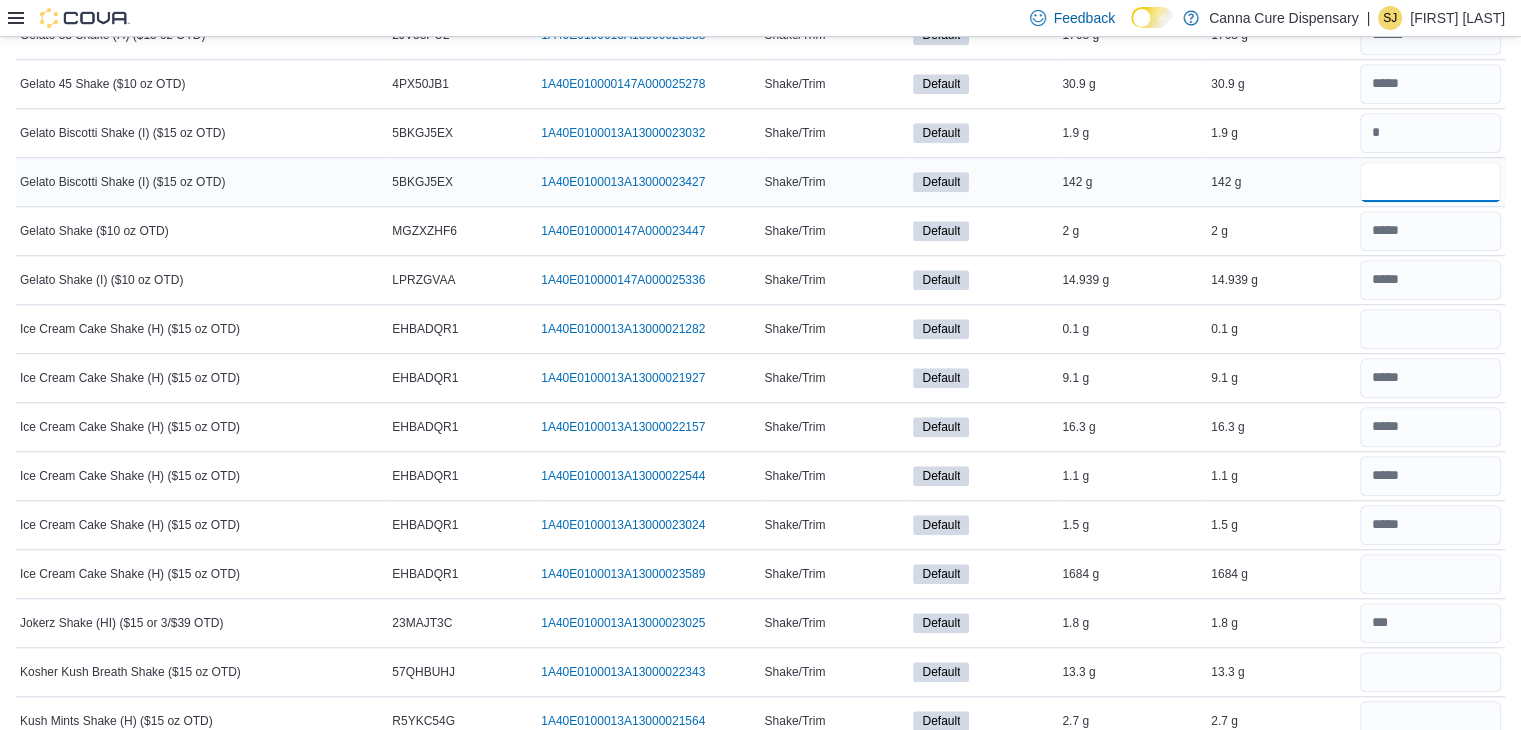 click at bounding box center (1430, 182) 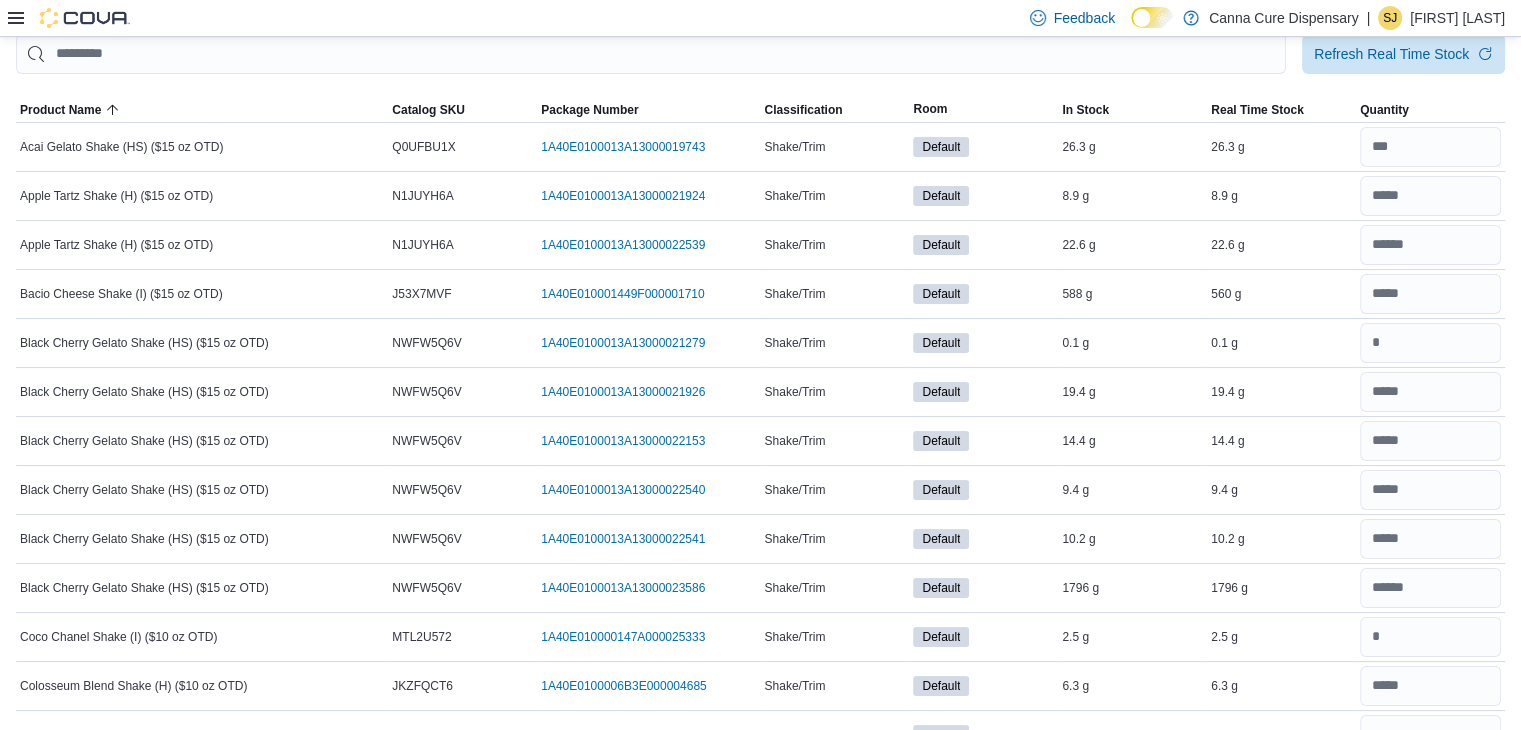 scroll, scrollTop: 0, scrollLeft: 0, axis: both 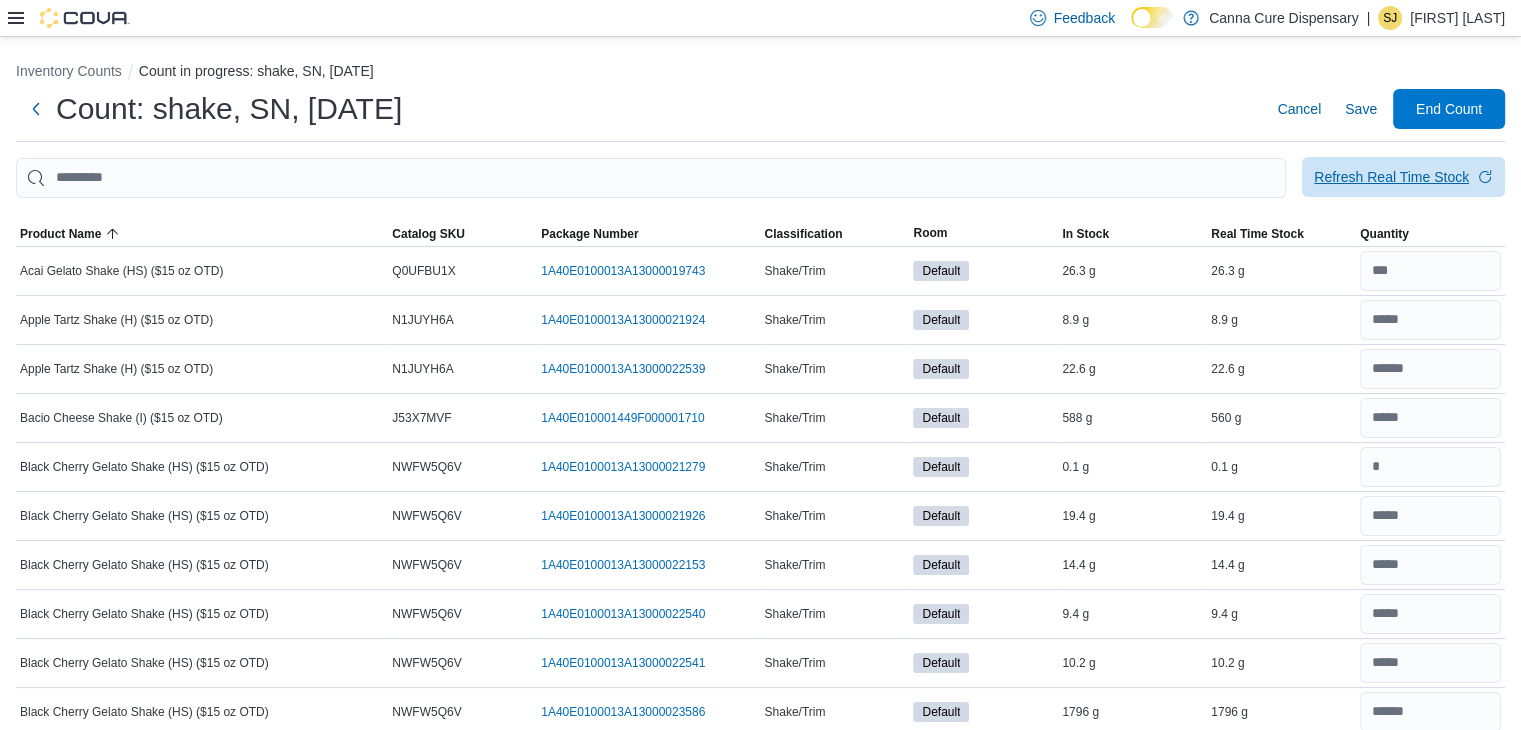 click on "Refresh Real Time Stock" at bounding box center (1403, 177) 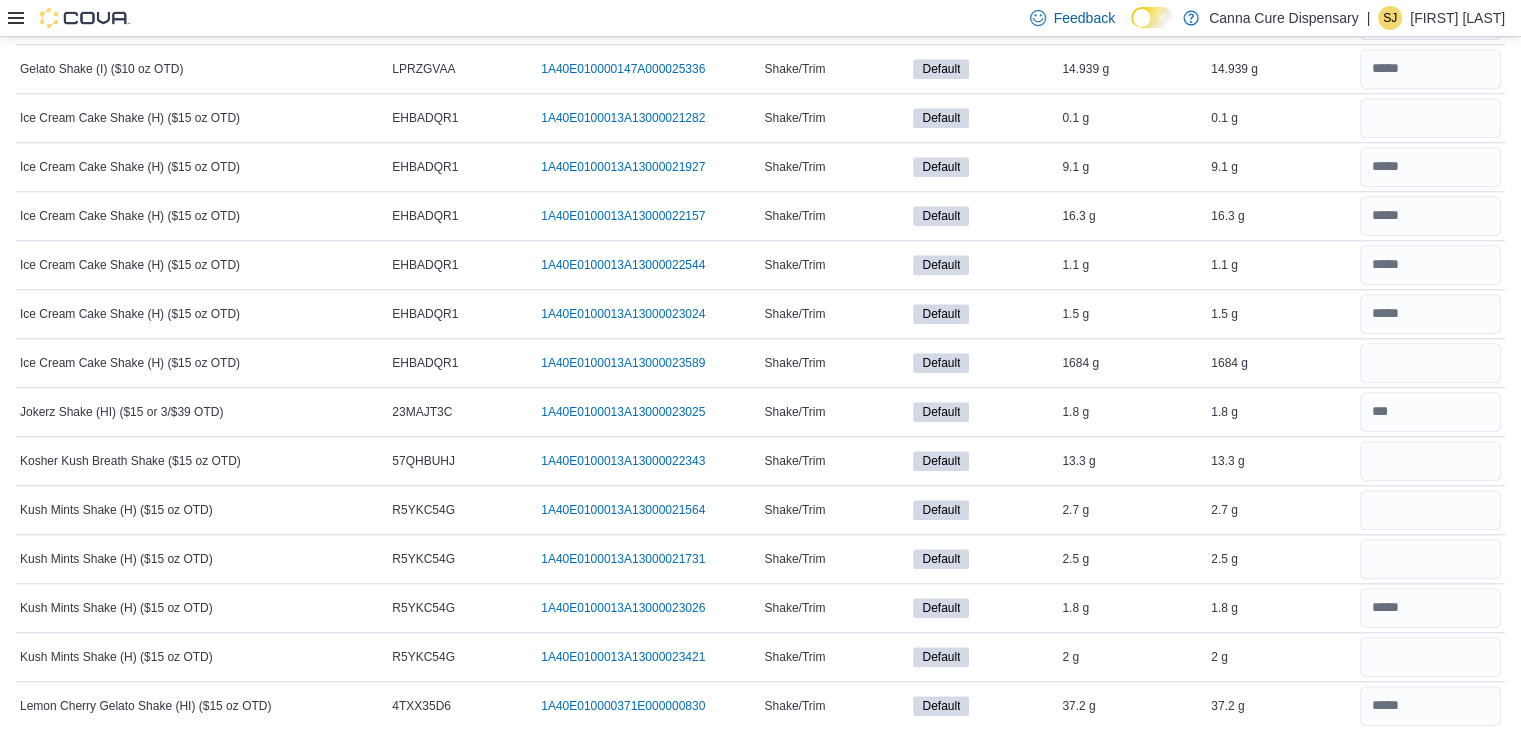 scroll, scrollTop: 1822, scrollLeft: 0, axis: vertical 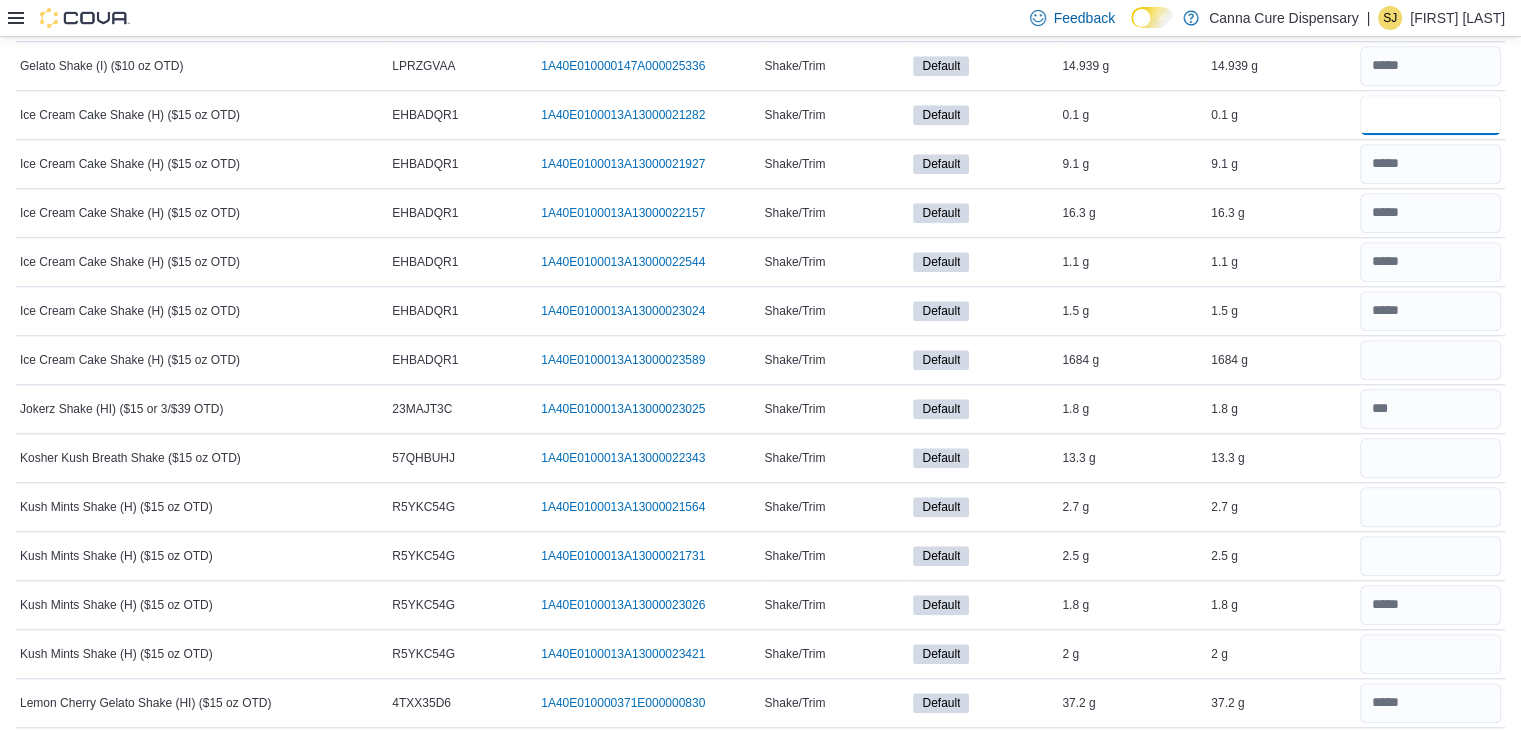 click at bounding box center [1430, 115] 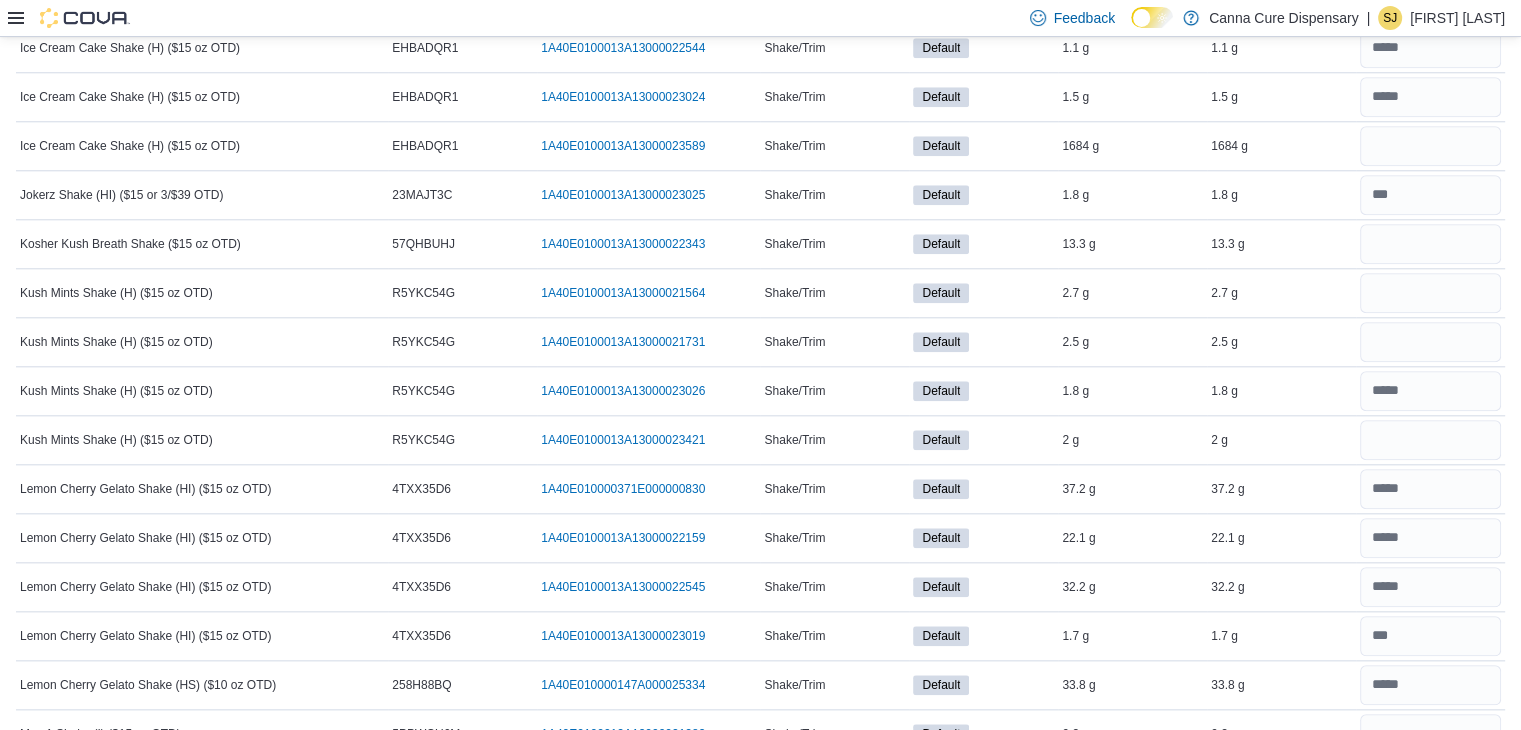 scroll, scrollTop: 2036, scrollLeft: 0, axis: vertical 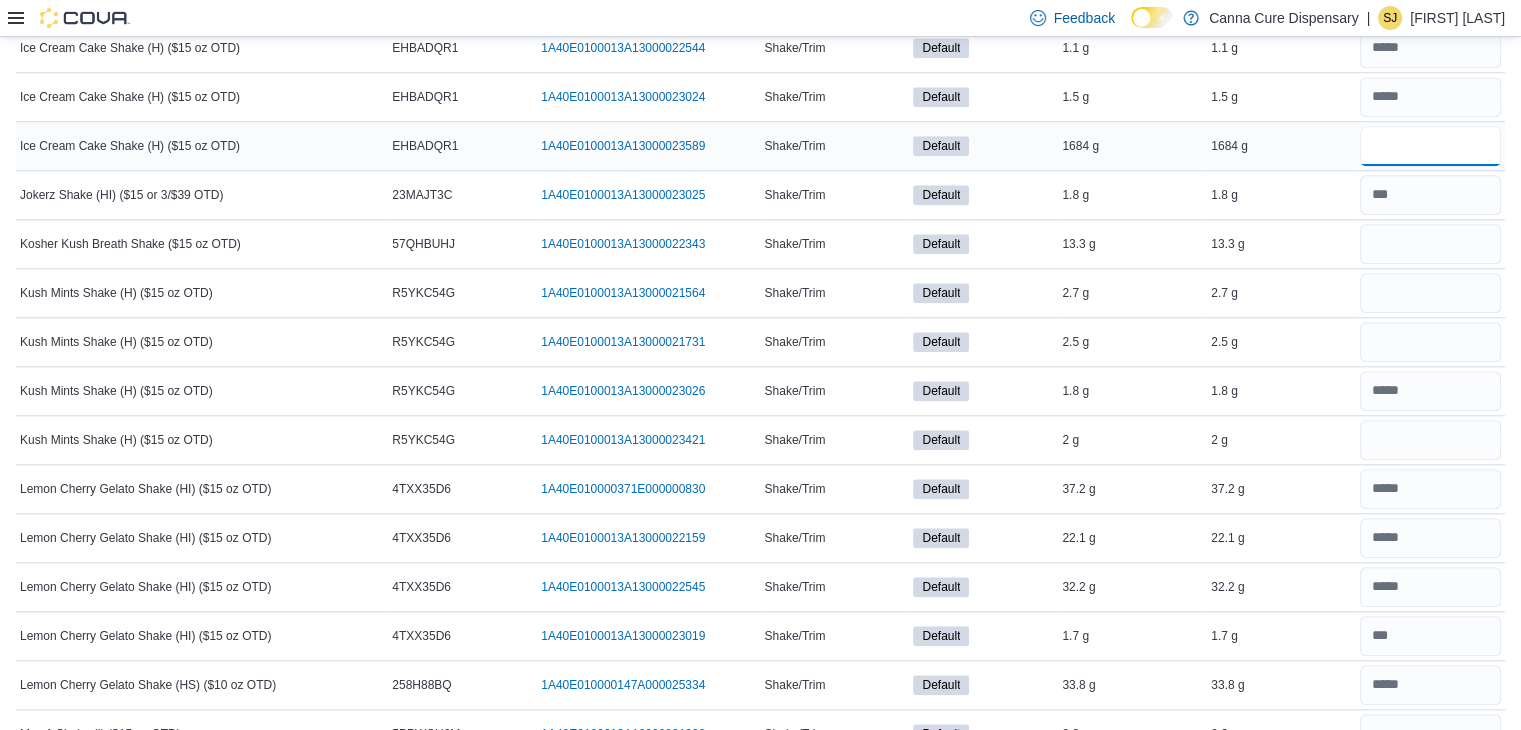 click at bounding box center [1430, 146] 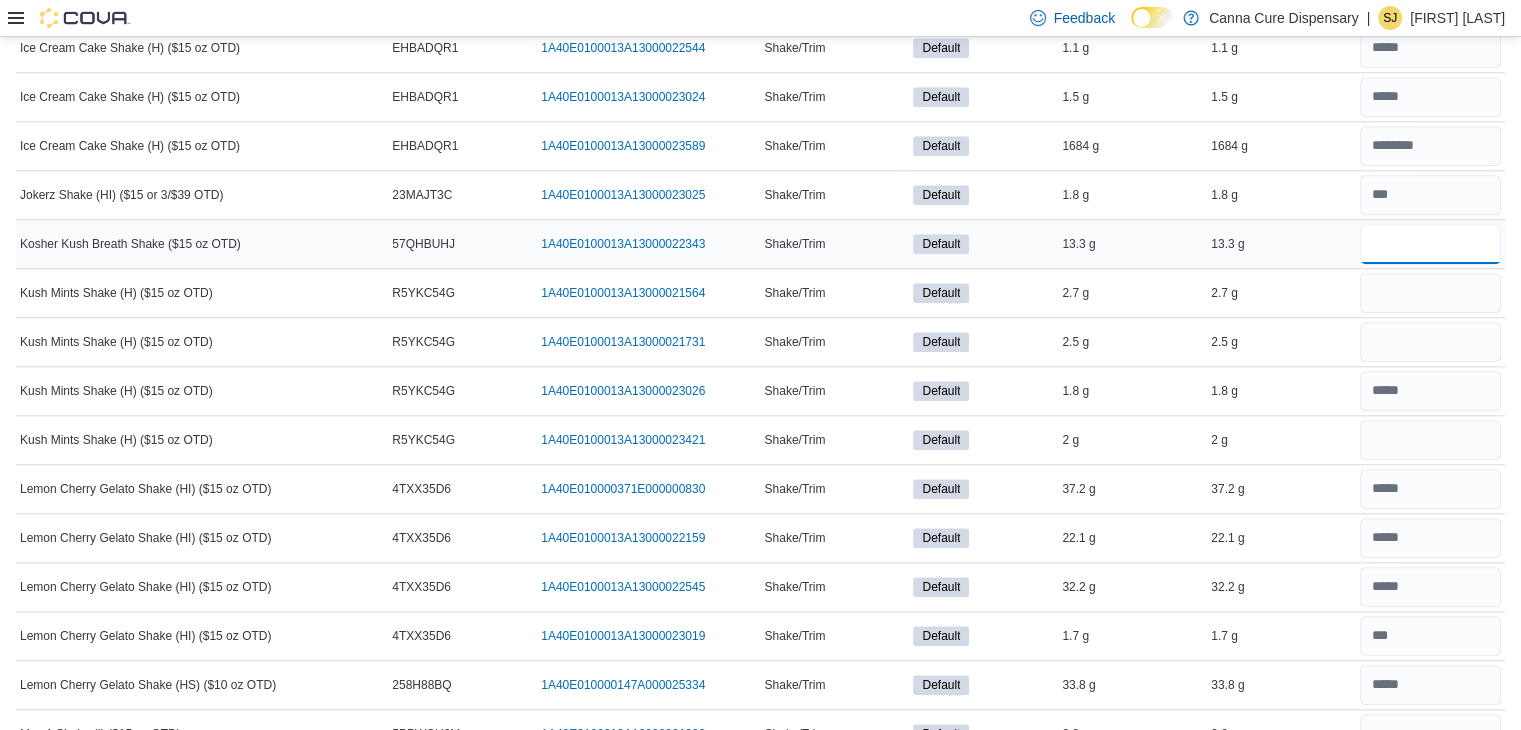 click at bounding box center (1430, 244) 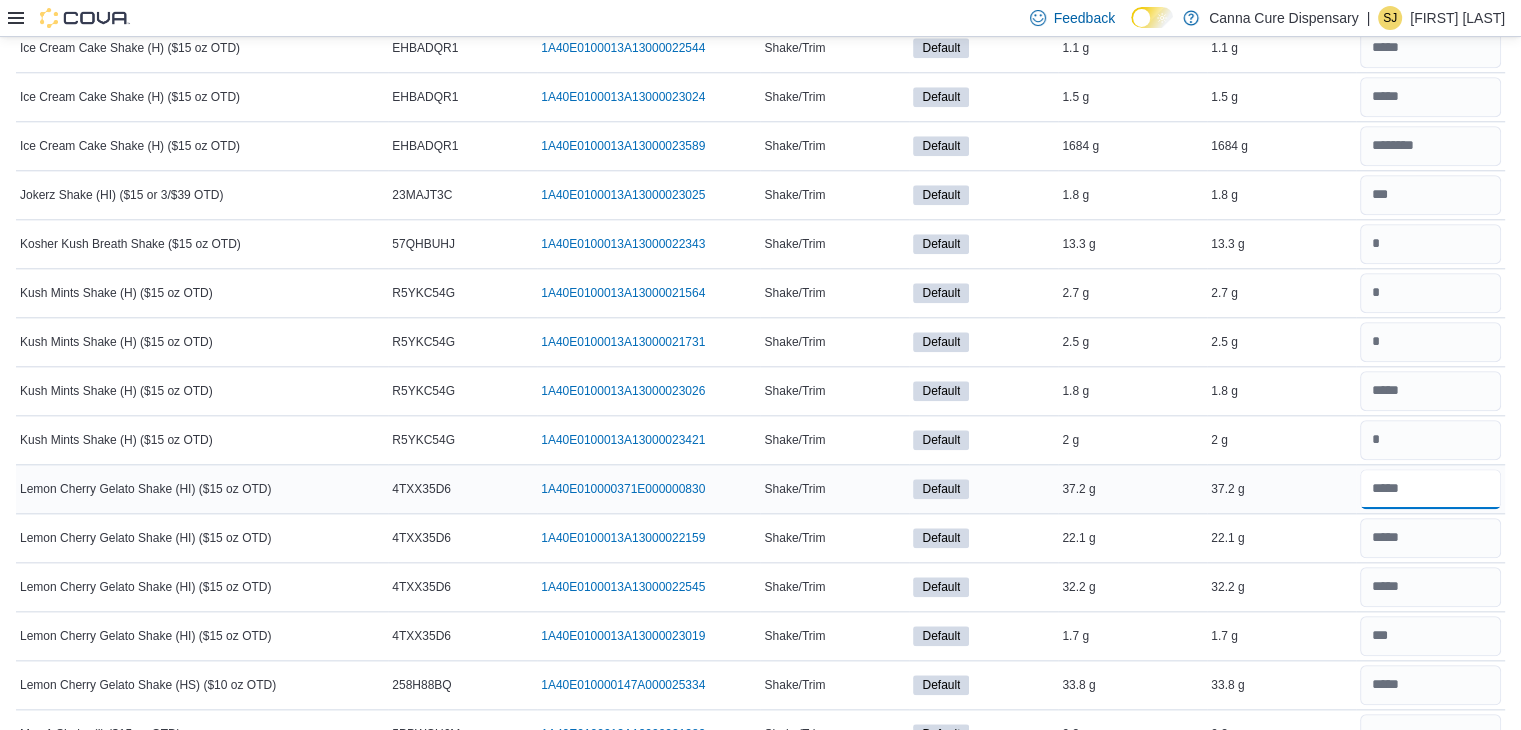 click at bounding box center (1430, 489) 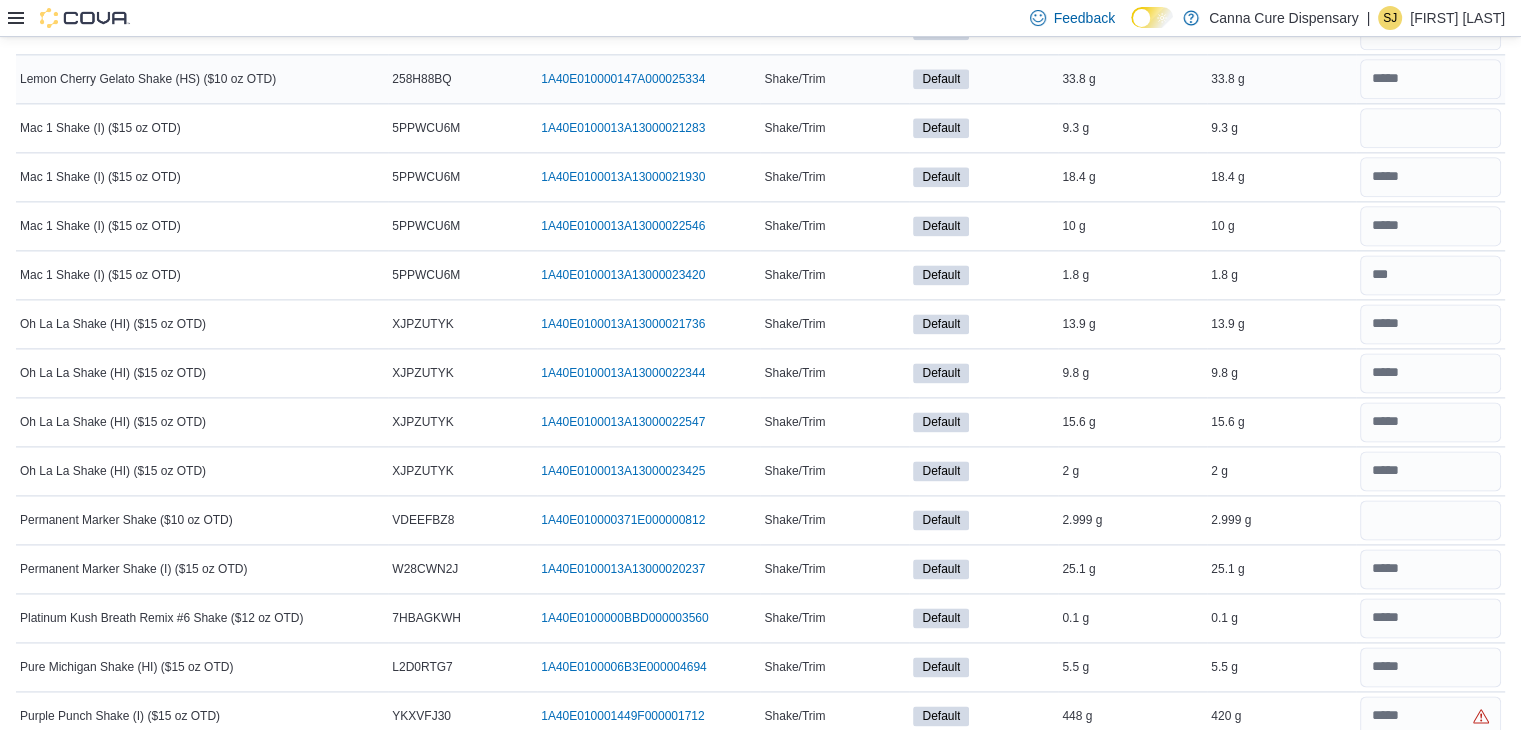 scroll, scrollTop: 2664, scrollLeft: 0, axis: vertical 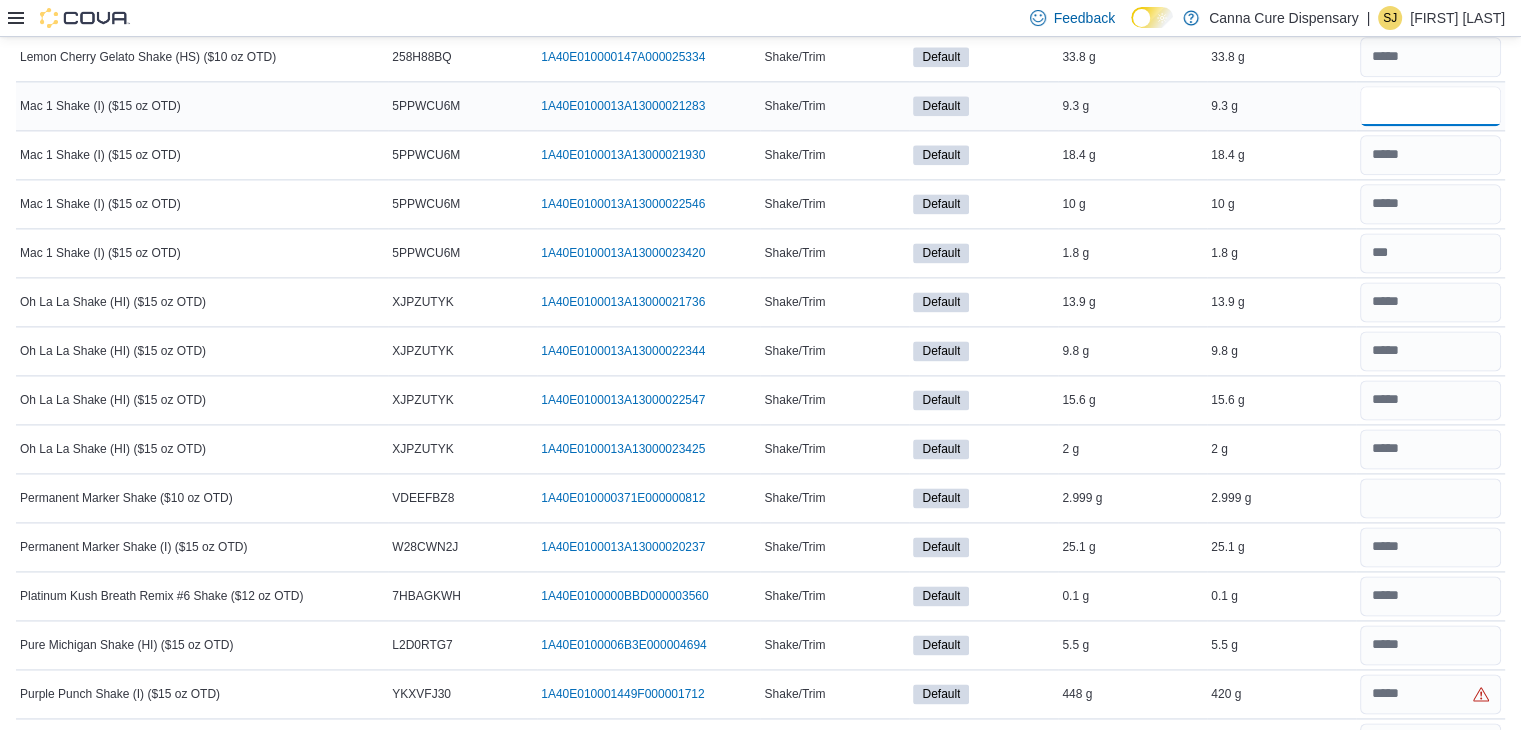 click at bounding box center [1430, 106] 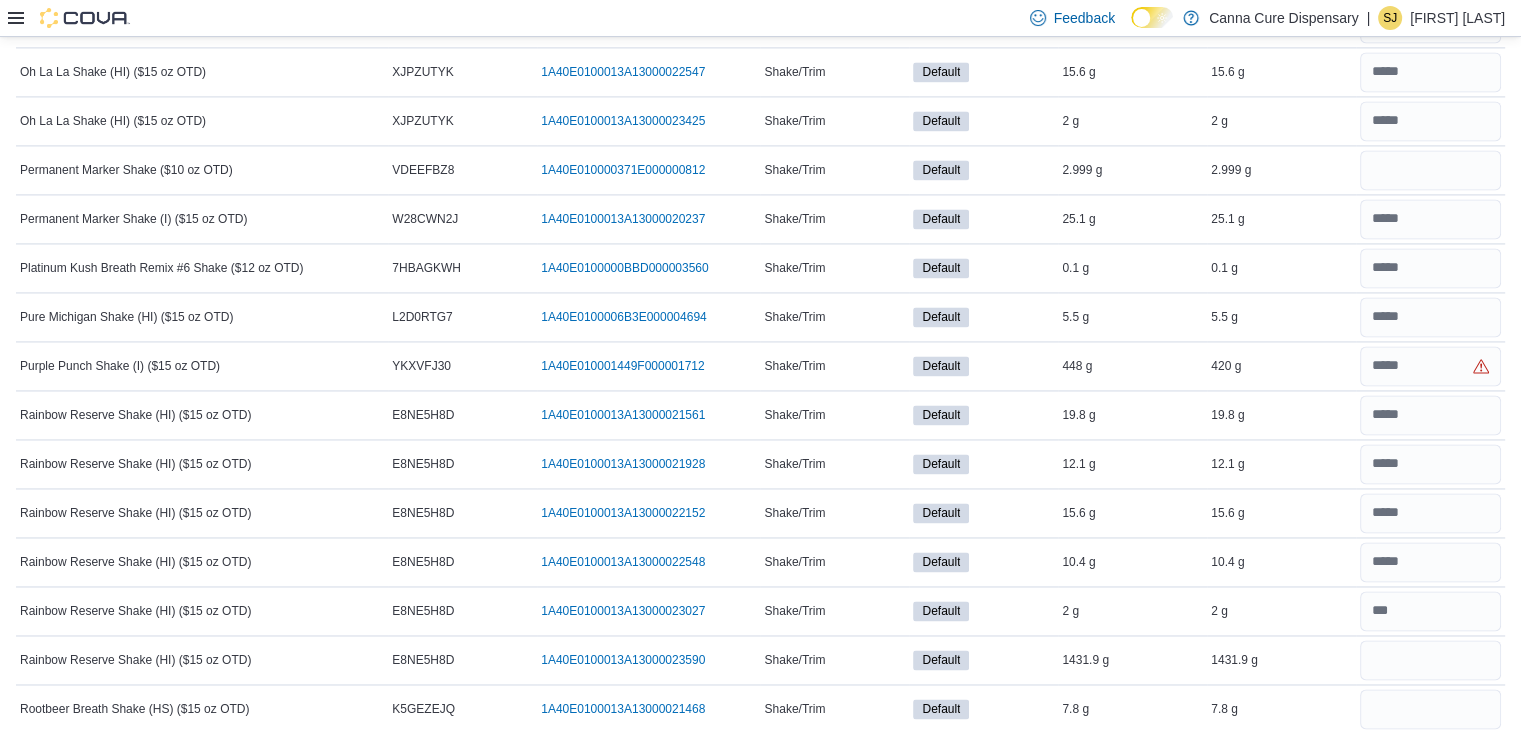 scroll, scrollTop: 2995, scrollLeft: 0, axis: vertical 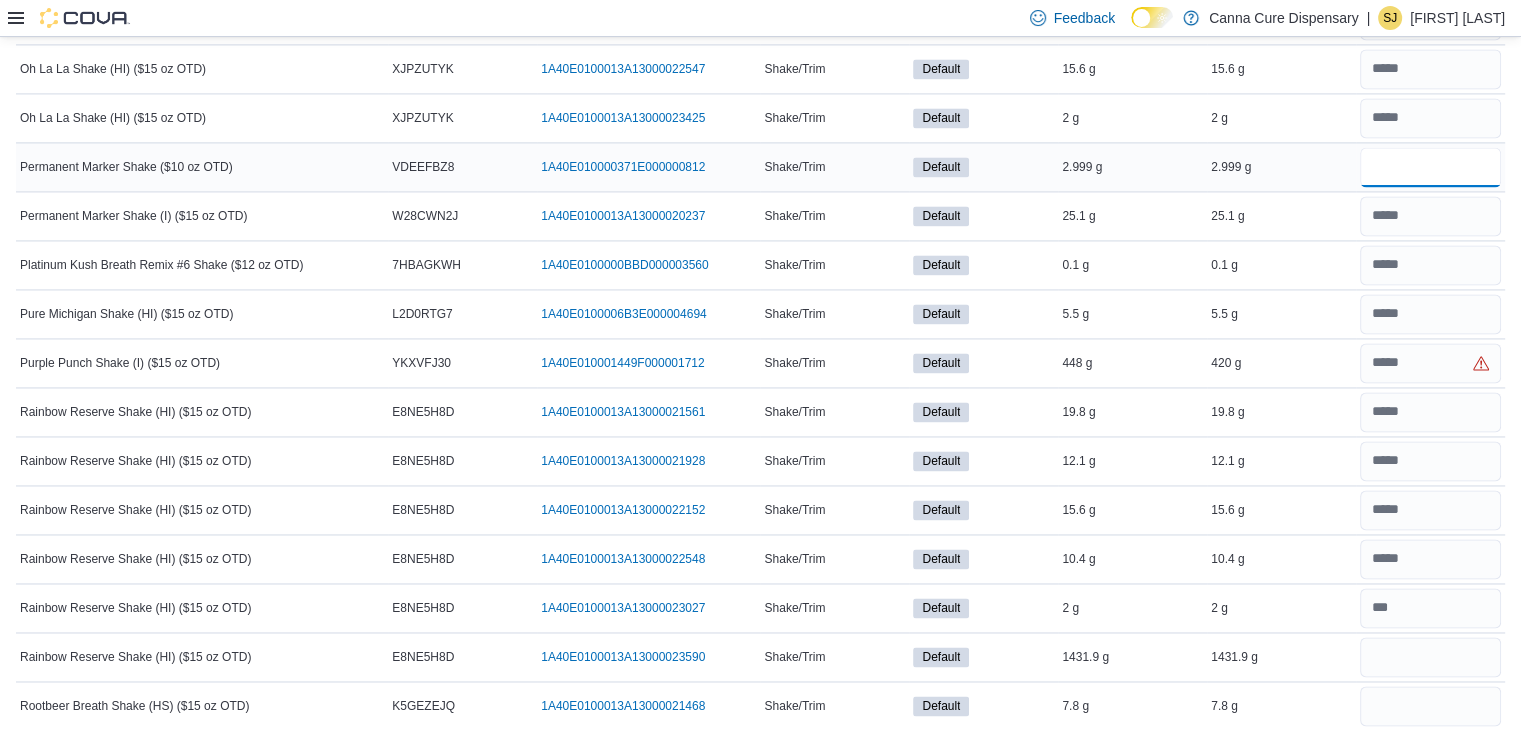 click at bounding box center [1430, 167] 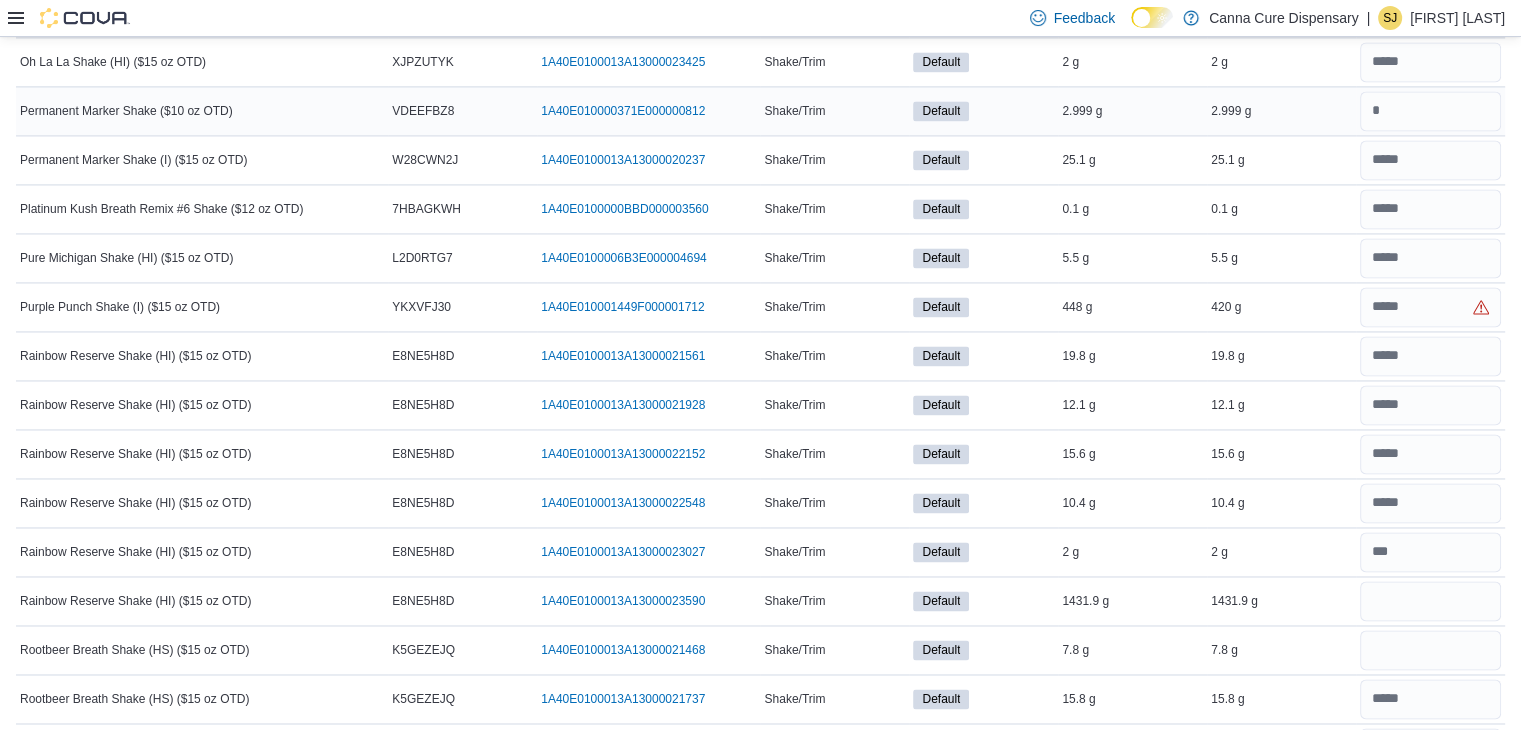scroll, scrollTop: 3052, scrollLeft: 0, axis: vertical 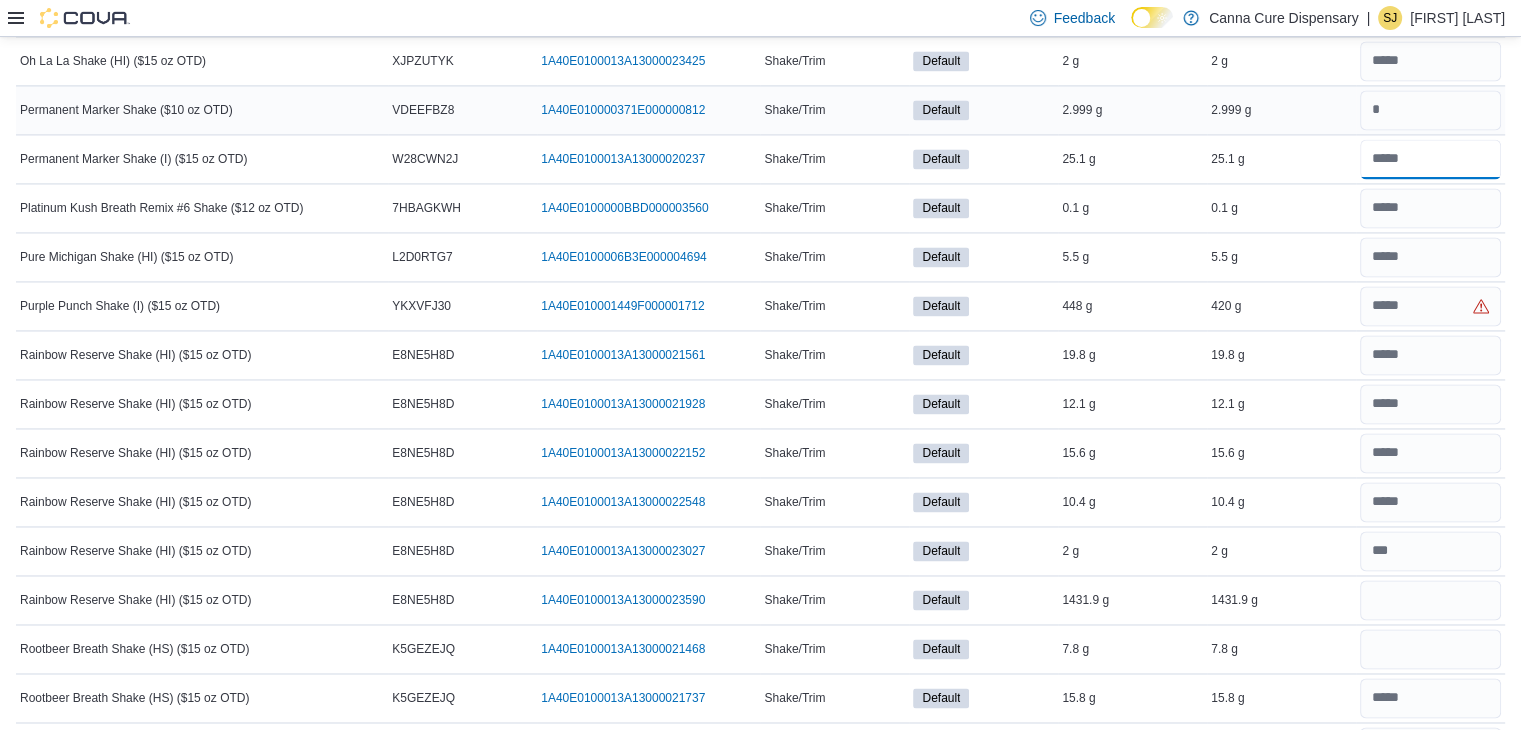 click at bounding box center [1430, 159] 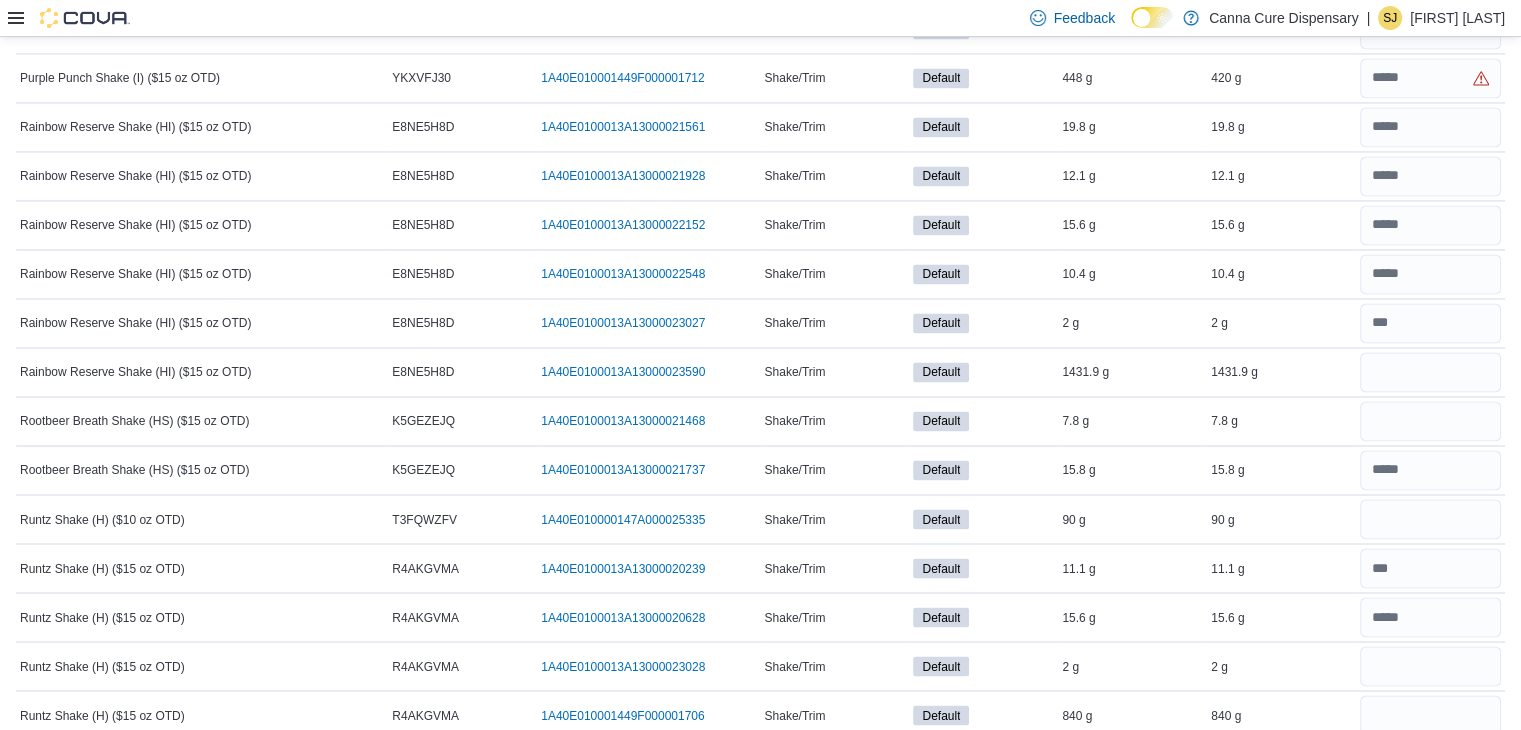 scroll, scrollTop: 3282, scrollLeft: 0, axis: vertical 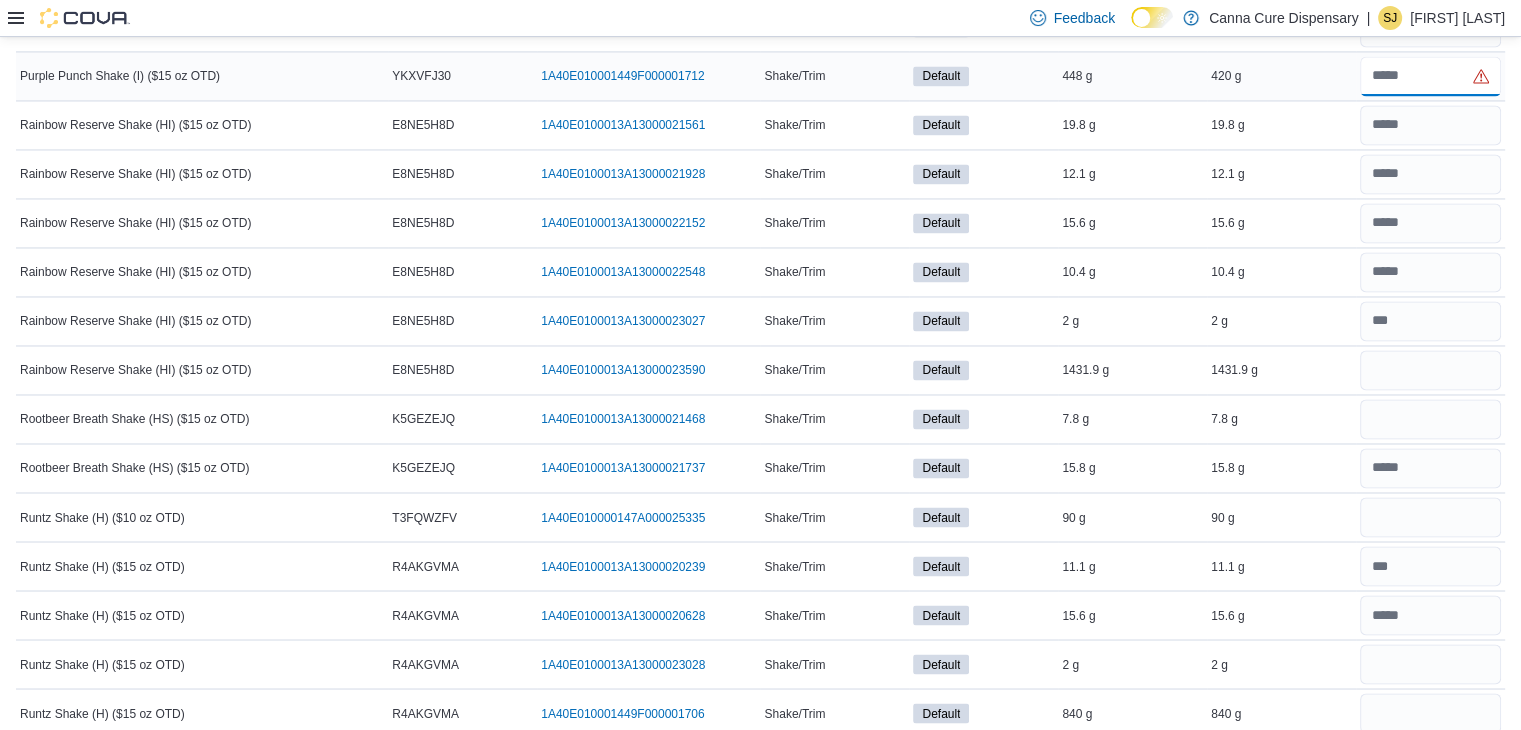 click at bounding box center (1430, 76) 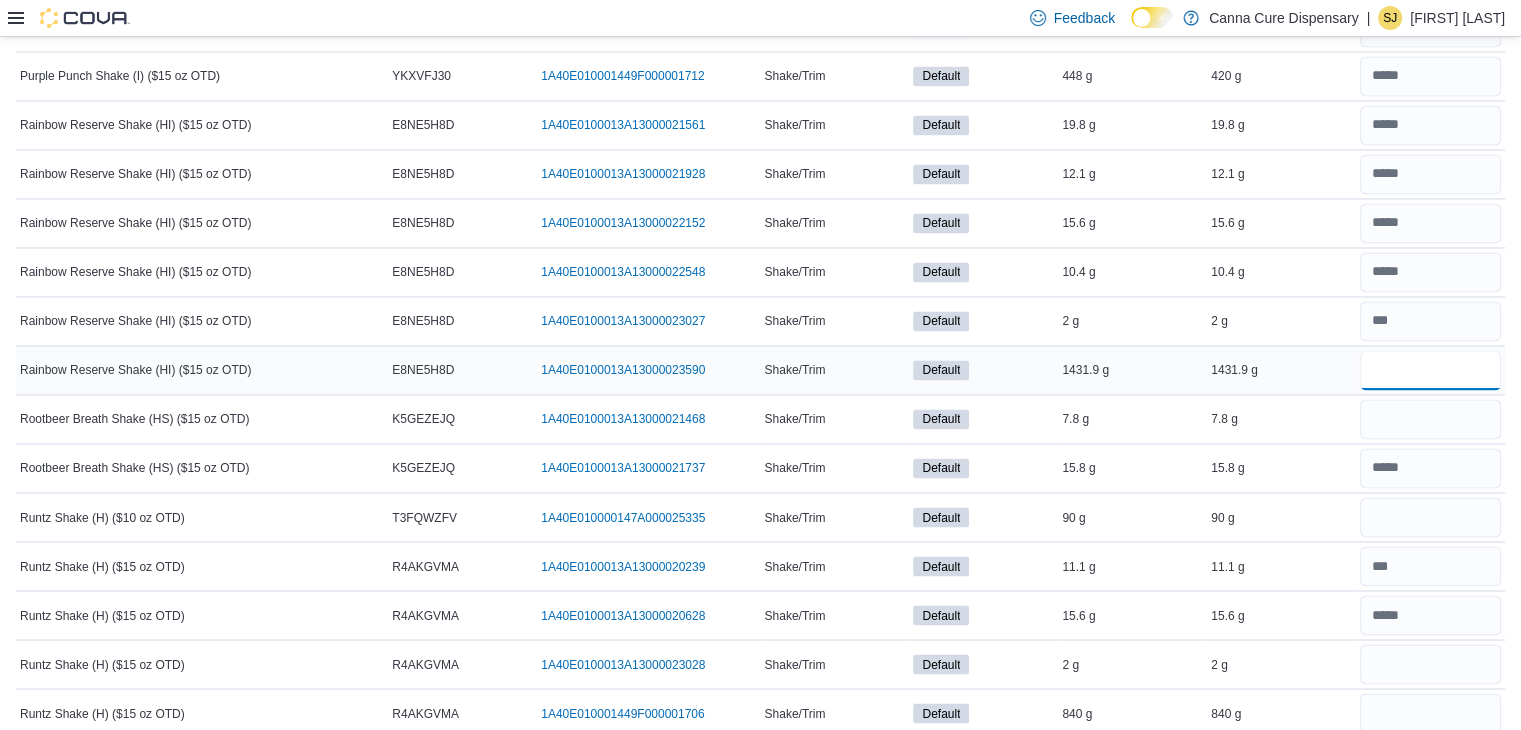 click at bounding box center [1430, 370] 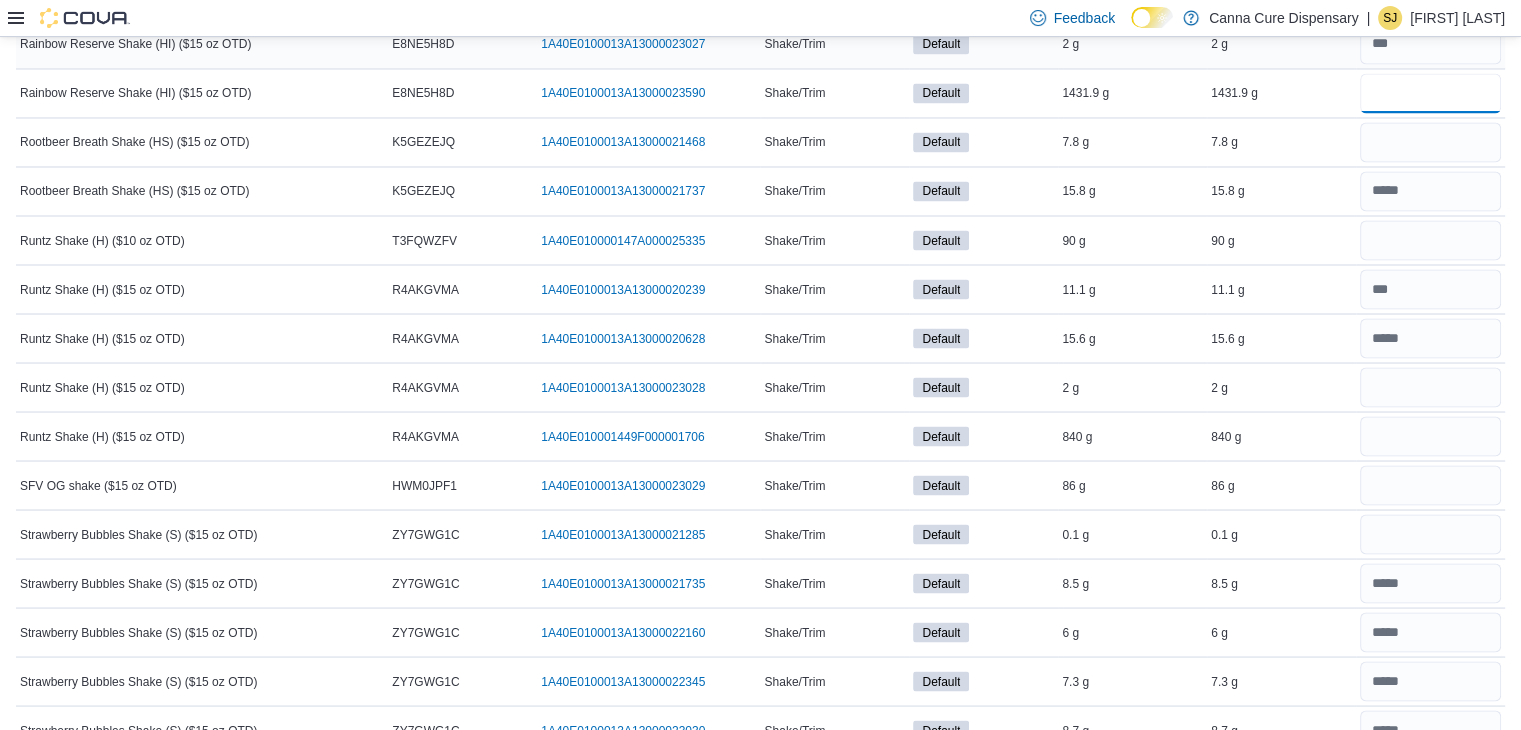 scroll, scrollTop: 3560, scrollLeft: 0, axis: vertical 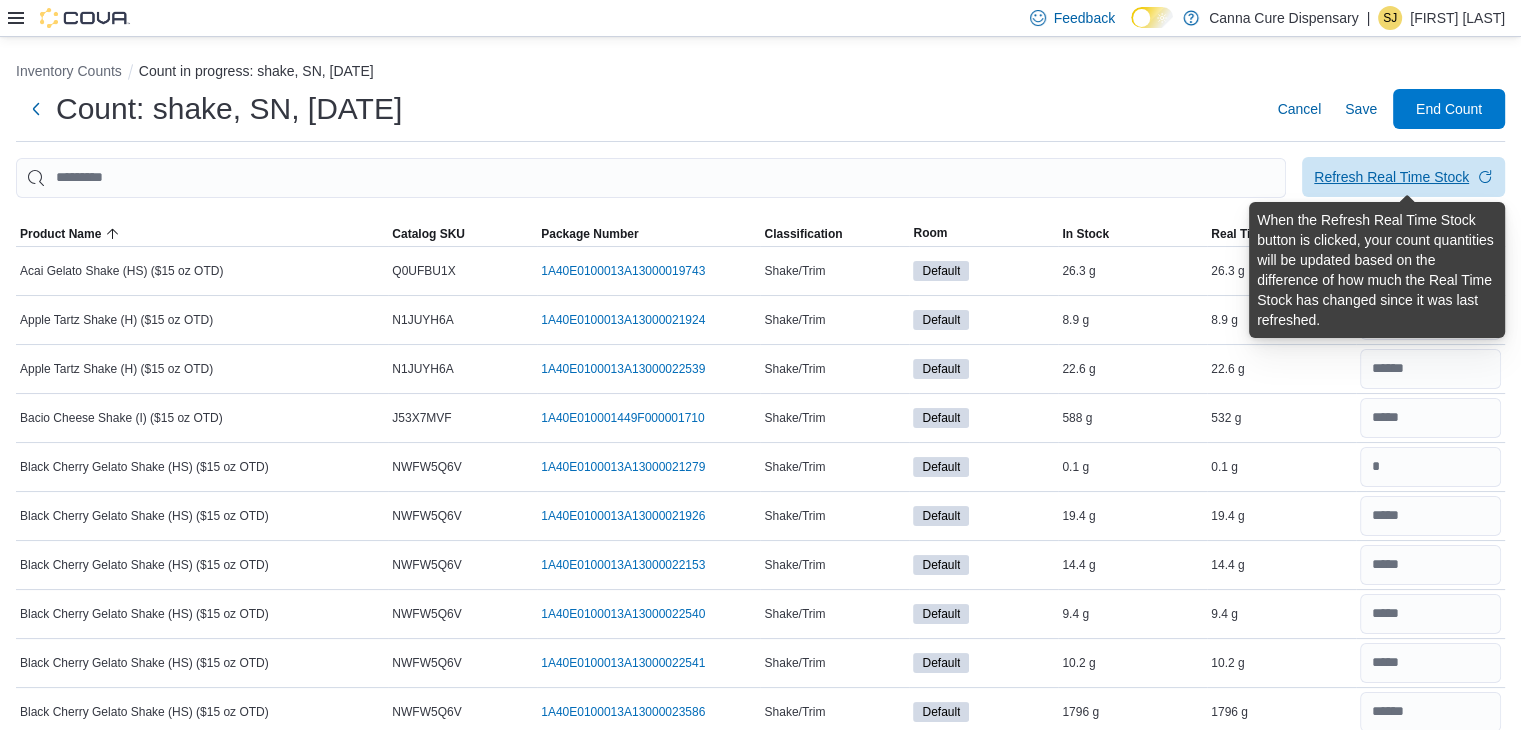 click on "Refresh Real Time Stock" at bounding box center (1391, 177) 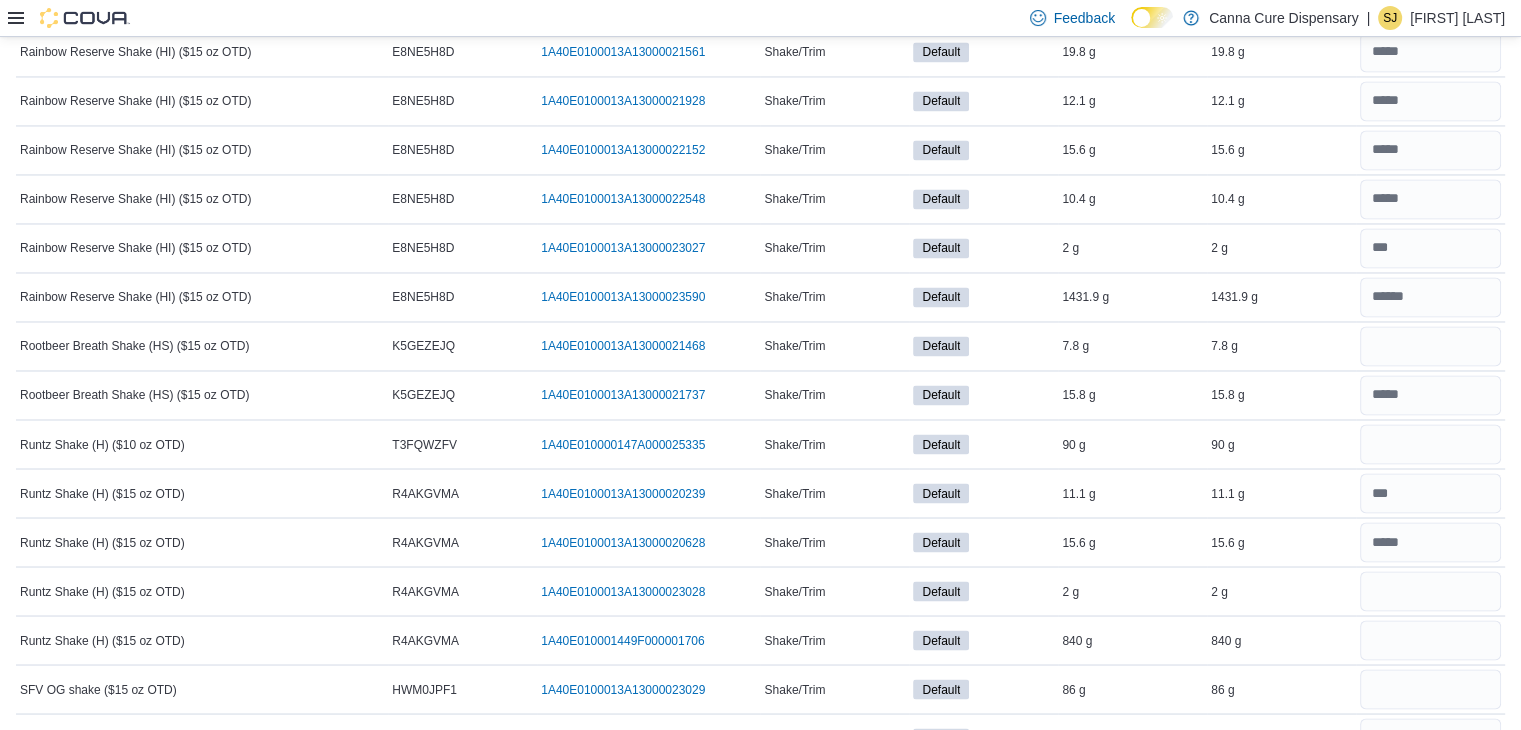scroll, scrollTop: 3354, scrollLeft: 0, axis: vertical 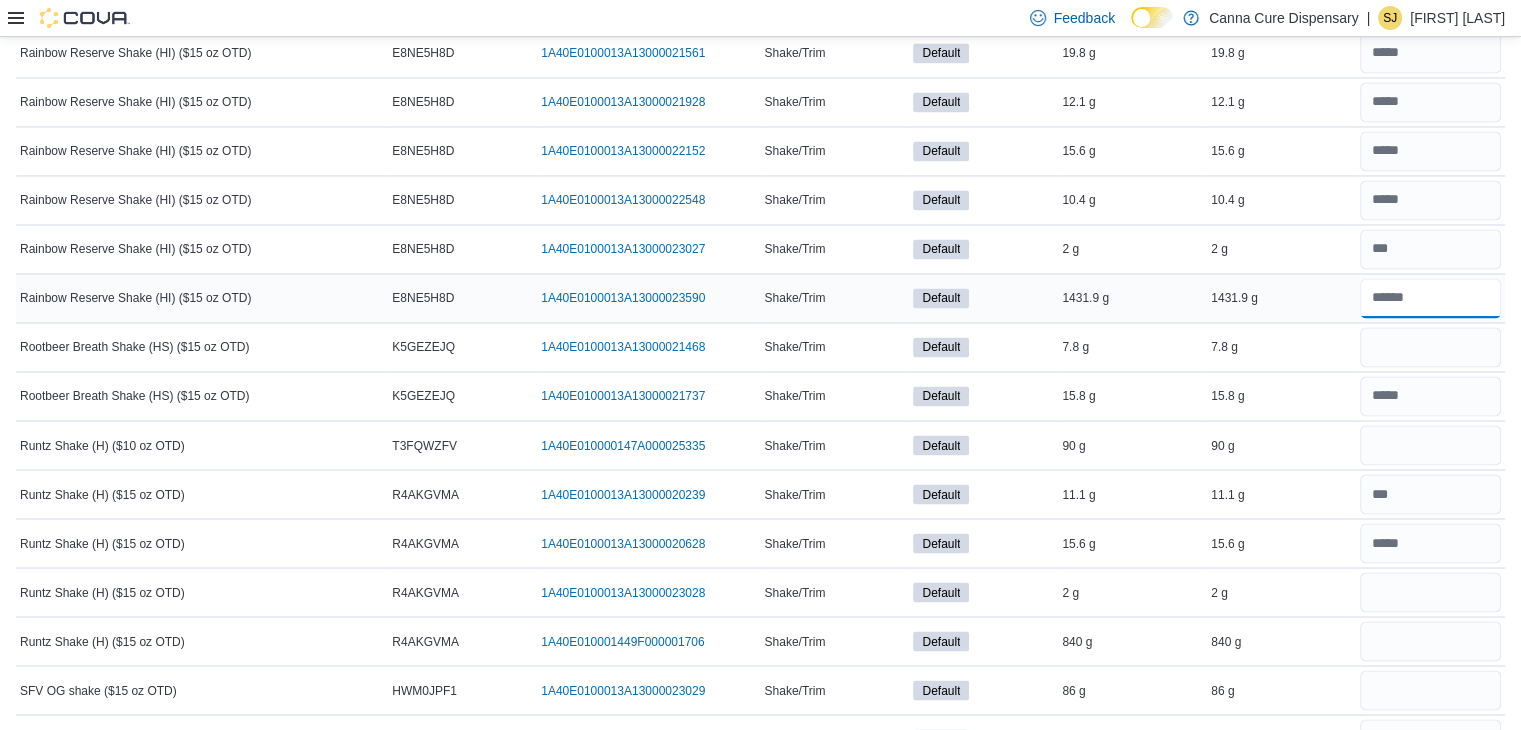 click at bounding box center (1430, 298) 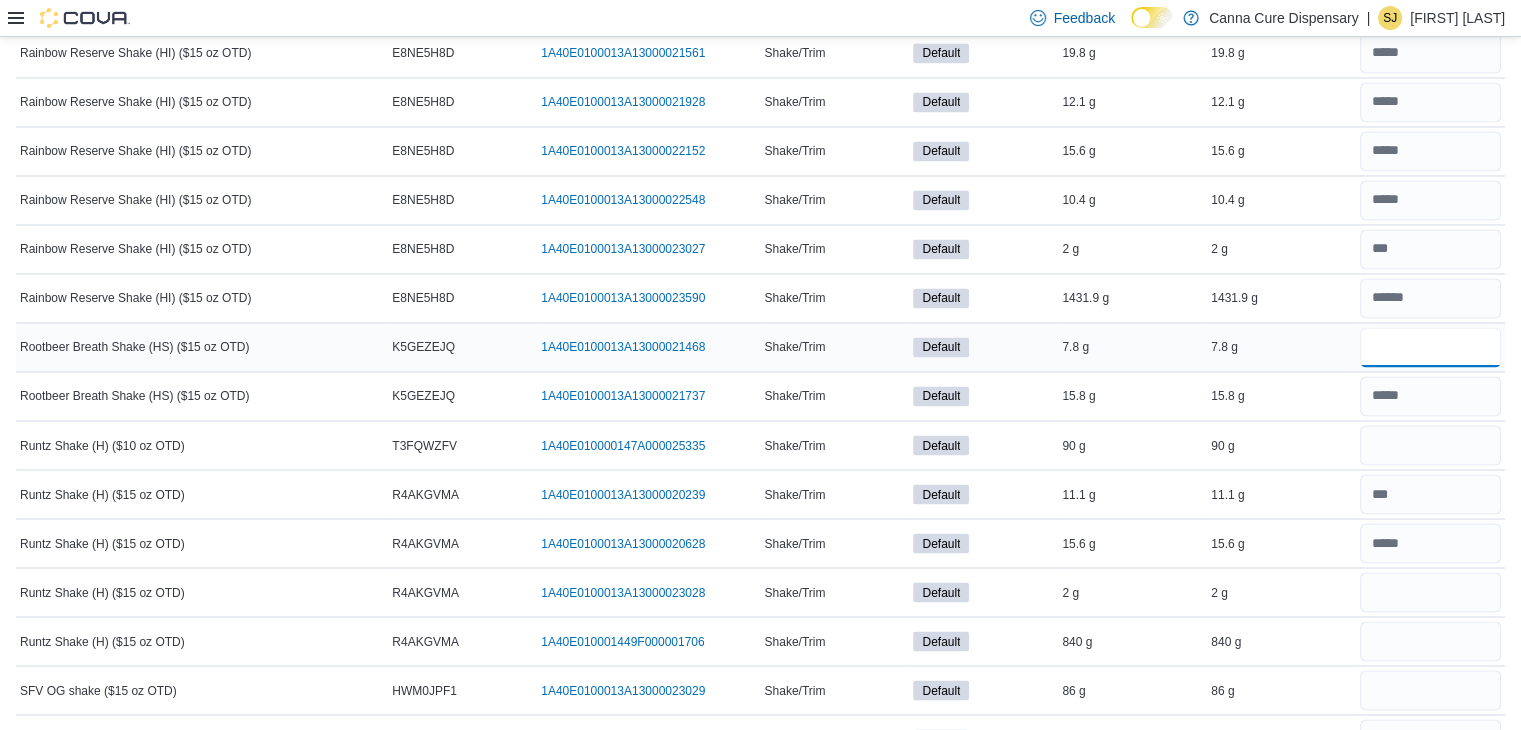 click at bounding box center (1430, 347) 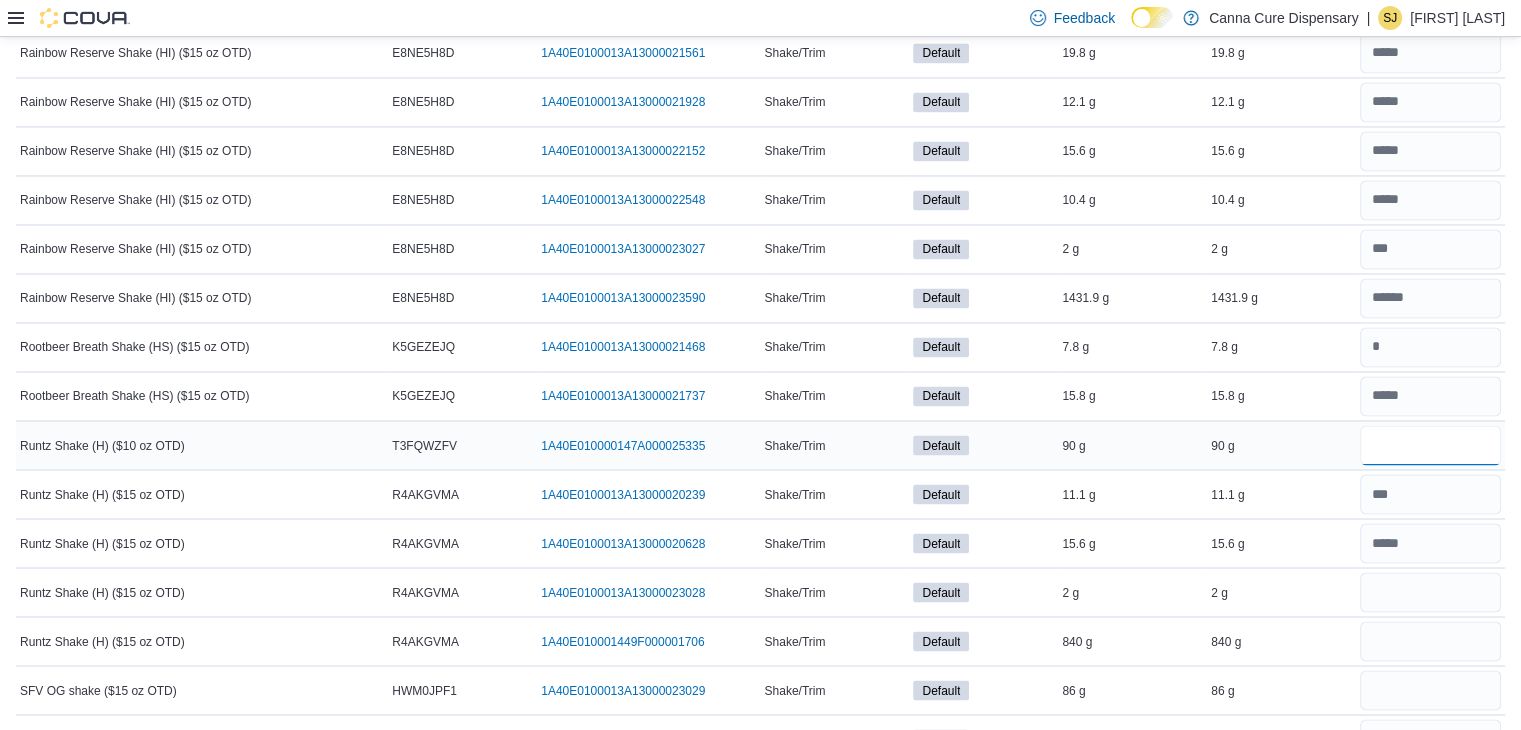 click at bounding box center [1430, 445] 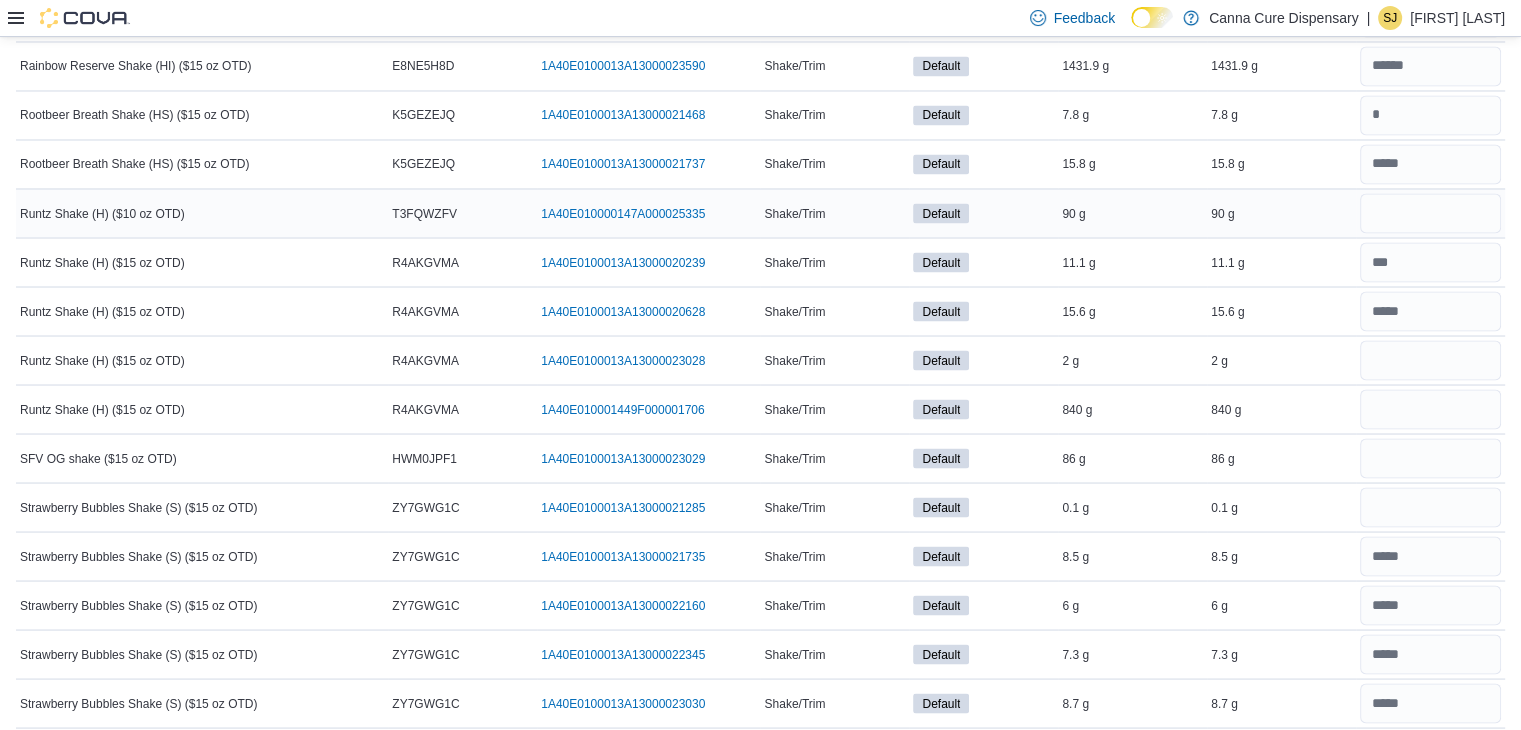 scroll, scrollTop: 3587, scrollLeft: 0, axis: vertical 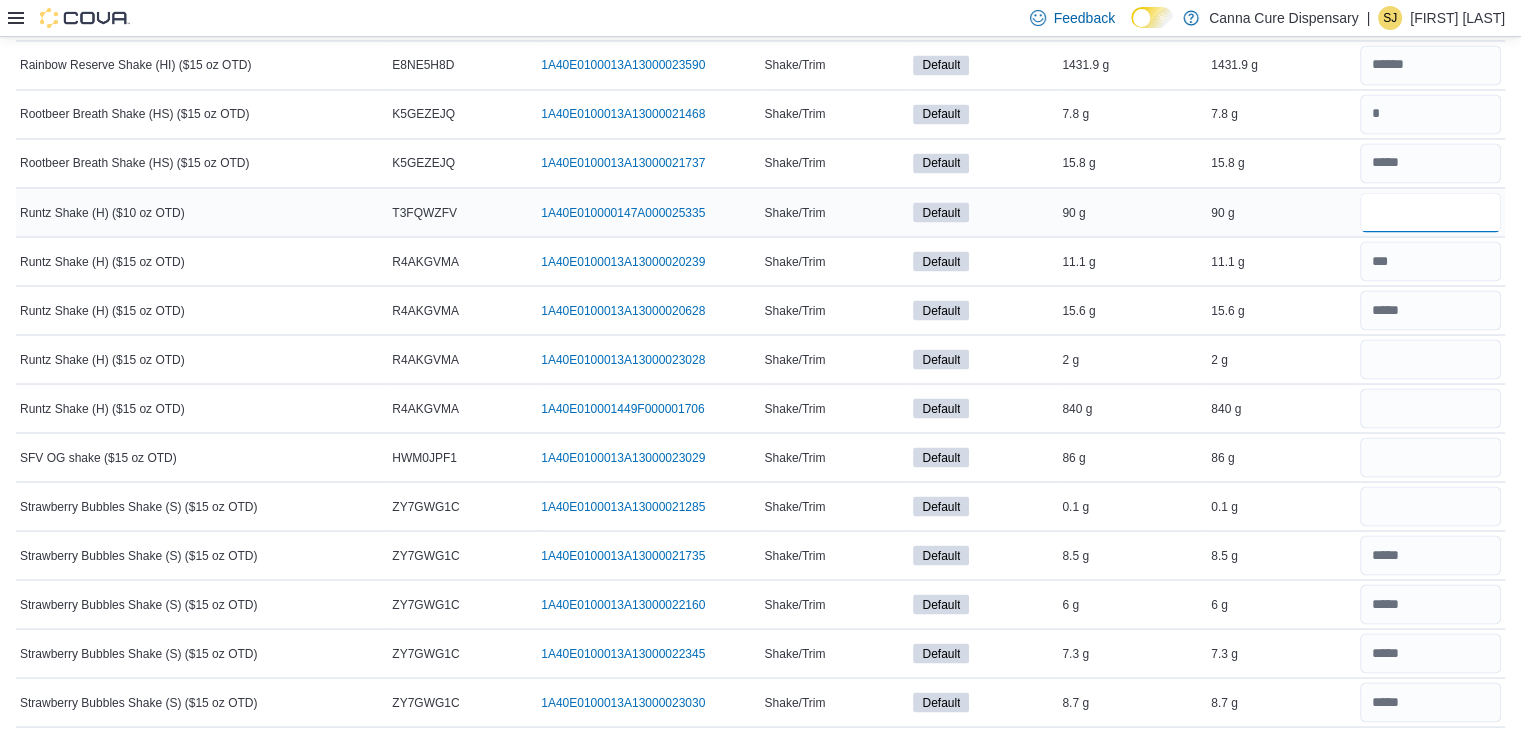 click at bounding box center [1430, 212] 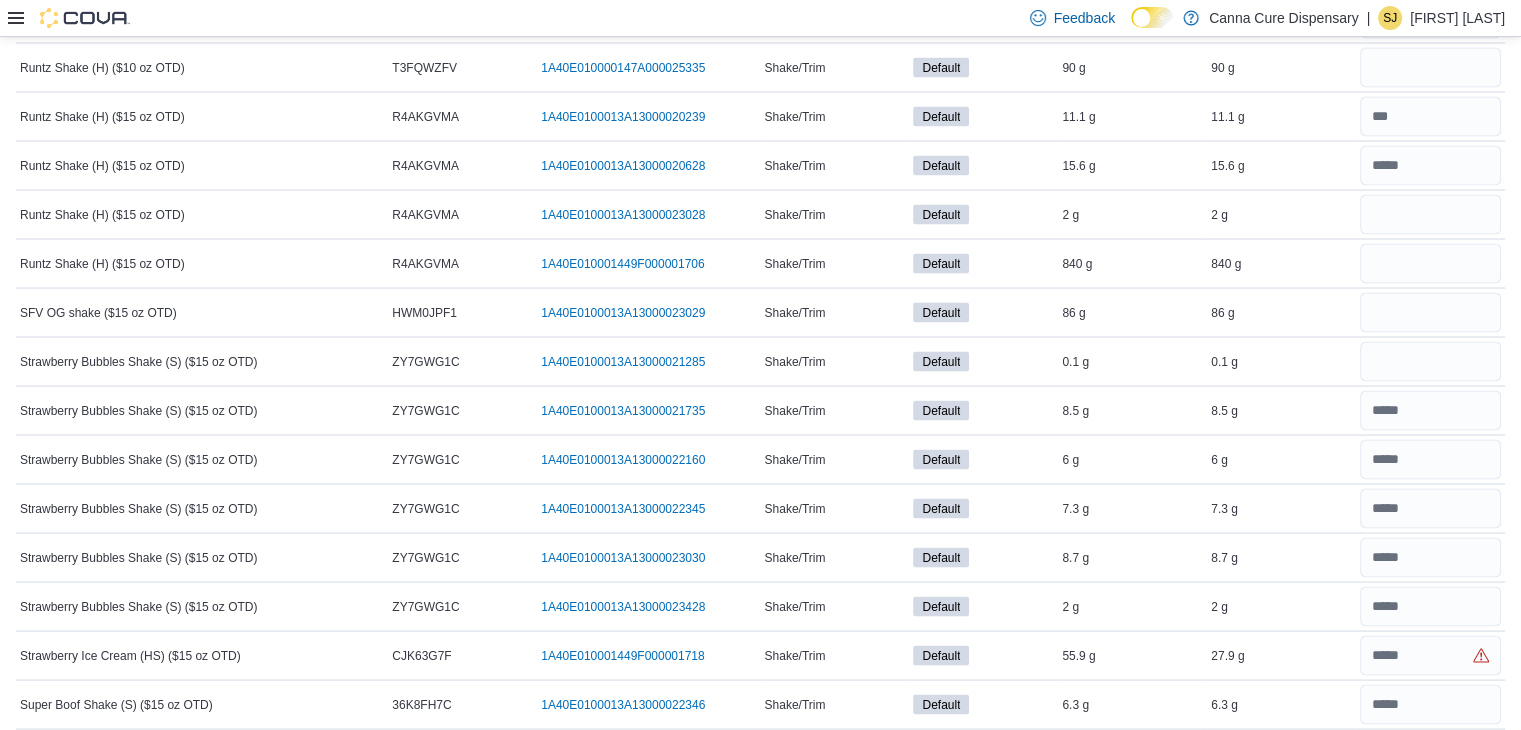 scroll, scrollTop: 3736, scrollLeft: 0, axis: vertical 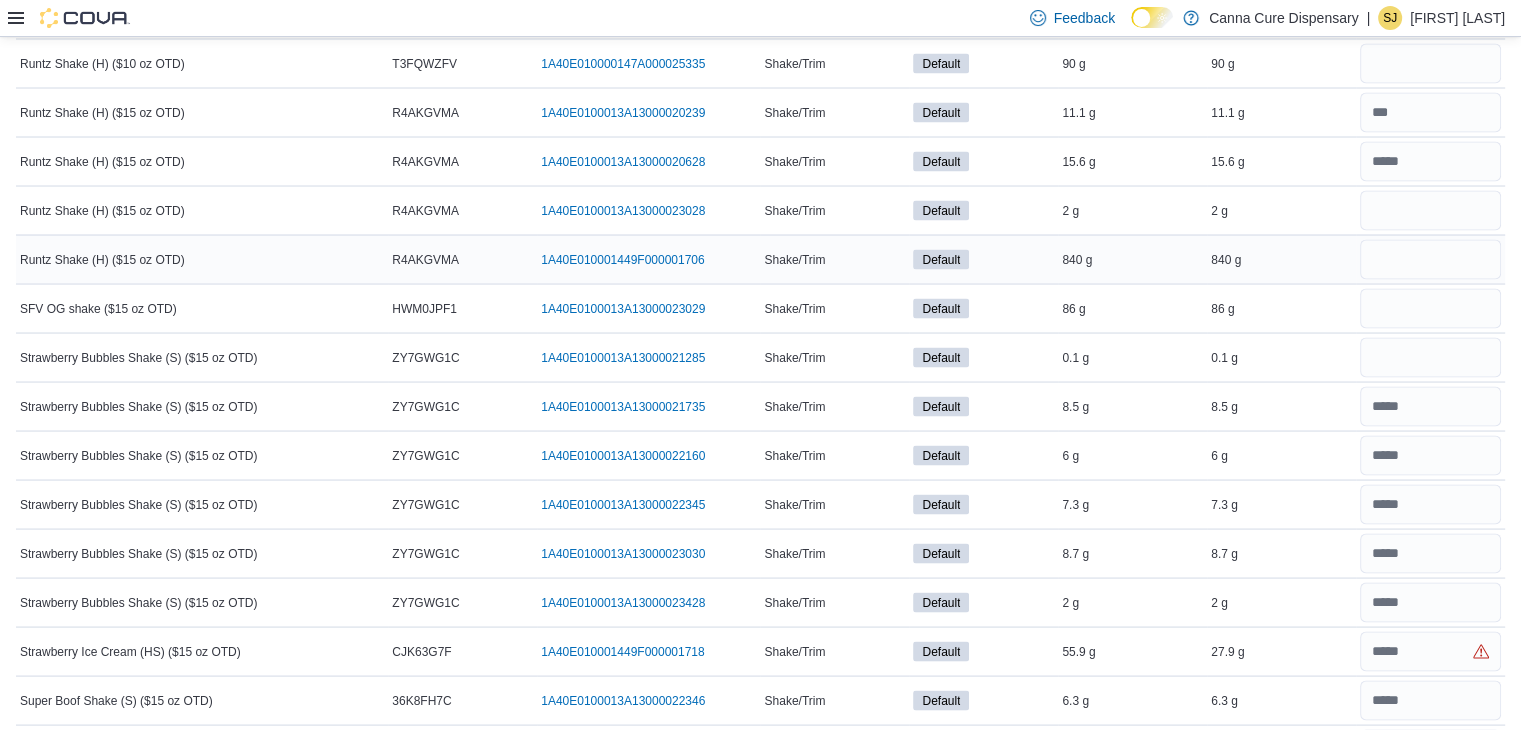 click at bounding box center (1430, 307) 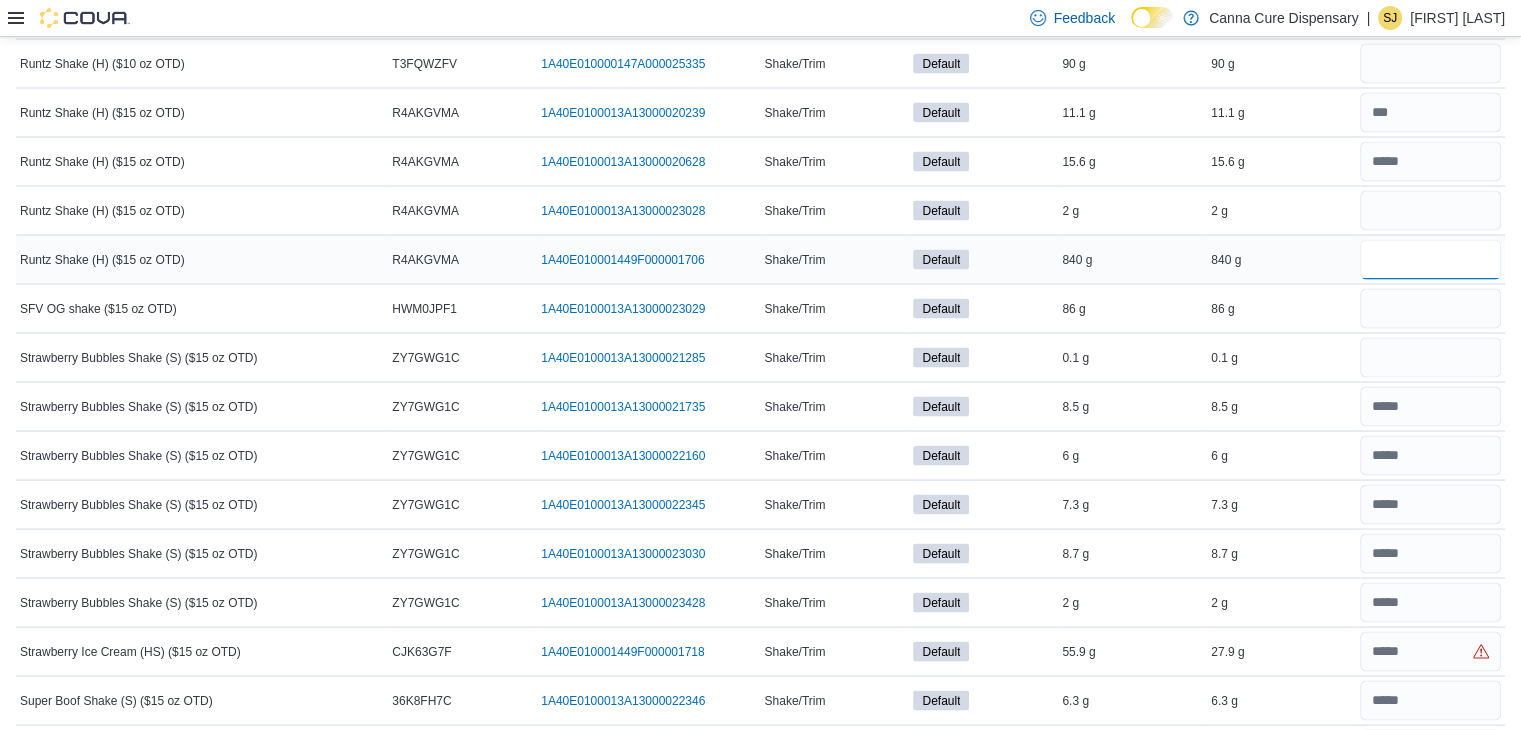 click at bounding box center (1430, 259) 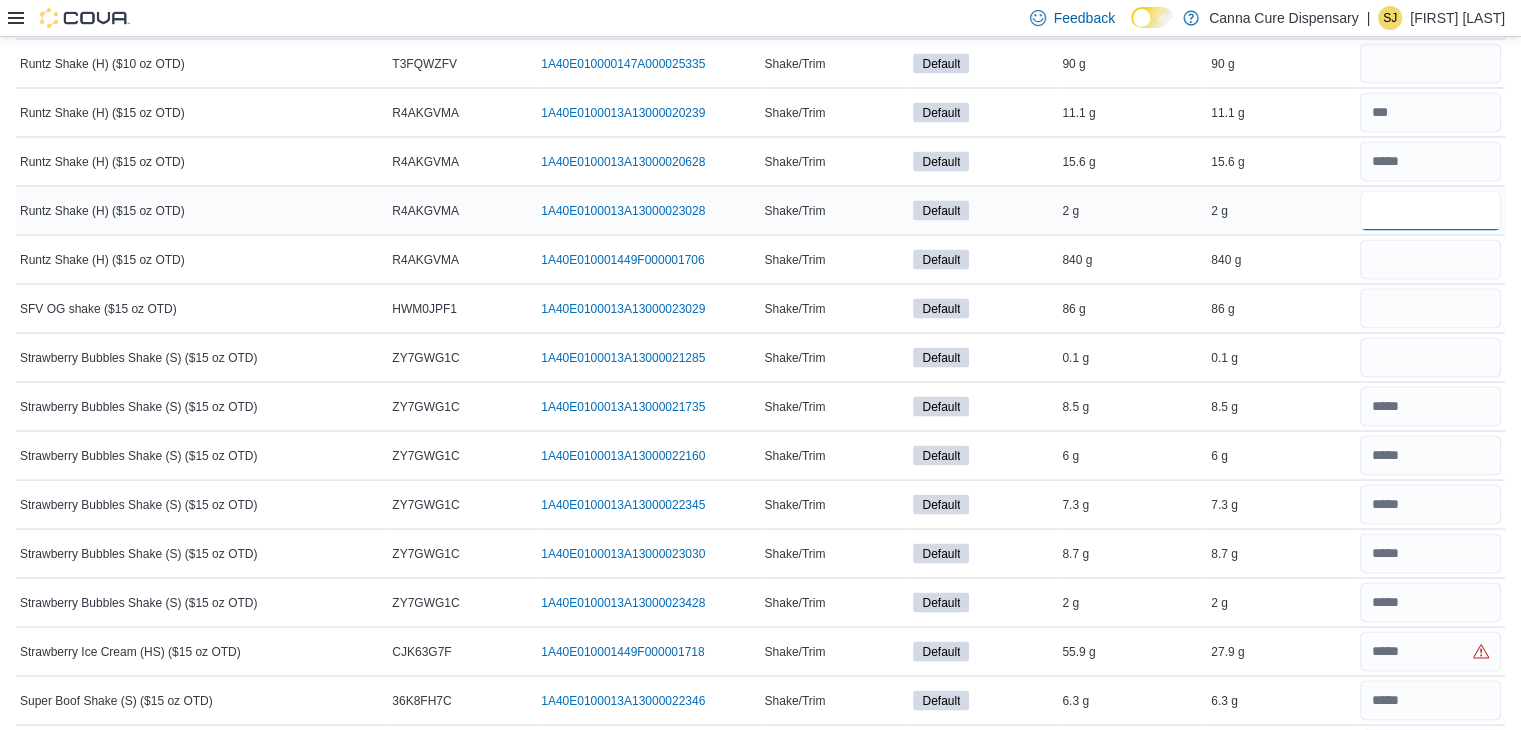 click at bounding box center [1430, 210] 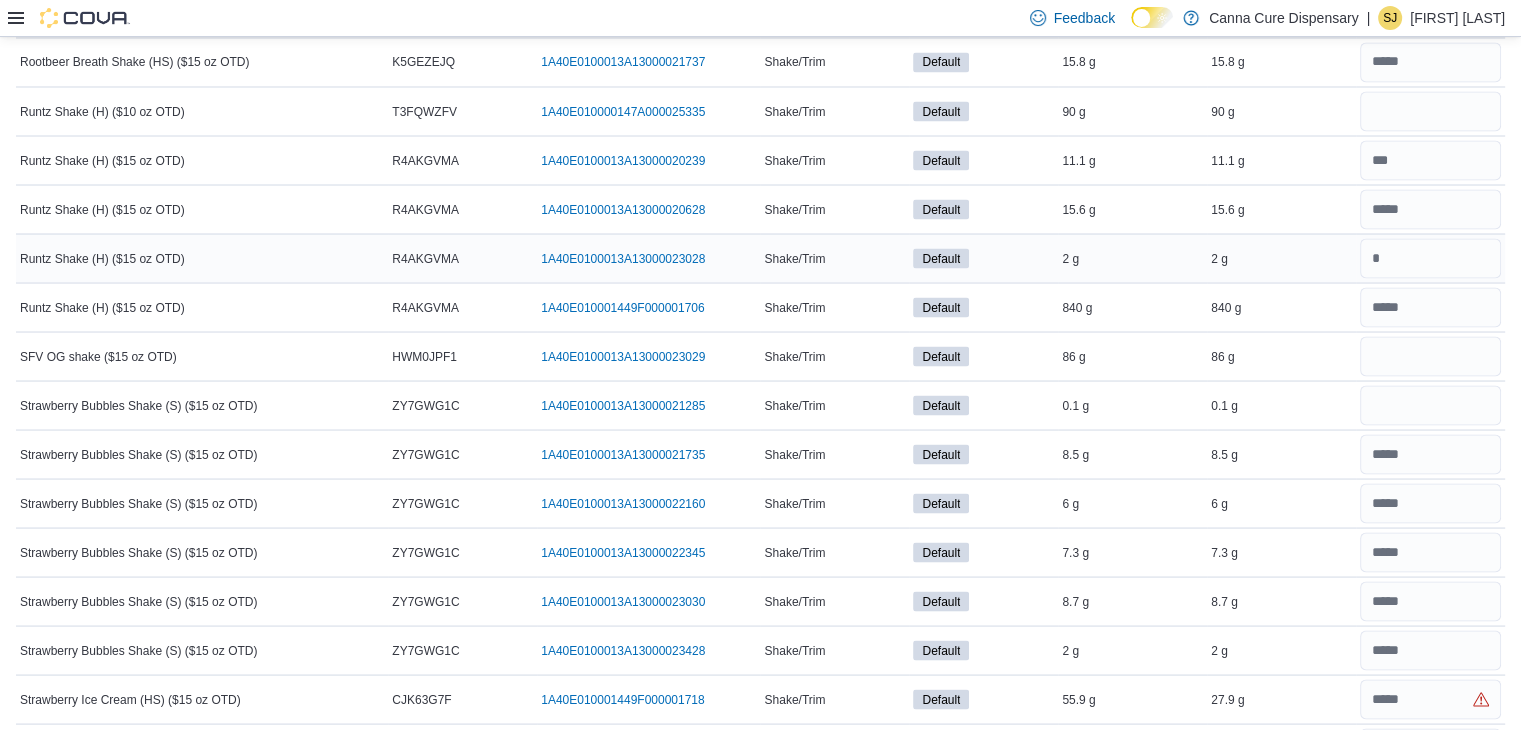 scroll, scrollTop: 3686, scrollLeft: 0, axis: vertical 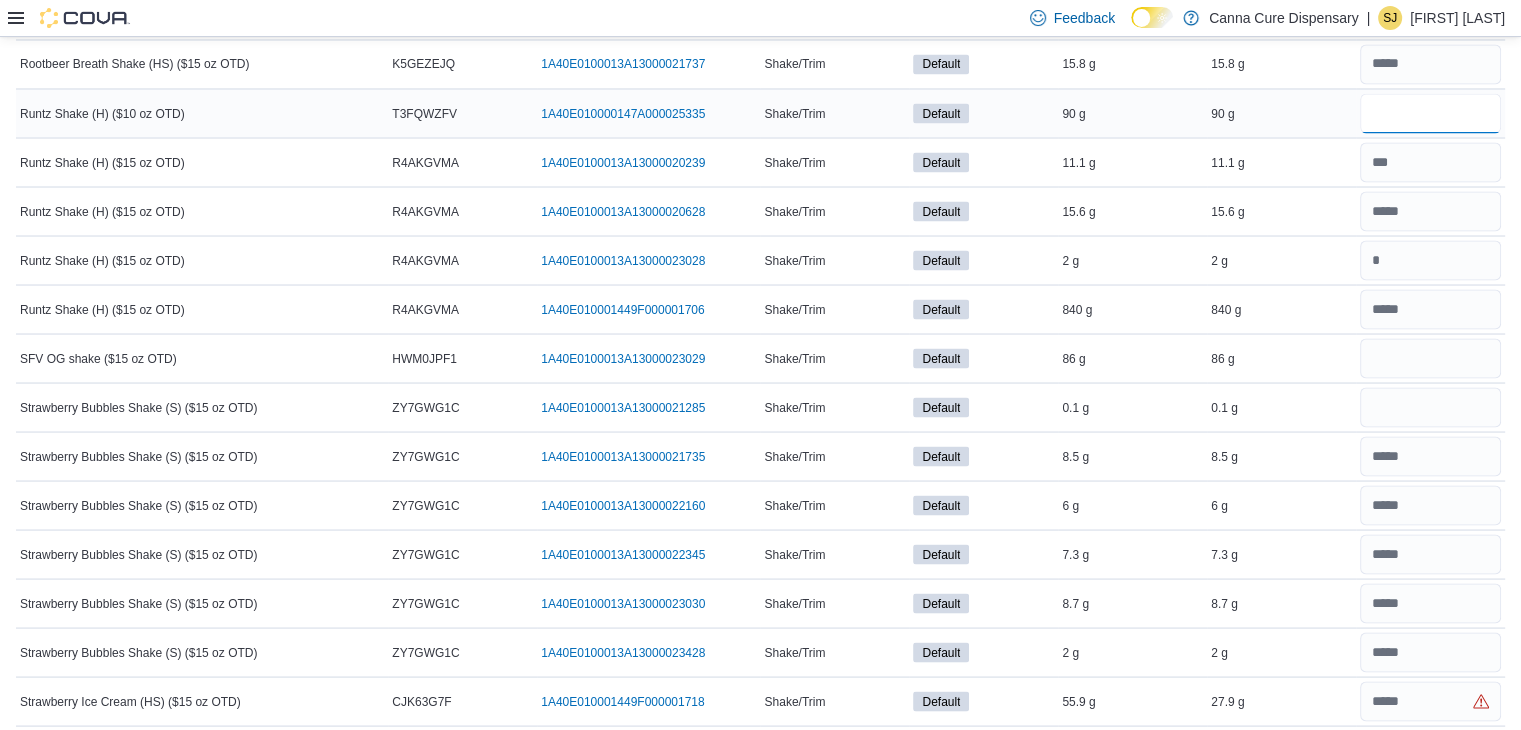 click at bounding box center (1430, 113) 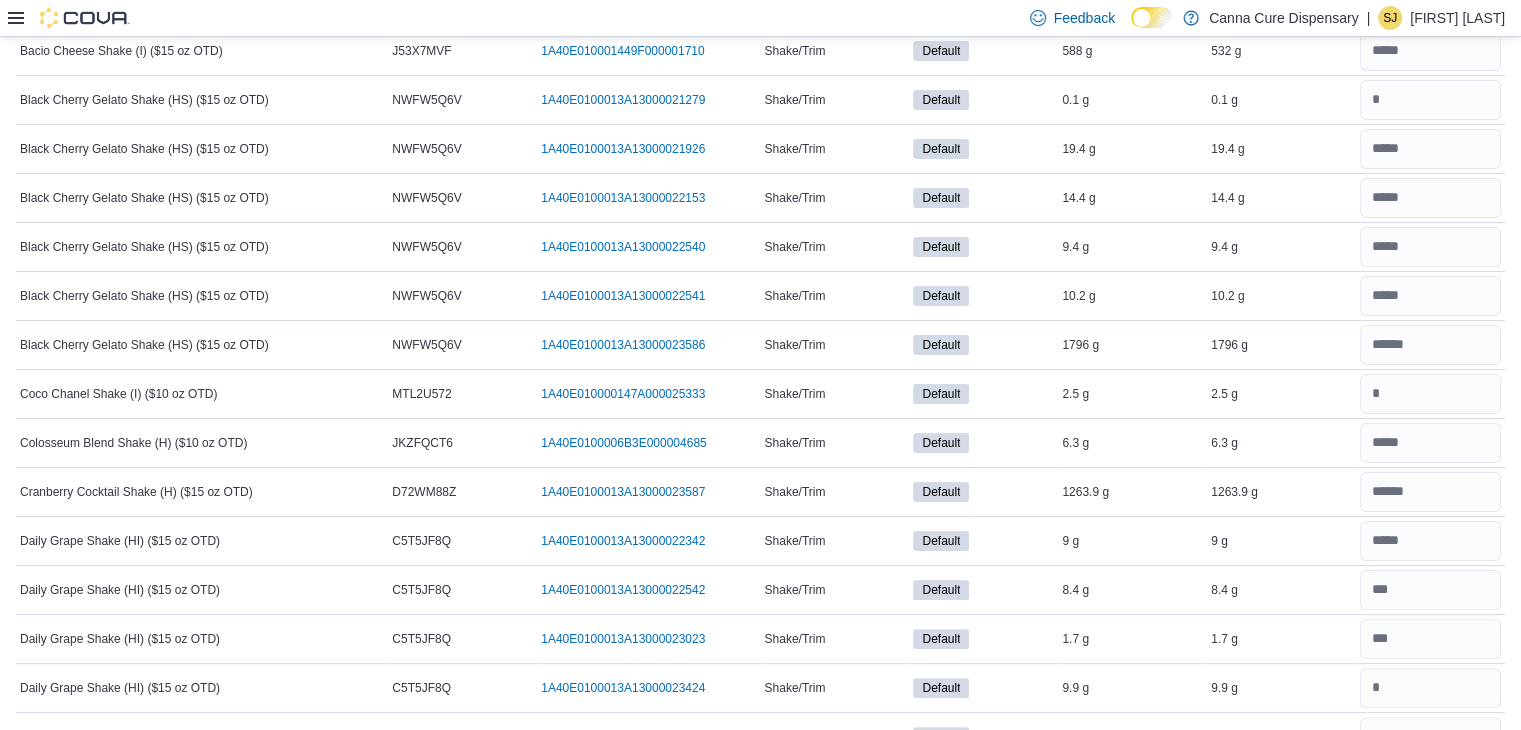 scroll, scrollTop: 90, scrollLeft: 0, axis: vertical 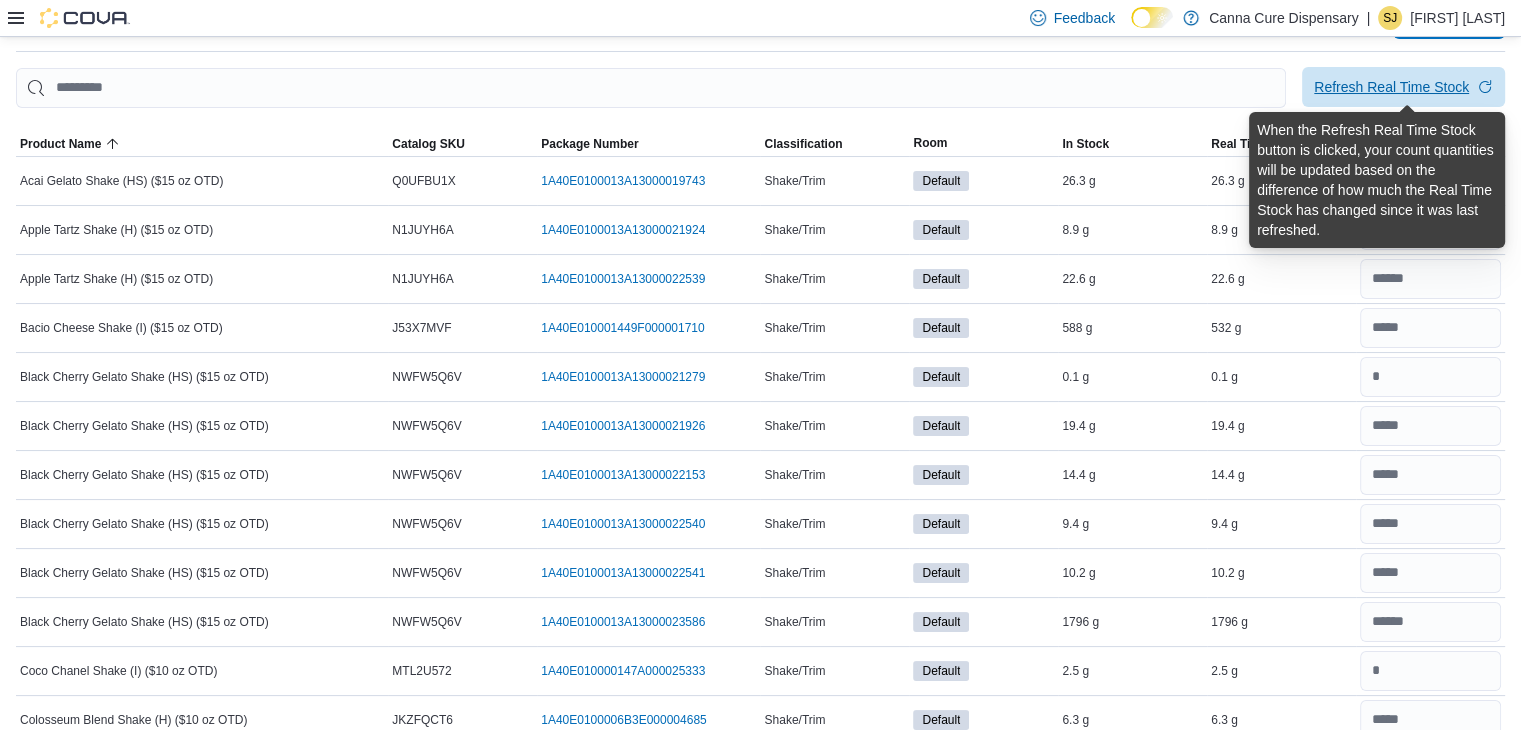 click on "Refresh Real Time Stock" at bounding box center [1391, 87] 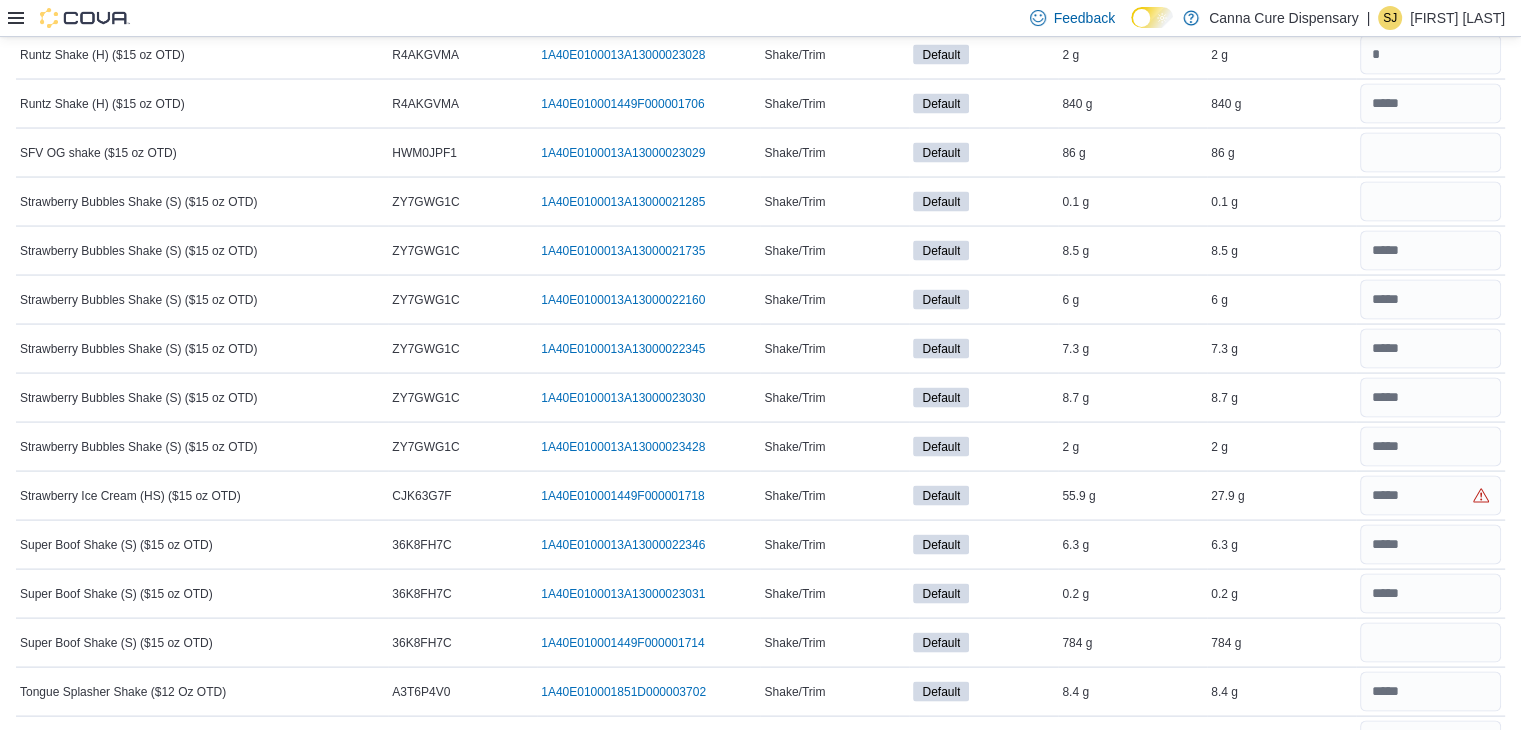 scroll, scrollTop: 3908, scrollLeft: 0, axis: vertical 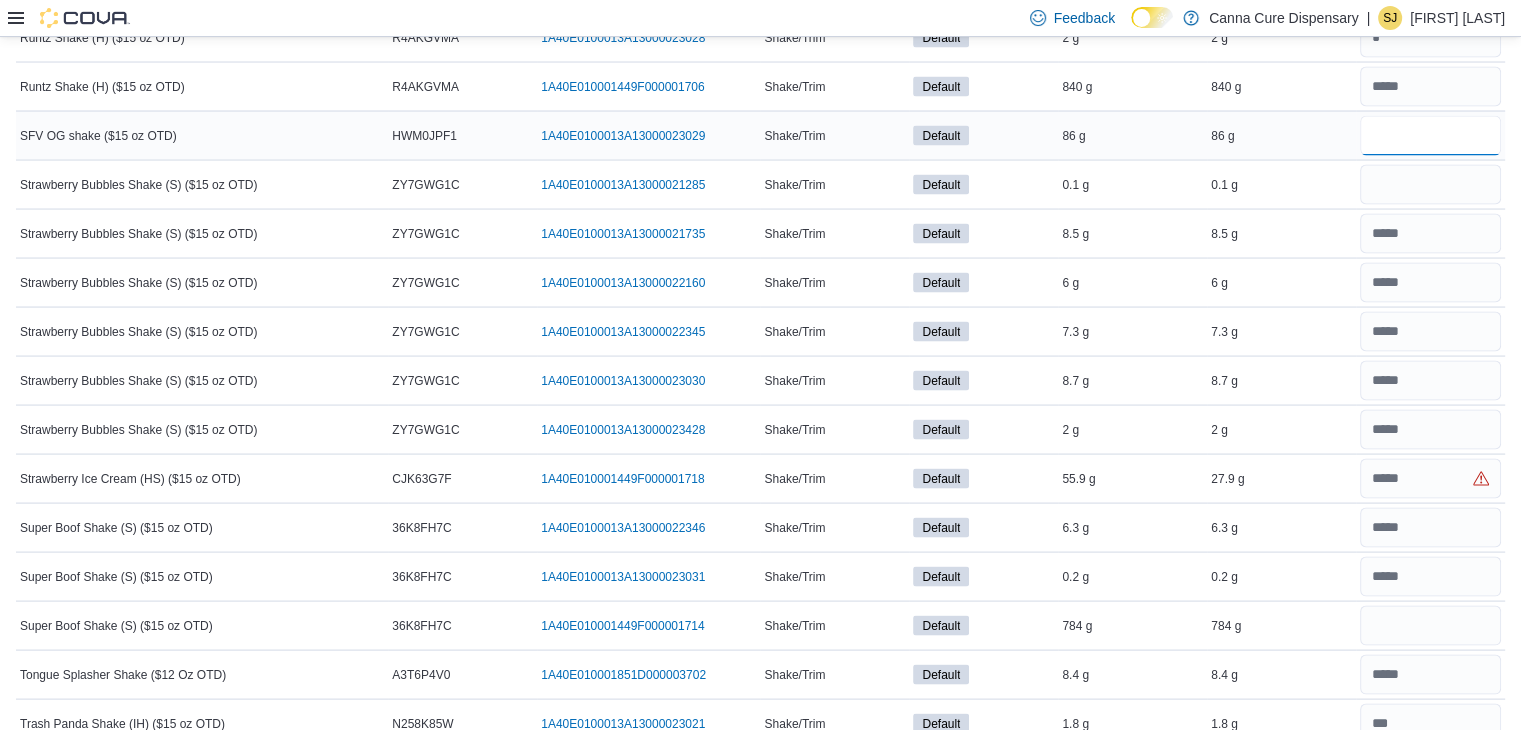 click at bounding box center [1430, 136] 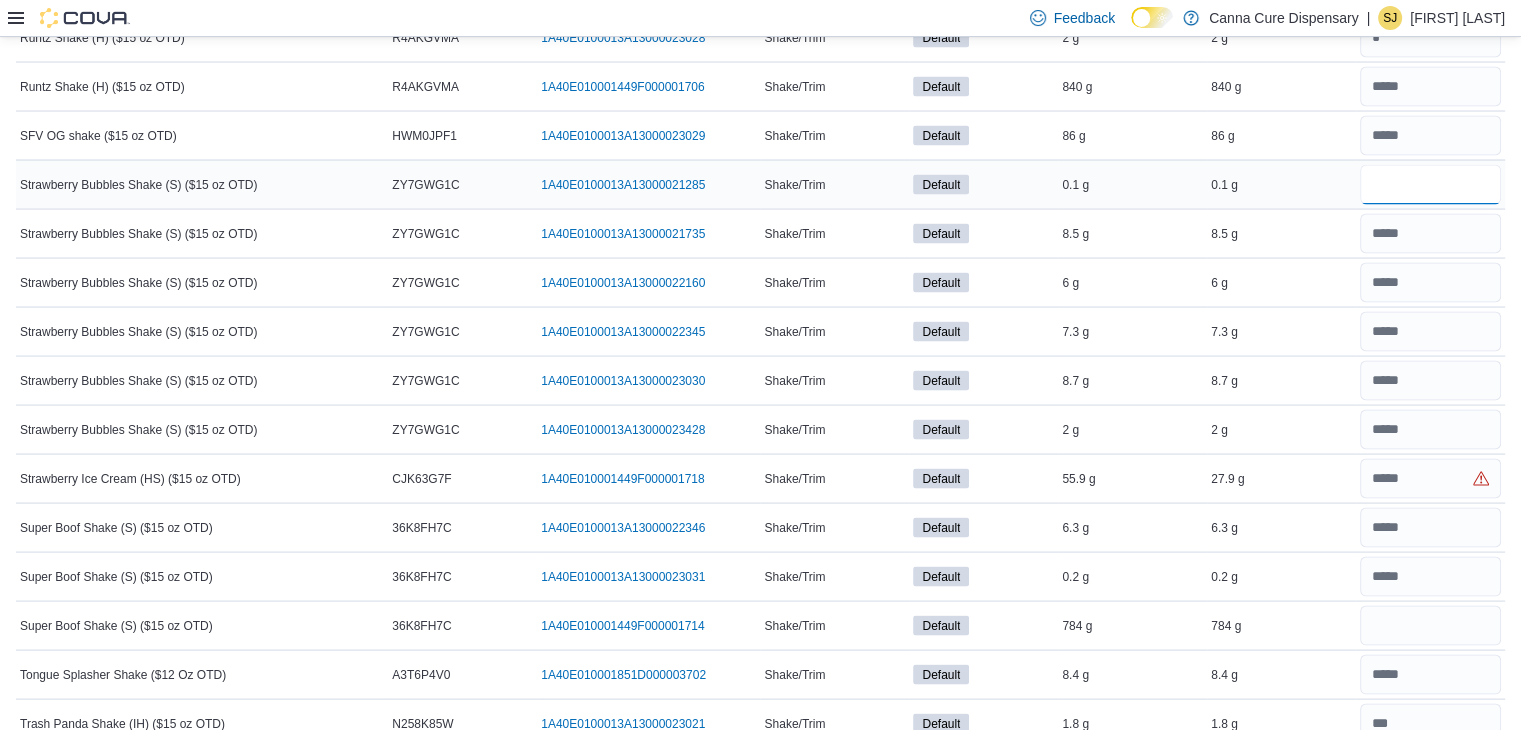 click at bounding box center [1430, 185] 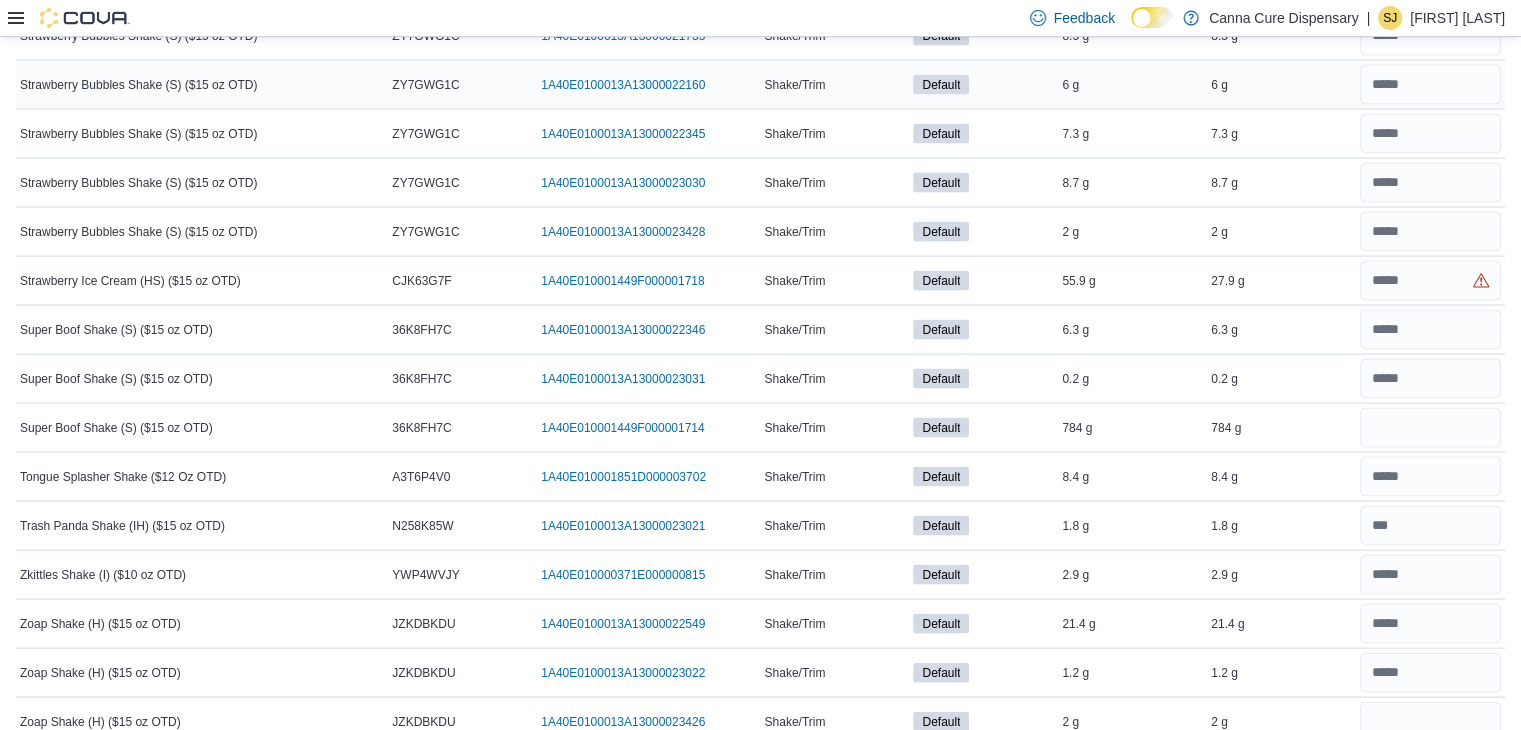 scroll, scrollTop: 4120, scrollLeft: 0, axis: vertical 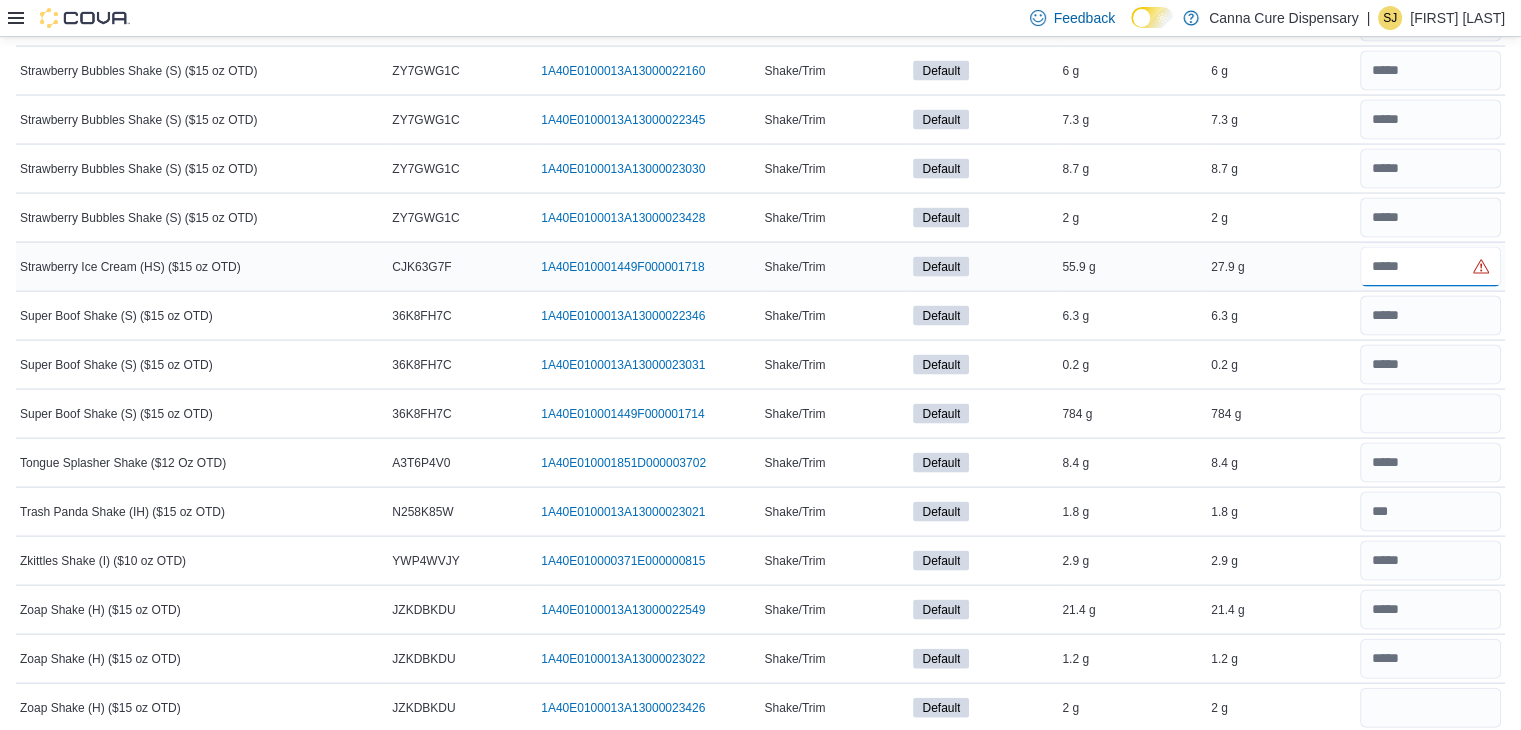 click at bounding box center [1430, 267] 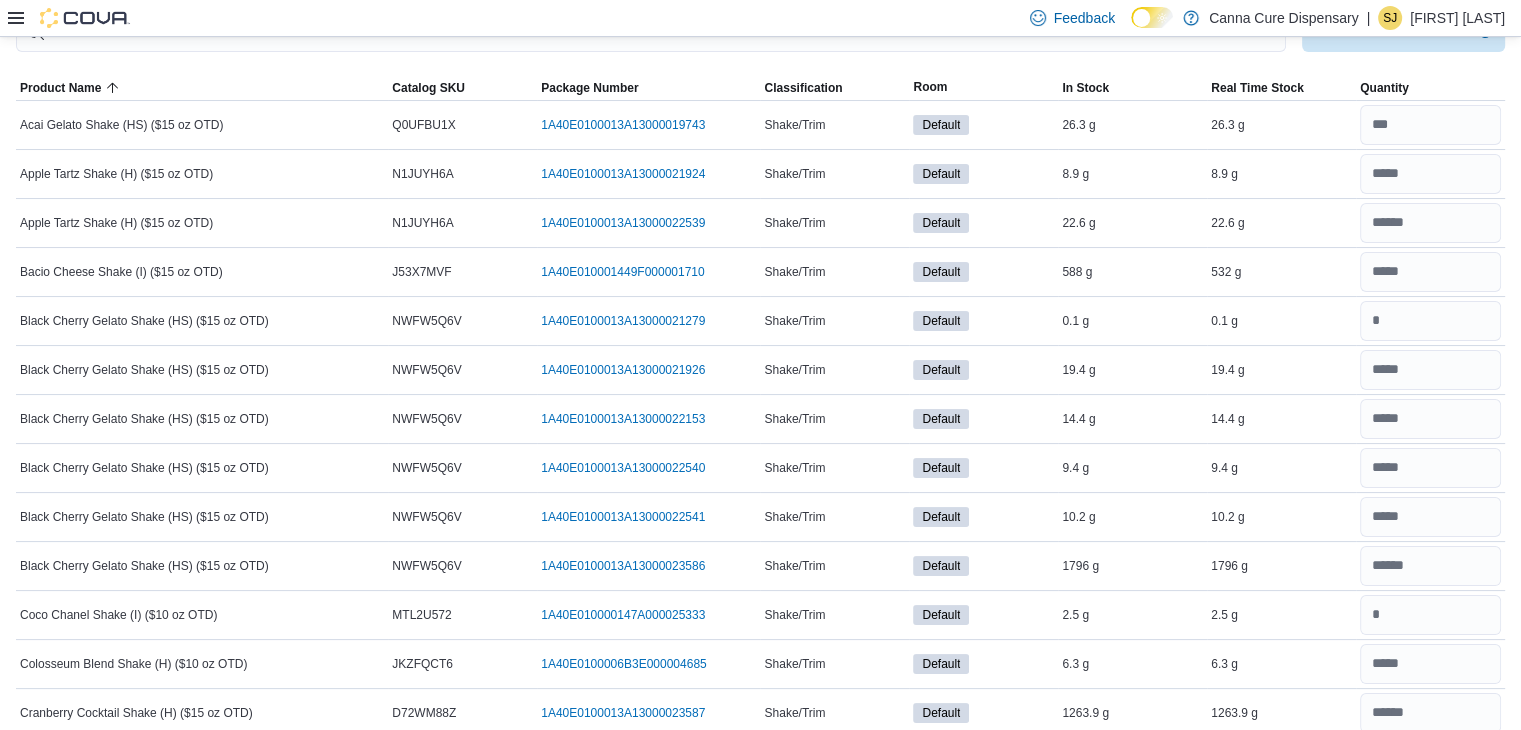 scroll, scrollTop: 0, scrollLeft: 0, axis: both 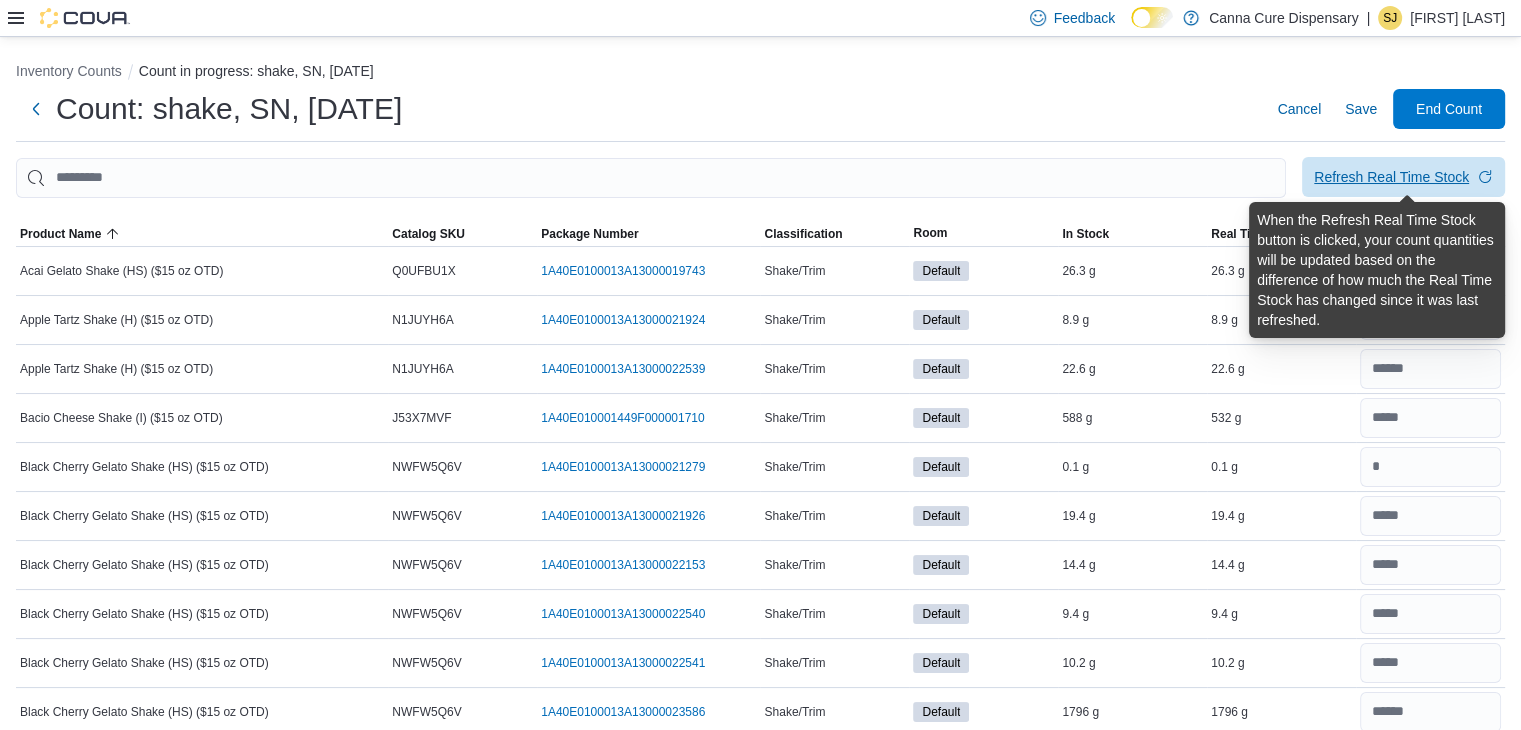 click on "Refresh Real Time Stock" at bounding box center [1391, 177] 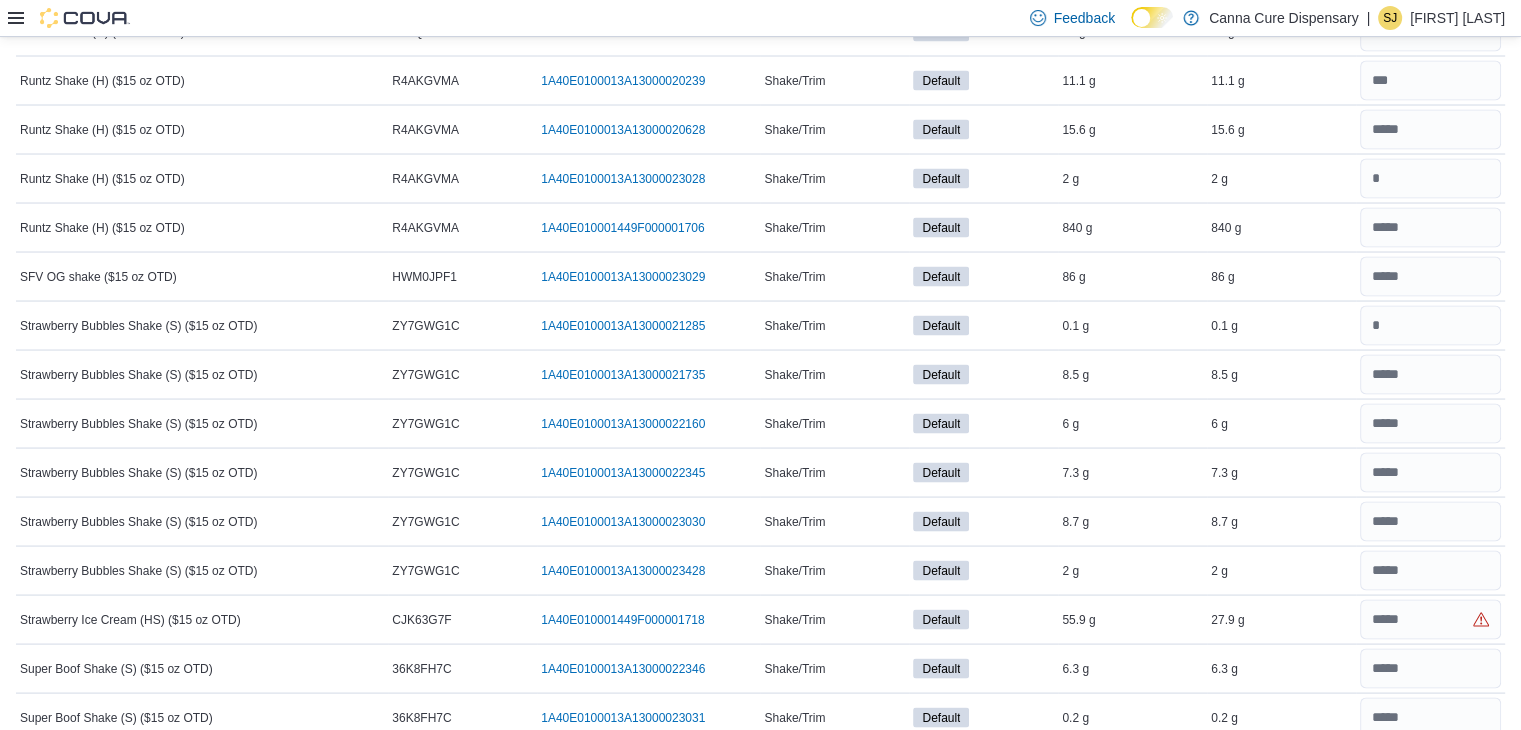 scroll, scrollTop: 4120, scrollLeft: 0, axis: vertical 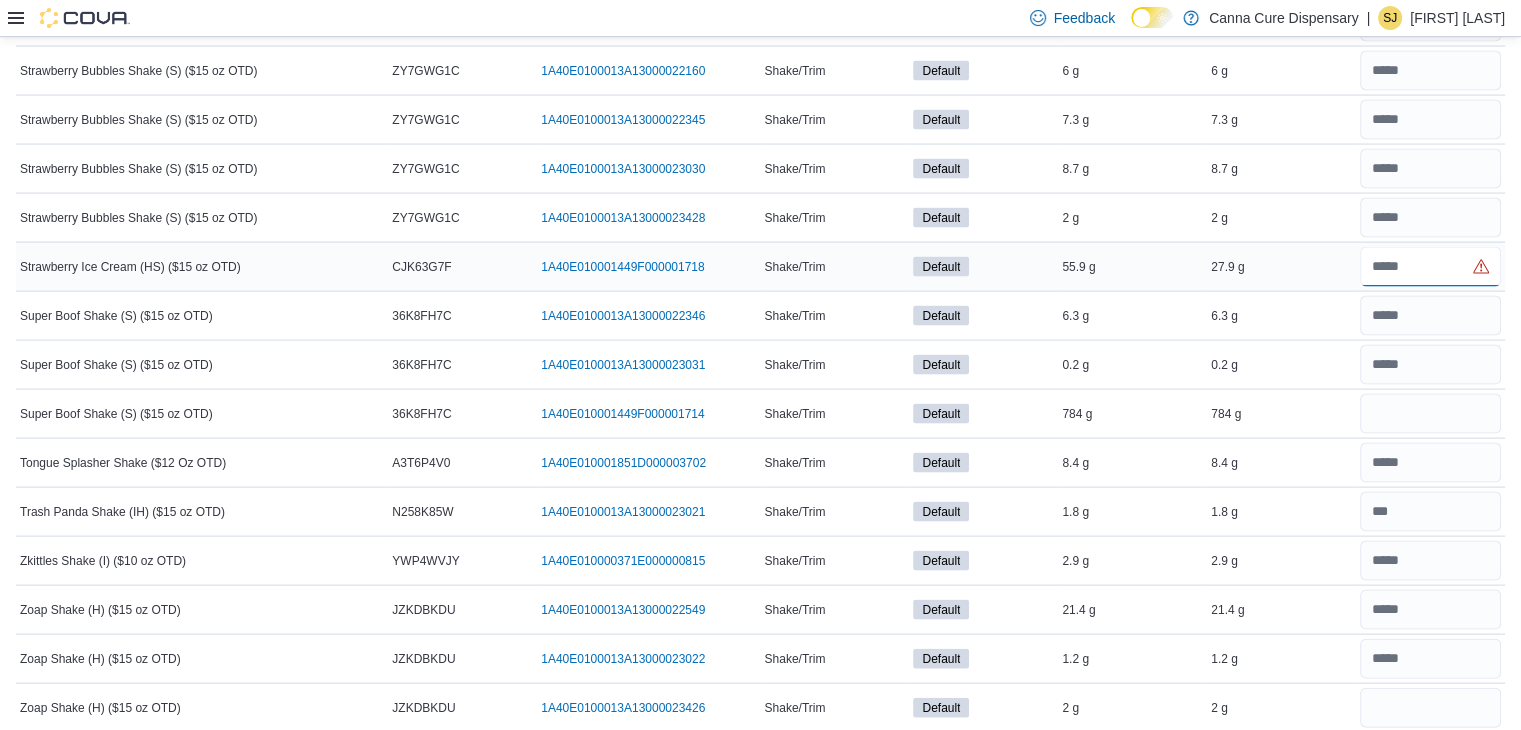 click at bounding box center [1430, 267] 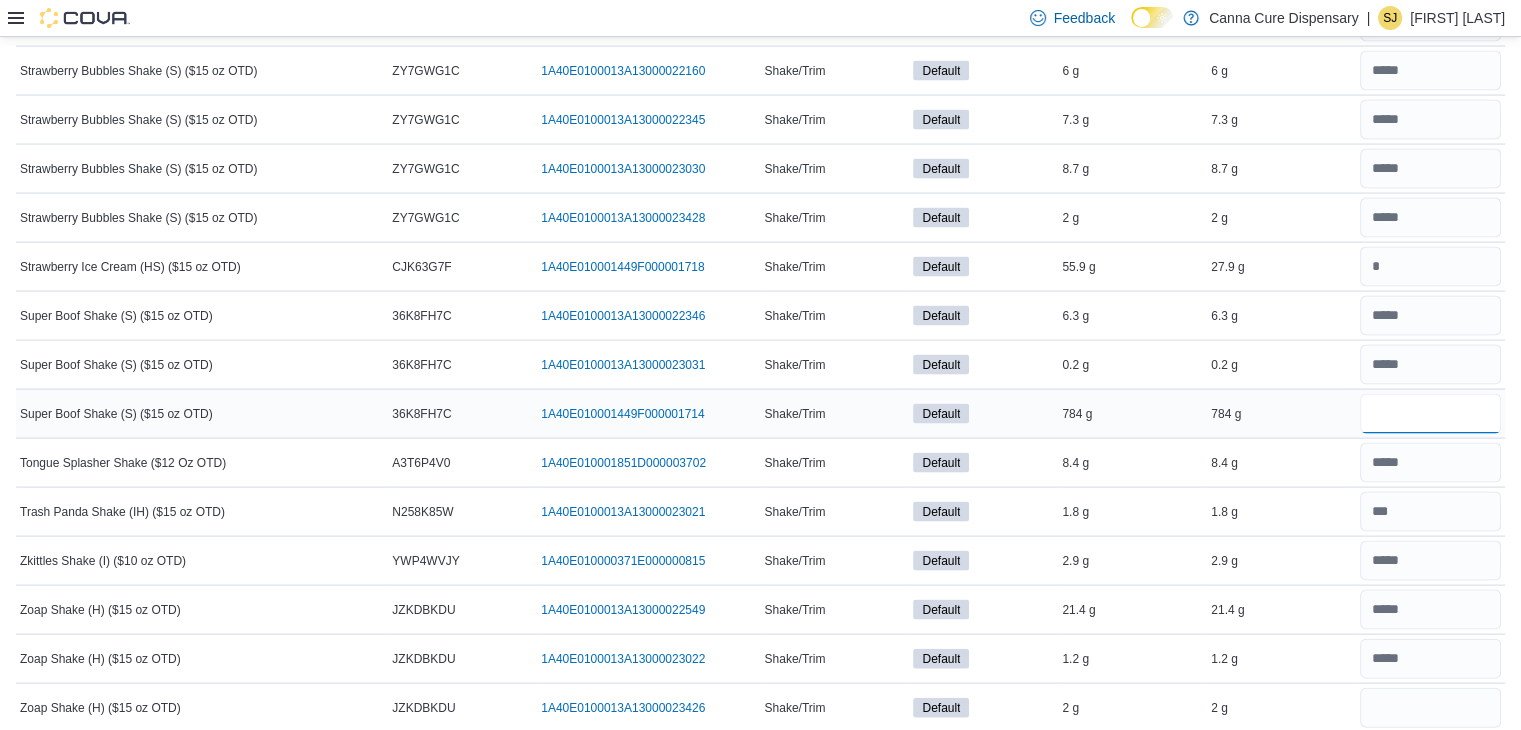 click at bounding box center (1430, 414) 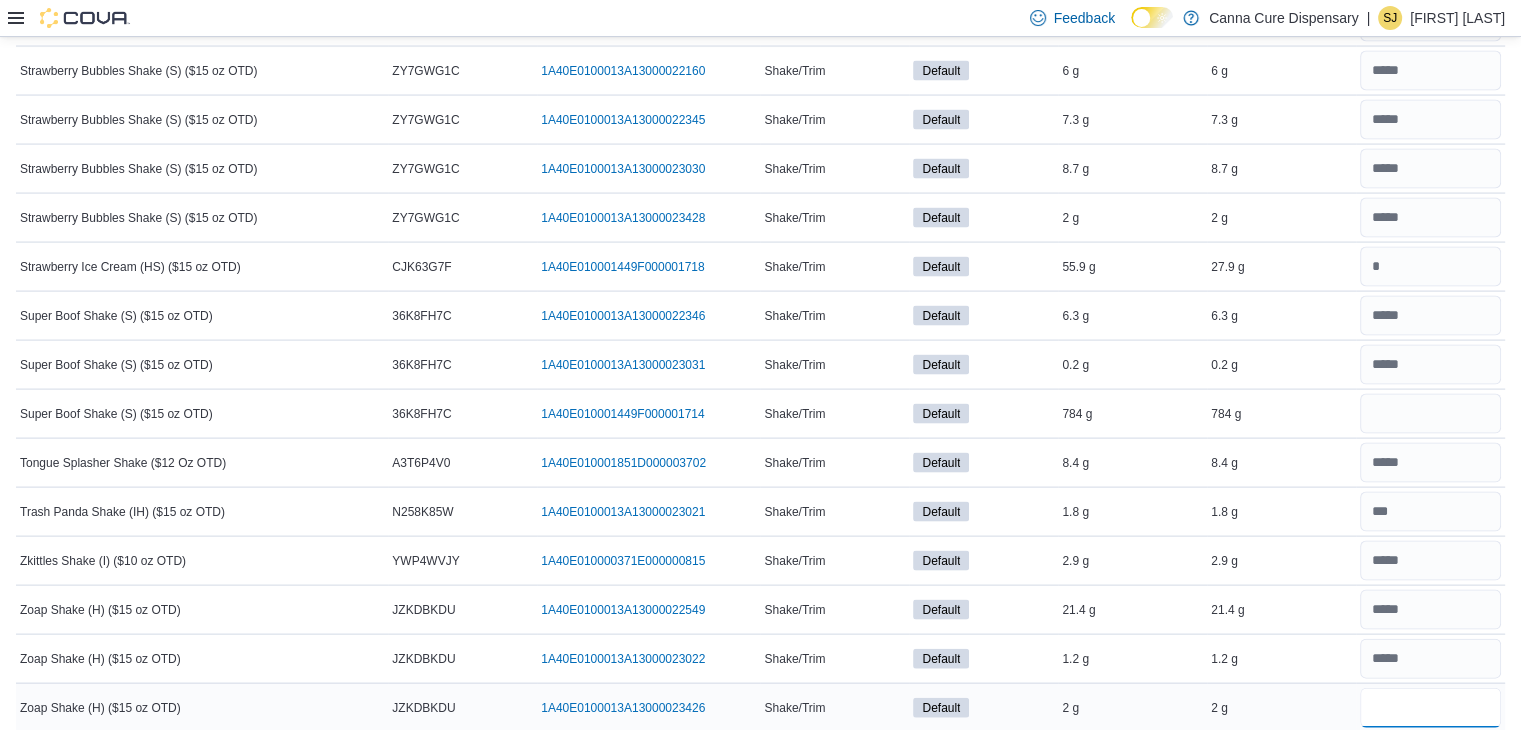 click at bounding box center [1430, 708] 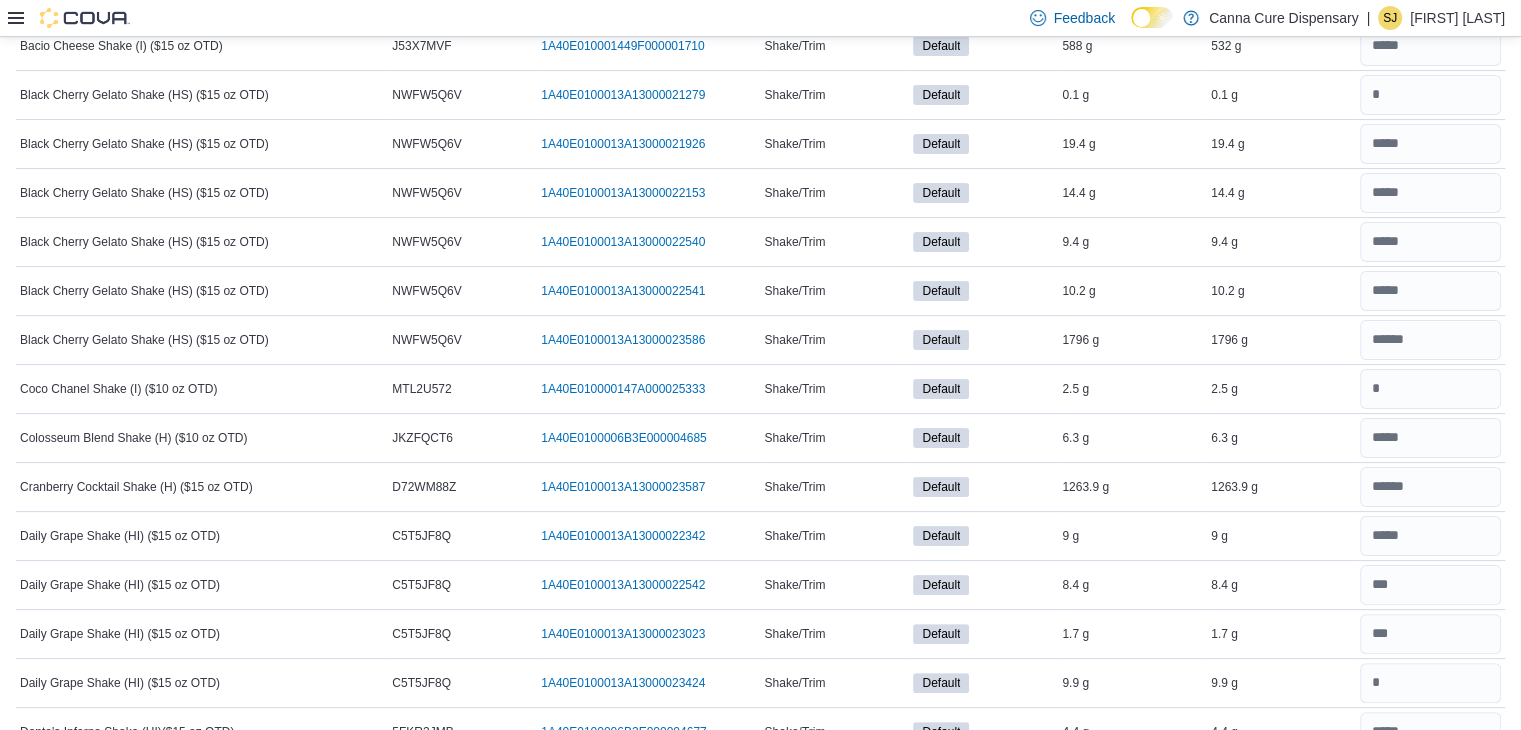 scroll, scrollTop: 0, scrollLeft: 0, axis: both 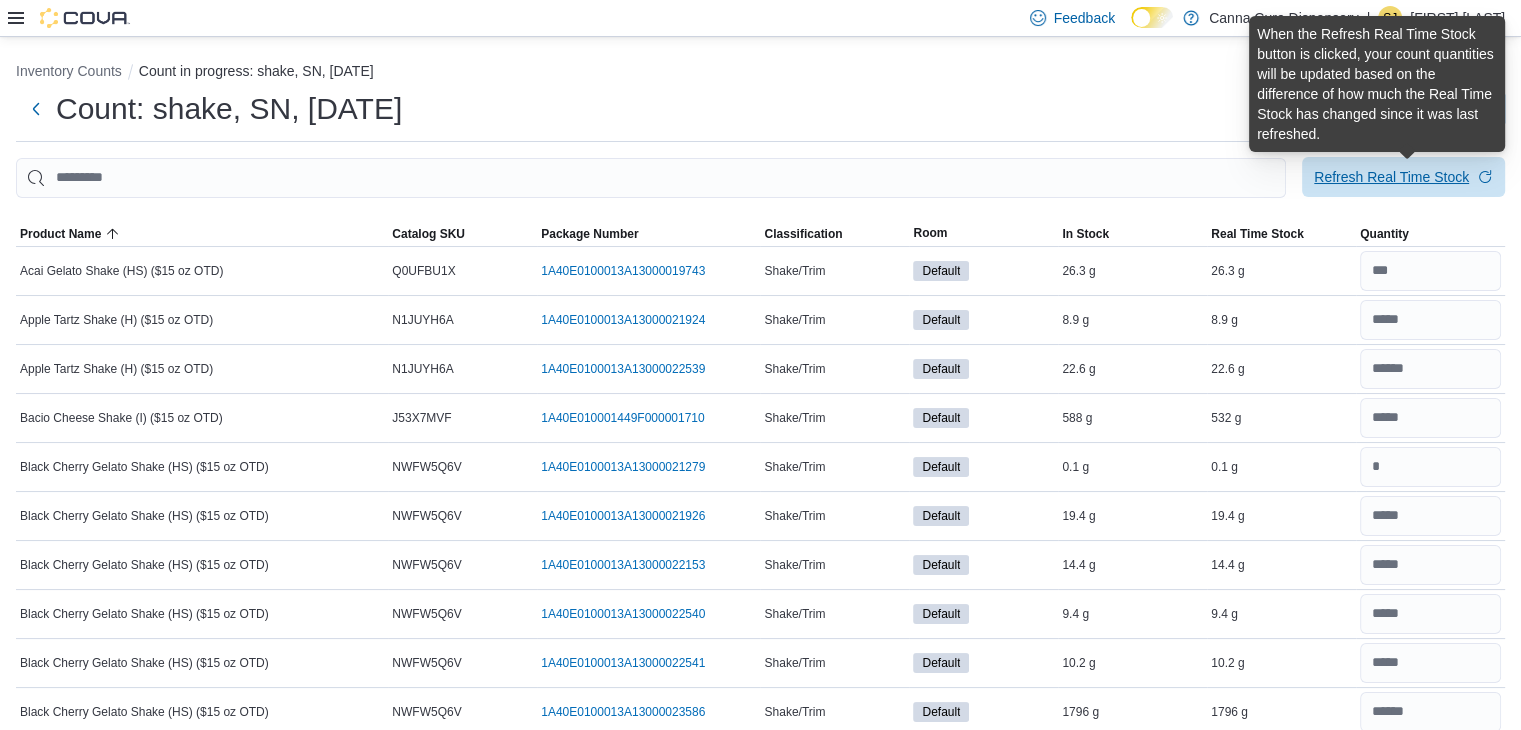 click on "Refresh Real Time Stock" at bounding box center [1391, 177] 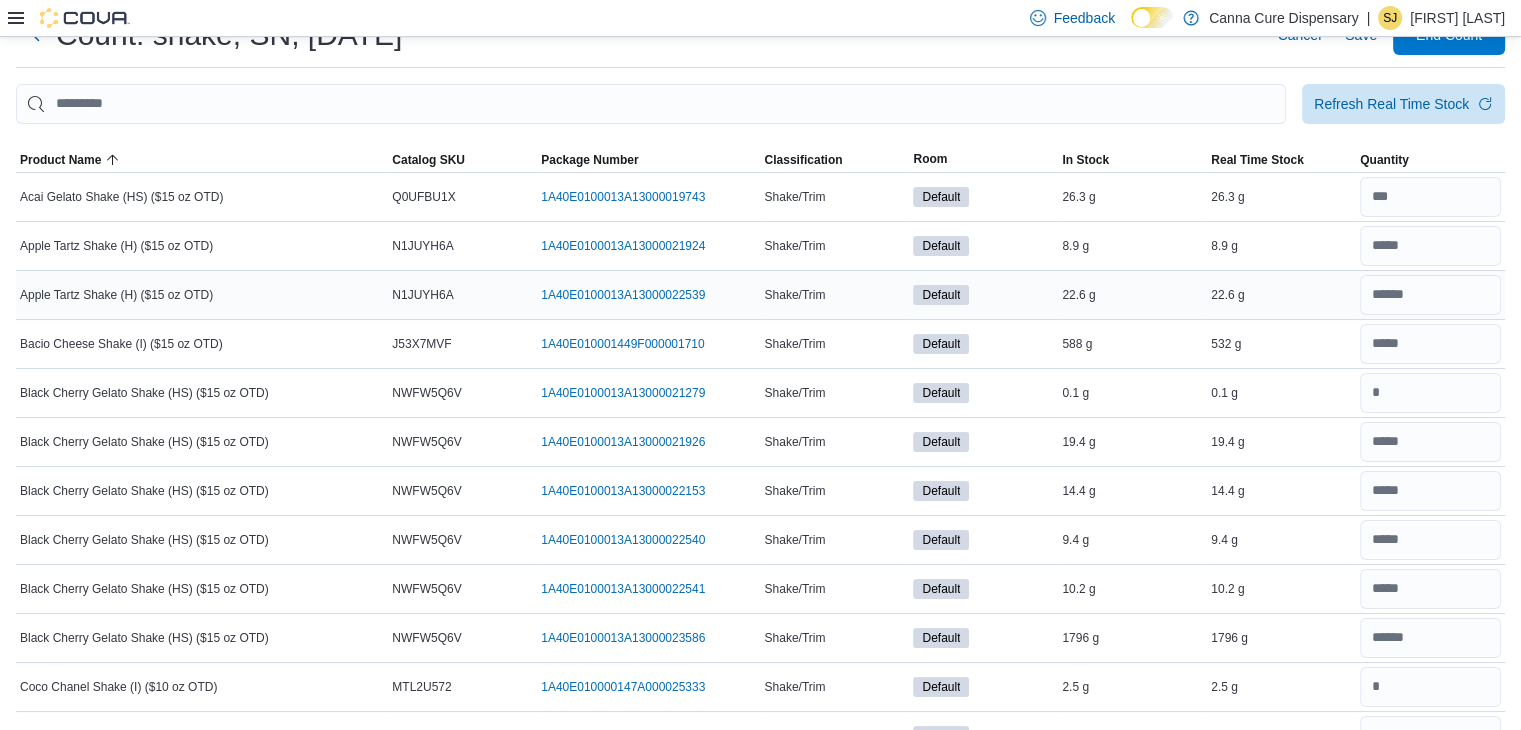 scroll, scrollTop: 0, scrollLeft: 0, axis: both 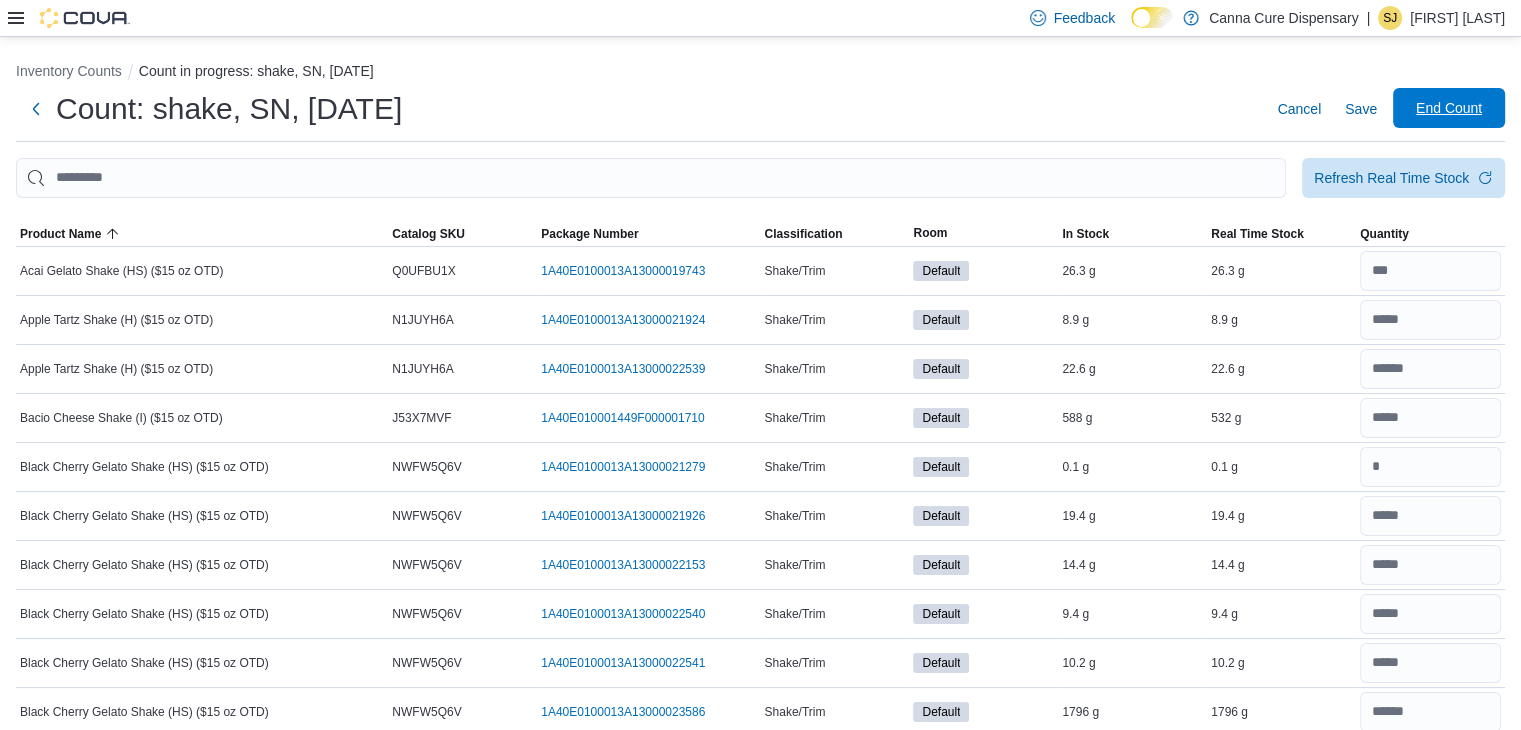 click on "End Count" at bounding box center (1449, 108) 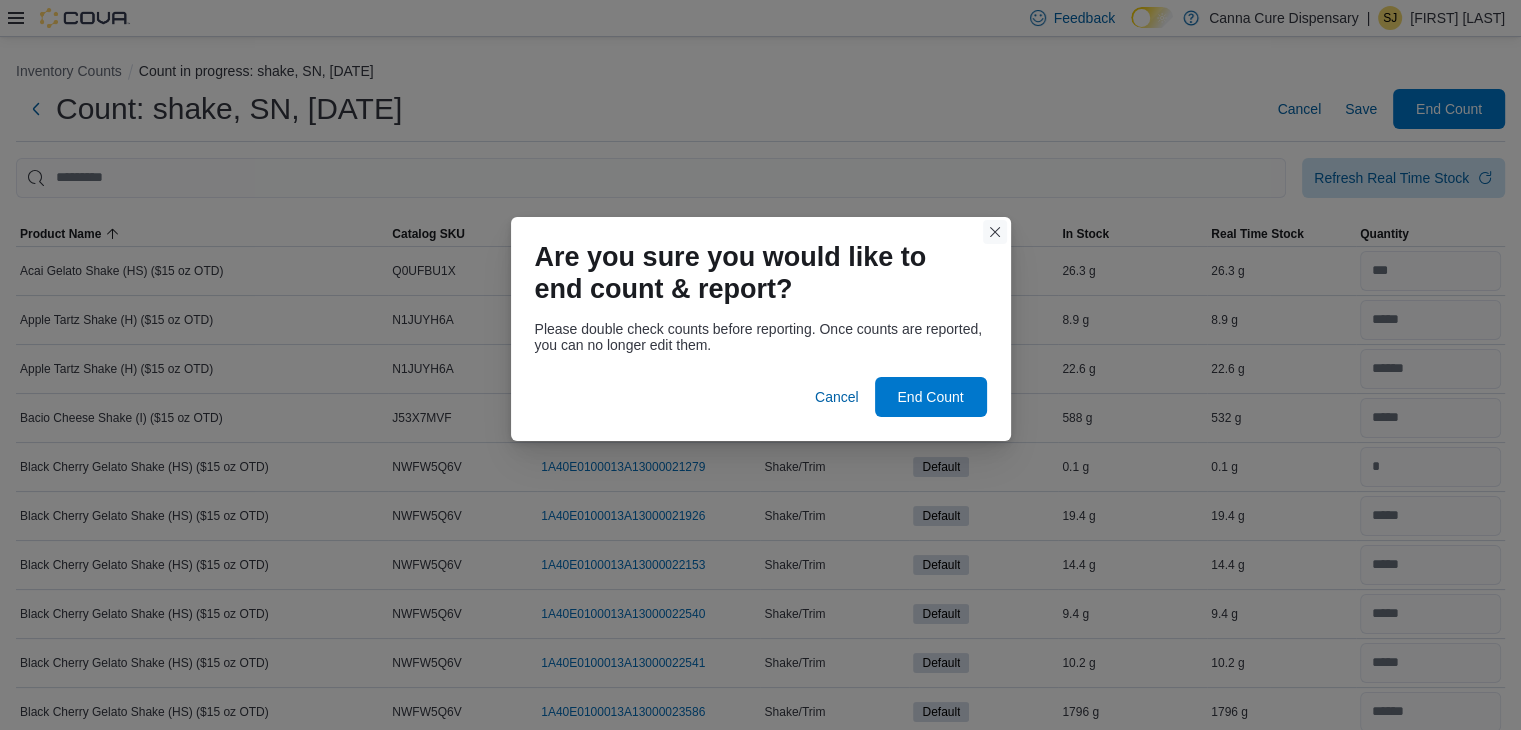 click at bounding box center [995, 232] 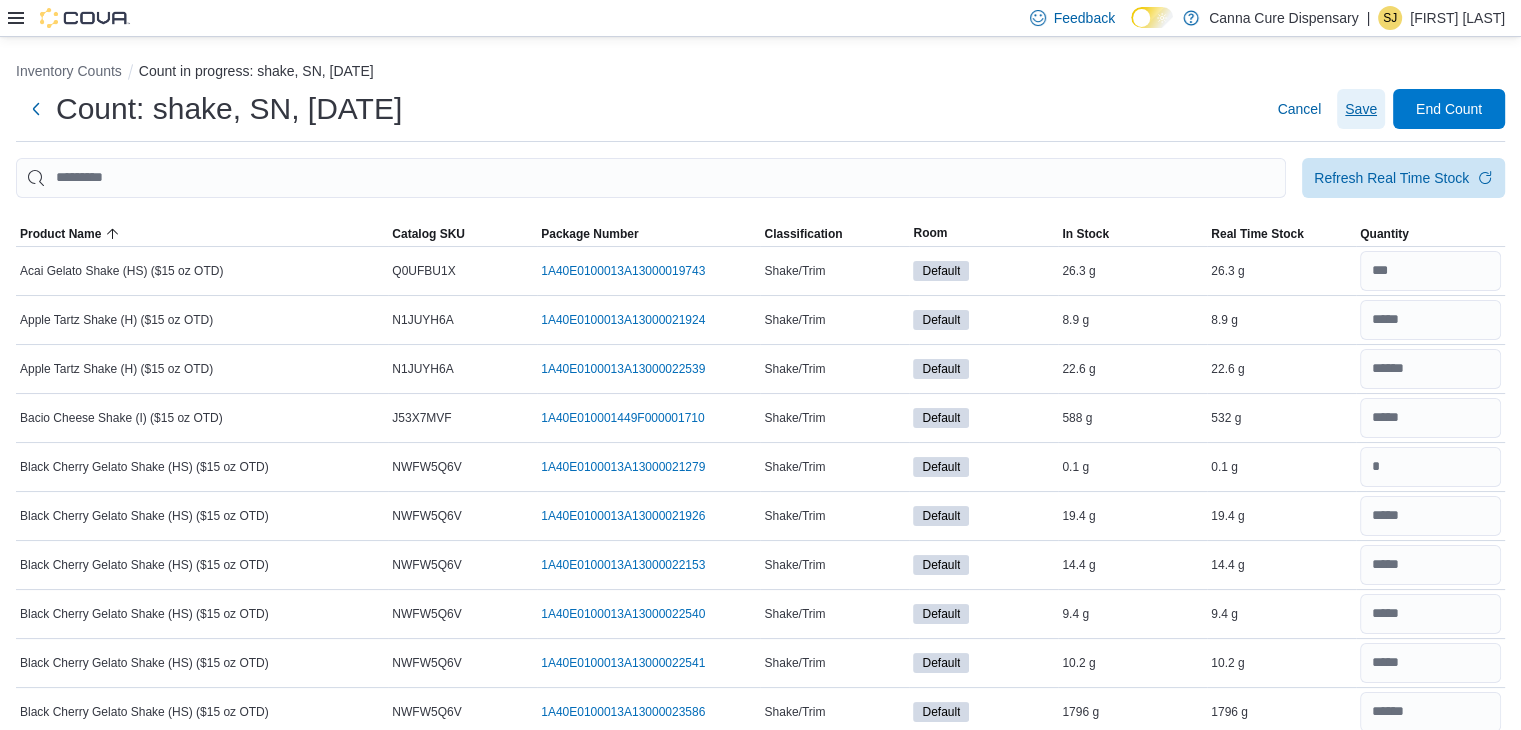 click on "Save" at bounding box center [1361, 109] 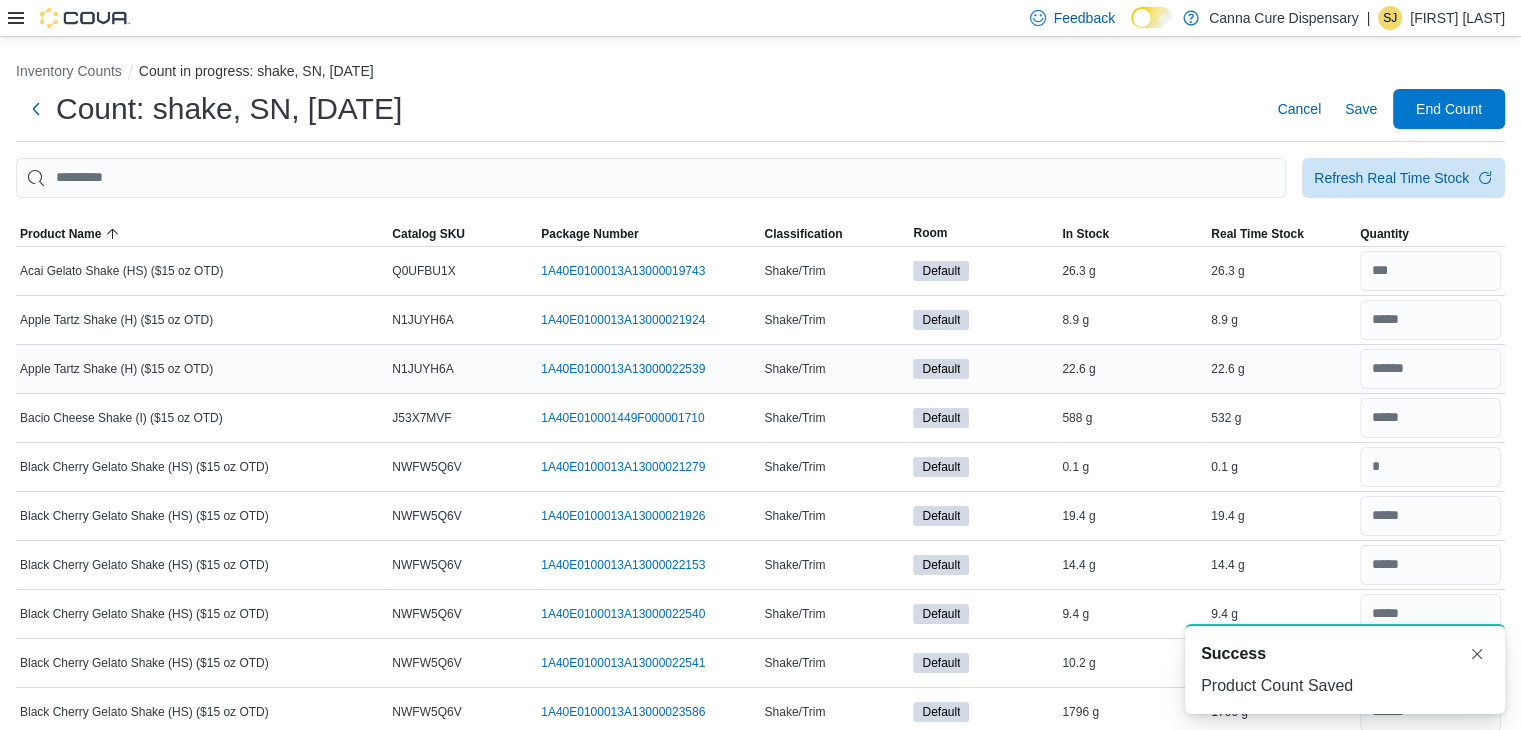 scroll, scrollTop: 0, scrollLeft: 0, axis: both 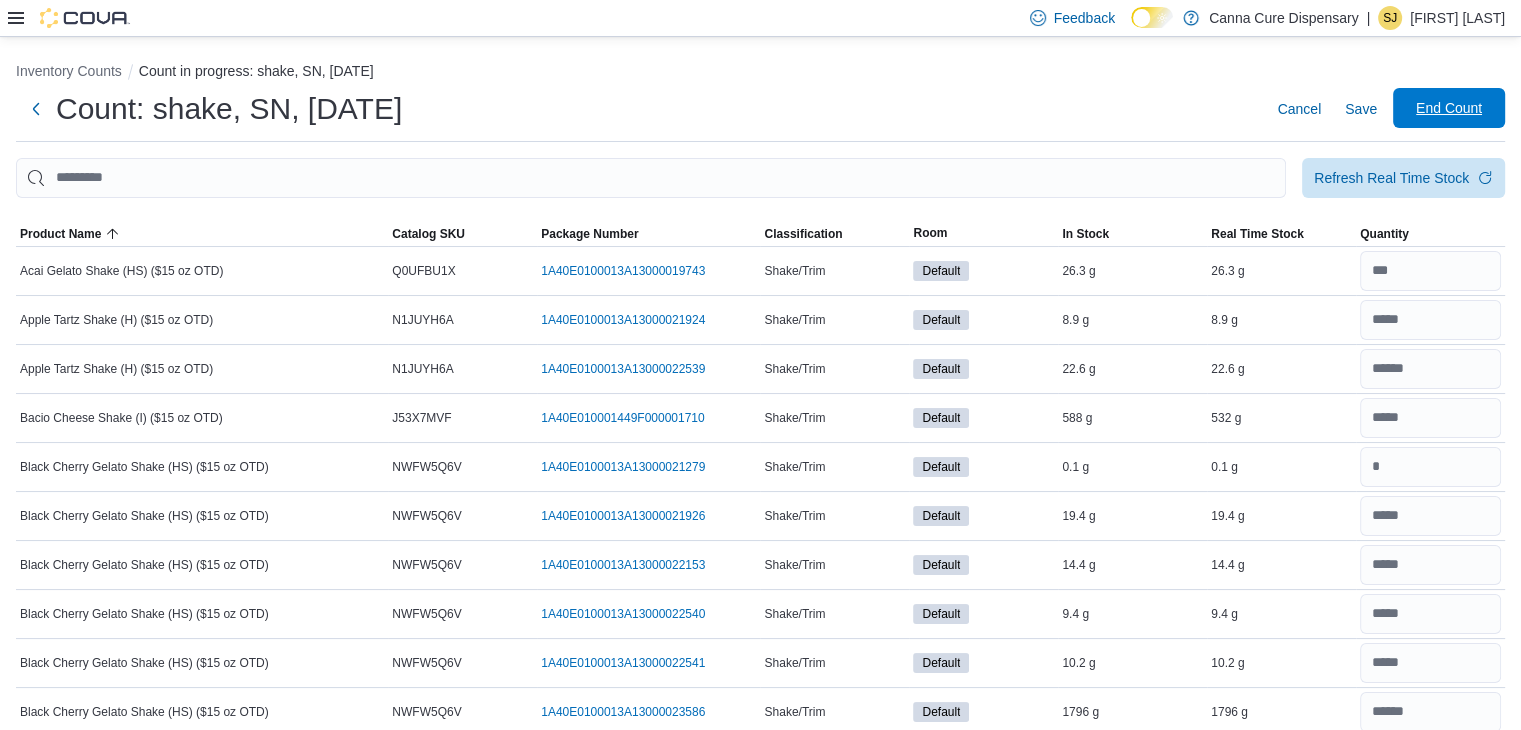 click on "End Count" at bounding box center [1449, 108] 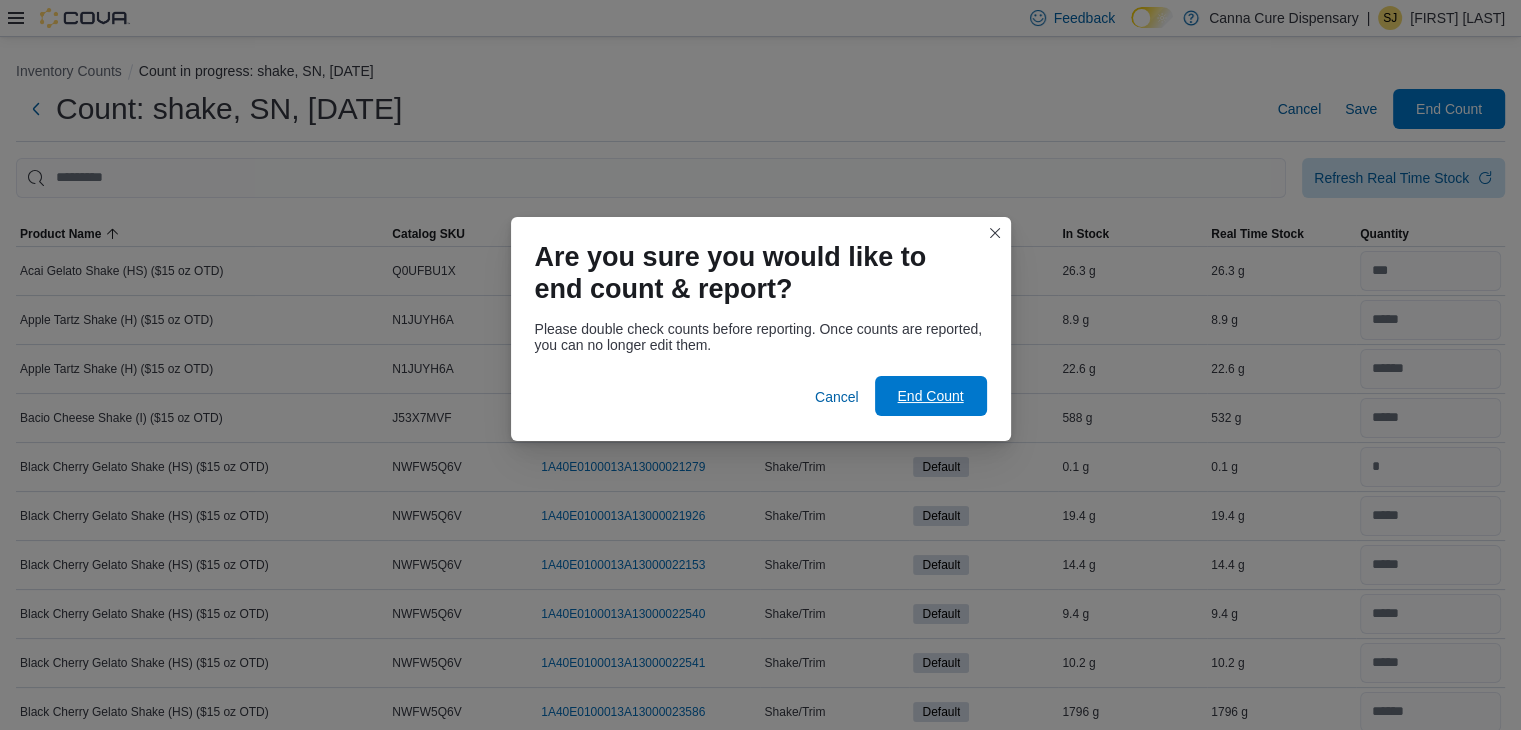 click on "End Count" at bounding box center (930, 396) 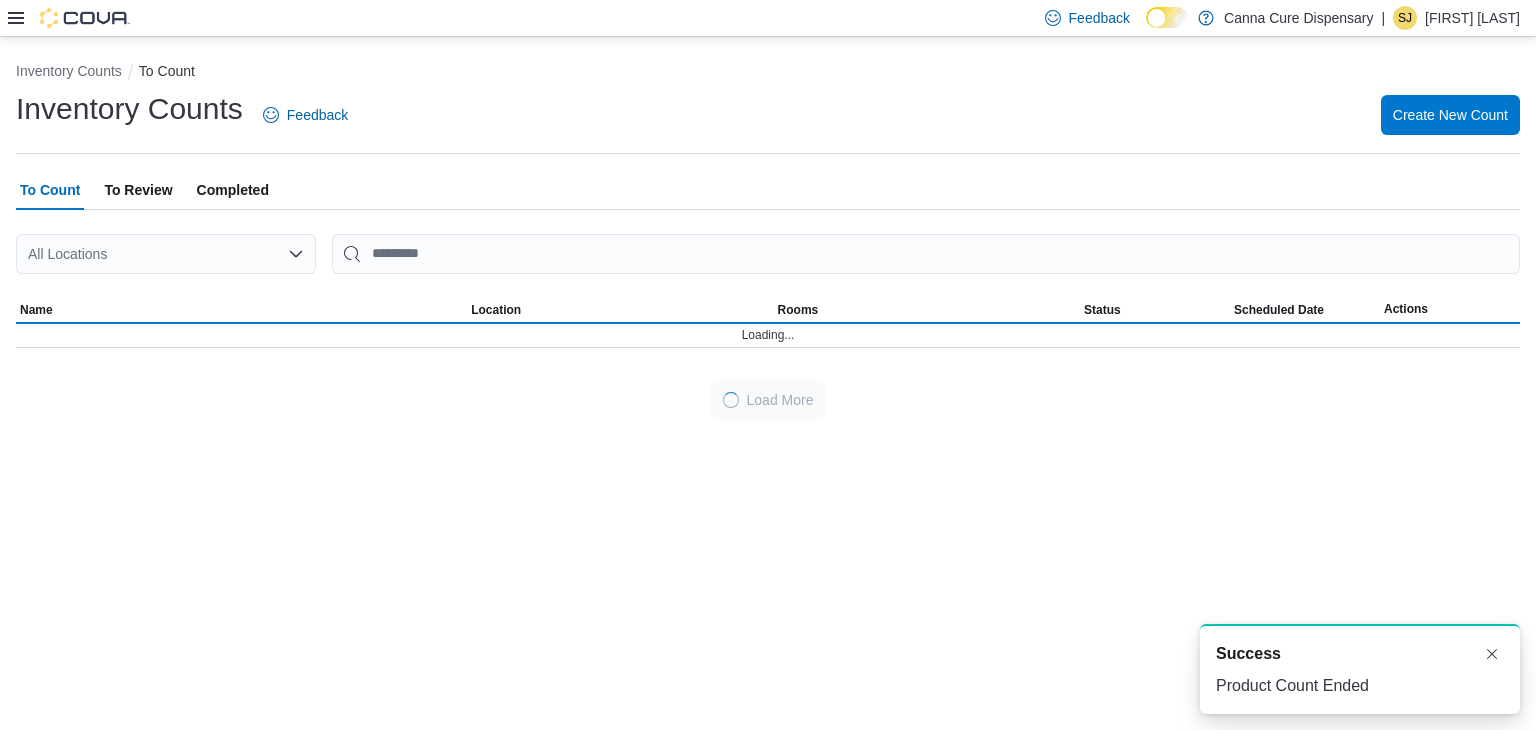 scroll, scrollTop: 0, scrollLeft: 0, axis: both 